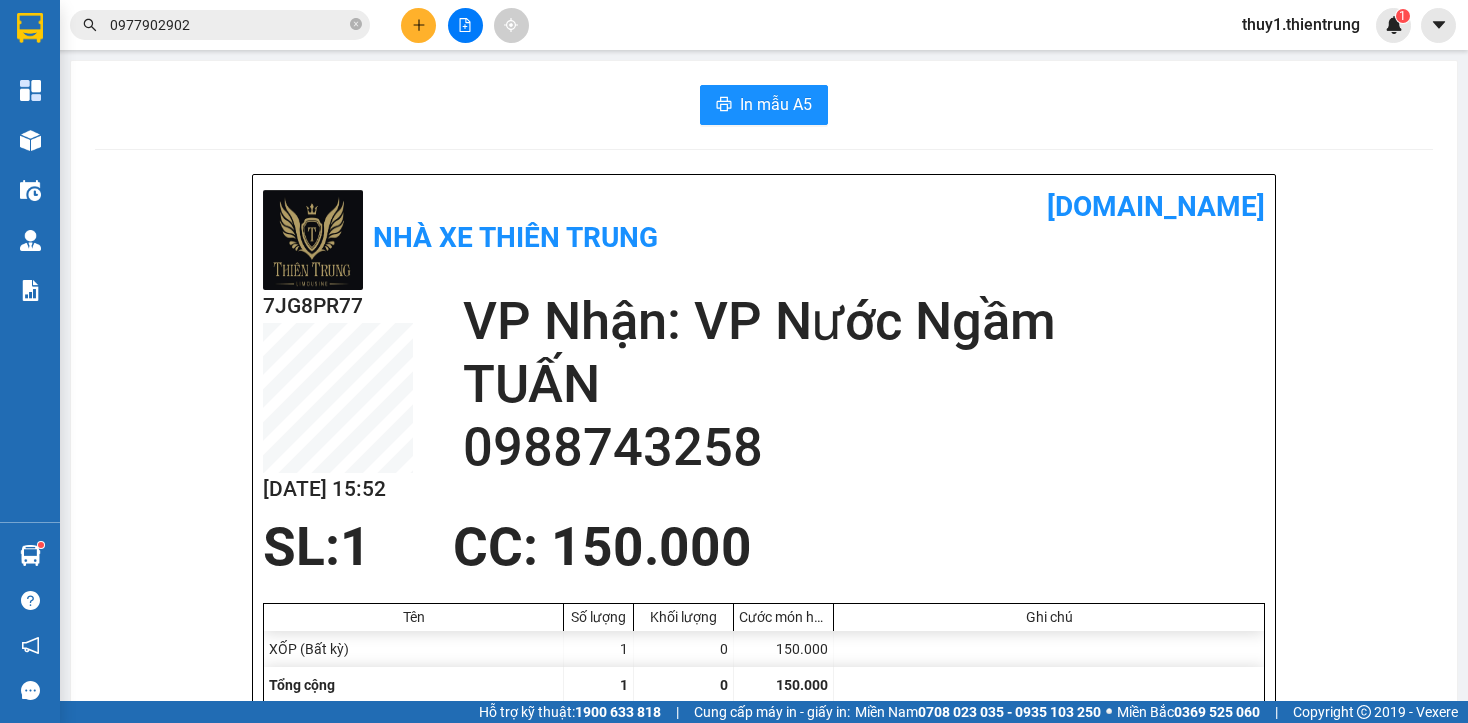 scroll, scrollTop: 0, scrollLeft: 0, axis: both 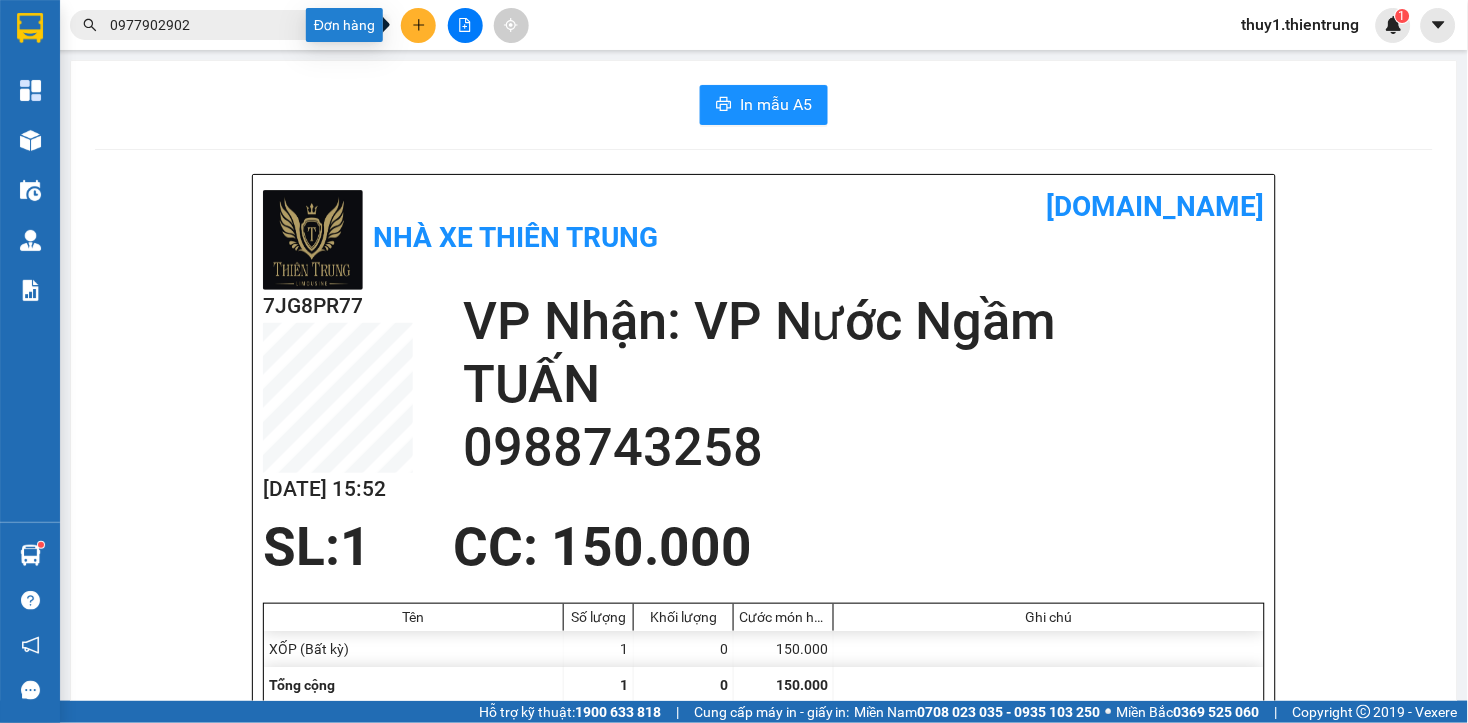 click 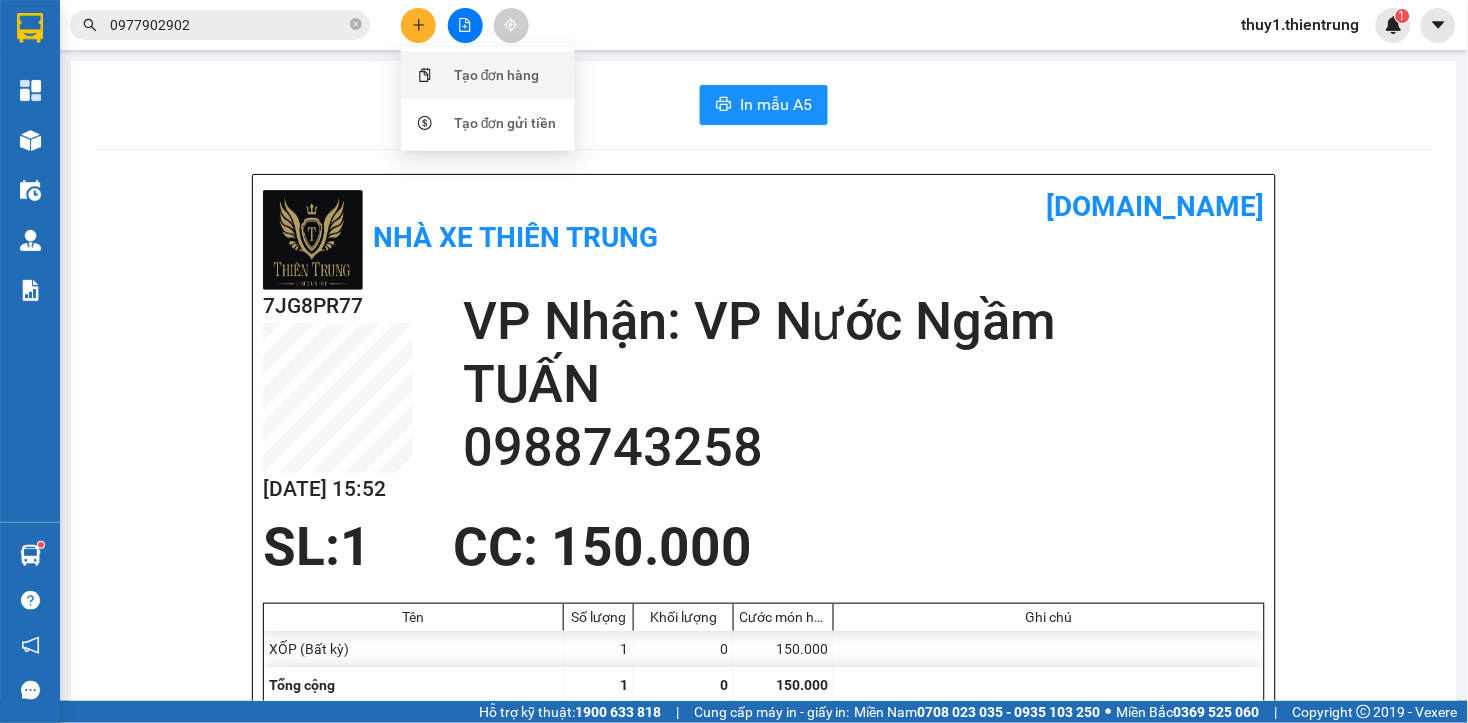 click on "Tạo đơn hàng" at bounding box center [488, 75] 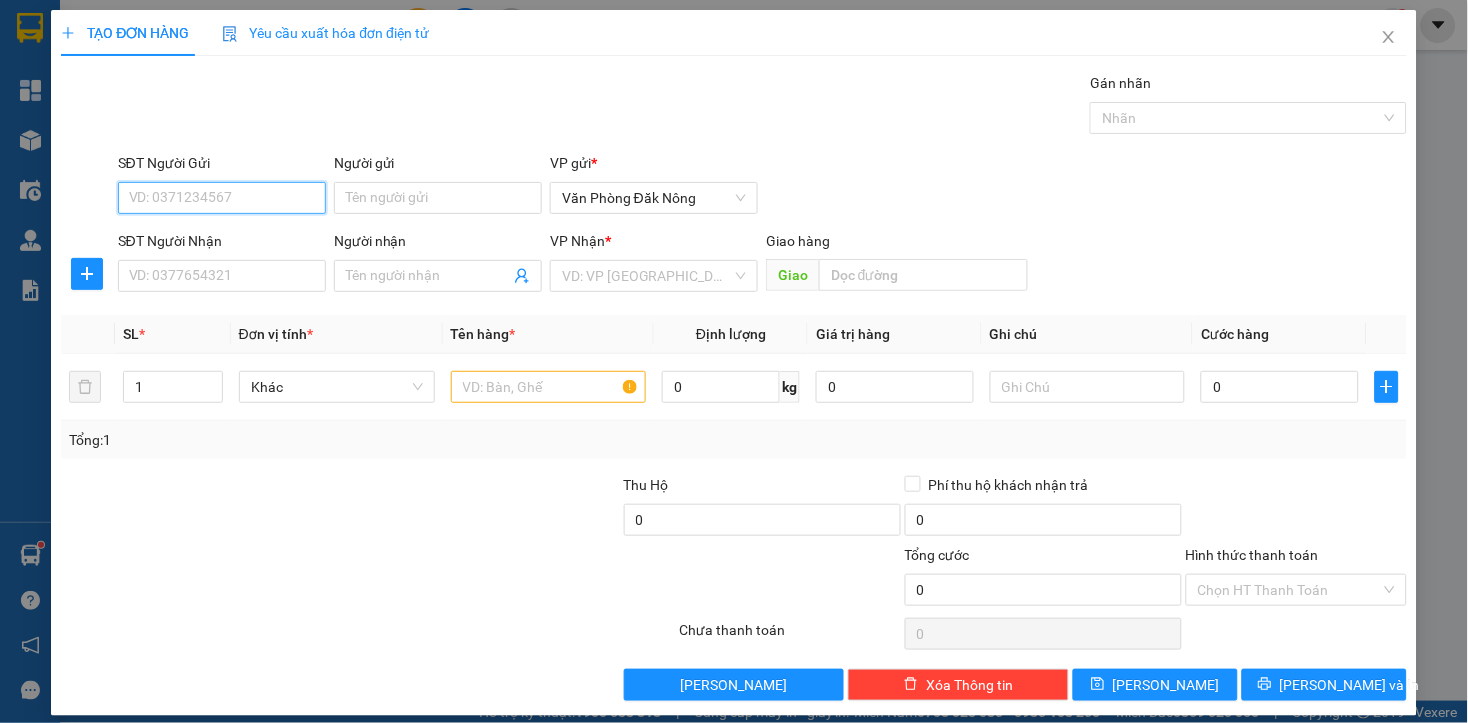 click on "SĐT Người Gửi" at bounding box center (222, 198) 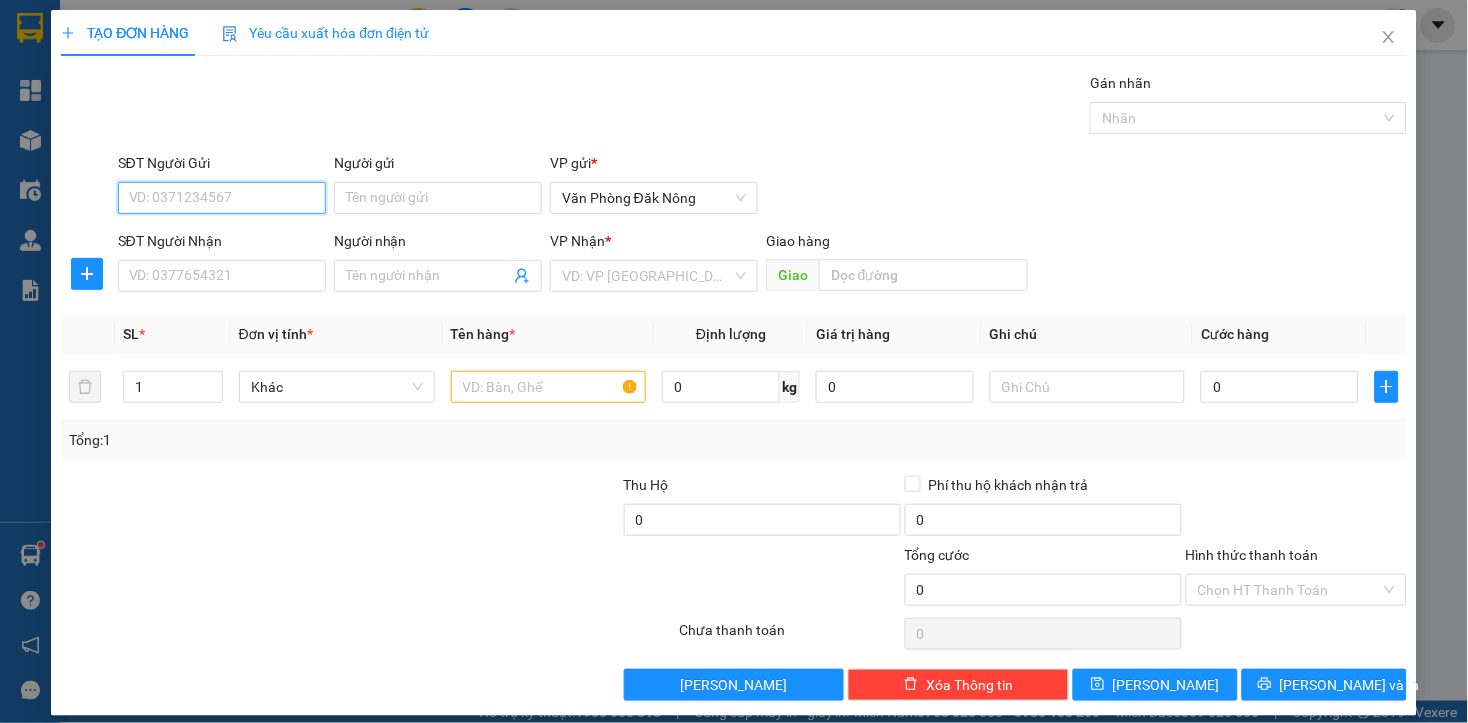 click on "SĐT Người Gửi" at bounding box center (222, 198) 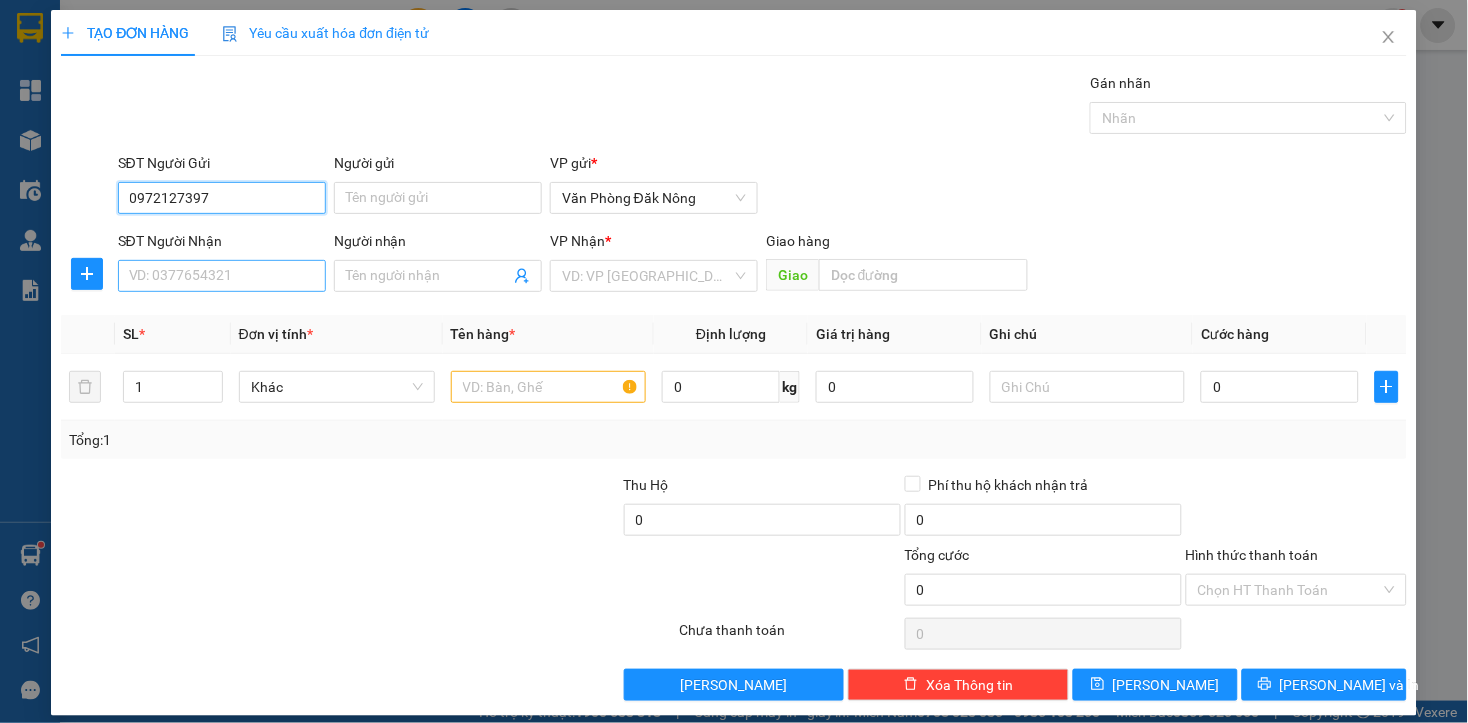 type on "0972127397" 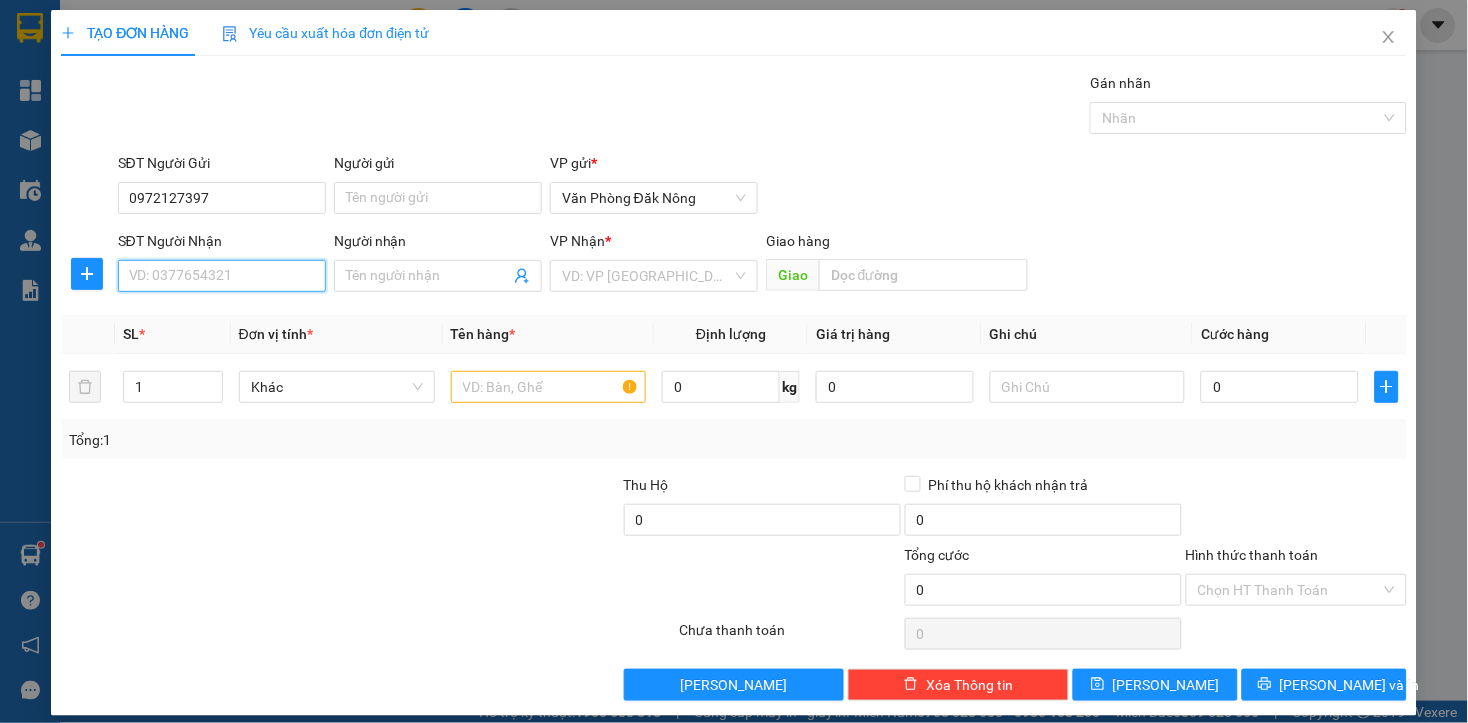 click on "SĐT Người Nhận" at bounding box center (222, 276) 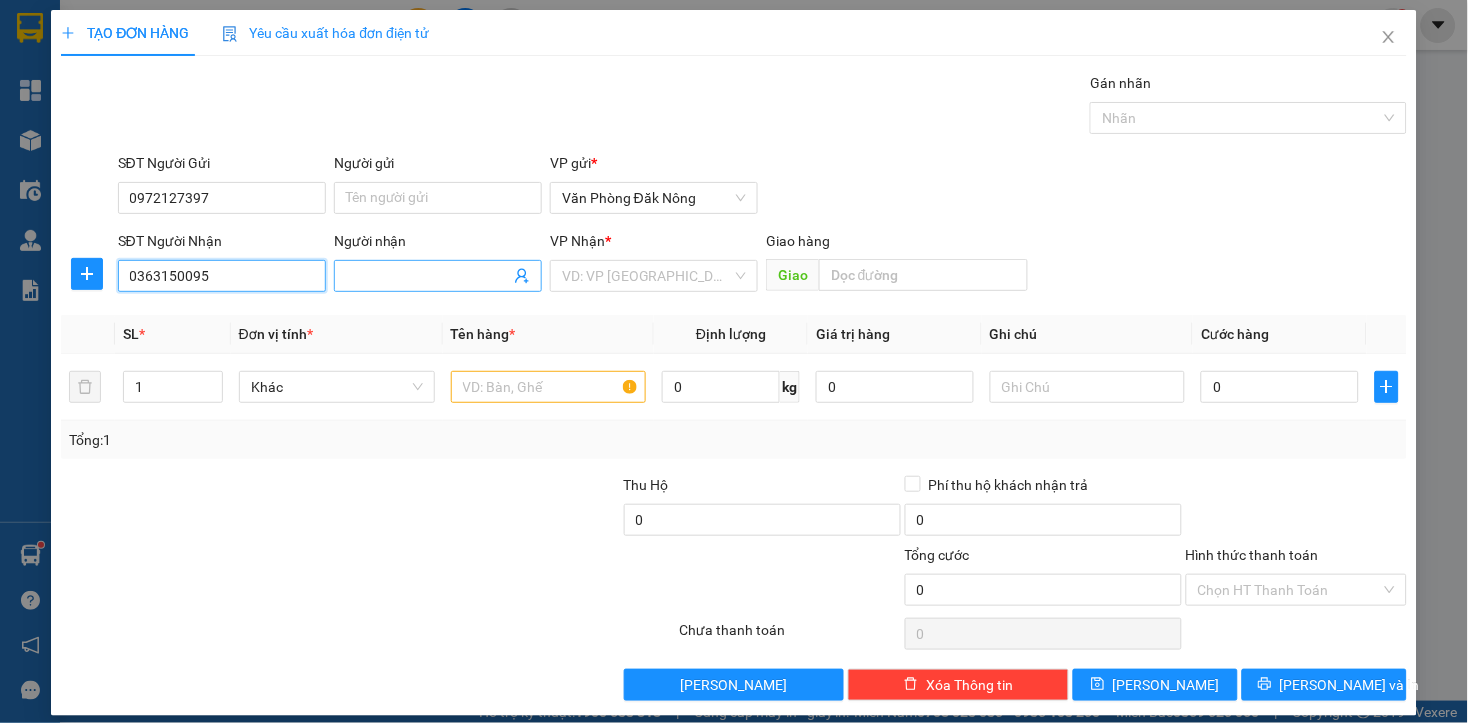 type on "0363150095" 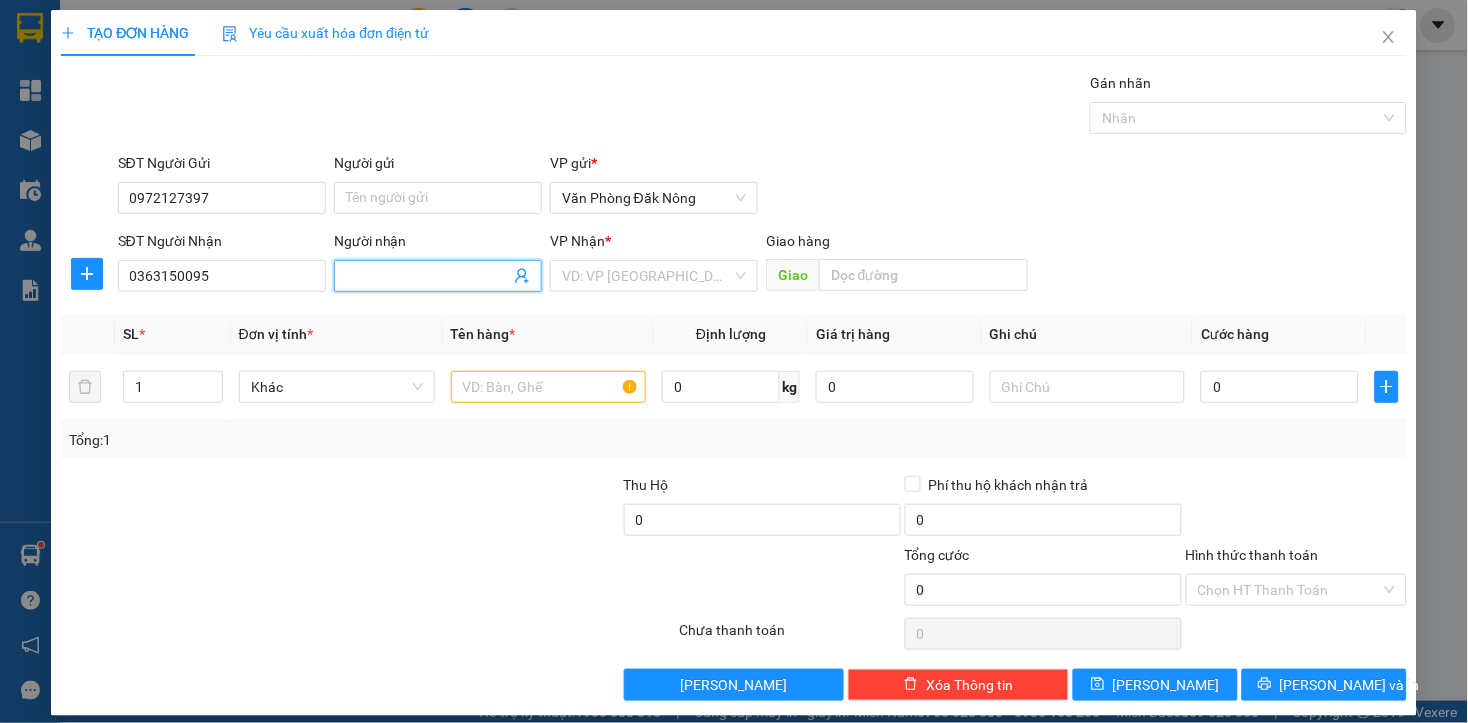 click on "Người nhận" at bounding box center (428, 276) 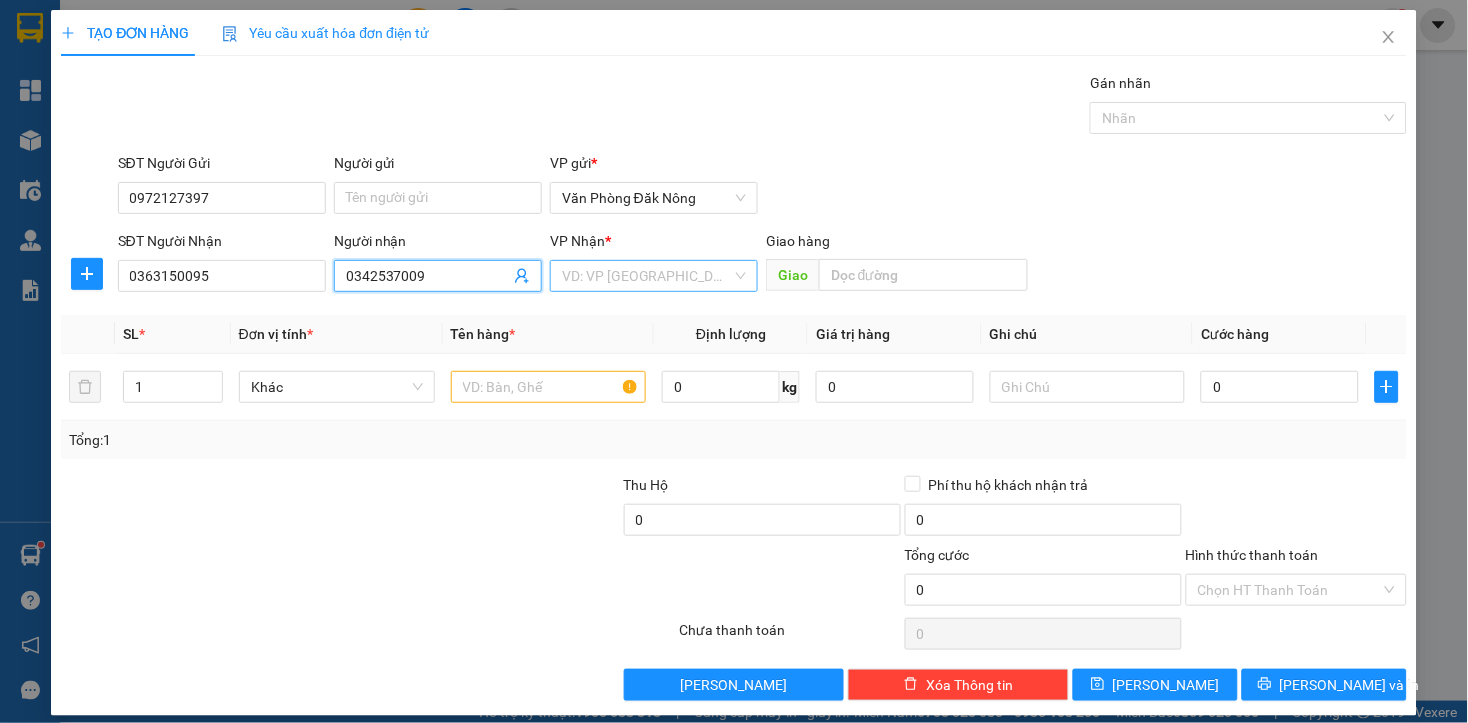 type on "0342537009" 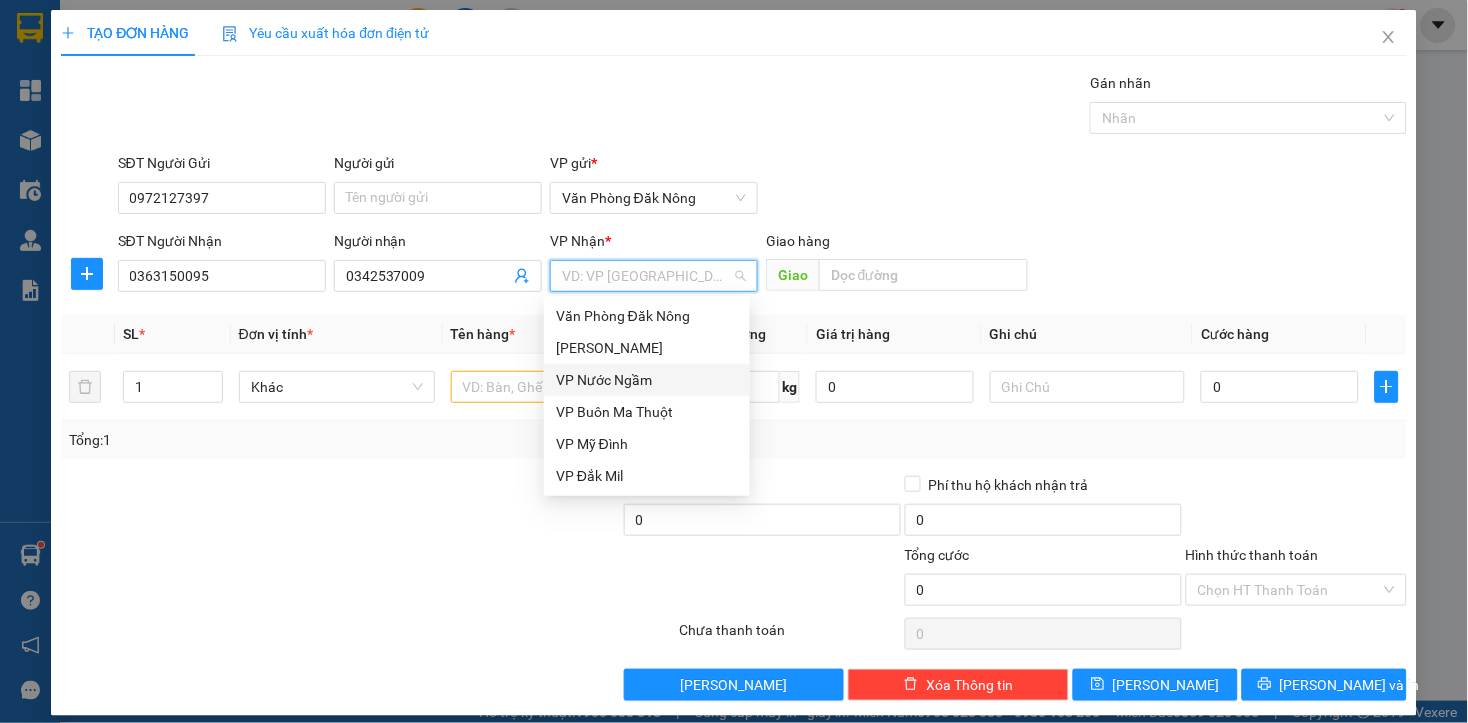 drag, startPoint x: 626, startPoint y: 376, endPoint x: 785, endPoint y: 301, distance: 175.80103 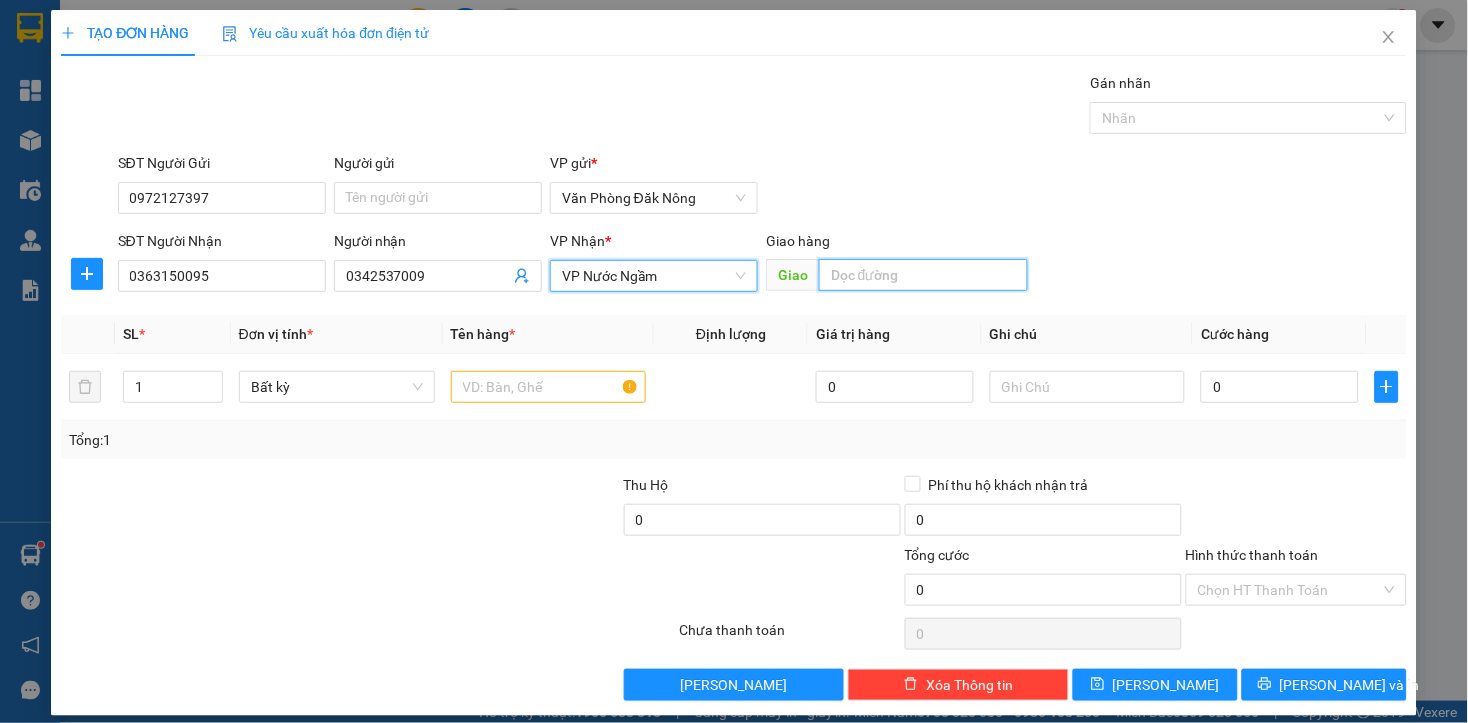 click at bounding box center (923, 275) 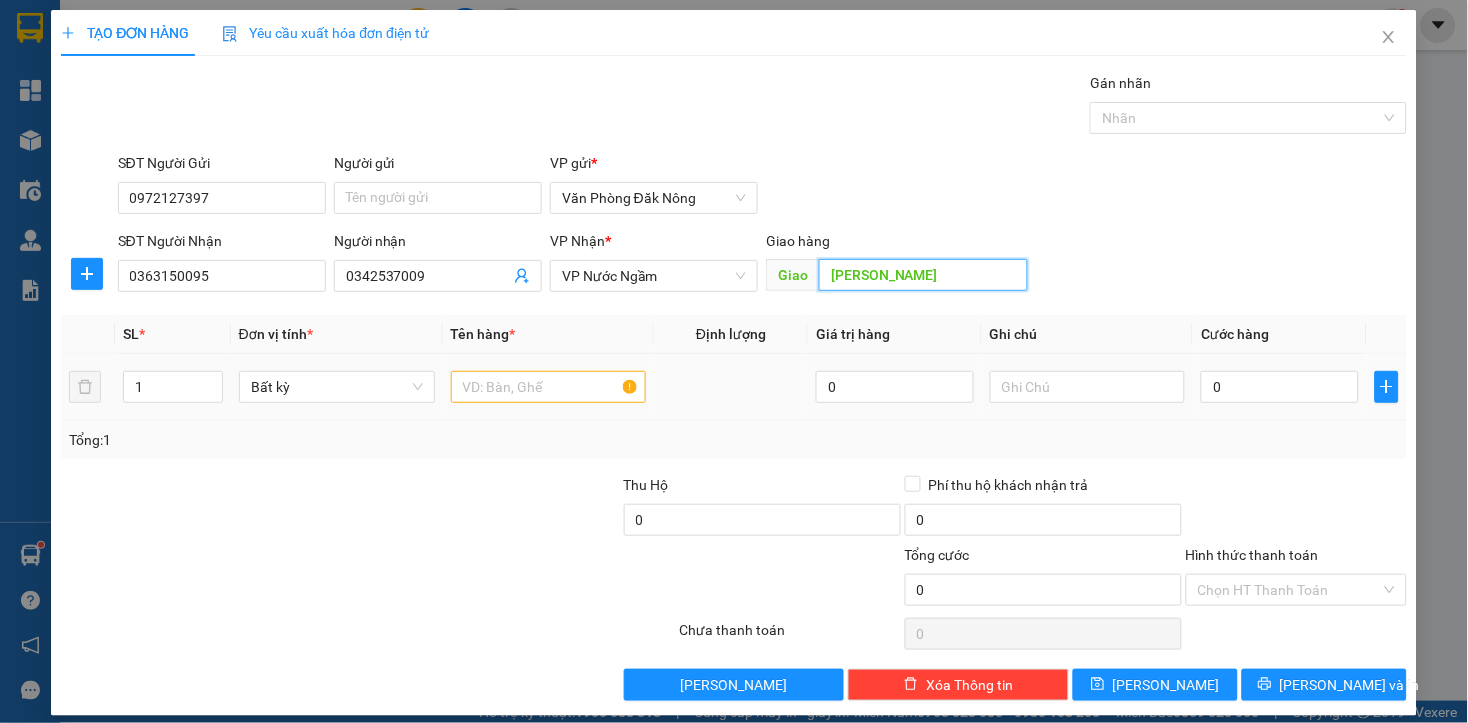 type on "HOÀNG MAI" 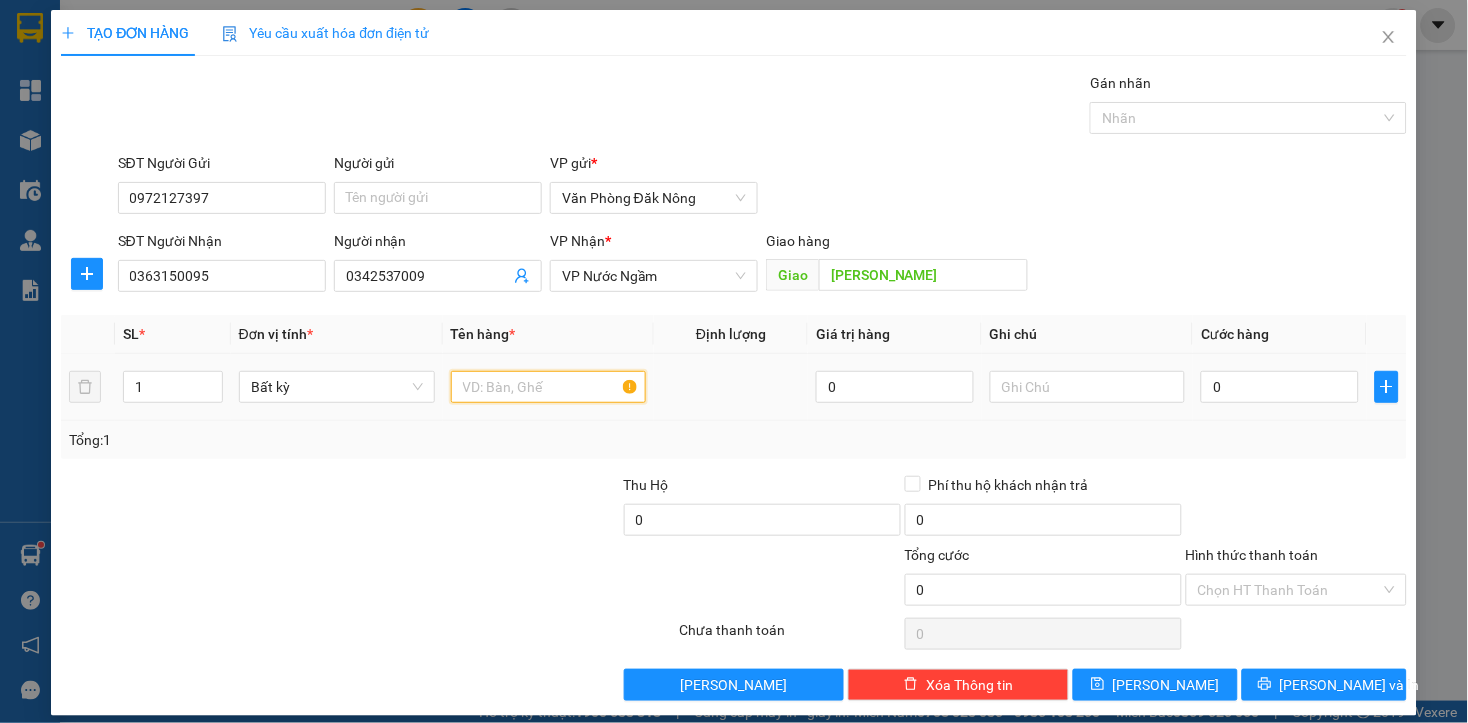 click at bounding box center (549, 387) 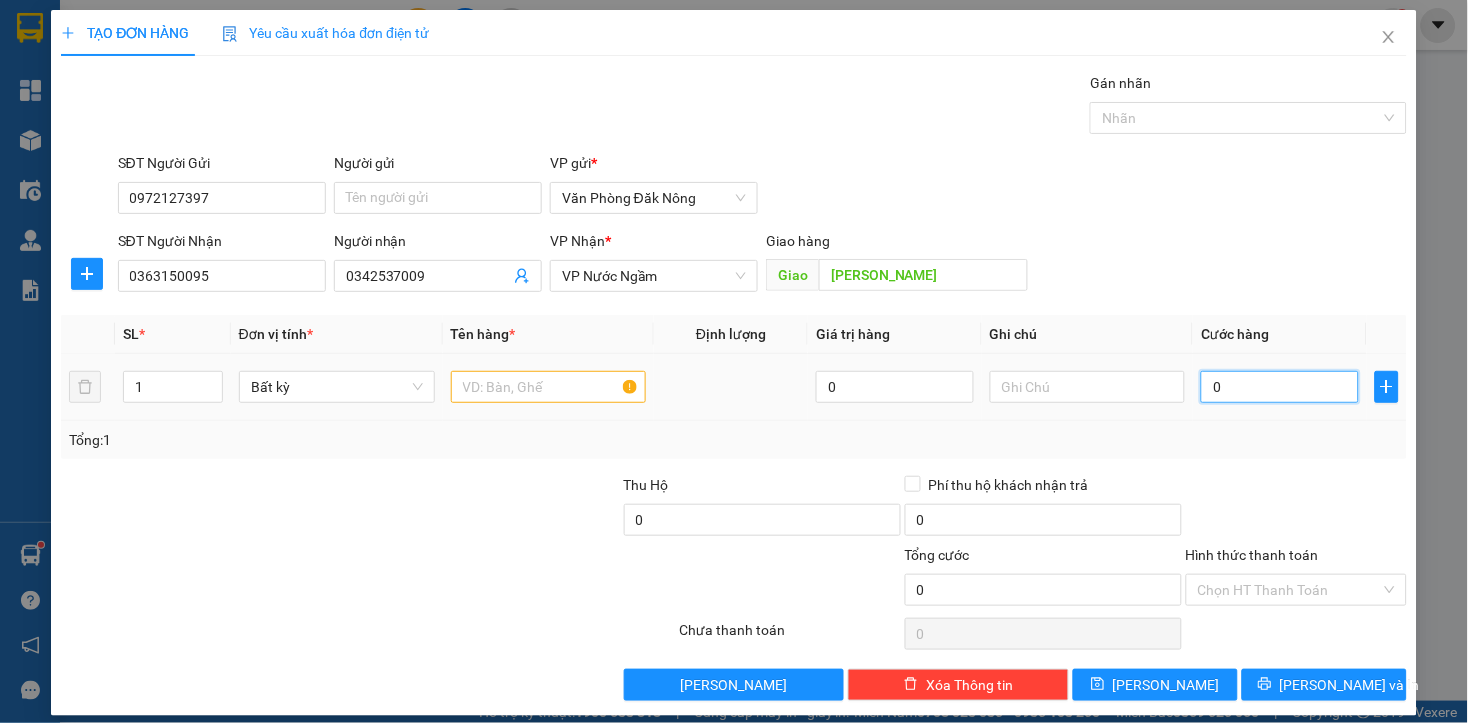 click on "0" at bounding box center (1279, 387) 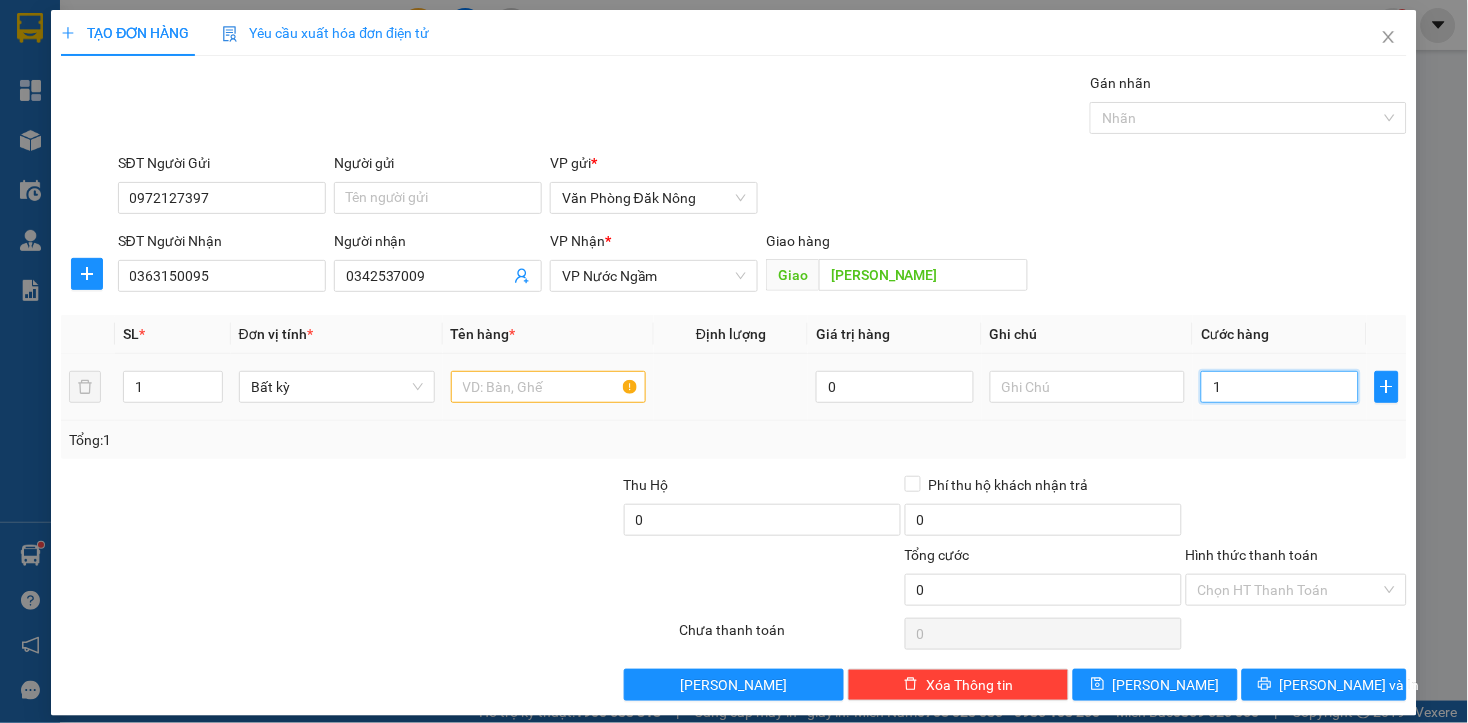type on "1" 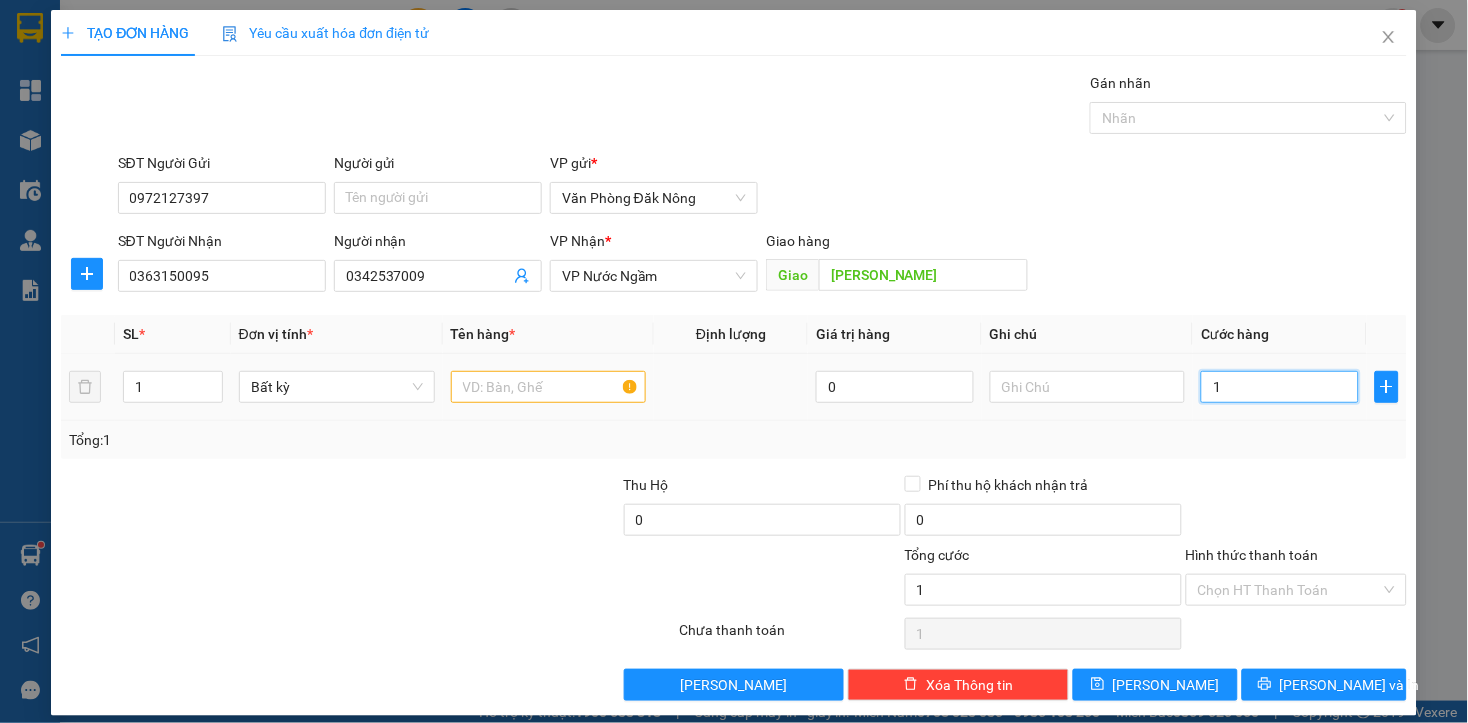 type on "10" 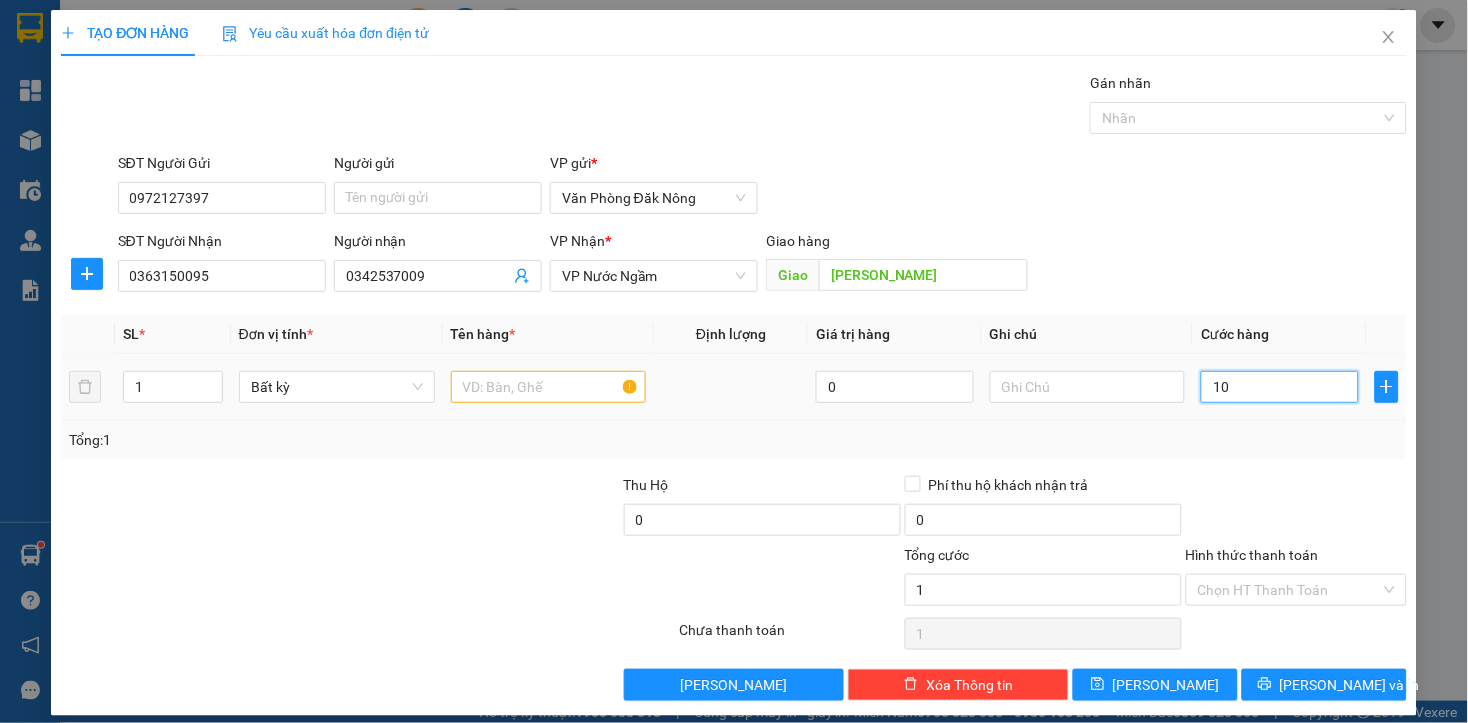 type on "10" 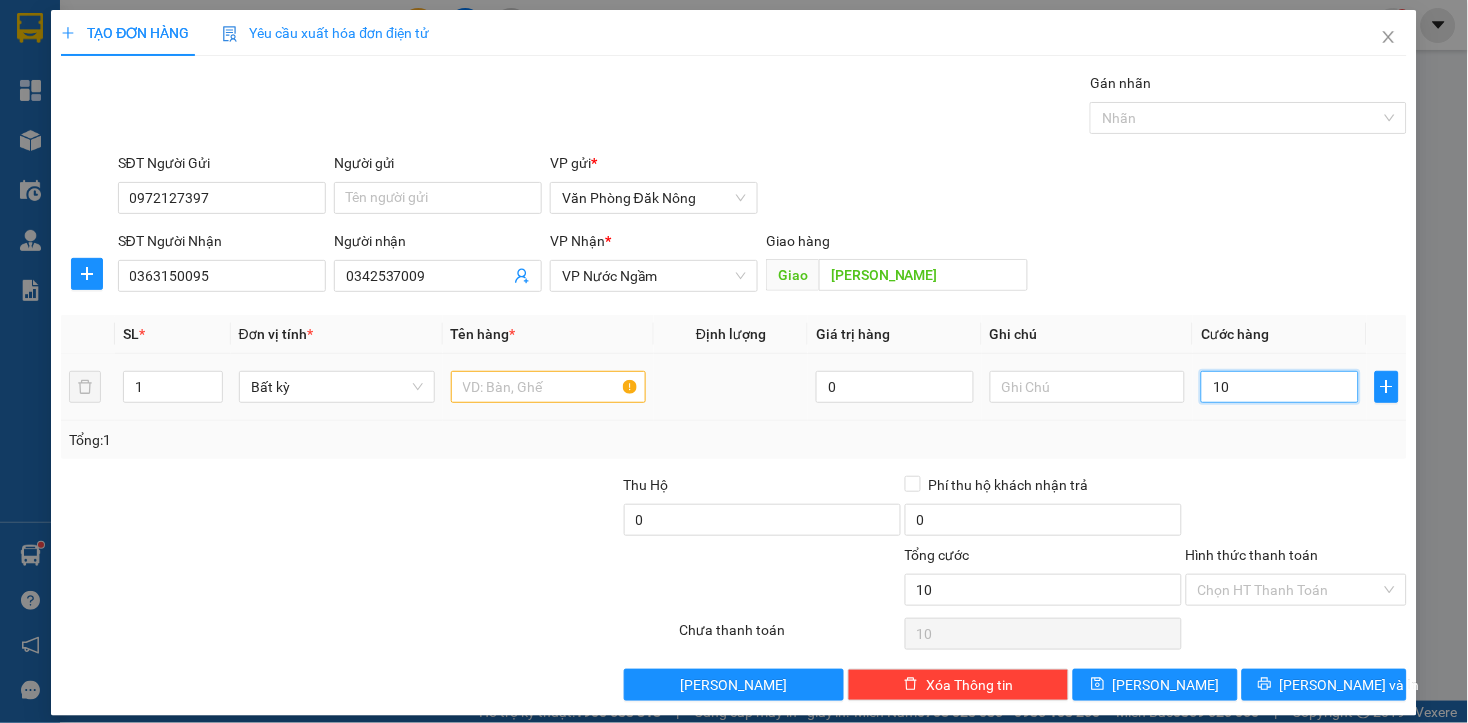 type on "100" 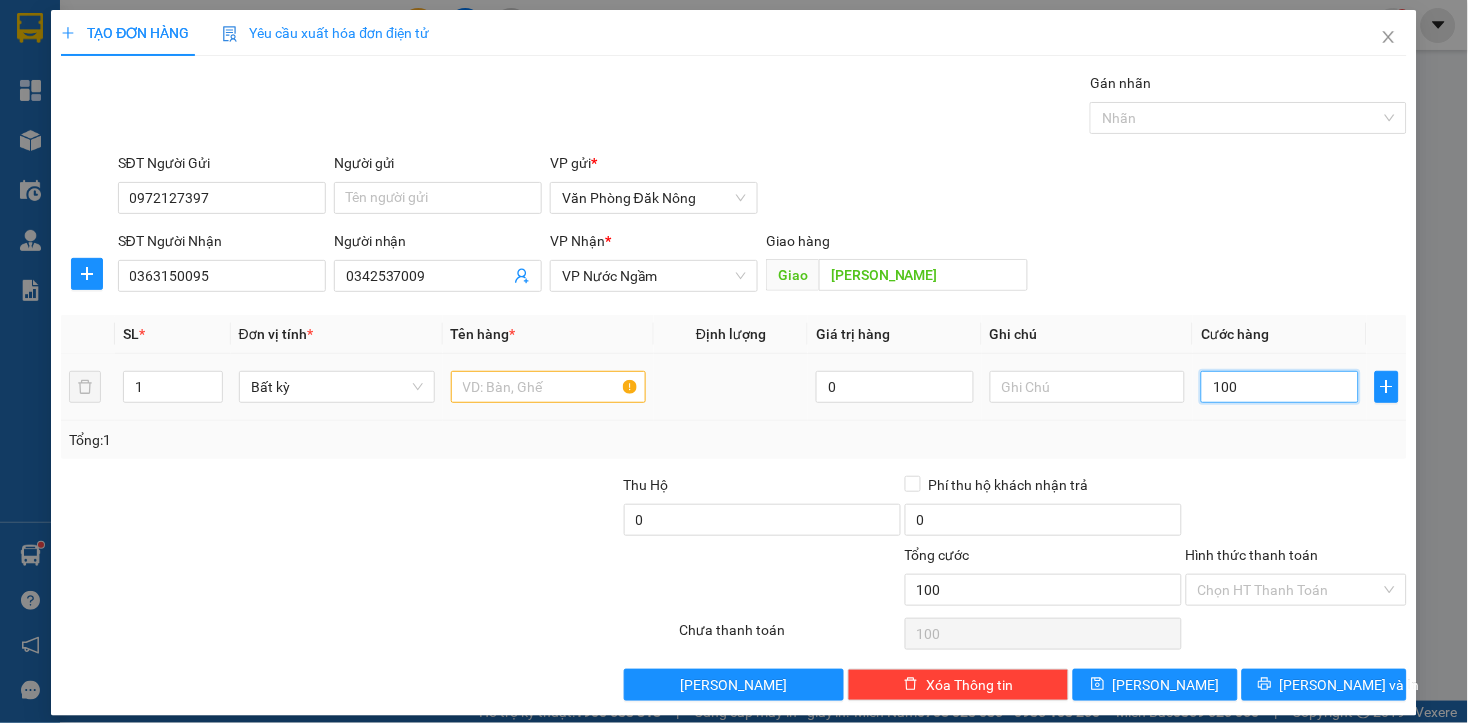 type on "1.000" 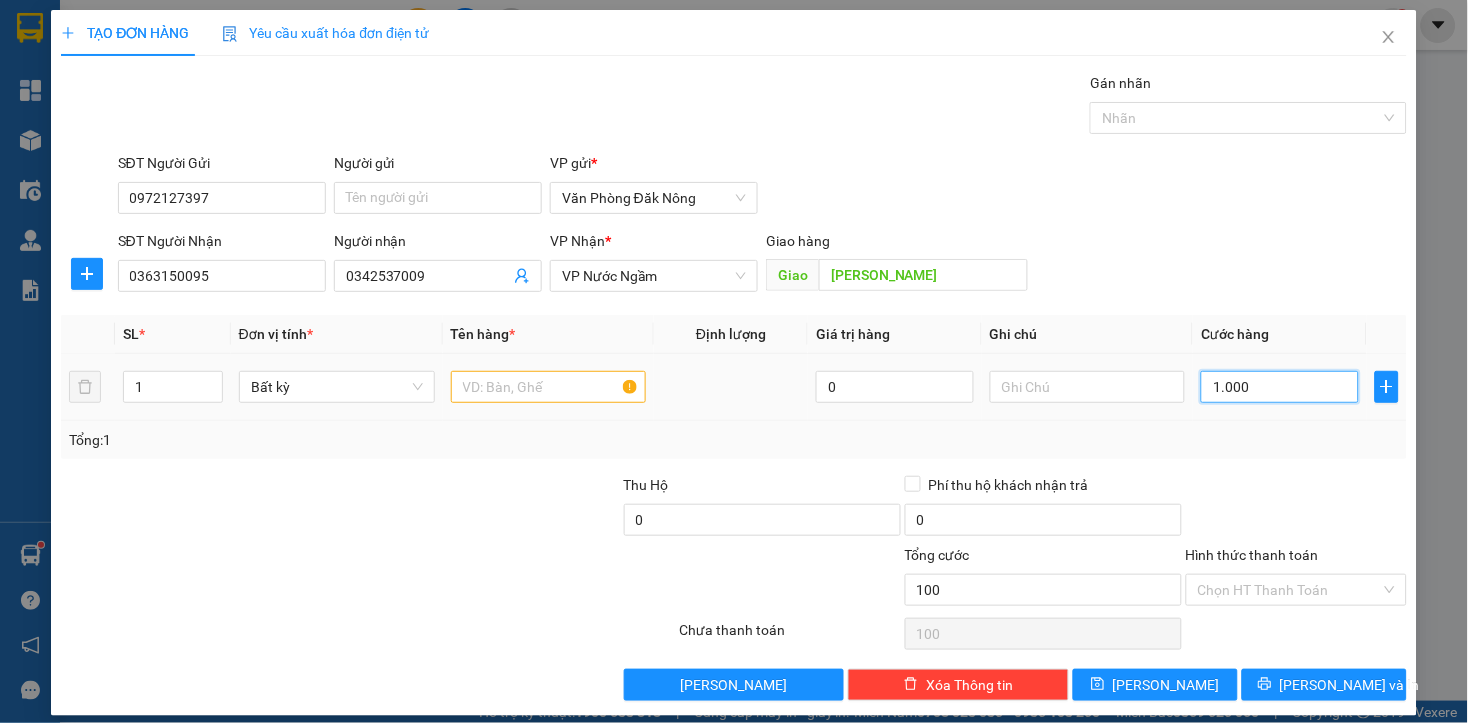 type on "1.000" 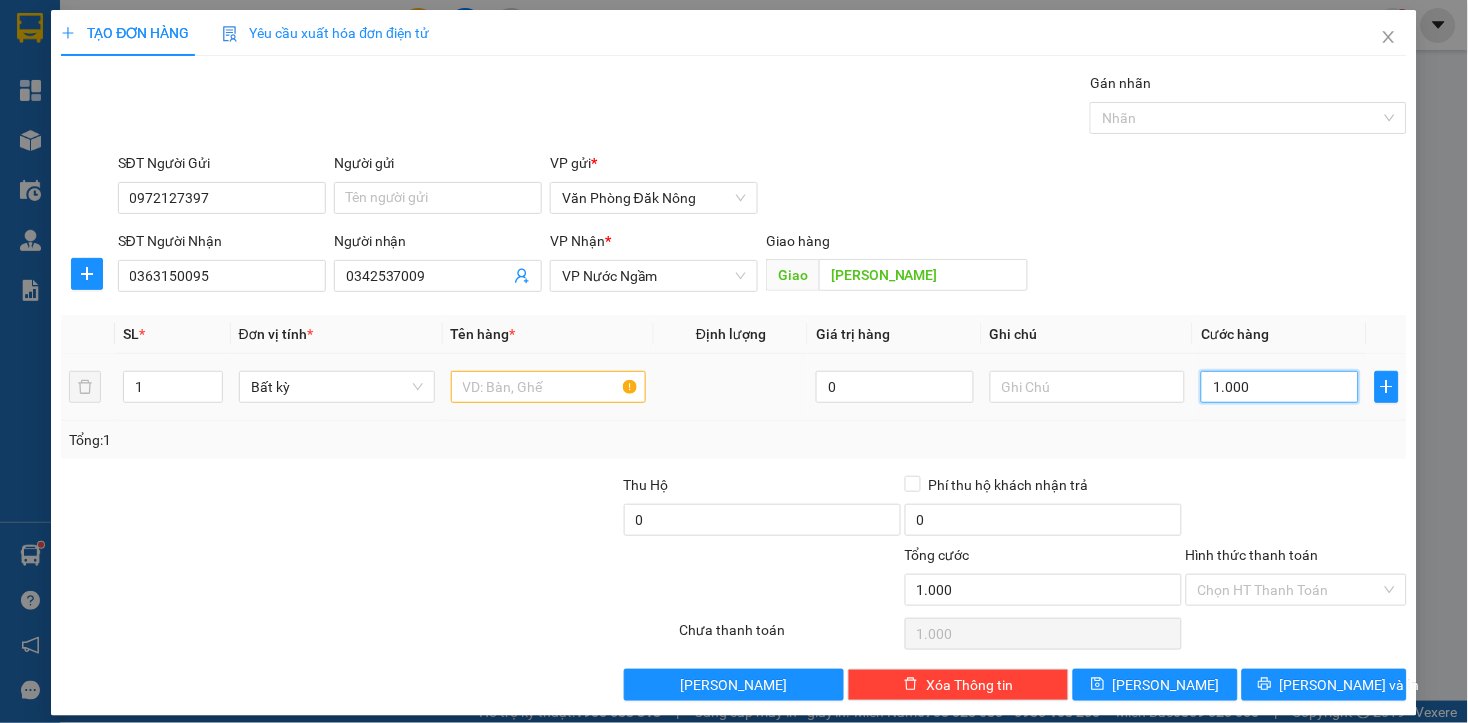 type on "10.000" 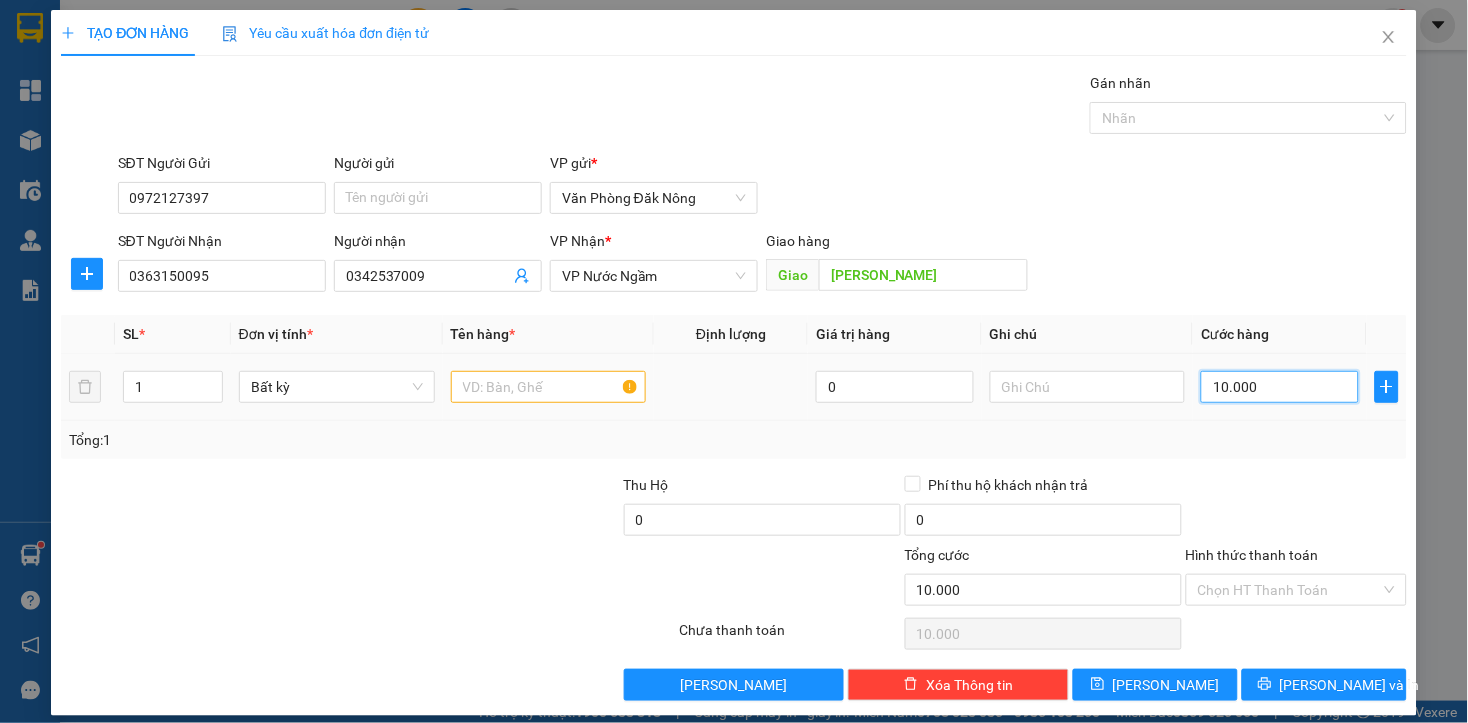 type on "100.000" 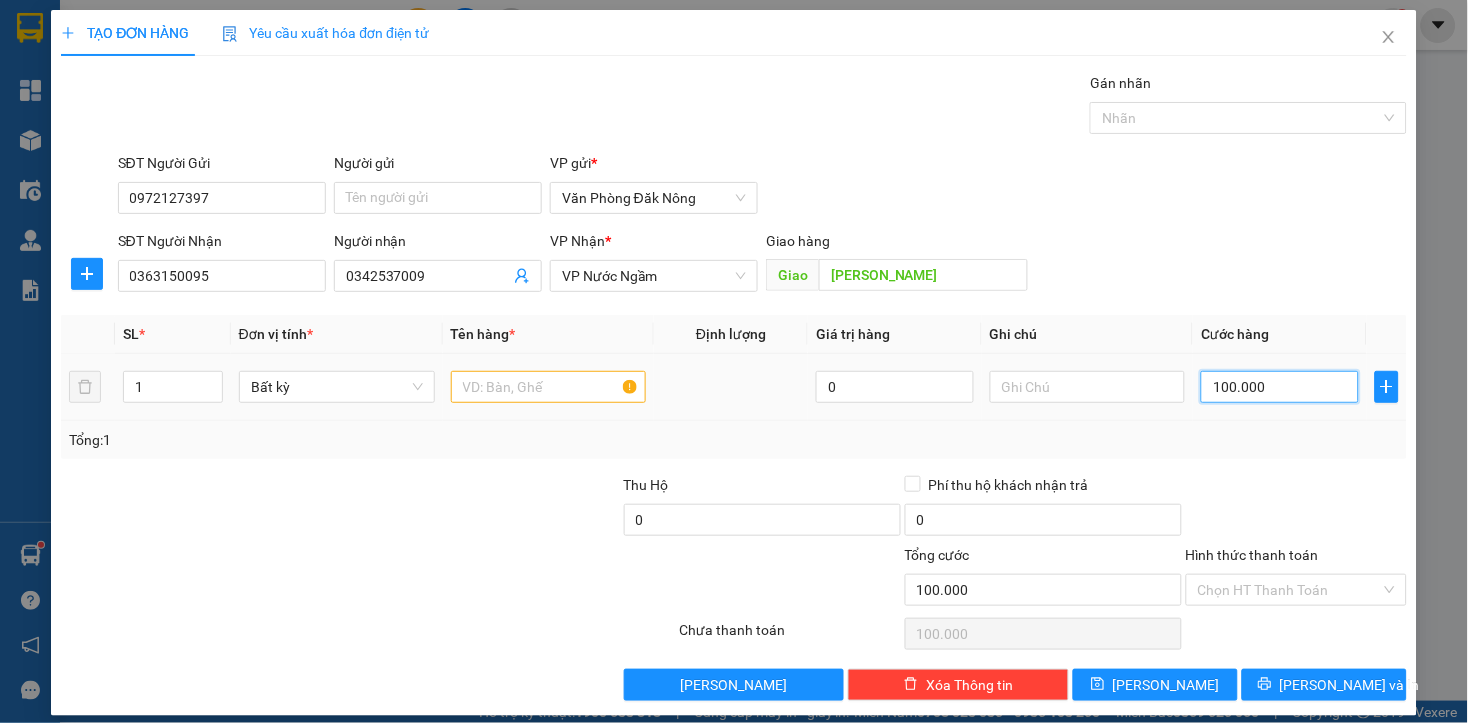 type on "1.000.000" 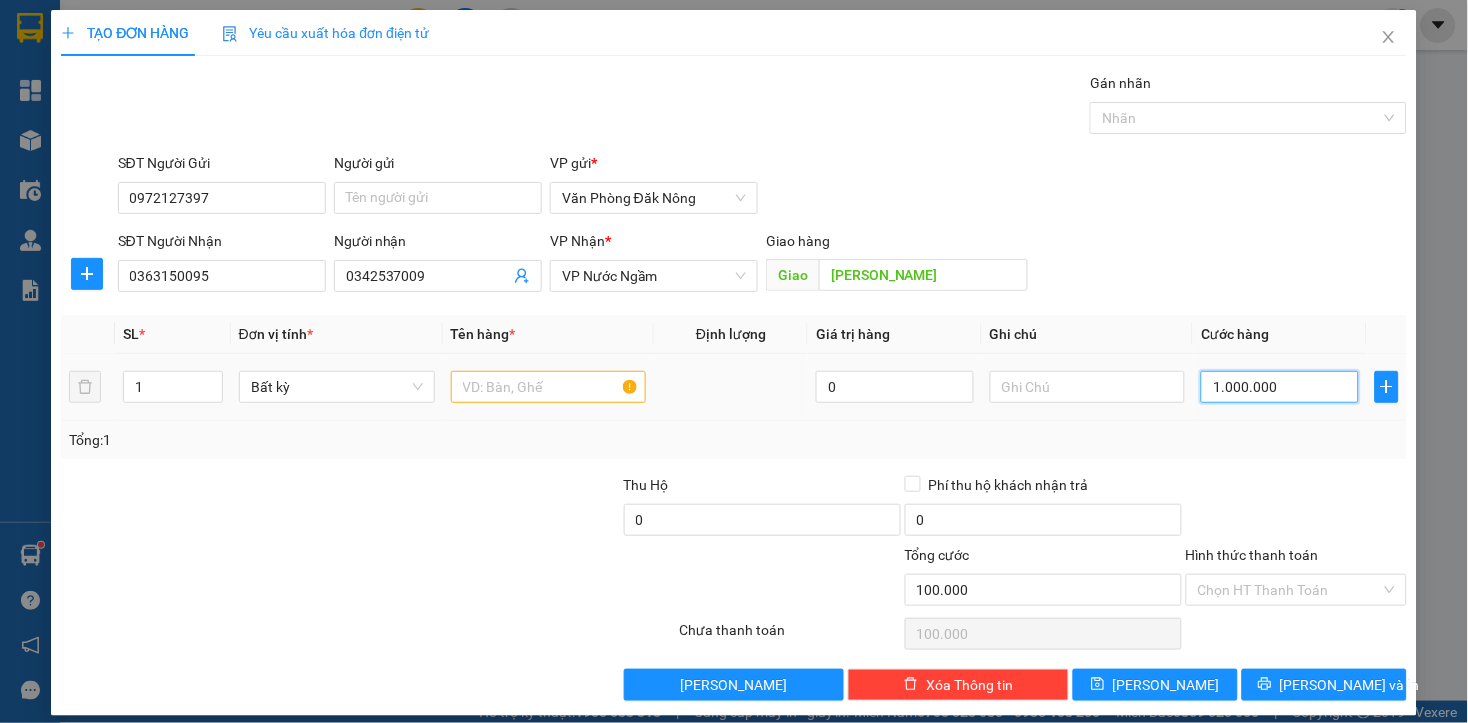 type on "1.000.000" 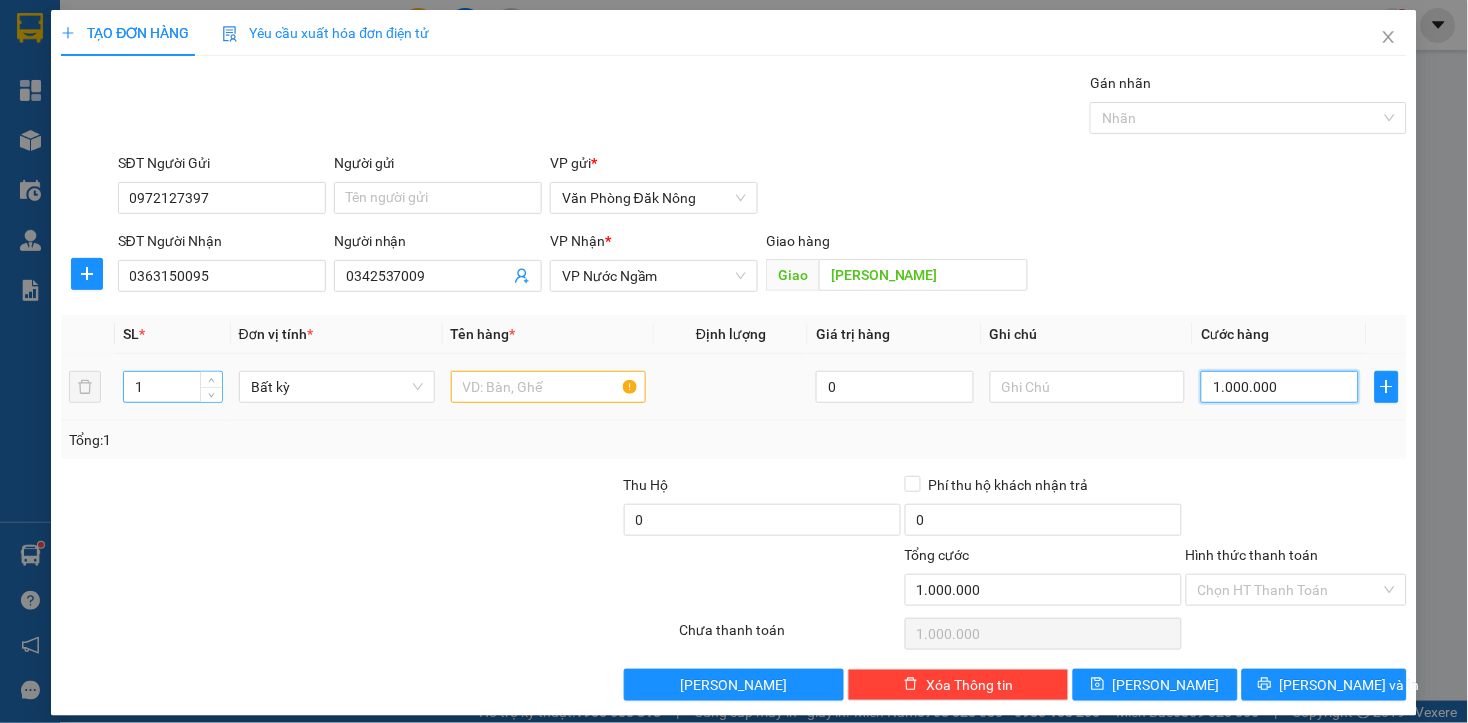 type on "1.000.000" 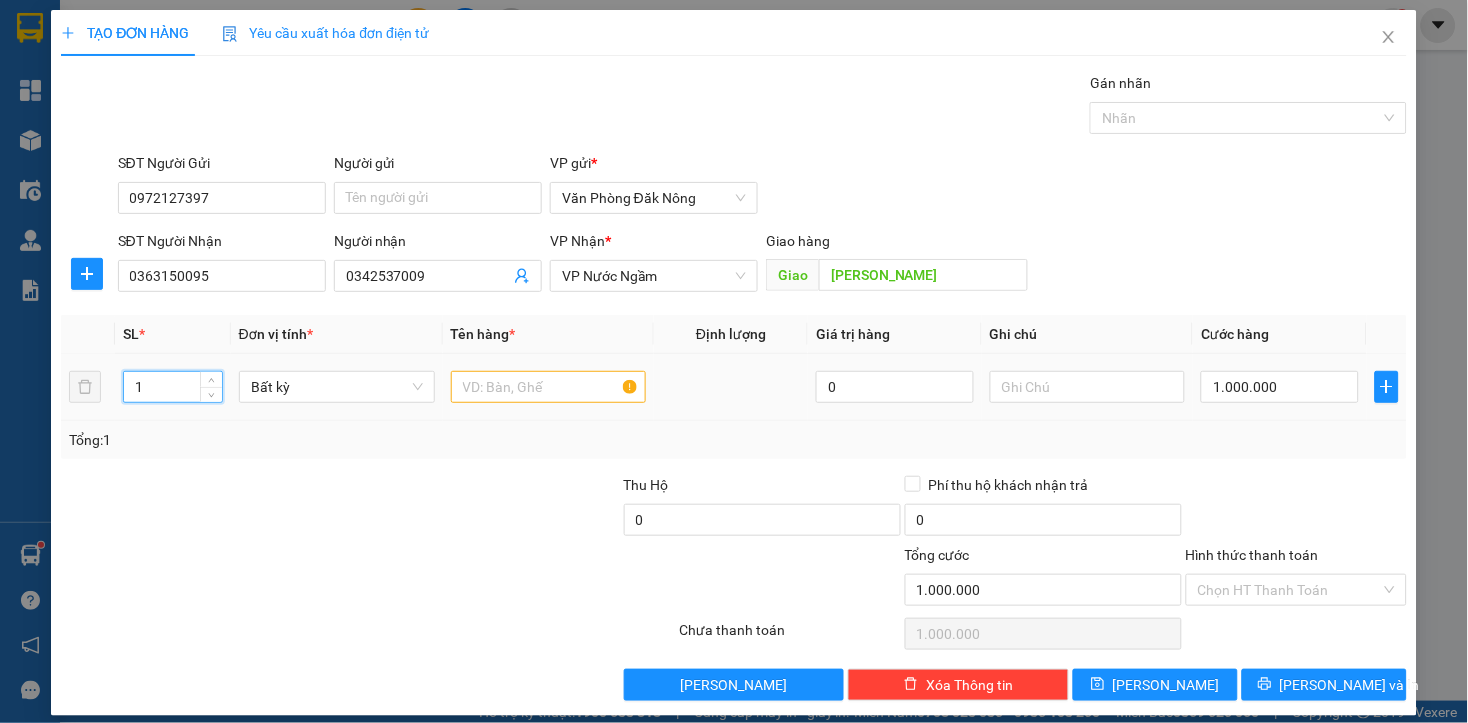 click on "1" at bounding box center [173, 387] 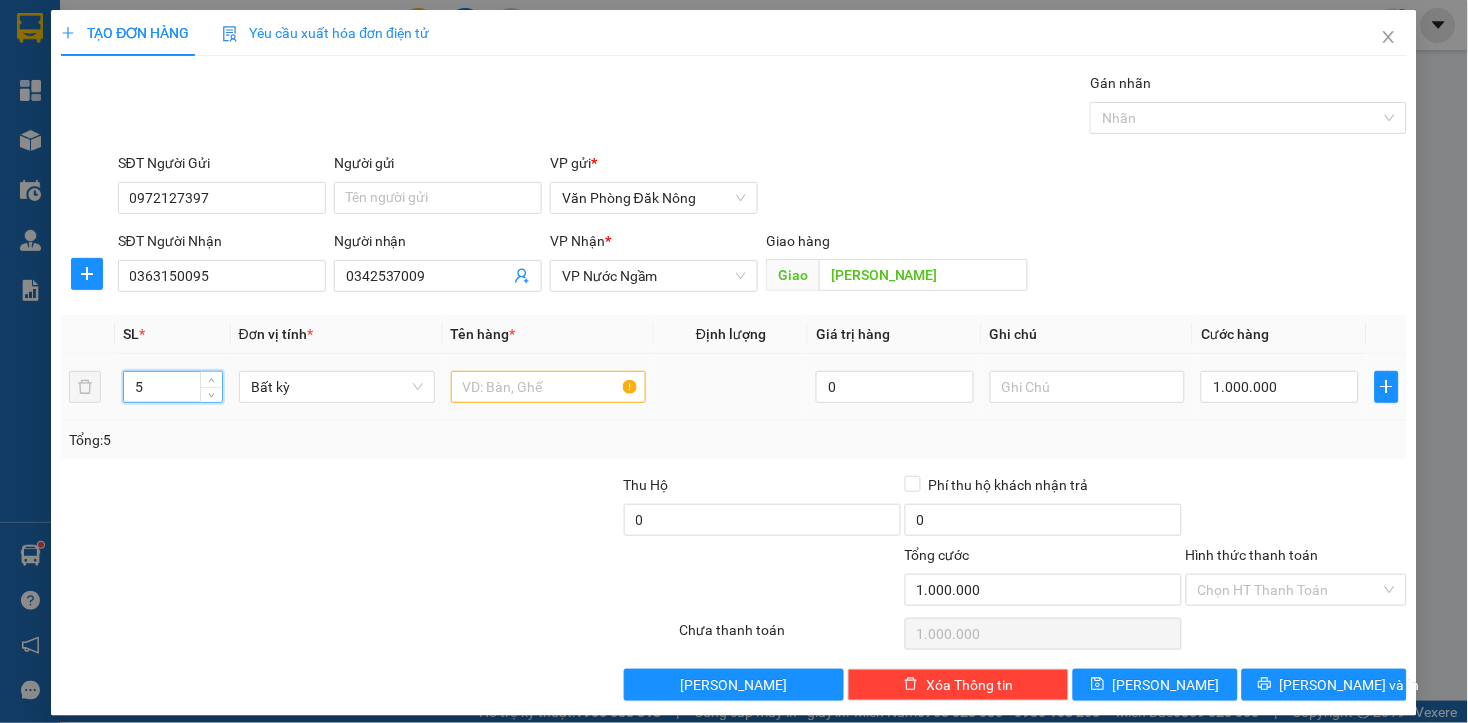type on "5" 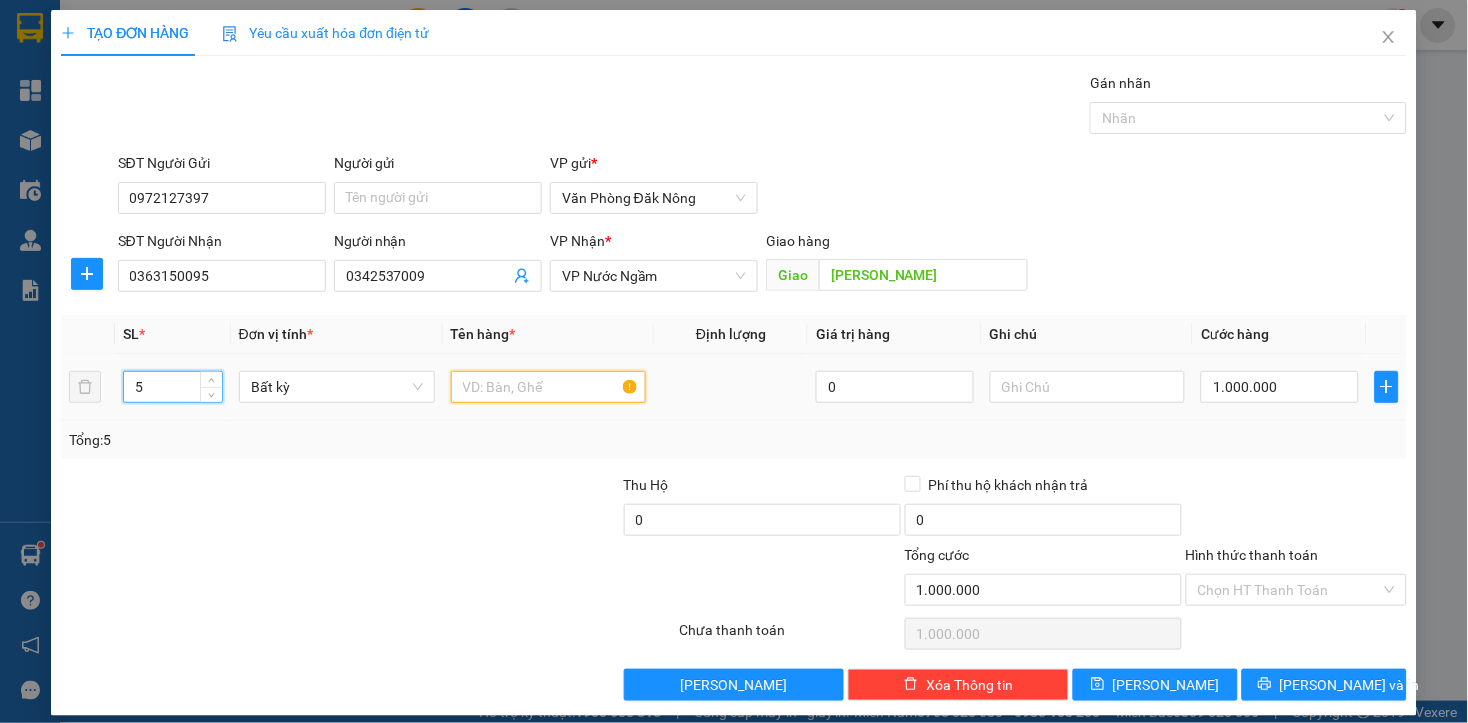 click at bounding box center [549, 387] 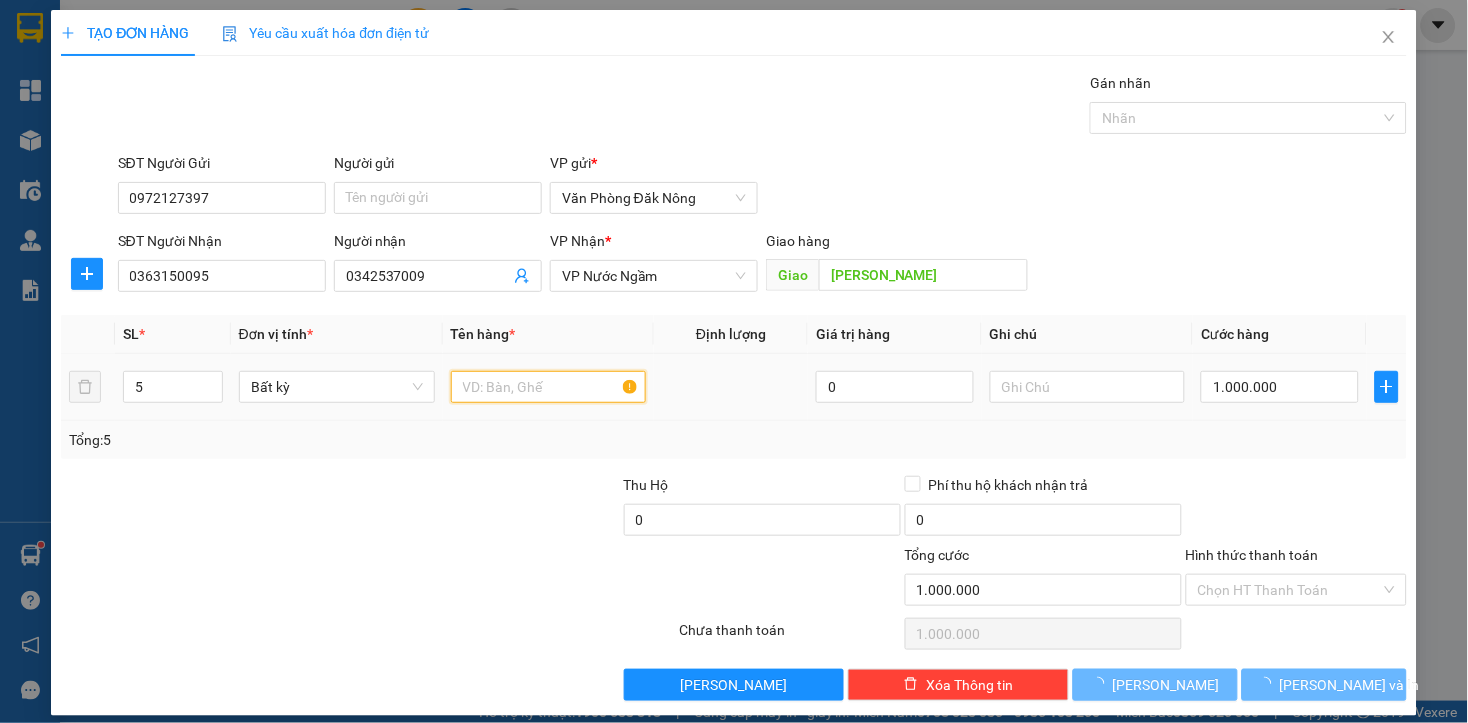 type on "0" 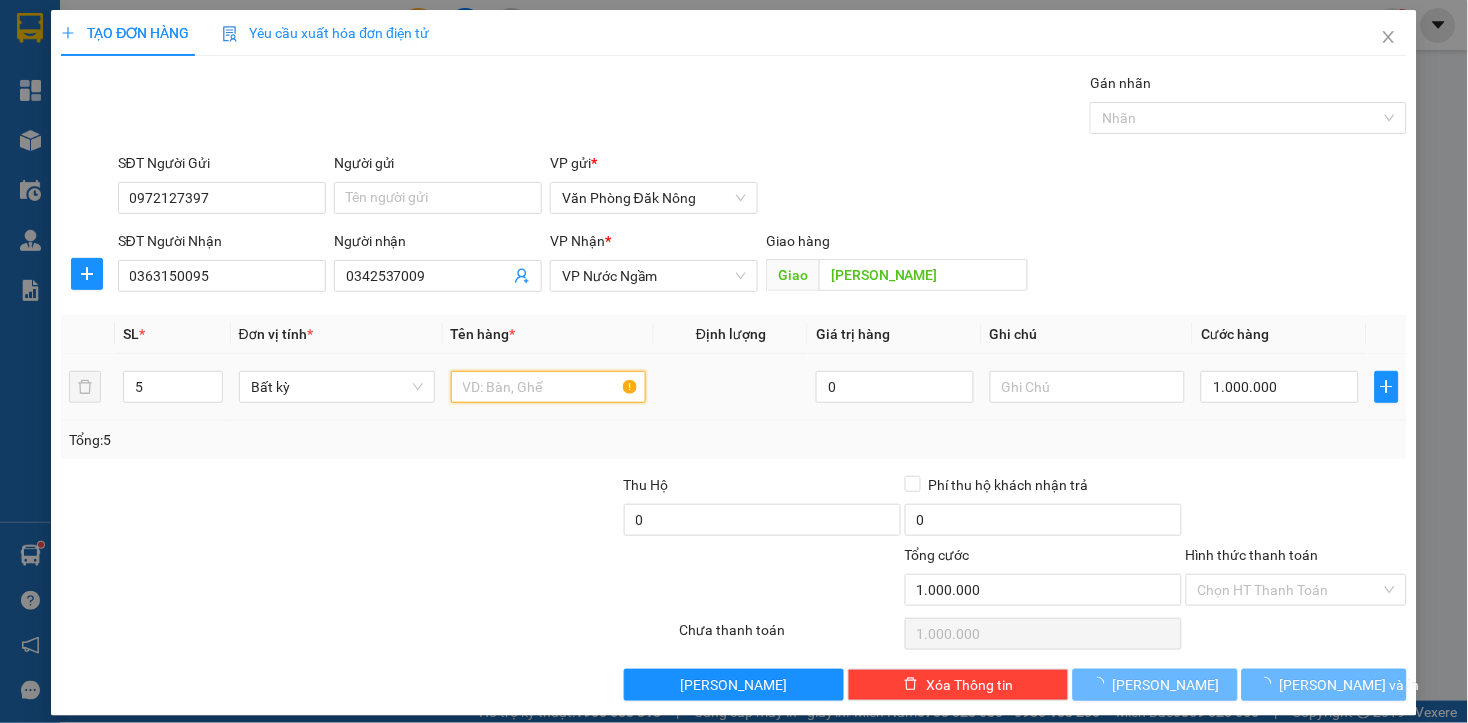 type on "0" 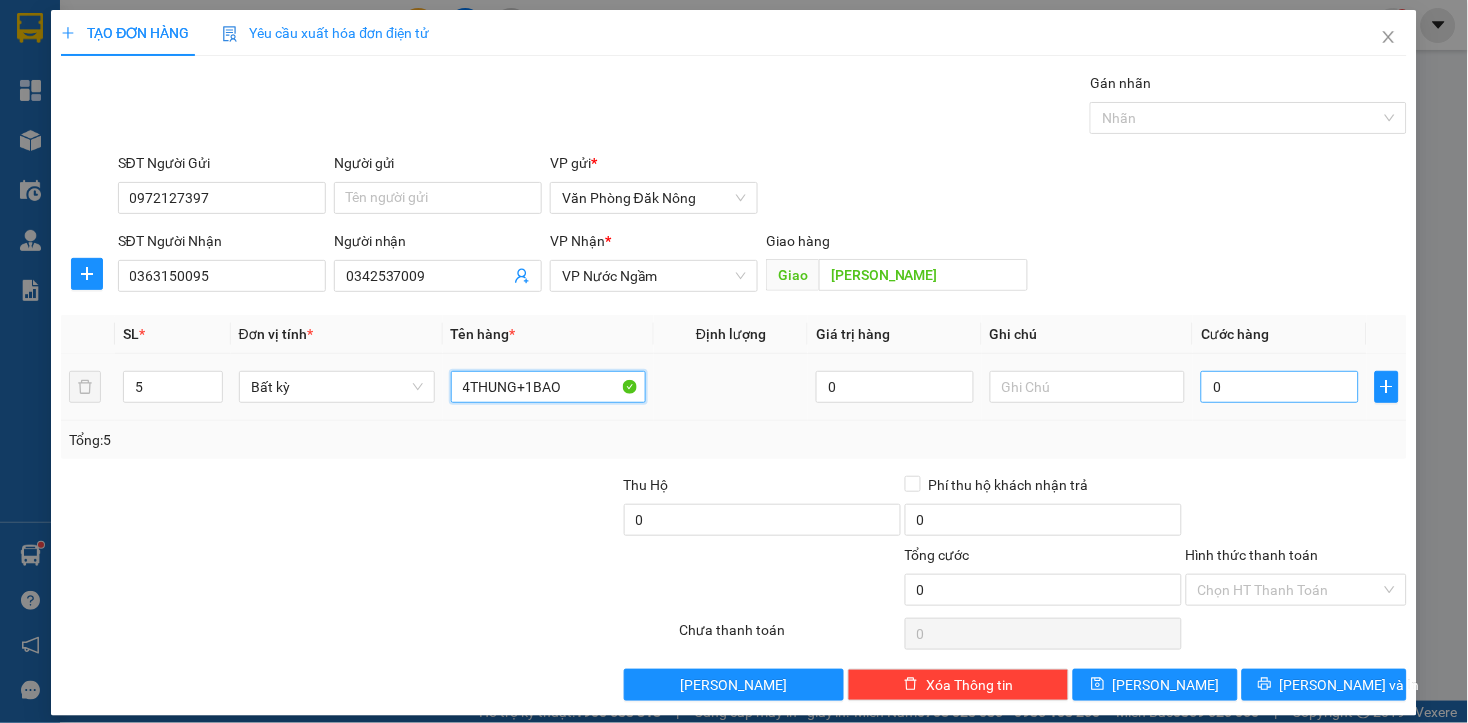 type on "4THUNG+1BAO" 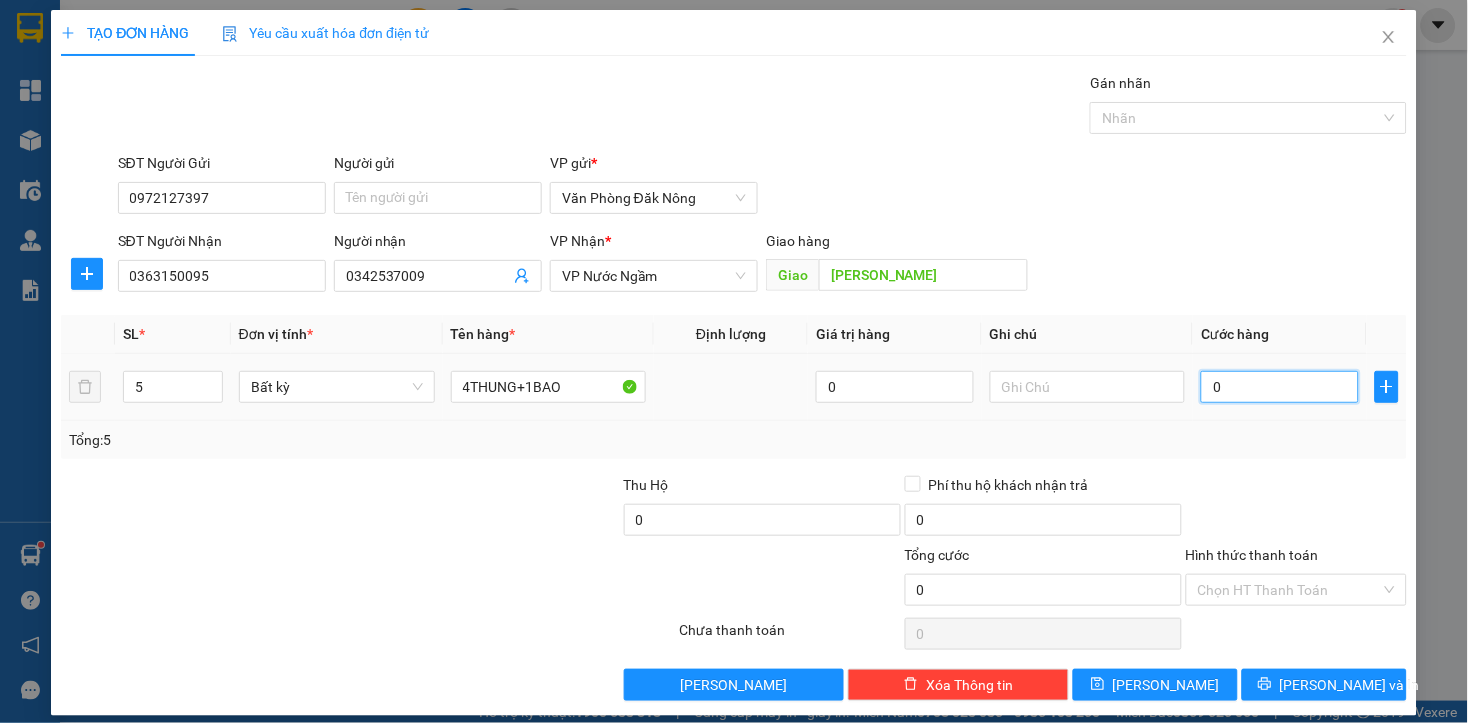 click on "0" at bounding box center (1279, 387) 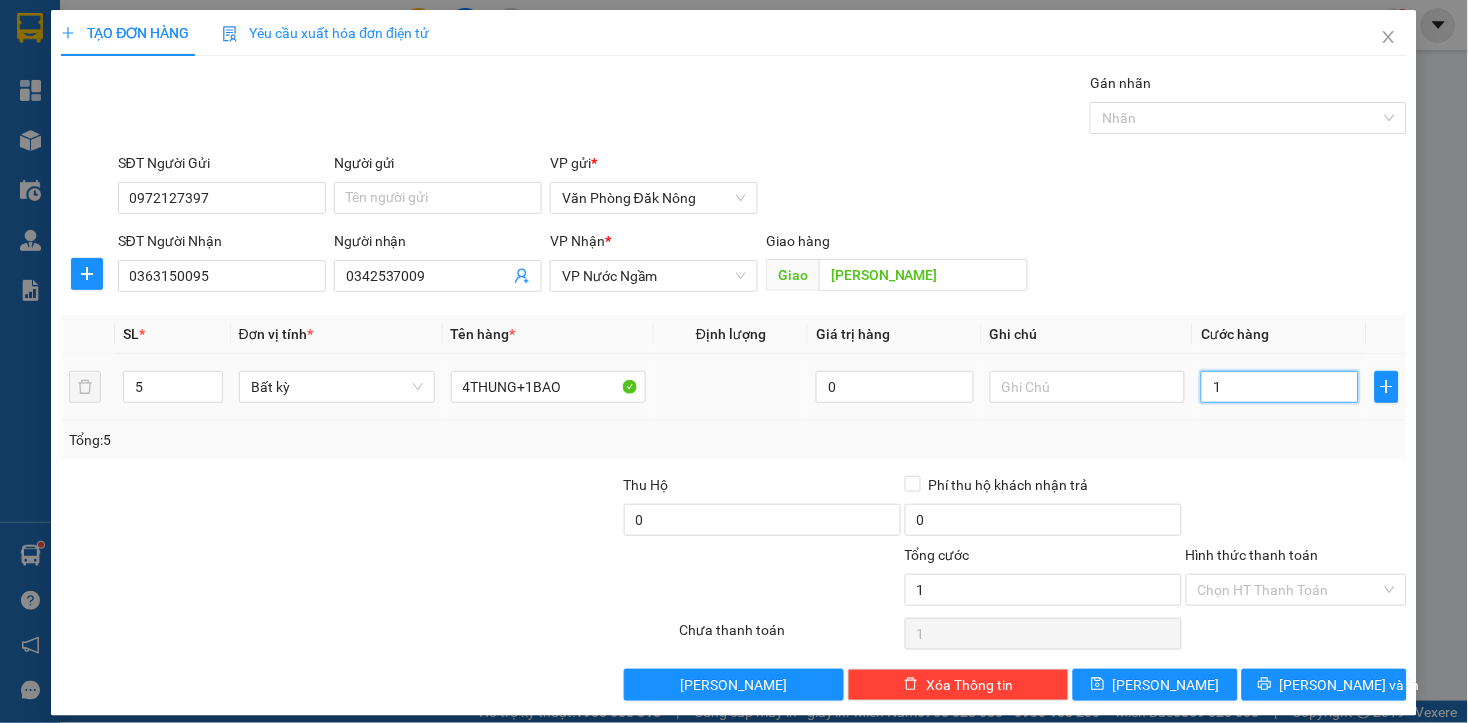 type on "10" 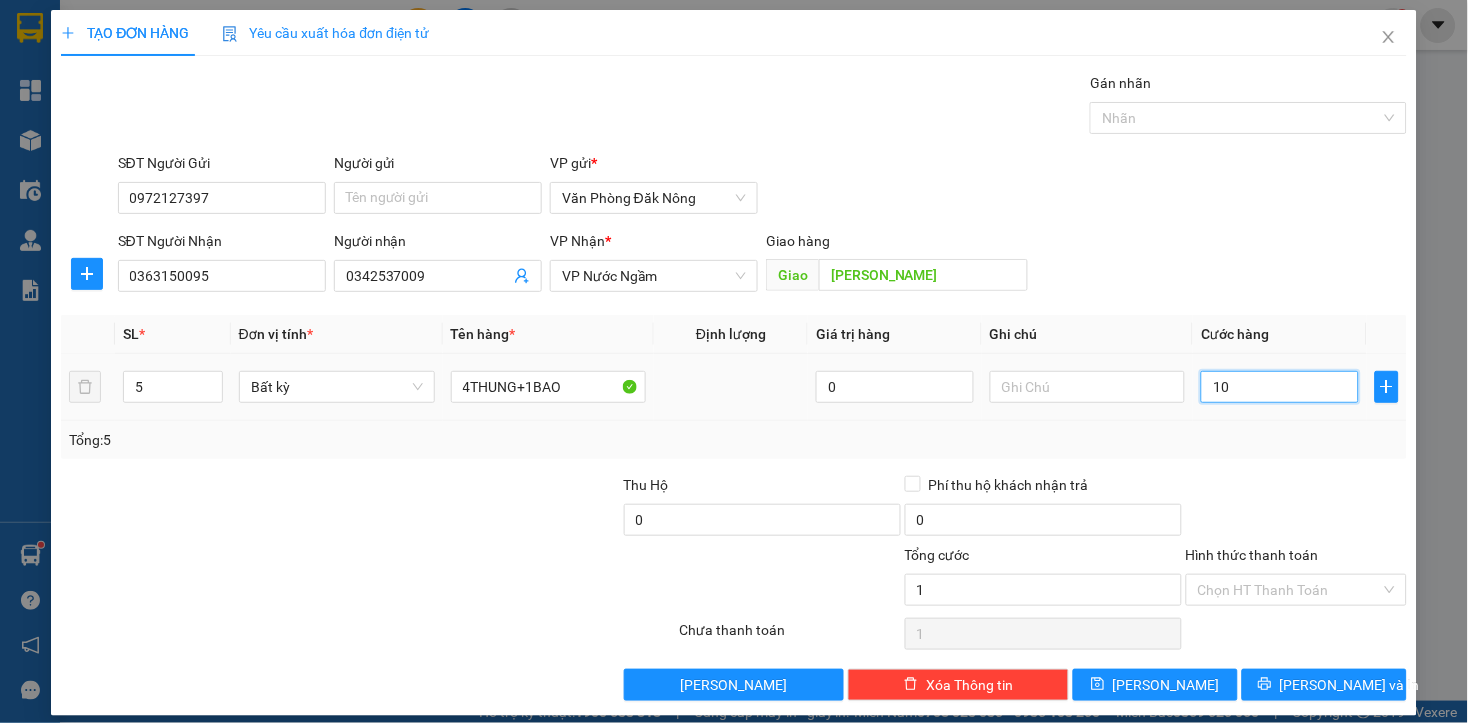 type on "10" 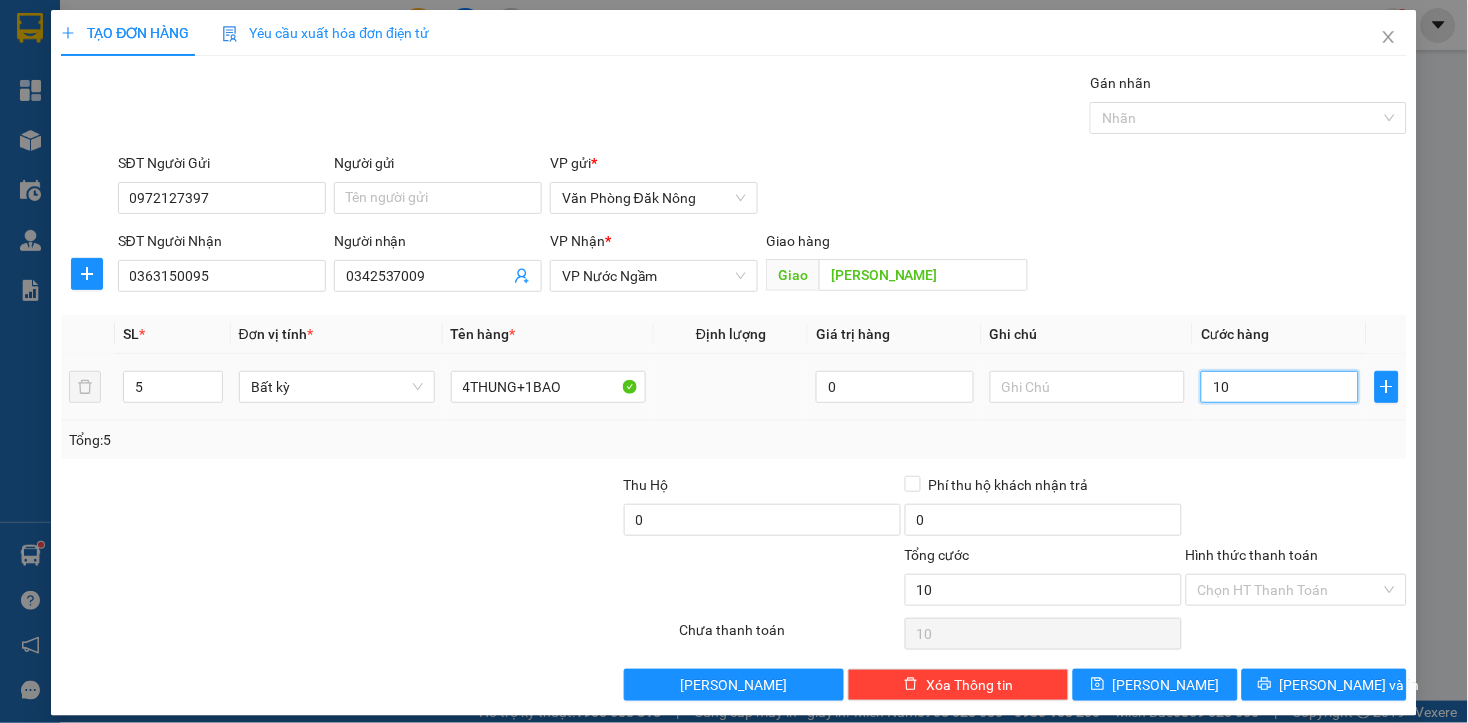 type on "100" 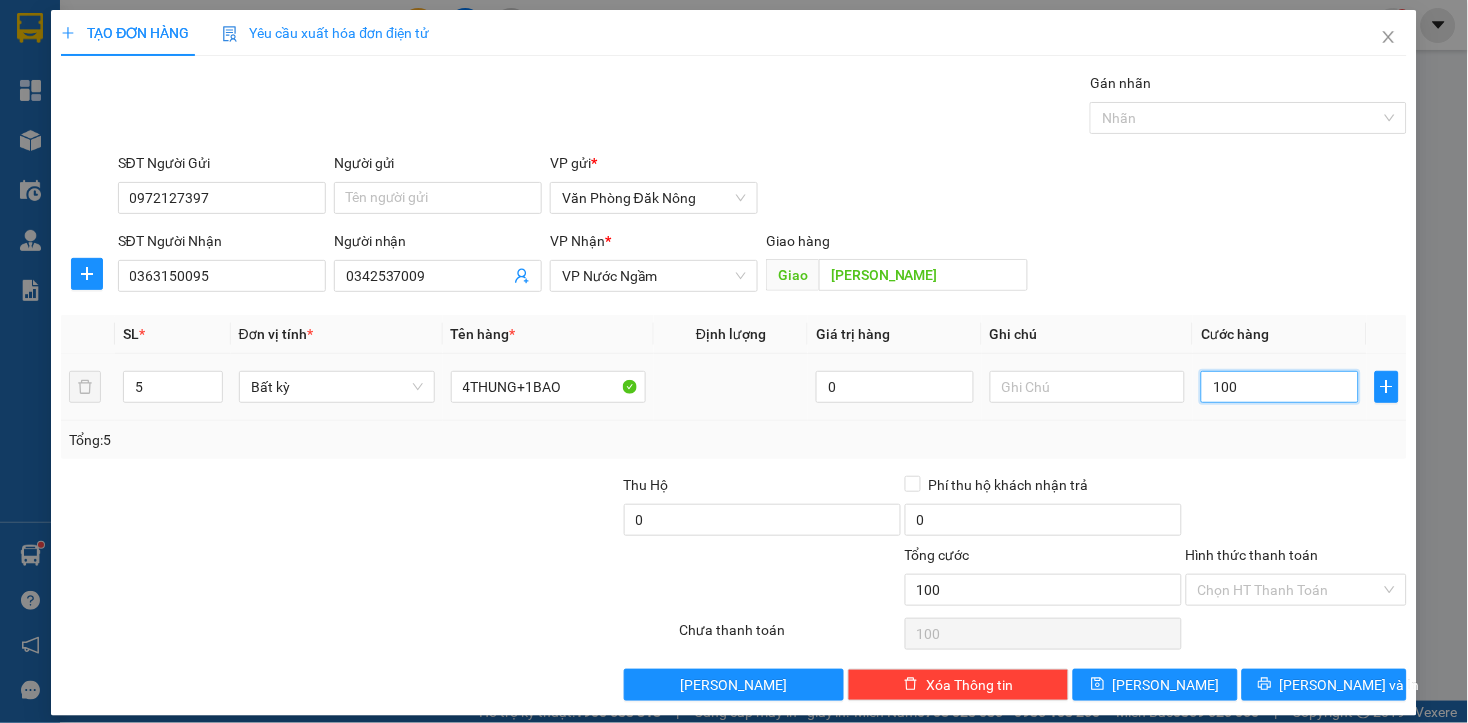 type on "1.000" 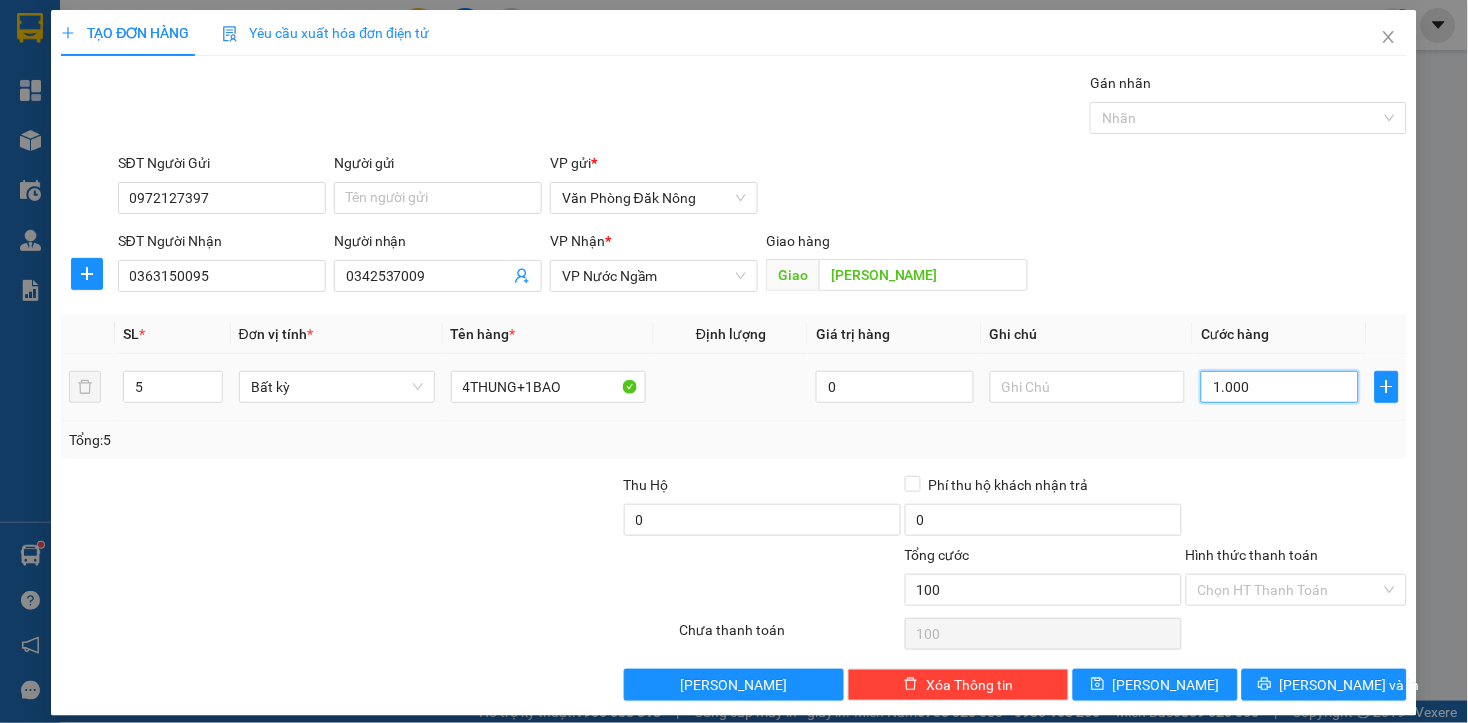 type on "1.000" 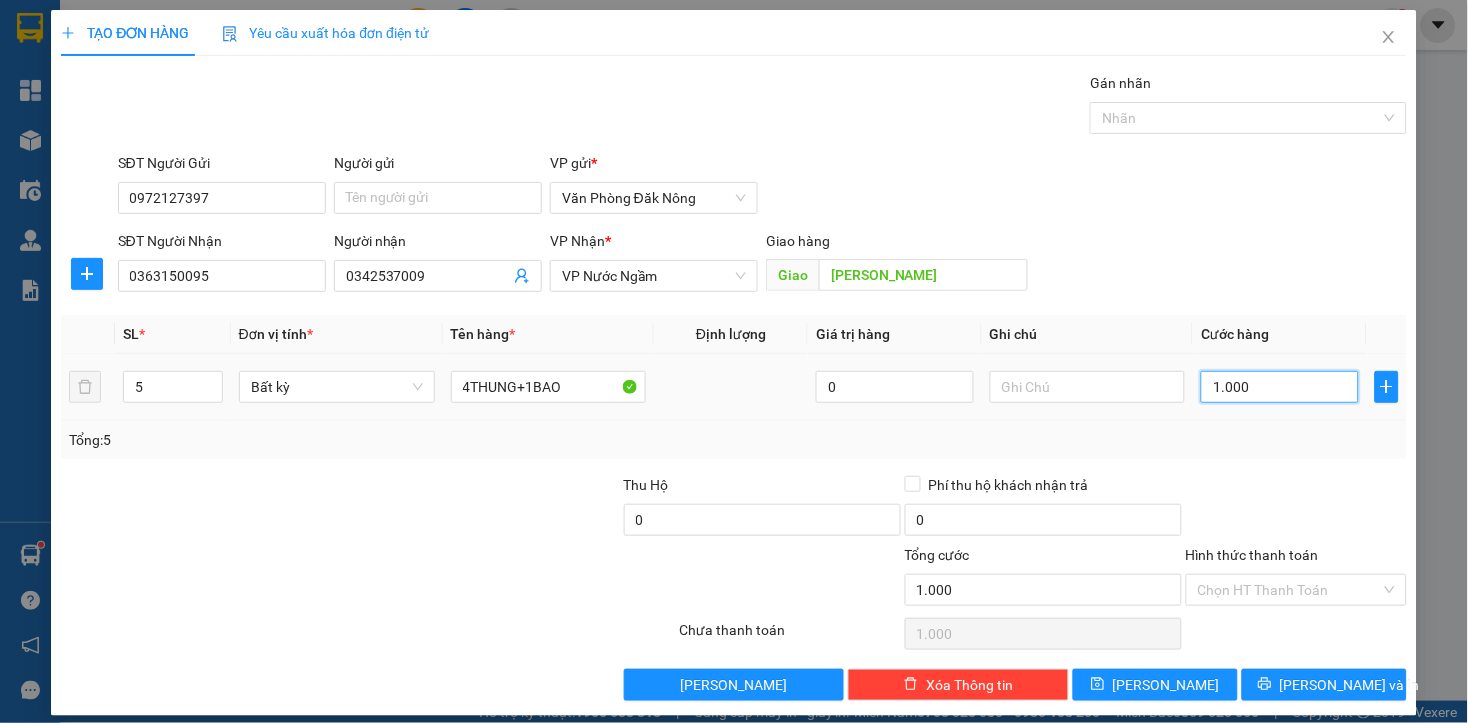 type on "10.000" 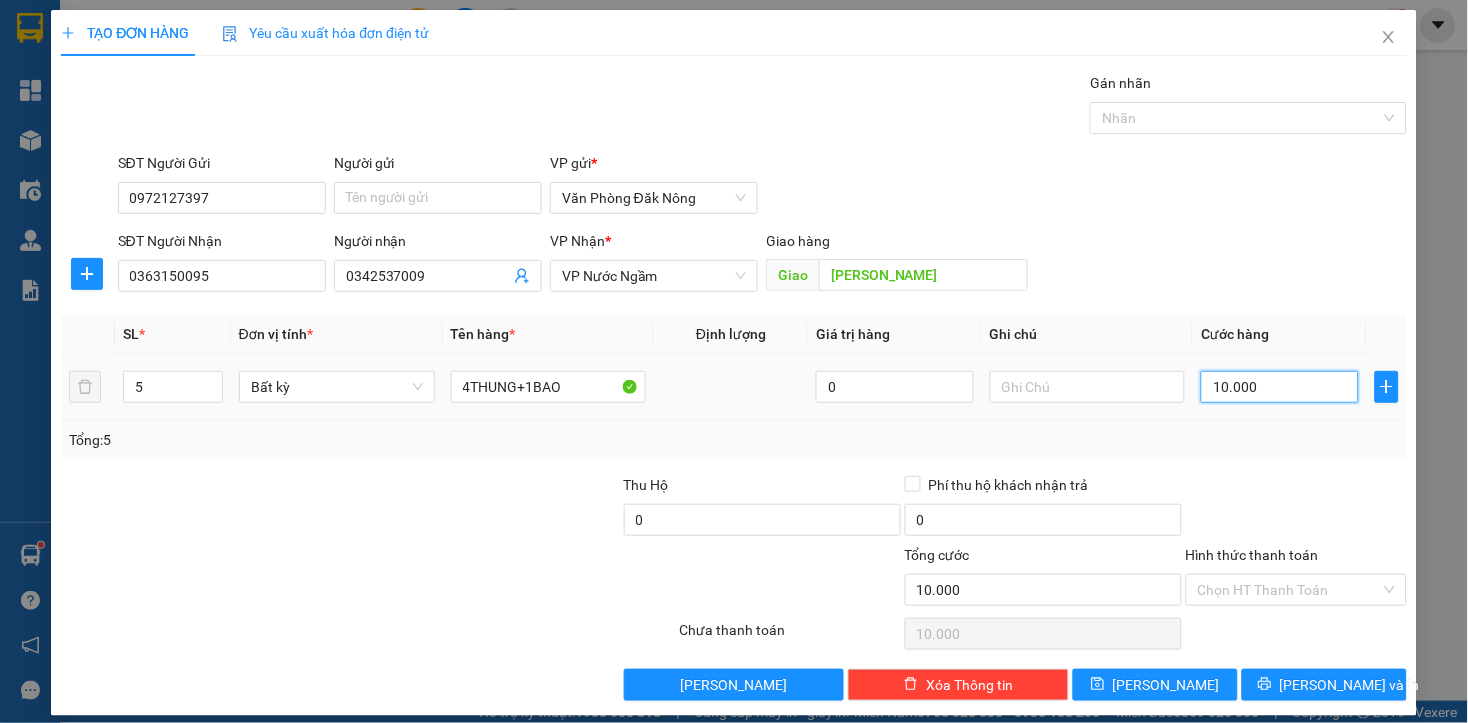 type on "100.000" 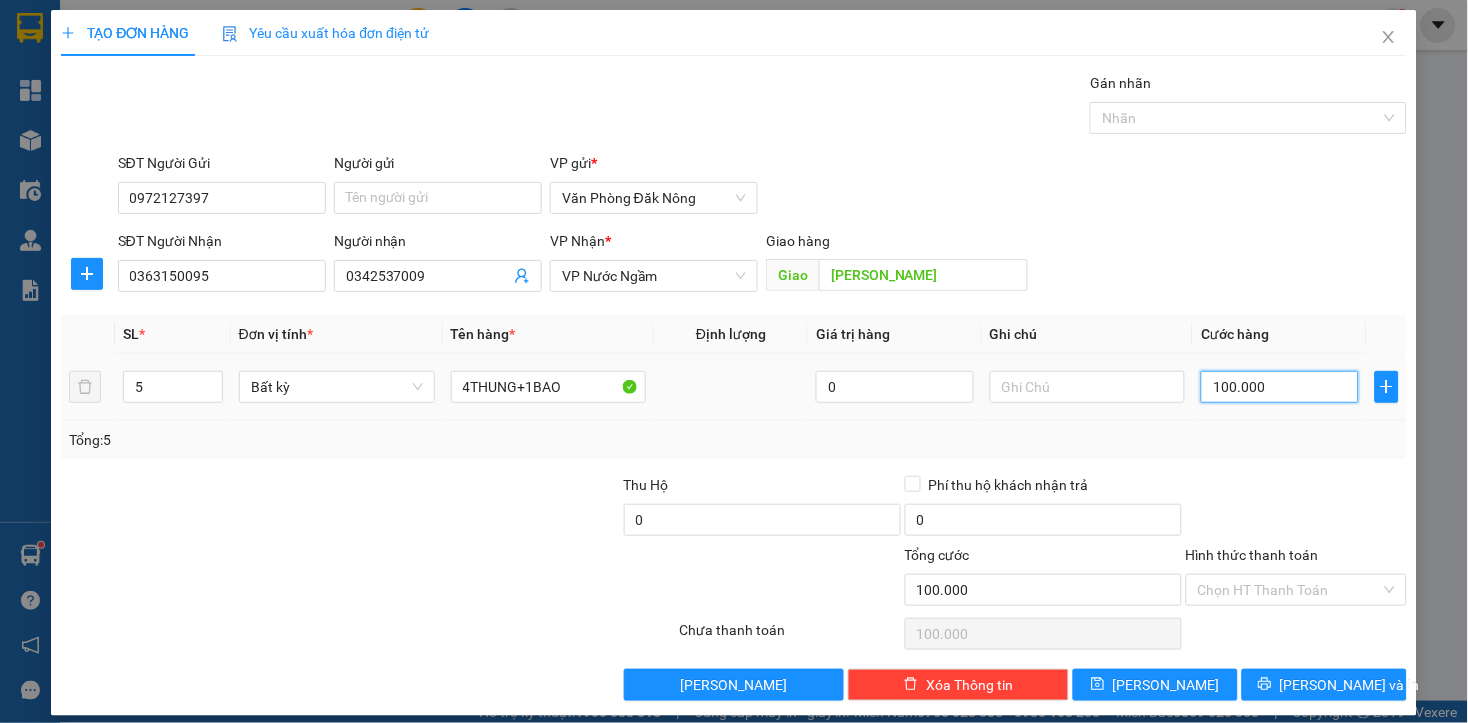 type on "1.000.000" 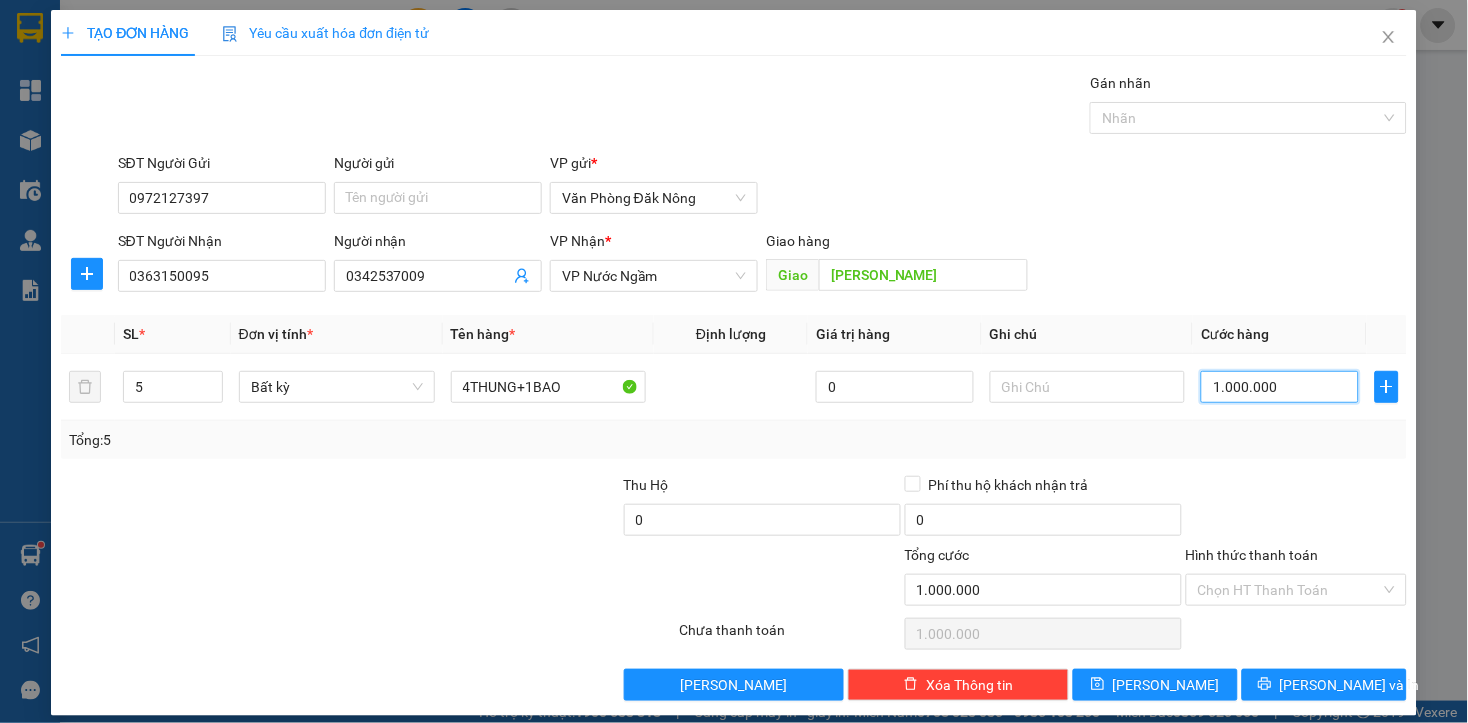 type on "1.000.000" 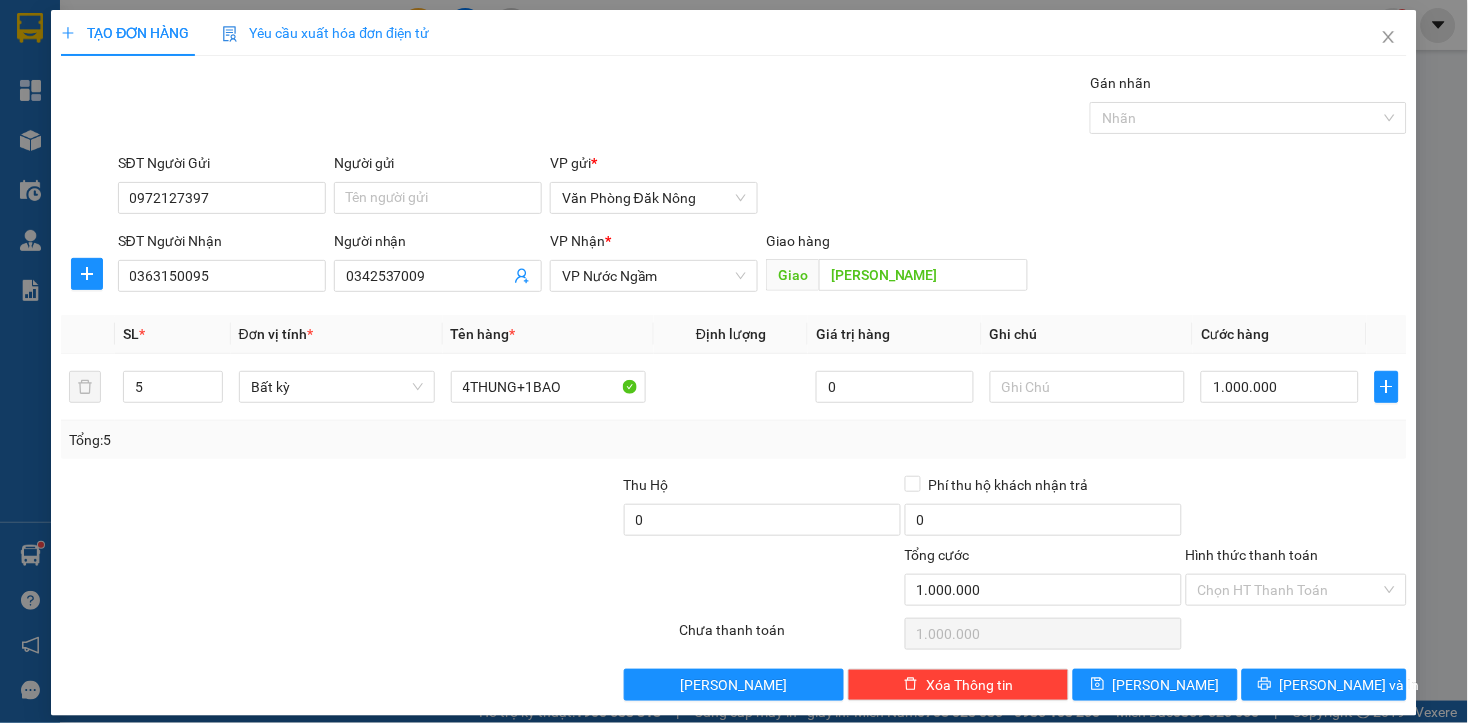 click at bounding box center [256, 579] 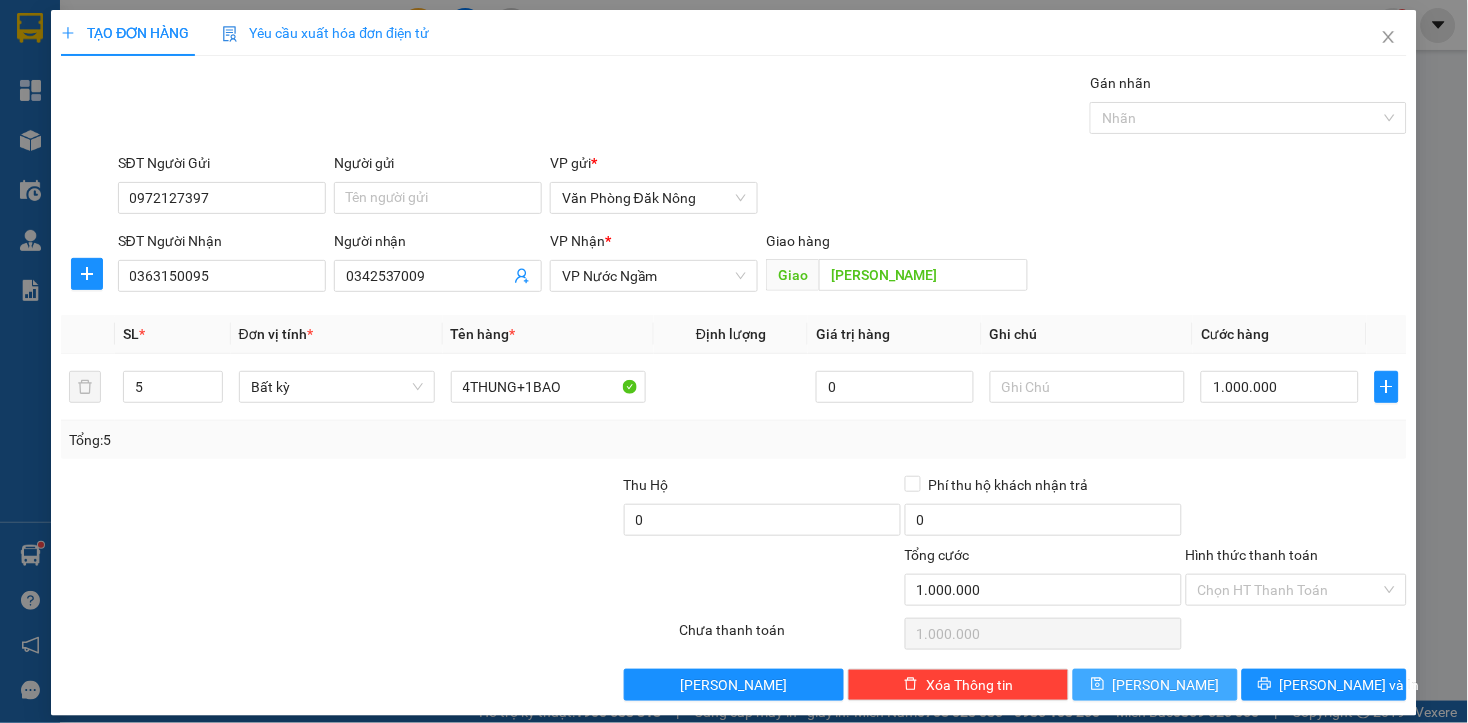 click on "[PERSON_NAME]" at bounding box center (1155, 685) 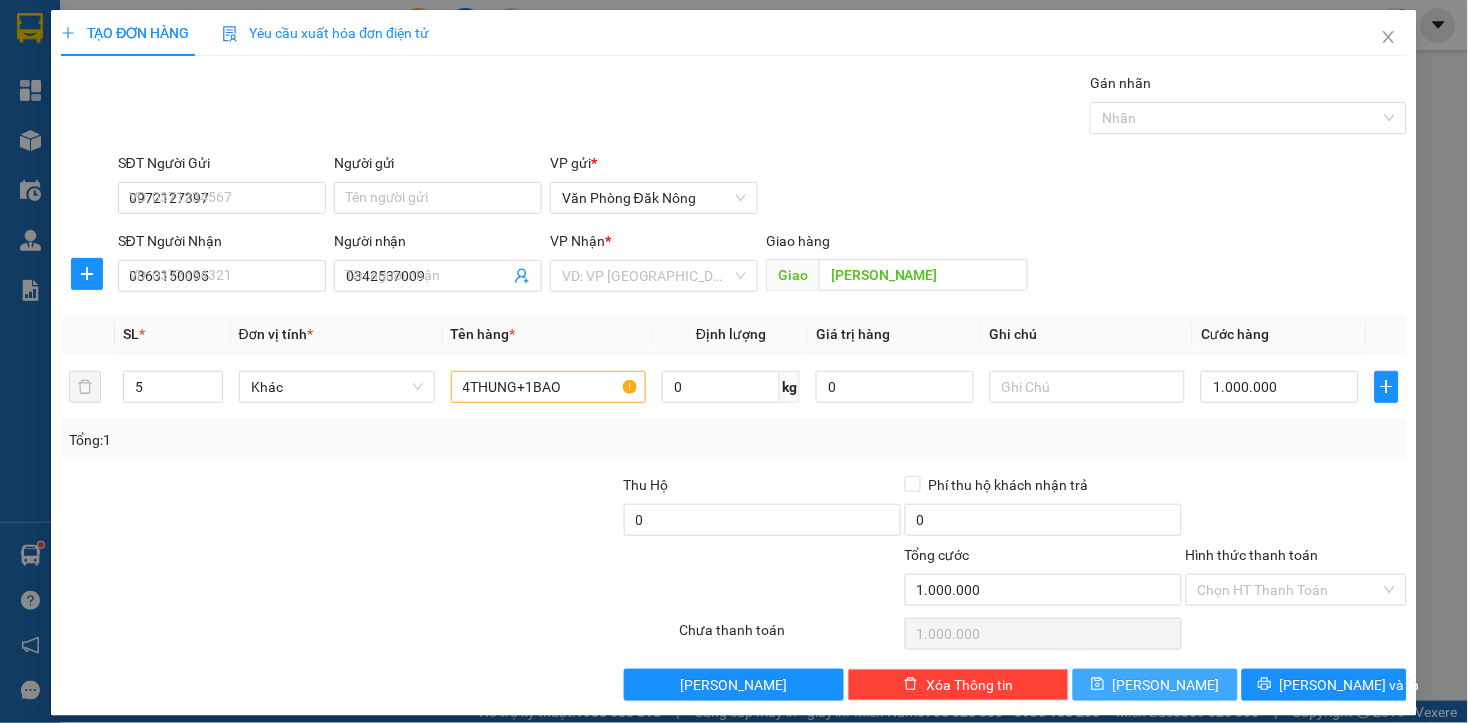 type 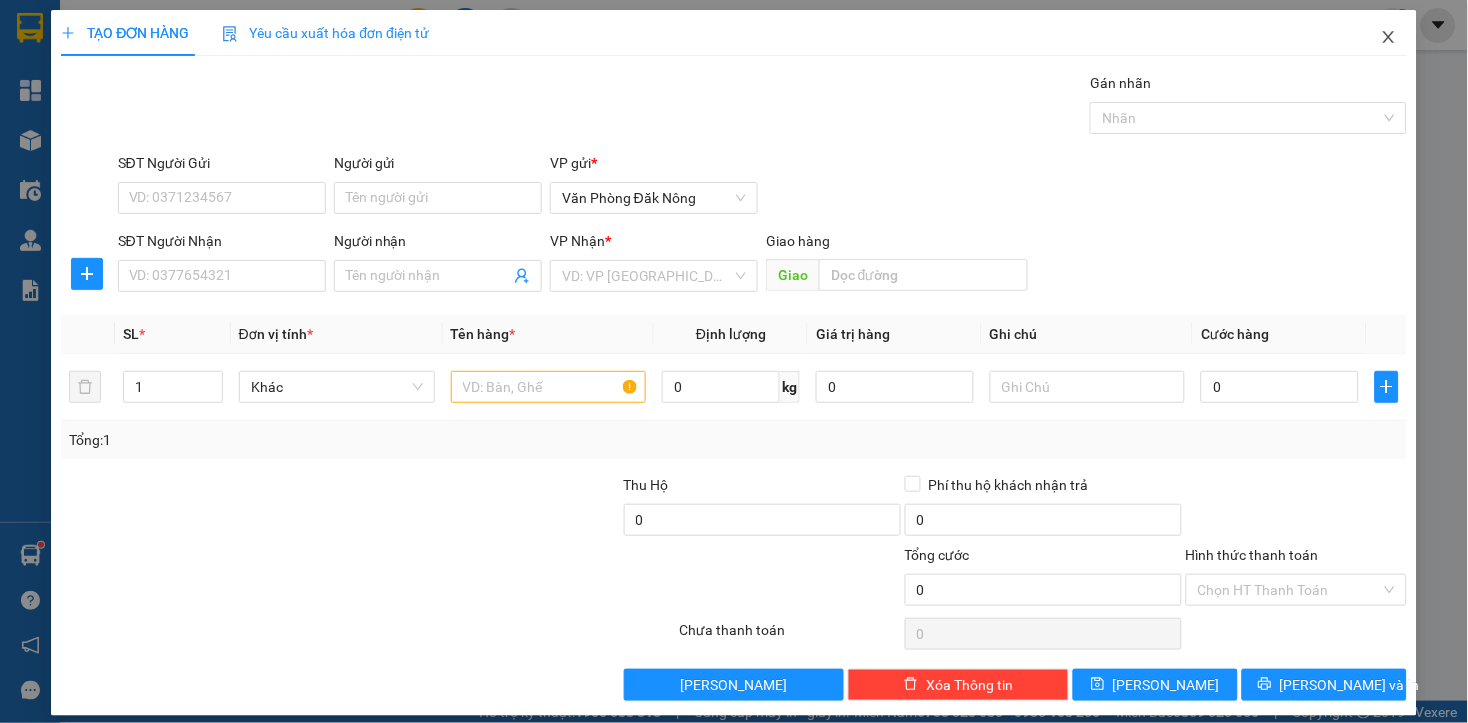 click 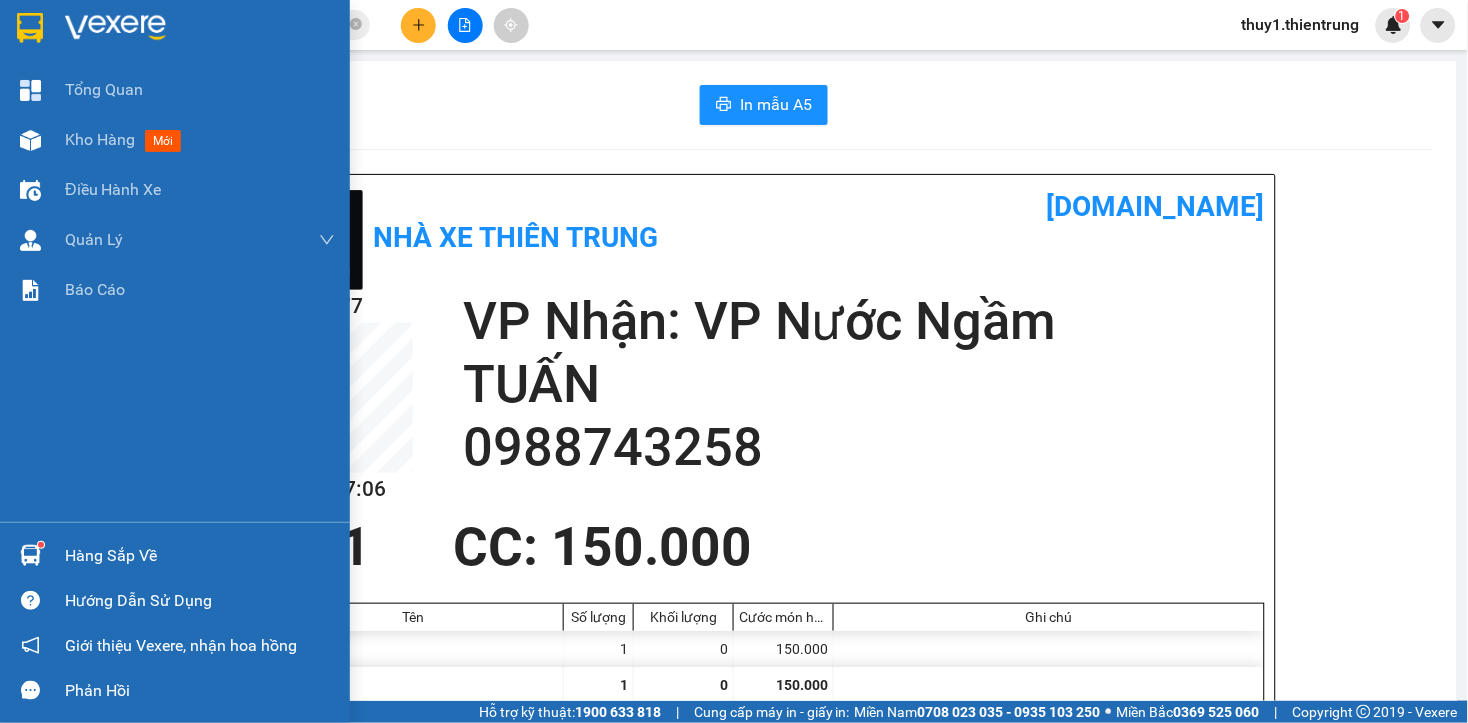 drag, startPoint x: 46, startPoint y: 131, endPoint x: 917, endPoint y: 354, distance: 899.094 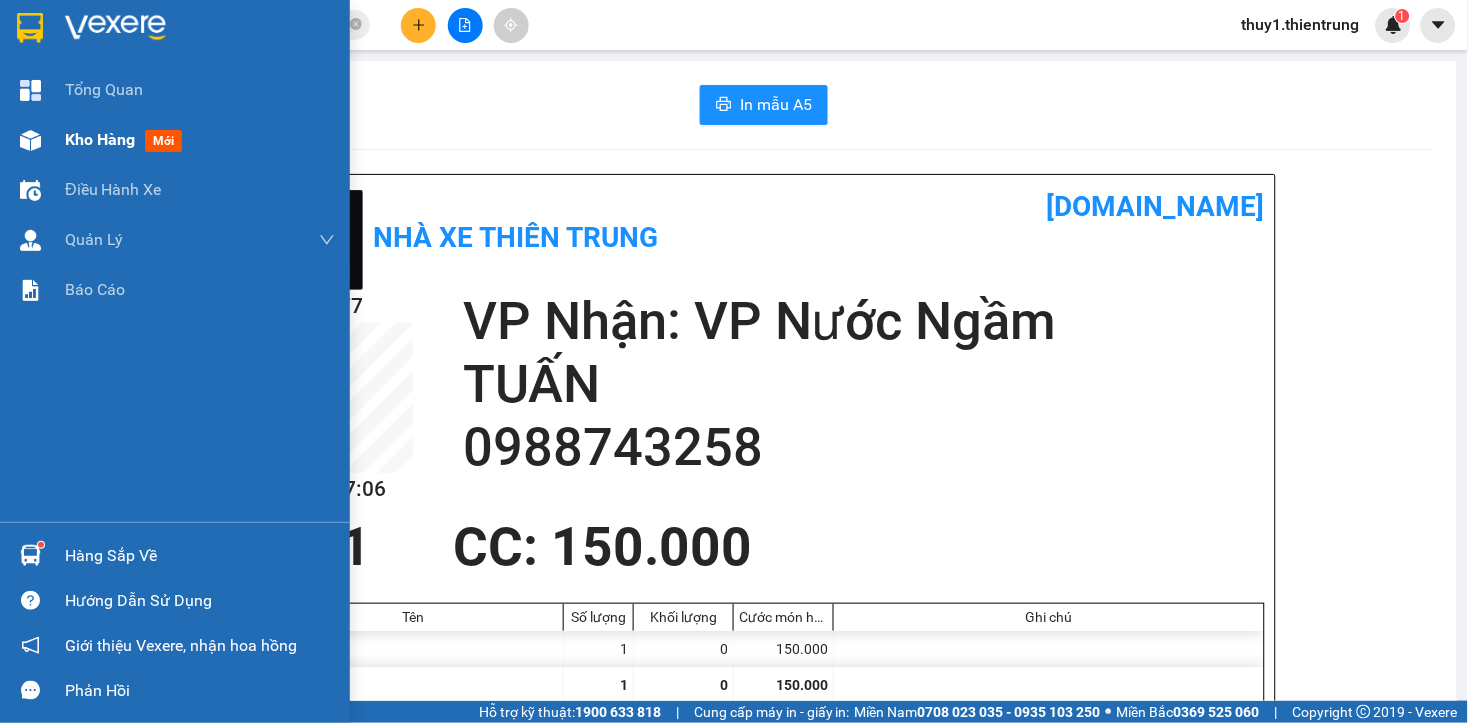 click at bounding box center [30, 140] 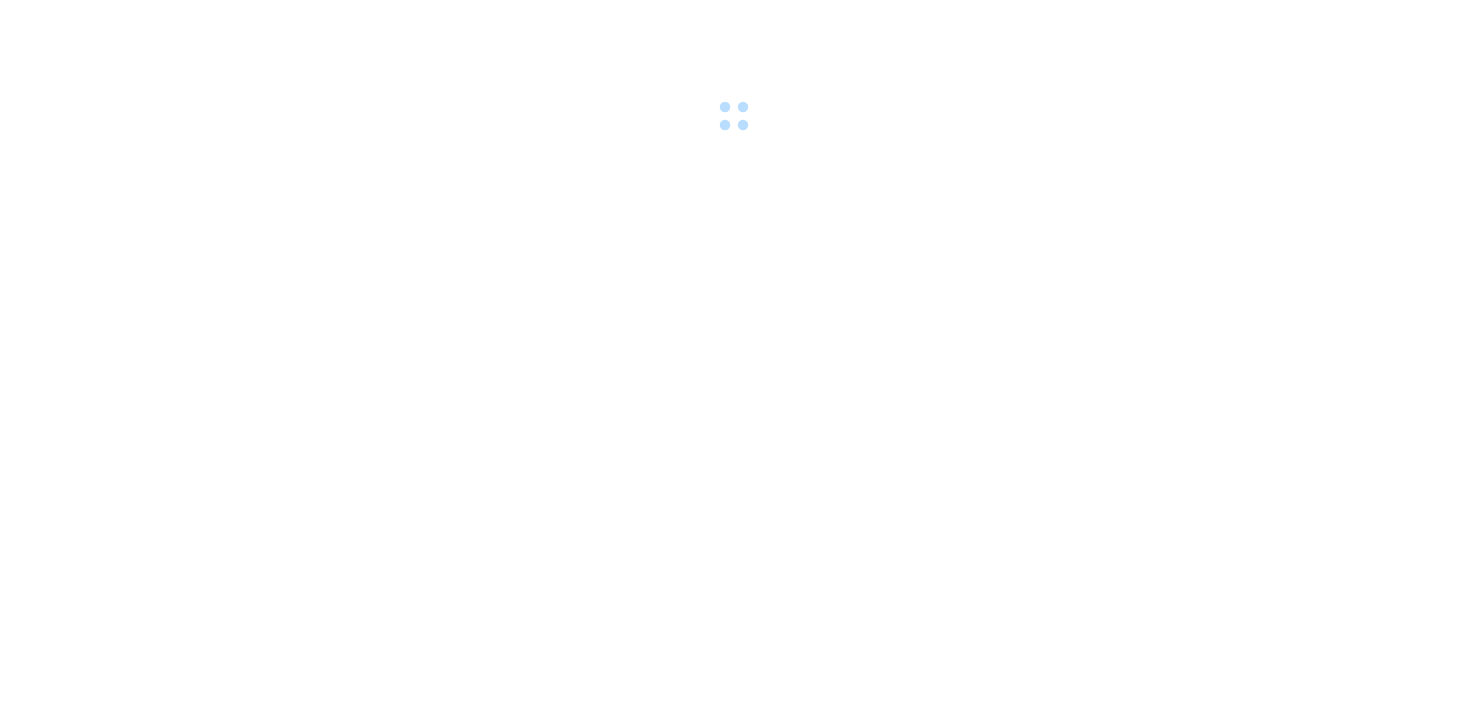 scroll, scrollTop: 0, scrollLeft: 0, axis: both 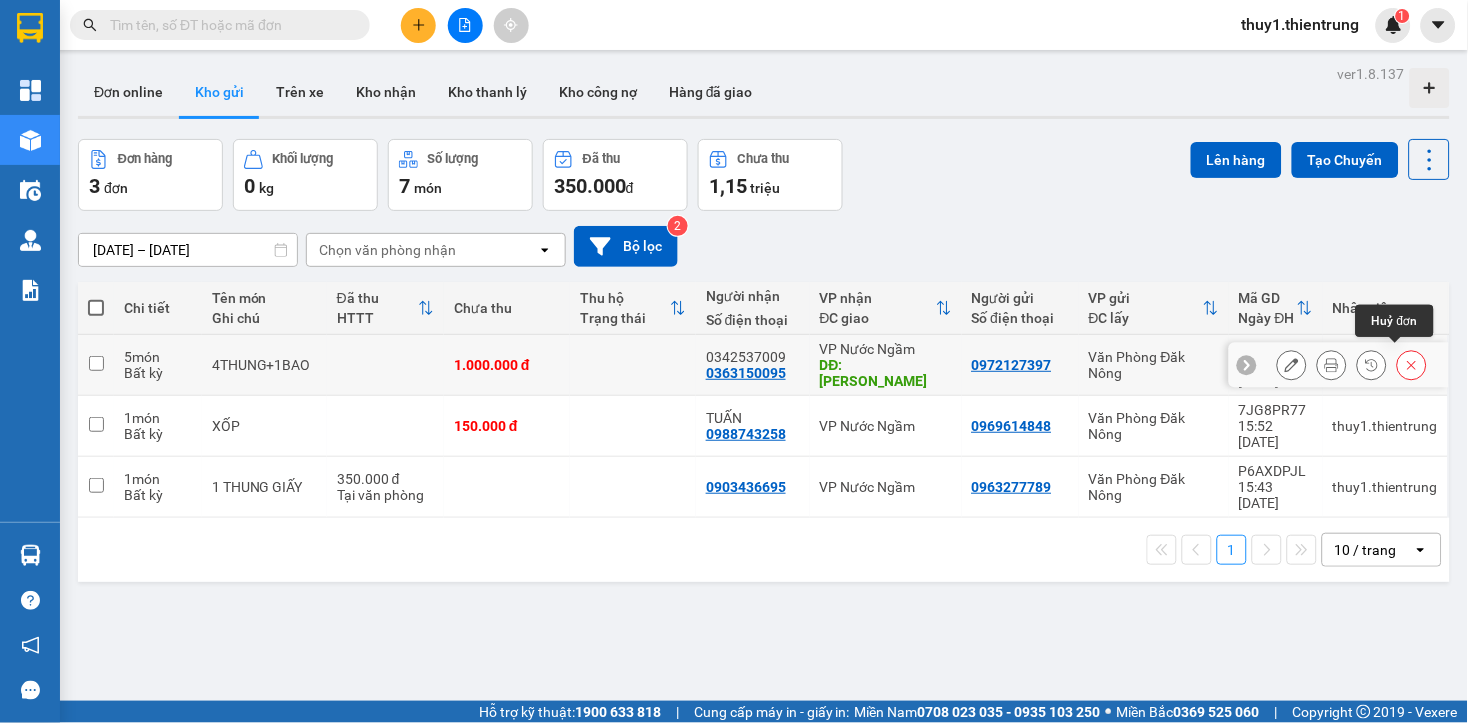 click at bounding box center (1412, 365) 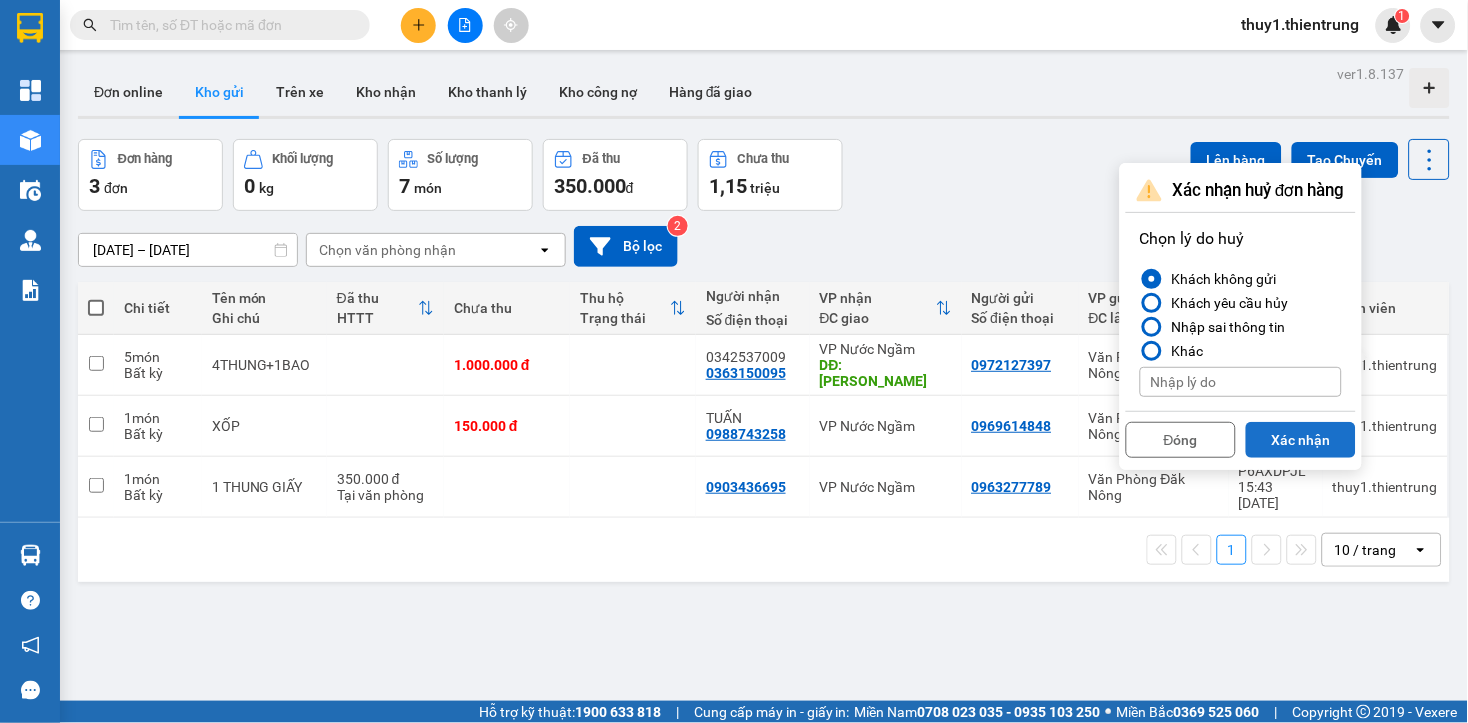 click on "Xác nhận" at bounding box center (1301, 440) 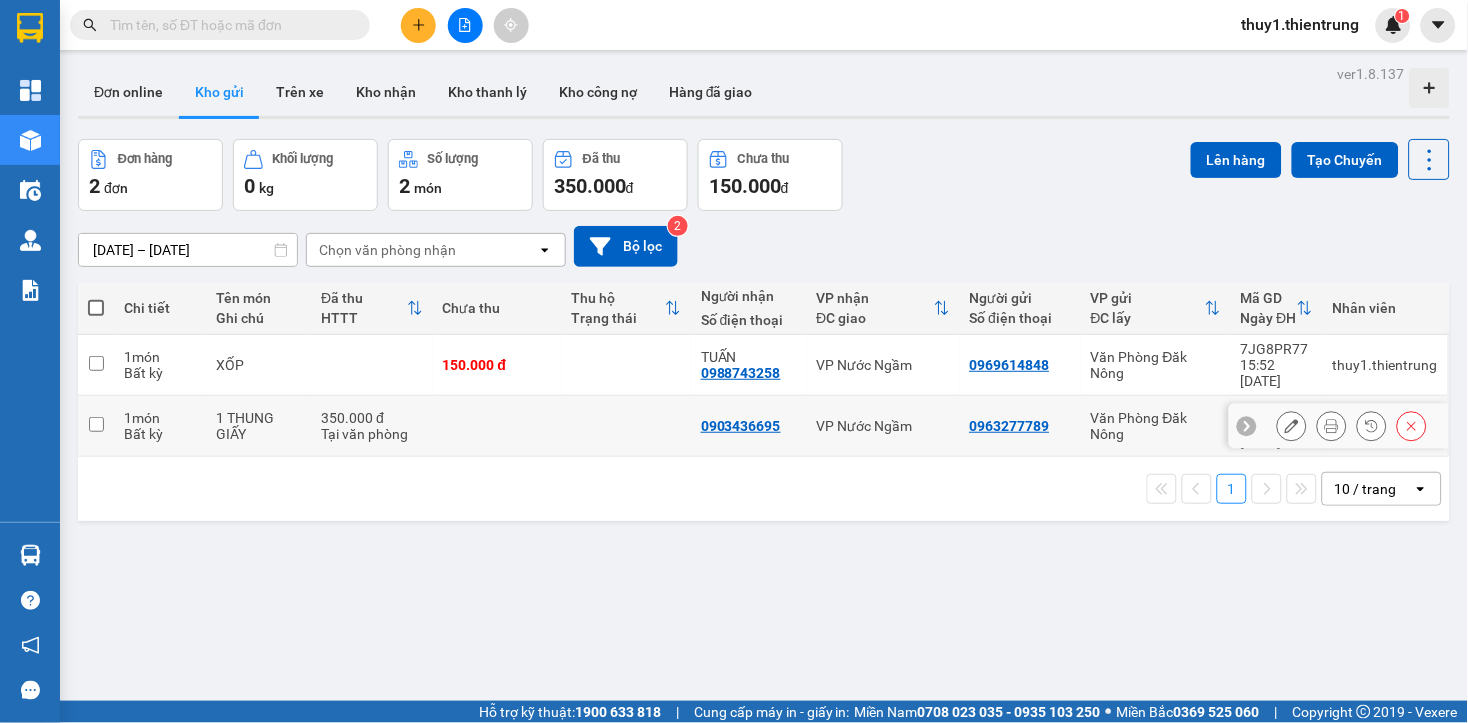 click 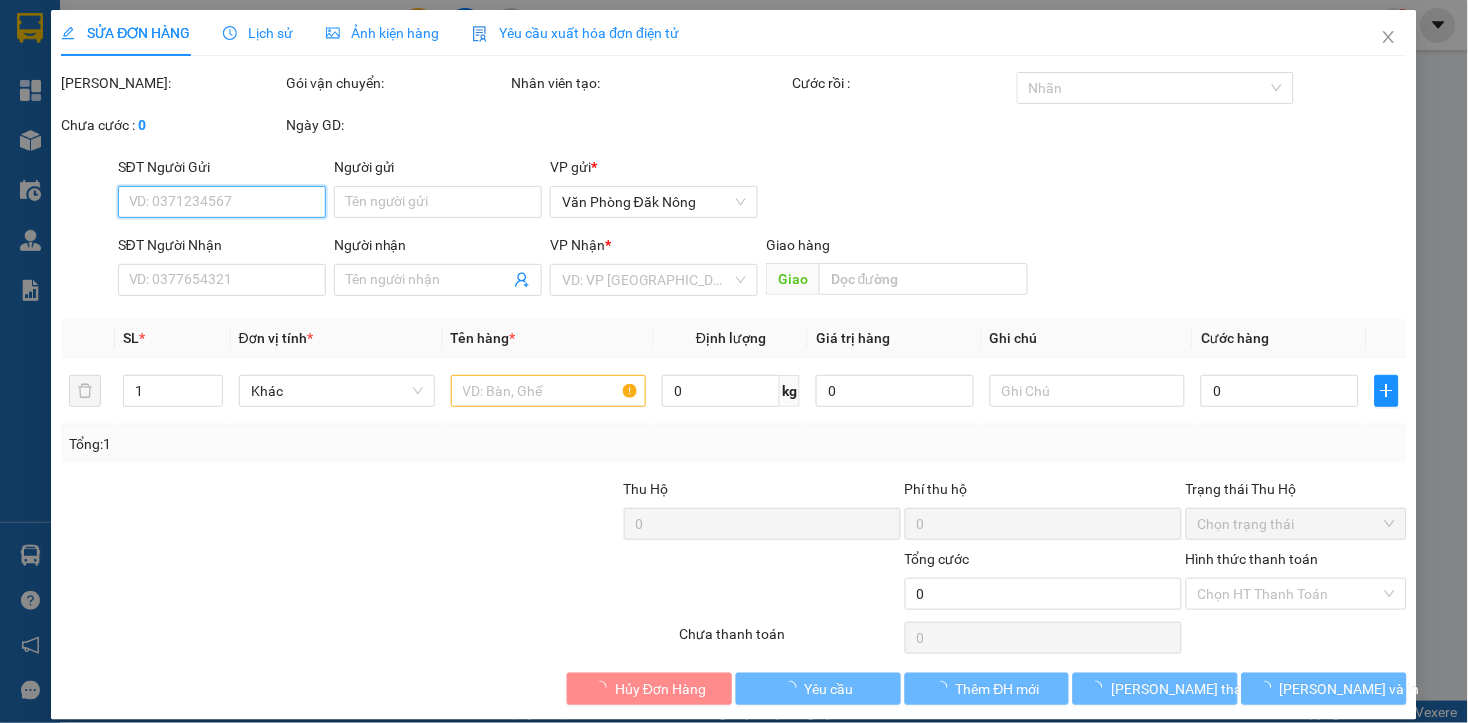 type on "0963277789" 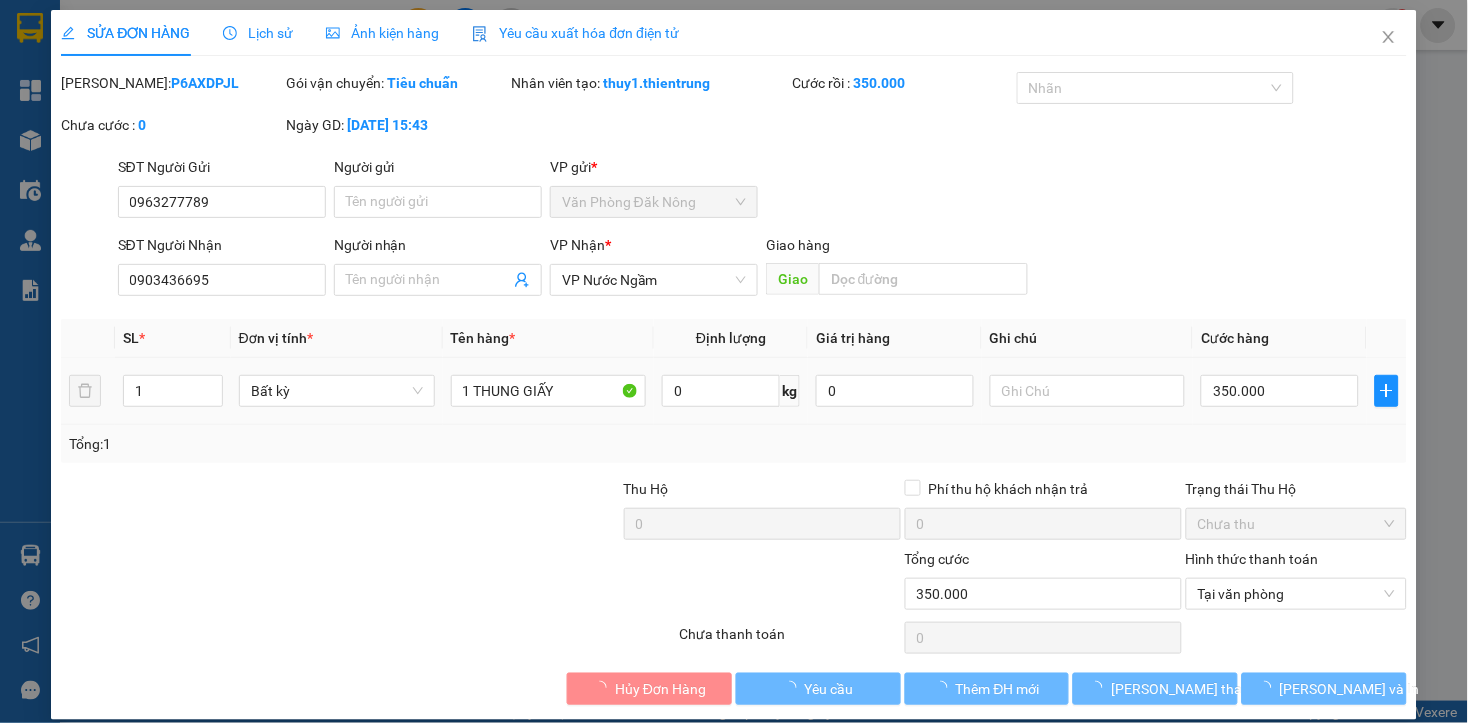 click on "1" at bounding box center (173, 391) 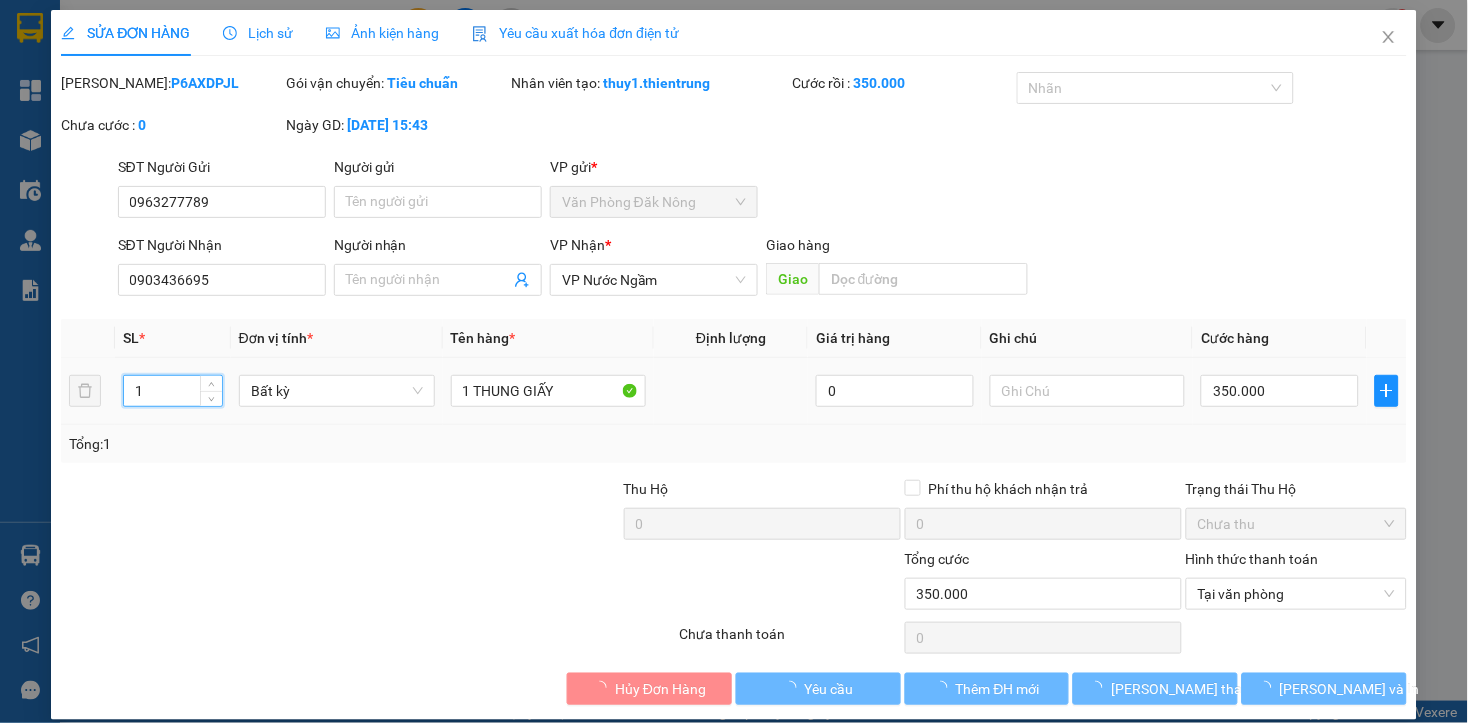 click on "1" at bounding box center [173, 391] 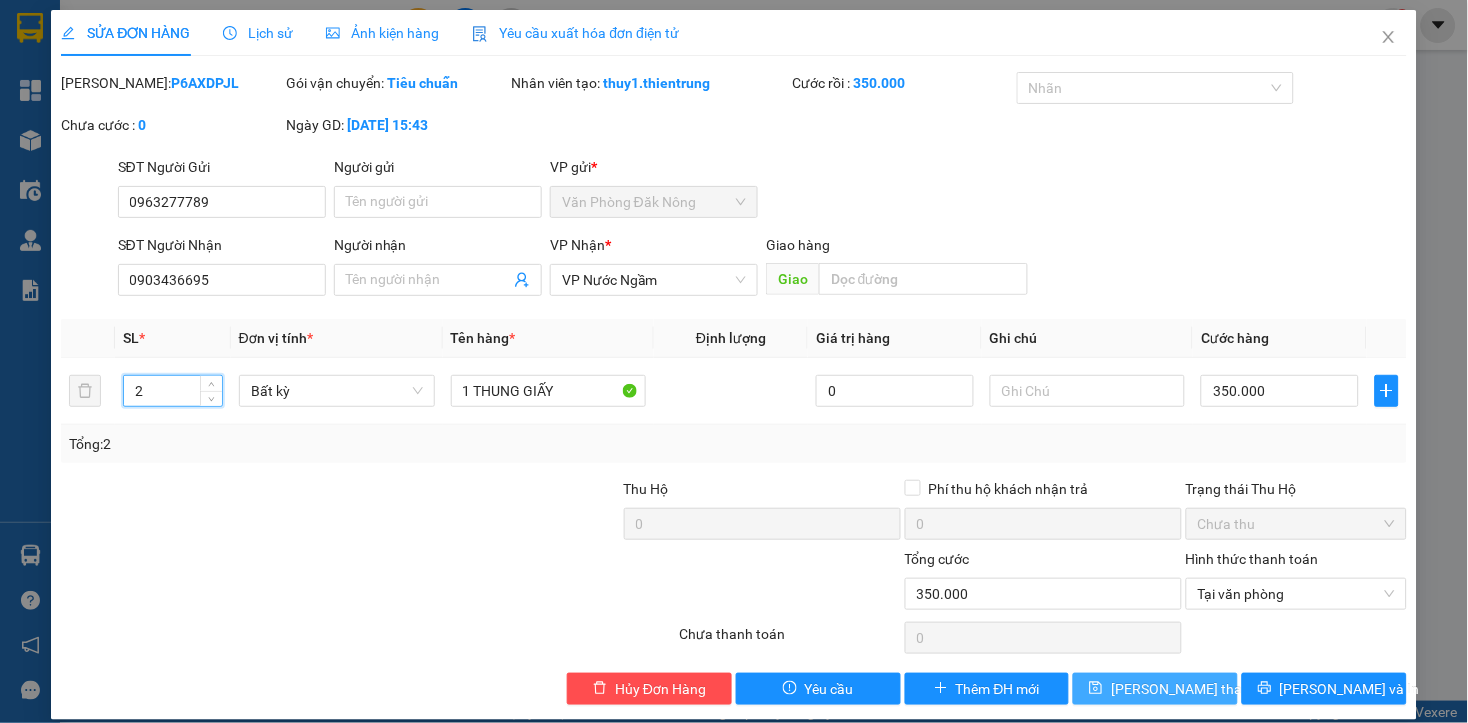 type on "2" 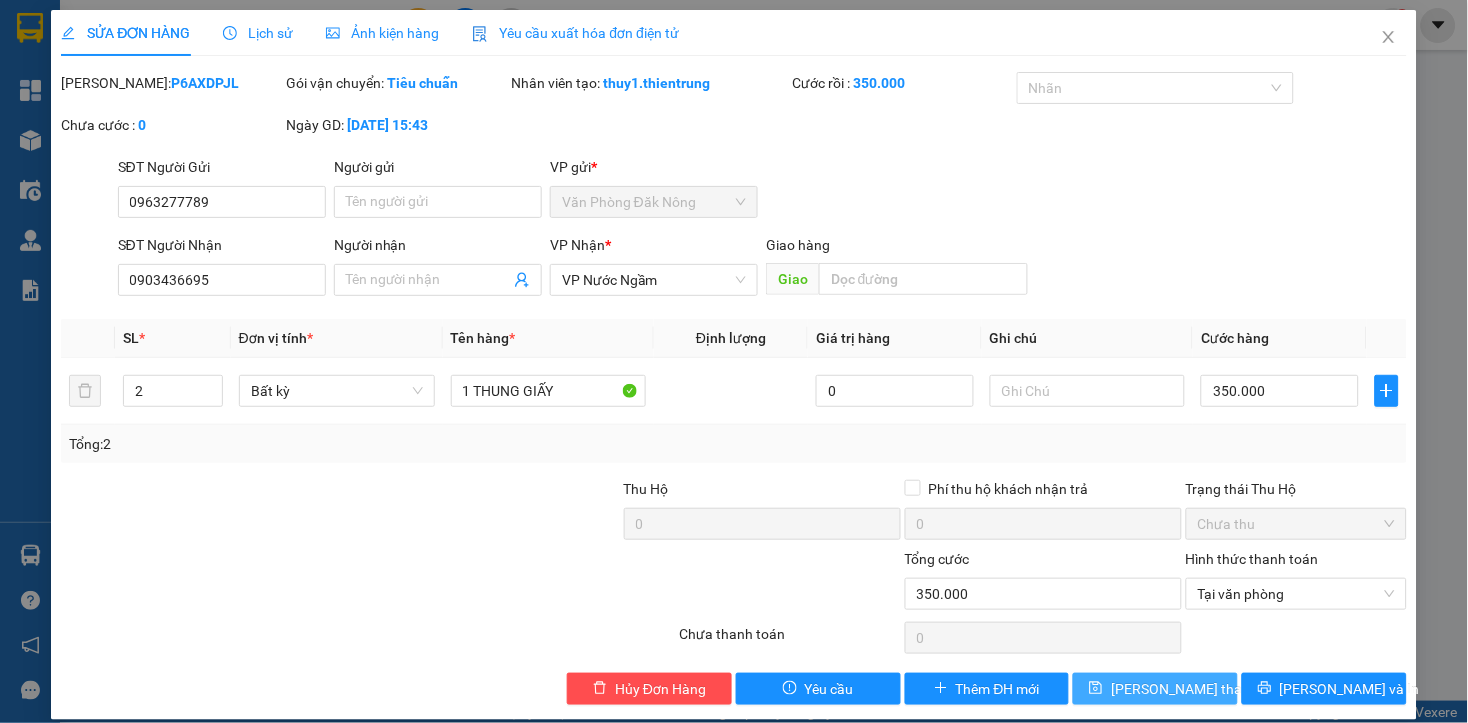 click on "[PERSON_NAME] thay đổi" at bounding box center [1191, 689] 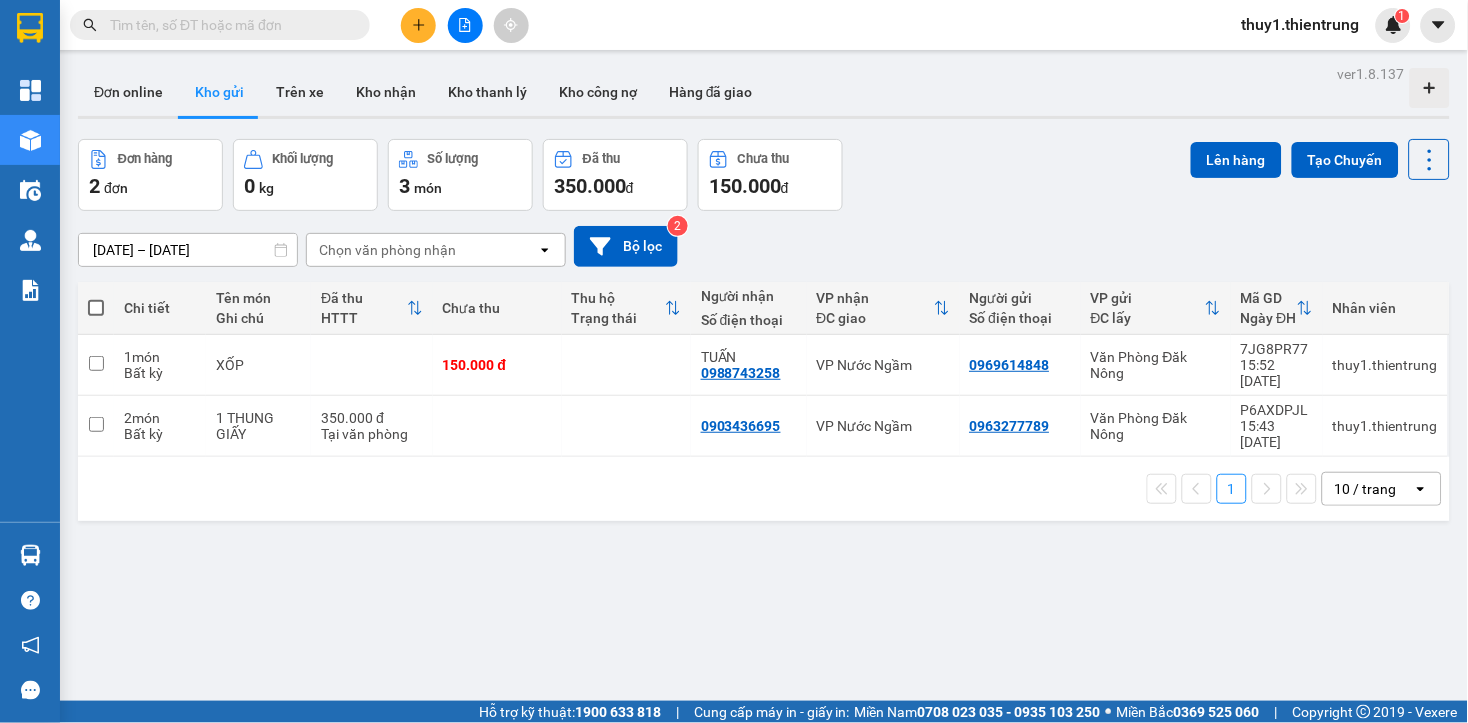 click on "ver  1.8.137 Đơn online Kho gửi Trên xe Kho nhận Kho thanh lý Kho công nợ Hàng đã giao Đơn hàng 2 đơn Khối lượng 0 kg Số lượng 3 món Đã thu 350.000  đ Chưa thu 150.000  đ Lên hàng Tạo Chuyến 12/07/2025 – 14/07/2025 Press the down arrow key to interact with the calendar and select a date. Press the escape button to close the calendar. Selected date range is from 12/07/2025 to 14/07/2025. Chọn văn phòng nhận open Bộ lọc 2 Chi tiết Tên món Ghi chú Đã thu HTTT Chưa thu Thu hộ Trạng thái Người nhận Số điện thoại VP nhận ĐC giao Người gửi Số điện thoại VP gửi ĐC lấy Mã GD Ngày ĐH Nhân viên 1  món Bất kỳ XỐP 150.000 đ TUẤN  0988743258 VP Nước Ngầm 0969614848 Văn Phòng Đăk Nông 7JG8PR77 15:52 13/07 thuy1.thientrung 2  món Bất kỳ  1 THUNG GIẤY 350.000 đ Tại văn phòng 0903436695 VP Nước Ngầm 0963277789 Văn Phòng Đăk Nông P6AXDPJL 15:43 13/07 thuy1.thientrung 1 10 / trang" at bounding box center (764, 421) 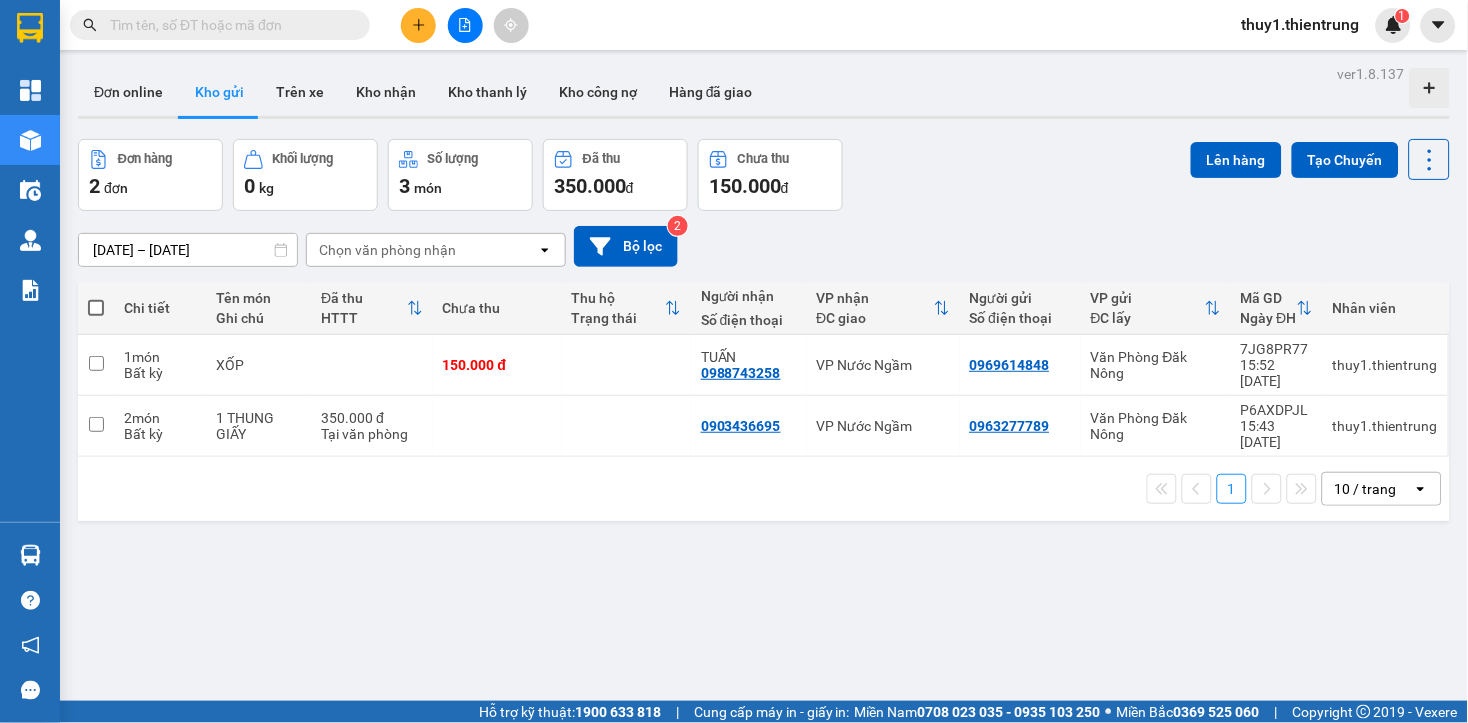 drag, startPoint x: 840, startPoint y: 564, endPoint x: 354, endPoint y: 487, distance: 492.06198 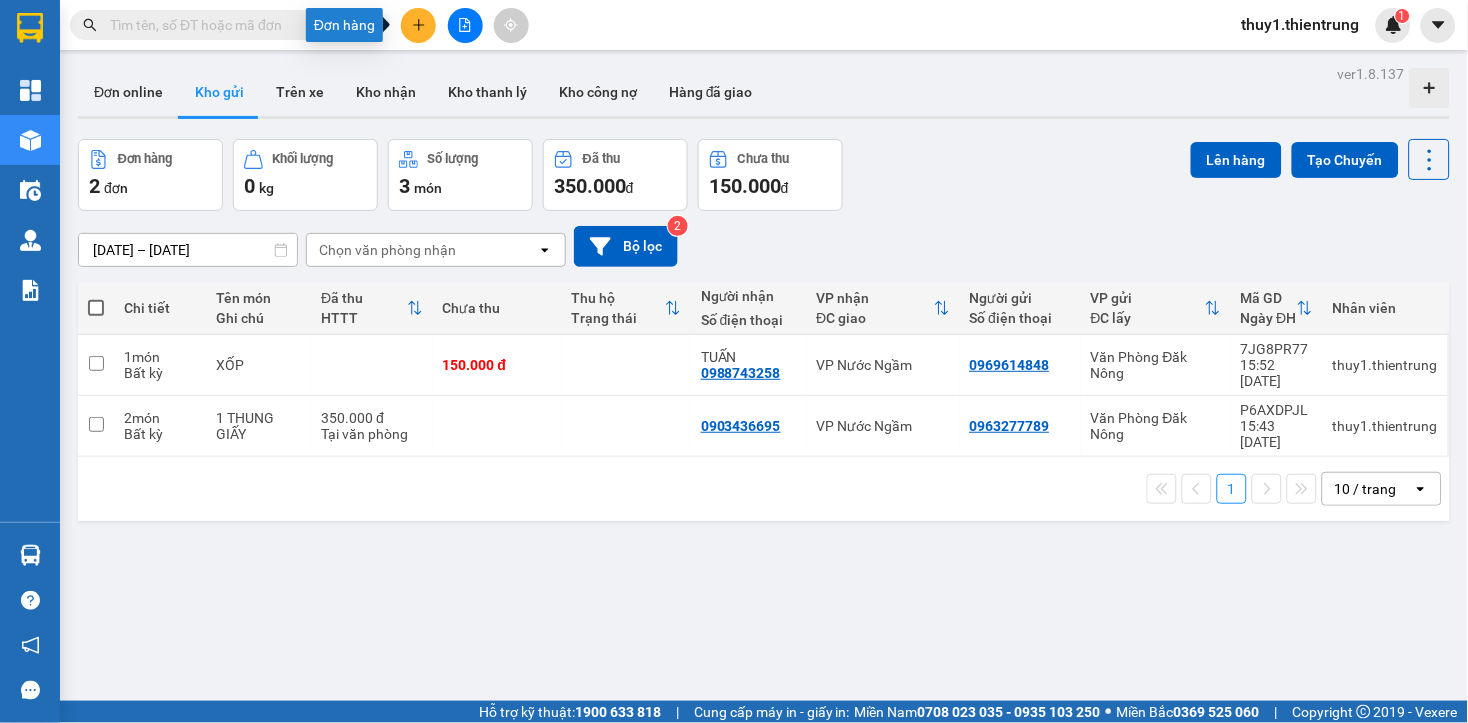 drag, startPoint x: 415, startPoint y: 27, endPoint x: 443, endPoint y: 83, distance: 62.609905 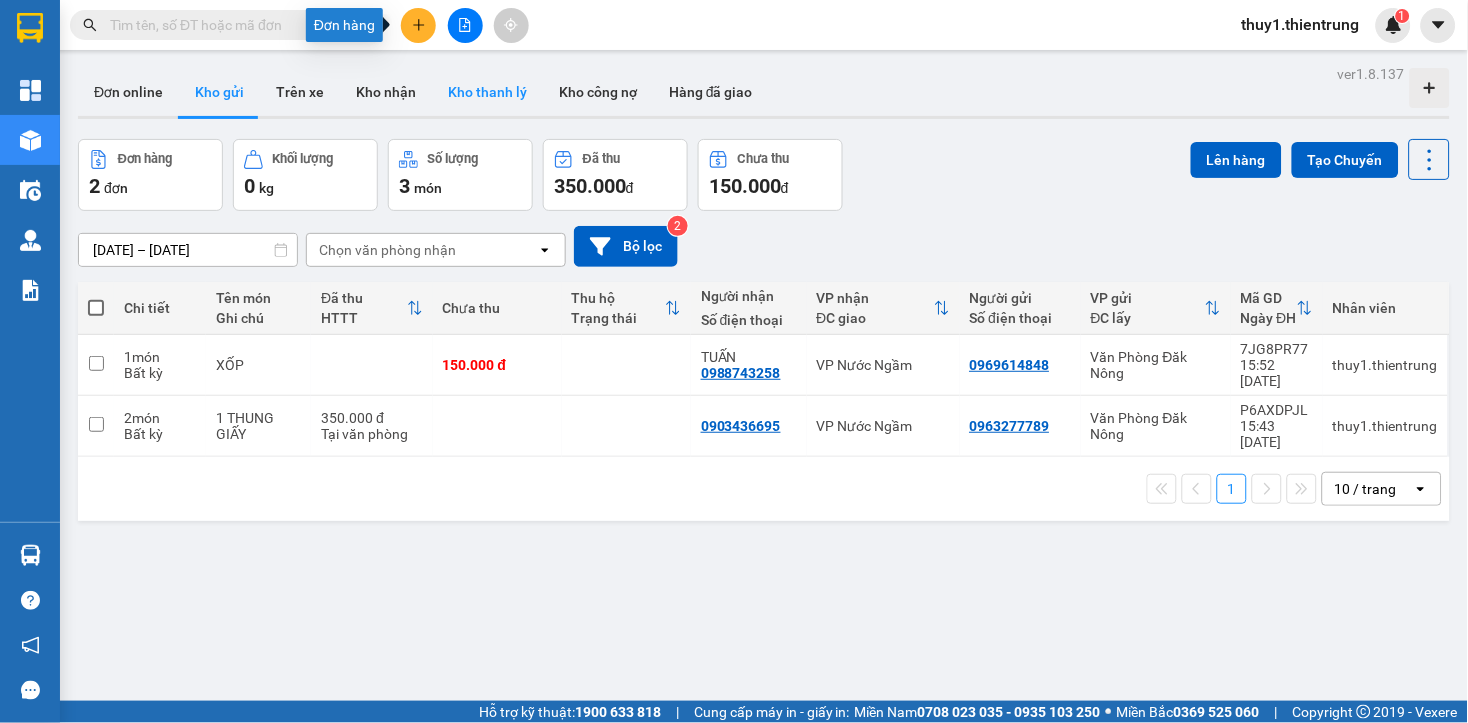 click 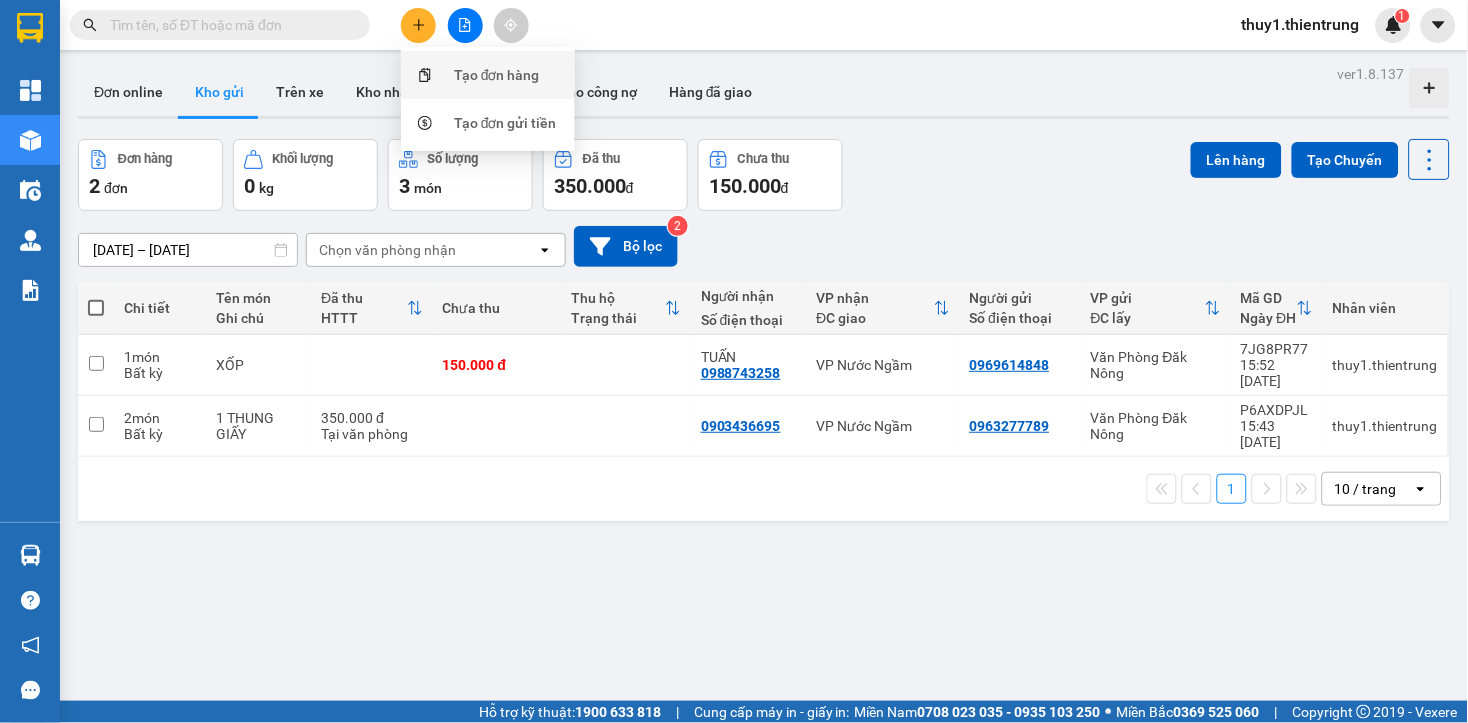 click at bounding box center (425, 75) 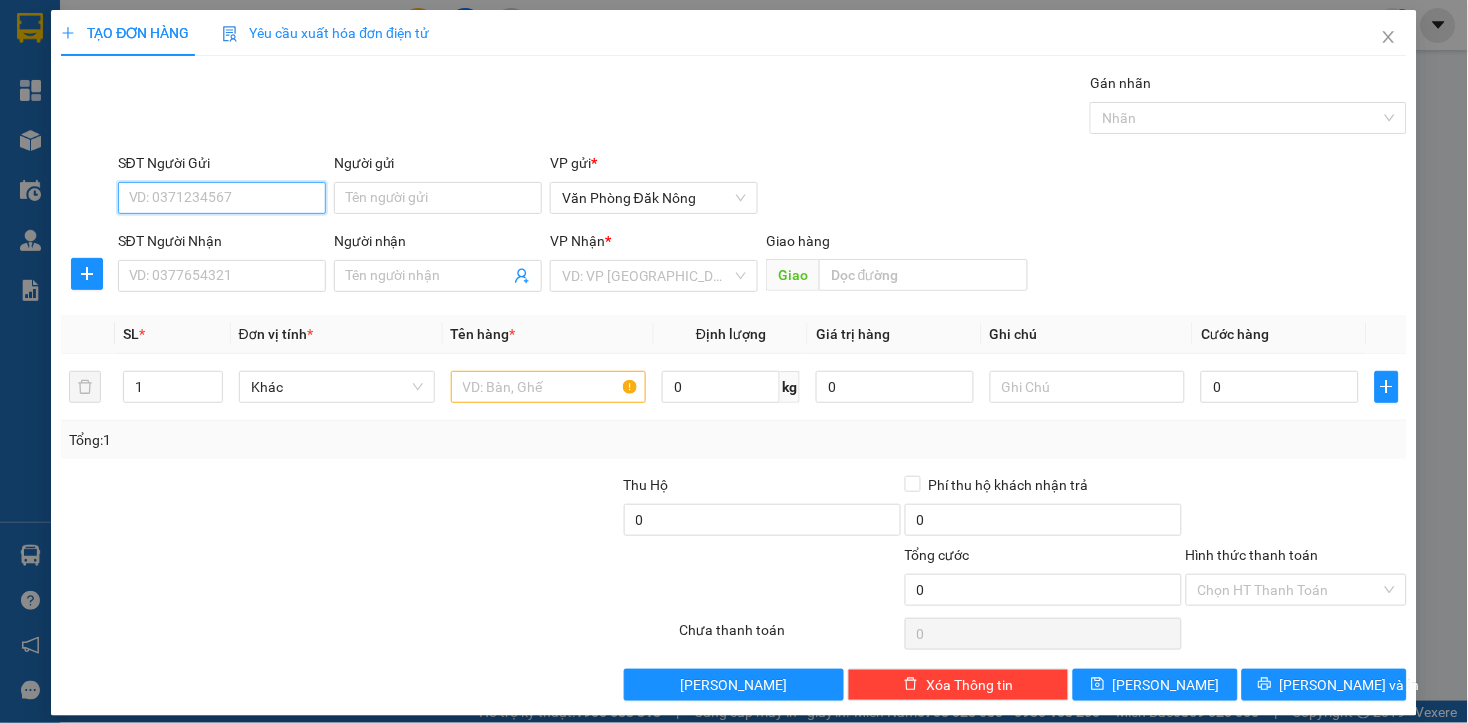 drag, startPoint x: 251, startPoint y: 212, endPoint x: 272, endPoint y: 230, distance: 27.658634 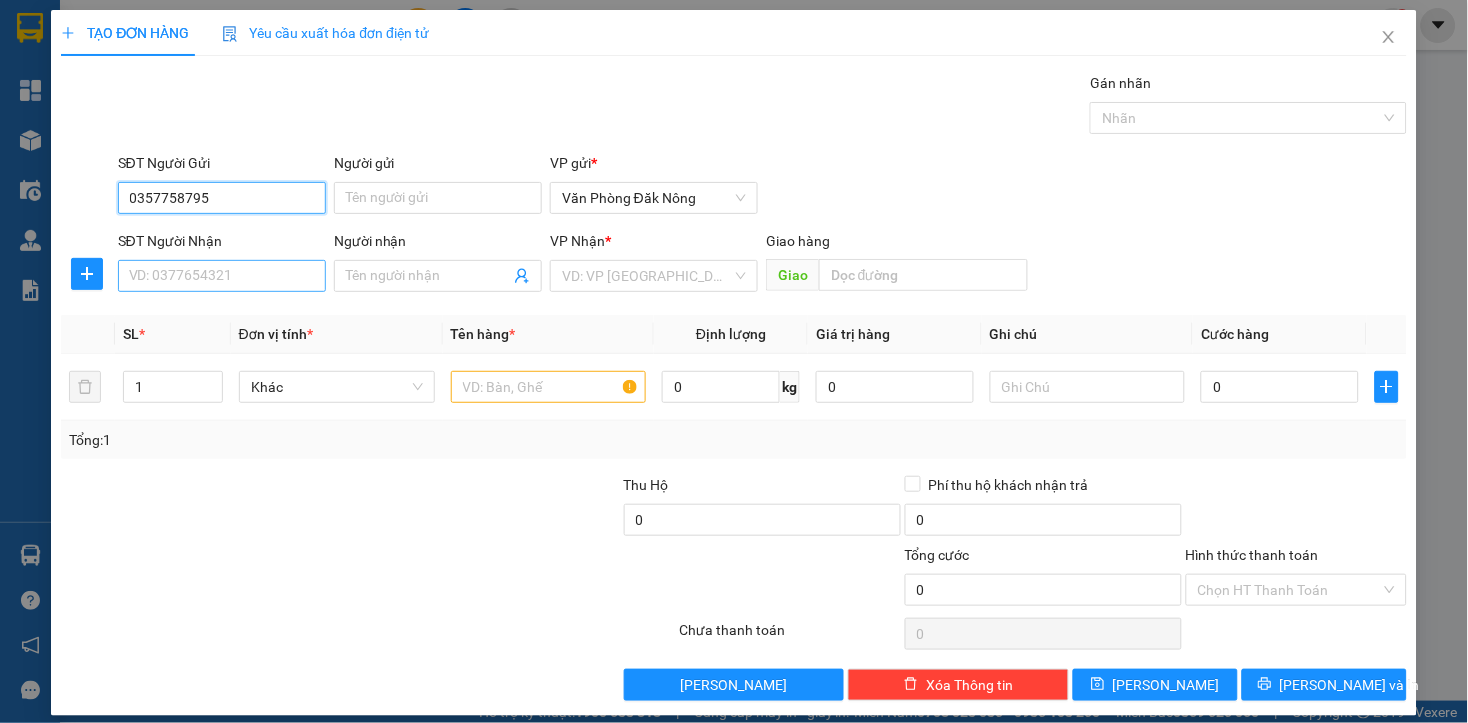 type on "0357758795" 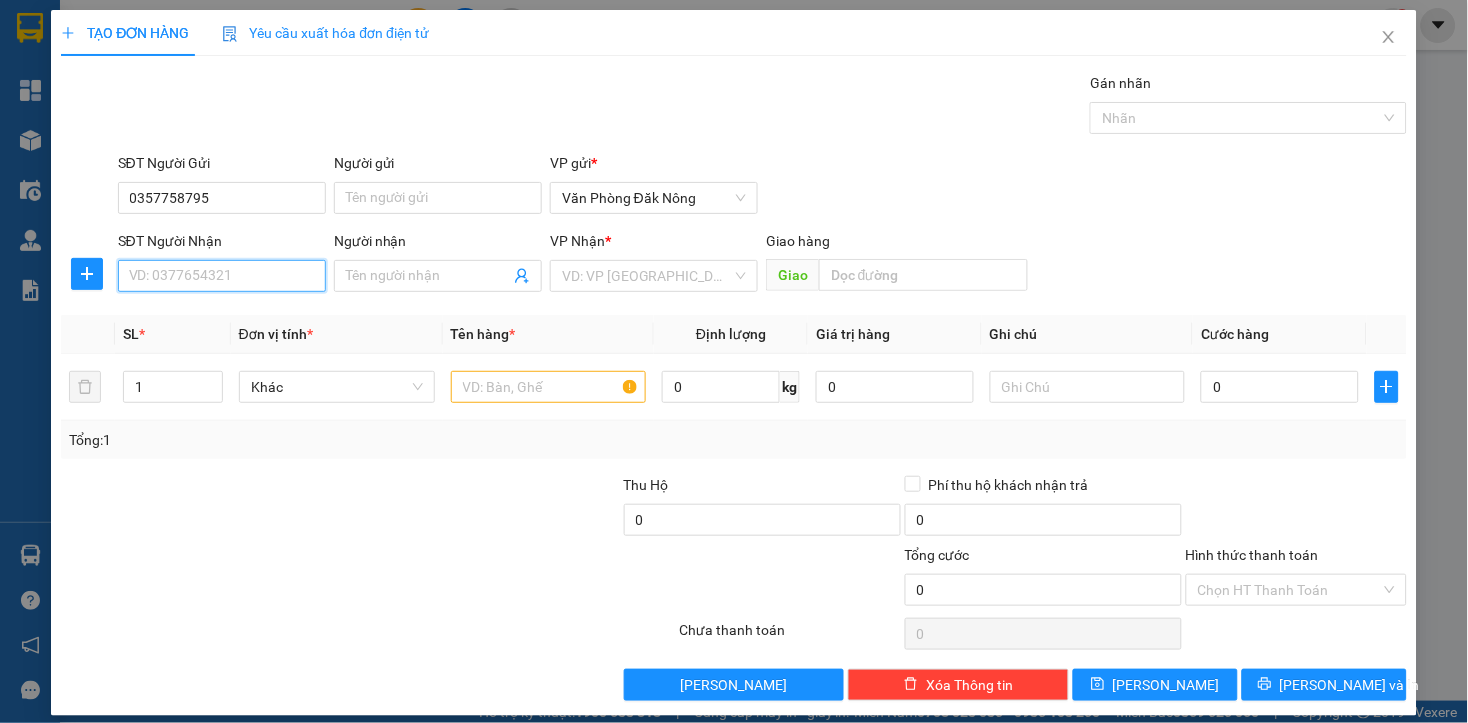 click on "SĐT Người Nhận" at bounding box center (222, 276) 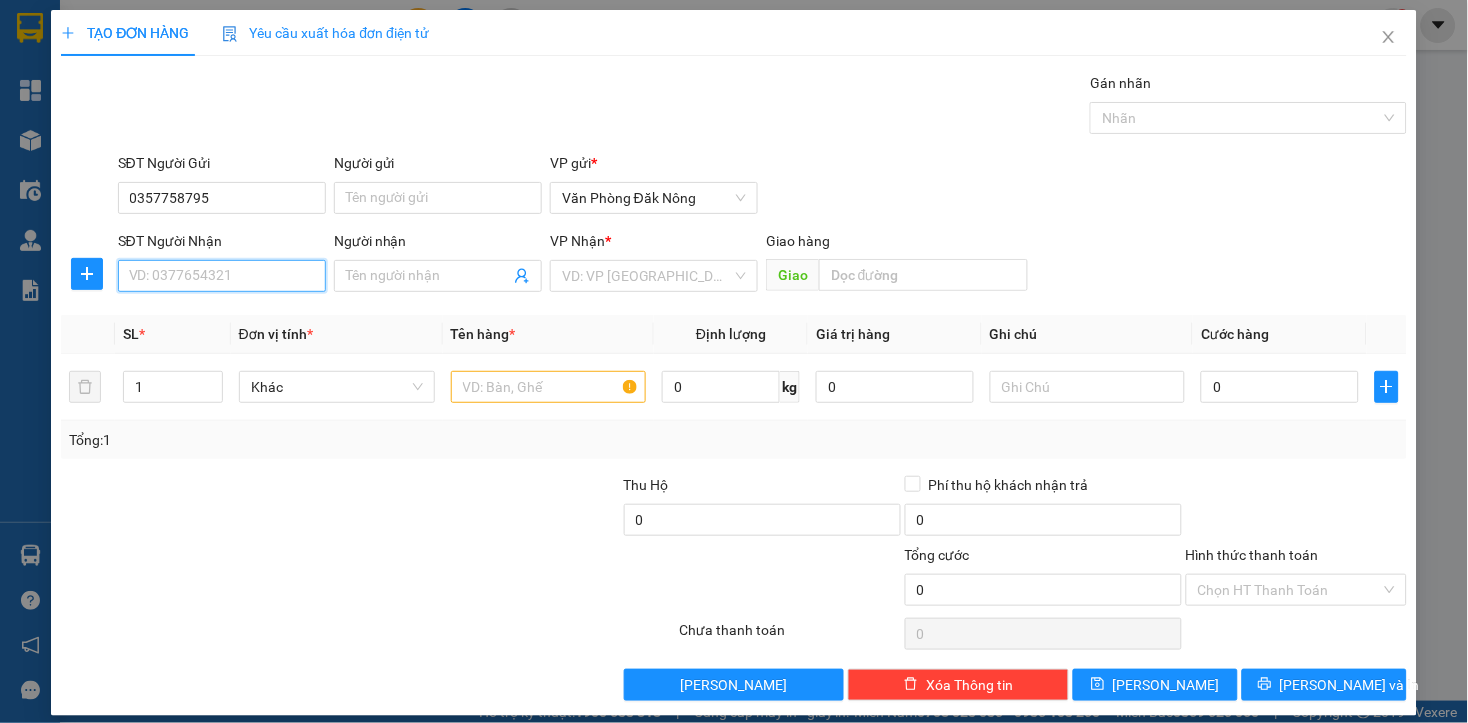 click on "SĐT Người Nhận" at bounding box center [222, 276] 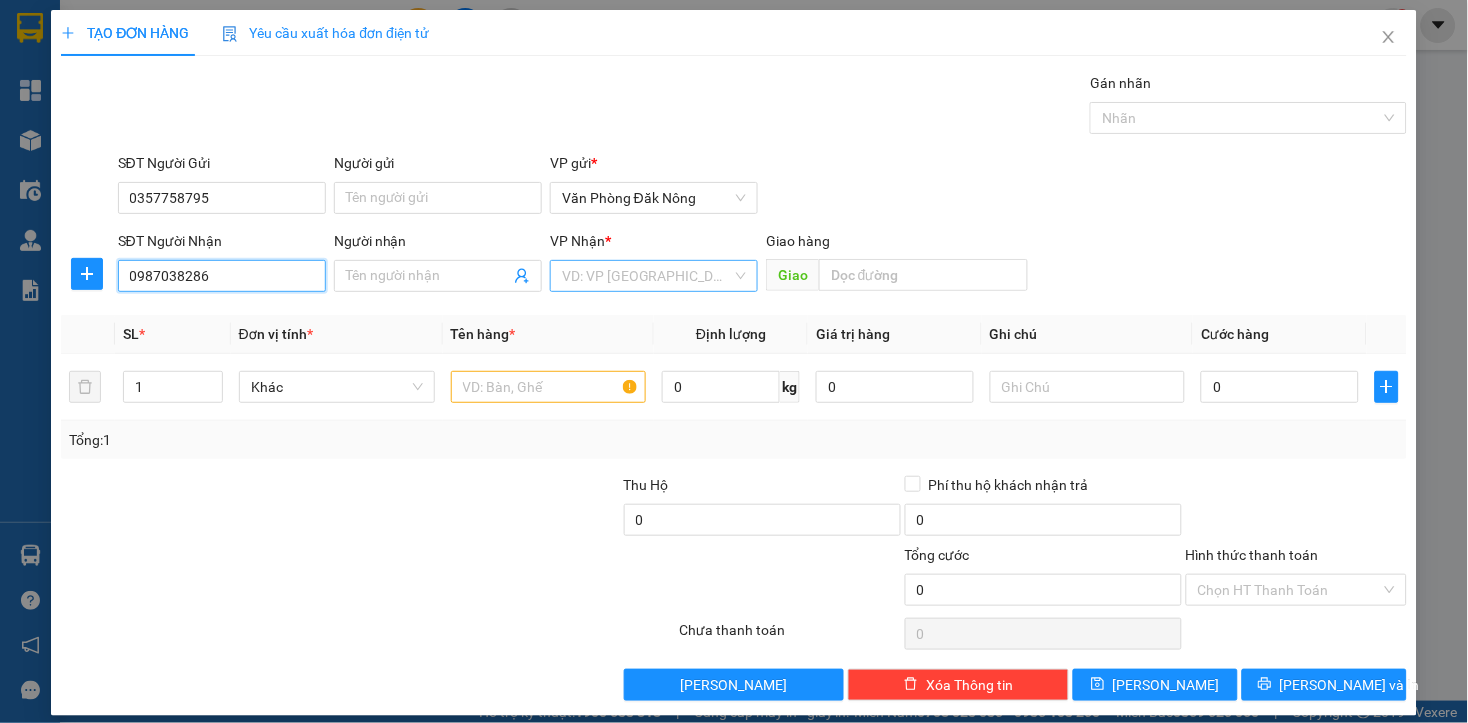 type on "0987038286" 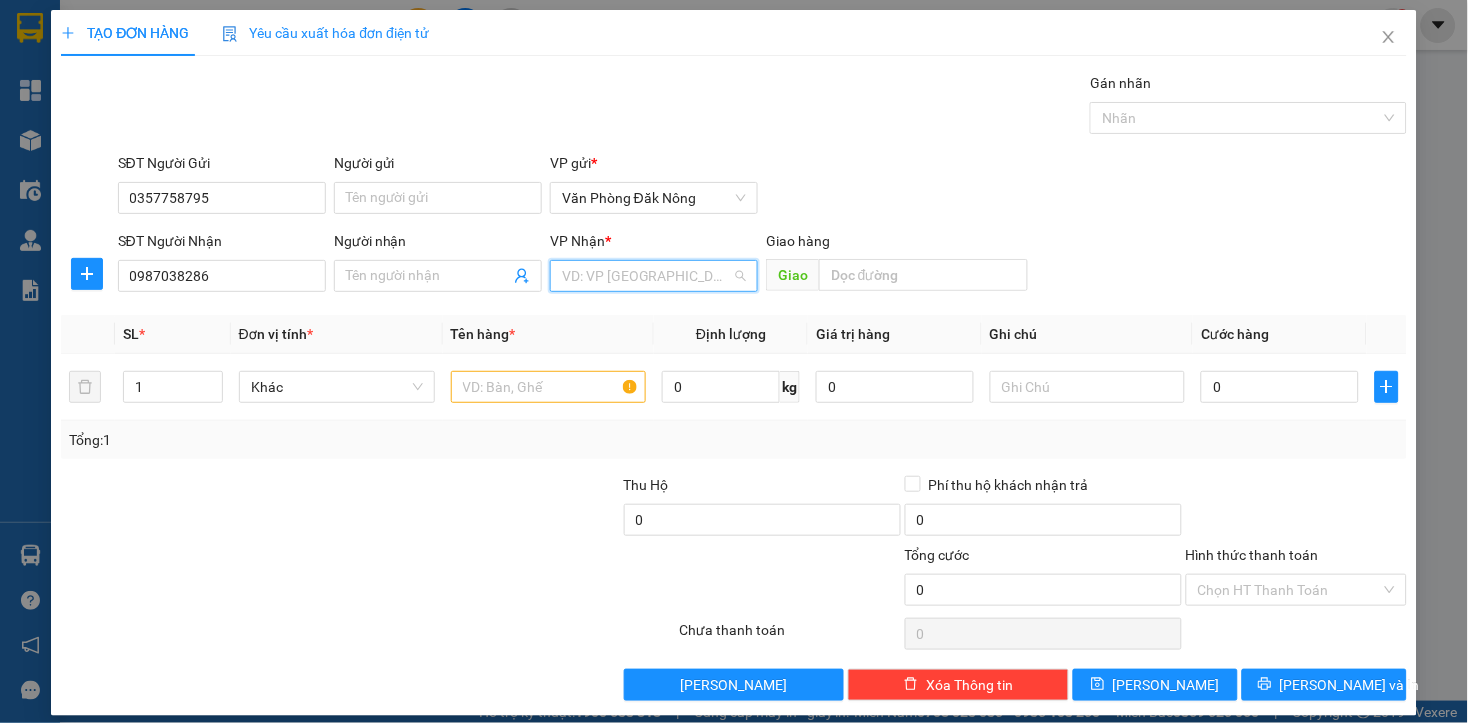 click at bounding box center [647, 276] 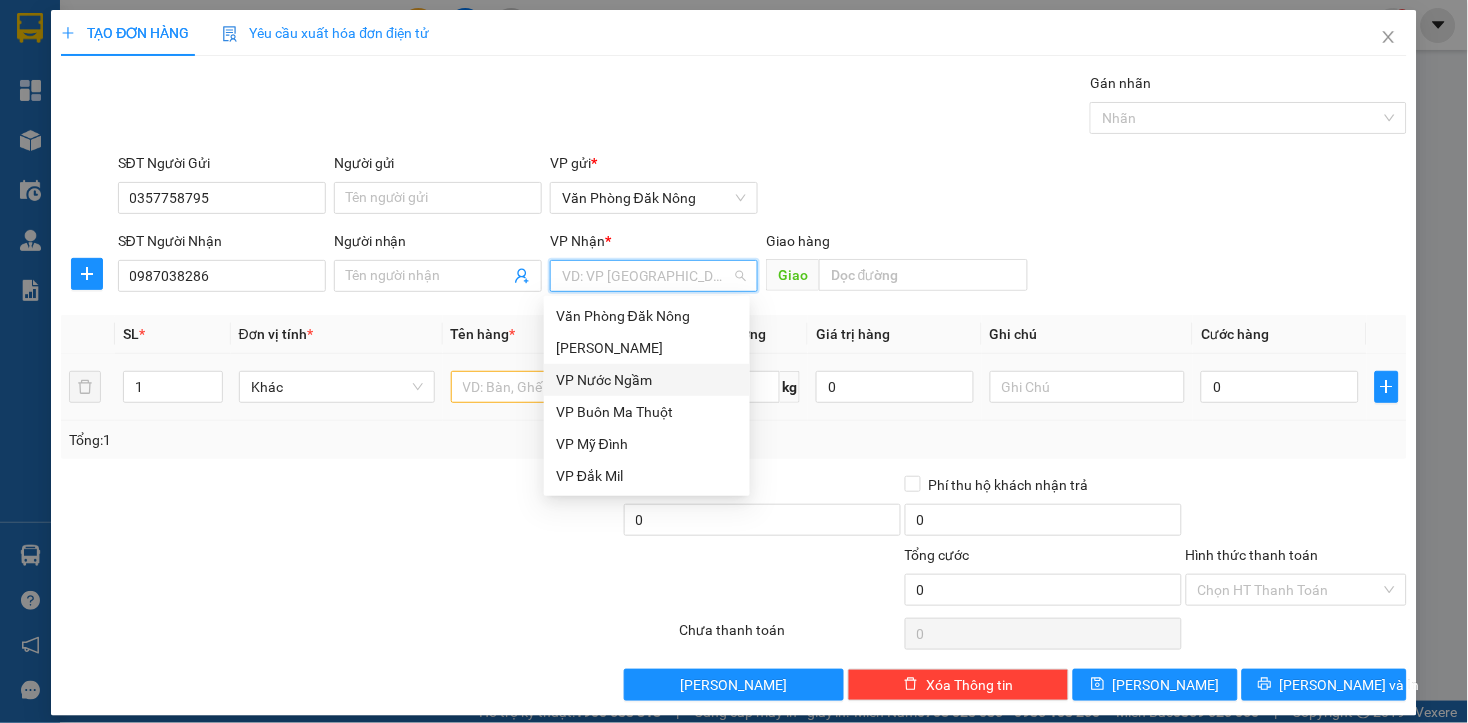 drag, startPoint x: 631, startPoint y: 376, endPoint x: 600, endPoint y: 377, distance: 31.016125 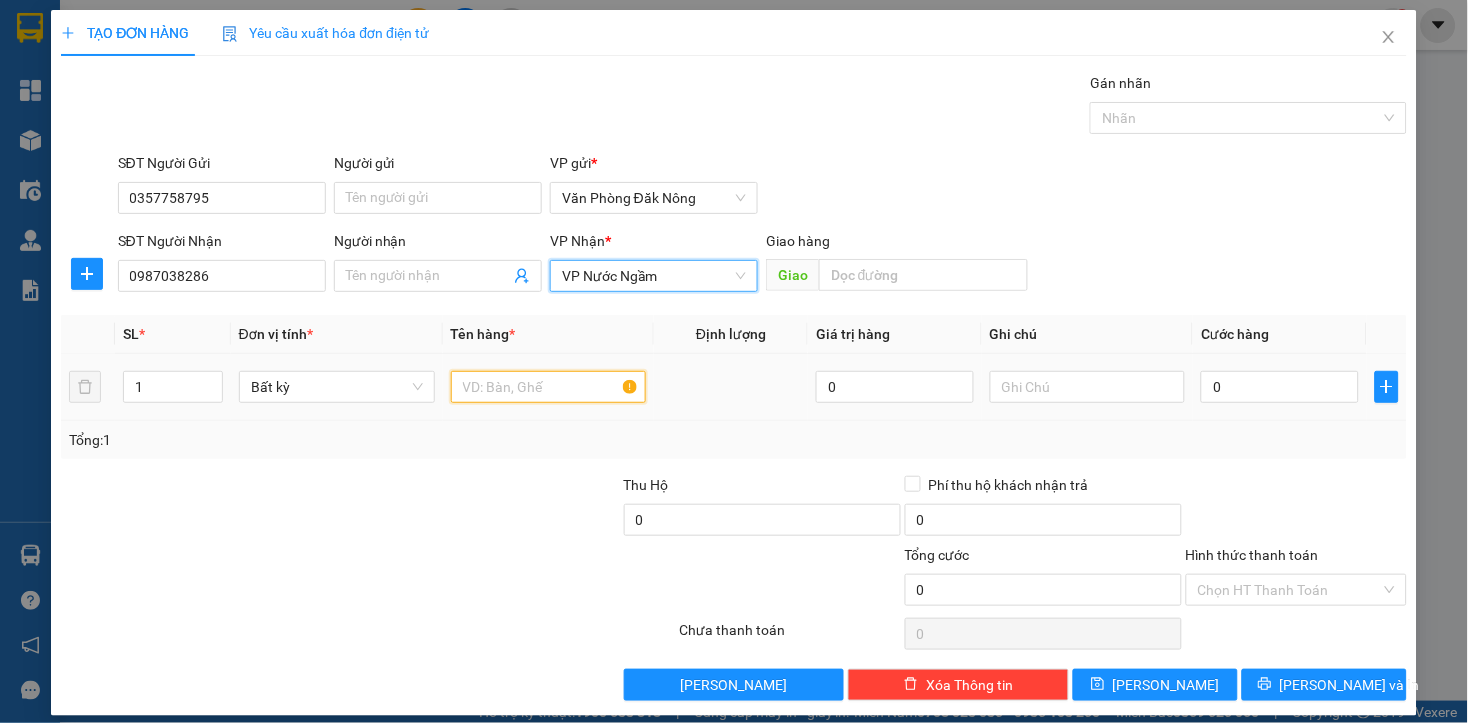 click at bounding box center (549, 387) 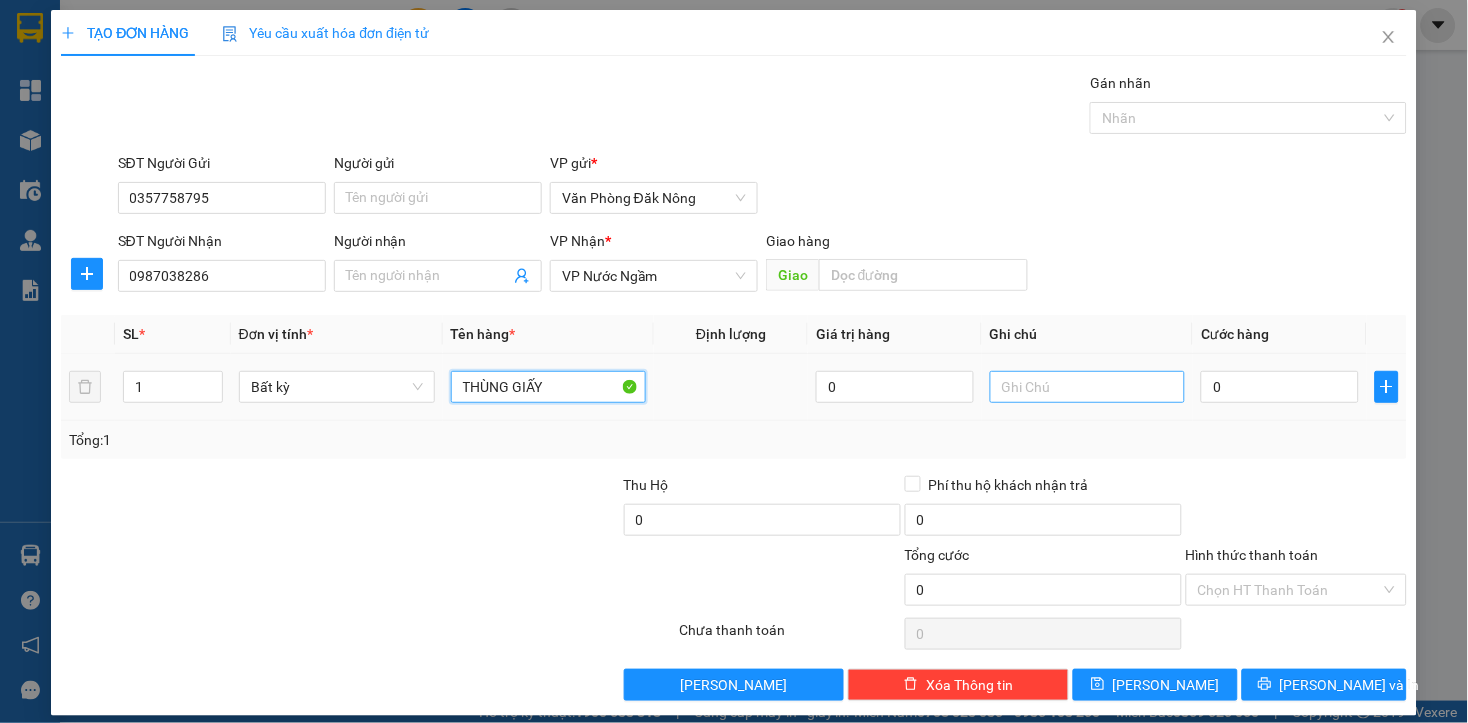 type on "THÙNG GIẤY" 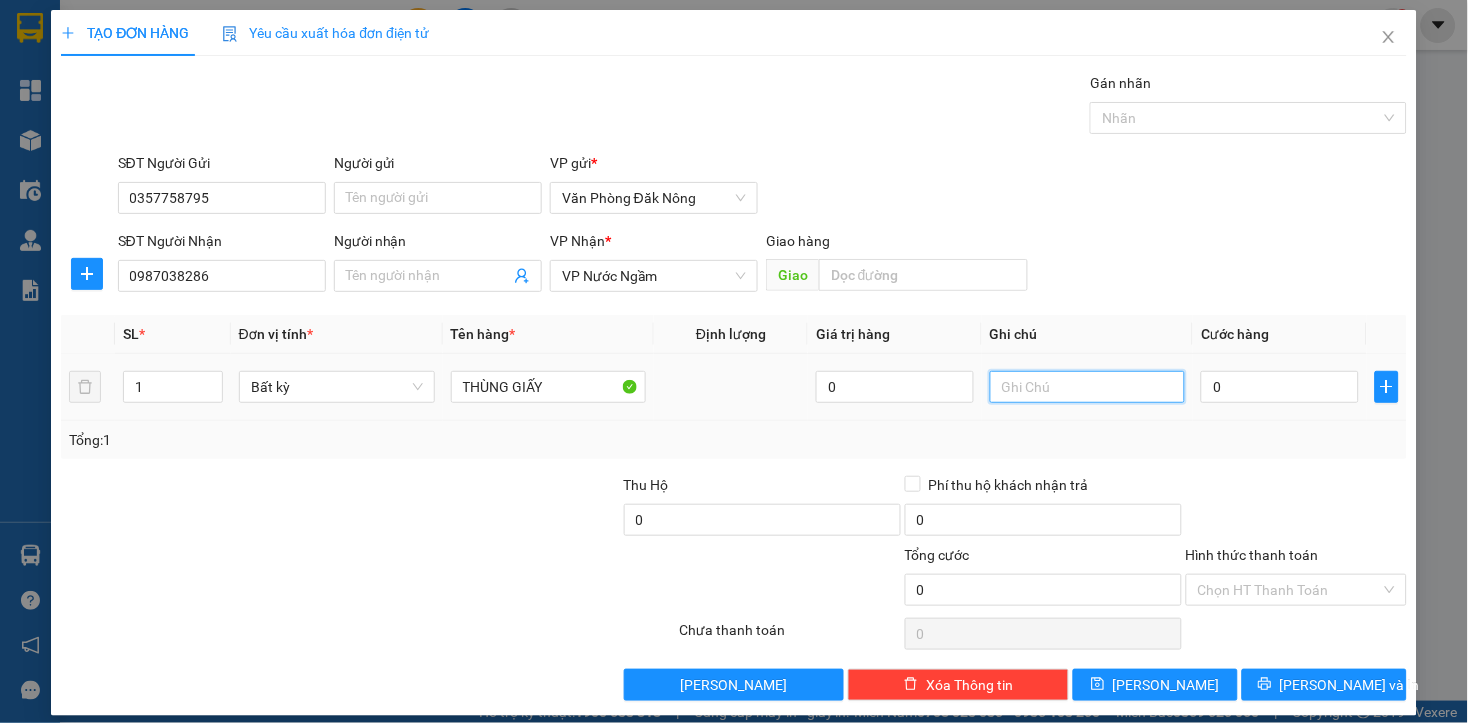 click at bounding box center (1088, 387) 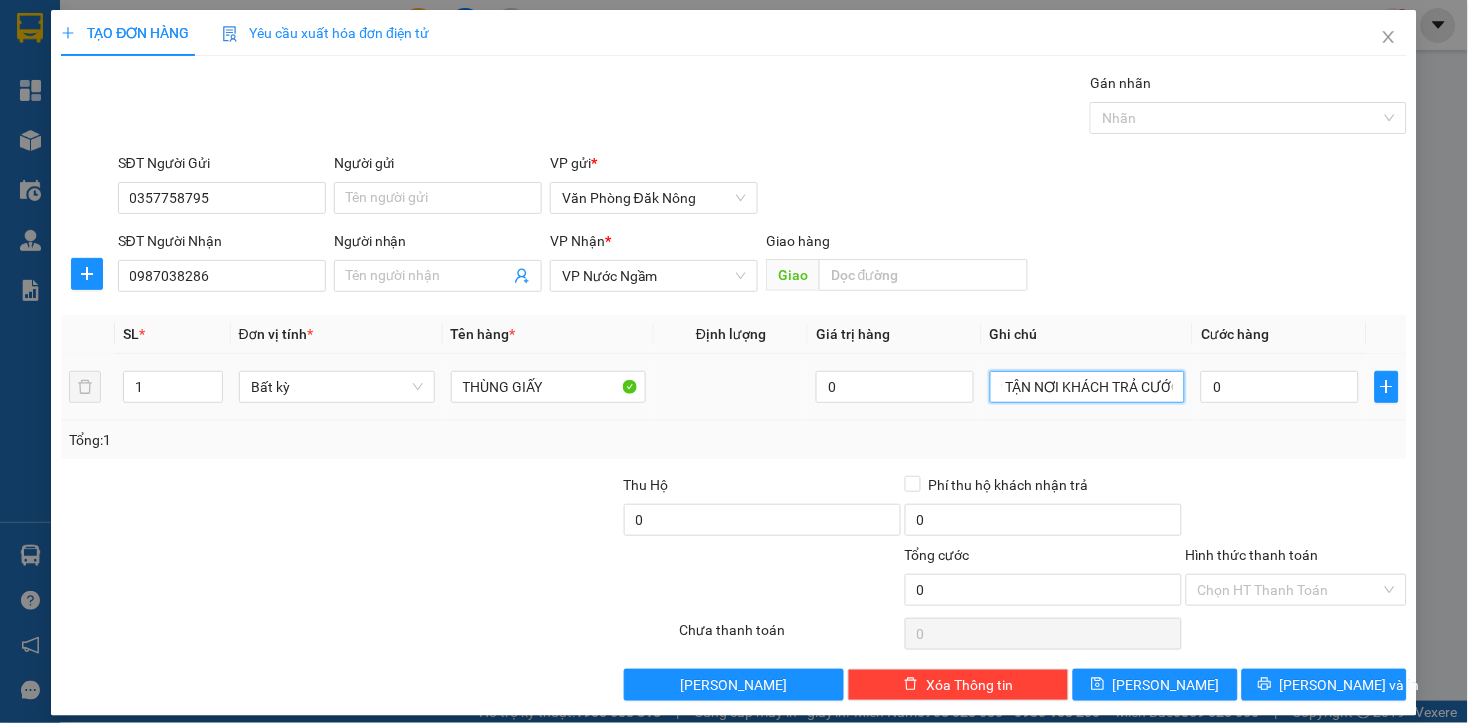 scroll, scrollTop: 0, scrollLeft: 38, axis: horizontal 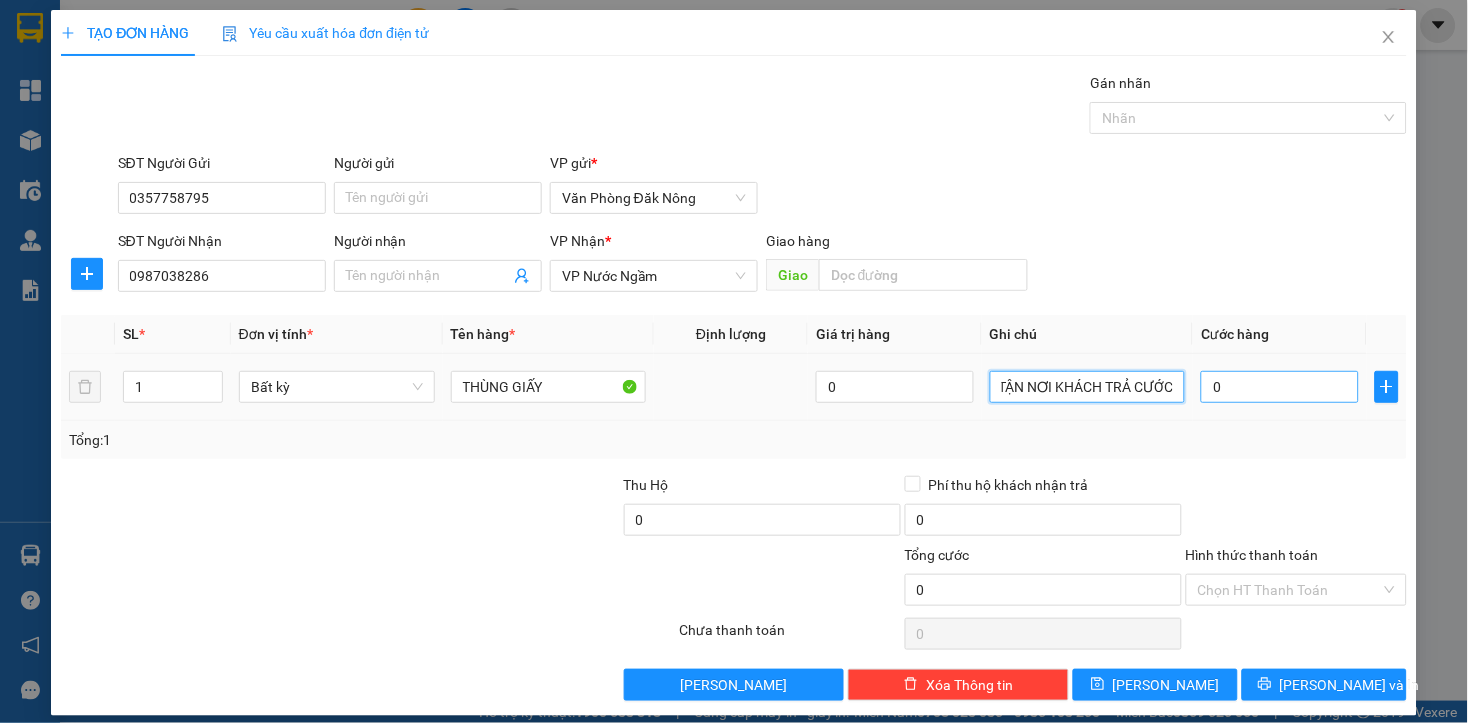 type on "SHIP TẬN NƠI KHÁCH TRẢ CƯỚC" 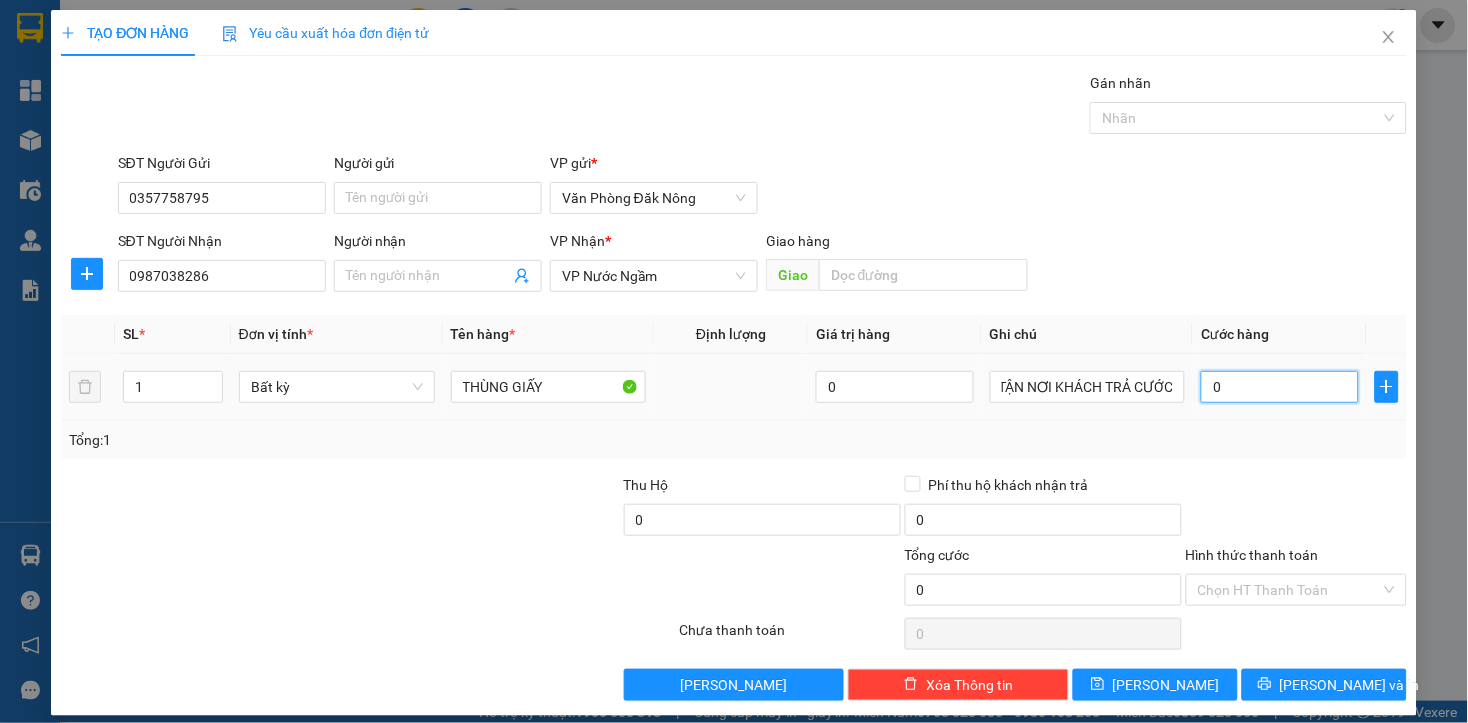 click on "0" at bounding box center (1279, 387) 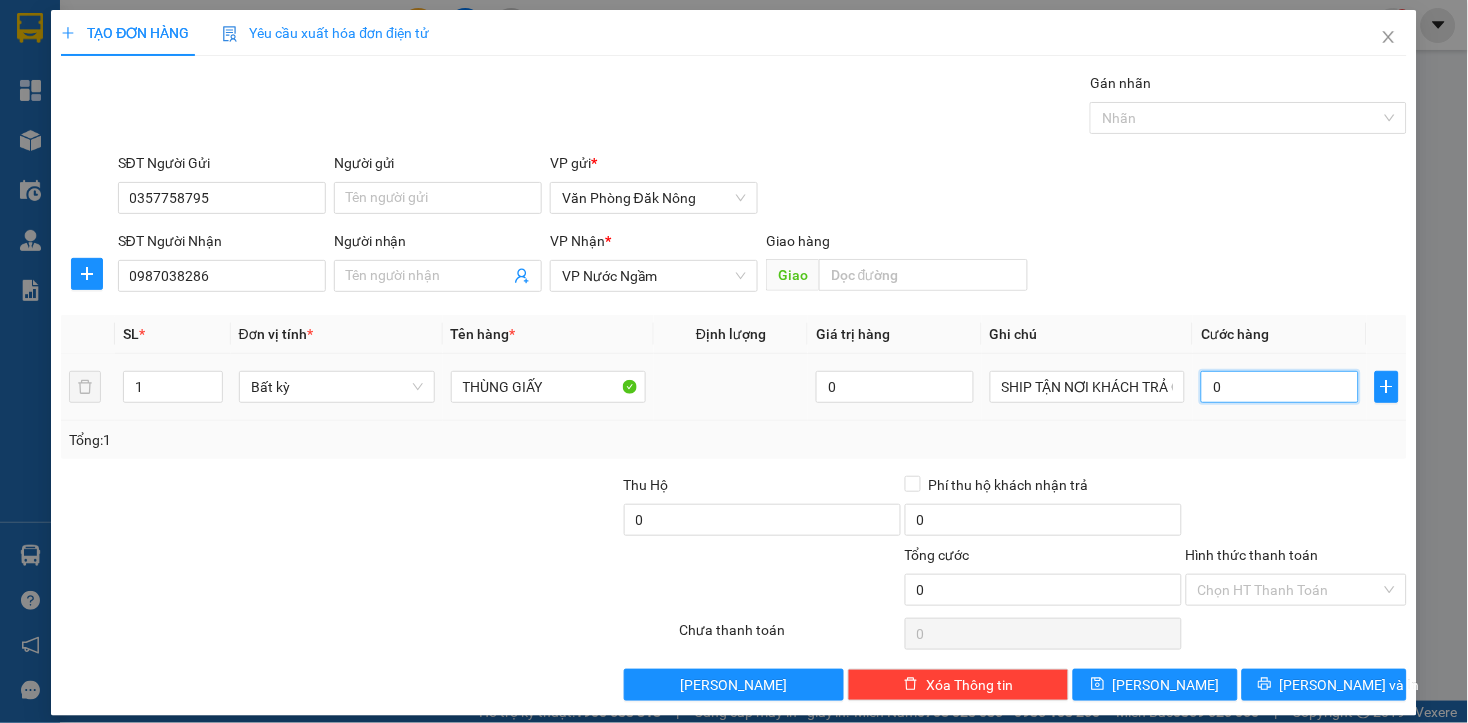 type on "1" 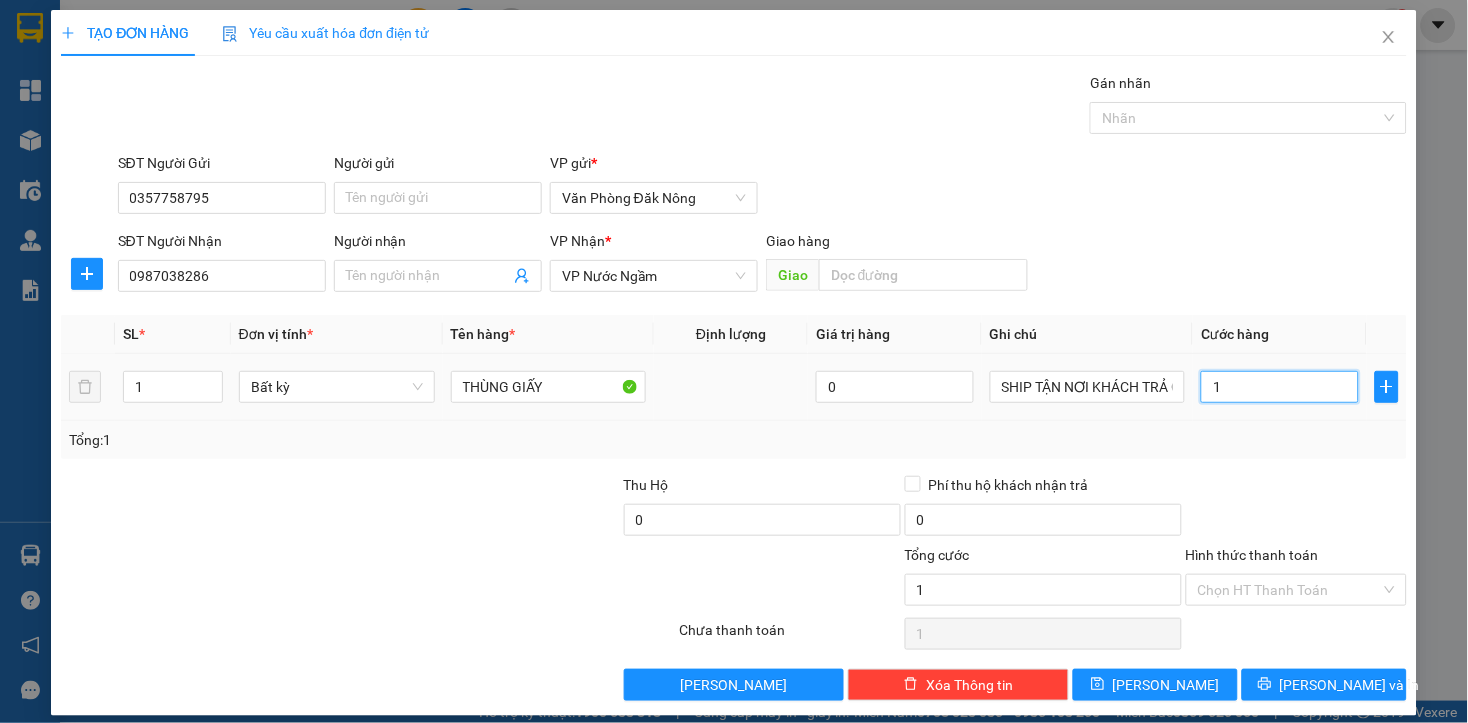 type on "10" 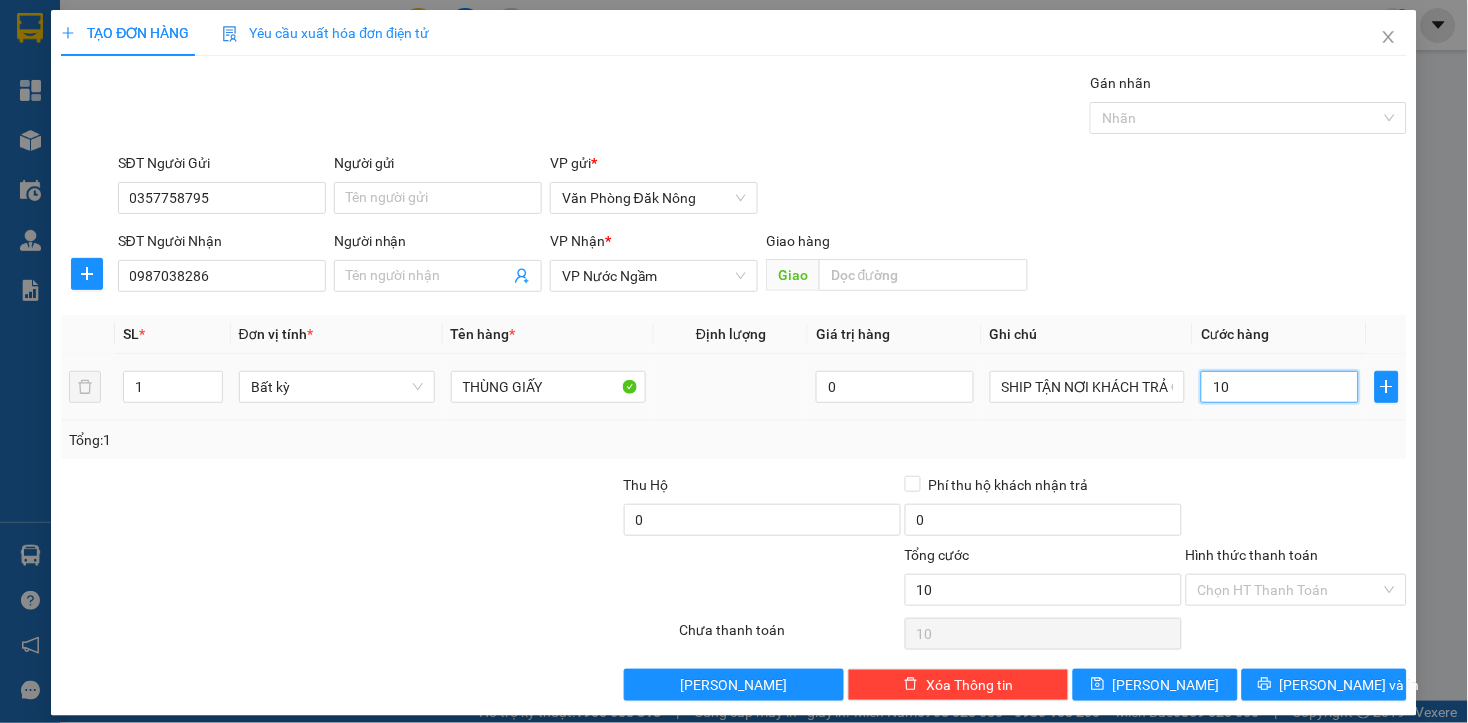 type on "100" 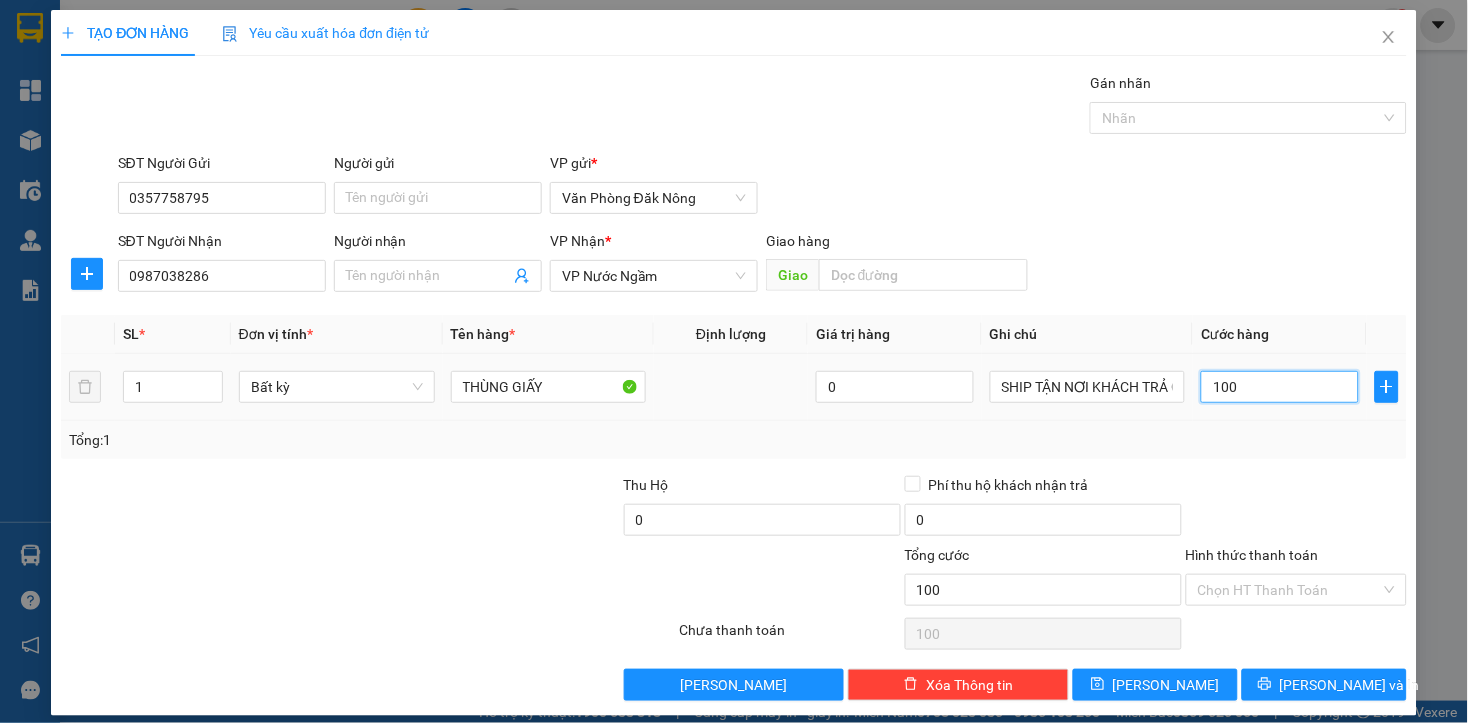 type on "1.000" 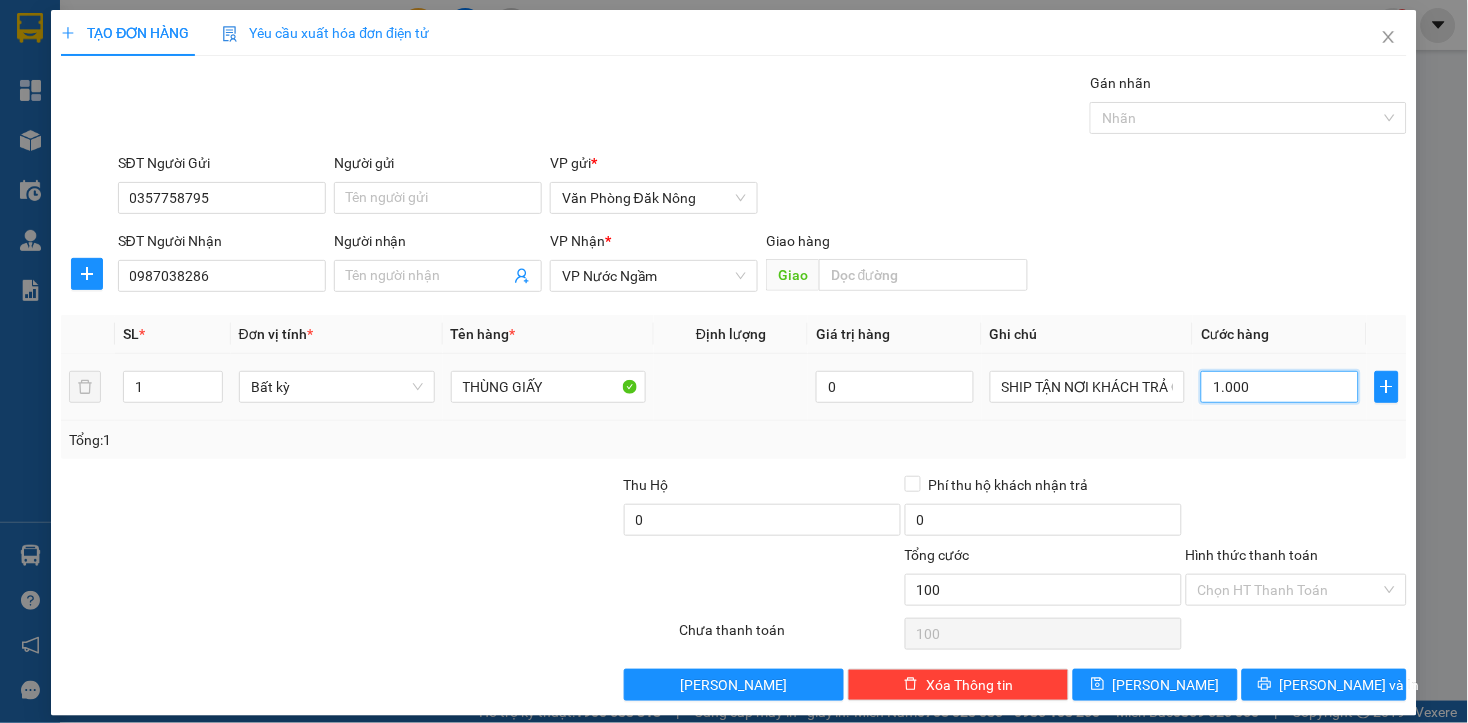 type on "1.000" 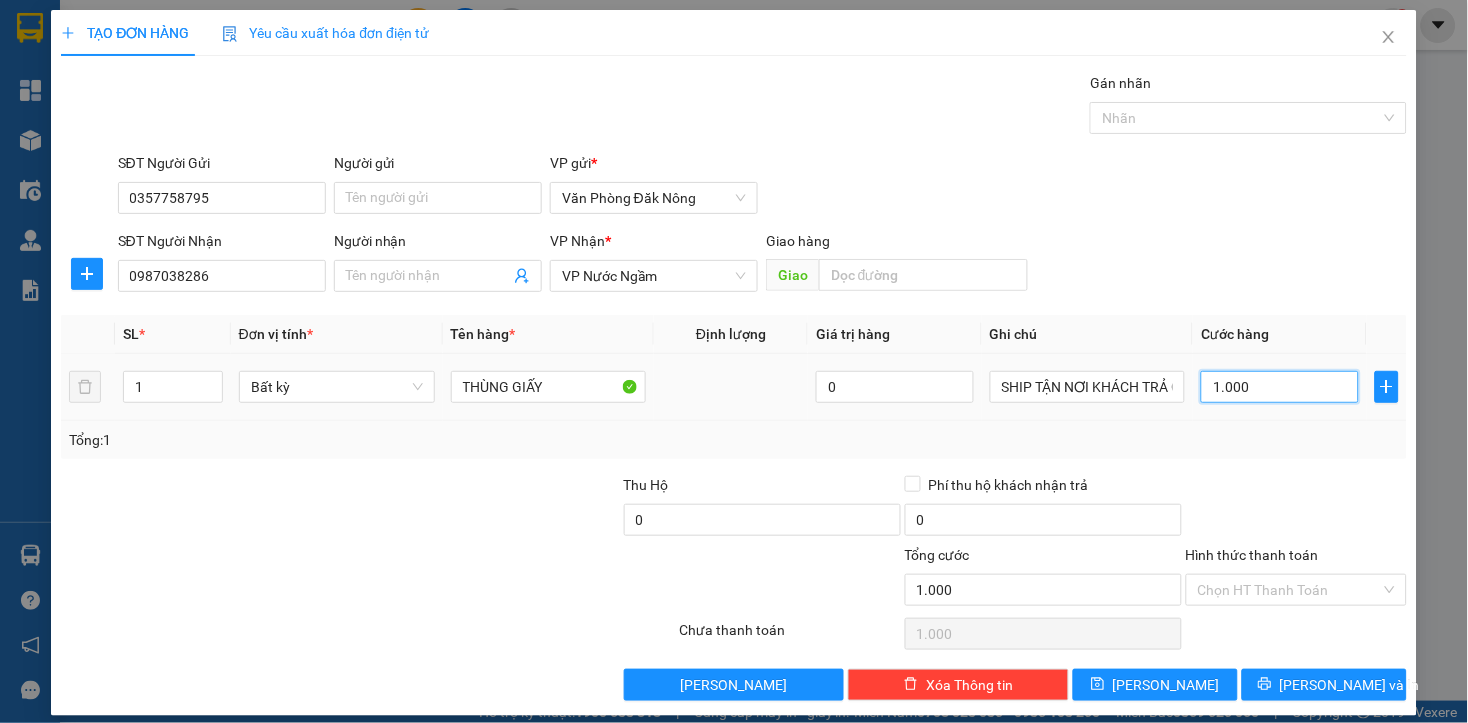 type on "10.000" 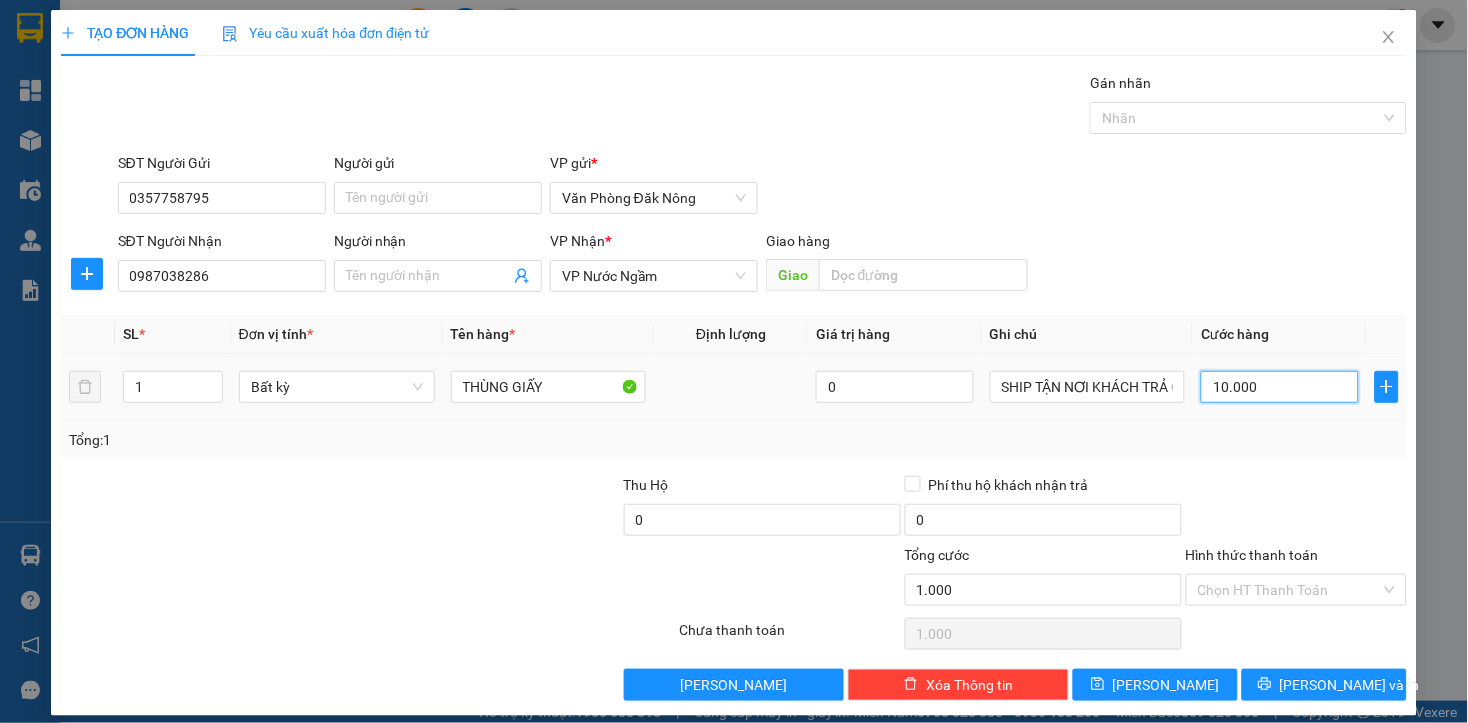 type on "10.000" 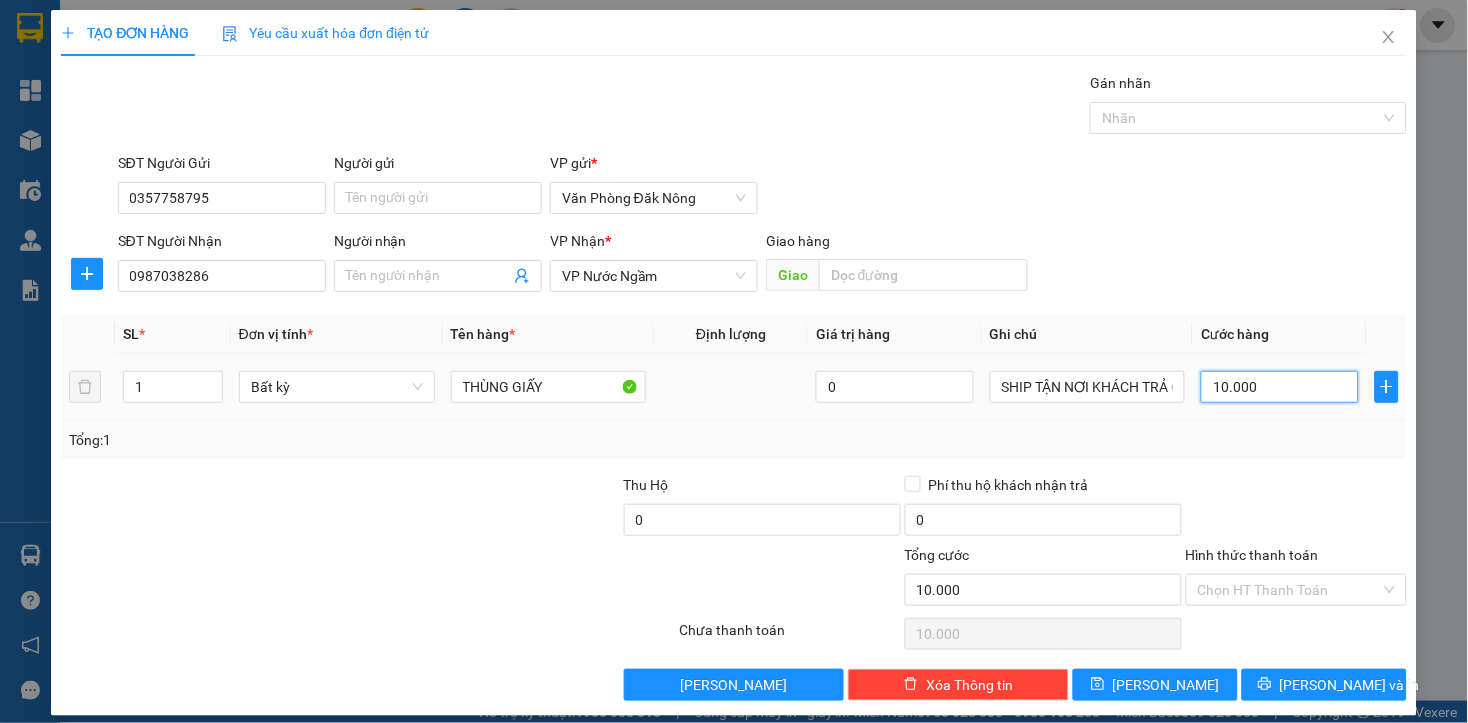 type on "100.000" 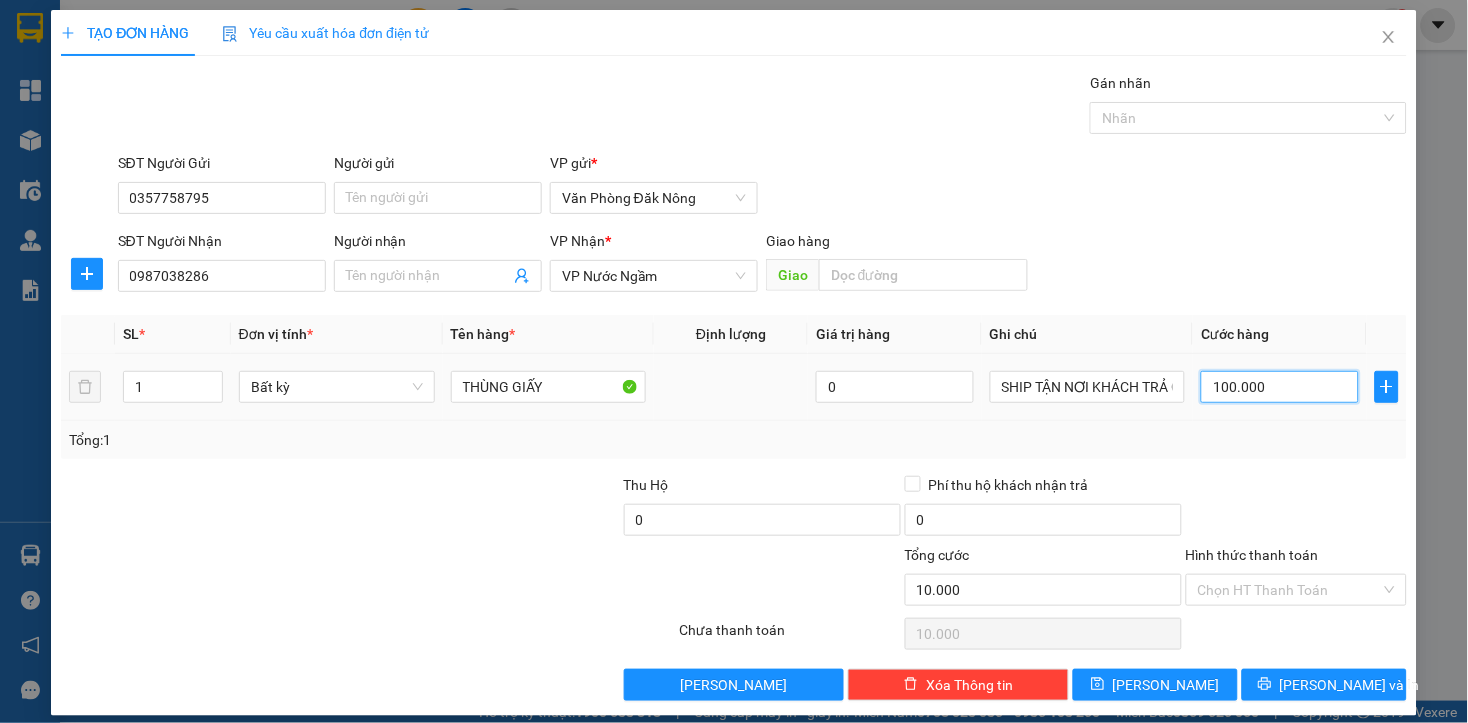 type on "100.000" 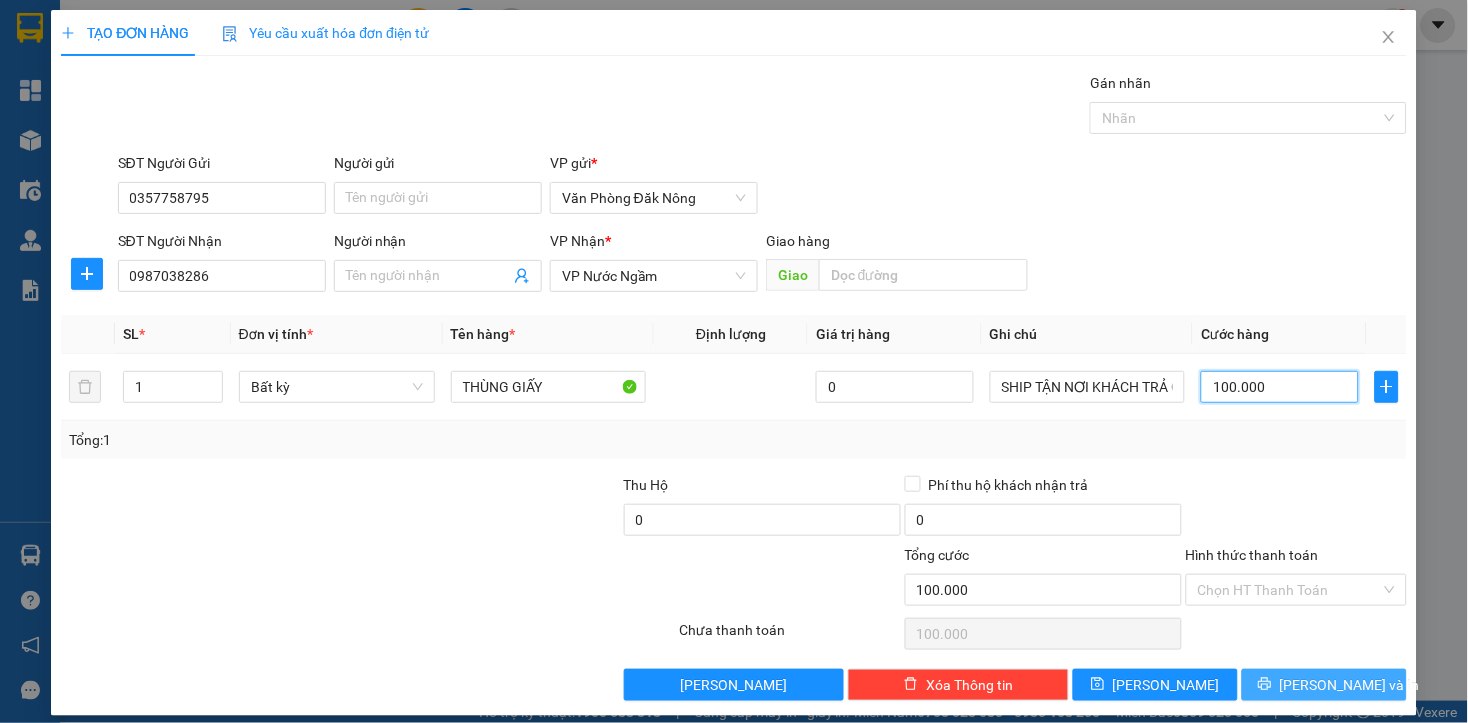 type on "100.000" 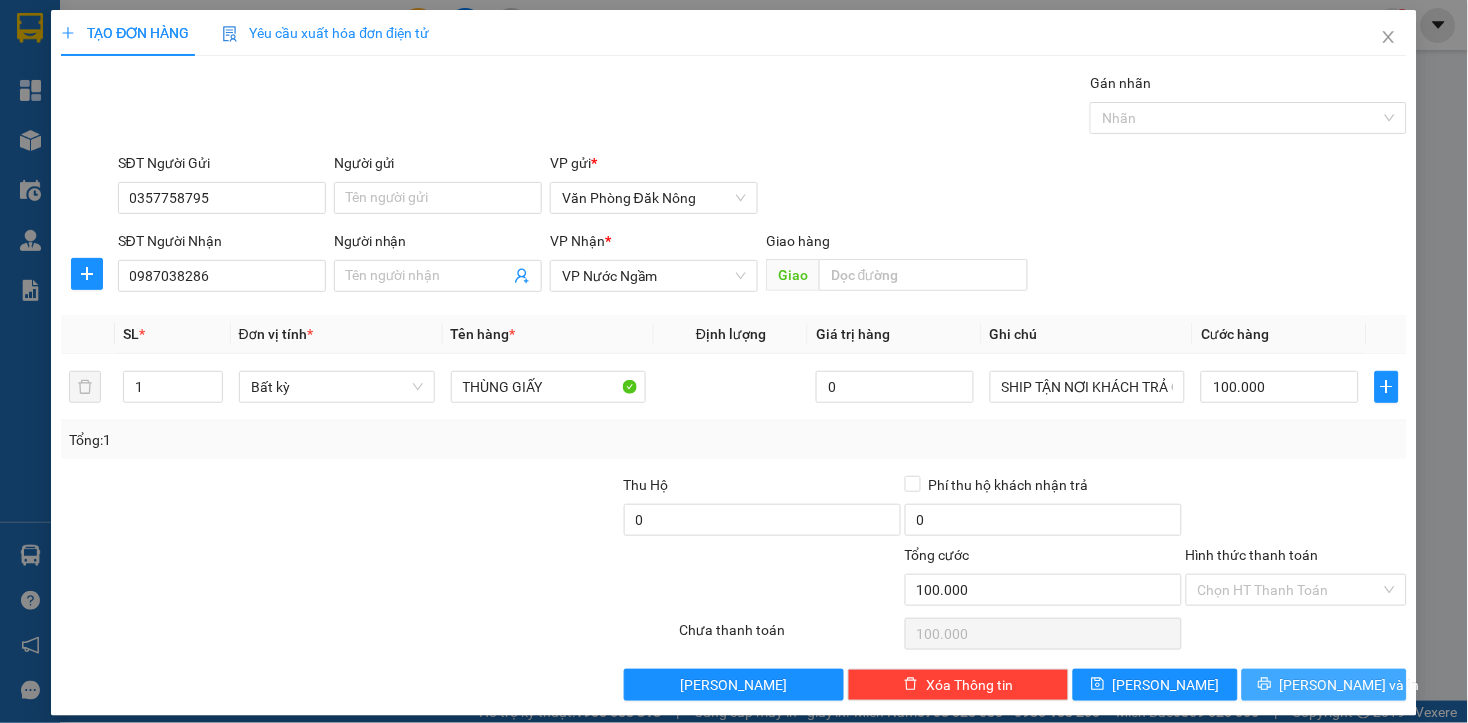 click on "[PERSON_NAME] và In" at bounding box center [1350, 685] 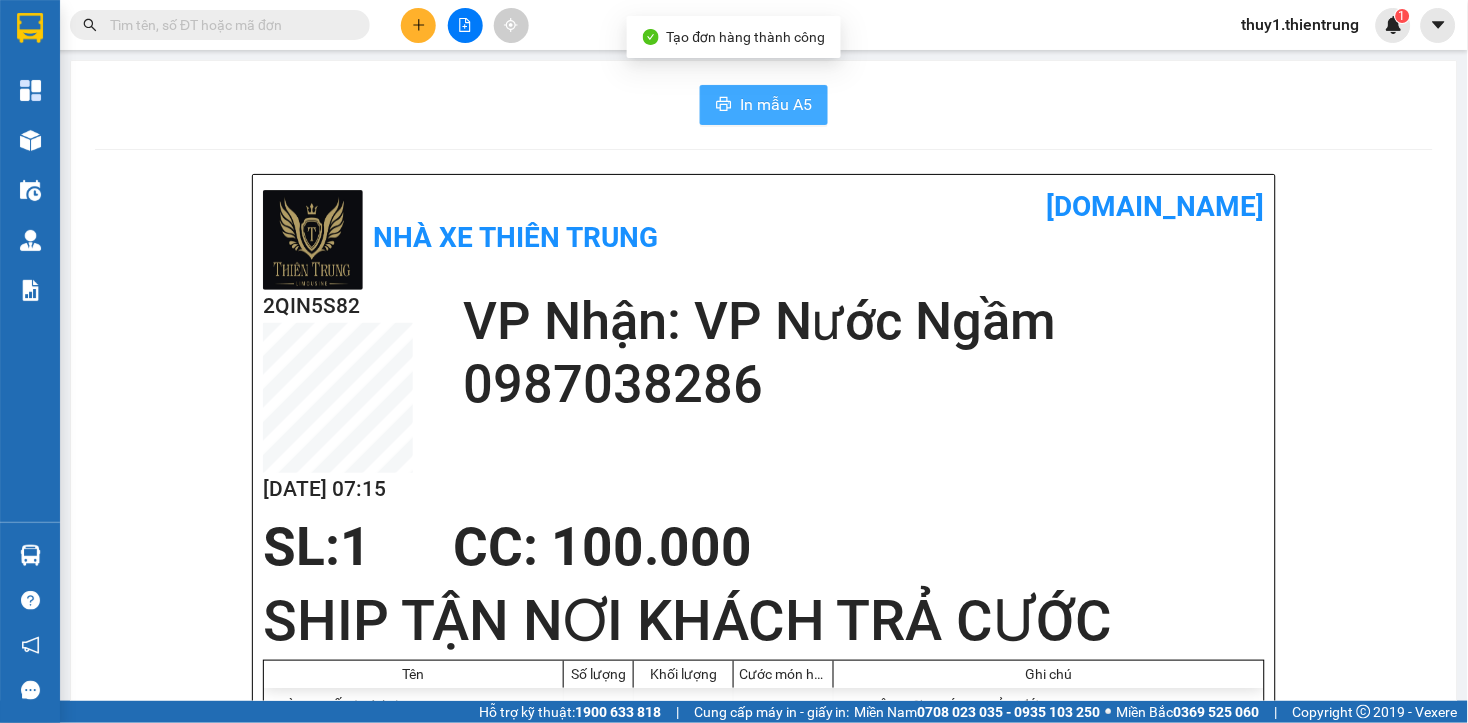 click on "In mẫu A5" at bounding box center [776, 104] 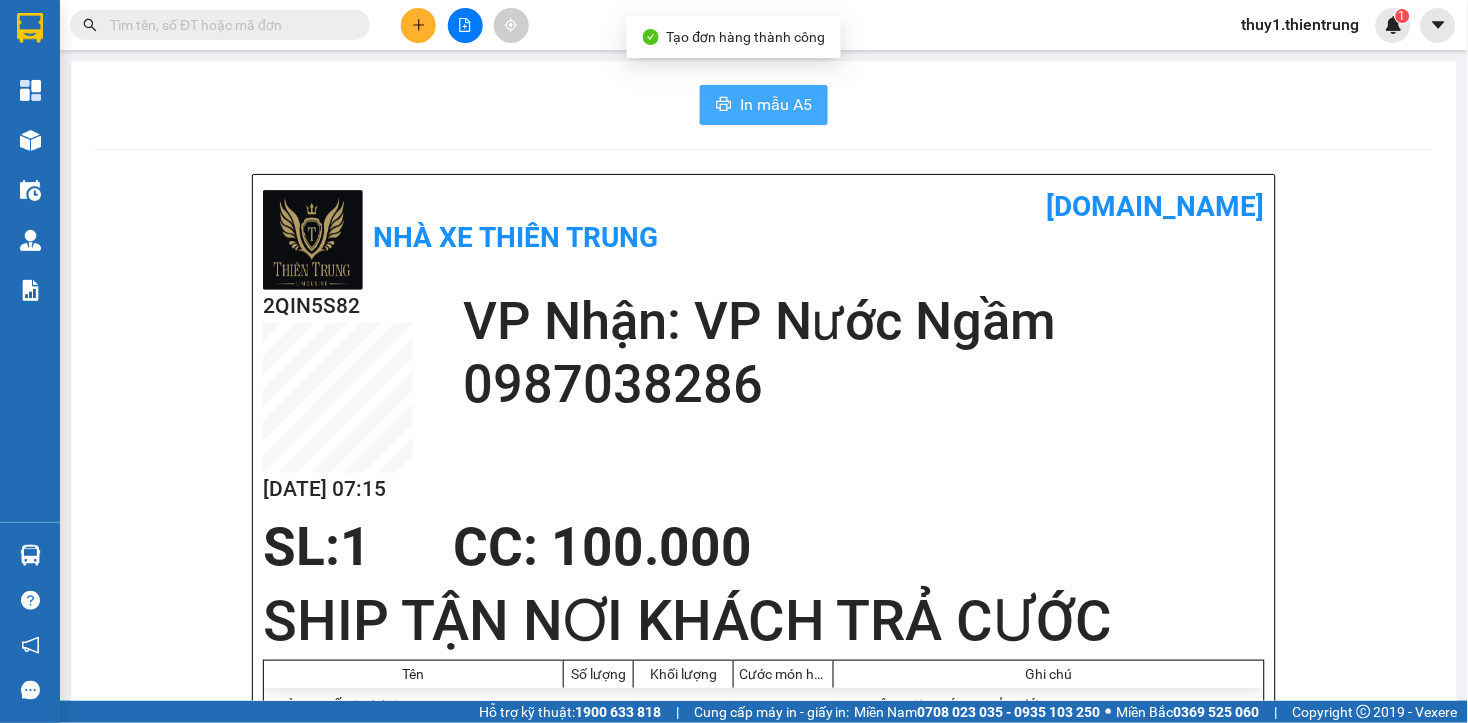 scroll, scrollTop: 0, scrollLeft: 0, axis: both 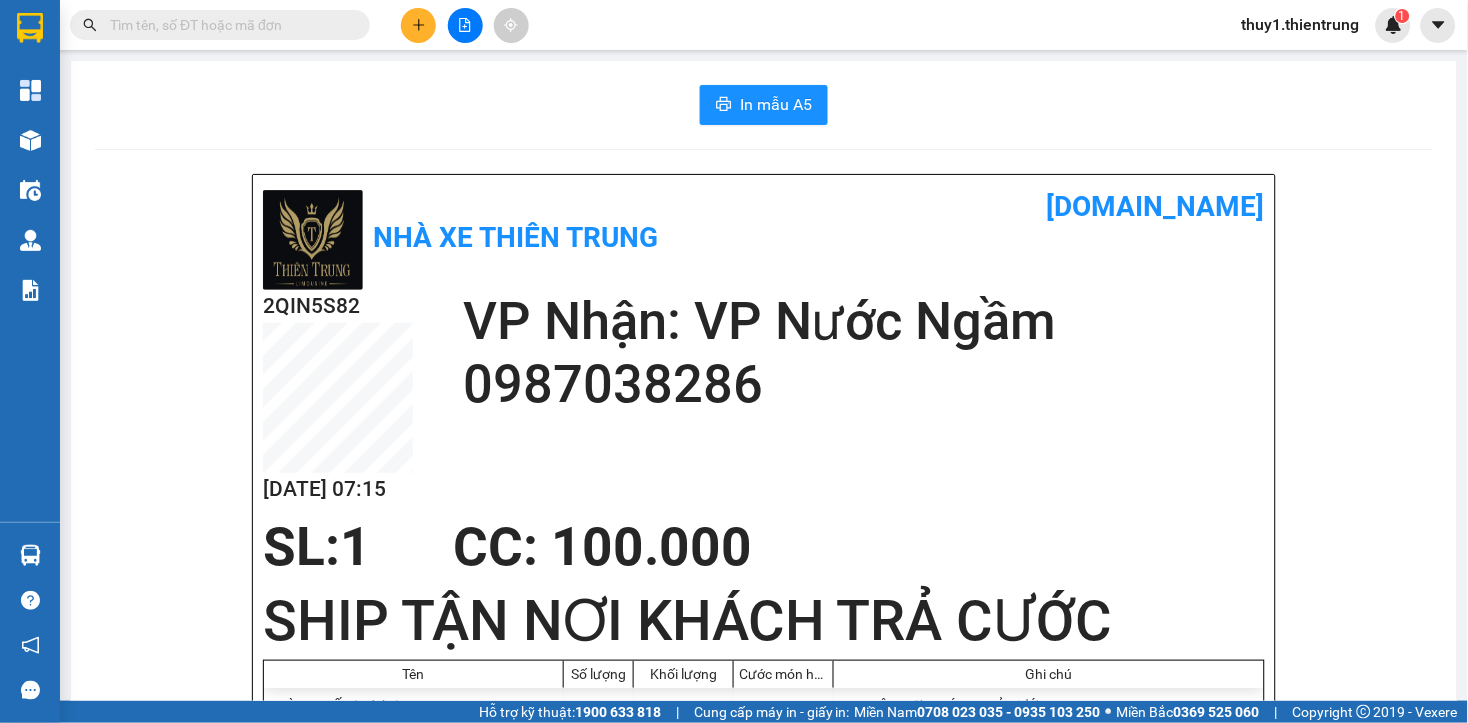 click on "In mẫu A5
Nhà xe Thiên Trung vexere.com 2QIN5S82 14/07 07:15 VP Nhận:   VP Nước Ngầm 0987038286 SL:  1 CC : 100.000 SHIP TẬN NƠI KHÁCH TRẢ CƯỚC Tên Số lượng Khối lượng Cước món hàng Ghi chú THÙNG GIẤY (Bất kỳ) 1 0 100.000 SHIP TẬN NƠI KHÁCH TRẢ CƯỚC Tổng cộng 1 0 100.000 Loading... Người gửi:      0357758795     VP gửi :   Văn Phòng Đăk Nông Nhà xe Thiên Trung   Số 24, đường Hai Bà Trưng   0961 210 210 Gửi khách hàng Vexere.com (c) 2017 GỬI :   Văn Phòng Đăk Nông   Số 12, đường Hai Bà Trưng , Tp Gia Nghĩa   0905 64 00 48 Người gửi :    0357758795 2QIN5S82 NHẬN :   VP Nước Ngầm   ngõ 49 số nhà 49A đường ngọc hồi quận Hoàng Mai   0888786848, Người nhận :    0987038286 Tên hàng: THÙNG GIẤY SL 1 Giá trị hàng gửi:  0 CC   100.000 Tổng phải thu:   100.000 SHIP TẬN NƠI KHÁCH TRẢ CƯỚC Người gửi hàng xác nhận NV kiểm tra hàng NV nhận hàng" at bounding box center [764, 958] 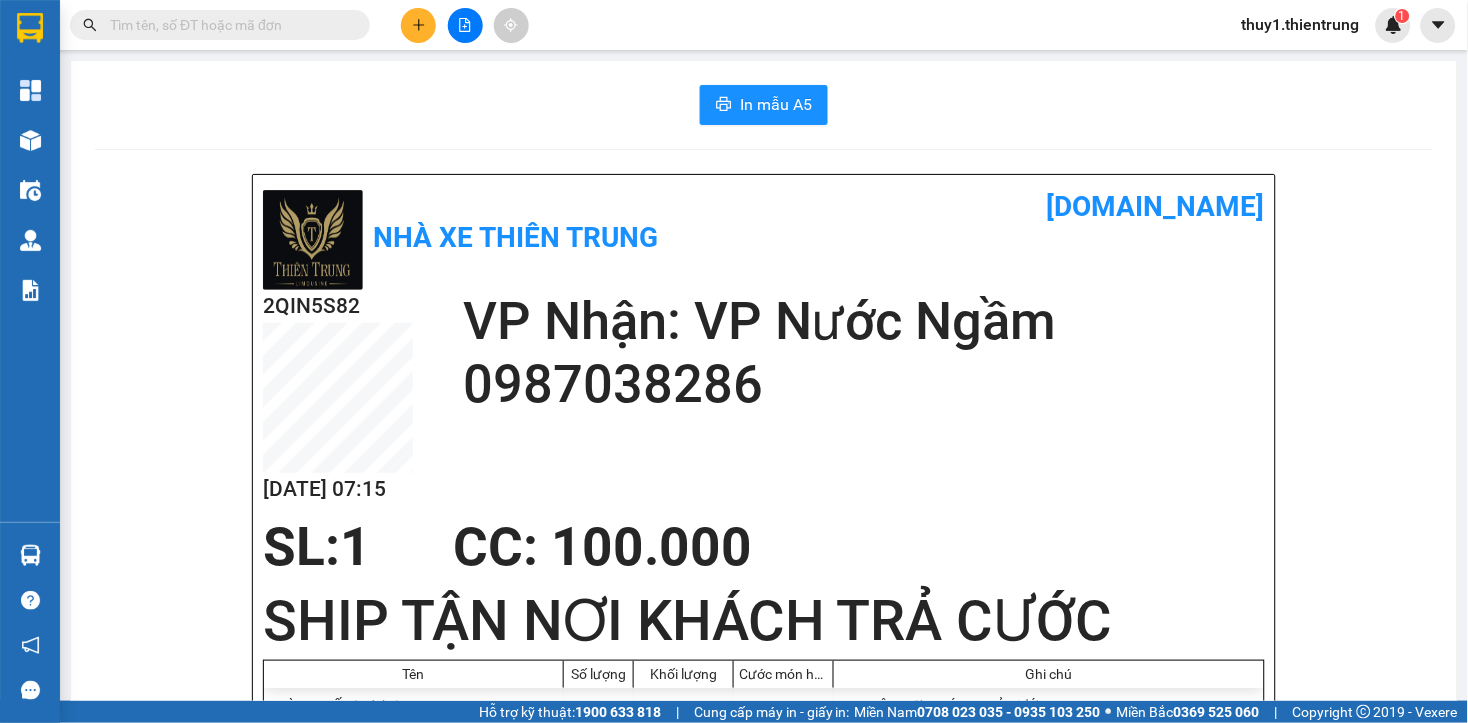 drag, startPoint x: 423, startPoint y: 21, endPoint x: 472, endPoint y: 37, distance: 51.546097 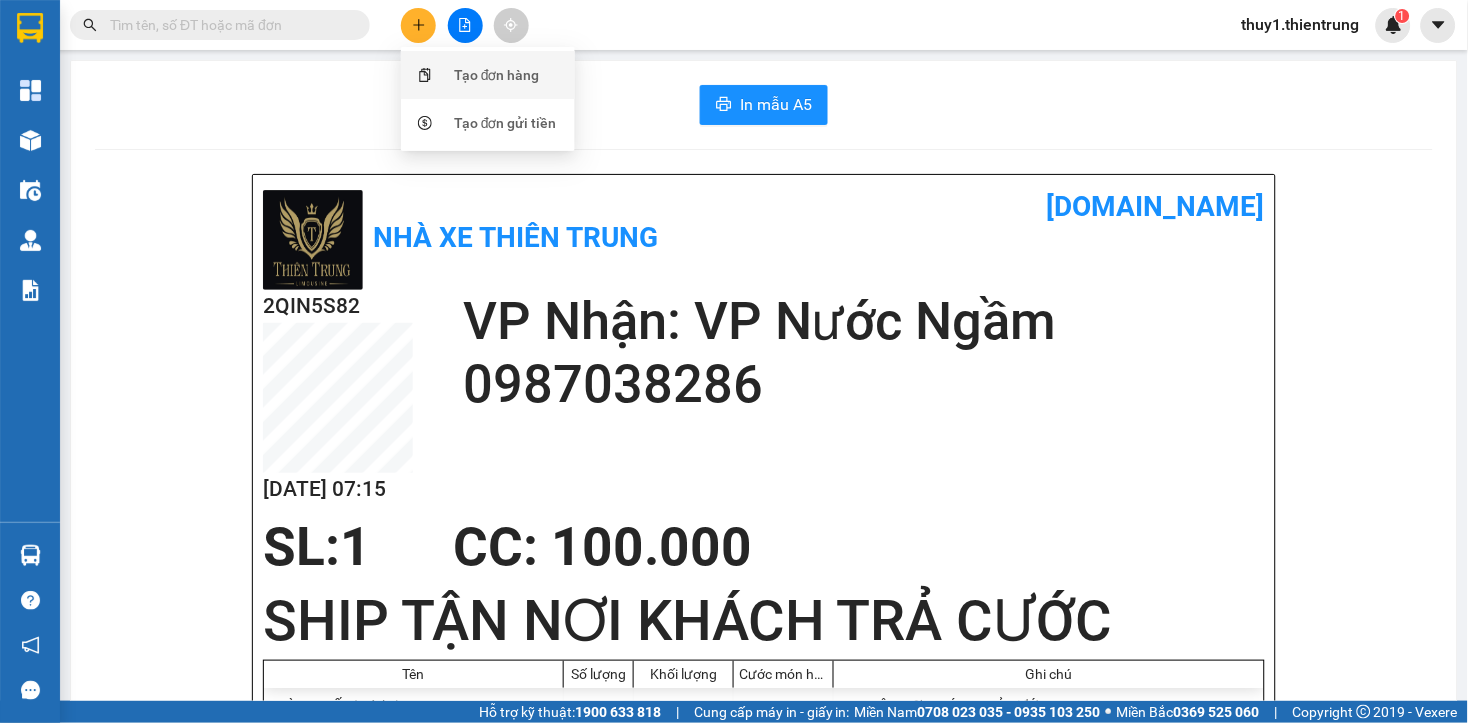 click on "Tạo đơn hàng" at bounding box center (497, 75) 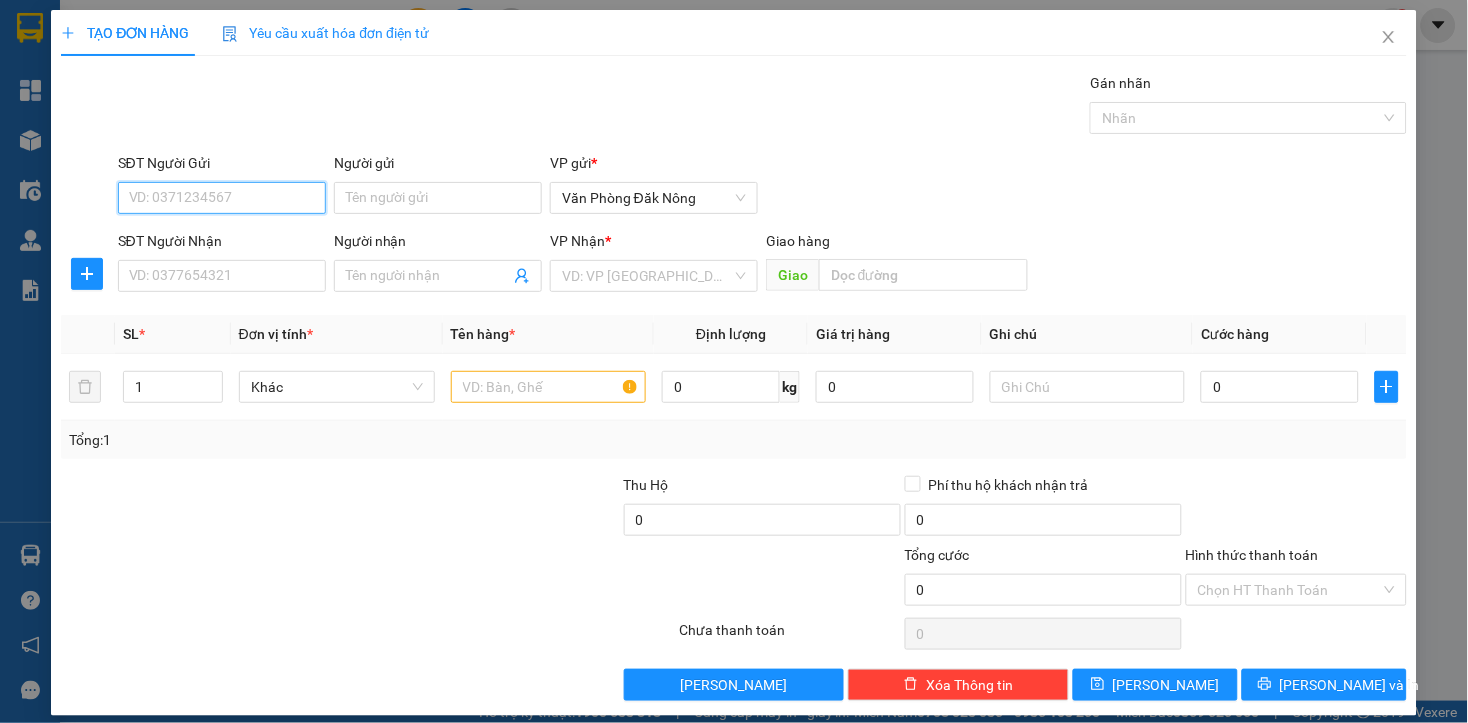 click on "SĐT Người Gửi" at bounding box center [222, 198] 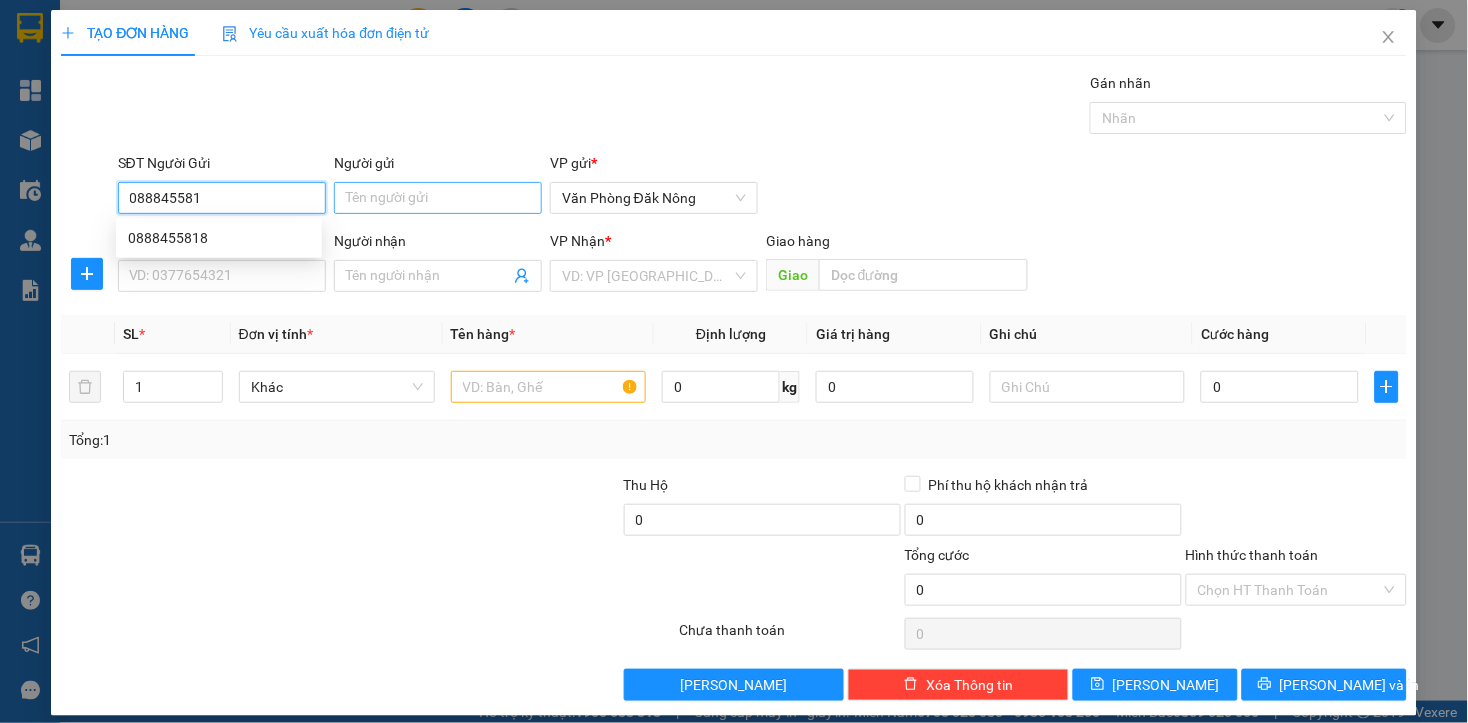 type on "0888455818" 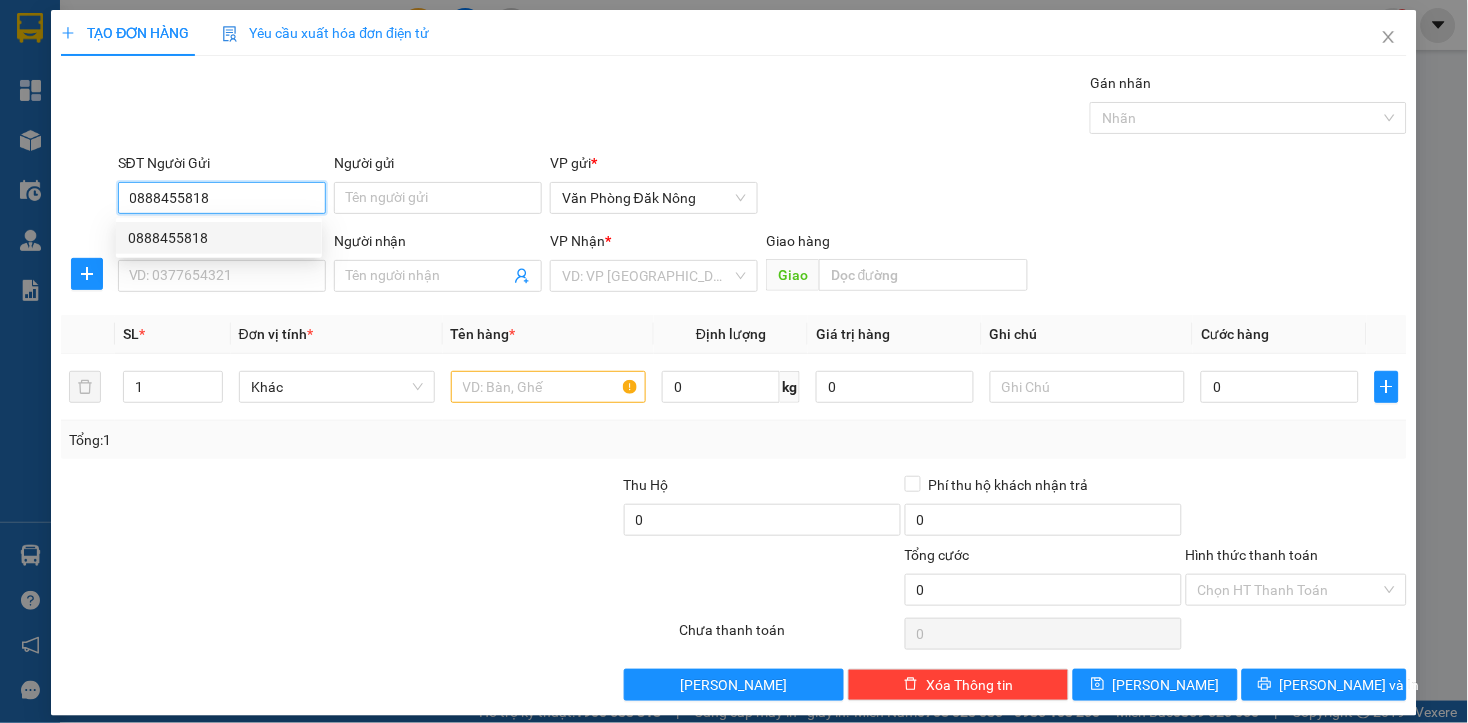 click on "0888455818" at bounding box center [219, 238] 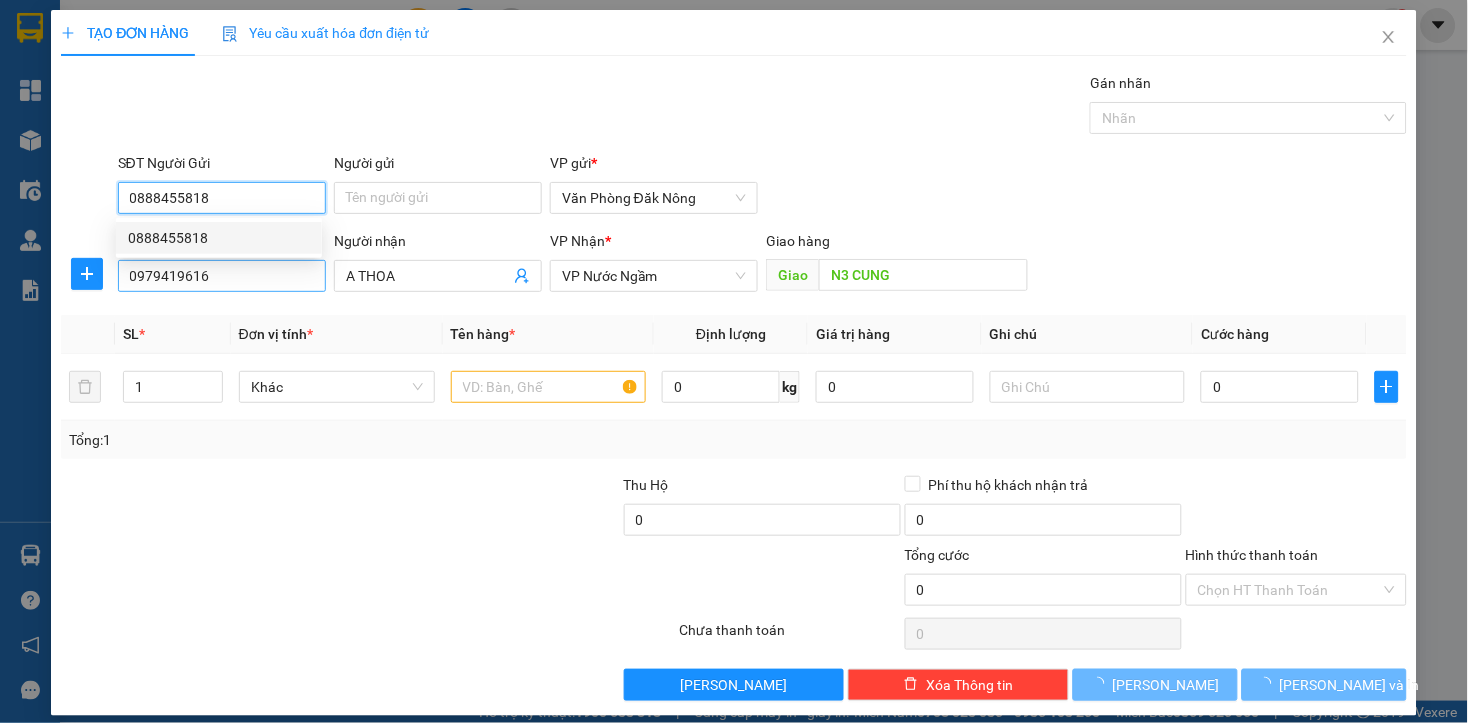 type on "150.000" 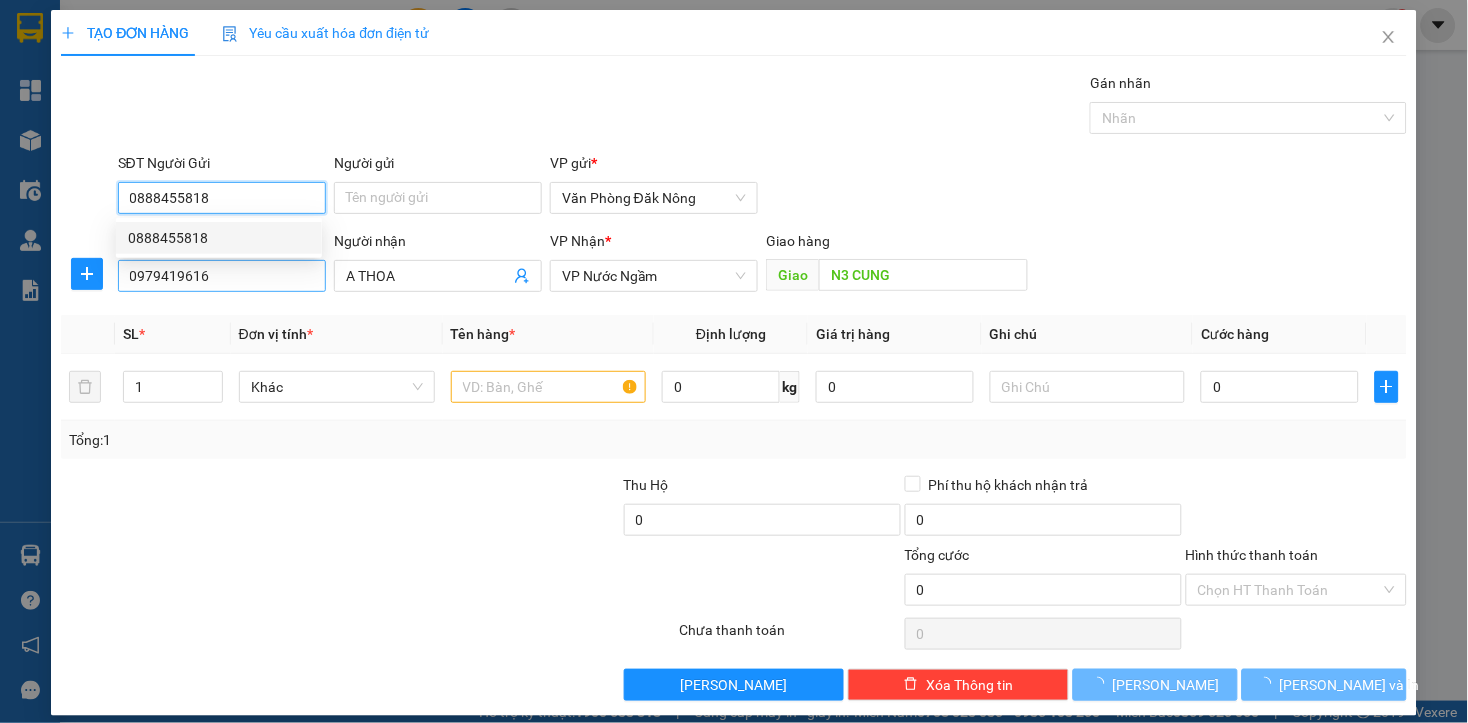 type on "150.000" 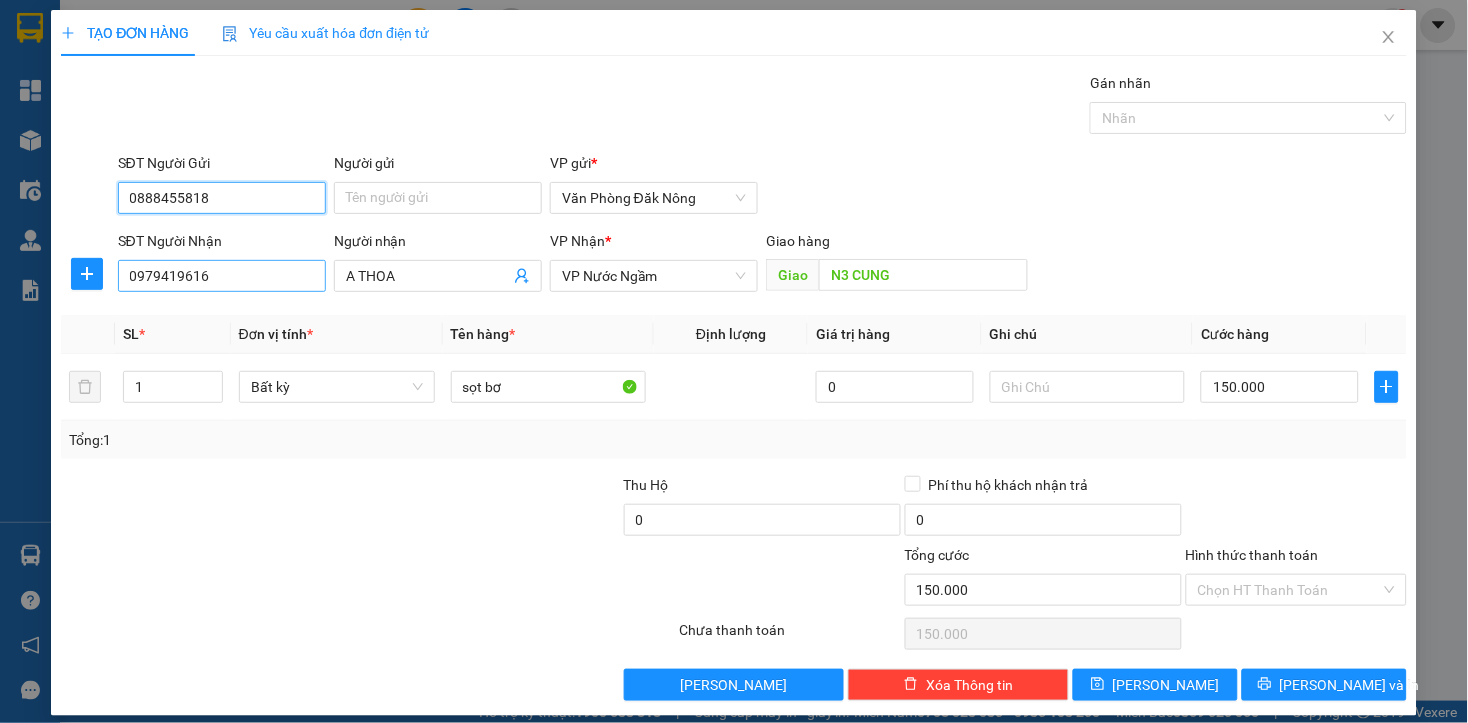 type on "0888455818" 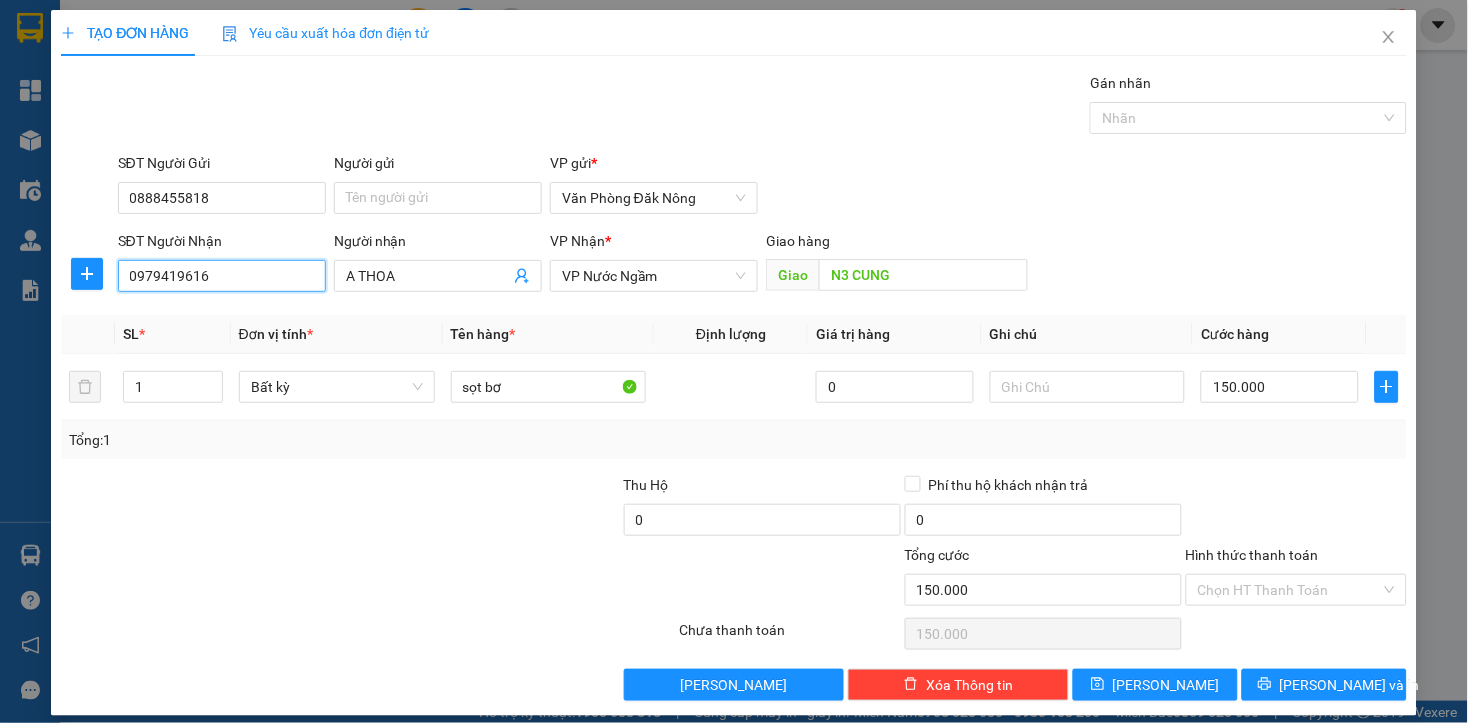 click on "0979419616" at bounding box center [222, 276] 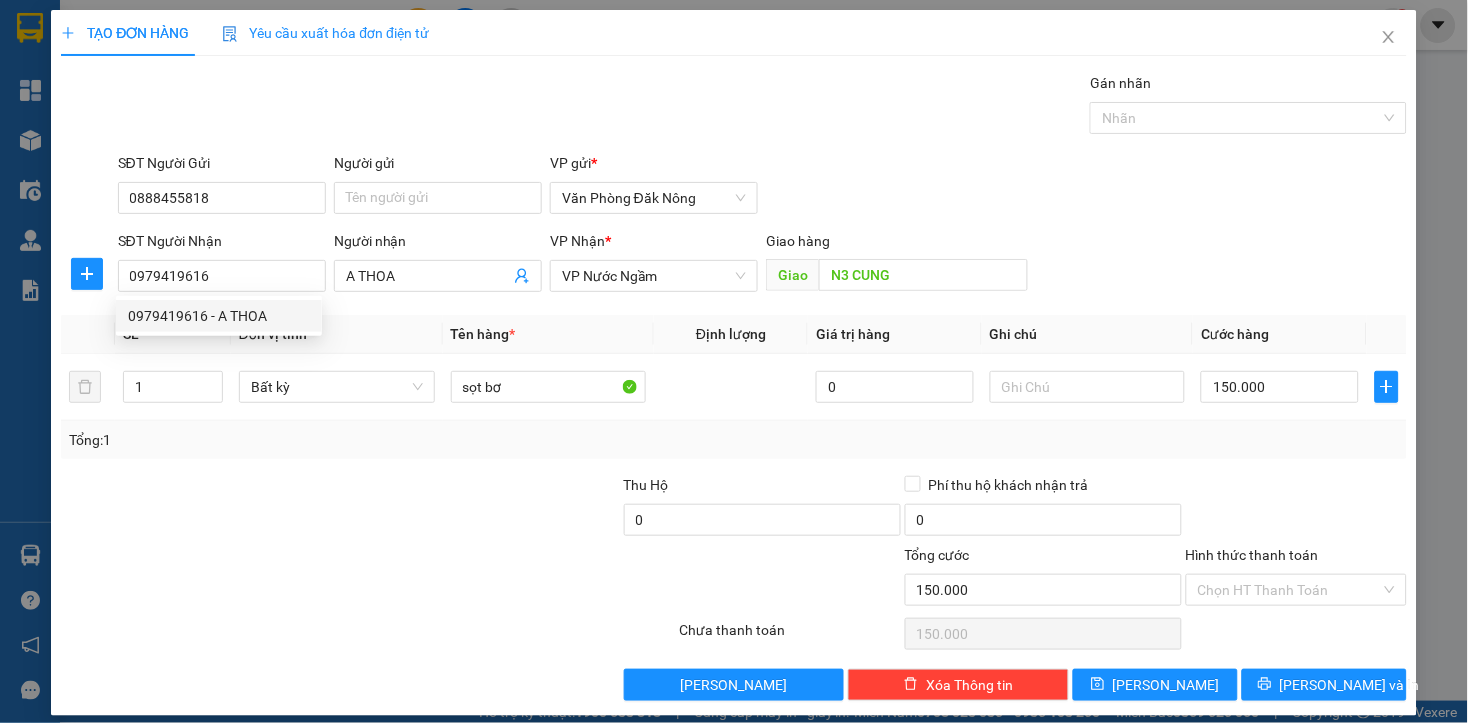 click at bounding box center [480, 509] 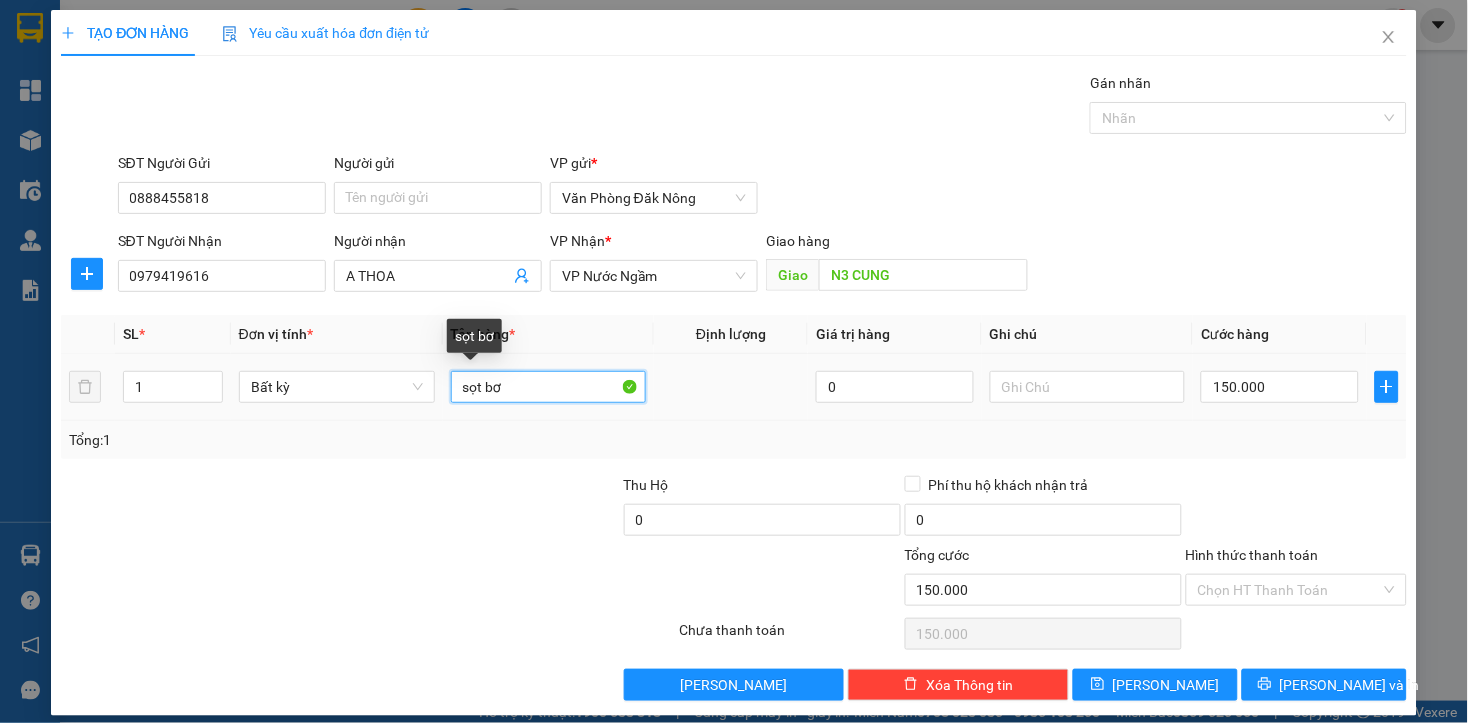 click on "sọt bơ" at bounding box center [549, 387] 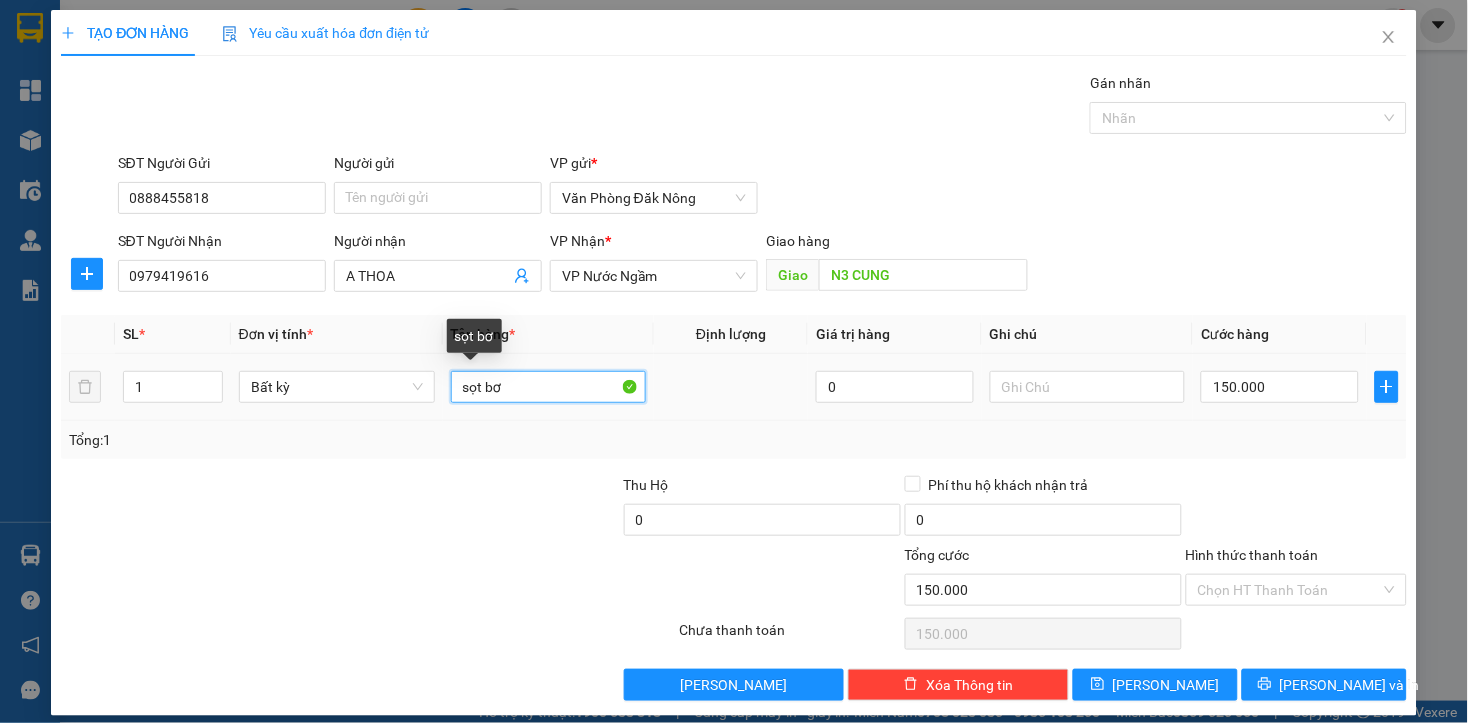 click on "sọt bơ" at bounding box center [549, 387] 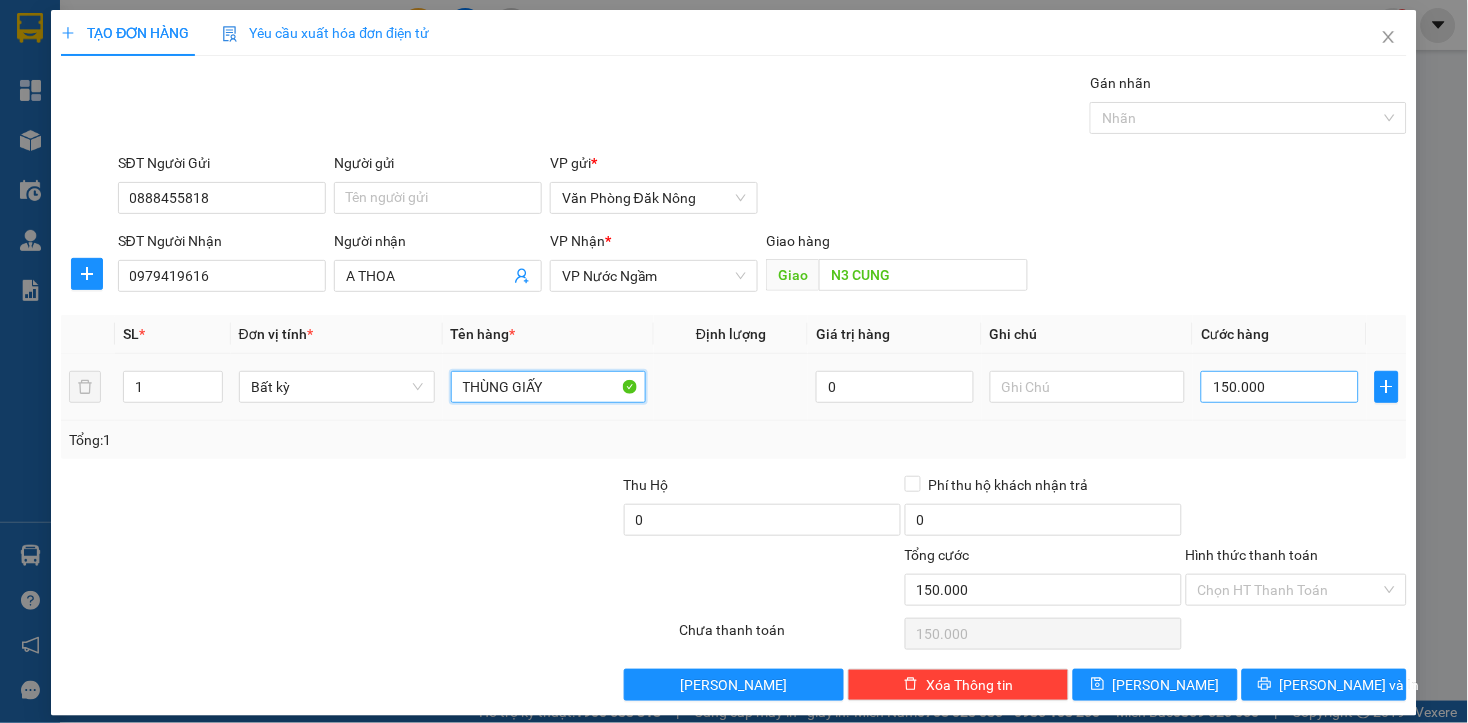 type on "THÙNG GIẤY" 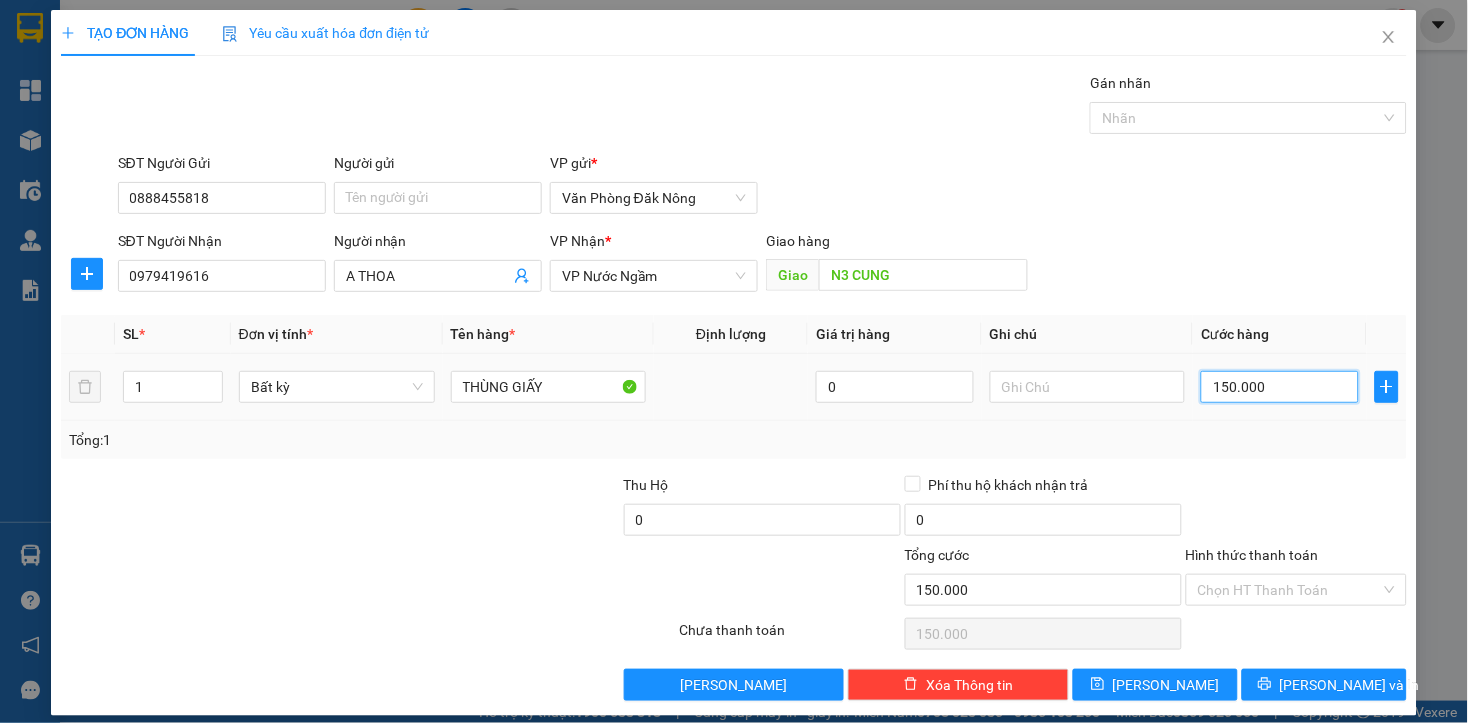 click on "150.000" at bounding box center (1279, 387) 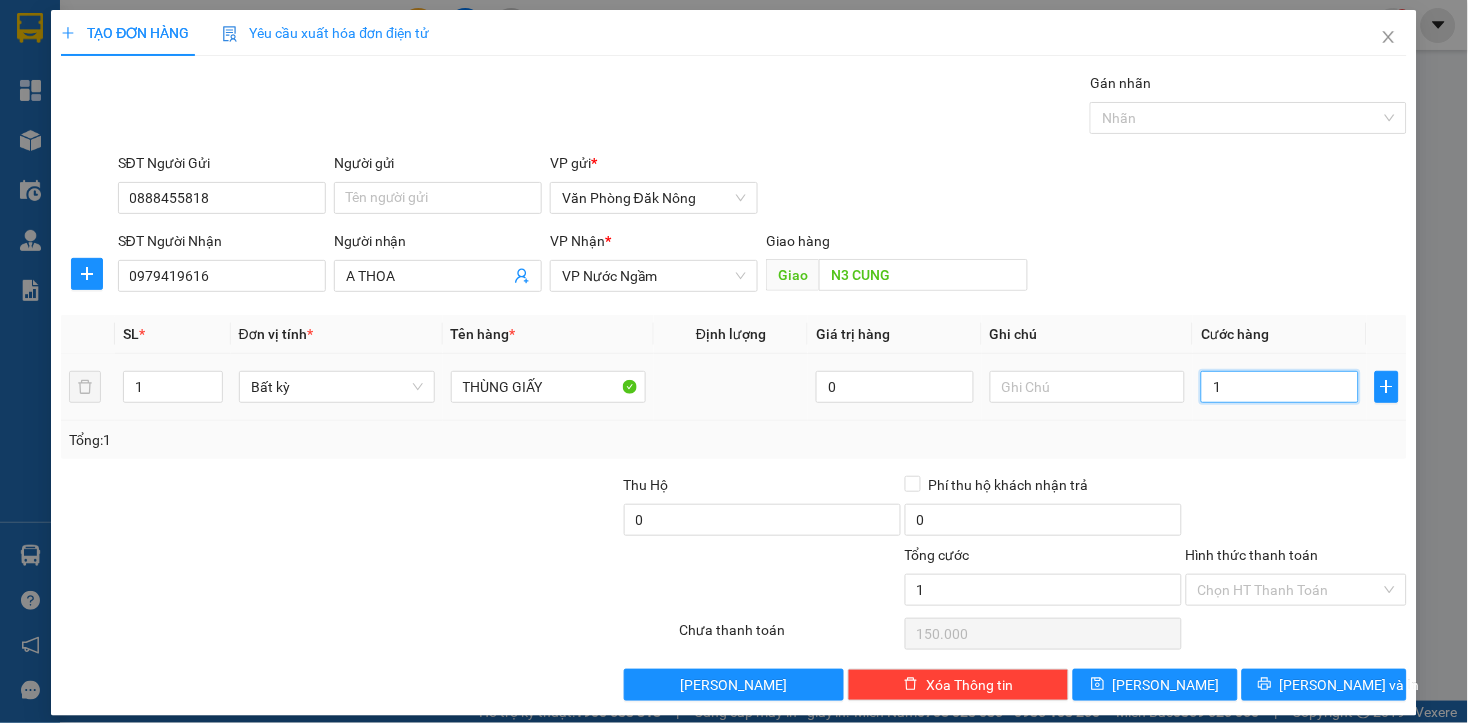 type on "1" 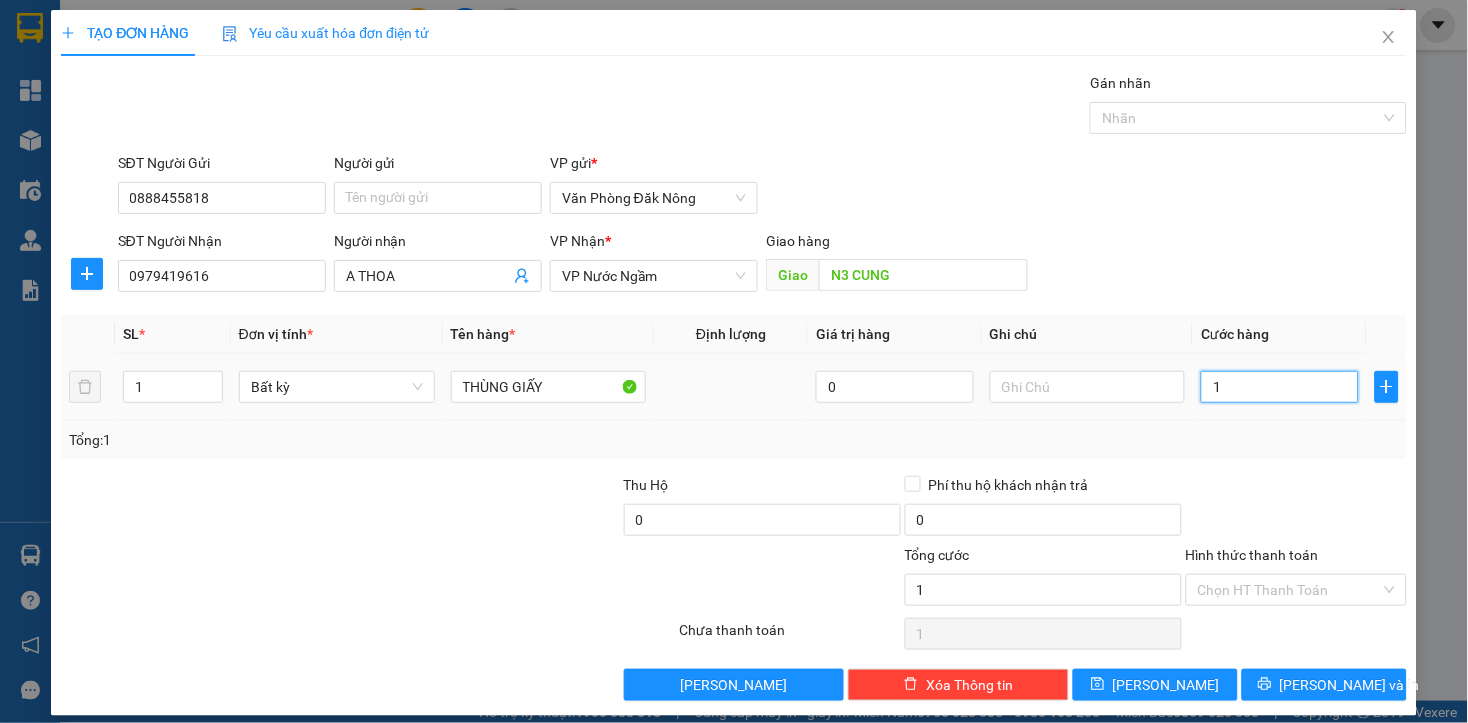 type on "10" 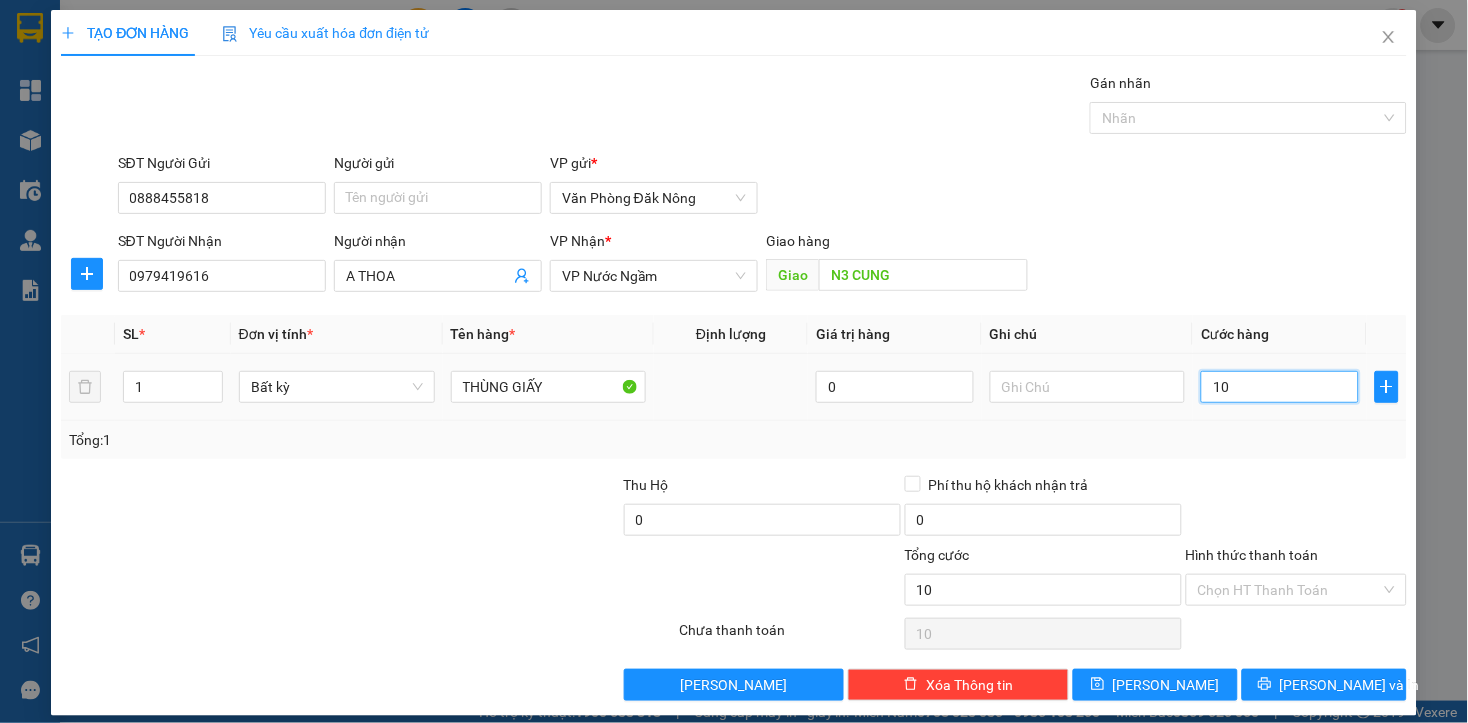 type on "100" 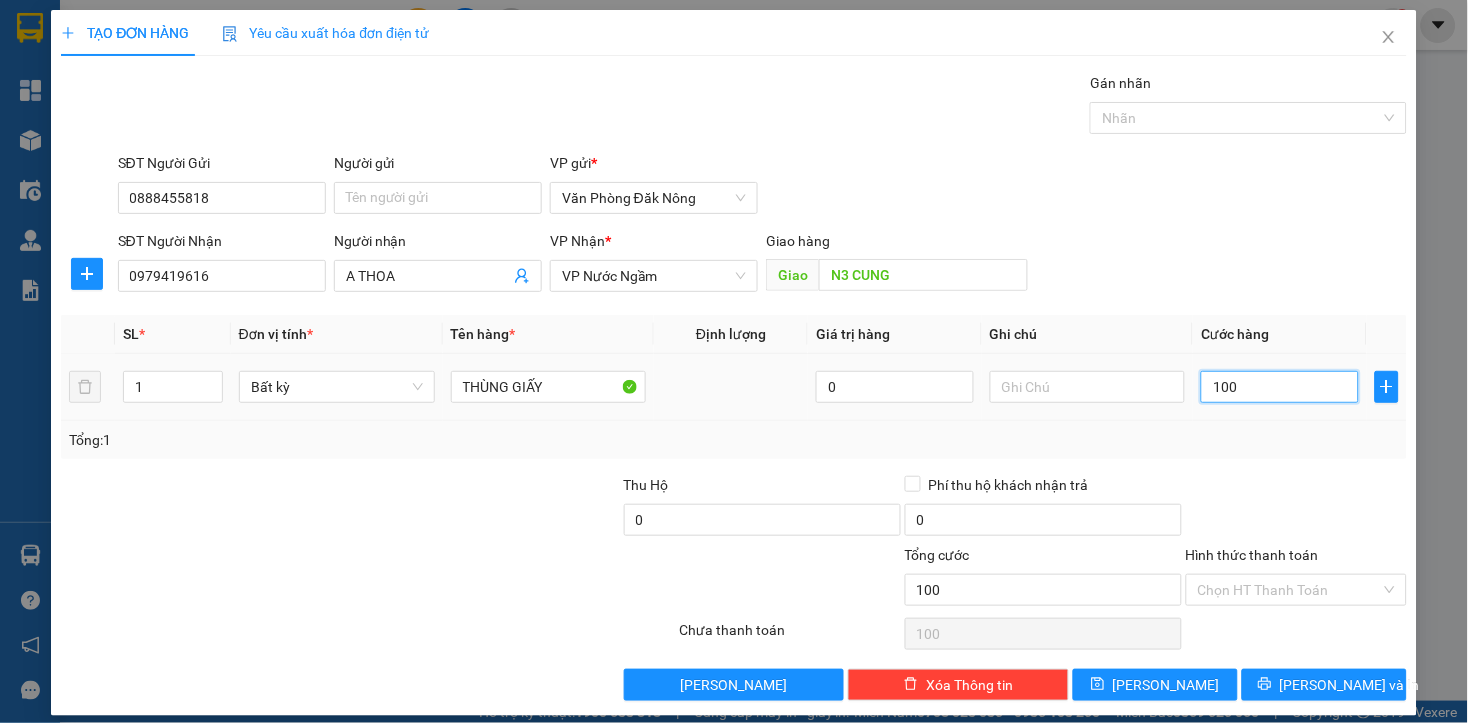 type on "1.000" 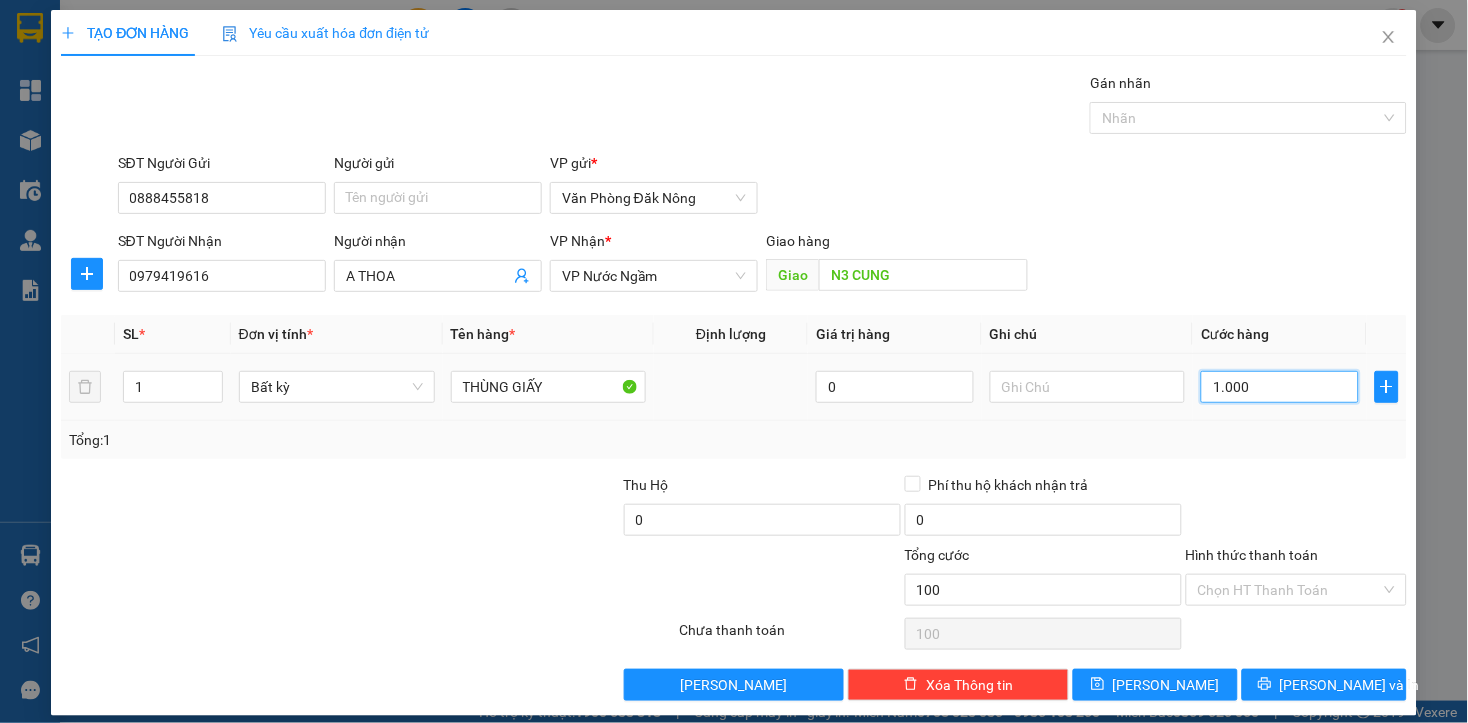 type on "1.000" 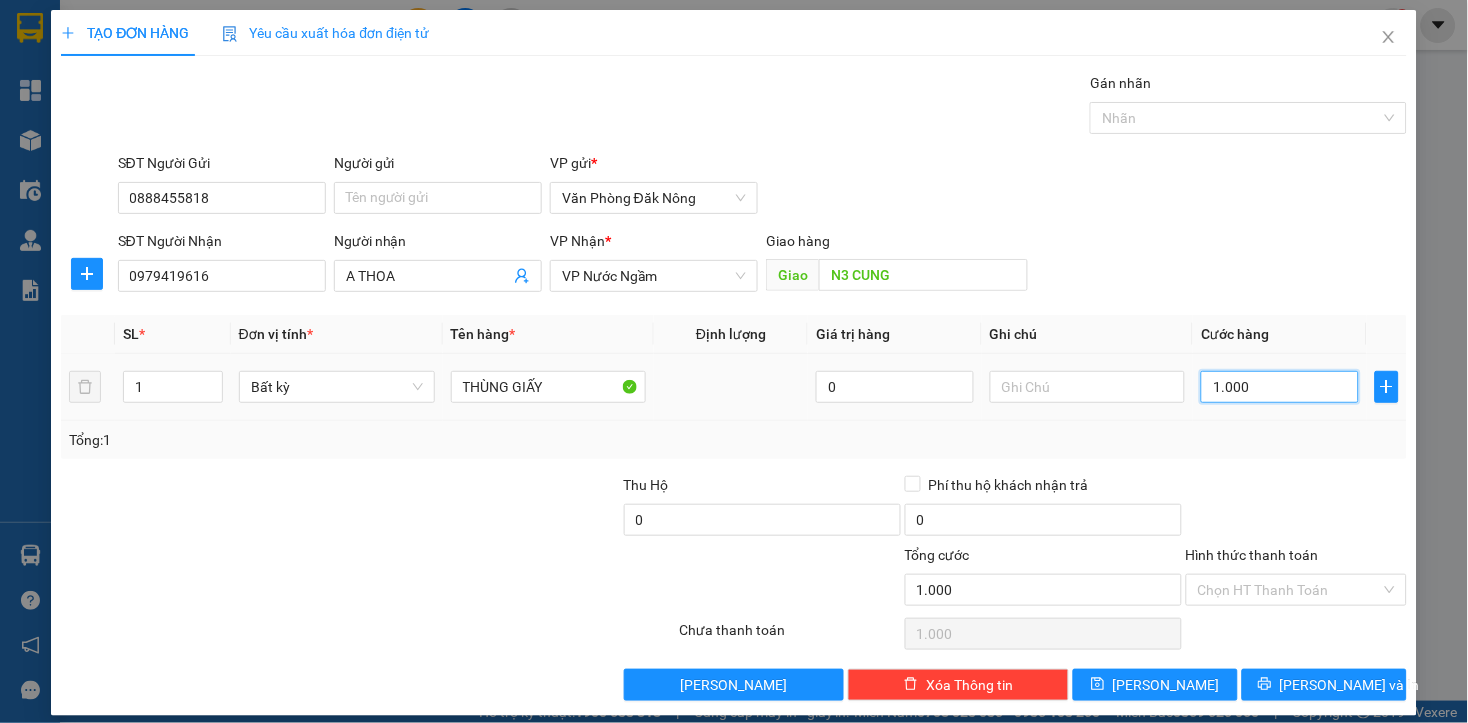 type on "10.000" 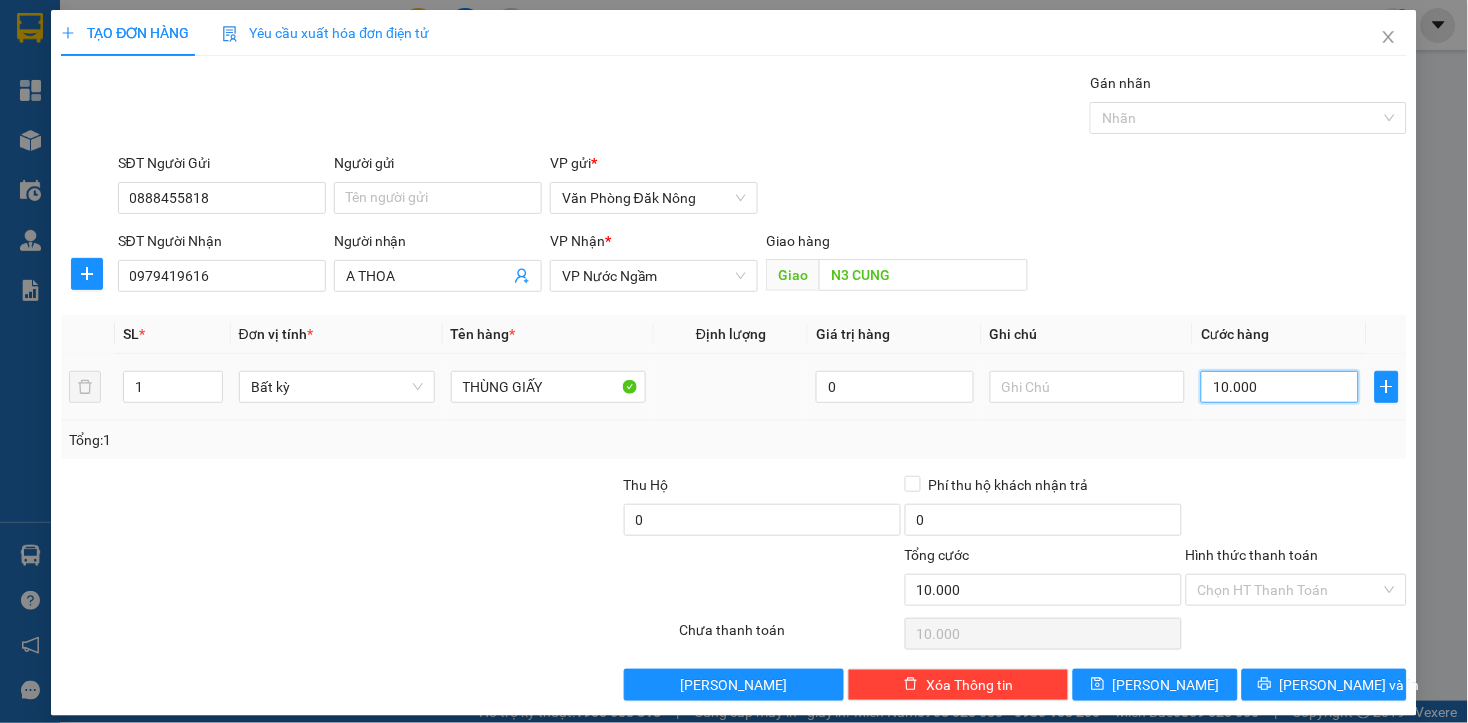 type on "100.000" 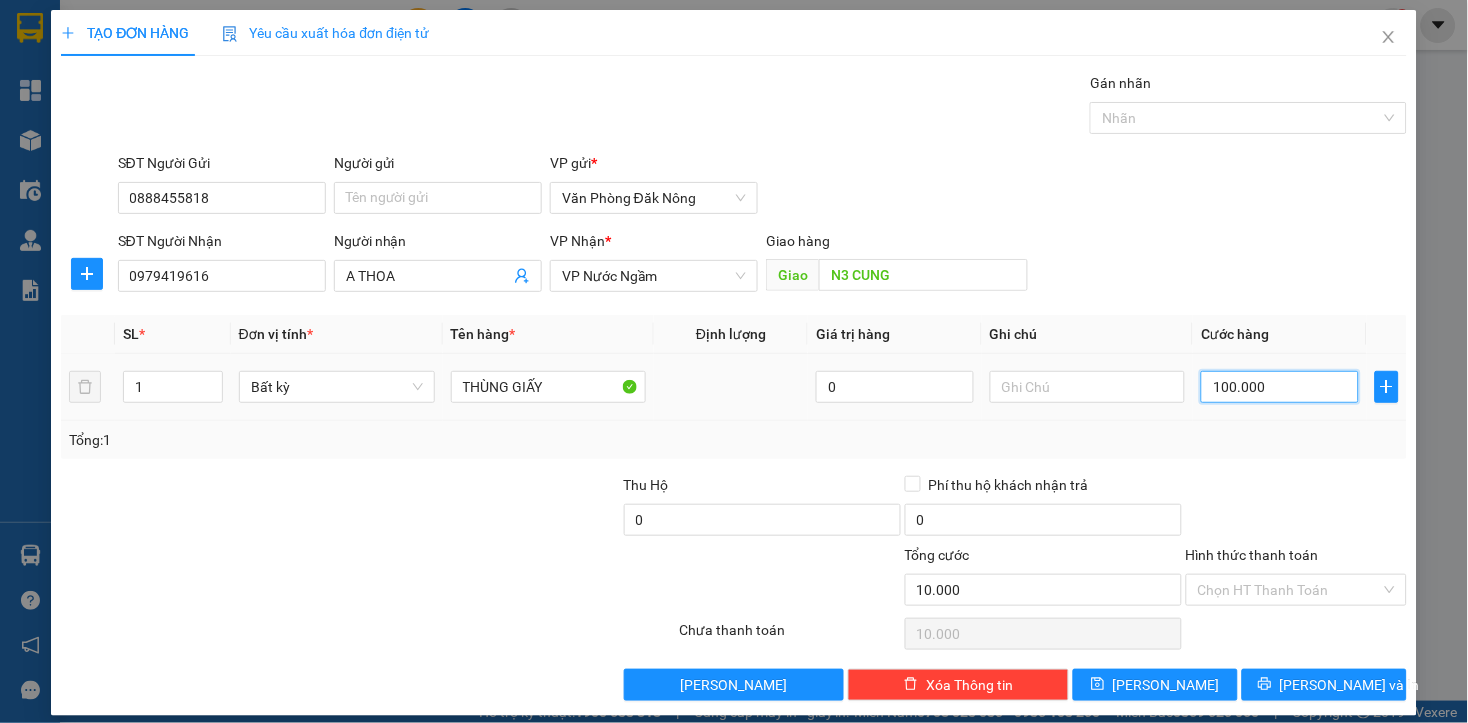 type on "100.000" 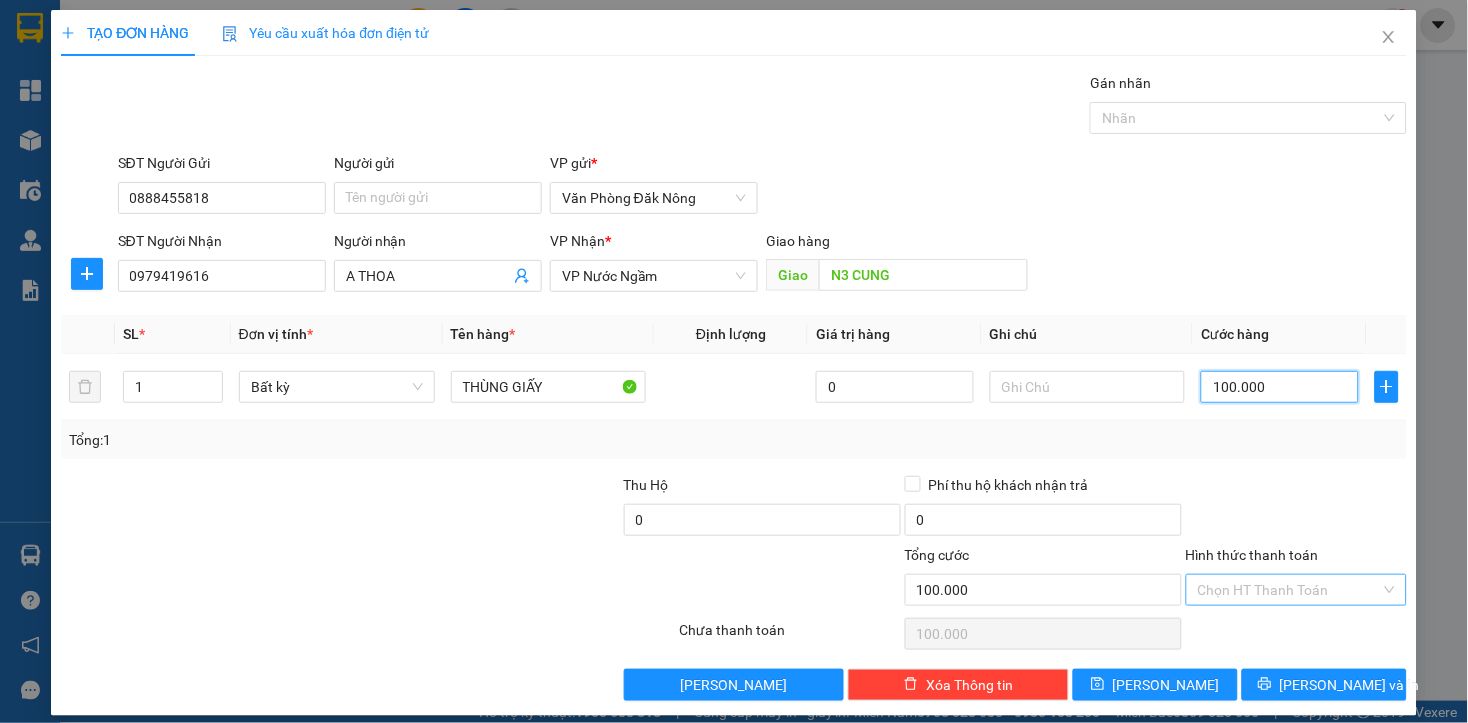 type on "100.000" 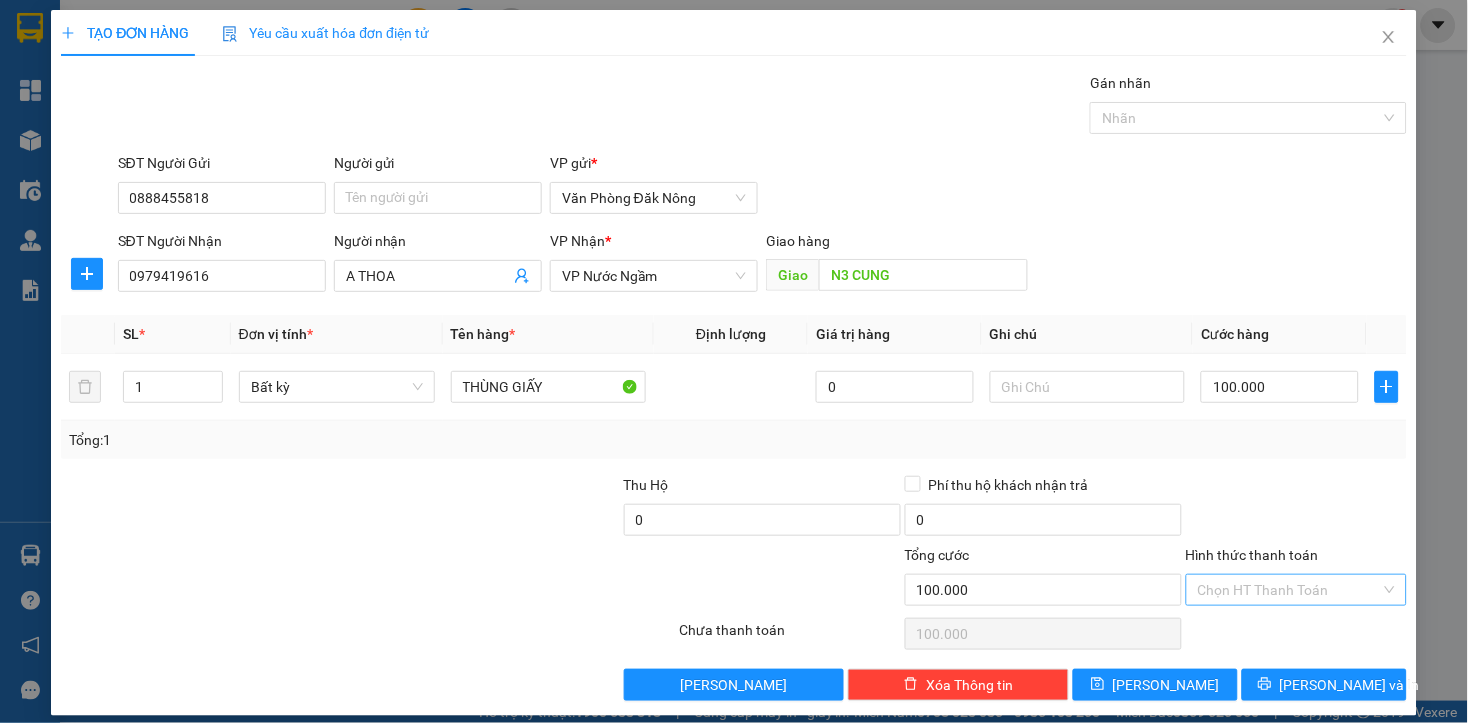 click on "Hình thức thanh toán" at bounding box center [1289, 590] 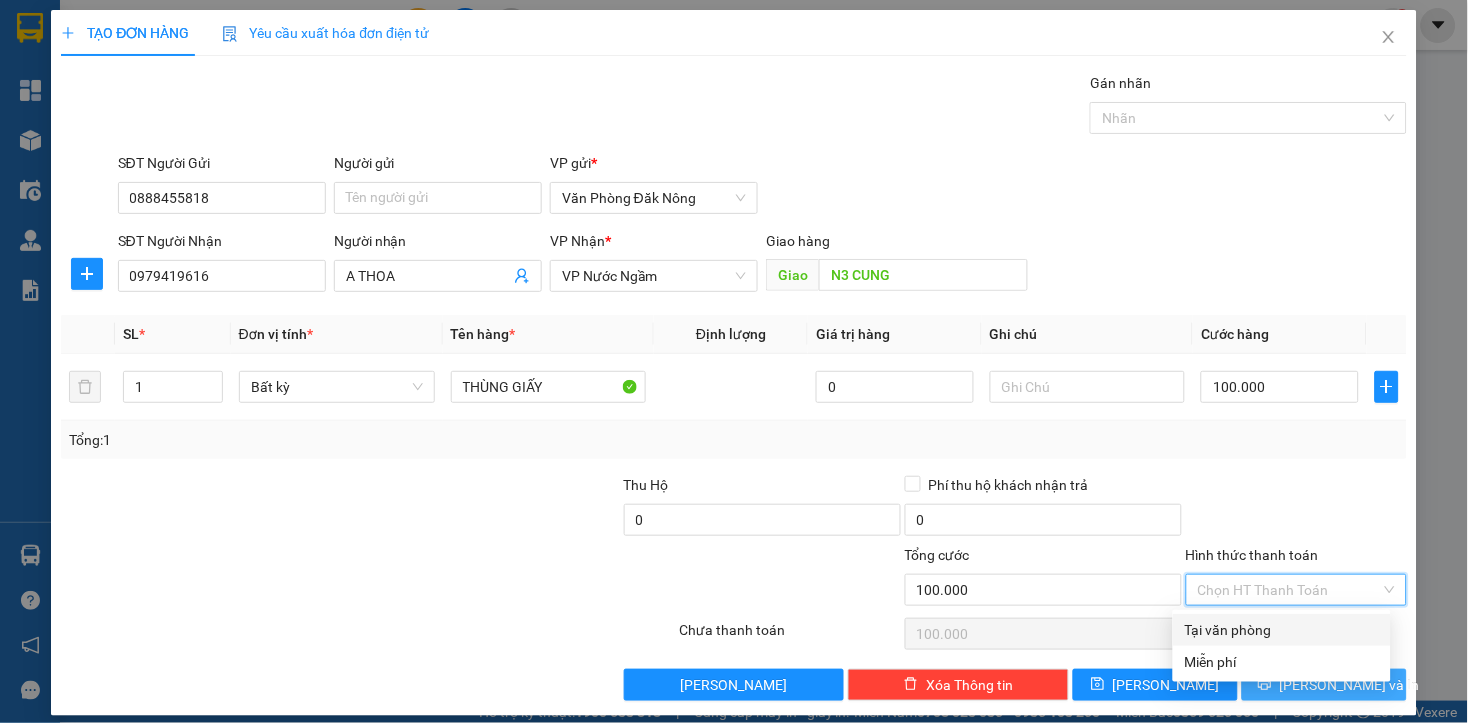 drag, startPoint x: 1280, startPoint y: 638, endPoint x: 1285, endPoint y: 670, distance: 32.38827 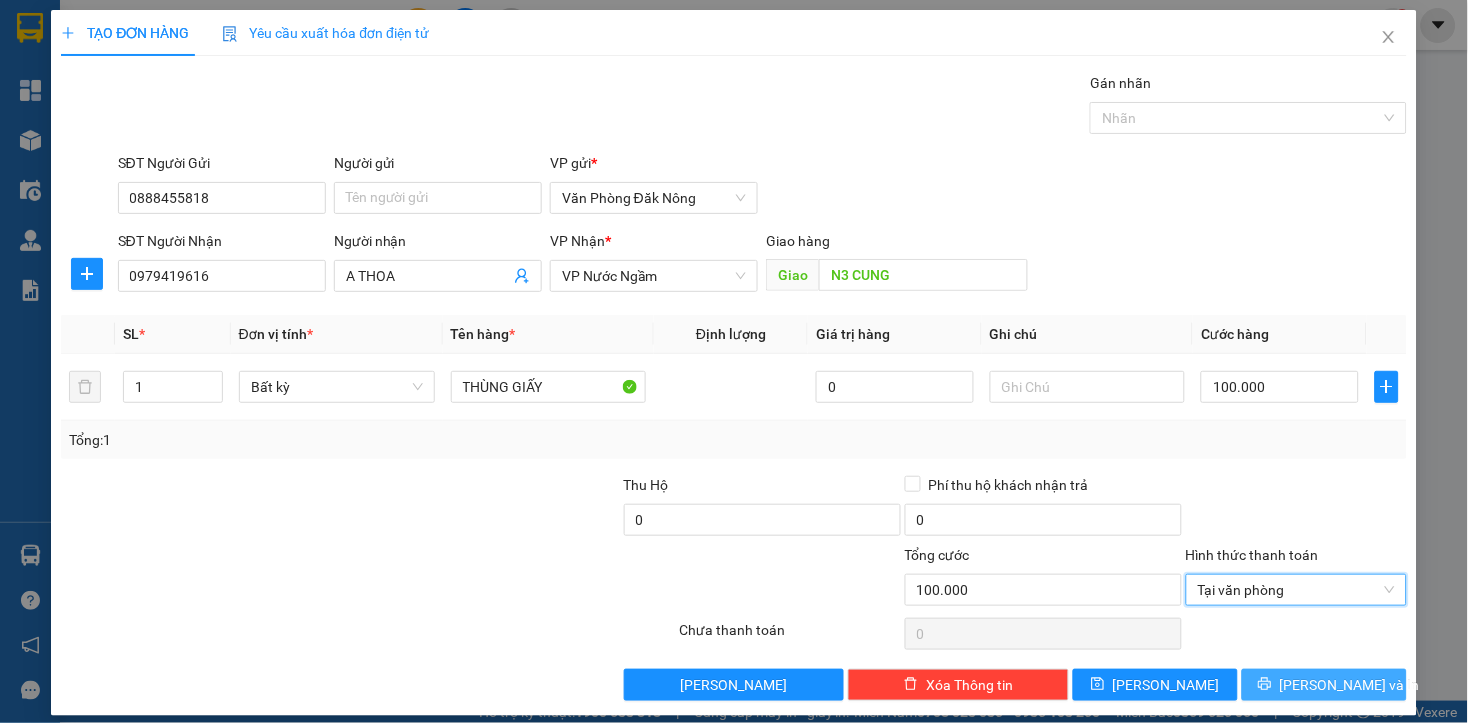 drag, startPoint x: 1283, startPoint y: 686, endPoint x: 1252, endPoint y: 685, distance: 31.016125 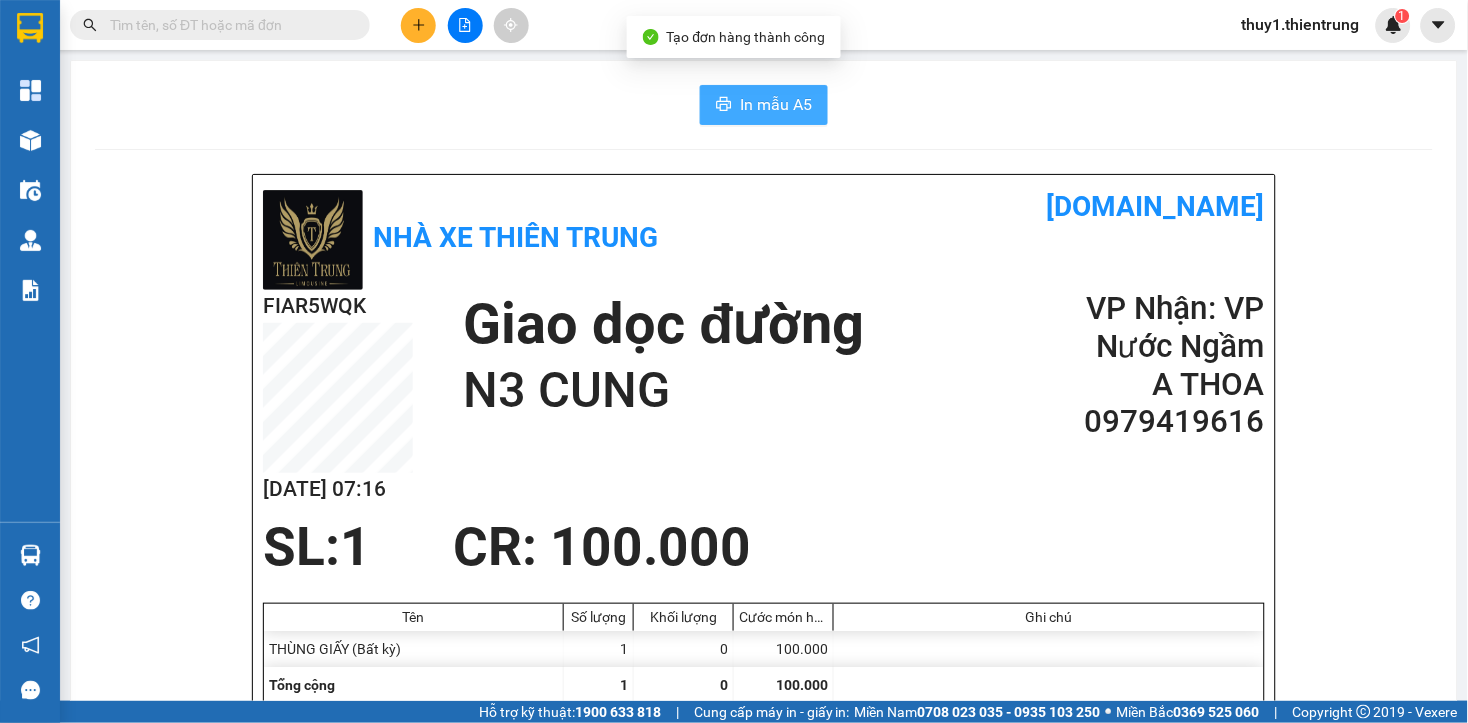 click on "In mẫu A5" at bounding box center [776, 104] 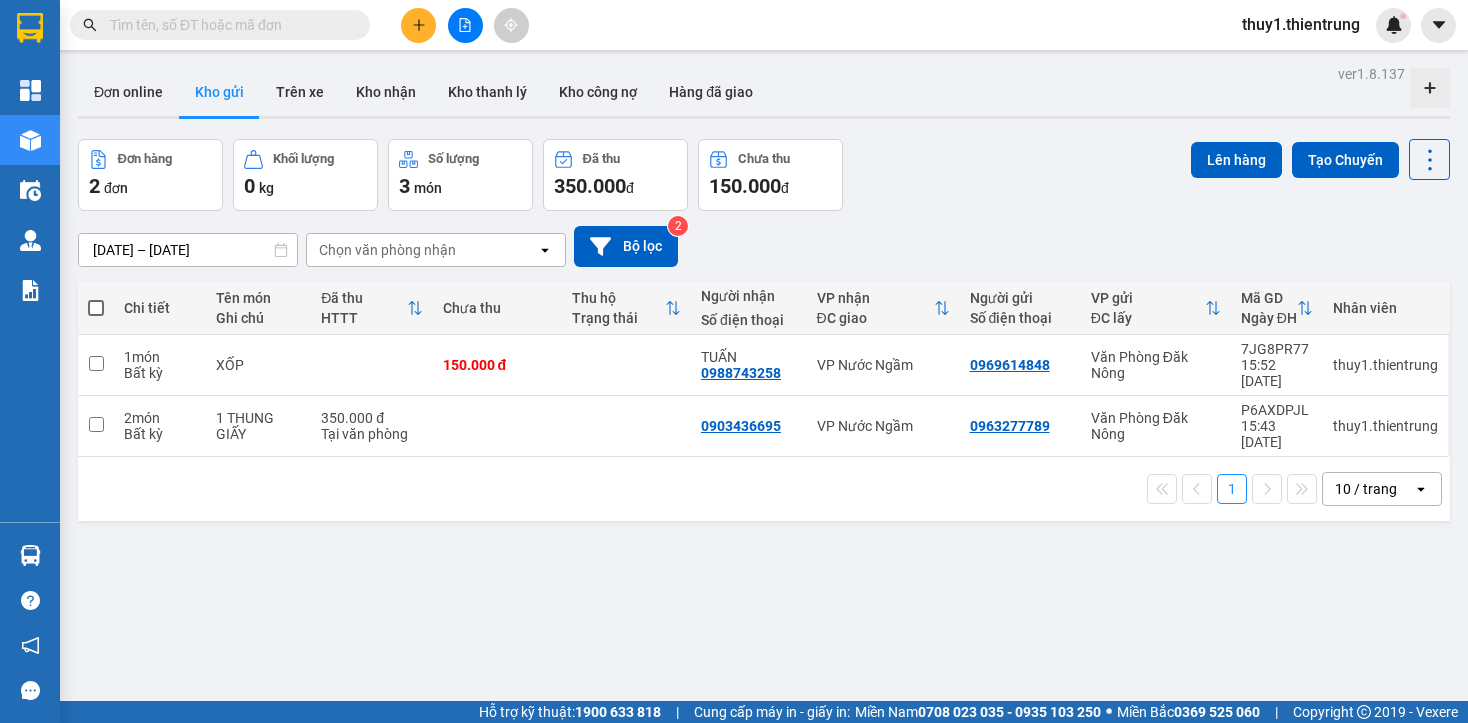 scroll, scrollTop: 0, scrollLeft: 0, axis: both 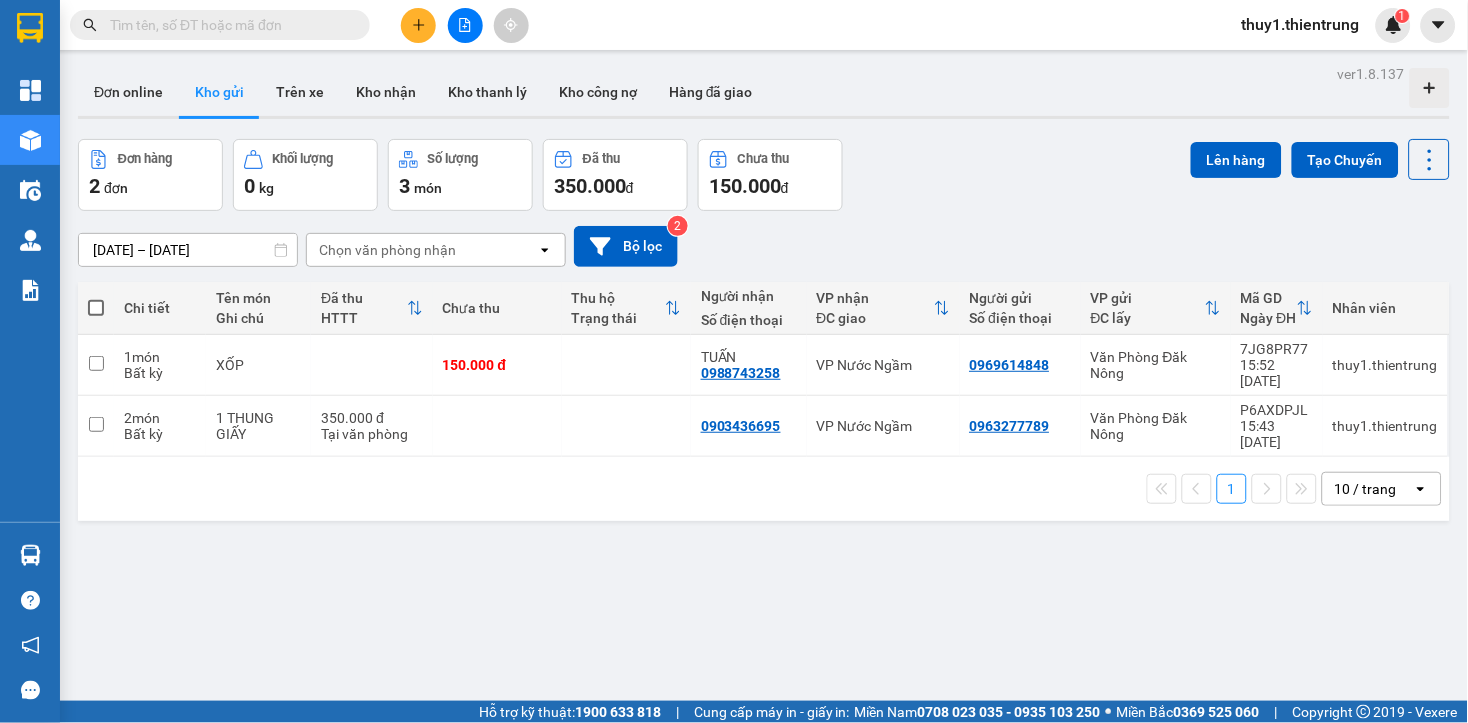 click 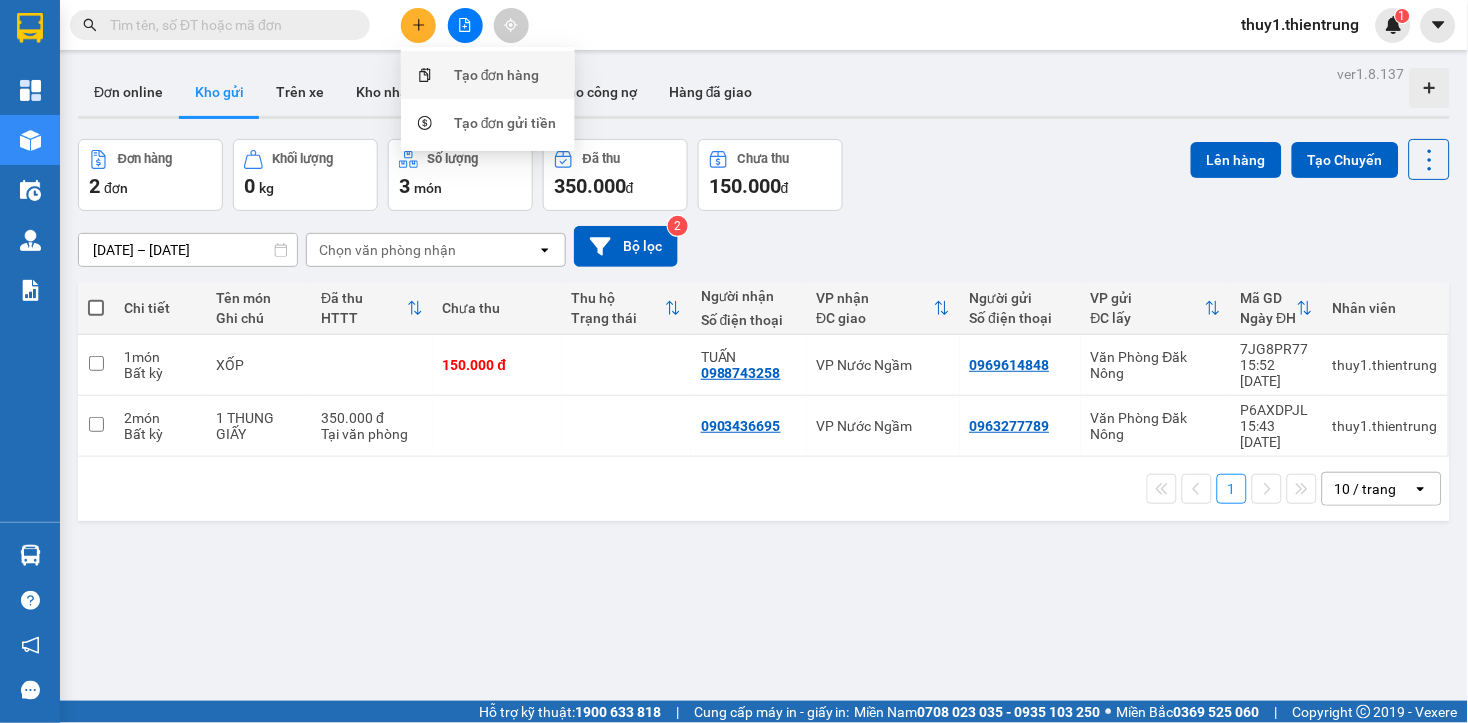 click on "Tạo đơn hàng" at bounding box center [497, 75] 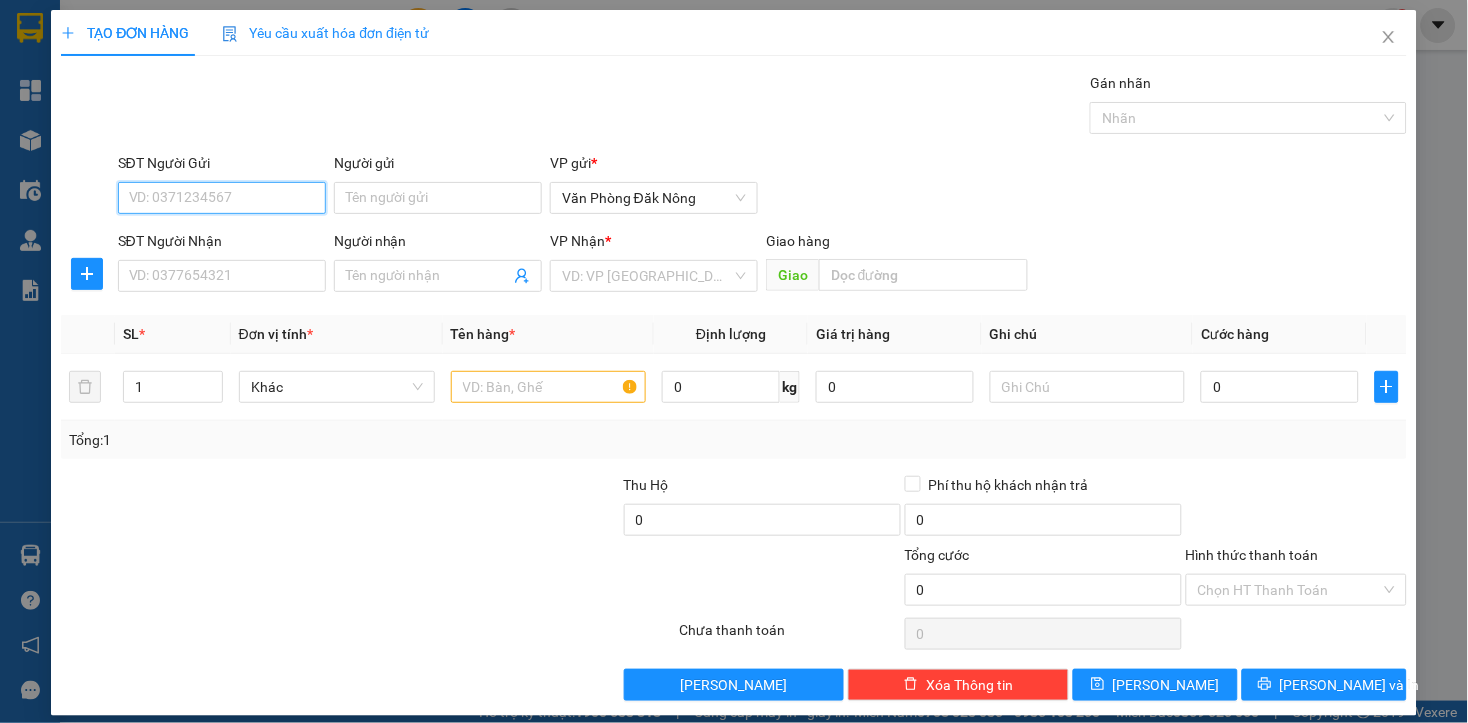drag, startPoint x: 285, startPoint y: 194, endPoint x: 304, endPoint y: 194, distance: 19 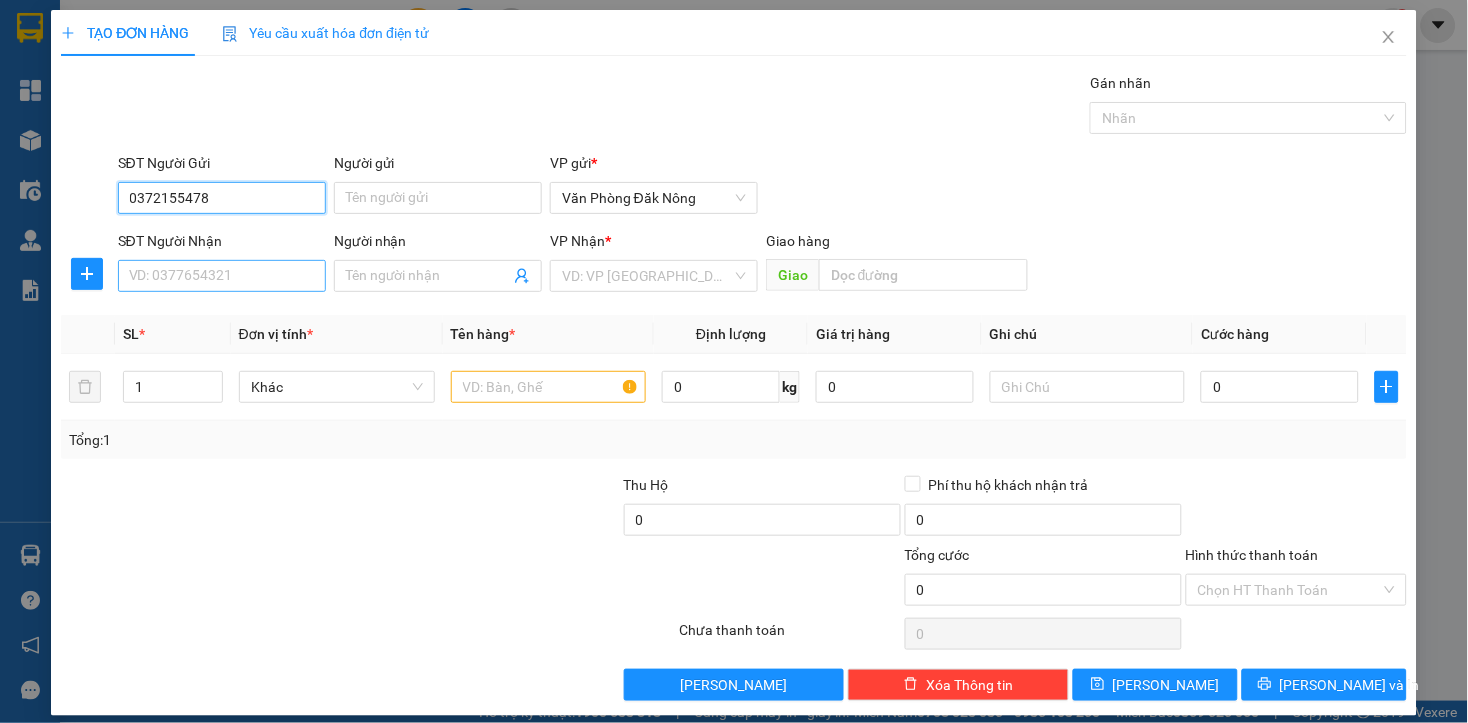 type on "0372155478" 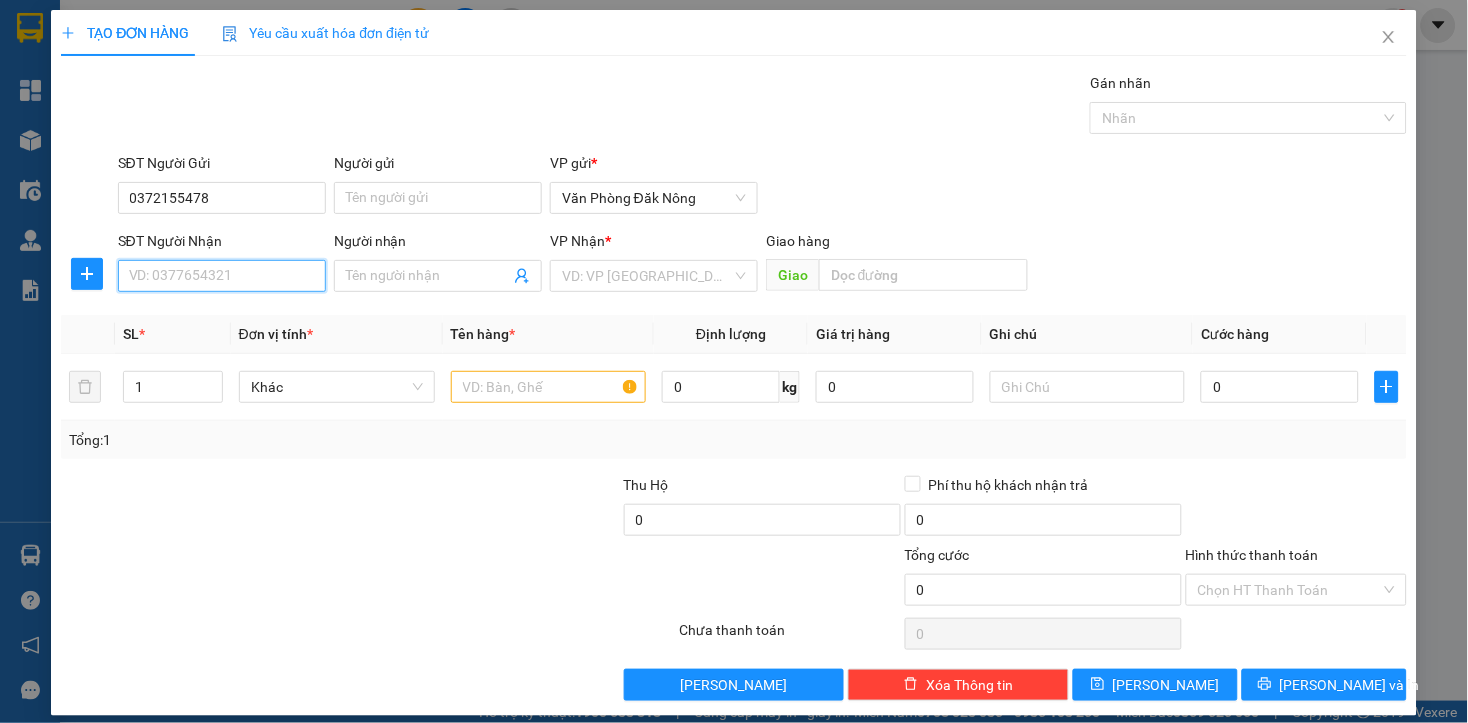 click on "SĐT Người Nhận" at bounding box center [222, 276] 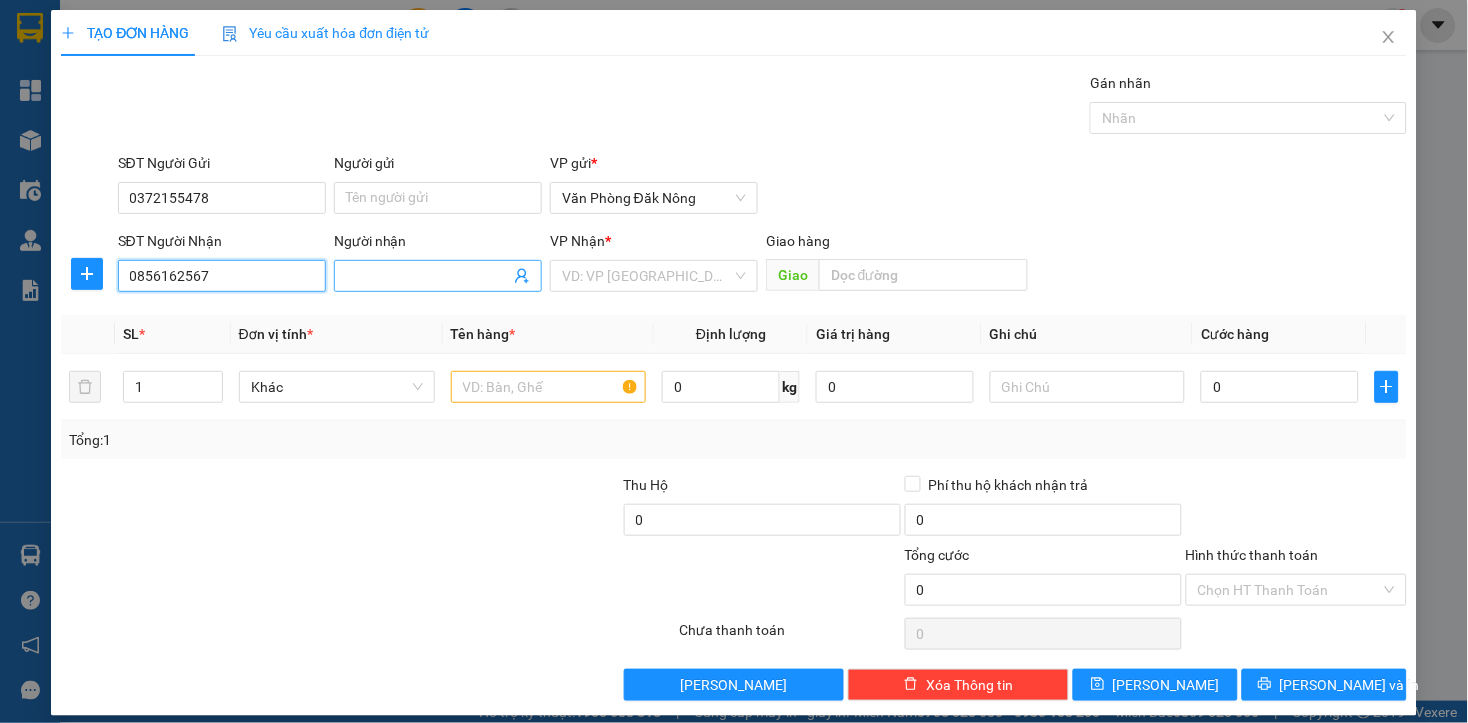type on "0856162567" 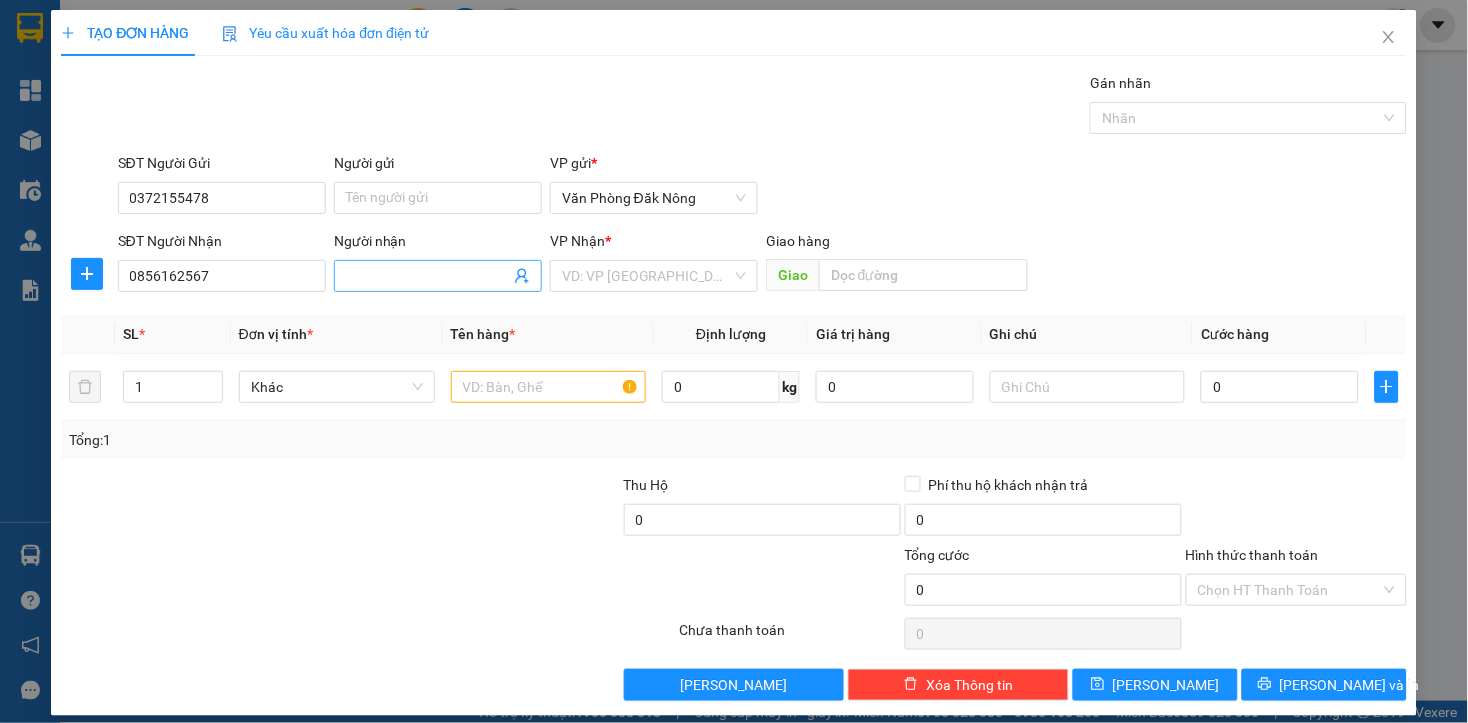 click on "Người nhận" at bounding box center [428, 276] 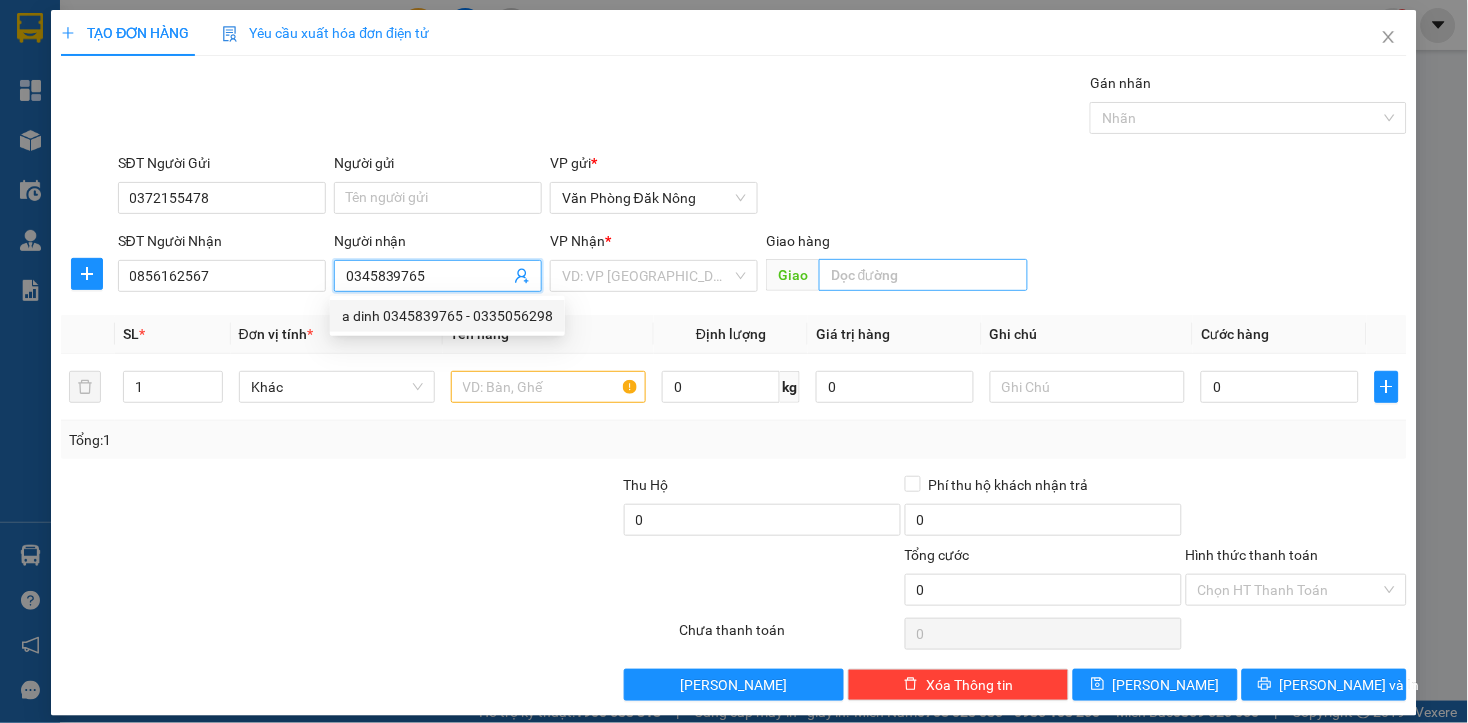 type on "0345839765" 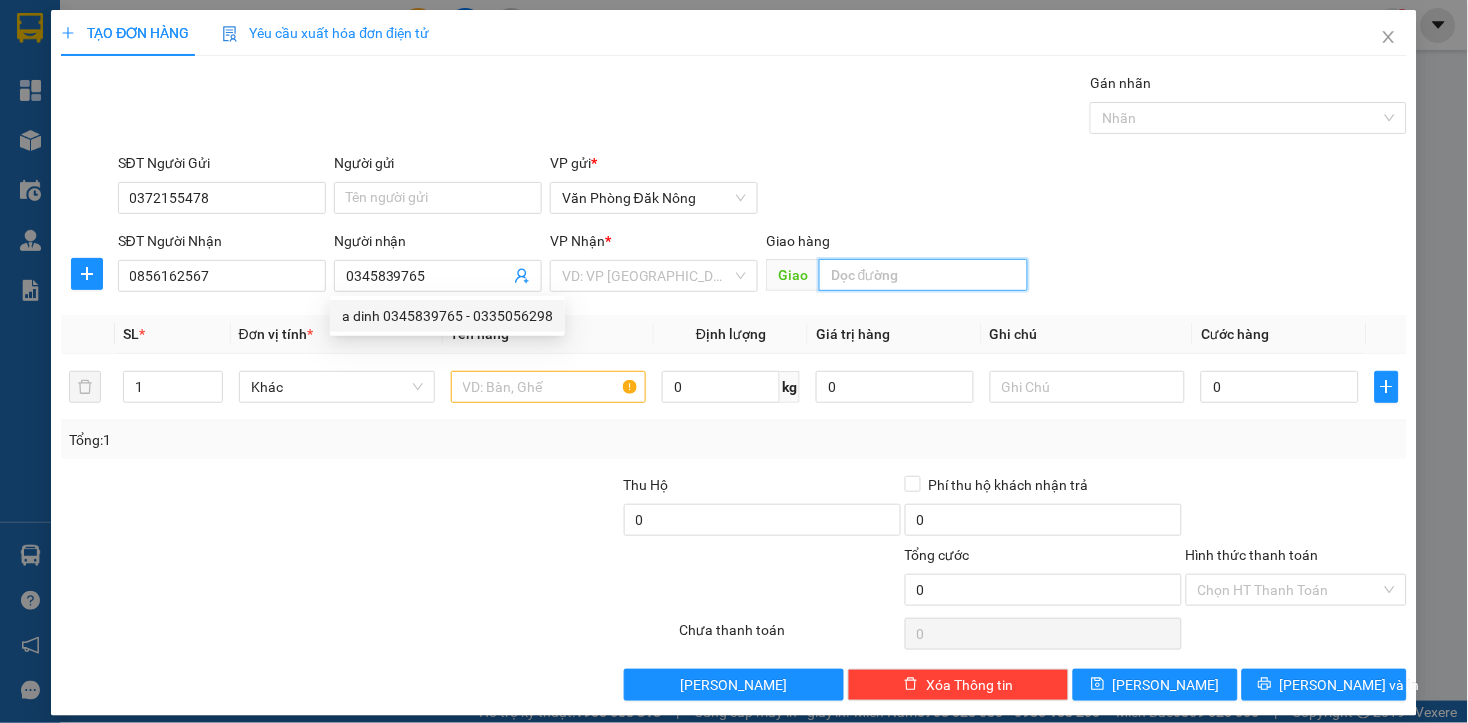 click at bounding box center (923, 275) 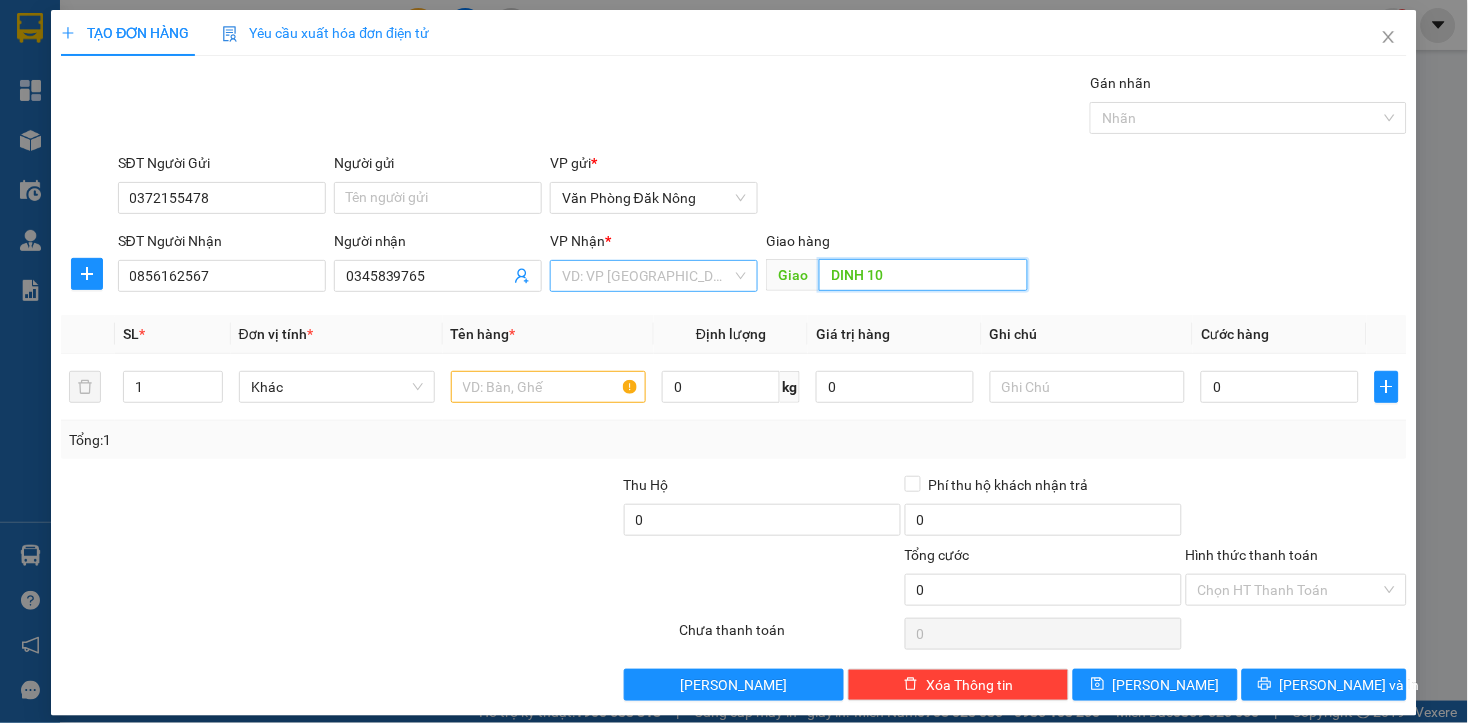 type on "DINH 10" 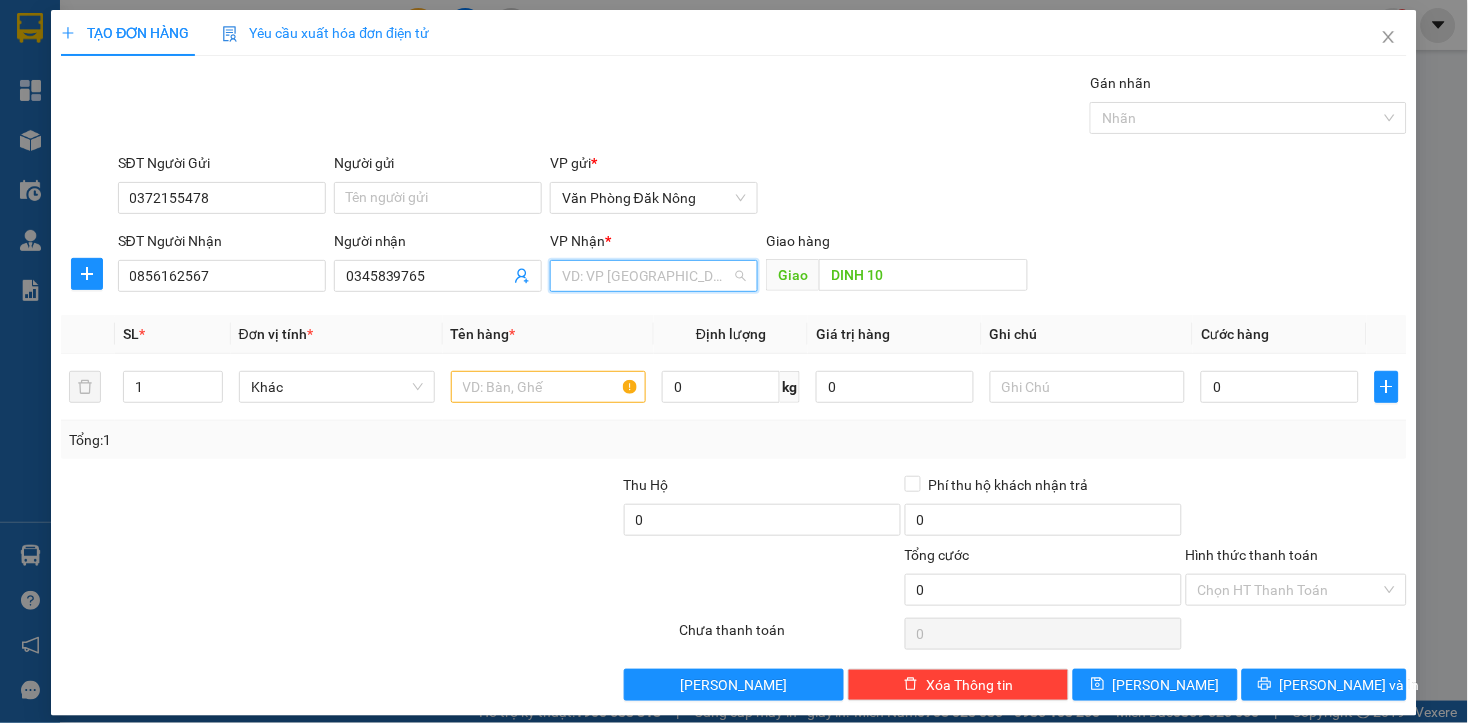 click at bounding box center [647, 276] 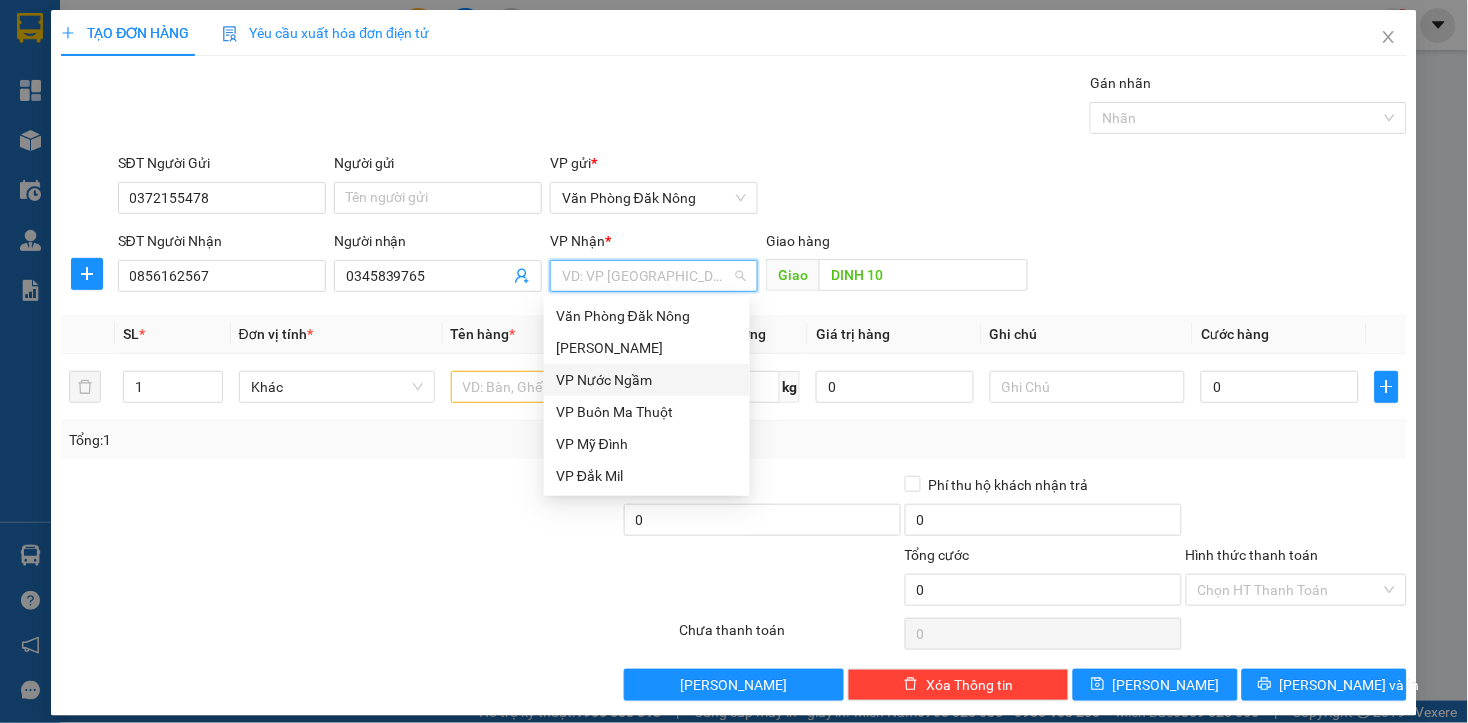 click on "VP Nước Ngầm" at bounding box center (647, 380) 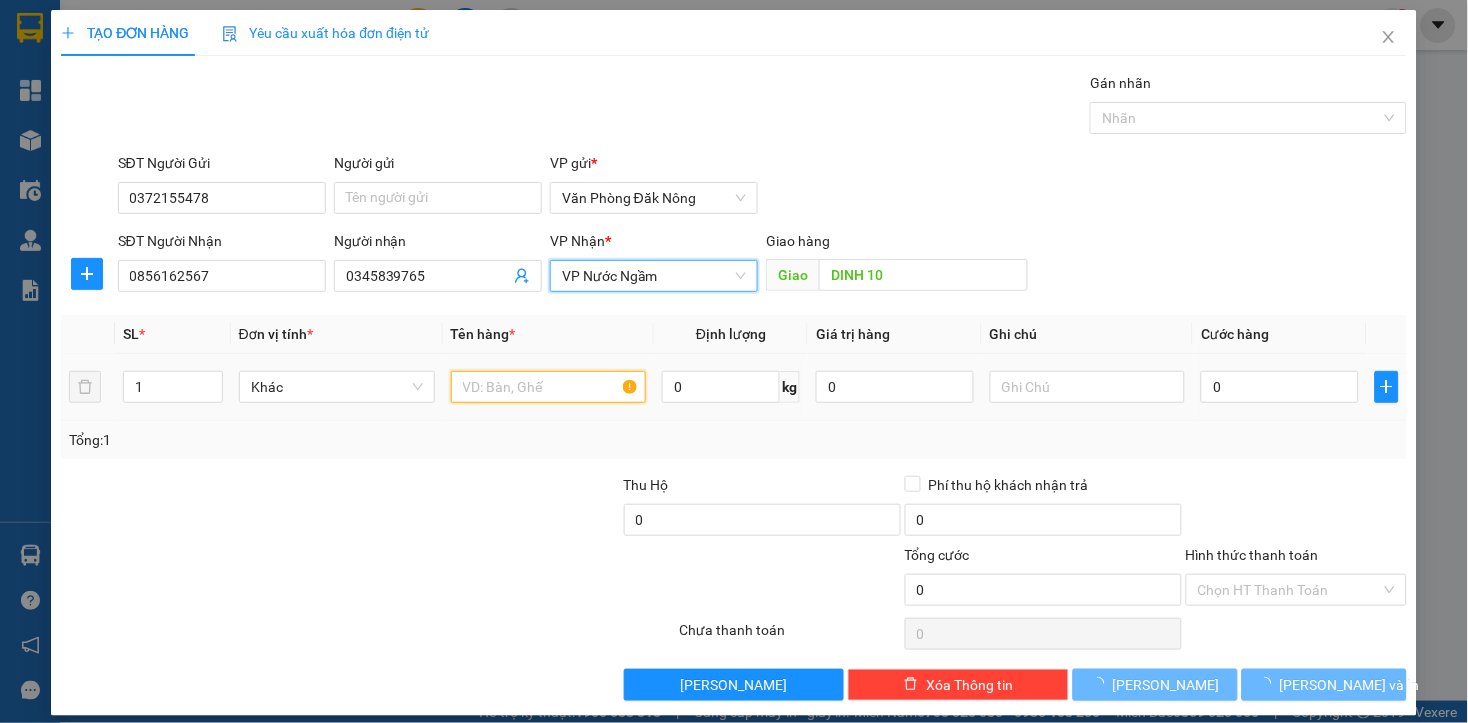 click at bounding box center (549, 387) 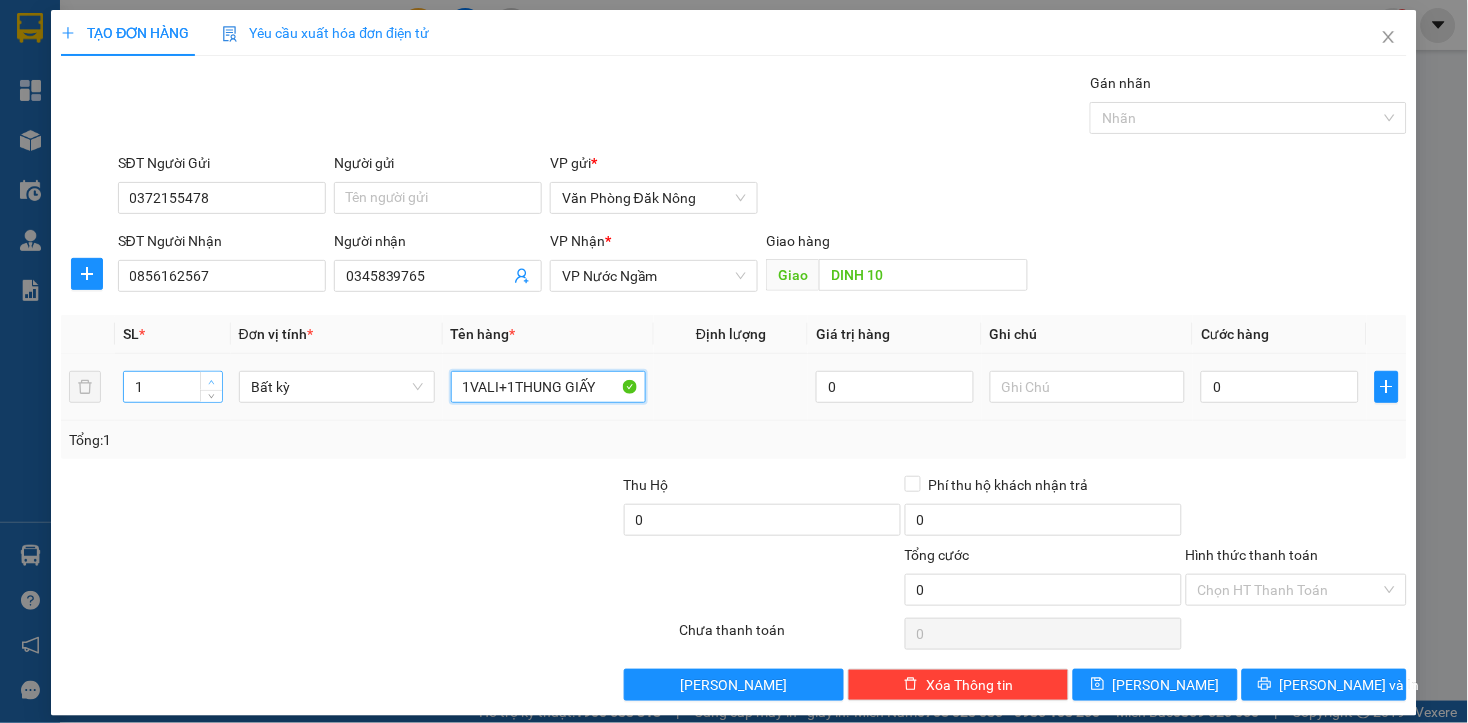 type on "1VALI+1THUNG GIẤY" 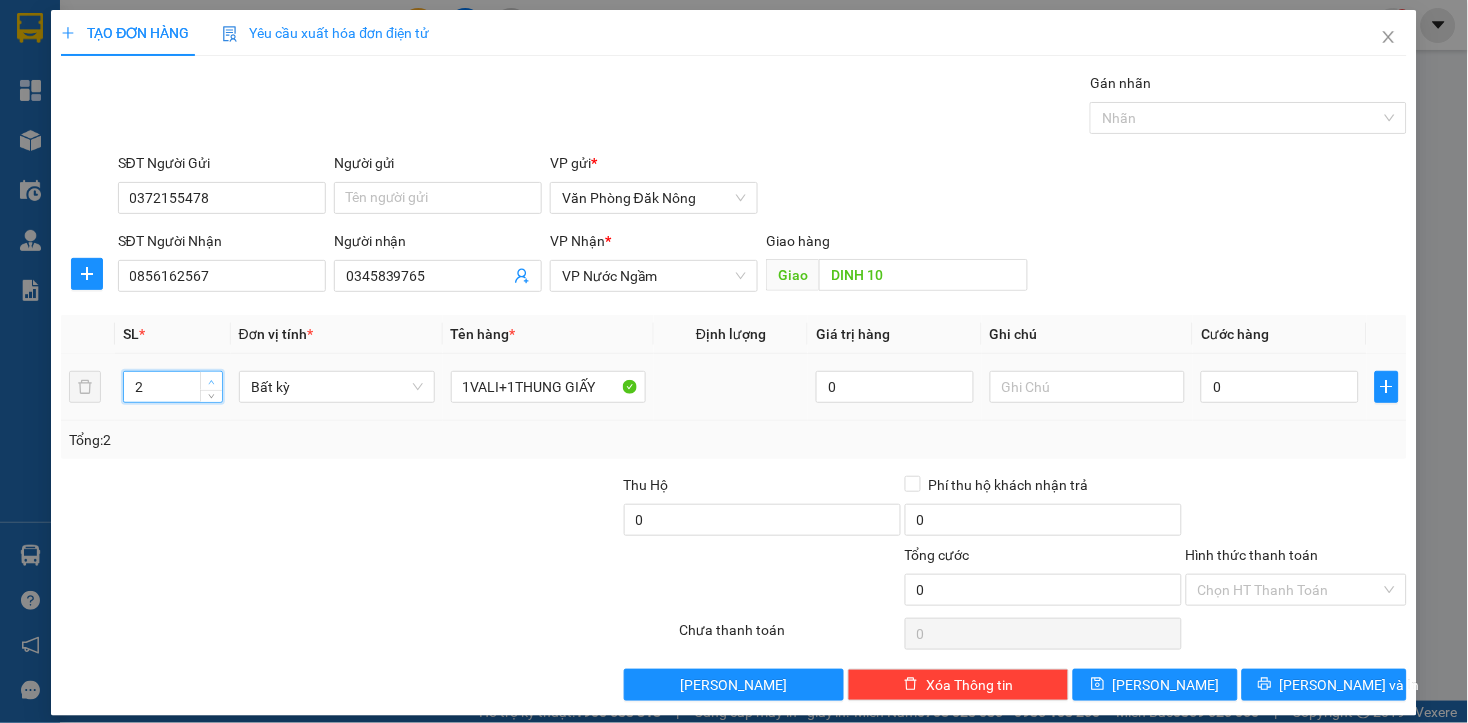 click at bounding box center [211, 381] 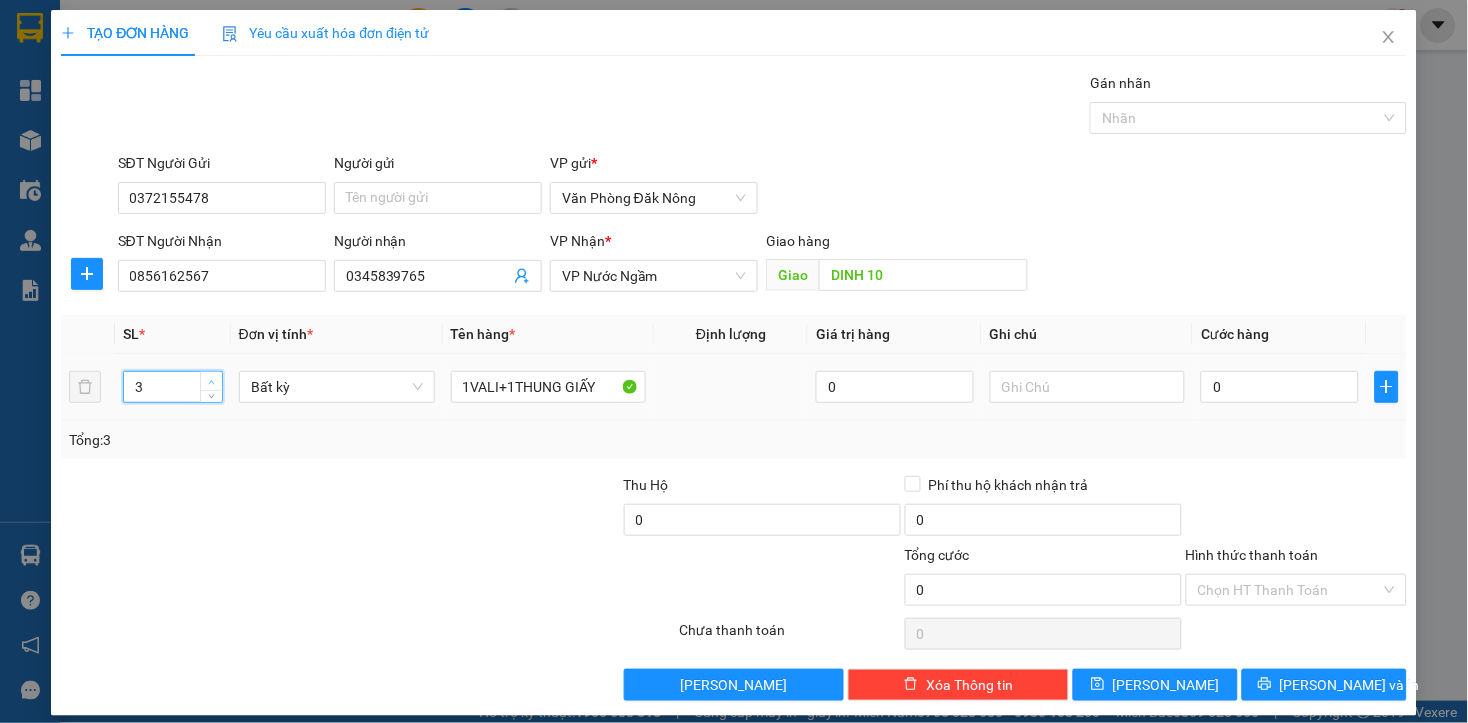 click at bounding box center (211, 381) 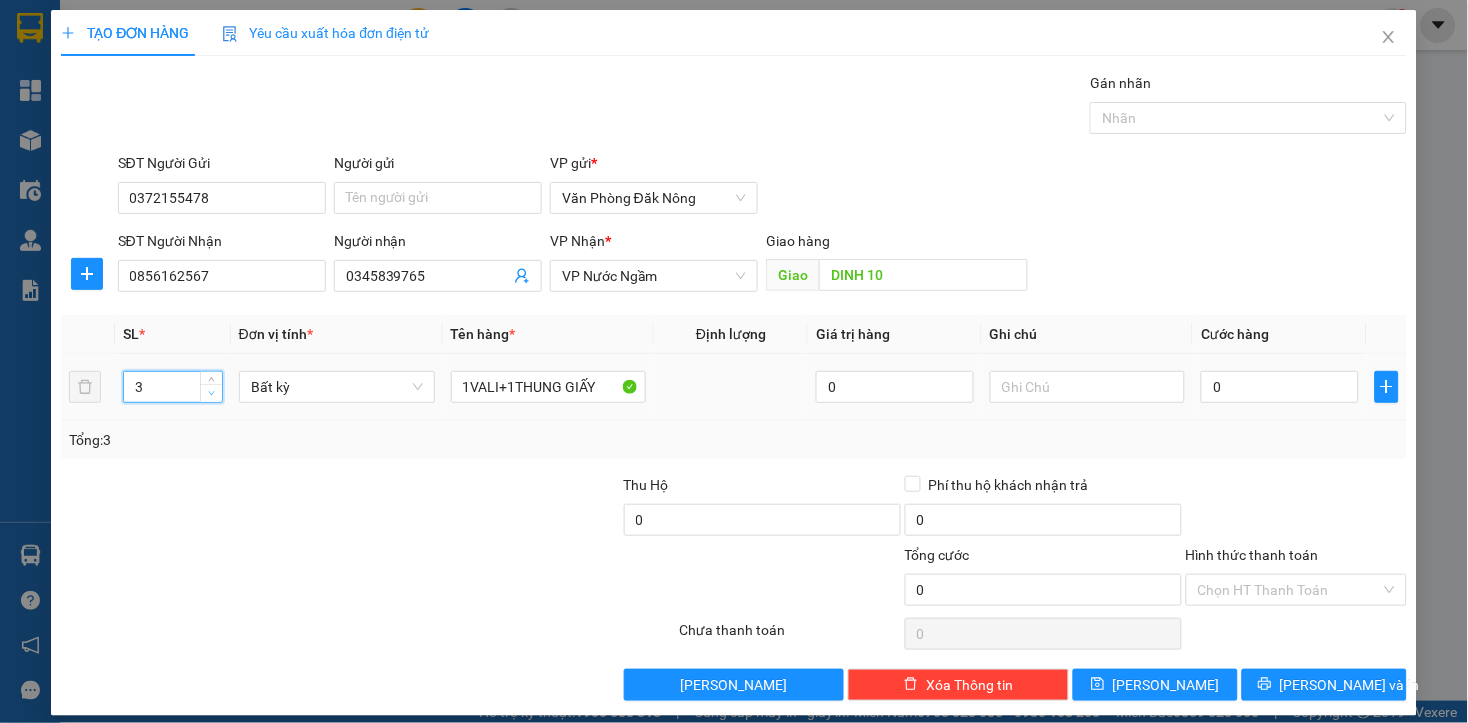 type on "2" 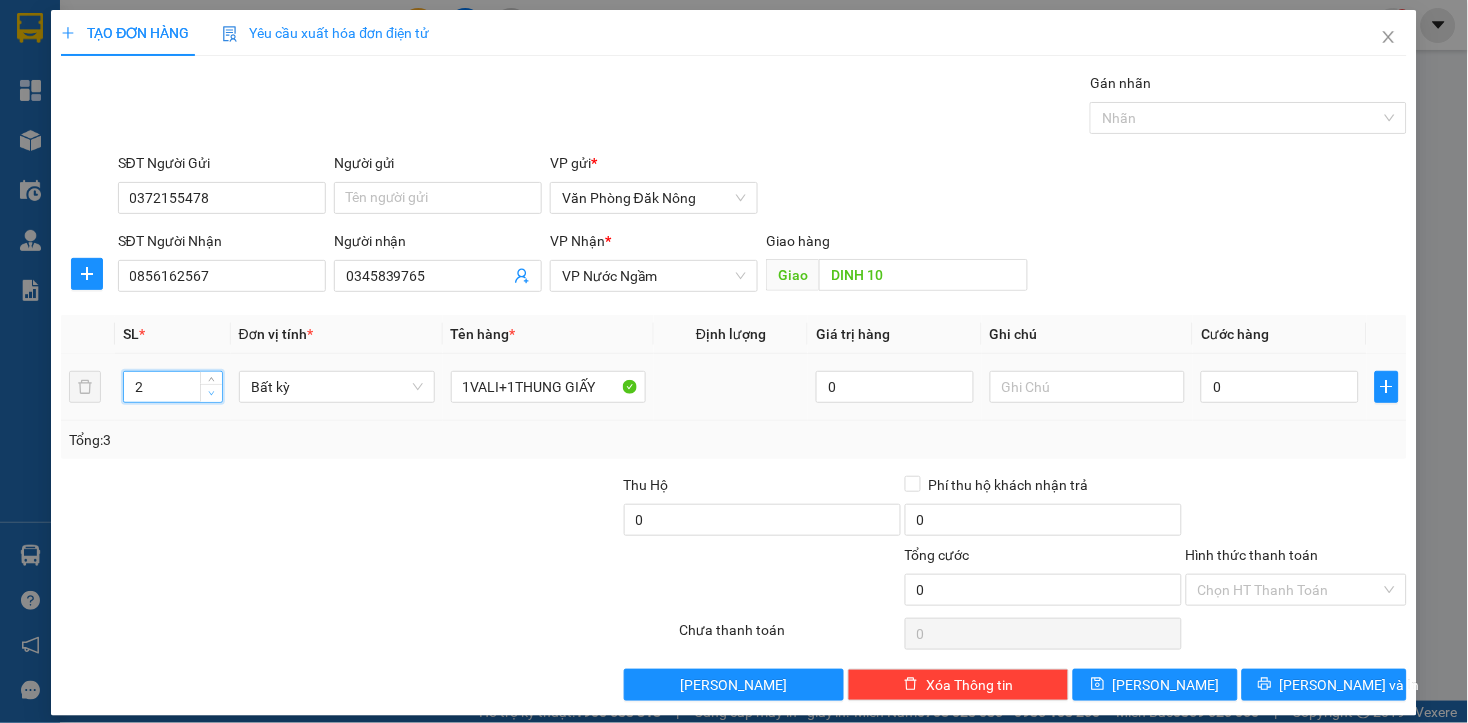 click 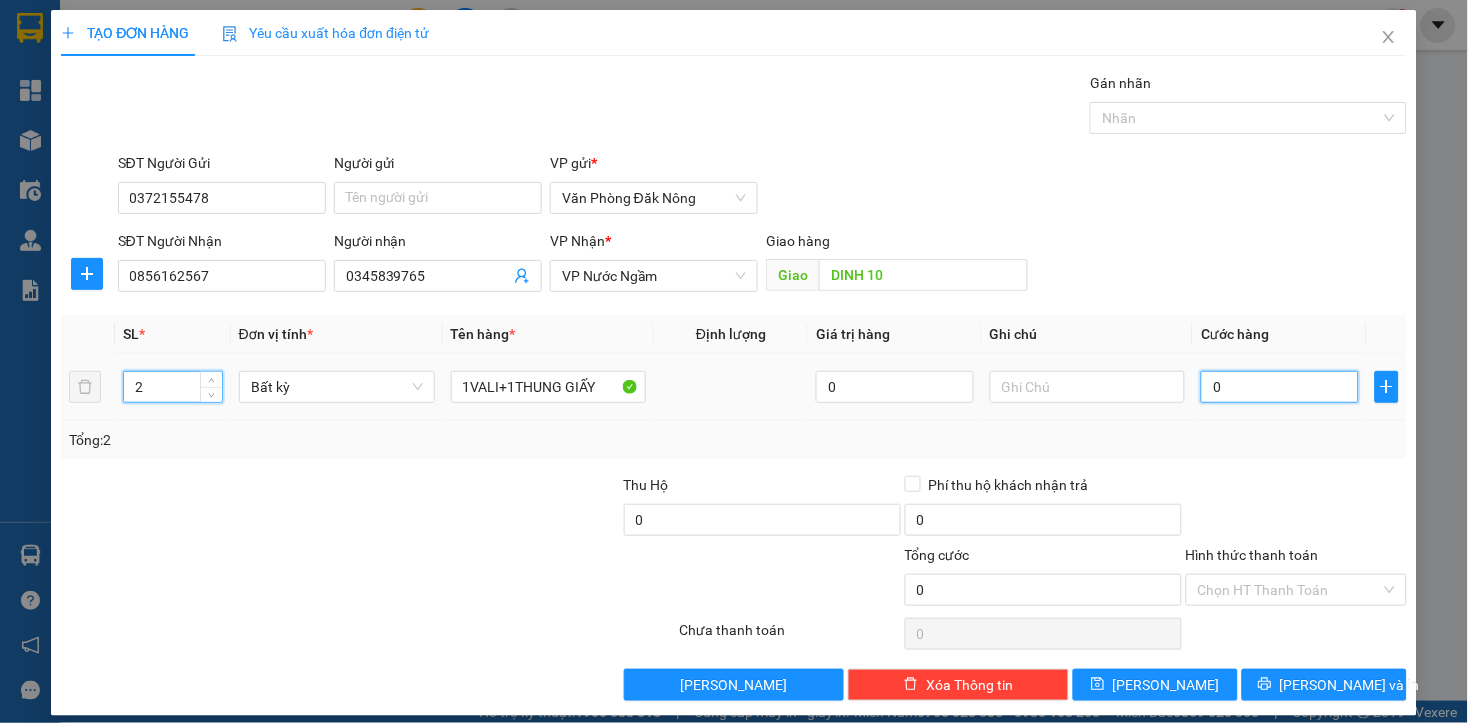 click on "0" at bounding box center [1279, 387] 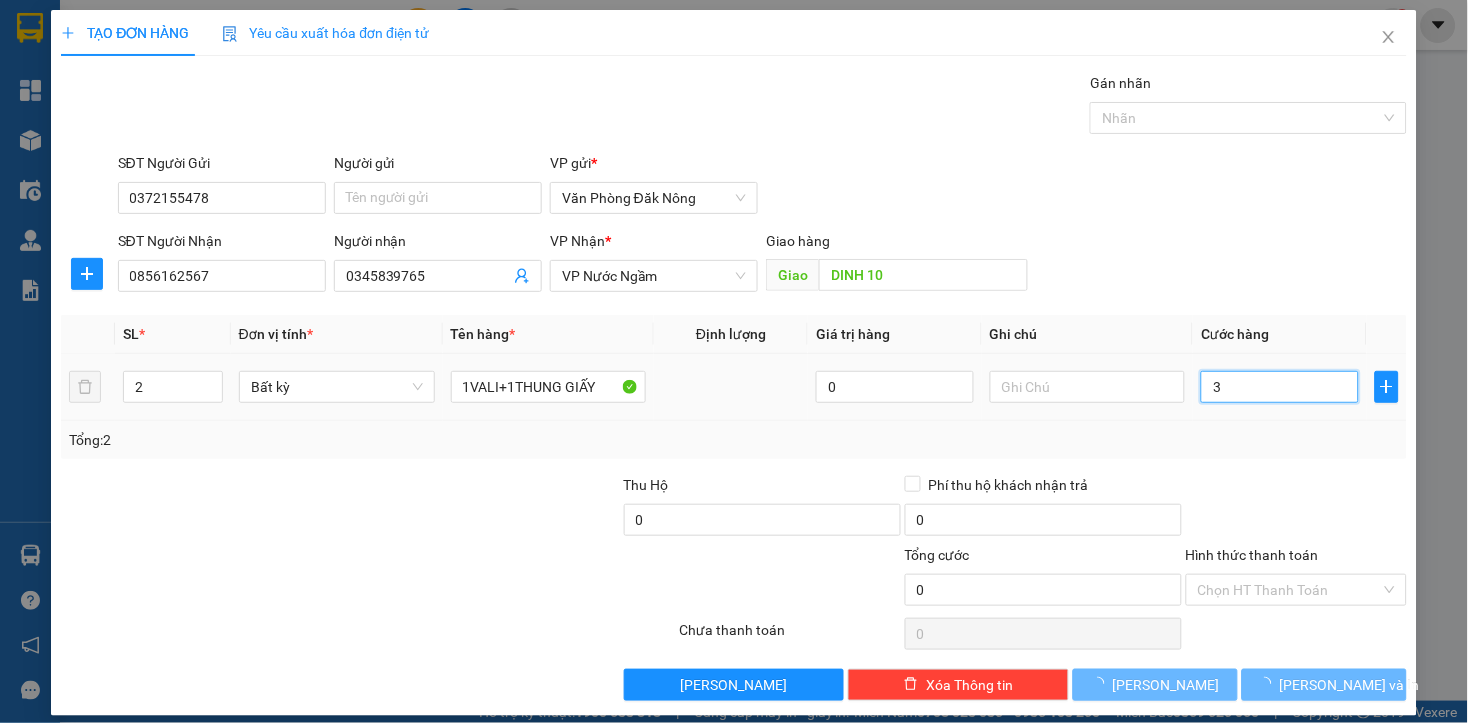type on "35" 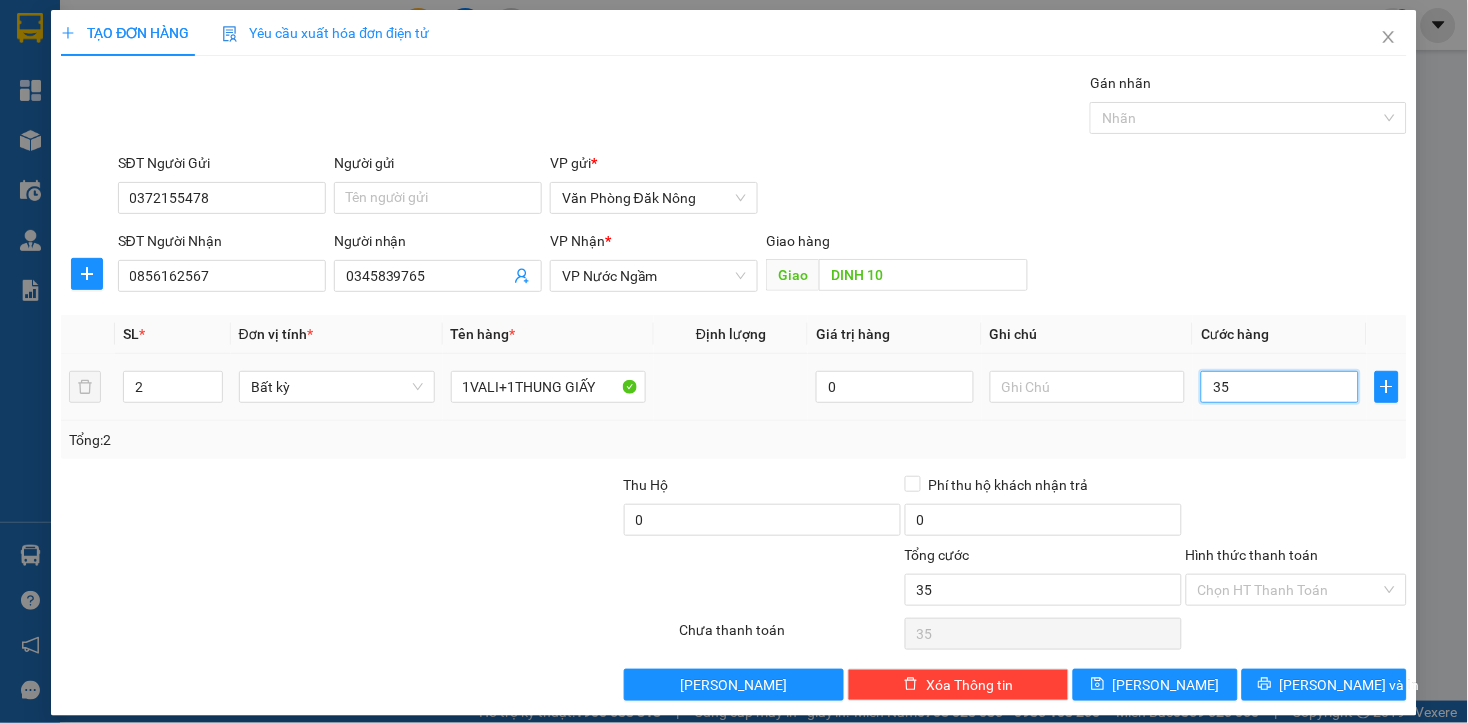 type on "35" 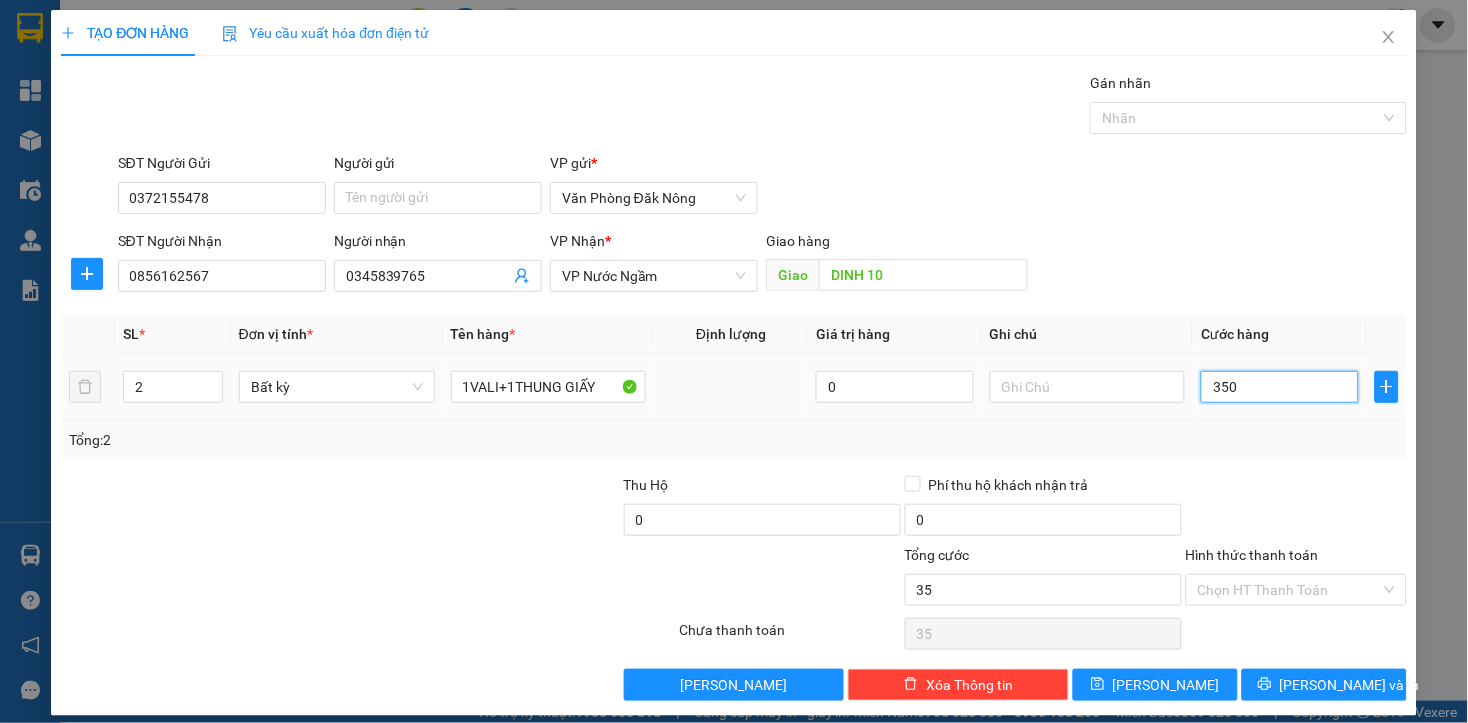 type on "350" 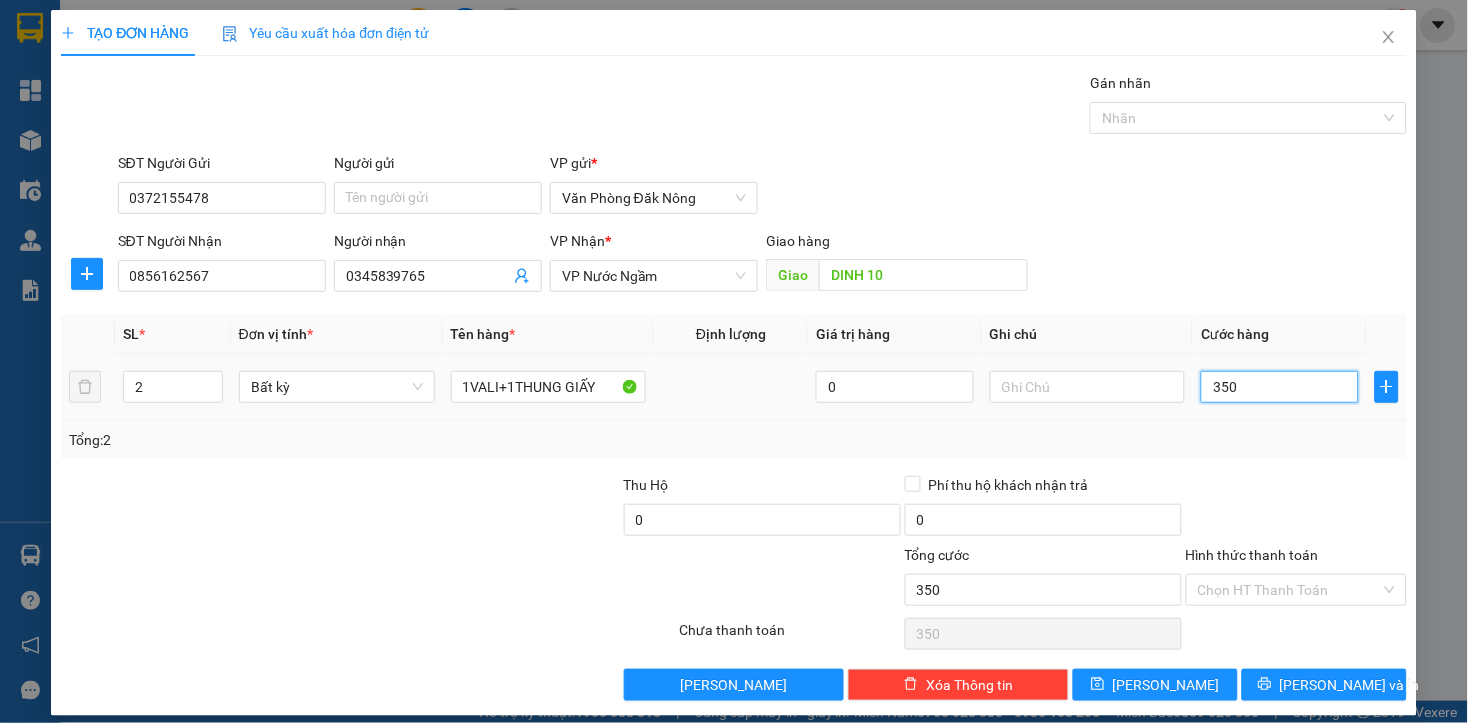 type on "3.500" 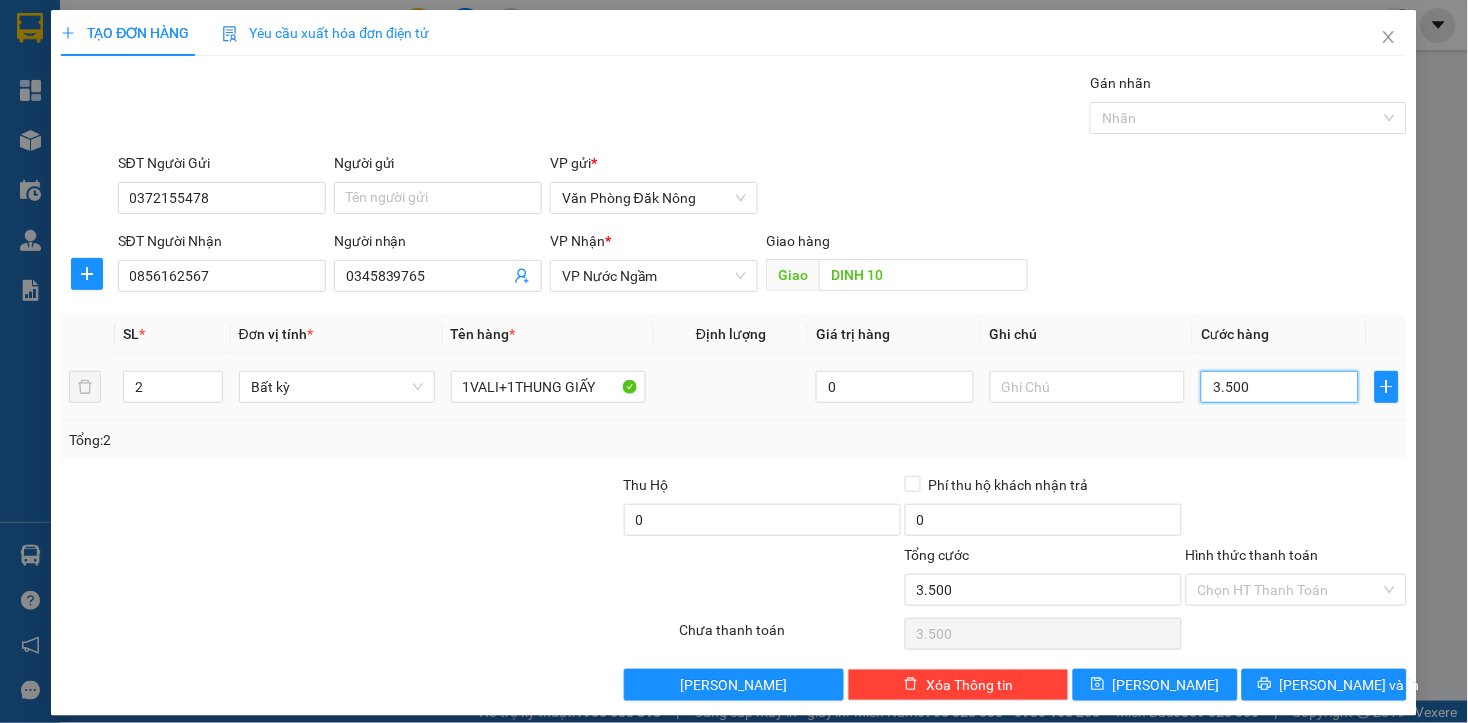 type on "35.000" 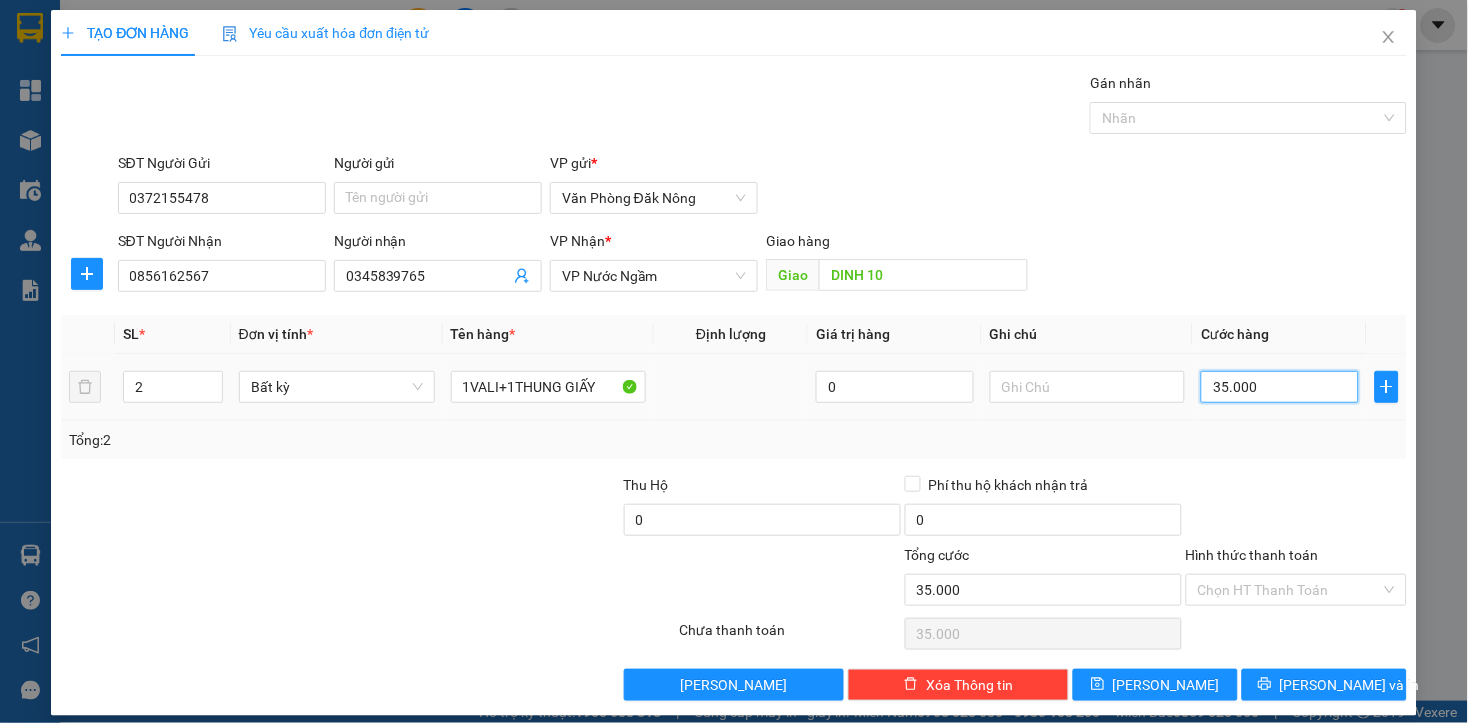 type on "350.000" 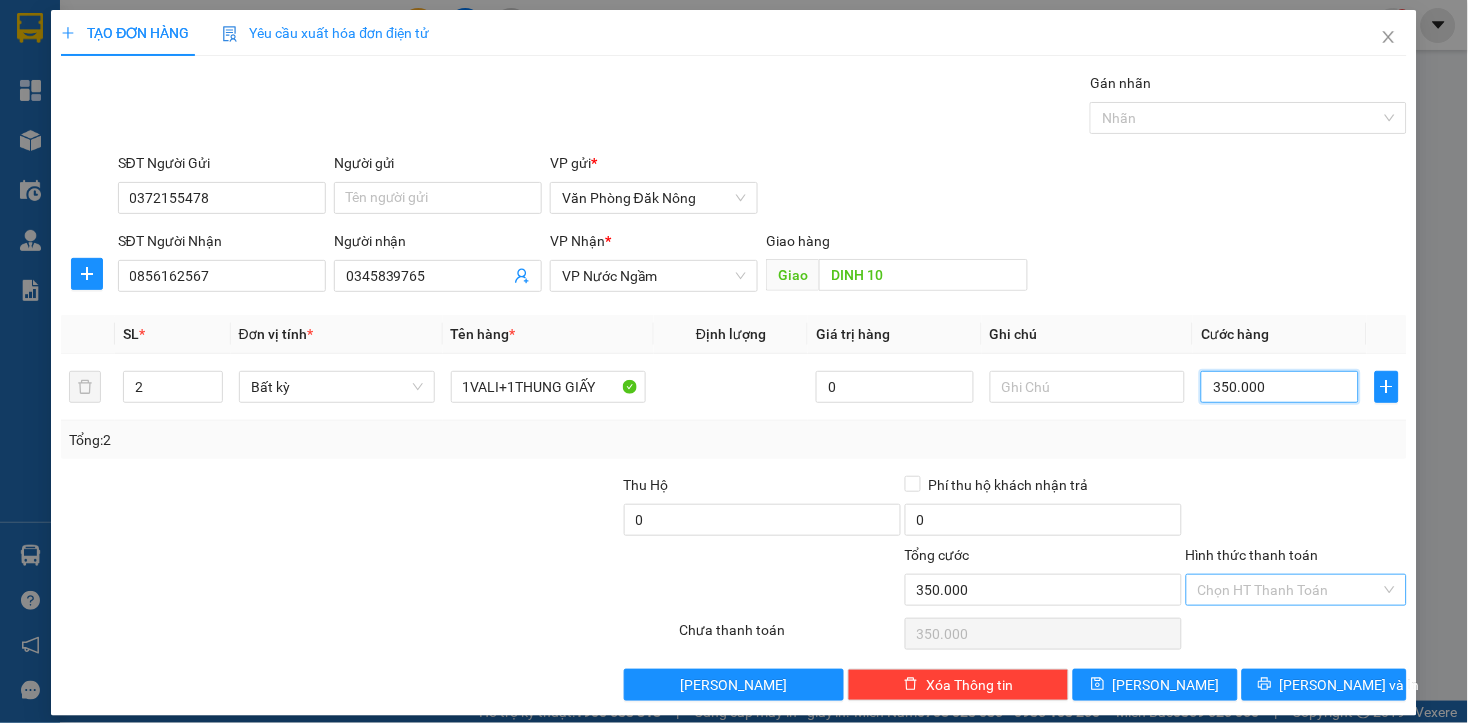 type on "350.000" 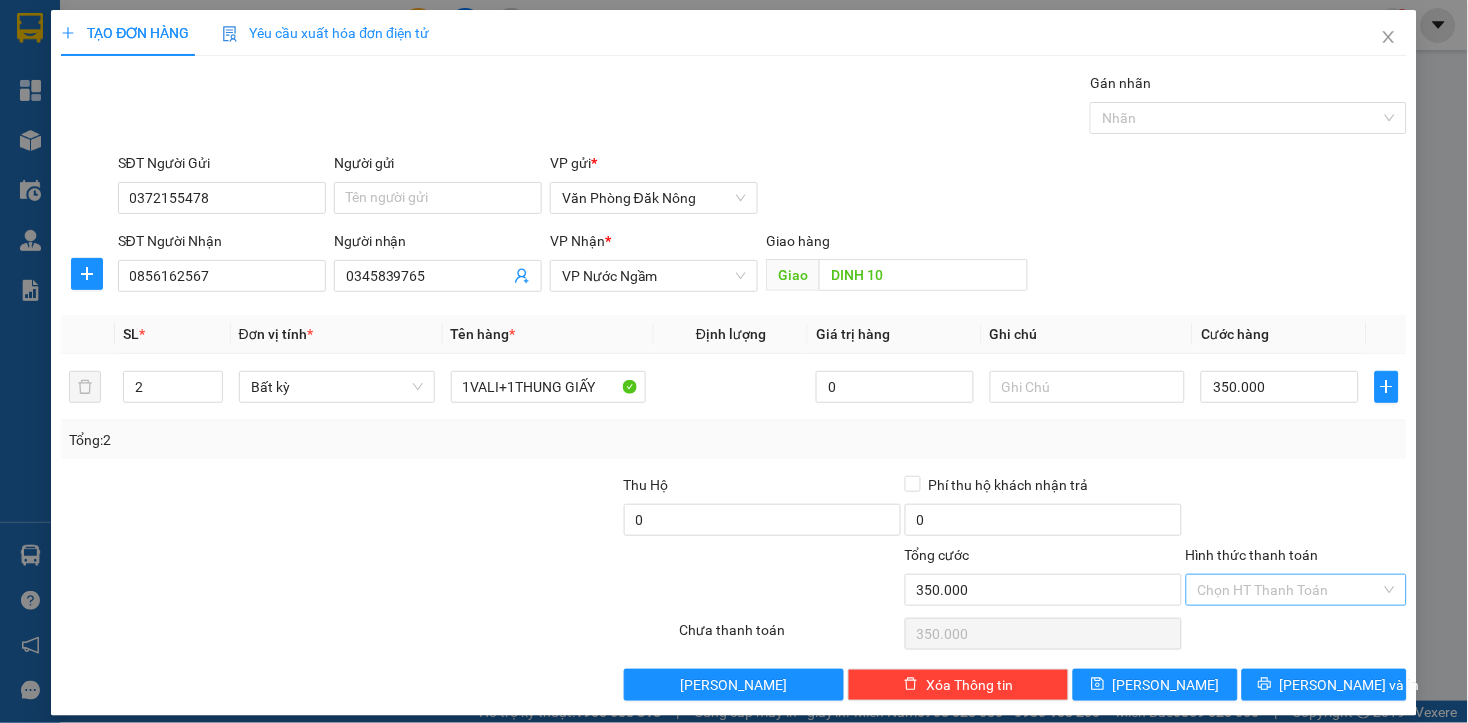 click on "Hình thức thanh toán" at bounding box center [1289, 590] 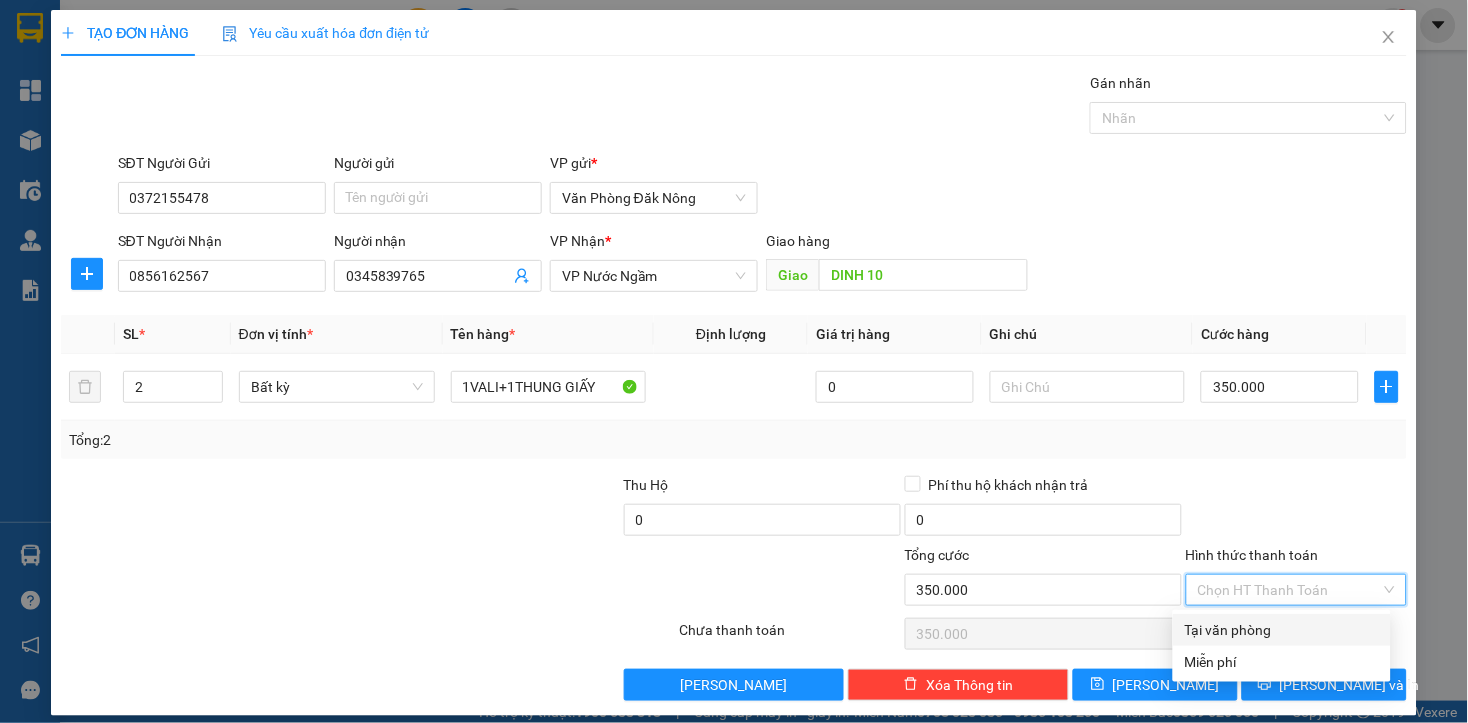 click on "Tại văn phòng" at bounding box center (1282, 630) 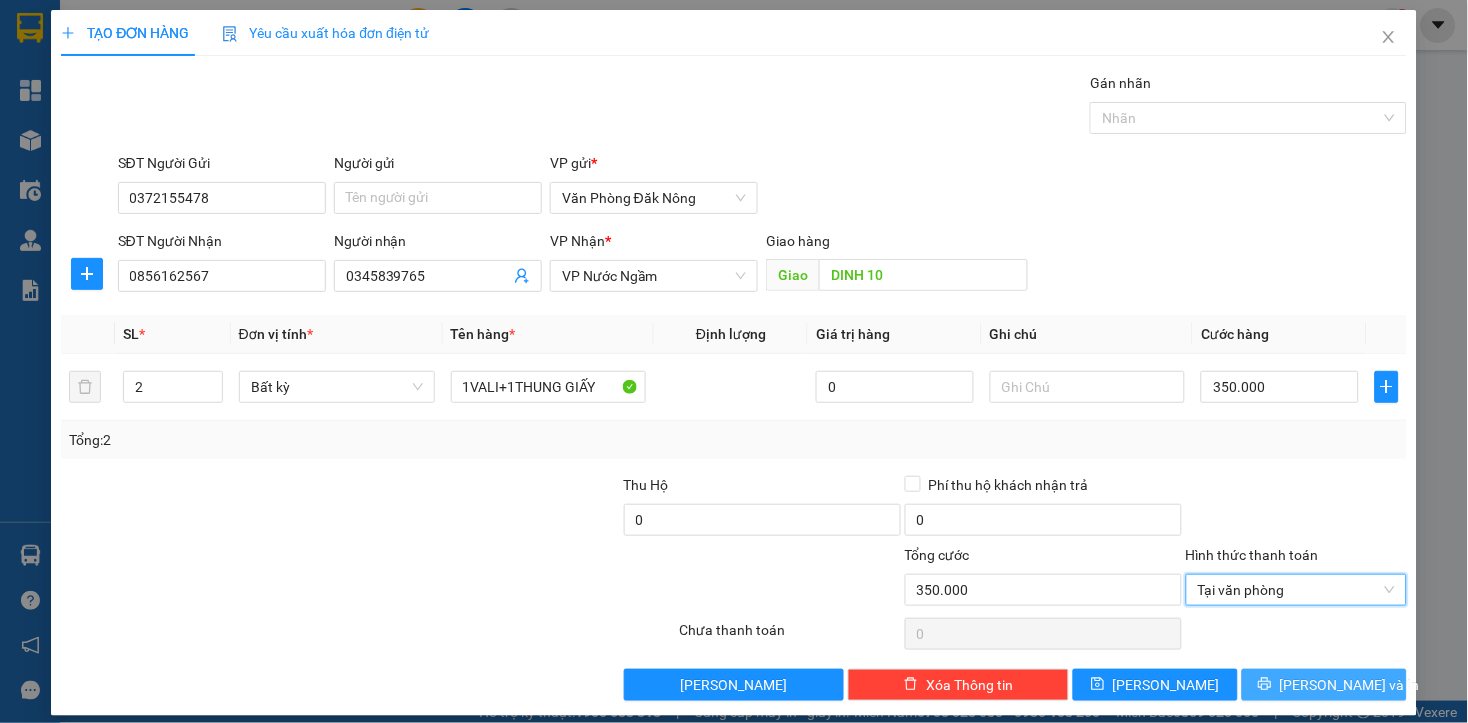 click on "[PERSON_NAME] và In" at bounding box center [1324, 685] 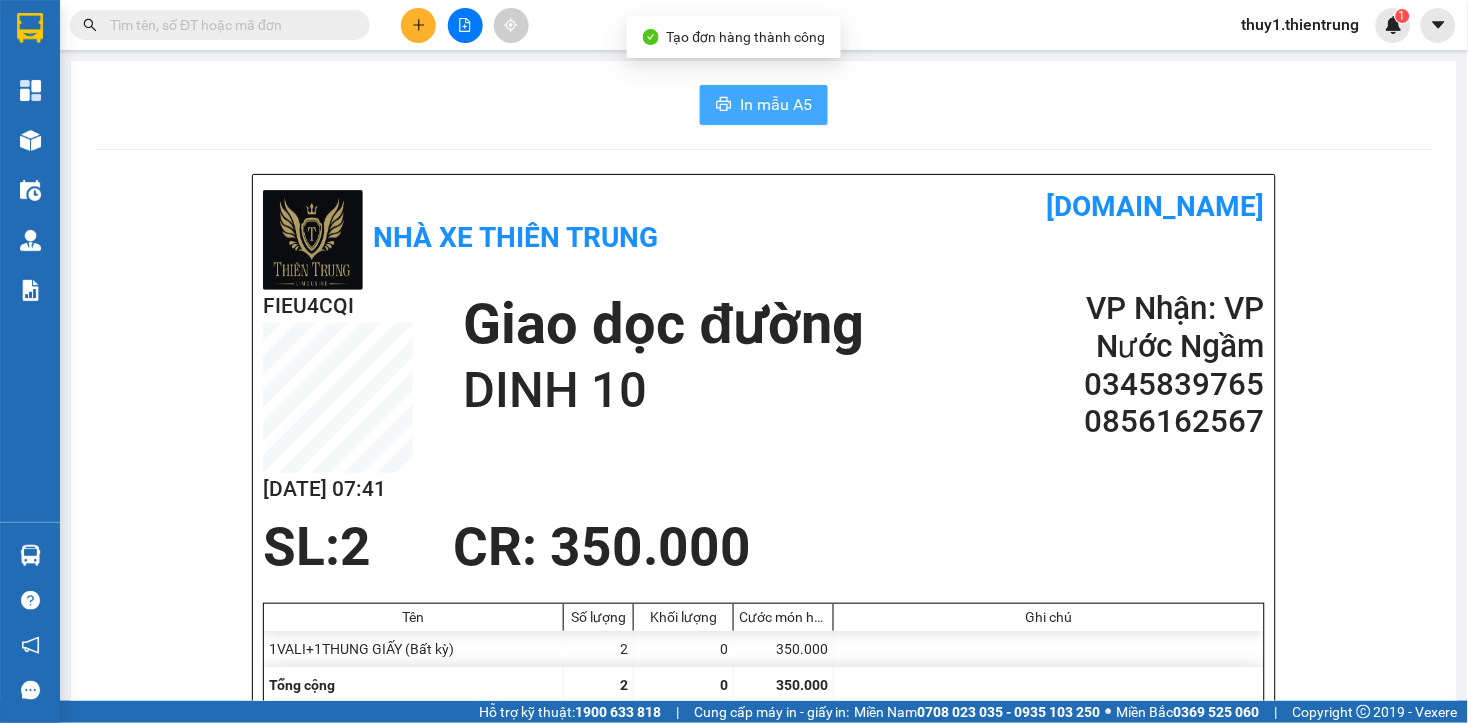 click on "In mẫu A5" at bounding box center [764, 105] 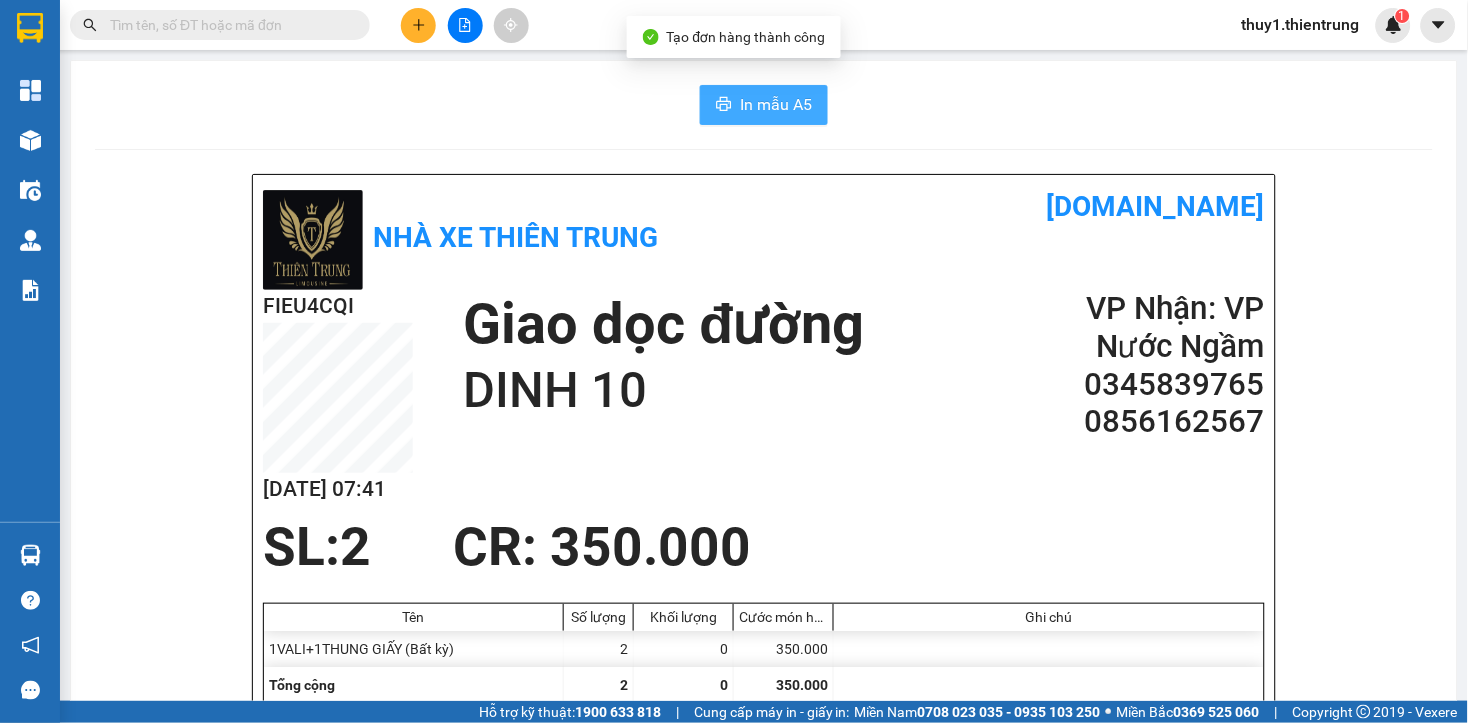 scroll, scrollTop: 0, scrollLeft: 0, axis: both 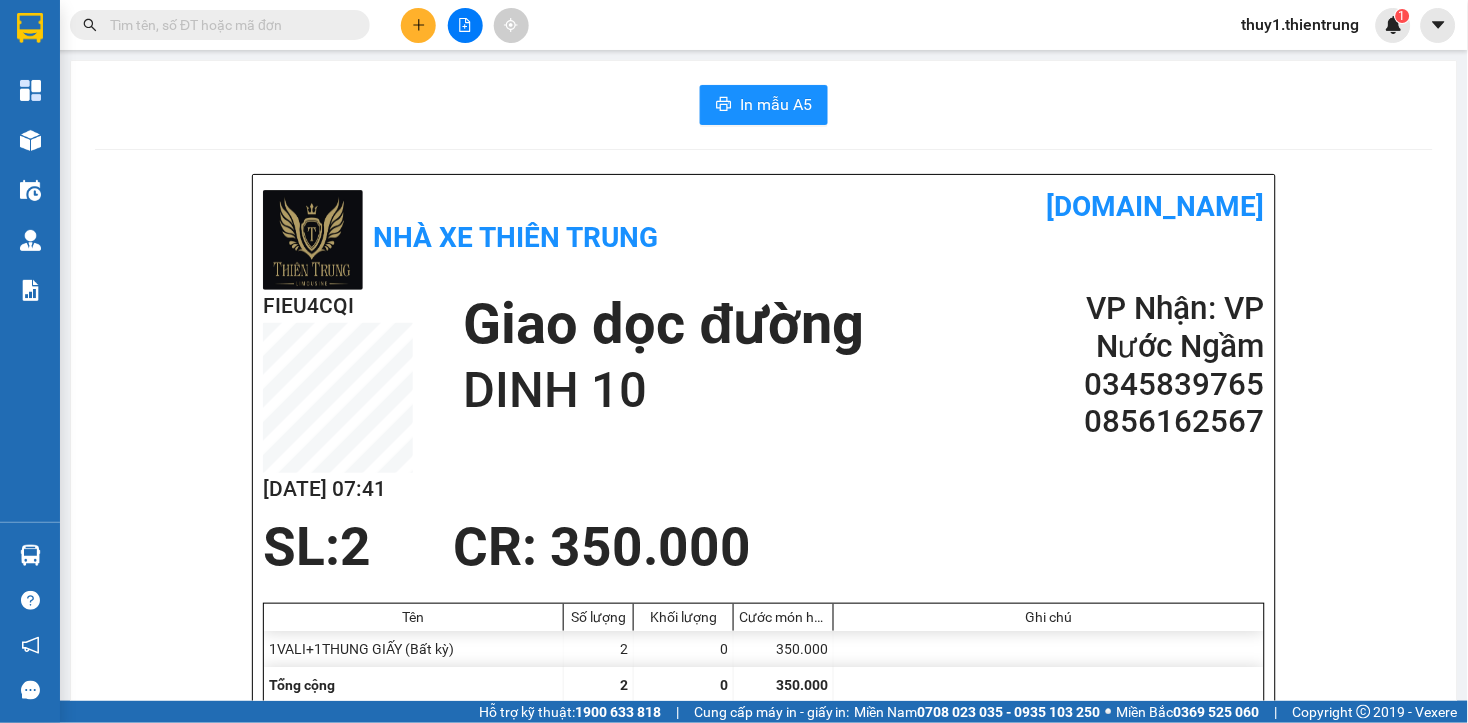 click 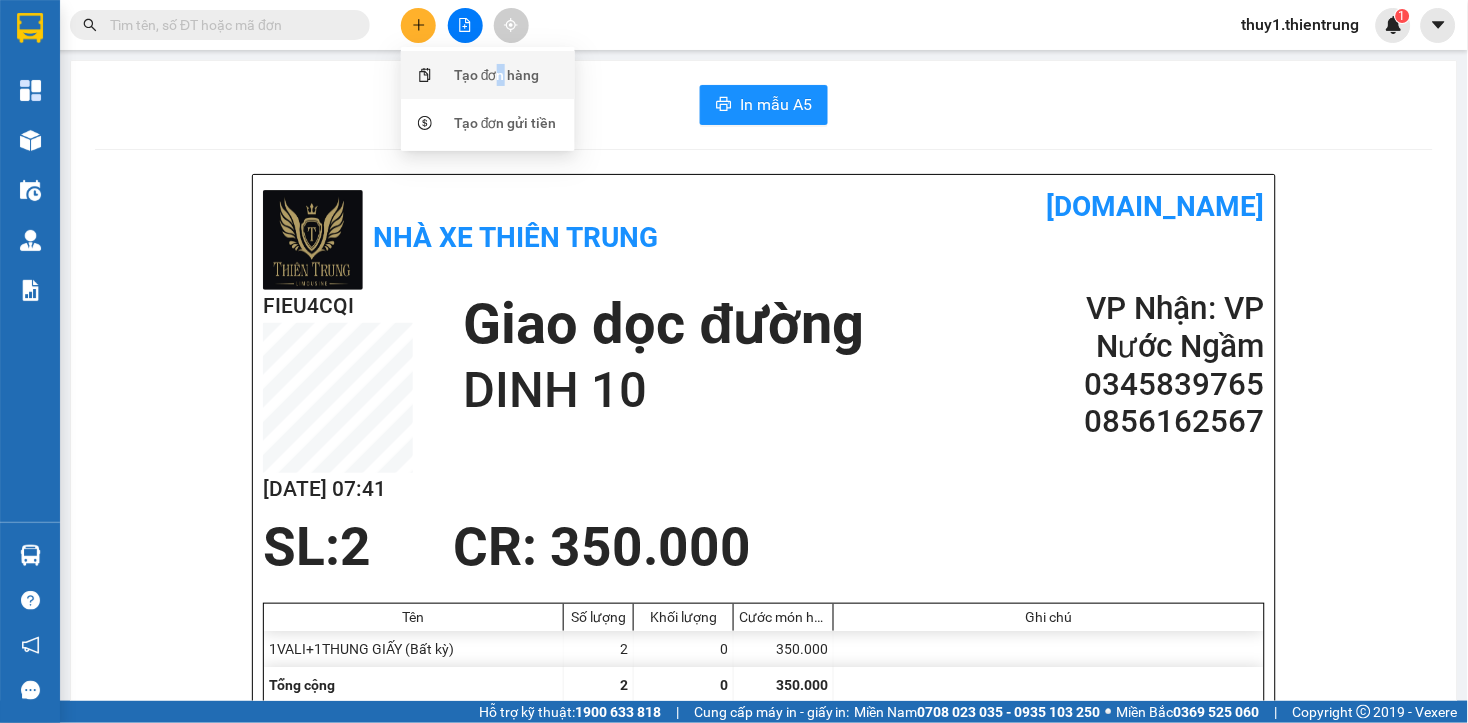 click on "Tạo đơn hàng" at bounding box center [497, 75] 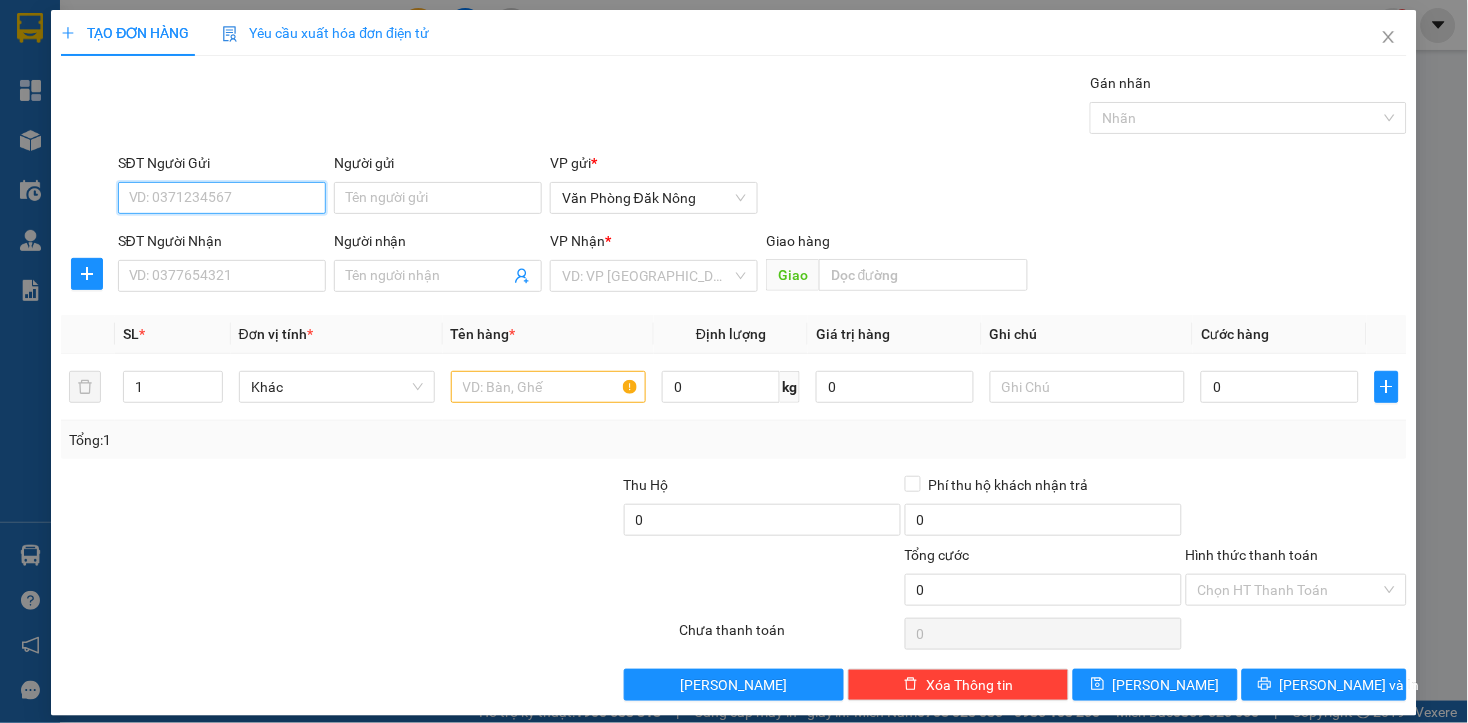 click on "SĐT Người Gửi" at bounding box center [222, 198] 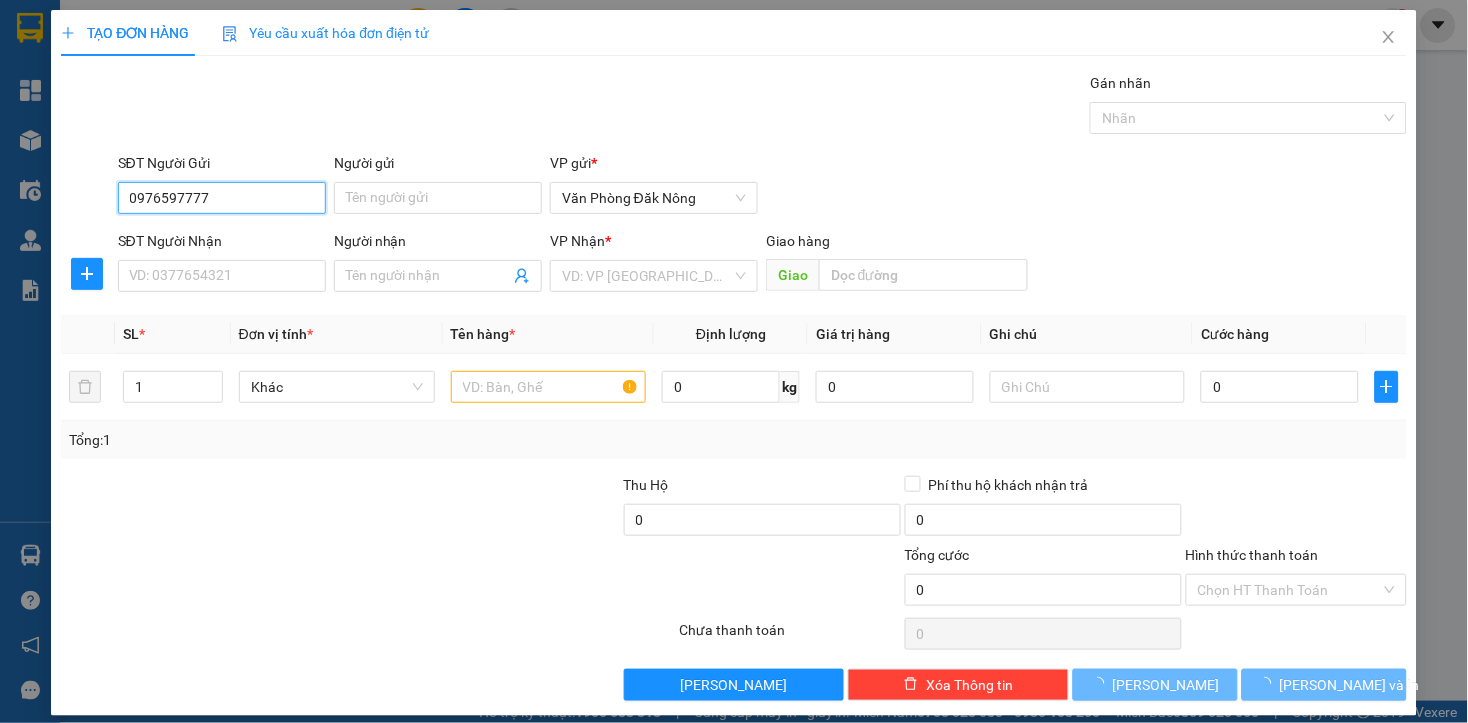 click on "0976597777" at bounding box center [222, 198] 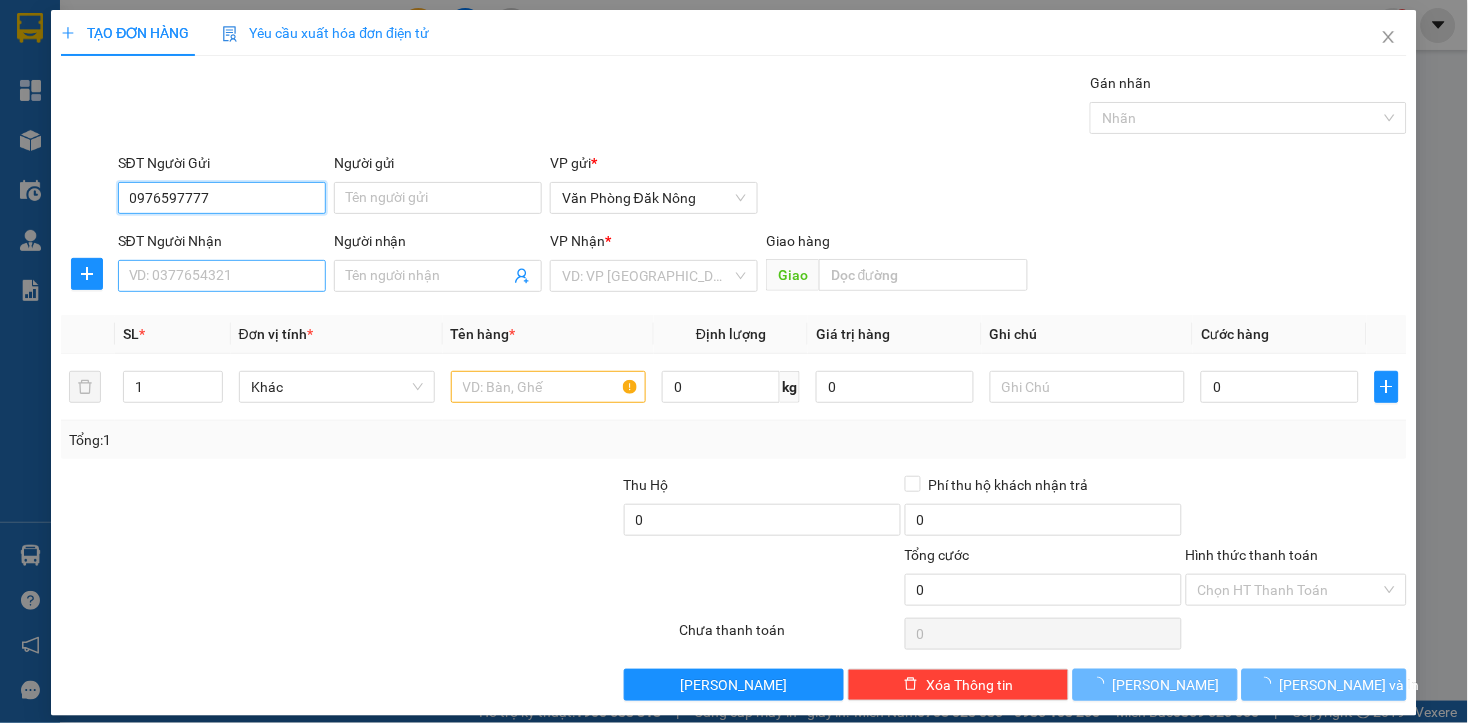 type on "0976597777" 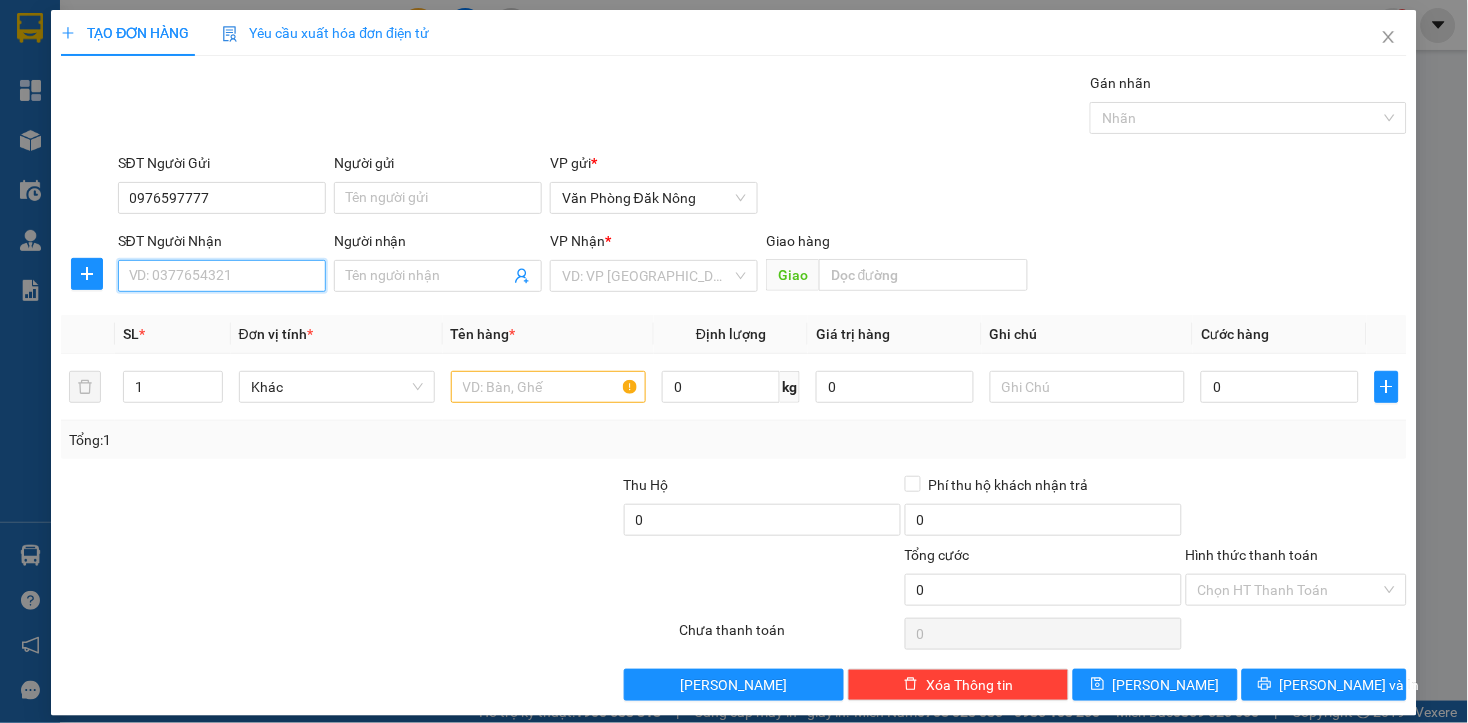click on "SĐT Người Nhận" at bounding box center [222, 276] 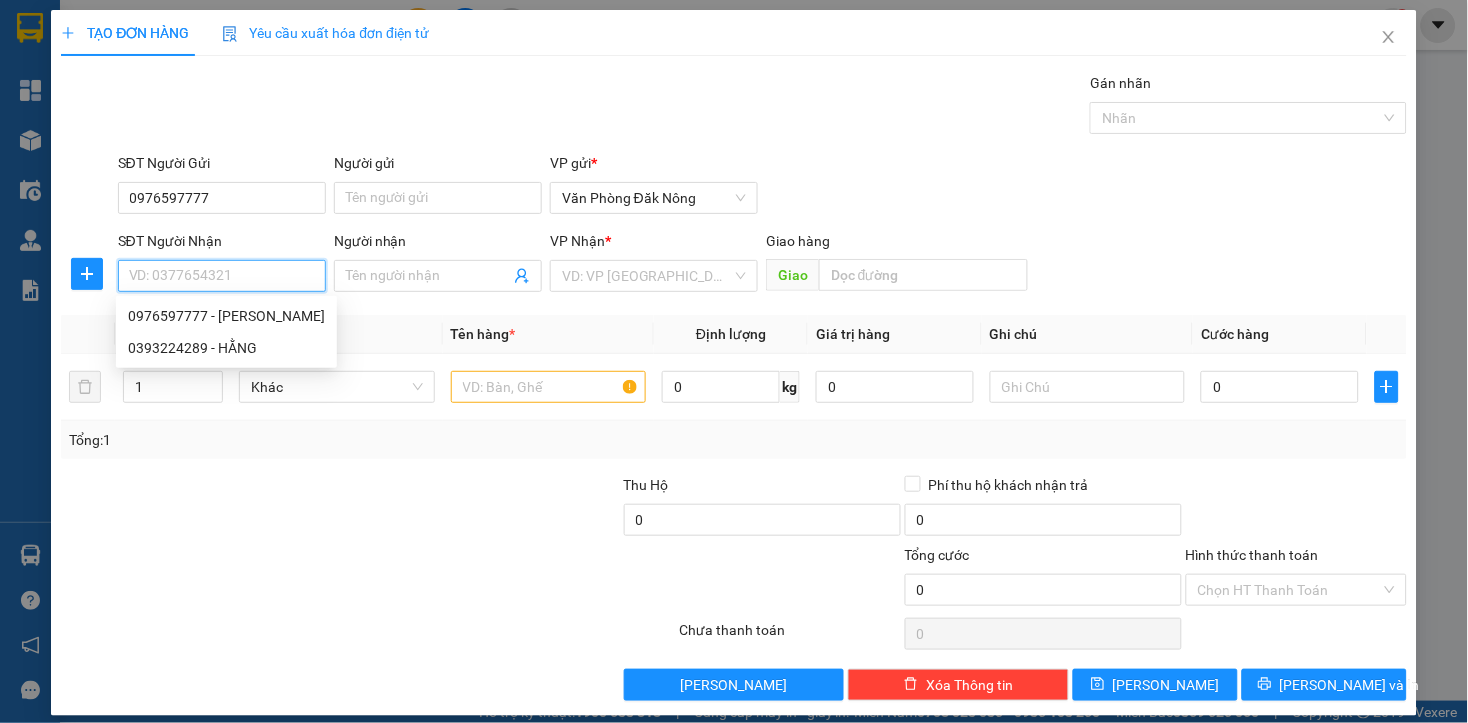 click on "SĐT Người Nhận" at bounding box center (222, 276) 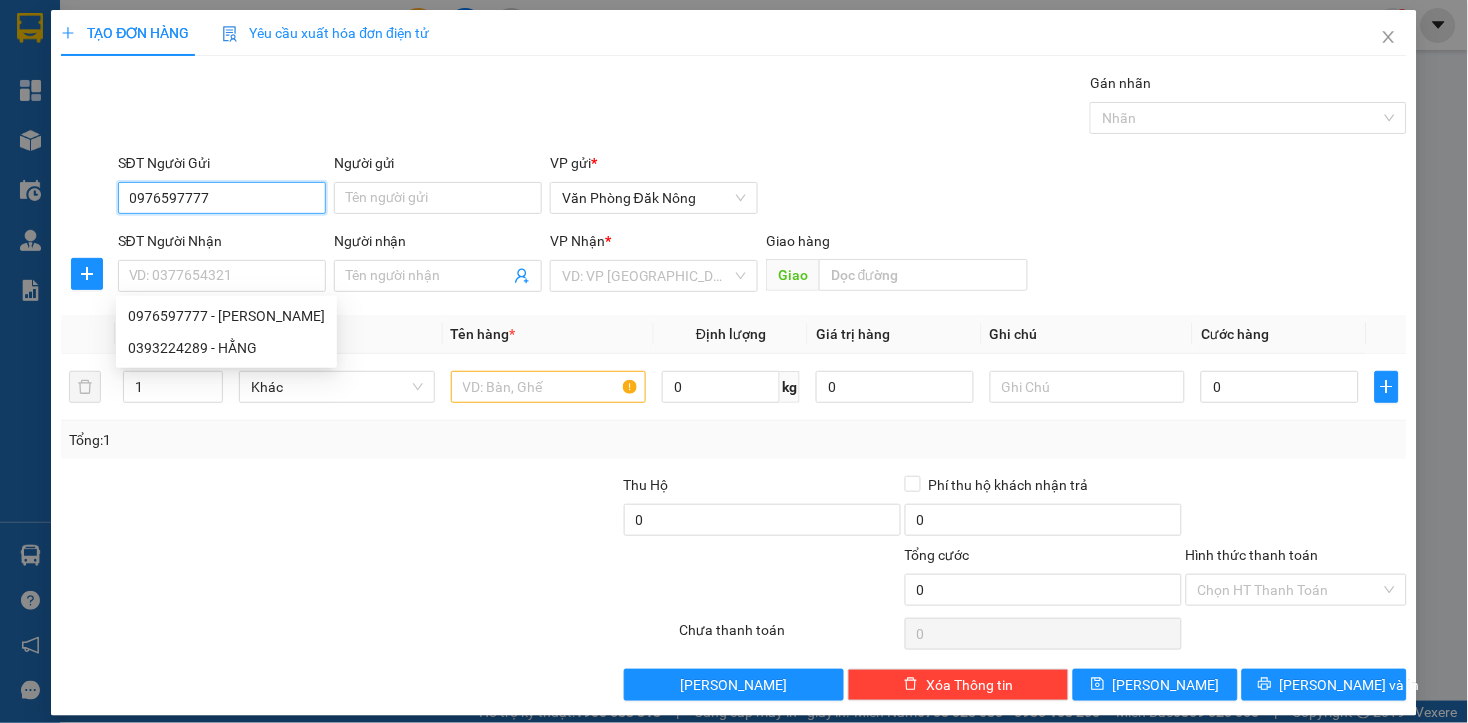 click on "0976597777" at bounding box center [222, 198] 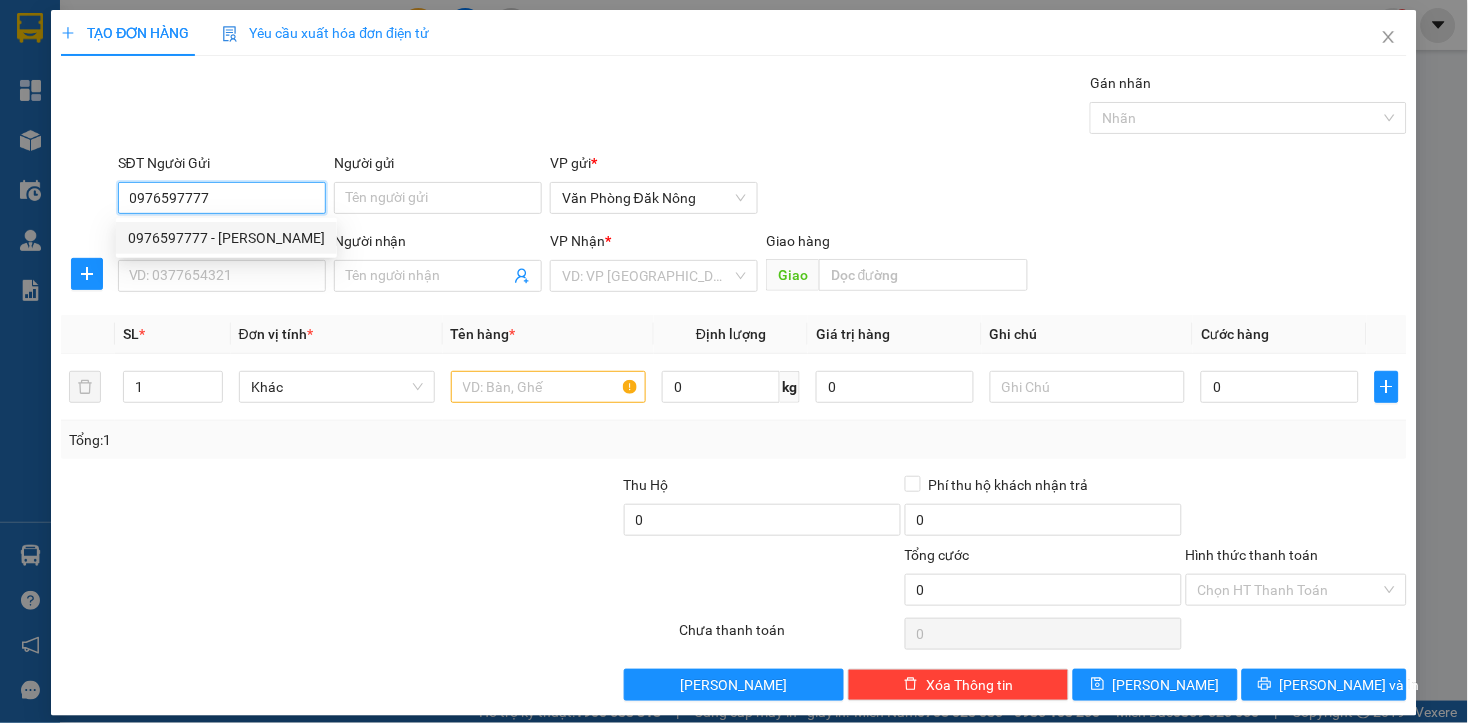 click on "0976597777 - C LAN" at bounding box center (226, 238) 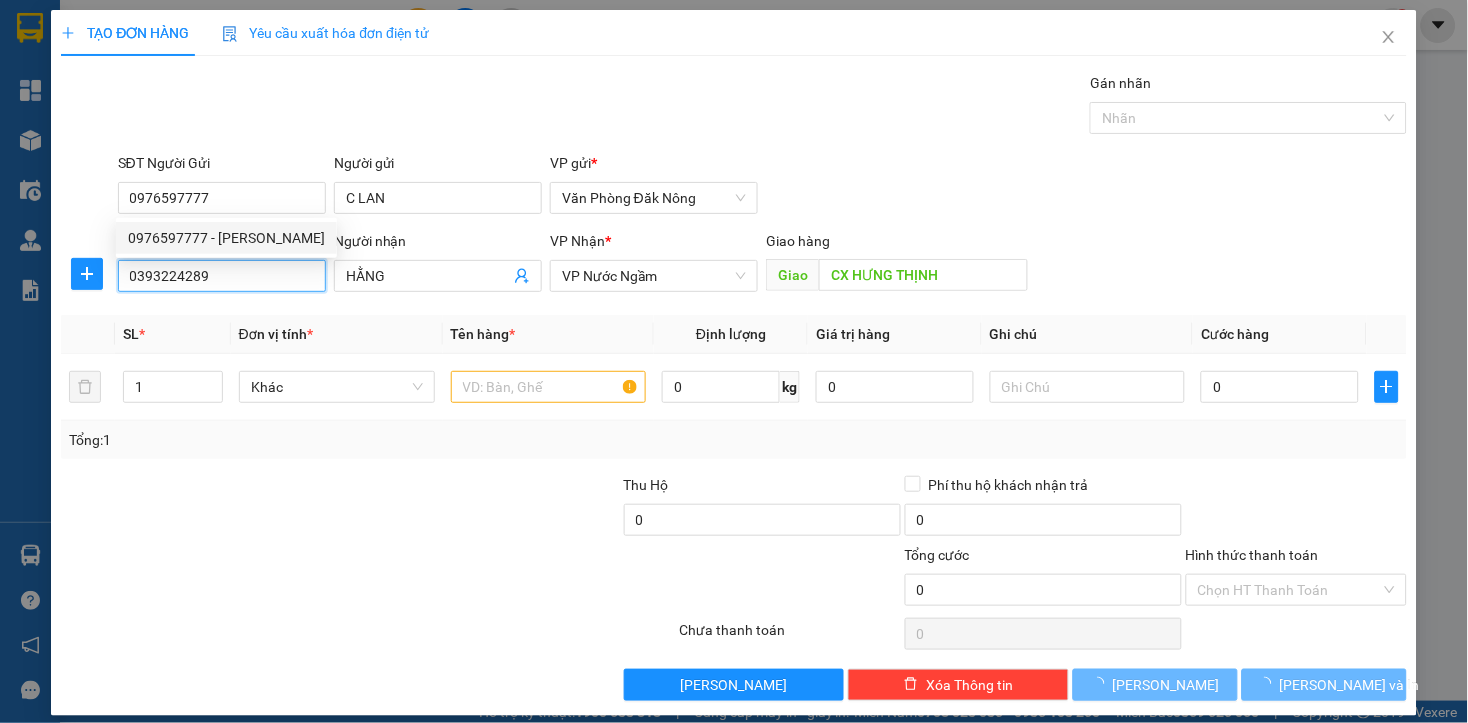 click on "0393224289" at bounding box center [222, 276] 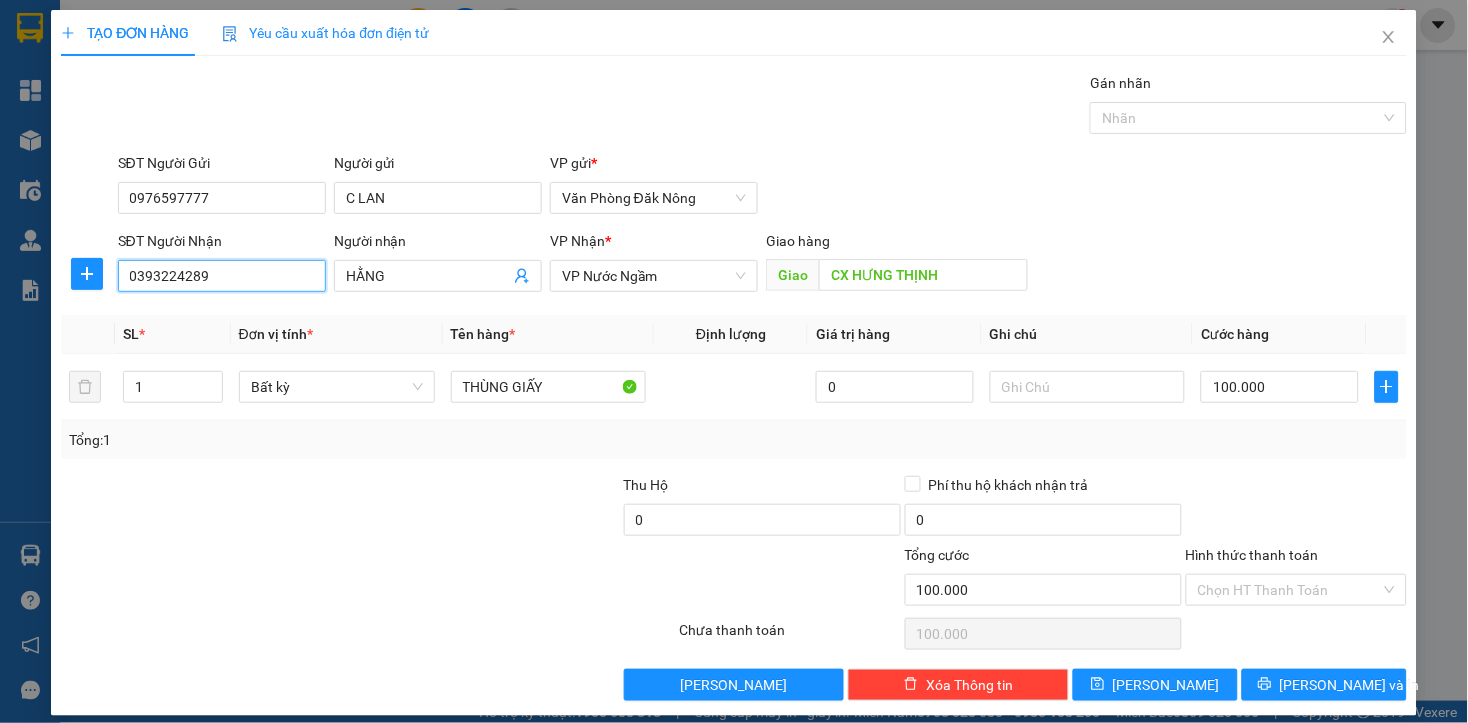 click on "0393224289" at bounding box center (222, 276) 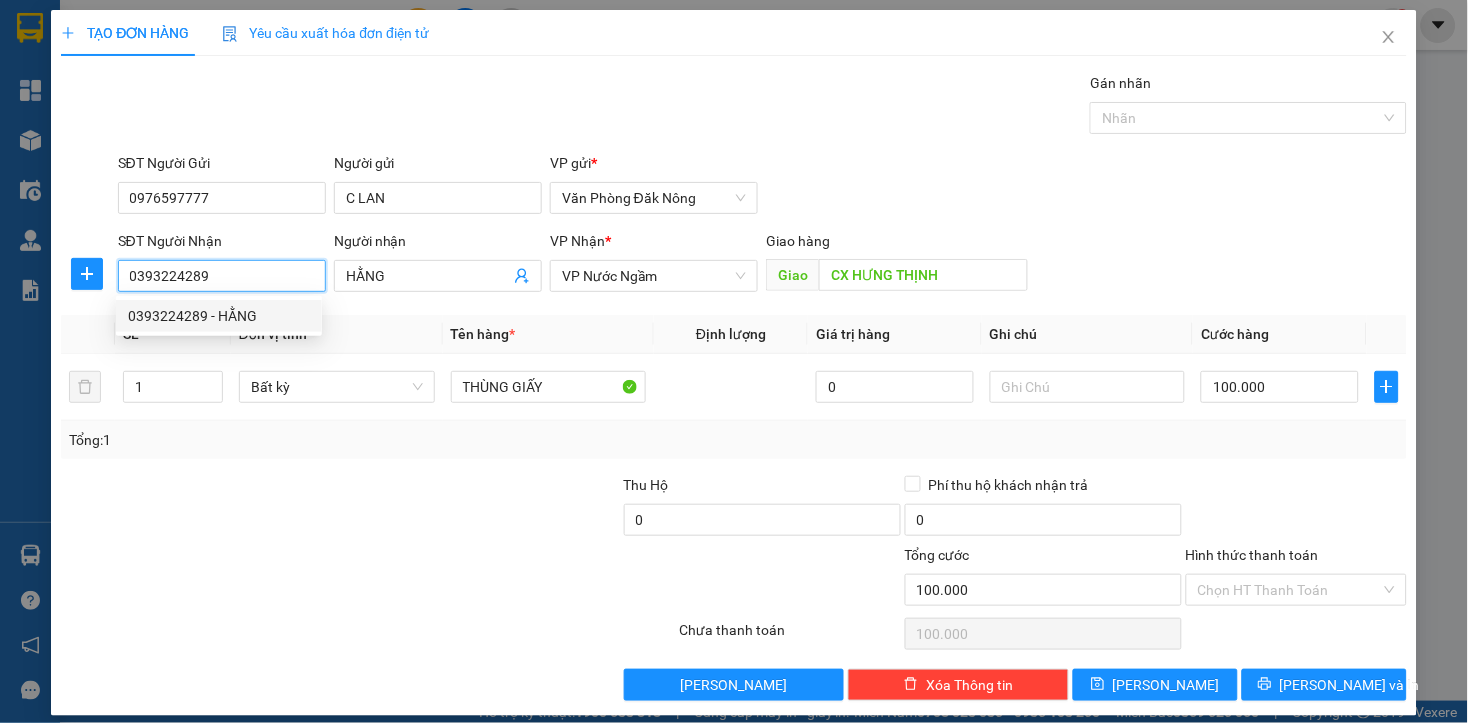 click on "0393224289" at bounding box center (222, 276) 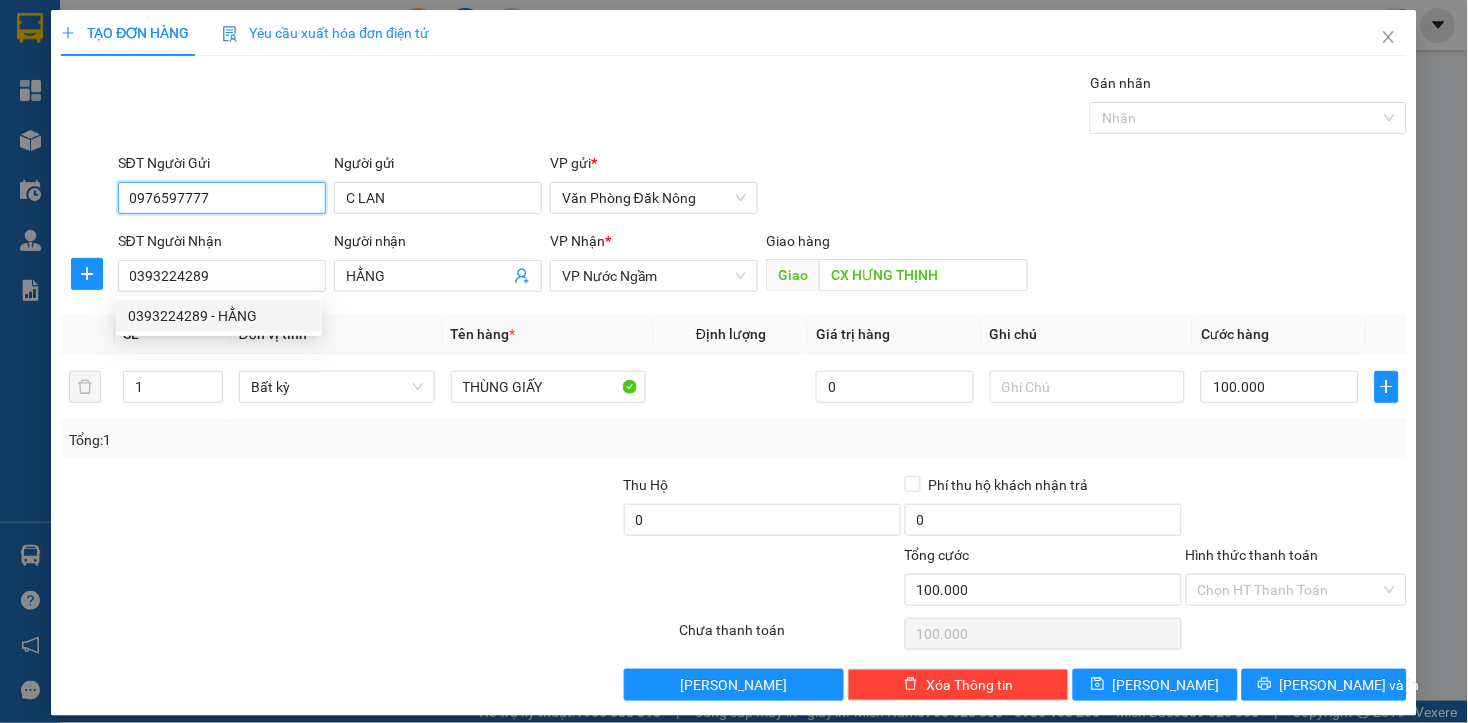click on "0976597777" at bounding box center (222, 198) 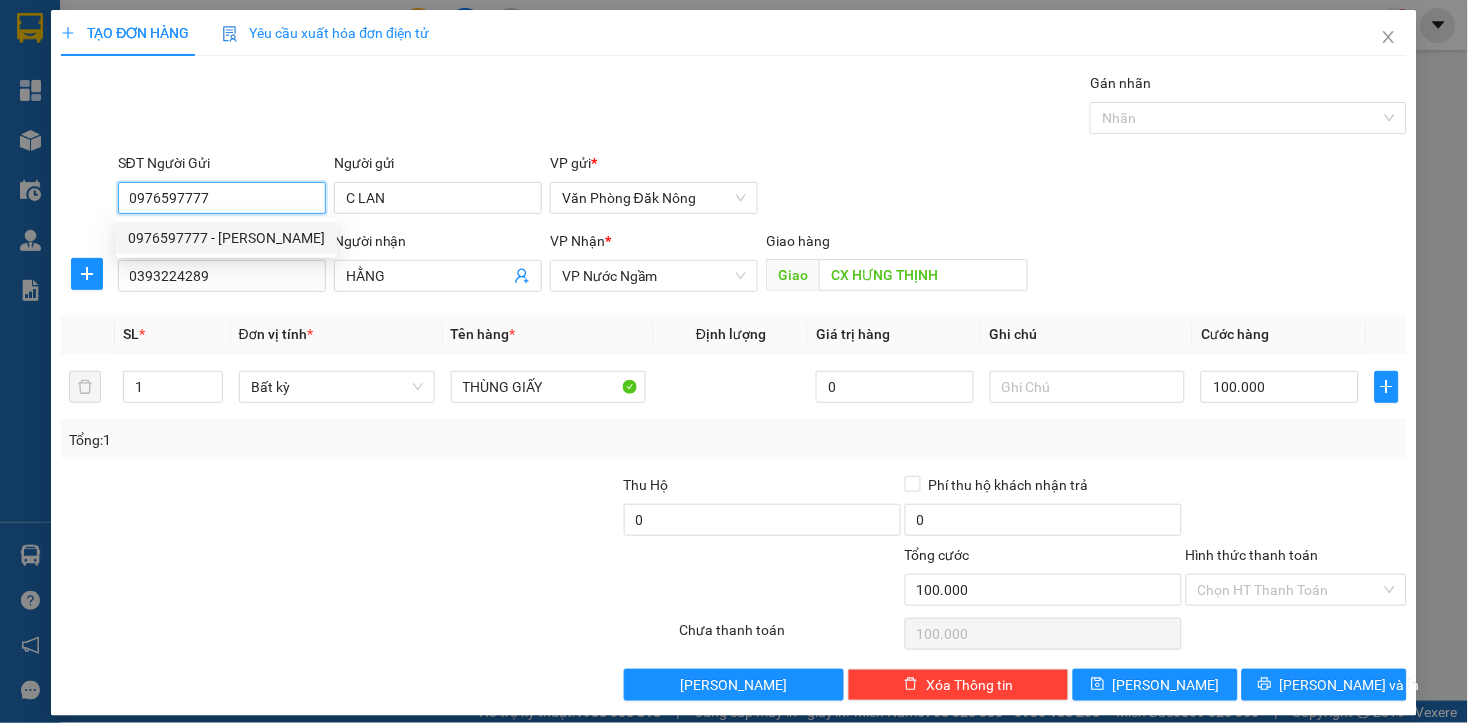 click on "0976597777 - C LAN" at bounding box center [226, 238] 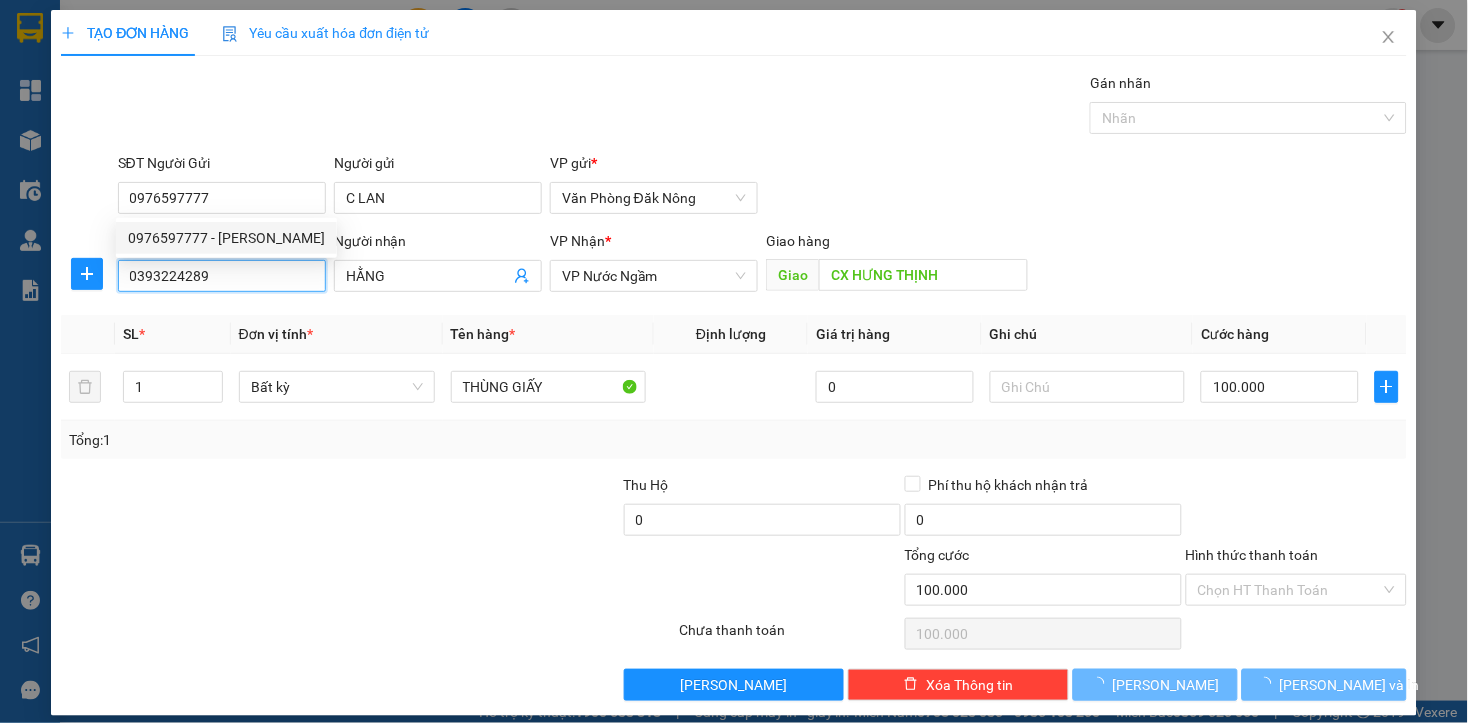 click on "0393224289" at bounding box center [222, 276] 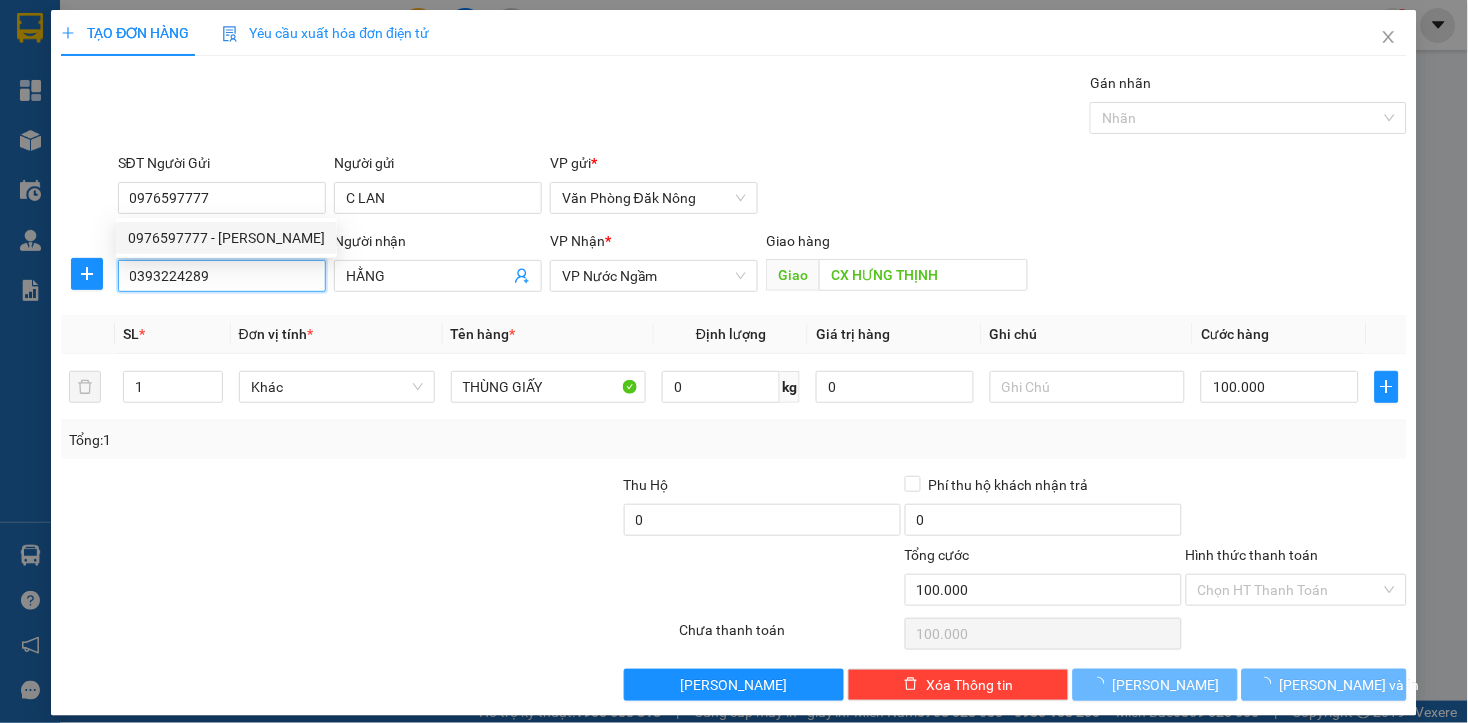 click on "0393224289" at bounding box center [222, 276] 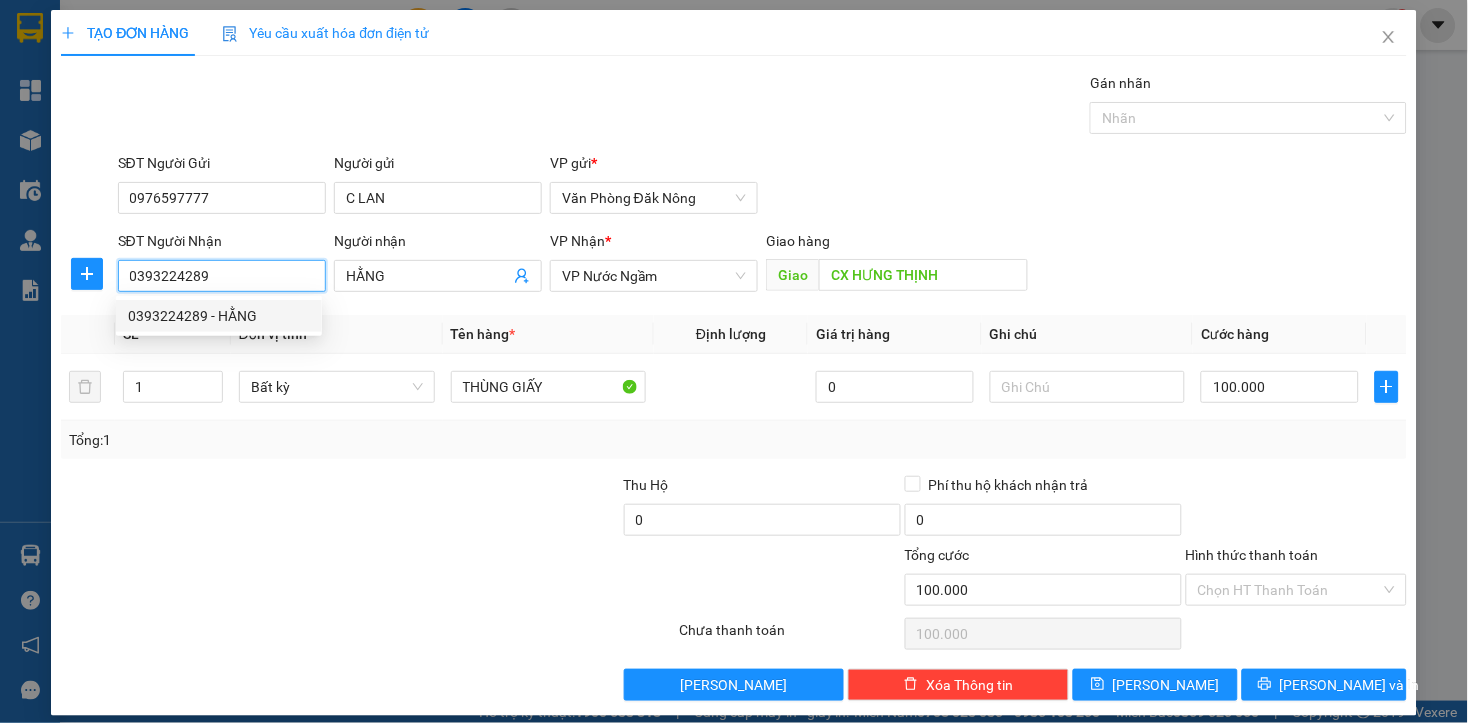 paste on "976597777" 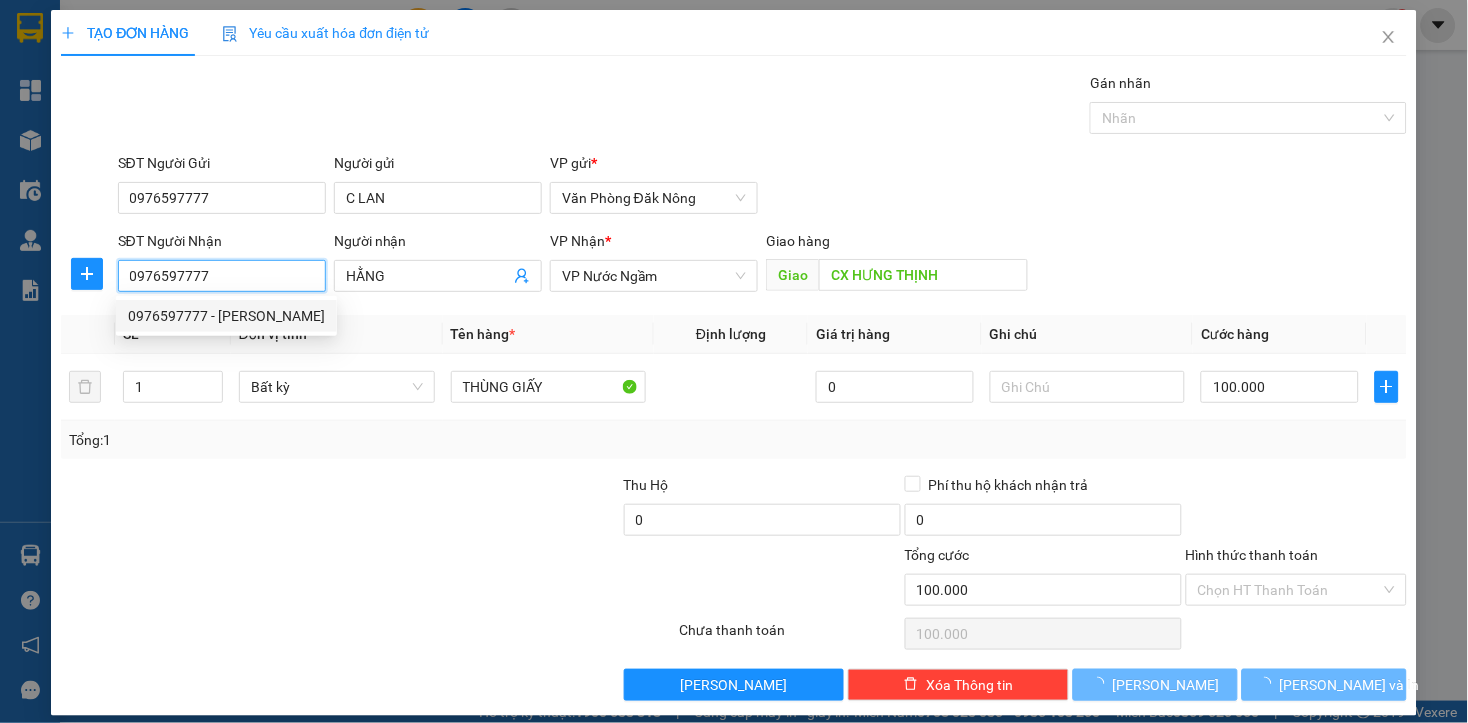 click on "0976597777 - C LAN" at bounding box center (226, 316) 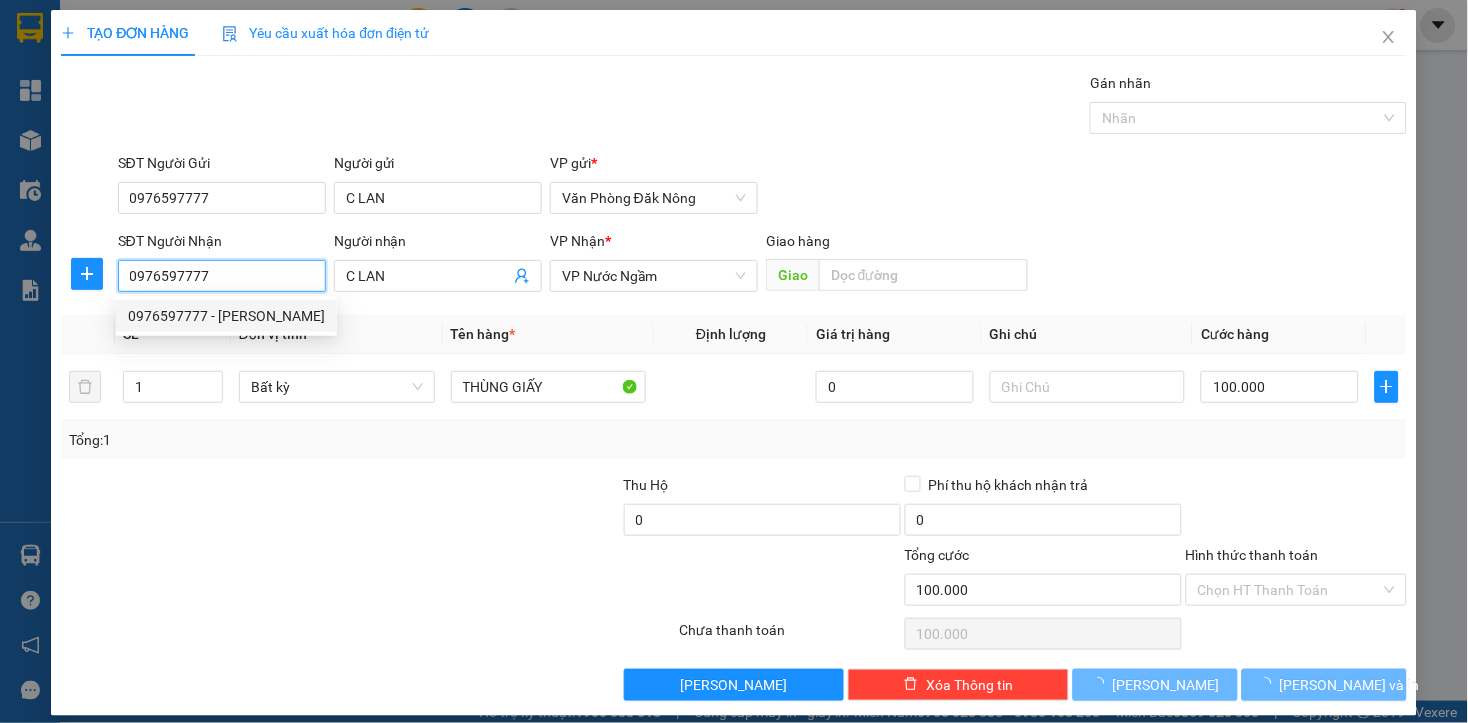 type on "0976597777" 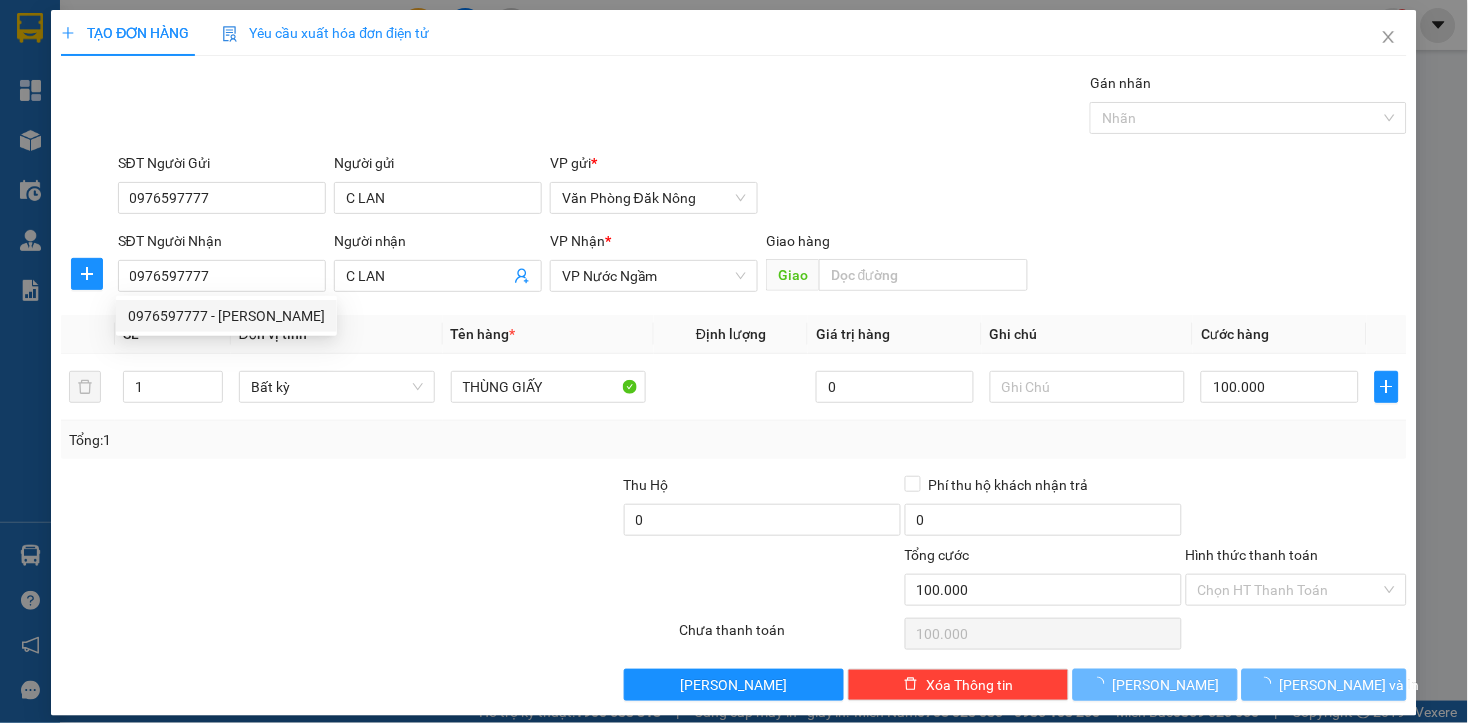 click at bounding box center (480, 509) 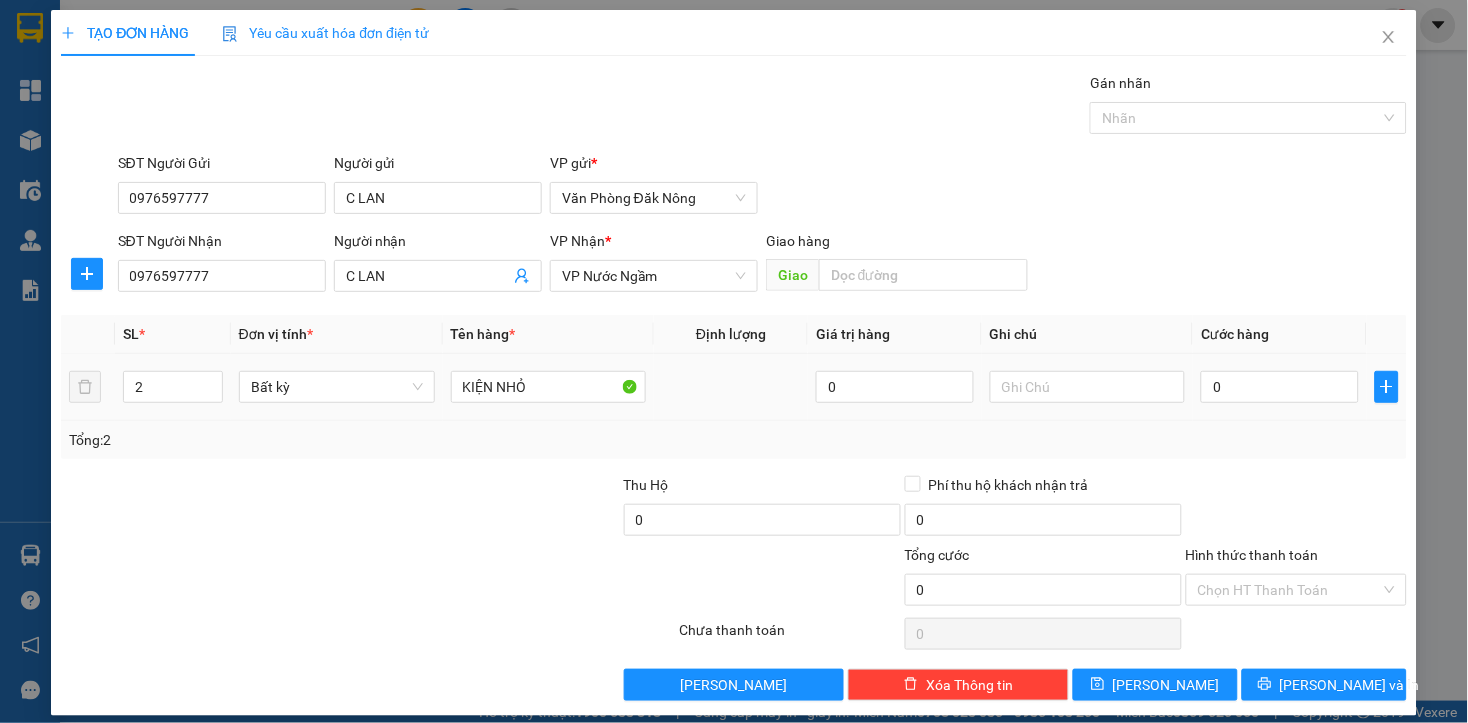 click on "KIỆN NHỎ" at bounding box center (549, 387) 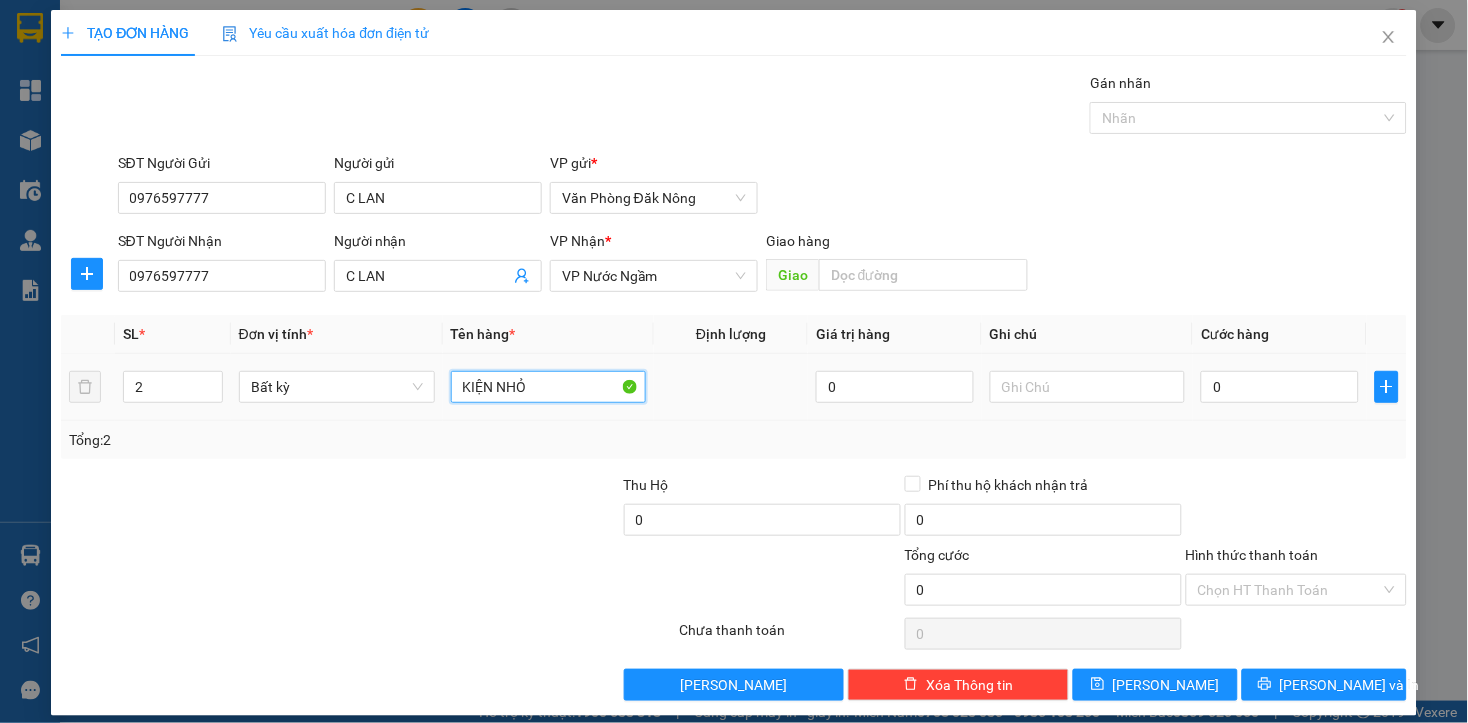 click on "KIỆN NHỎ" at bounding box center (549, 387) 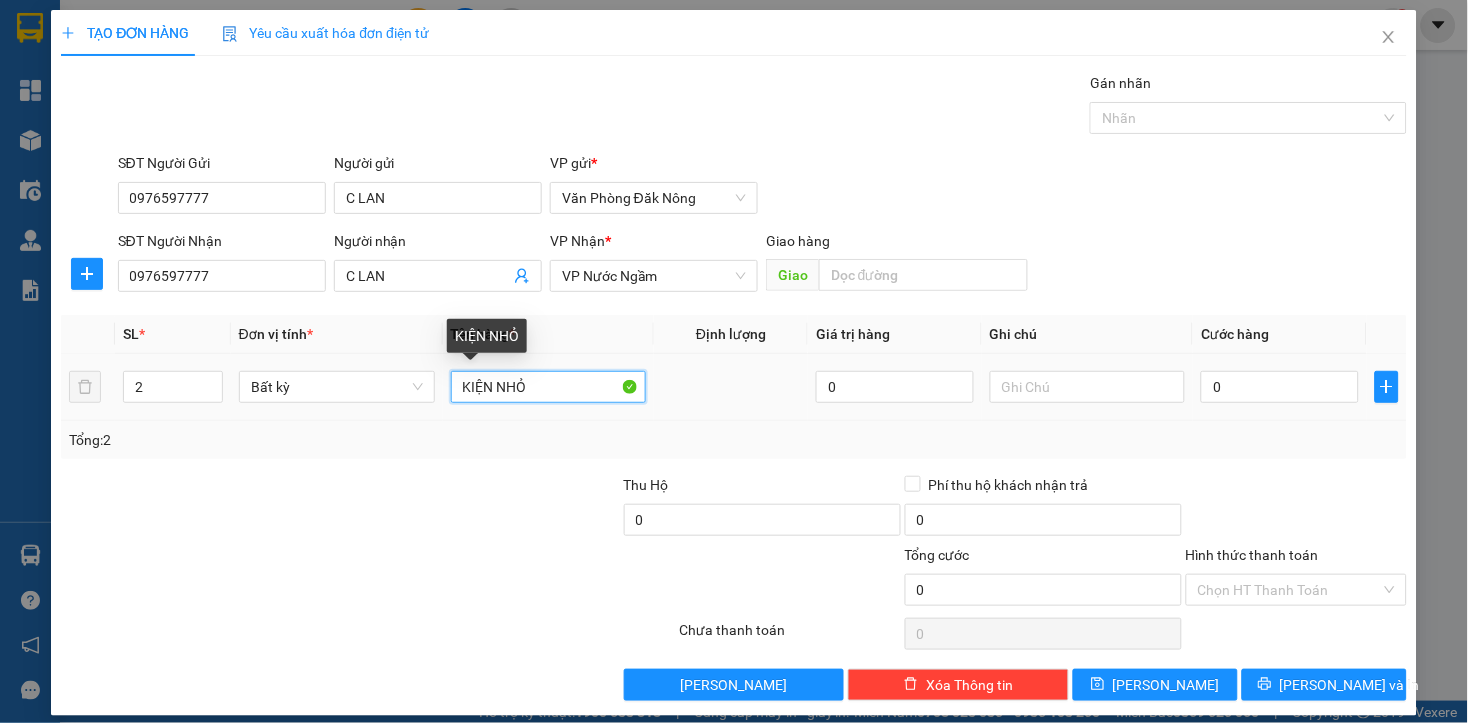 click on "KIỆN NHỎ" at bounding box center [549, 387] 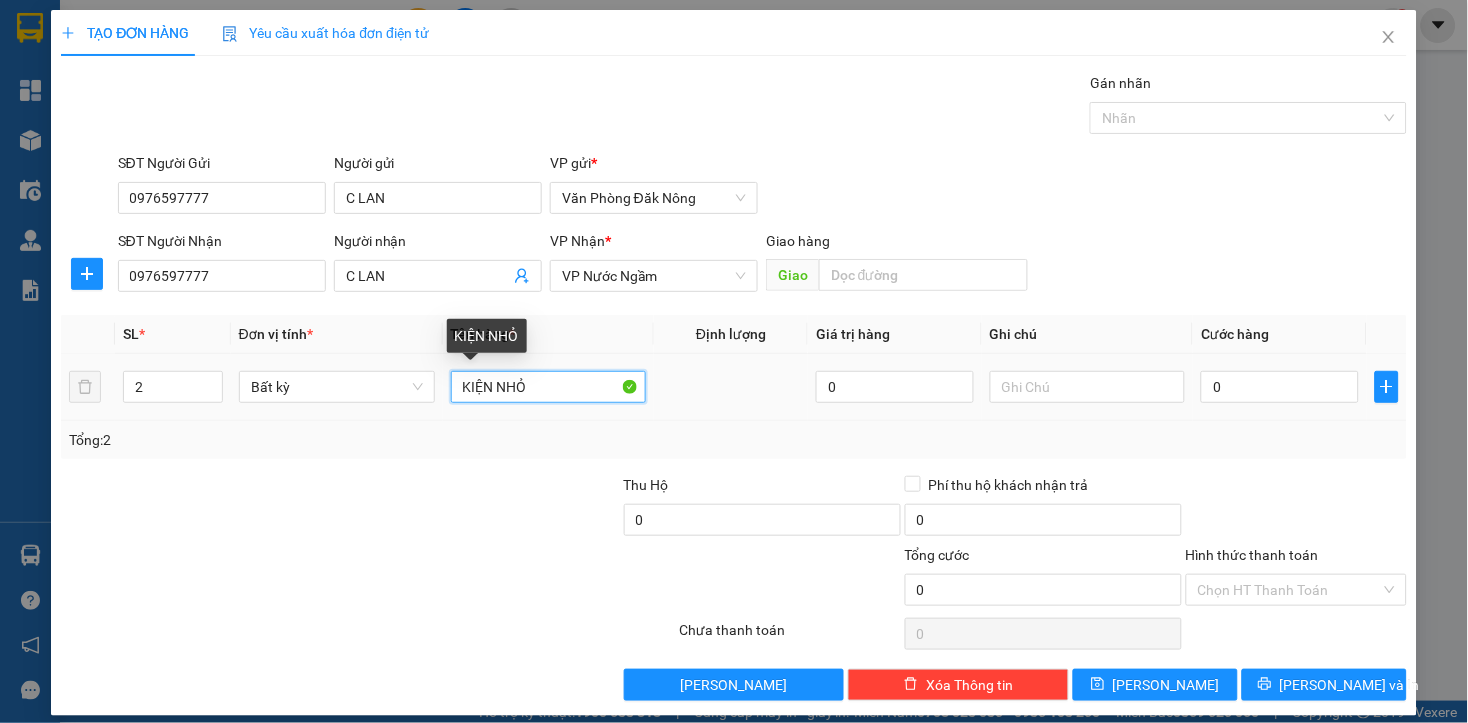 click on "KIỆN NHỎ" at bounding box center [549, 387] 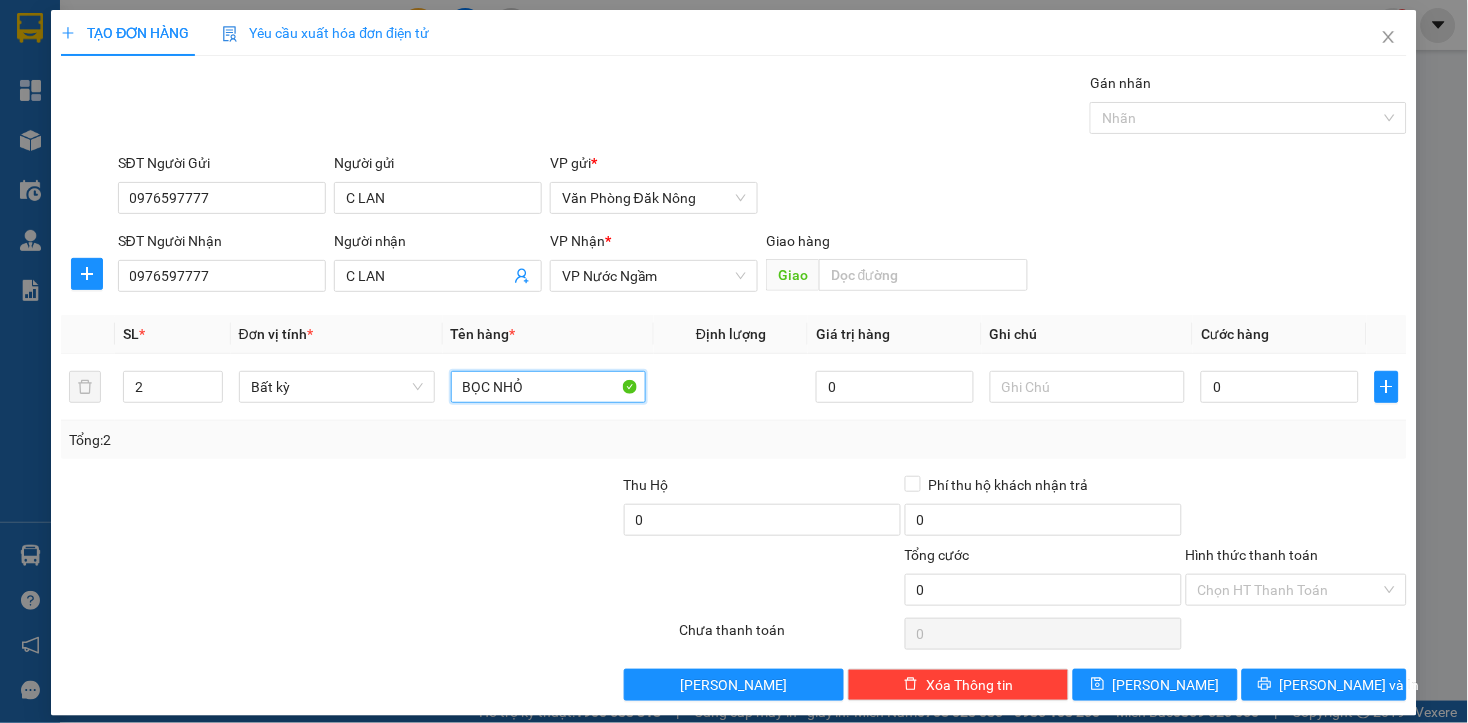 type on "BỌC NHỎ" 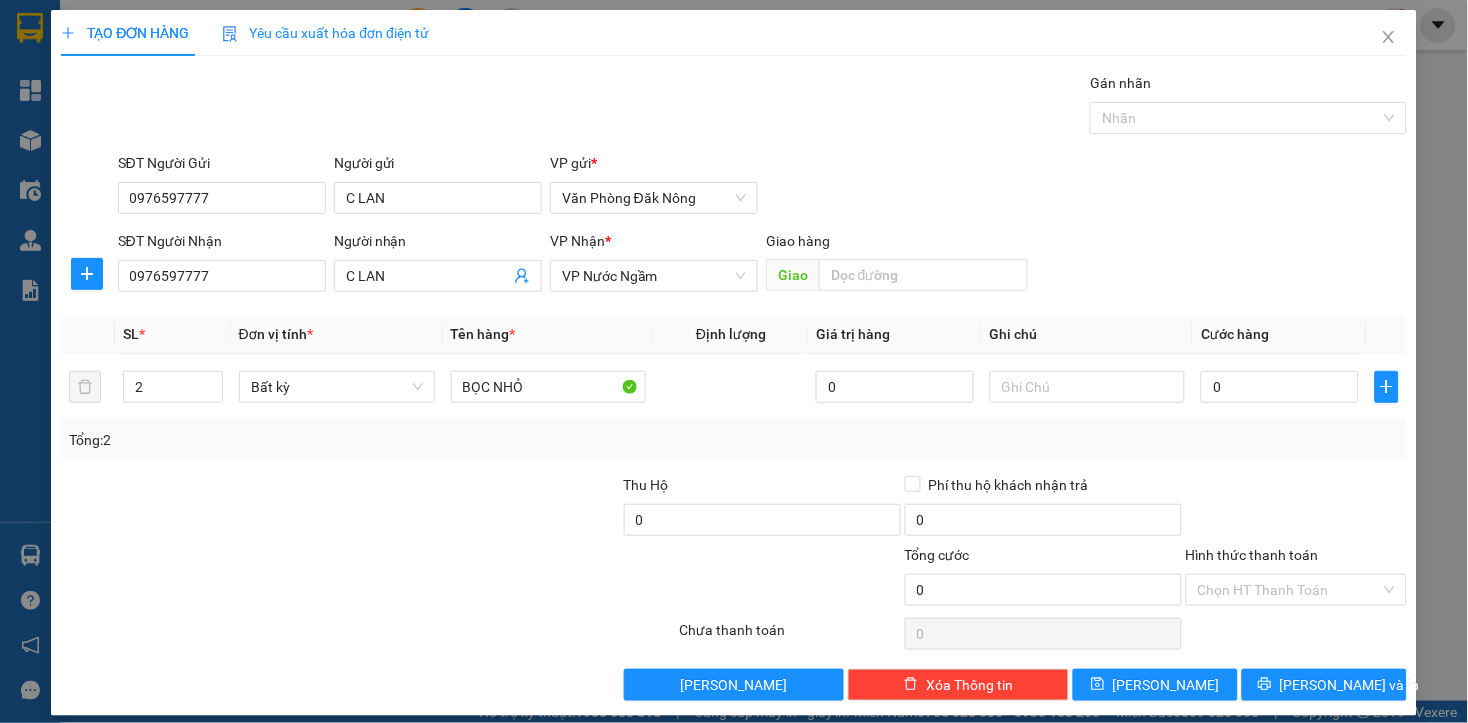 click at bounding box center (1296, 509) 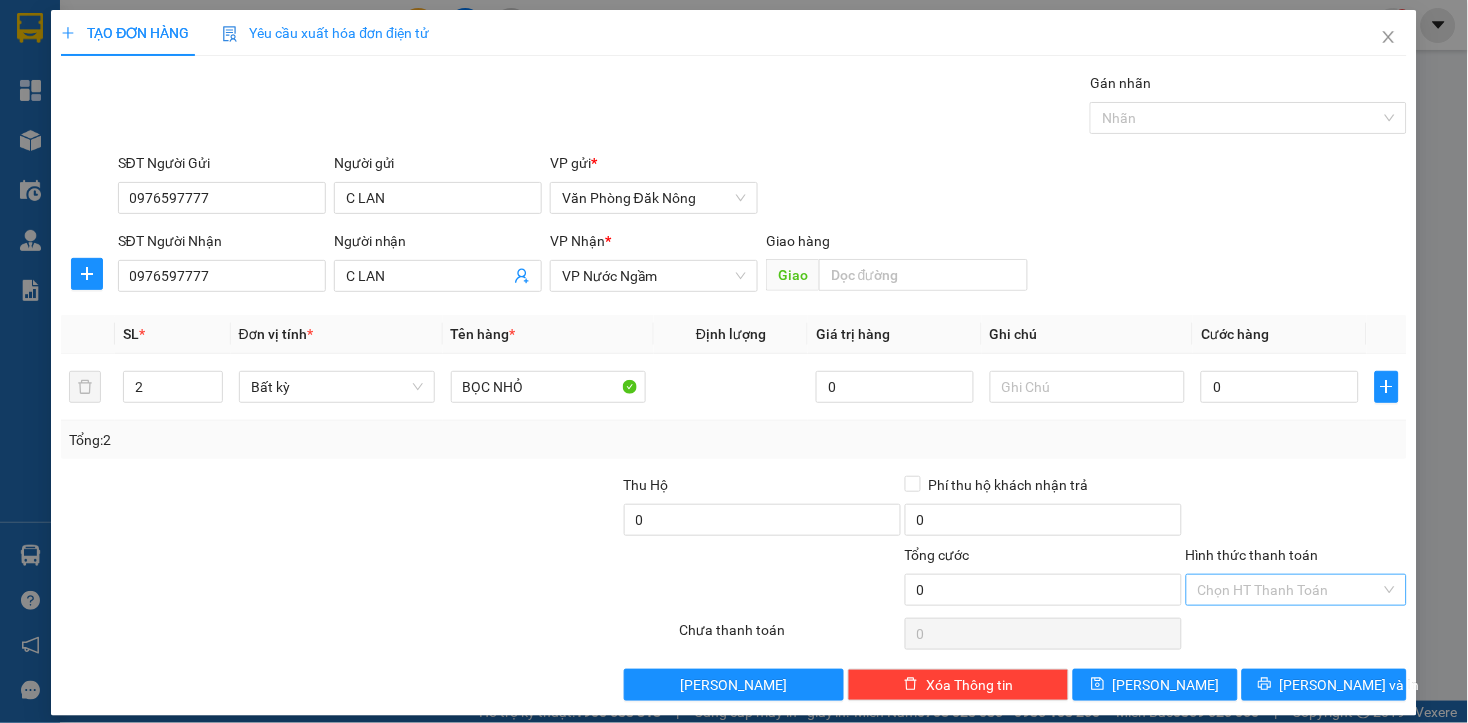 click on "Hình thức thanh toán" at bounding box center [1289, 590] 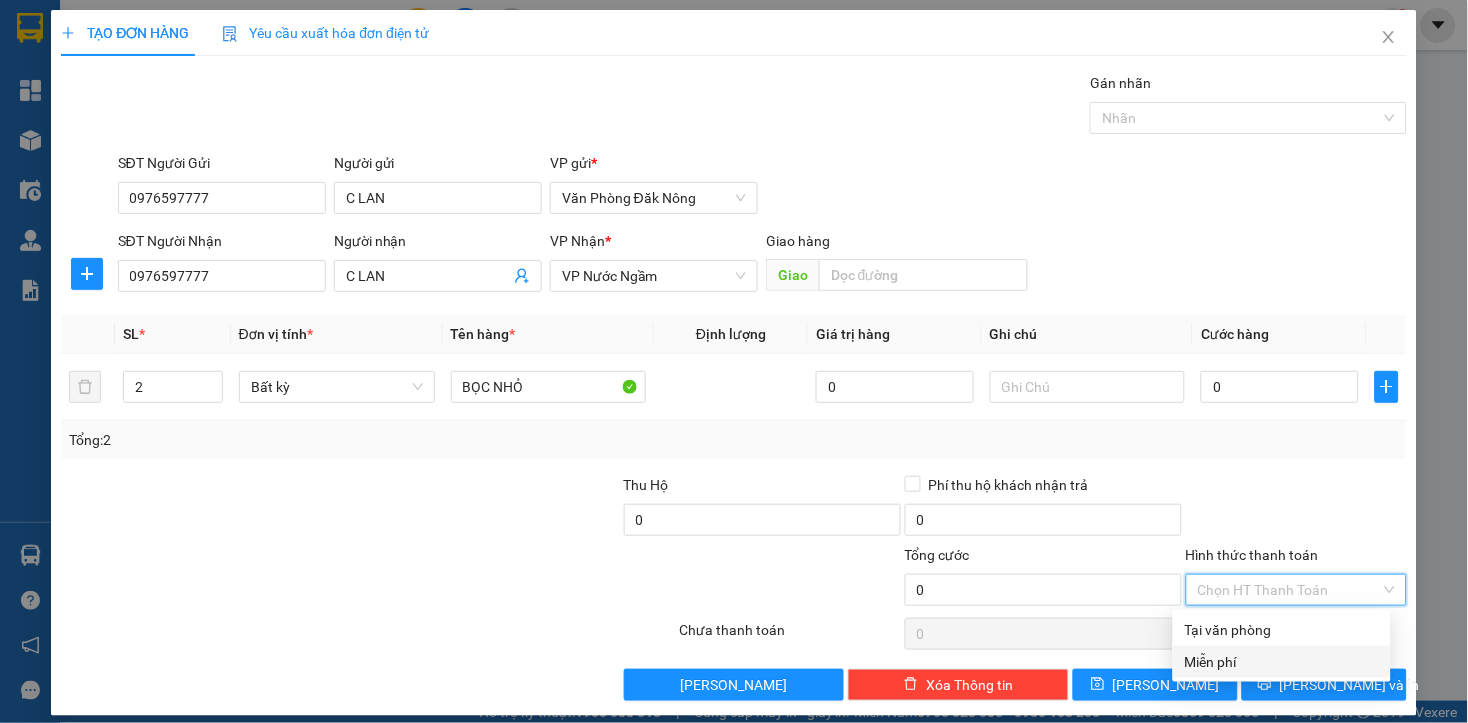 click on "Miễn phí" at bounding box center (1282, 662) 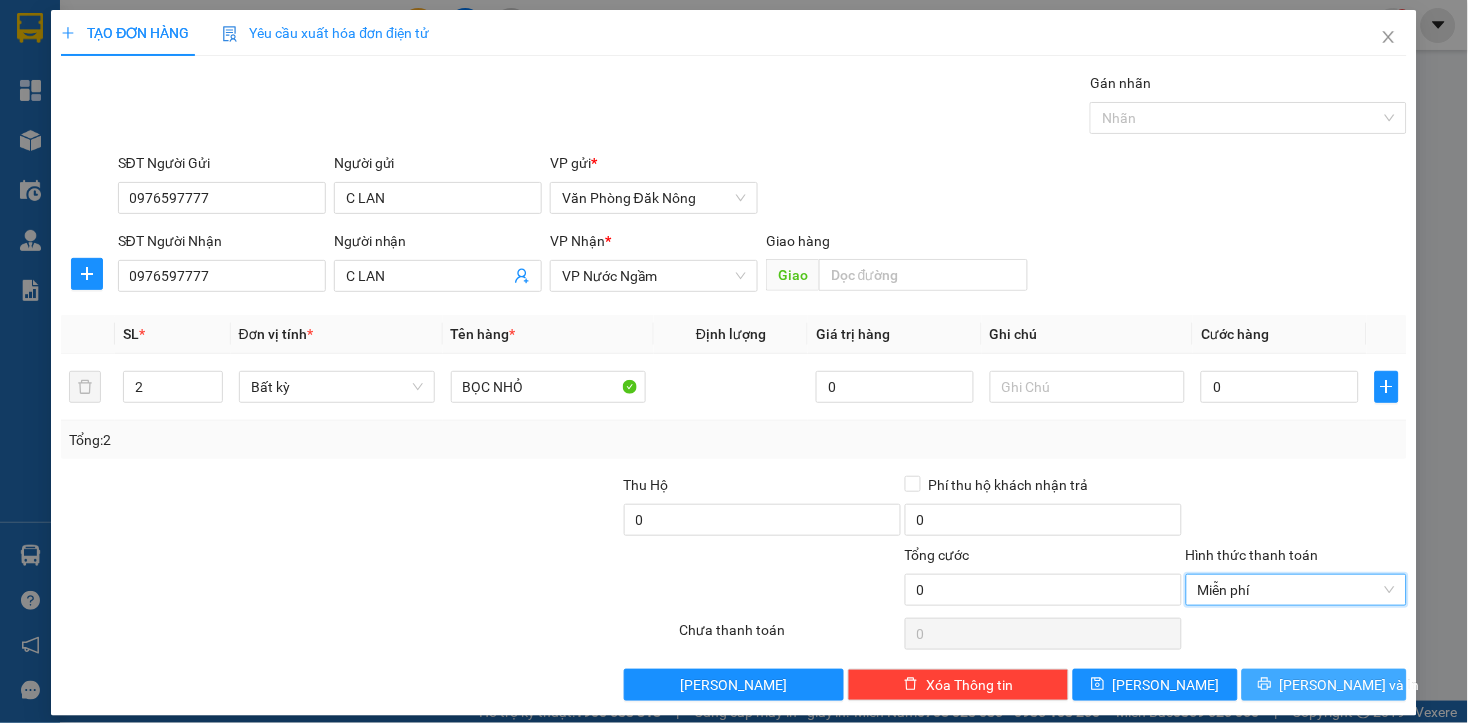 click 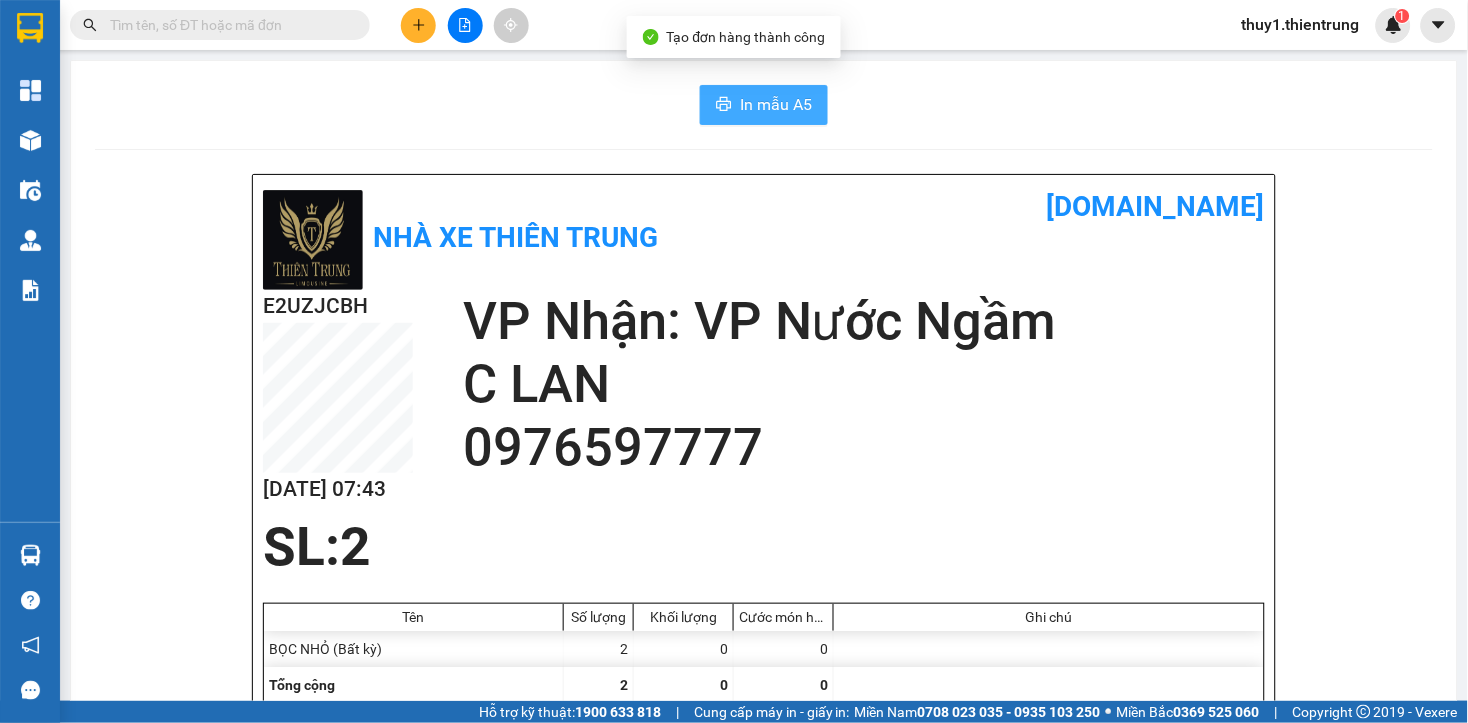 click on "In mẫu A5" at bounding box center (764, 105) 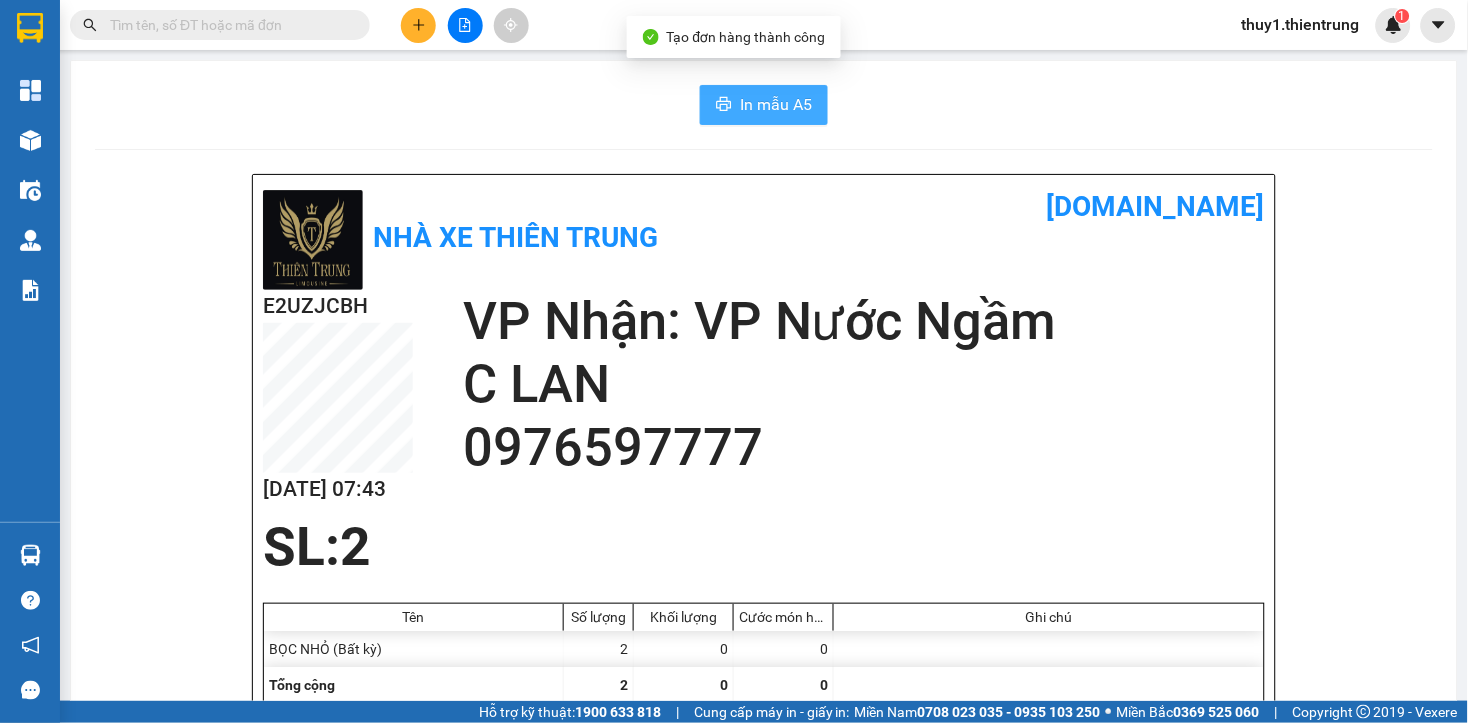 scroll, scrollTop: 0, scrollLeft: 0, axis: both 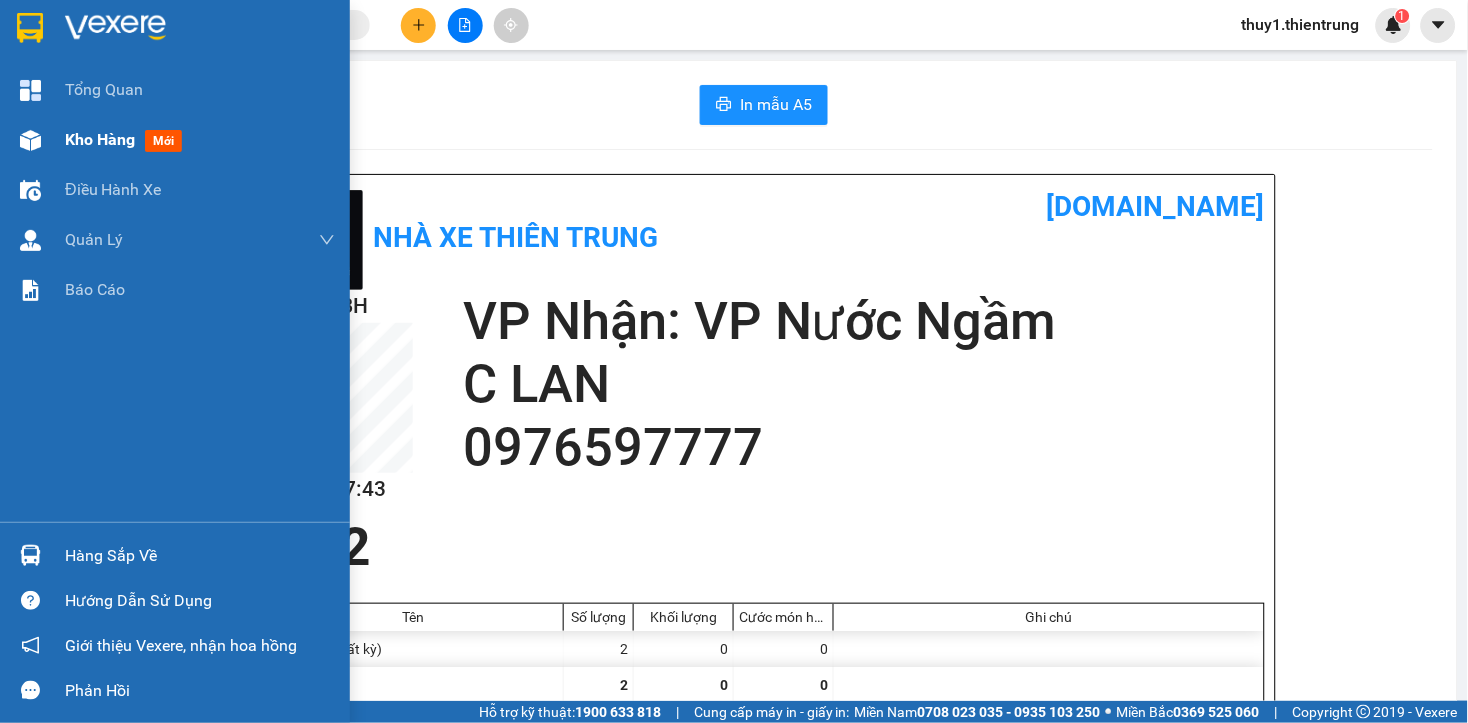 drag, startPoint x: 16, startPoint y: 137, endPoint x: 28, endPoint y: 147, distance: 15.6205 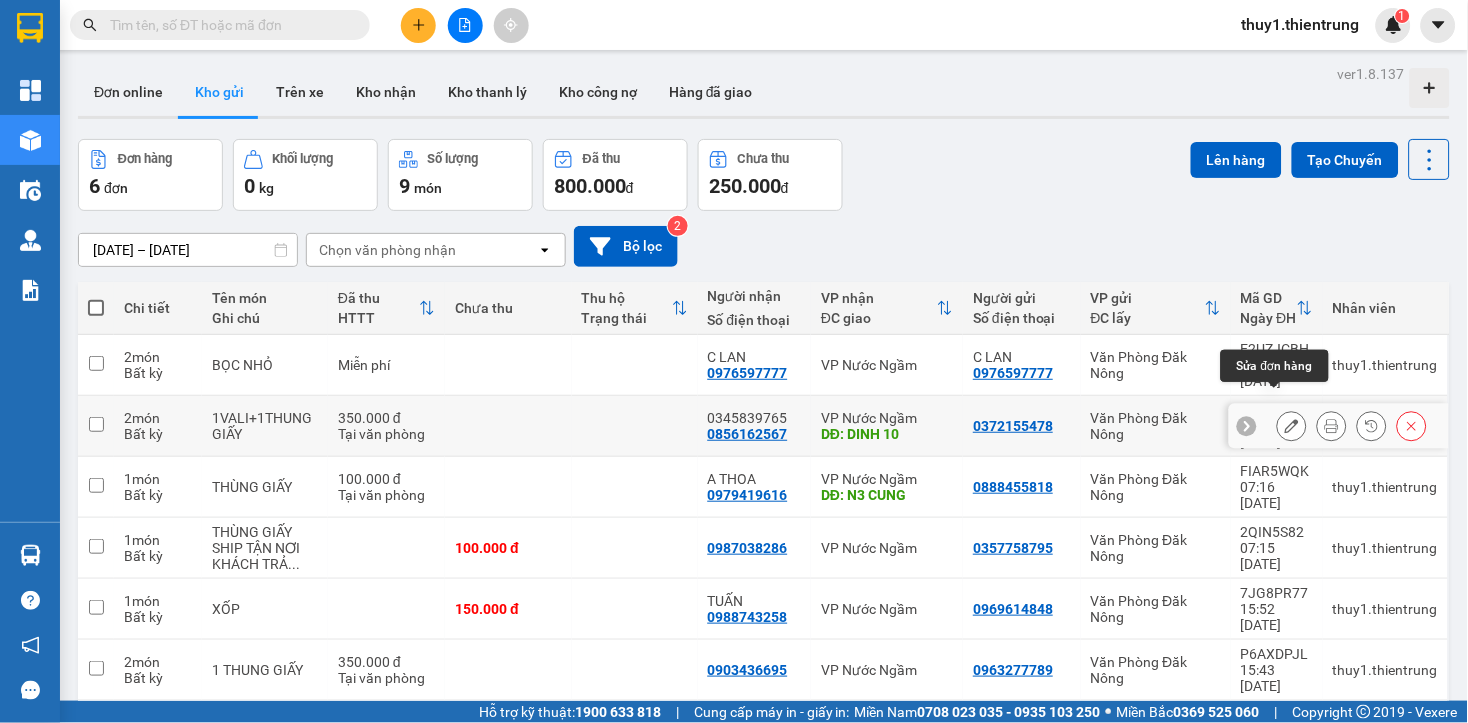 click 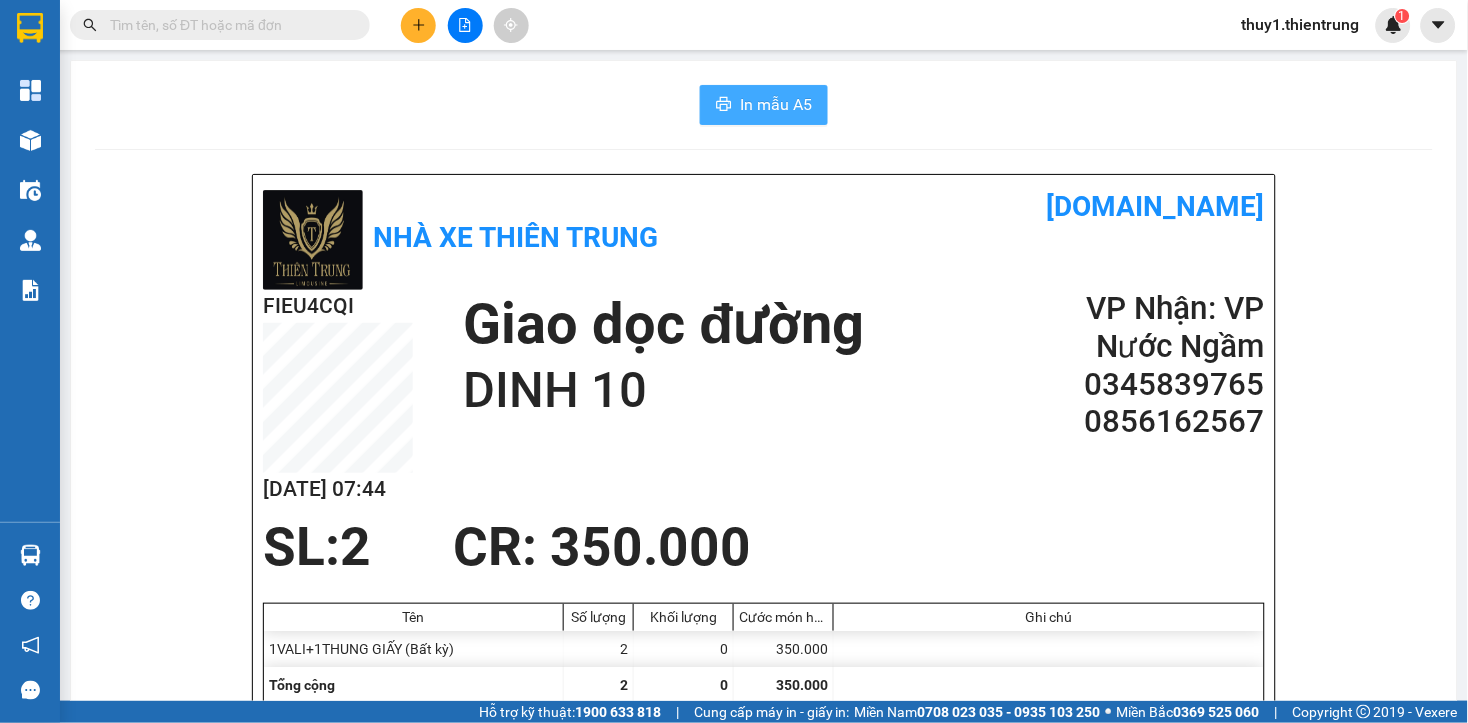 drag, startPoint x: 774, startPoint y: 100, endPoint x: 1286, endPoint y: 496, distance: 647.2712 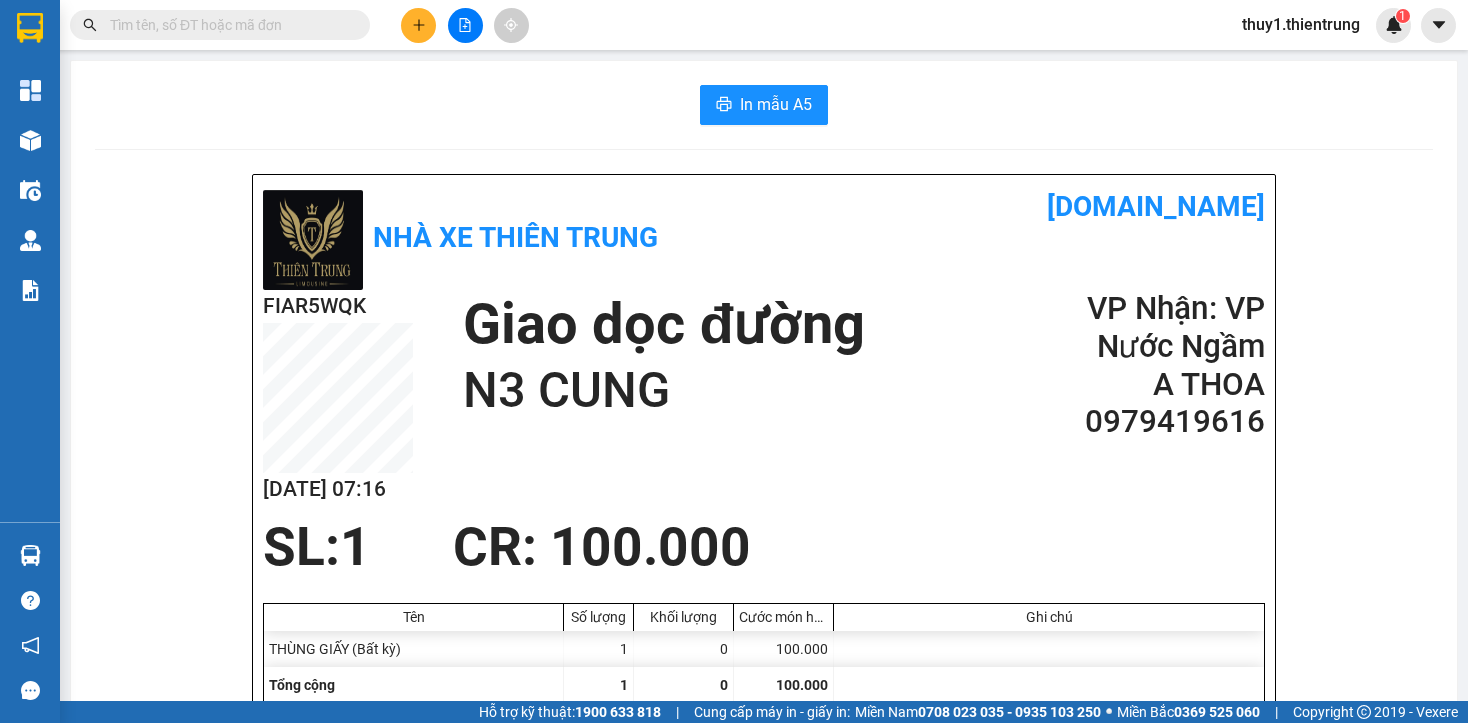 scroll, scrollTop: 0, scrollLeft: 0, axis: both 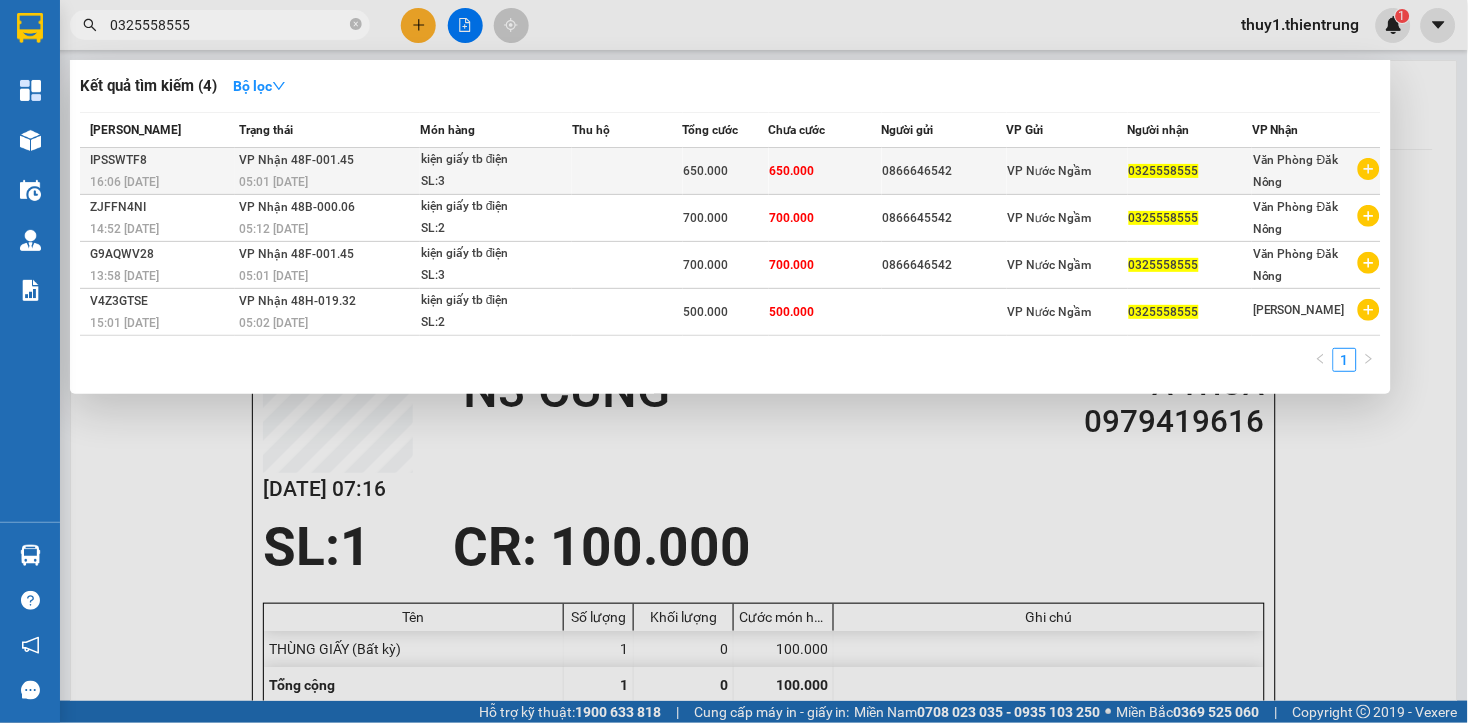 type on "0325558555" 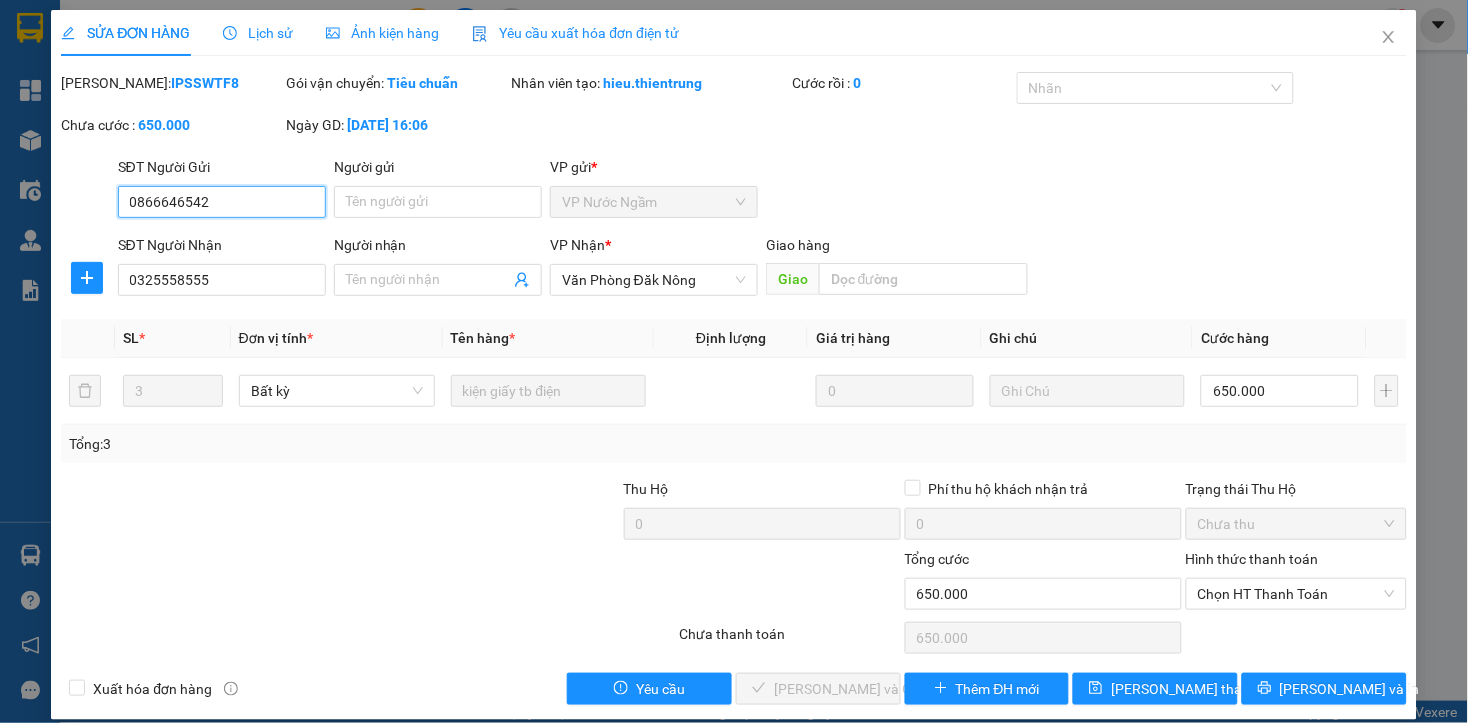 type on "0866646542" 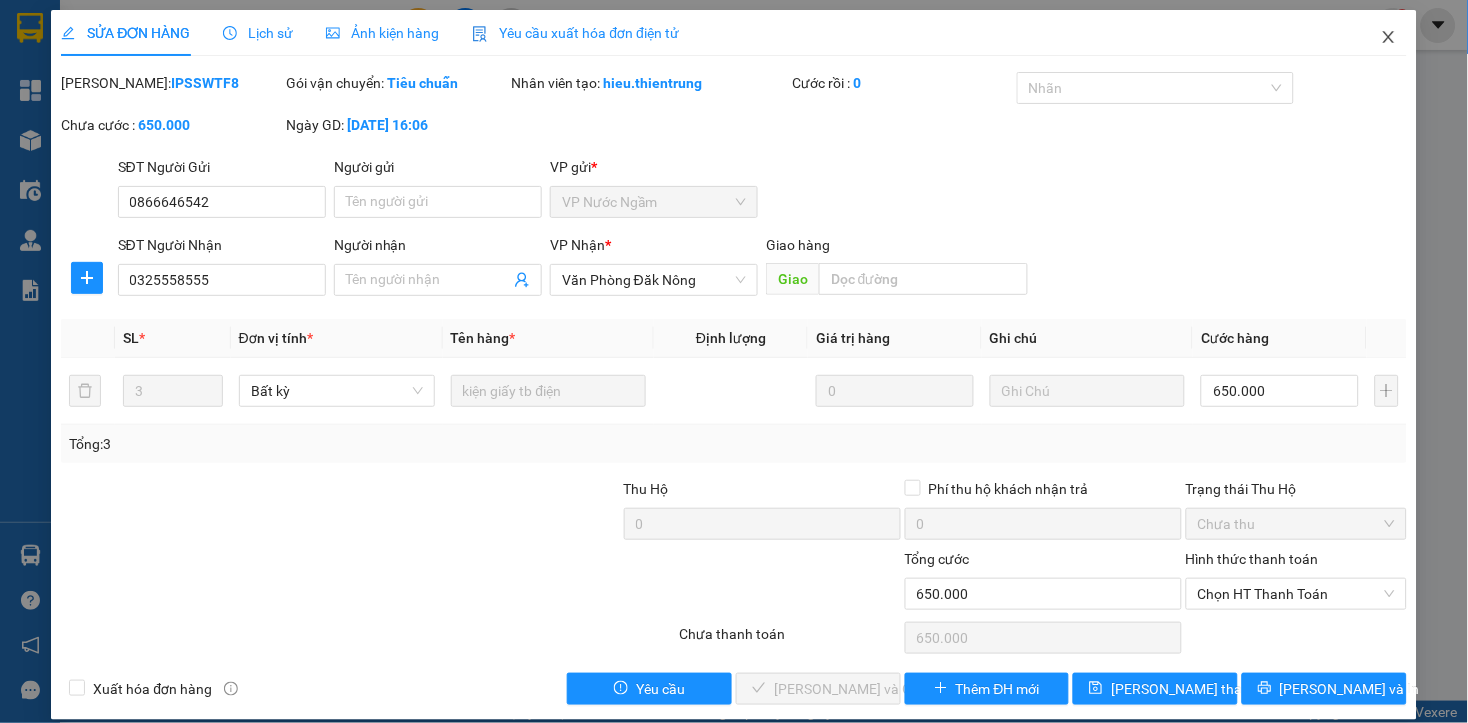 click 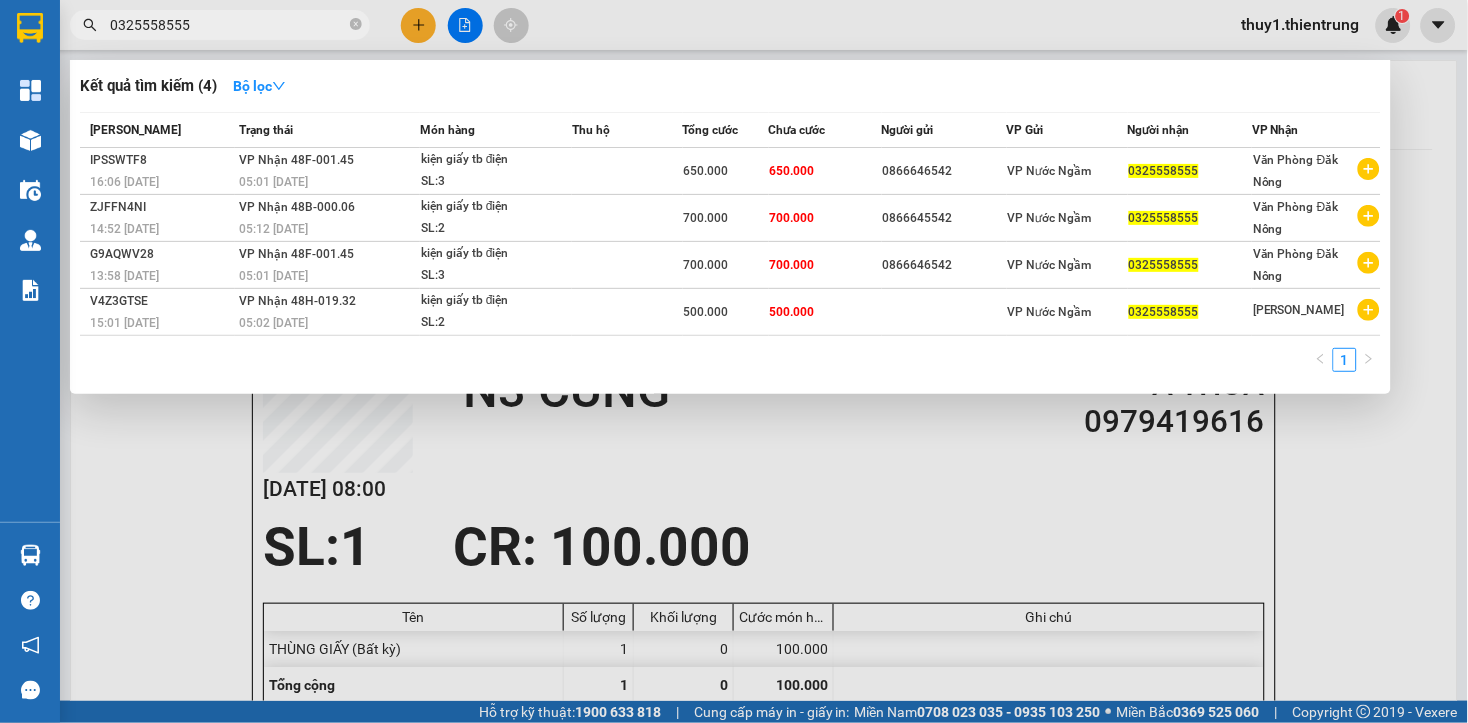 click on "0325558555" at bounding box center (228, 25) 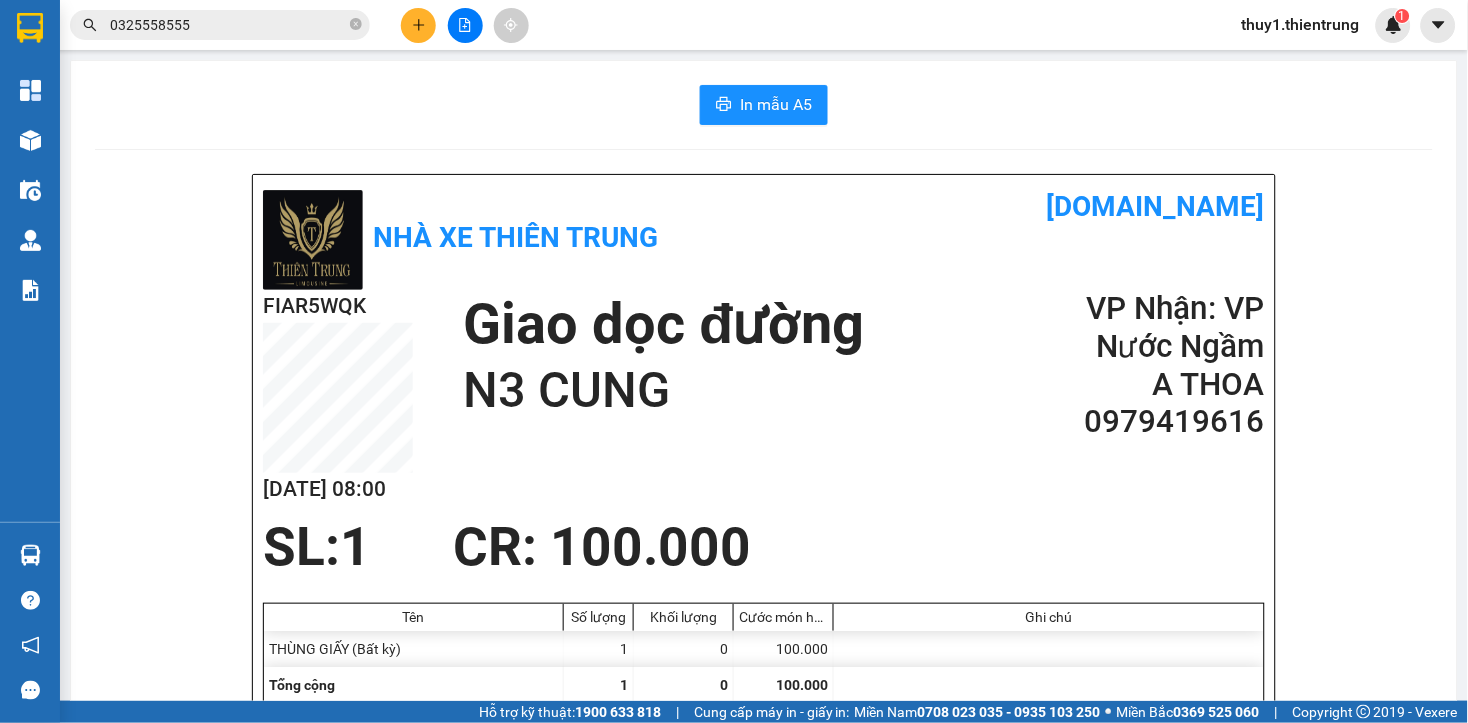 click 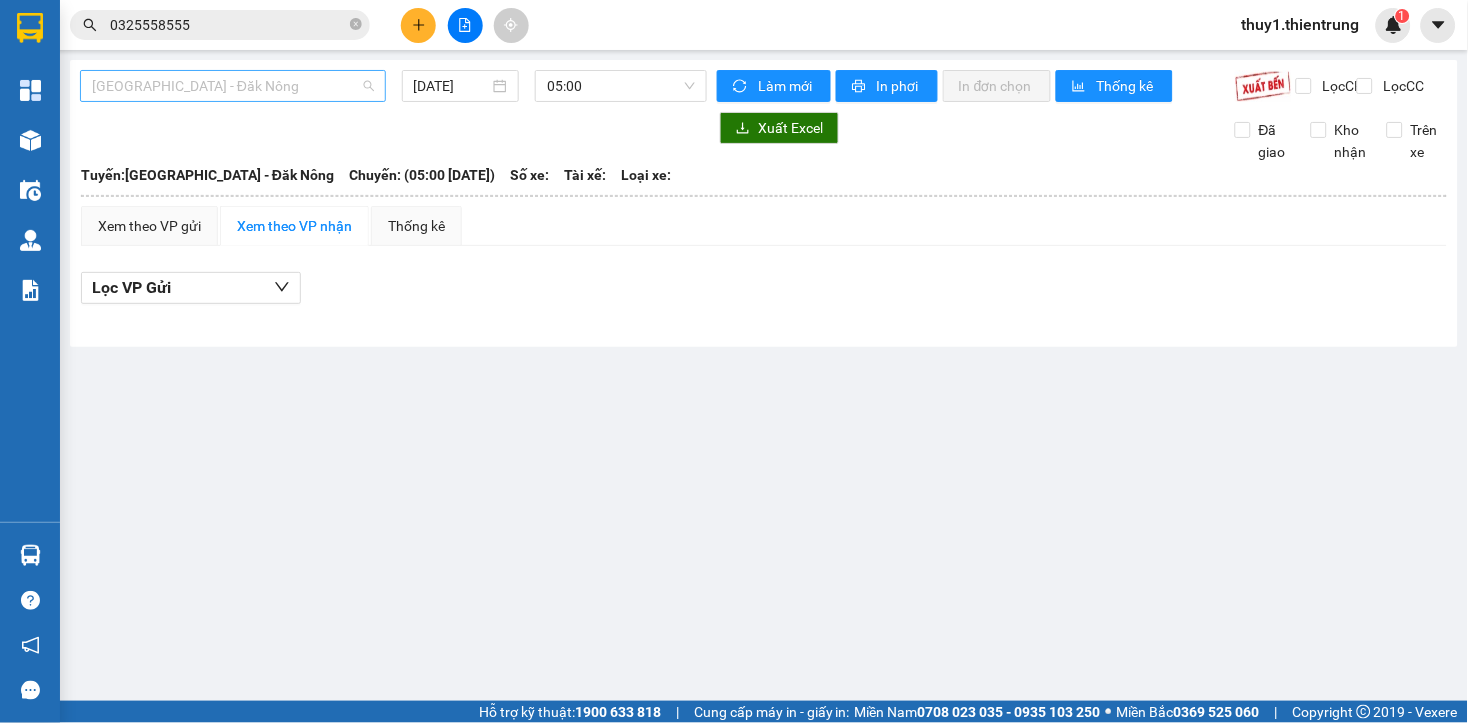 click on "[GEOGRAPHIC_DATA] - Đăk Nông" at bounding box center (233, 86) 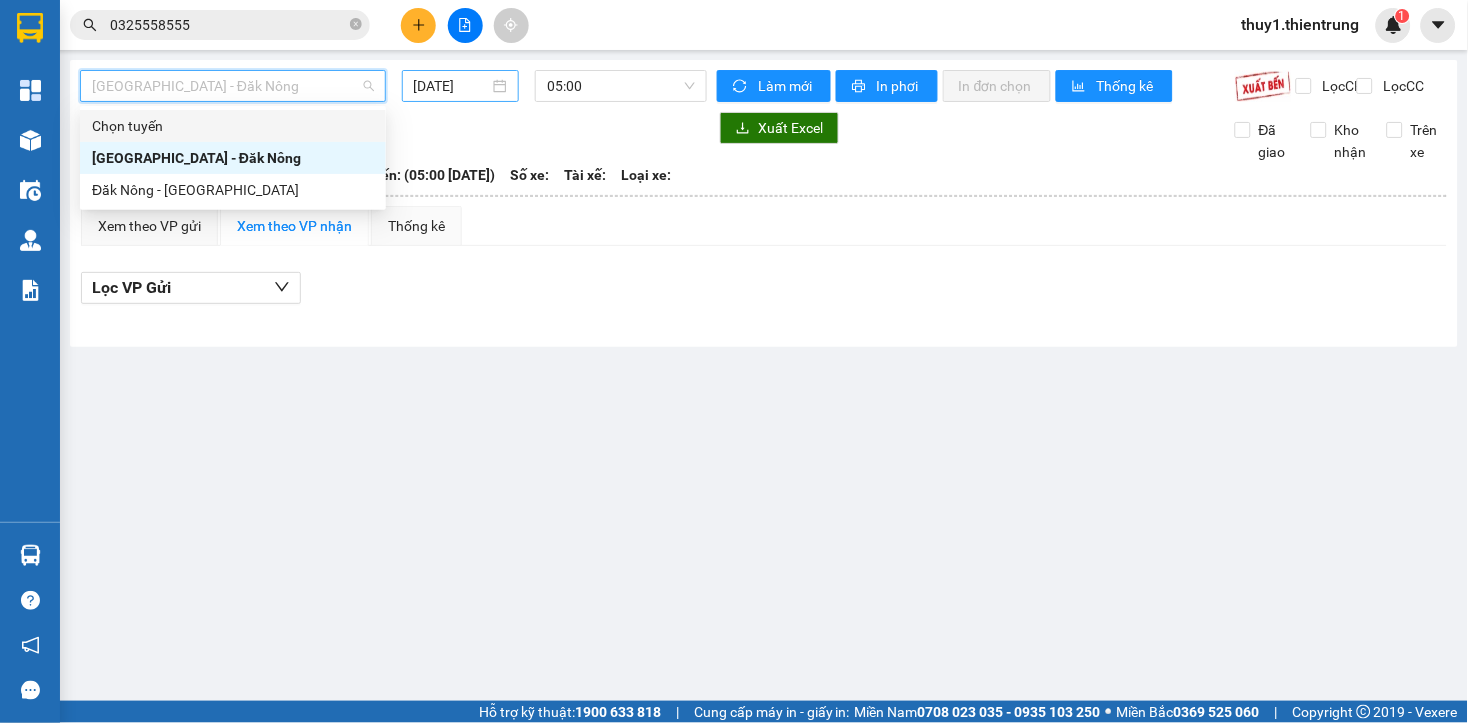 drag, startPoint x: 451, startPoint y: 86, endPoint x: 508, endPoint y: 90, distance: 57.14018 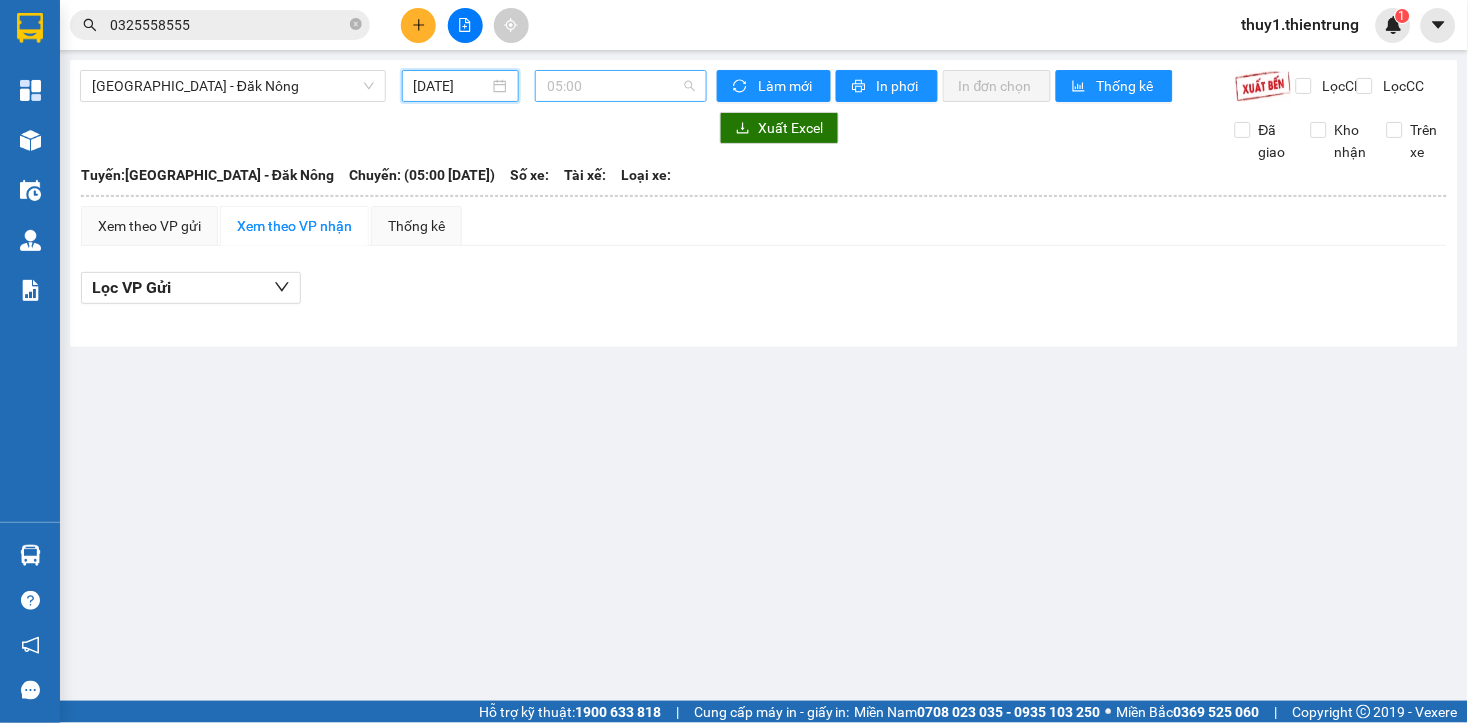 click on "05:00" at bounding box center (621, 86) 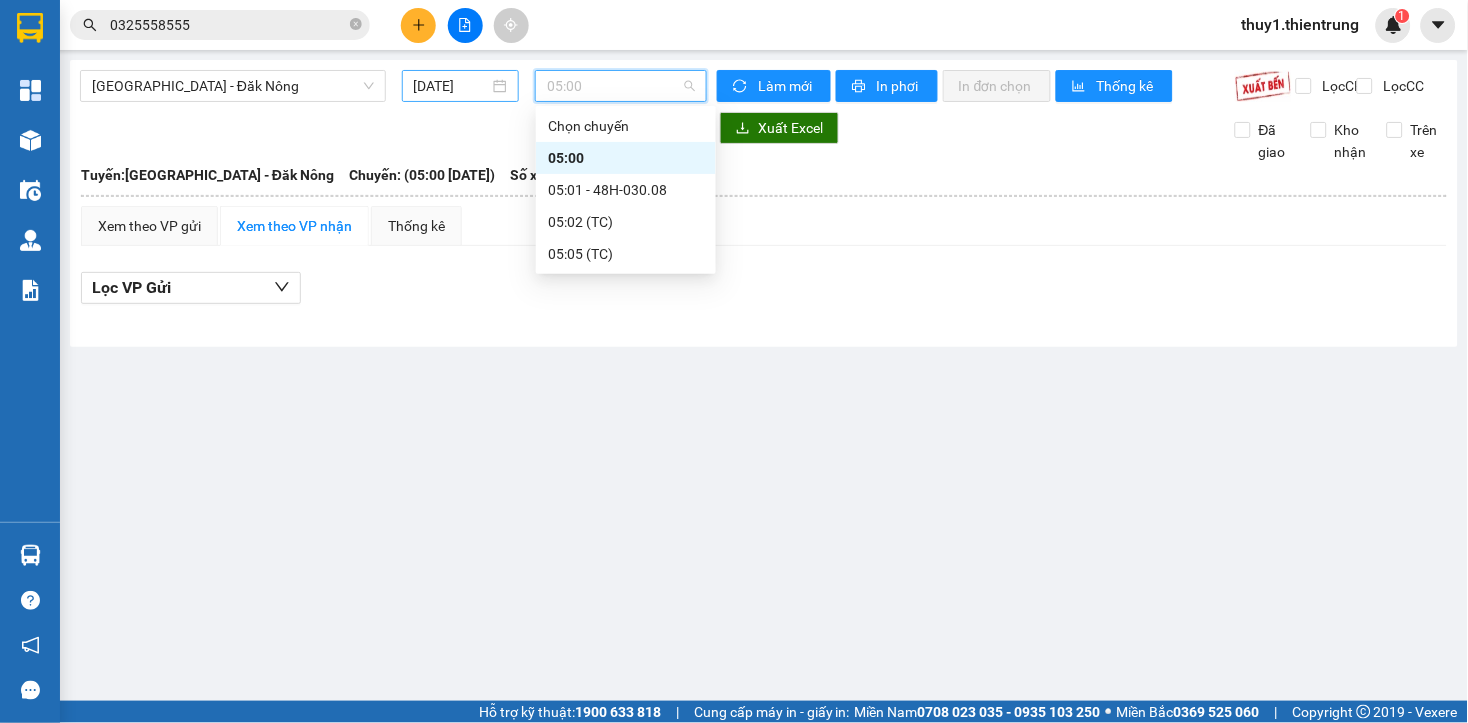 click on "[DATE]" at bounding box center (452, 86) 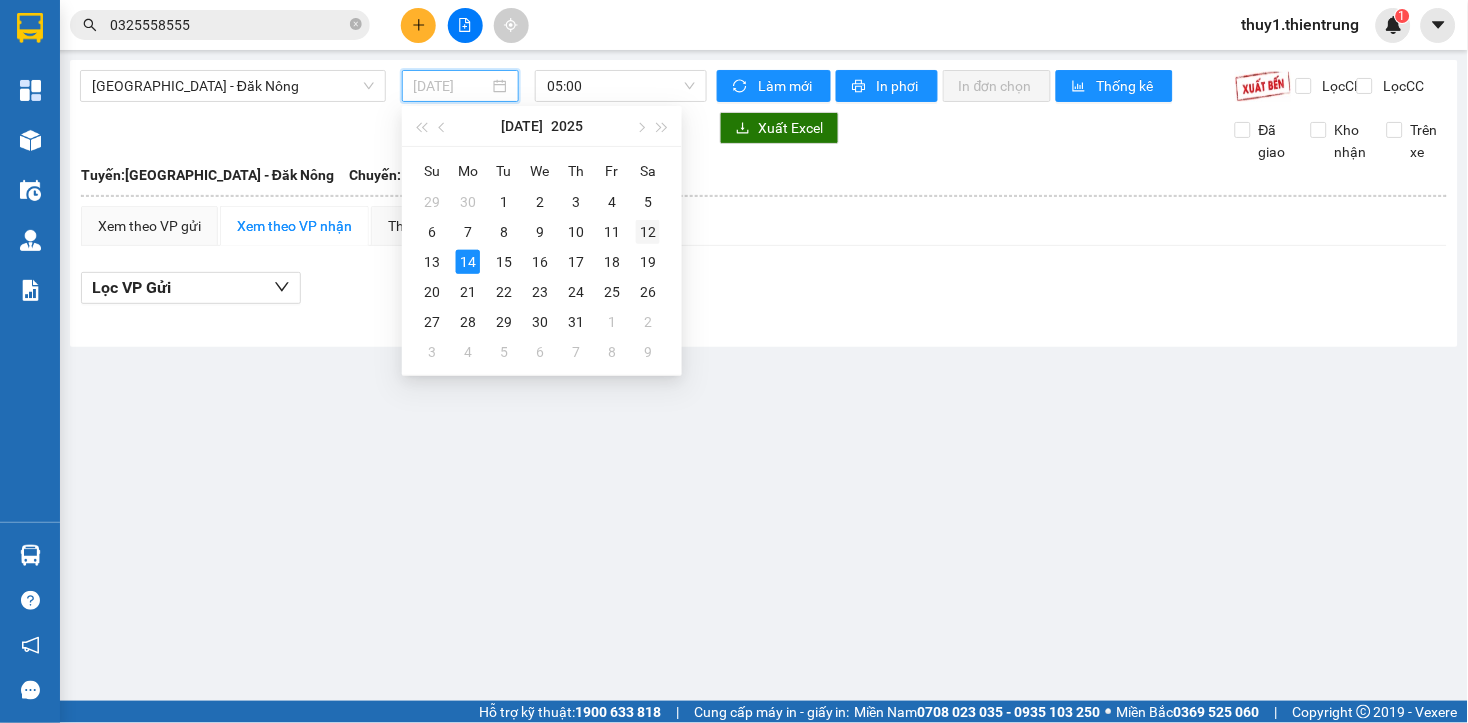 click on "12" at bounding box center [648, 232] 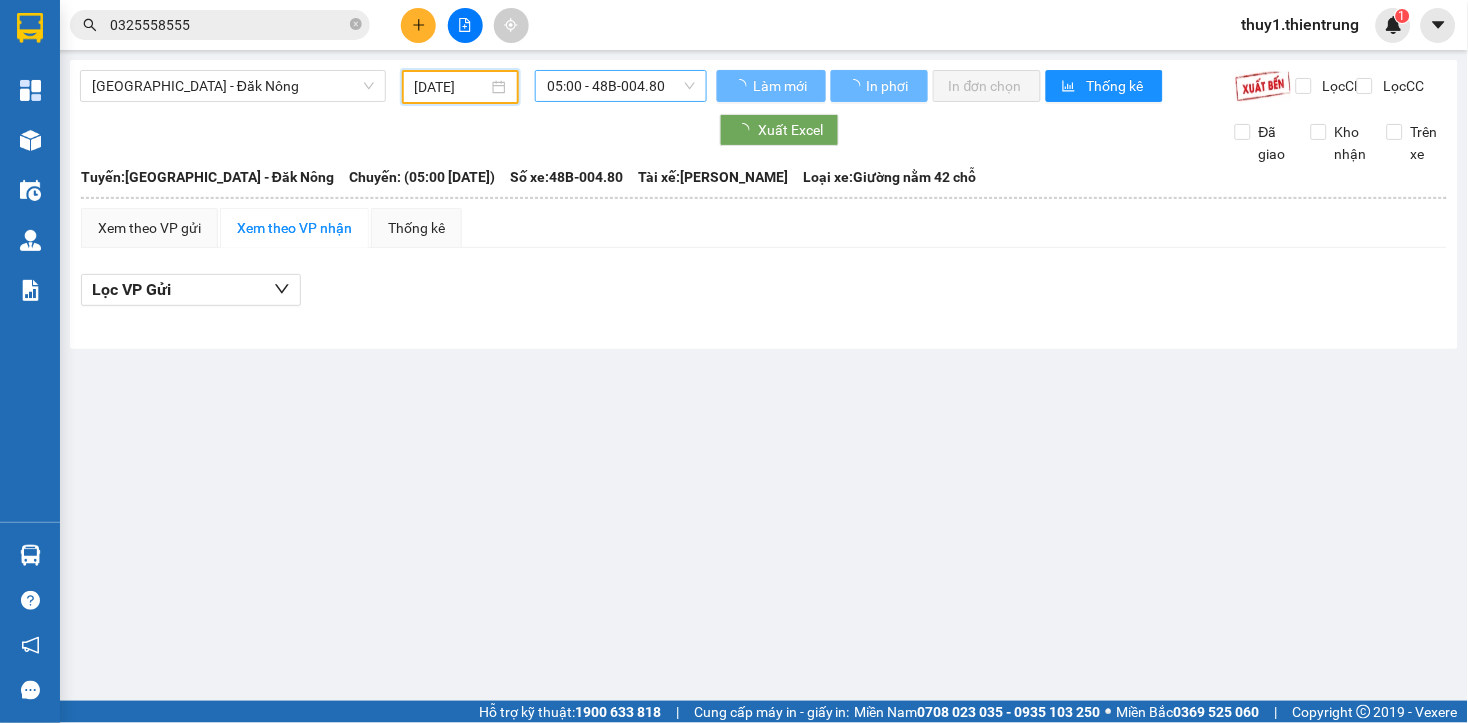 click on "05:00     - 48B-004.80" at bounding box center [621, 86] 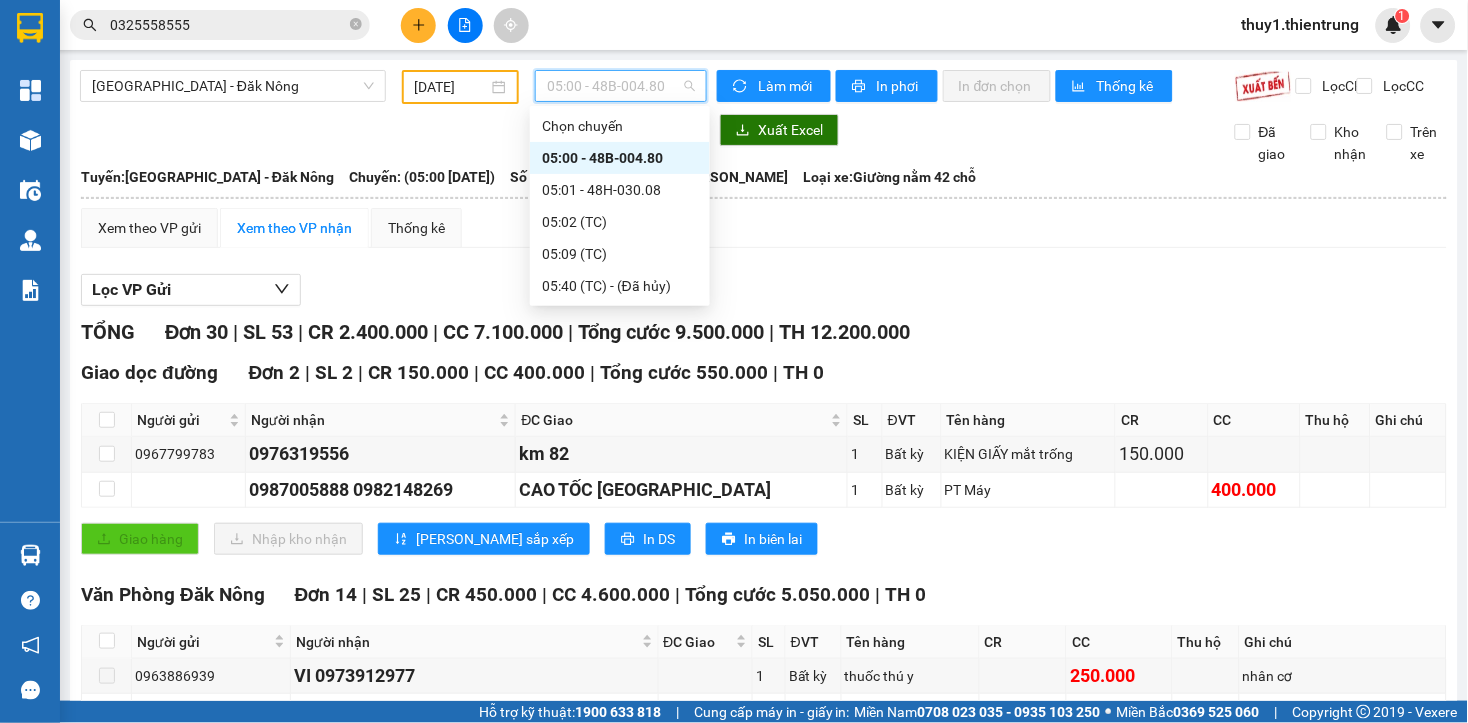 click on "[DATE]" at bounding box center (452, 87) 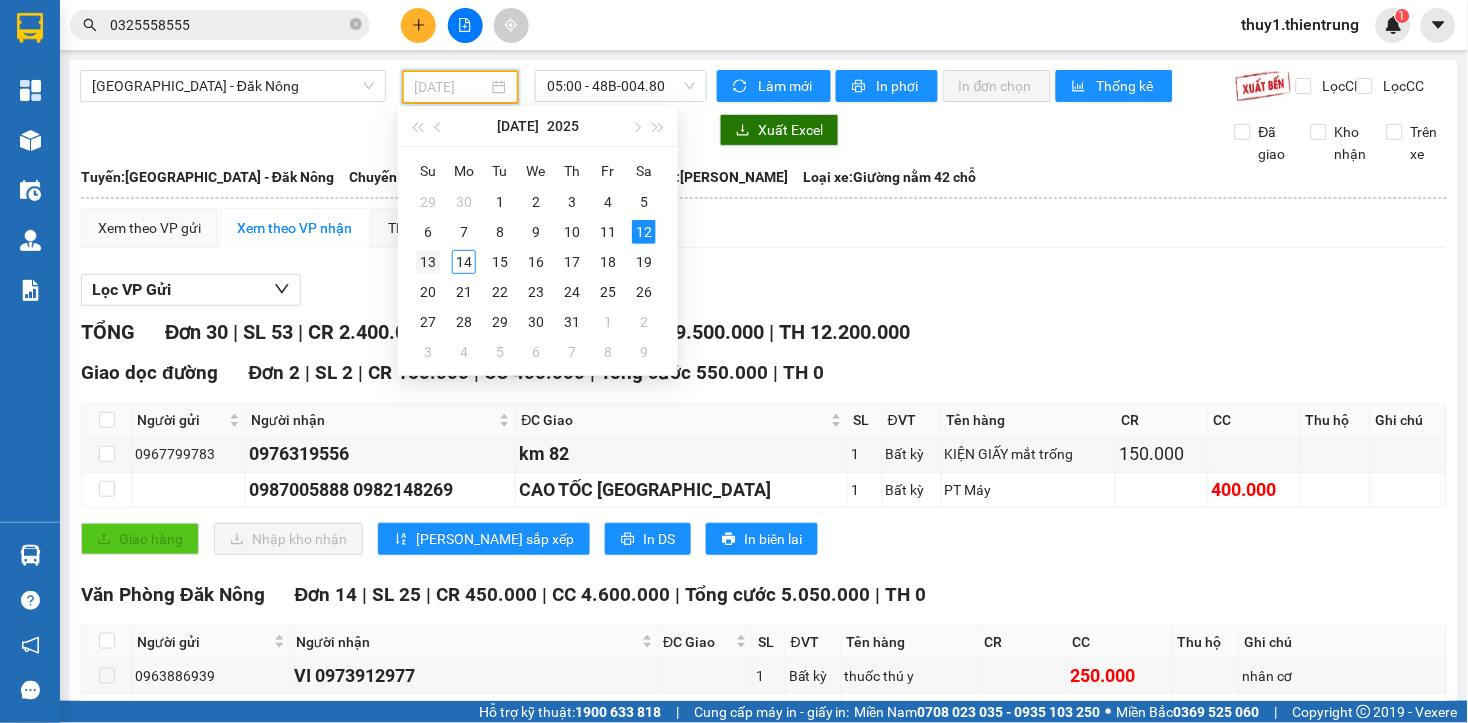 click on "13" at bounding box center (428, 262) 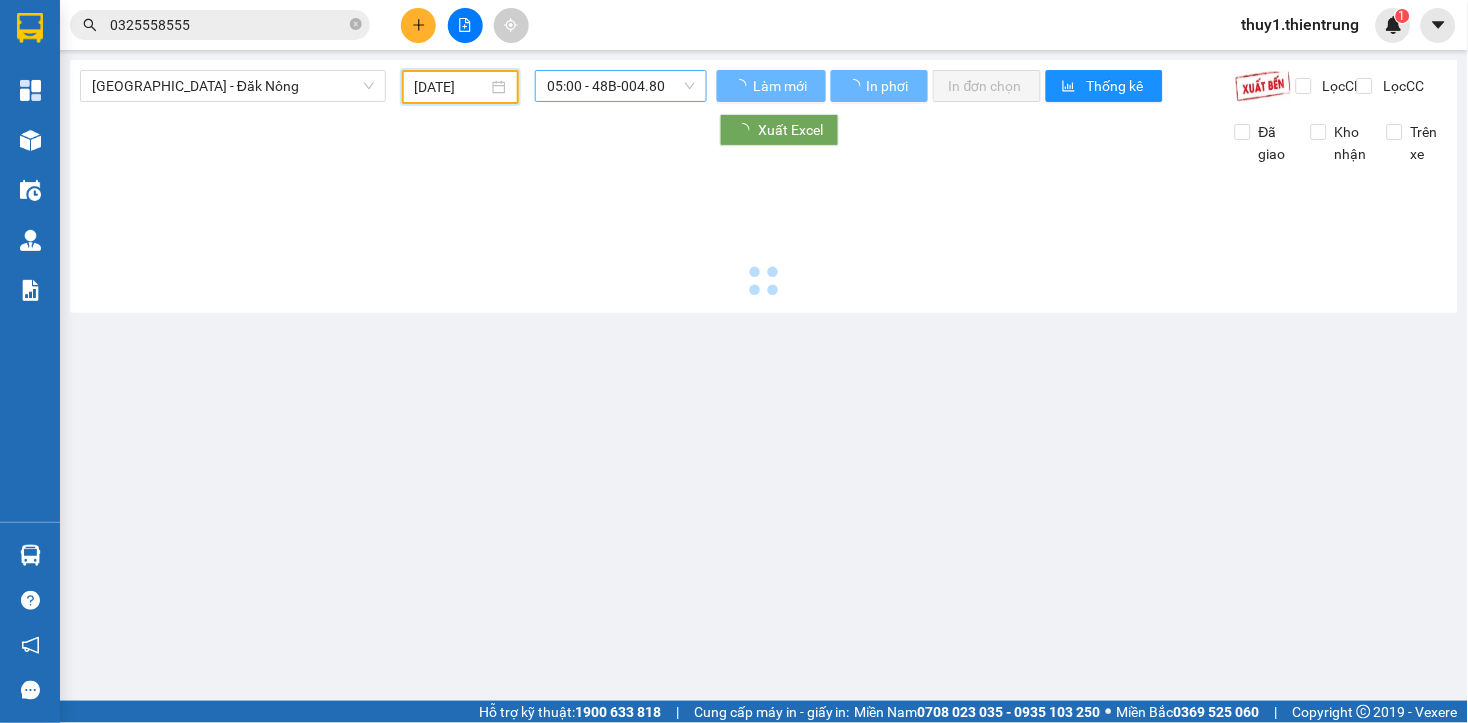 type on "[DATE]" 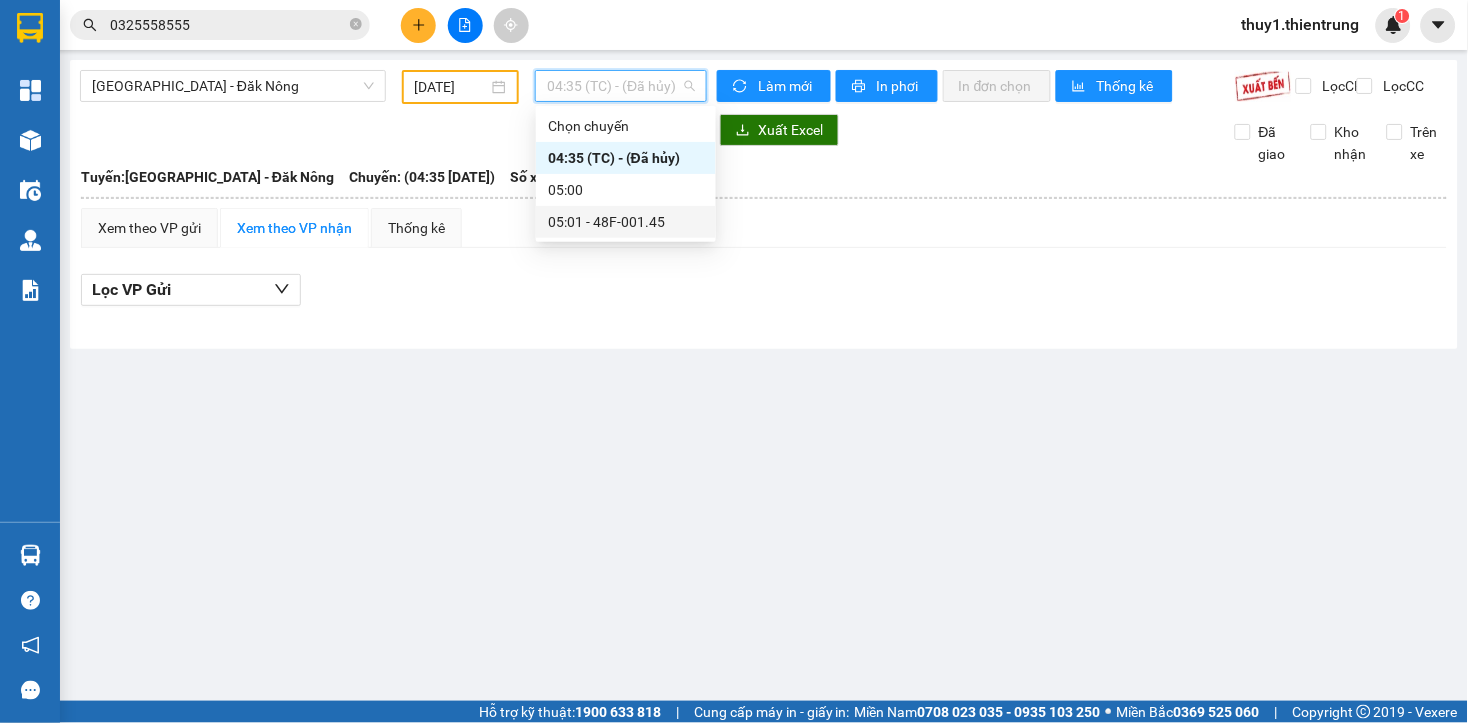 drag, startPoint x: 630, startPoint y: 224, endPoint x: 806, endPoint y: 380, distance: 235.18503 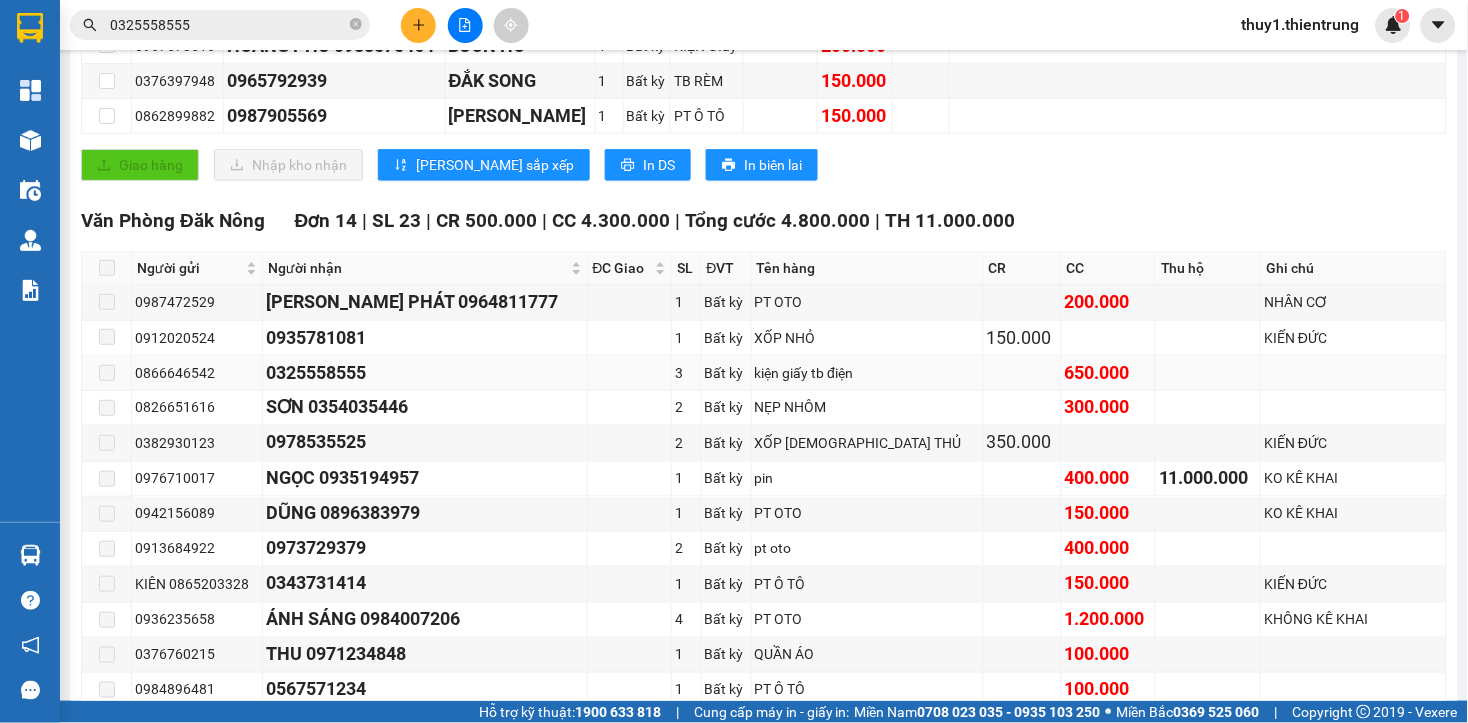 scroll, scrollTop: 666, scrollLeft: 0, axis: vertical 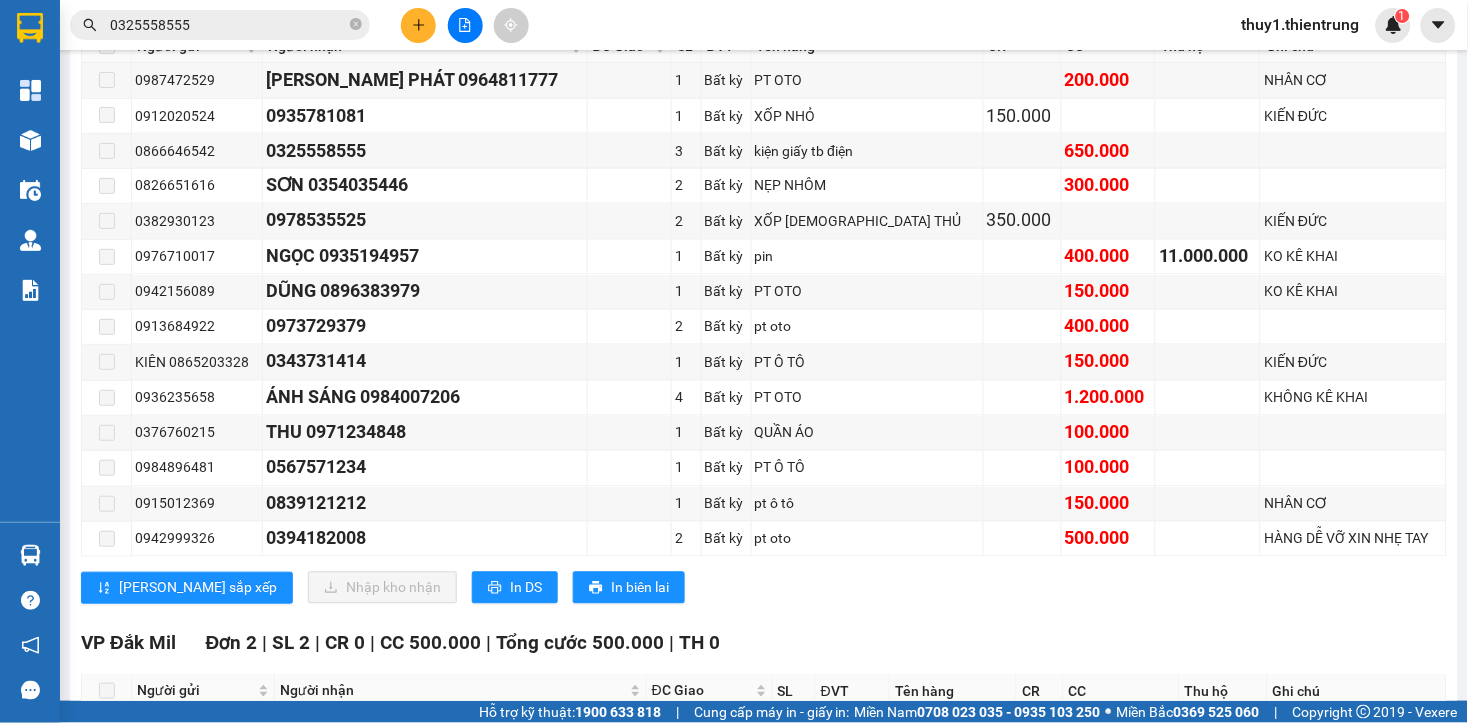 click on "[PERSON_NAME] sắp xếp Nhập kho nhận In DS In biên lai" at bounding box center (764, 588) 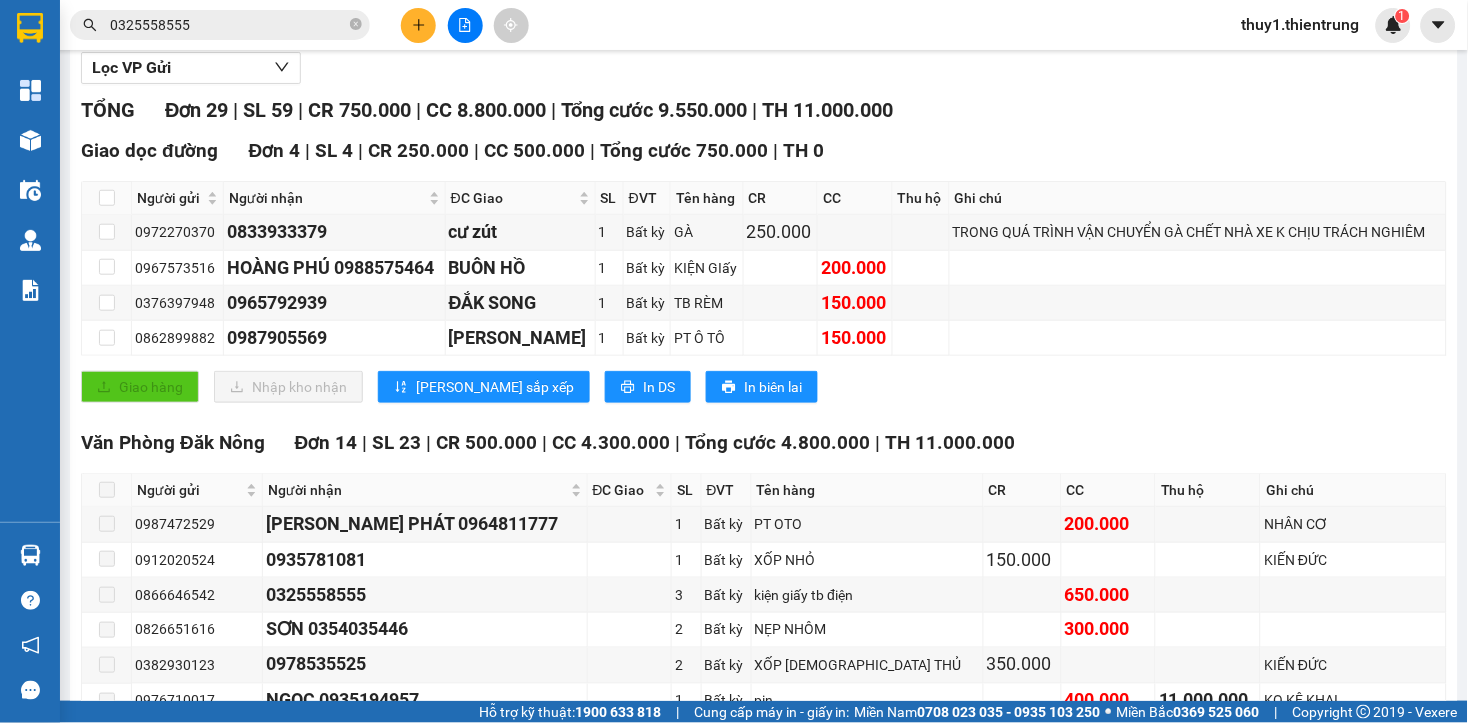 scroll, scrollTop: 111, scrollLeft: 0, axis: vertical 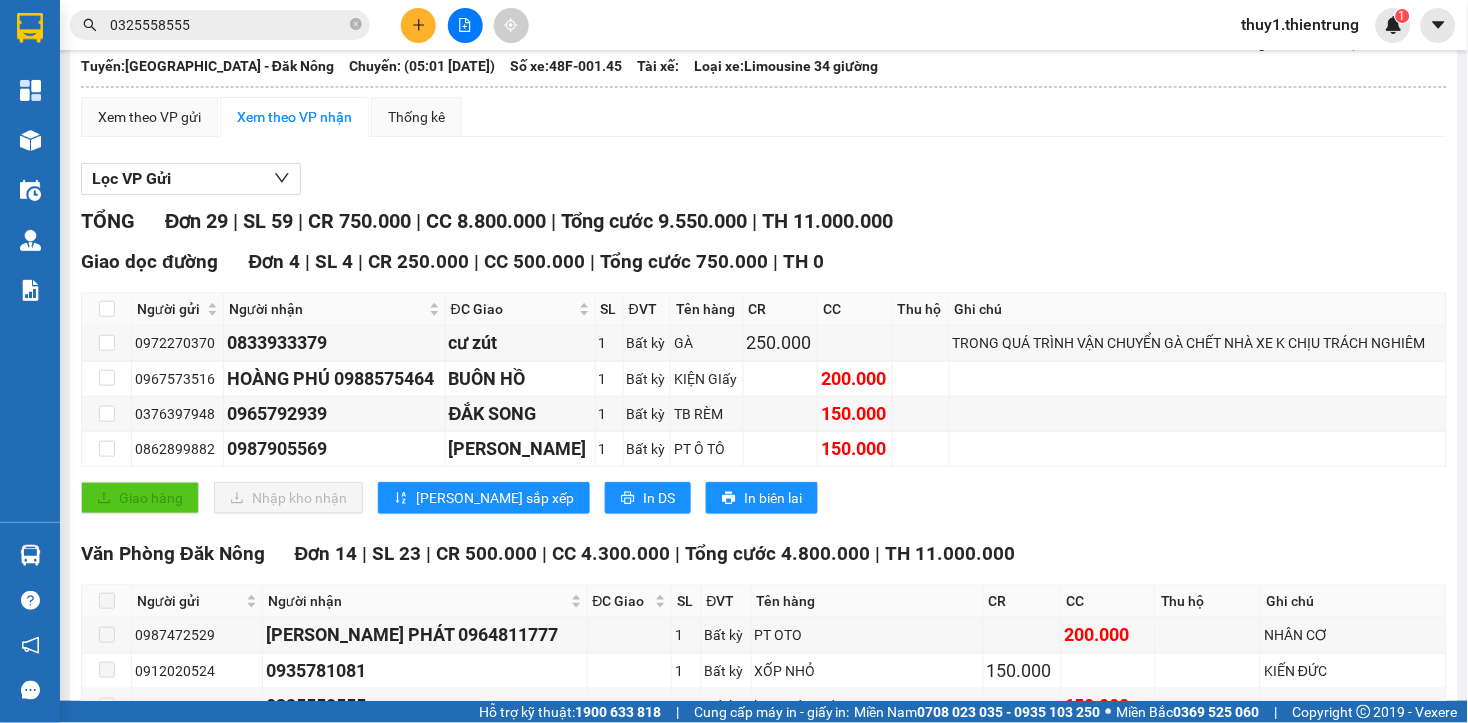 click on "Giao hàng Nhập kho nhận Lưu sắp xếp In DS In biên lai" at bounding box center (764, 498) 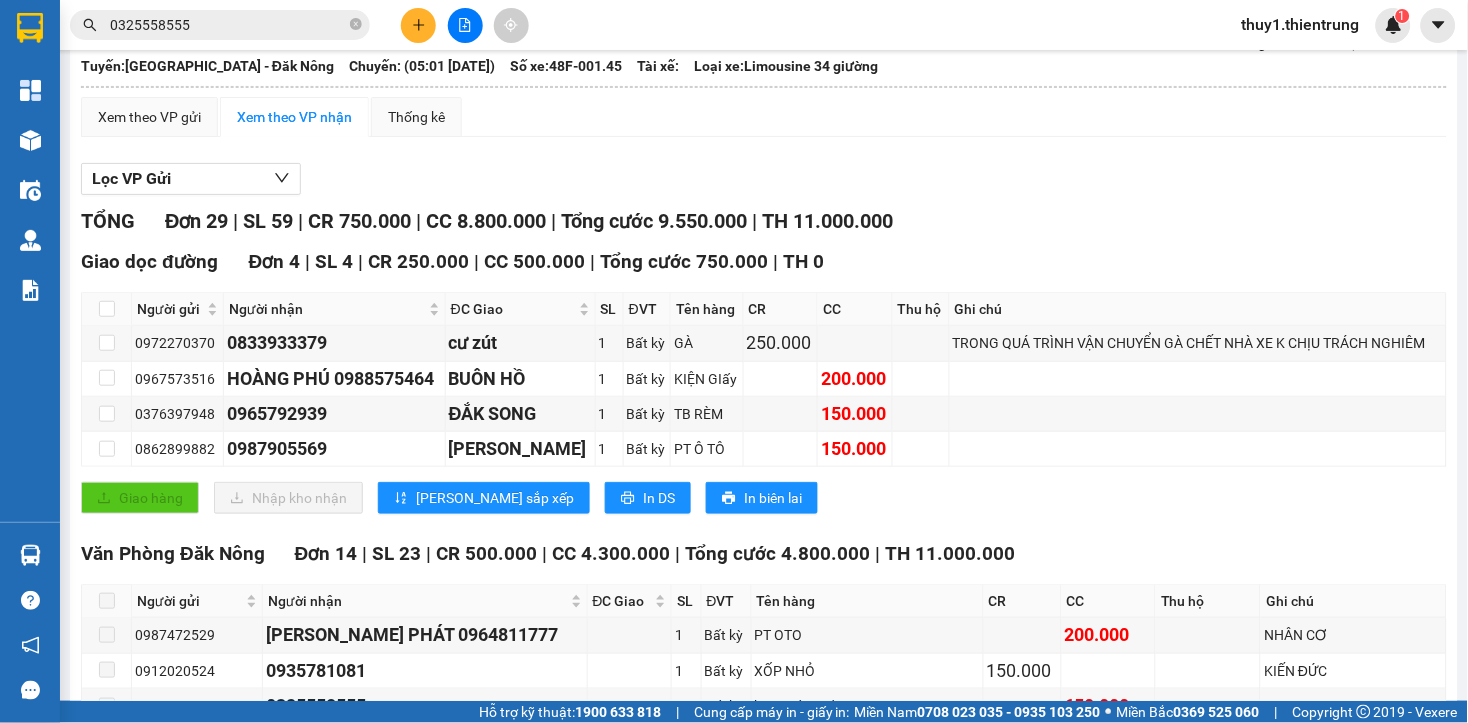 click on "TỔNG Đơn   29 | SL   59 | CR   750.000 | CC   8.800.000 | Tổng cước   9.550.000 | TH   11.000.000 Giao dọc đường Đơn   4 | SL   4 | CR   250.000 | CC   500.000 | Tổng cước   750.000 | TH   0 Người gửi Người nhận ĐC Giao SL ĐVT Tên hàng CR CC Thu hộ Ghi chú Ký nhận                          0972270370  0833933379 cư zút 1 Bất kỳ GÀ 250.000 TRONG QUÁ TRÌNH VẬN CHUYỂN GÀ CHẾT NHÀ XE K CHỊU TRÁCH NGHIÊM   0967573516 HOÀNG PHÚ 0988575464 BUÔN HỒ 1 Bất kỳ KIỆN GIấy 200.000  0376397948  0965792939 ĐẮK  SONG 1 Bất kỳ TB RÈM 150.000  0862899882  0987905569 NGỌC HỒI 1 Bất kỳ PT Ô TÔ 150.000 Giao hàng Nhập kho nhận Lưu sắp xếp In DS In biên lai Nhà xe Thiên Trung   0961 210 210   Số 24, [GEOGRAPHIC_DATA]  -  08:01 [DATE] [GEOGRAPHIC_DATA]:  [GEOGRAPHIC_DATA] - [GEOGRAPHIC_DATA]:   (05:01 [DATE]) Số xe:  48F-001.45   Loại xe:  Limousine 34 giường Người gửi SL ĐVT" at bounding box center [764, 1115] 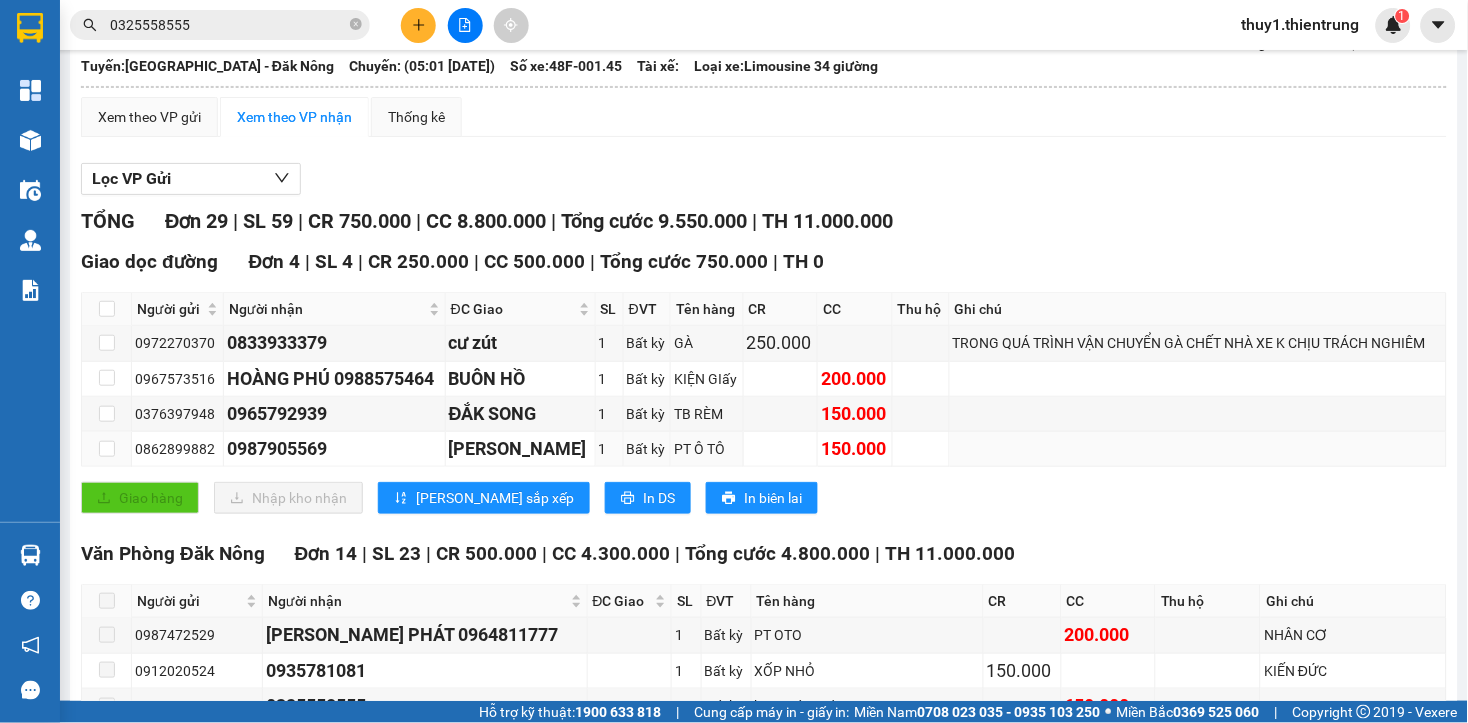 drag, startPoint x: 981, startPoint y: 474, endPoint x: 740, endPoint y: 490, distance: 241.53053 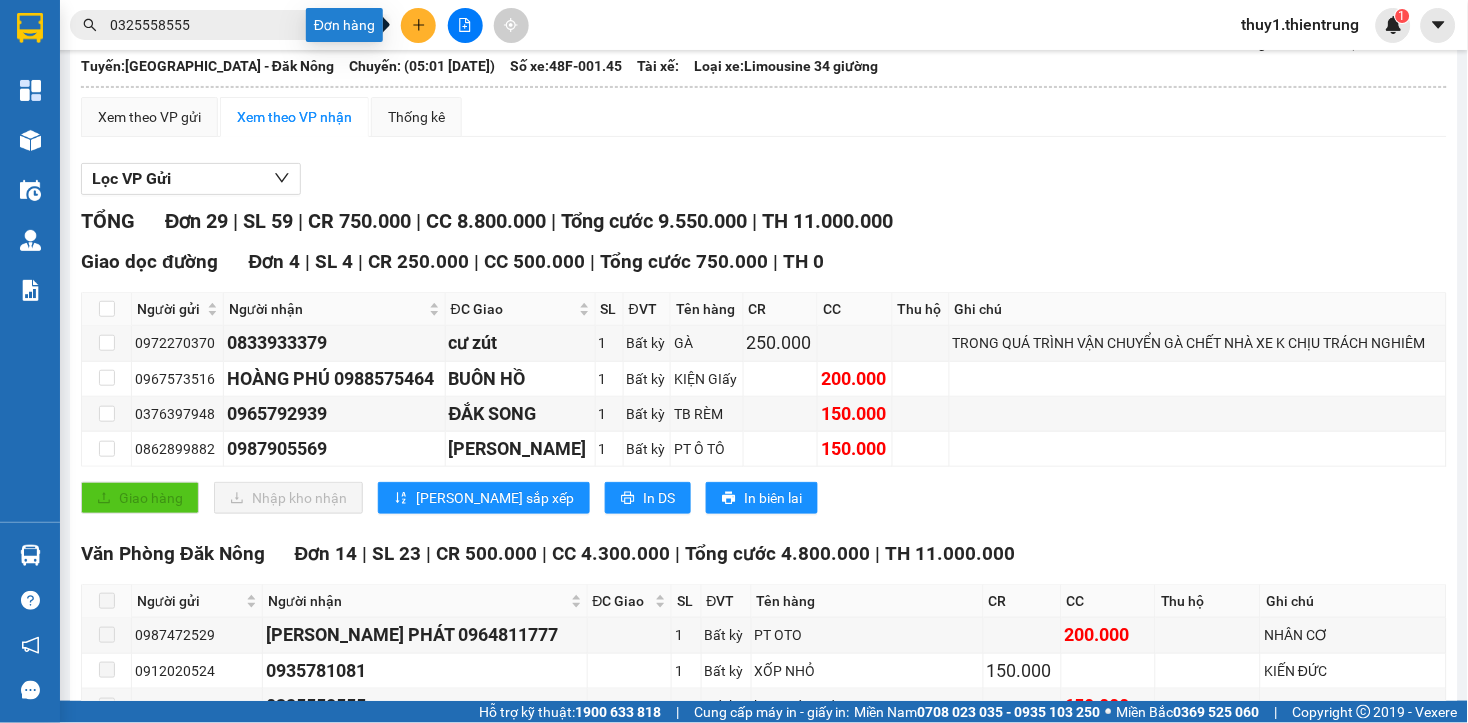 click at bounding box center (418, 25) 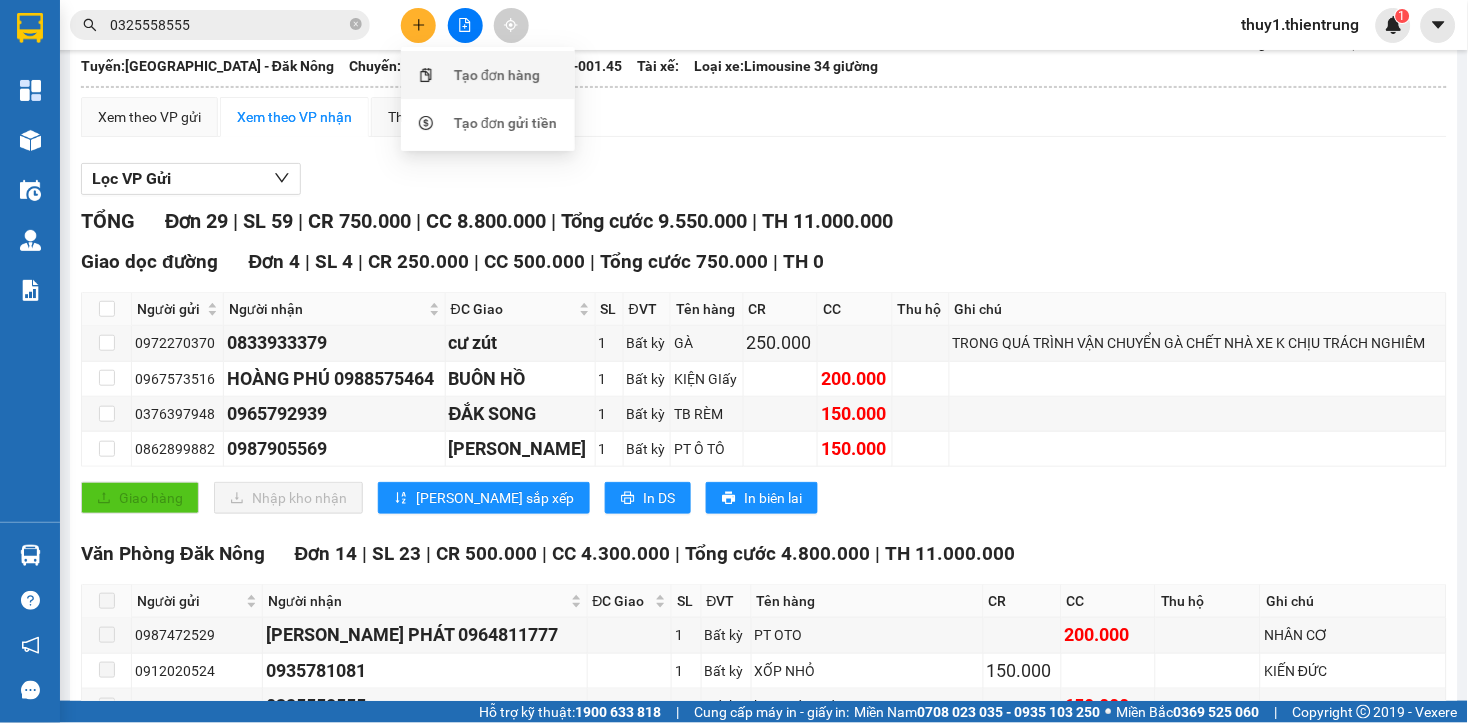 click on "Tạo đơn hàng" at bounding box center (488, 75) 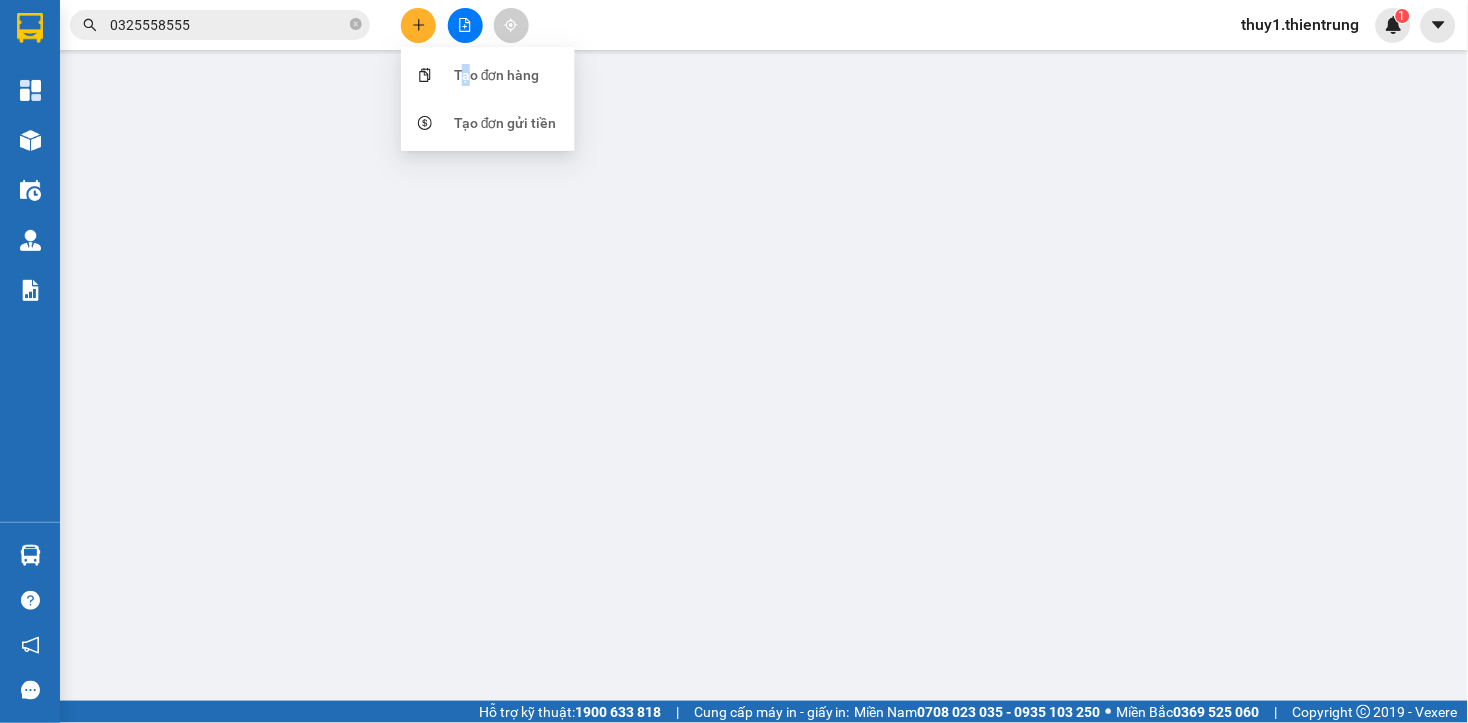 scroll, scrollTop: 0, scrollLeft: 0, axis: both 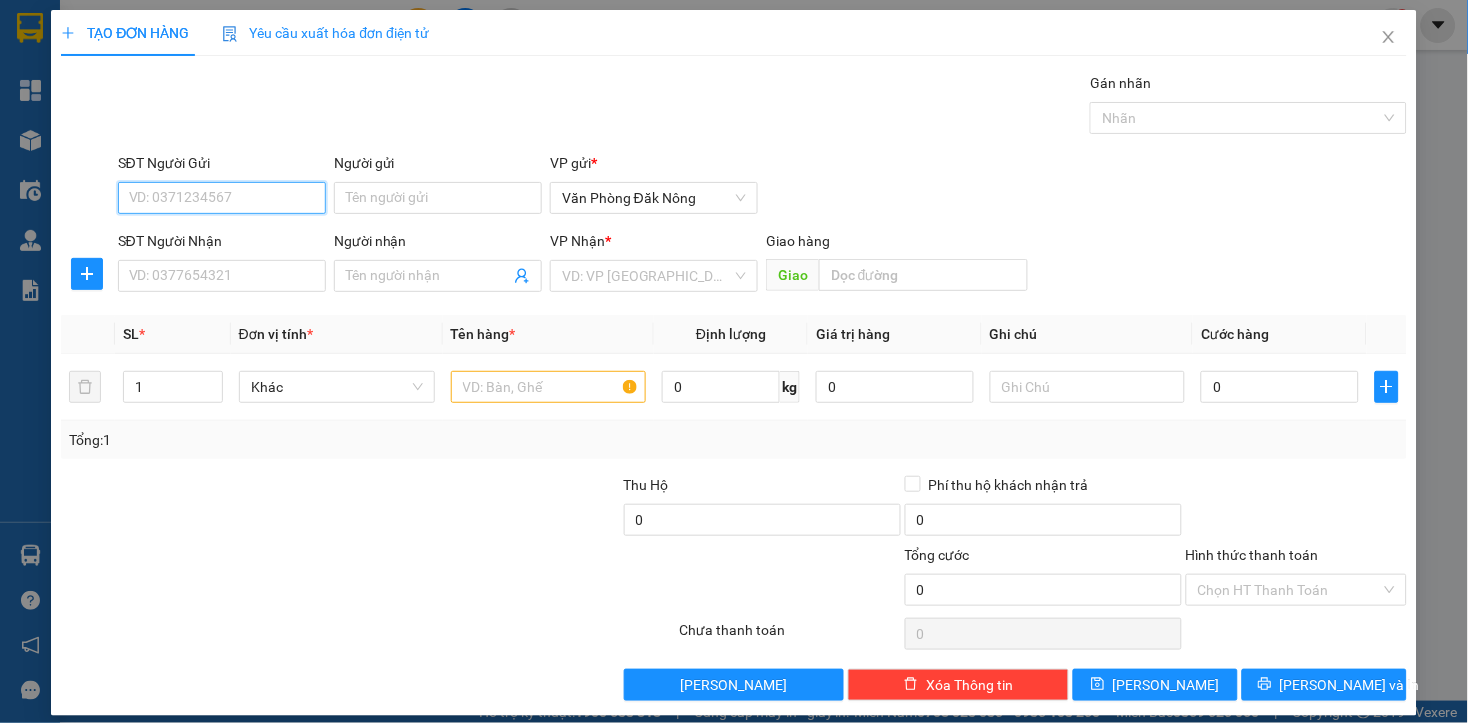click on "SĐT Người Gửi" at bounding box center (222, 198) 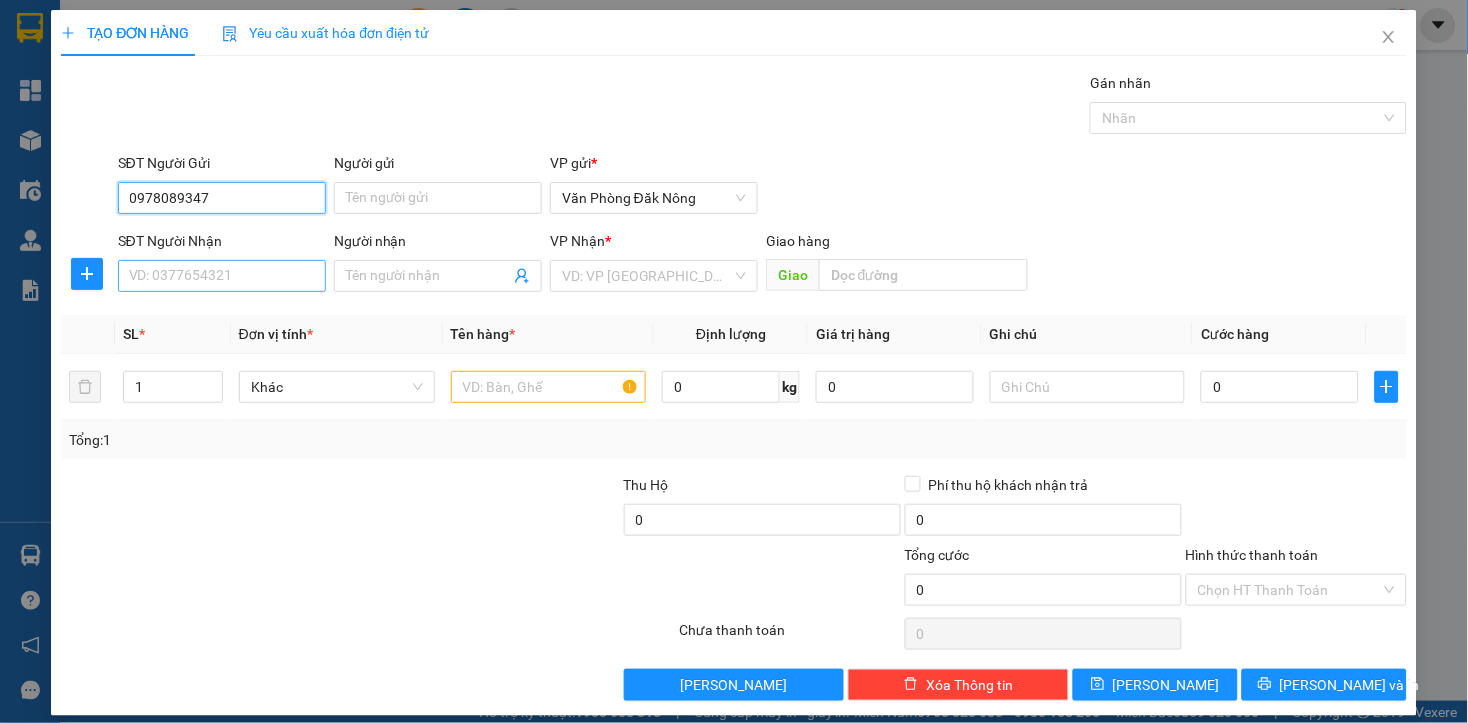 type on "0978089347" 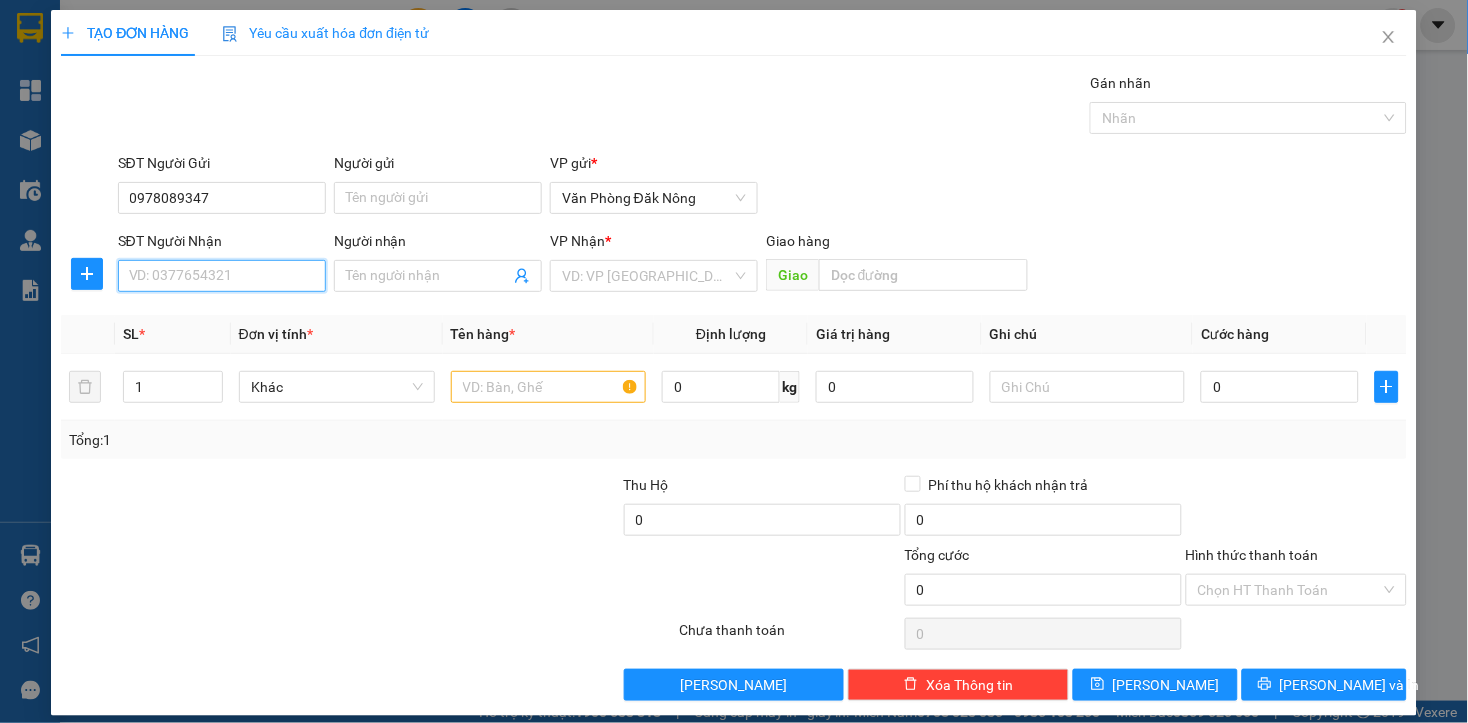click on "SĐT Người Nhận" at bounding box center [222, 276] 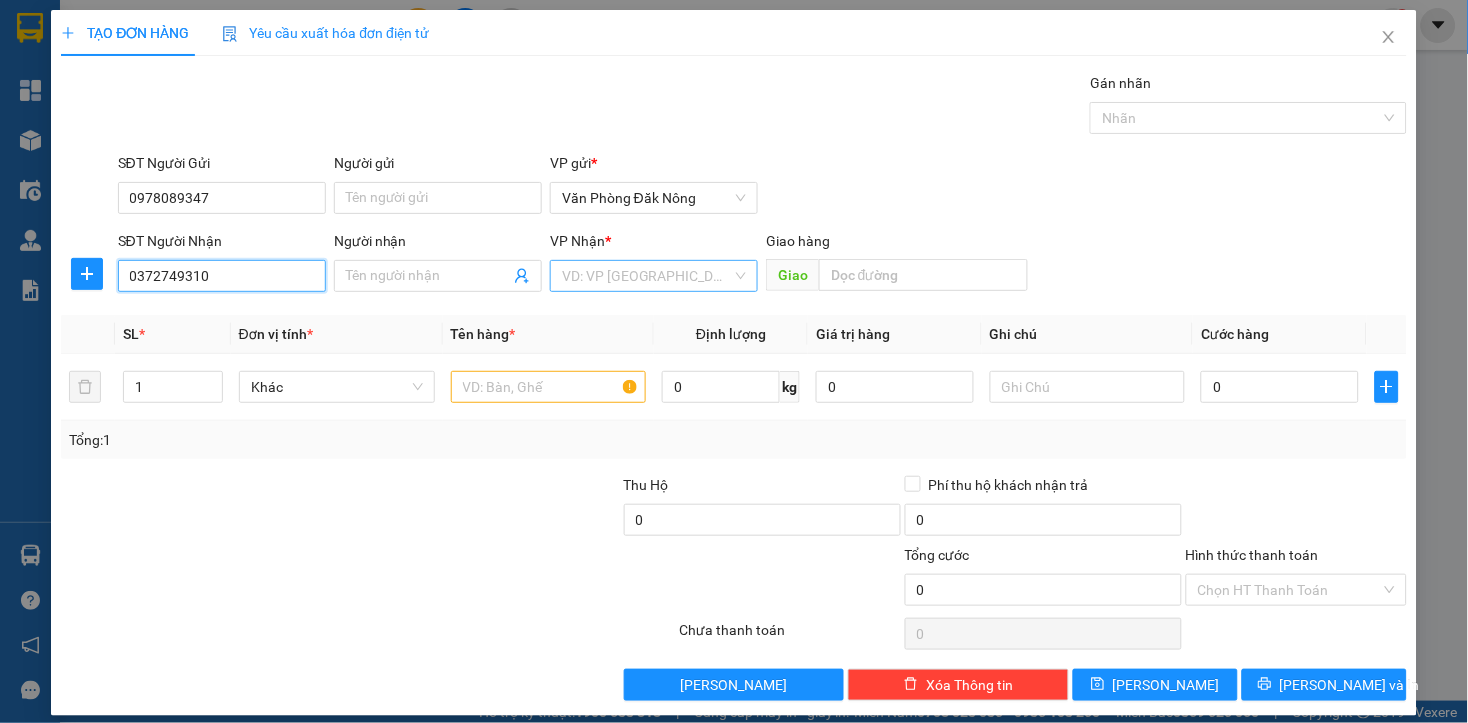 type on "0372749310" 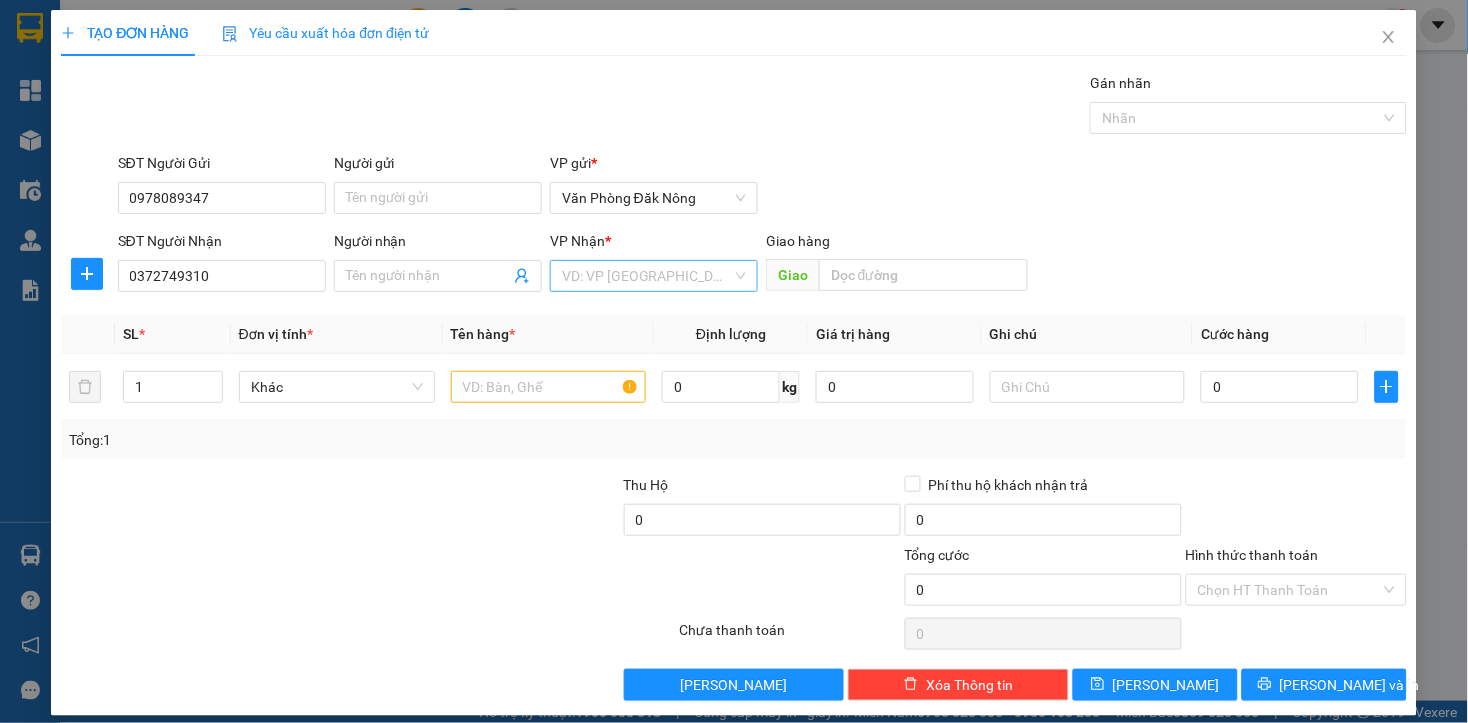 click at bounding box center [647, 276] 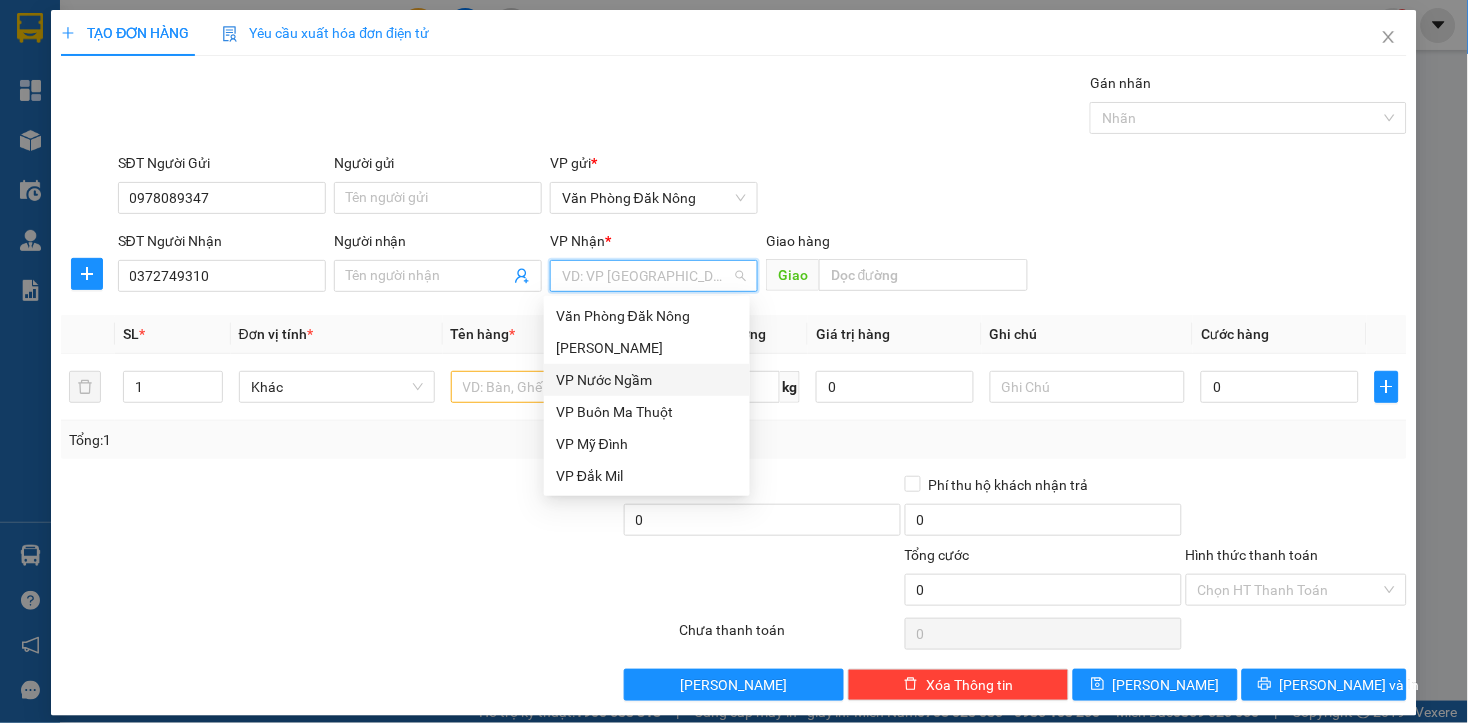 click on "VP Nước Ngầm" at bounding box center [647, 380] 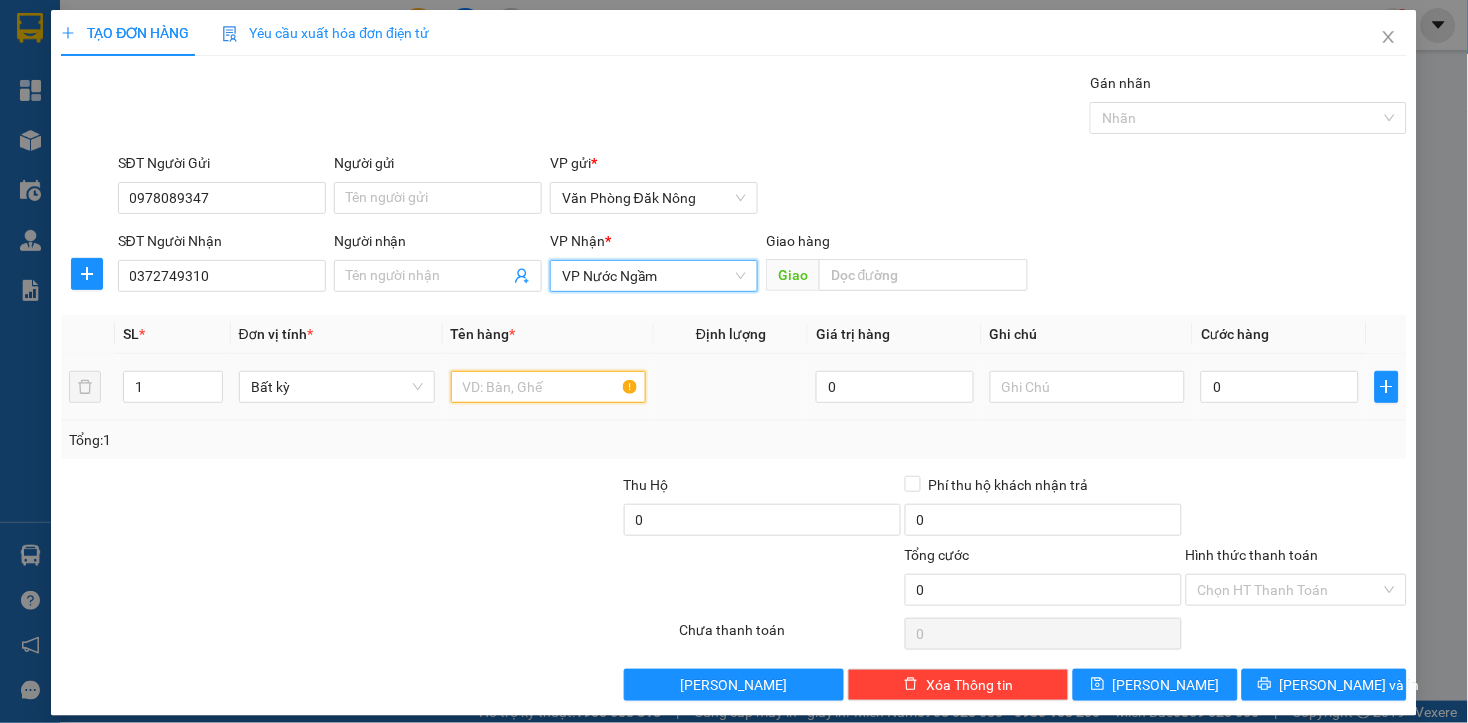 click at bounding box center (549, 387) 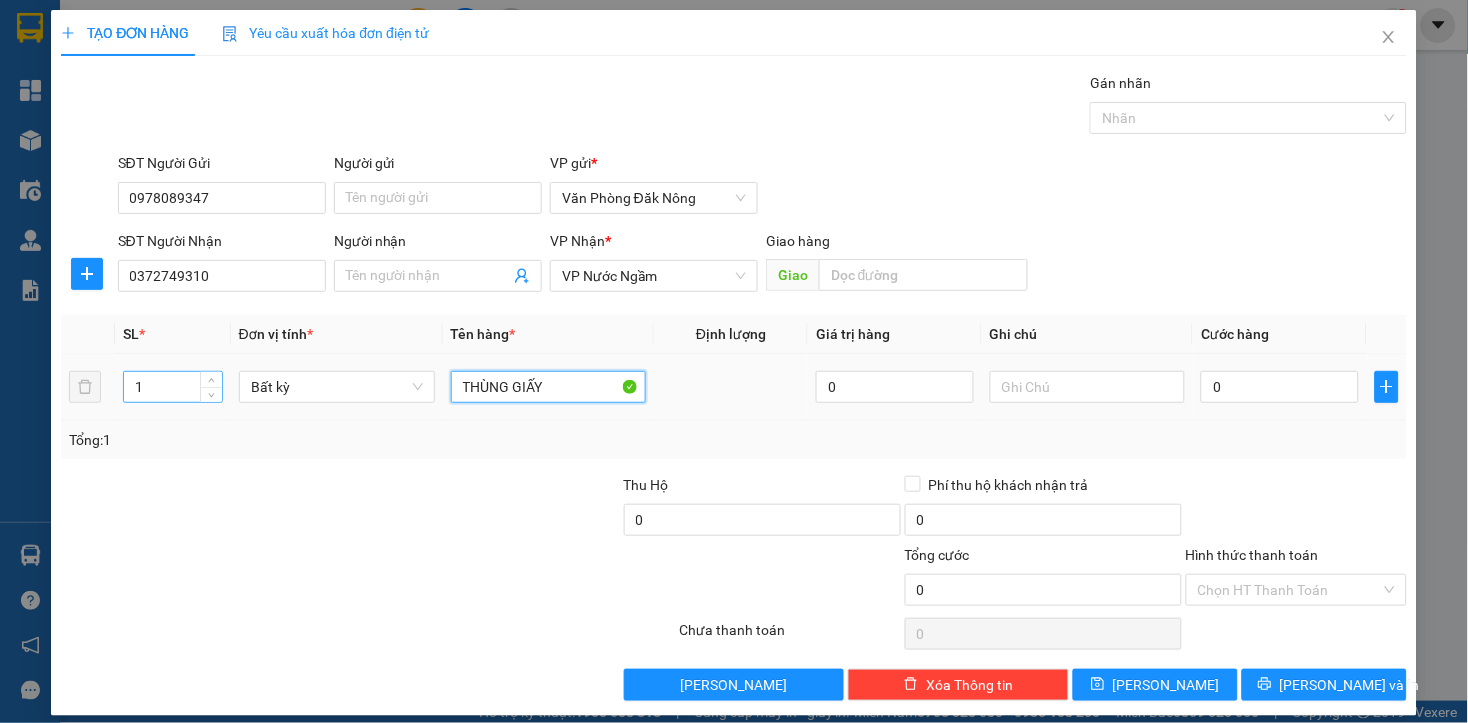 type on "THÙNG GIẤY" 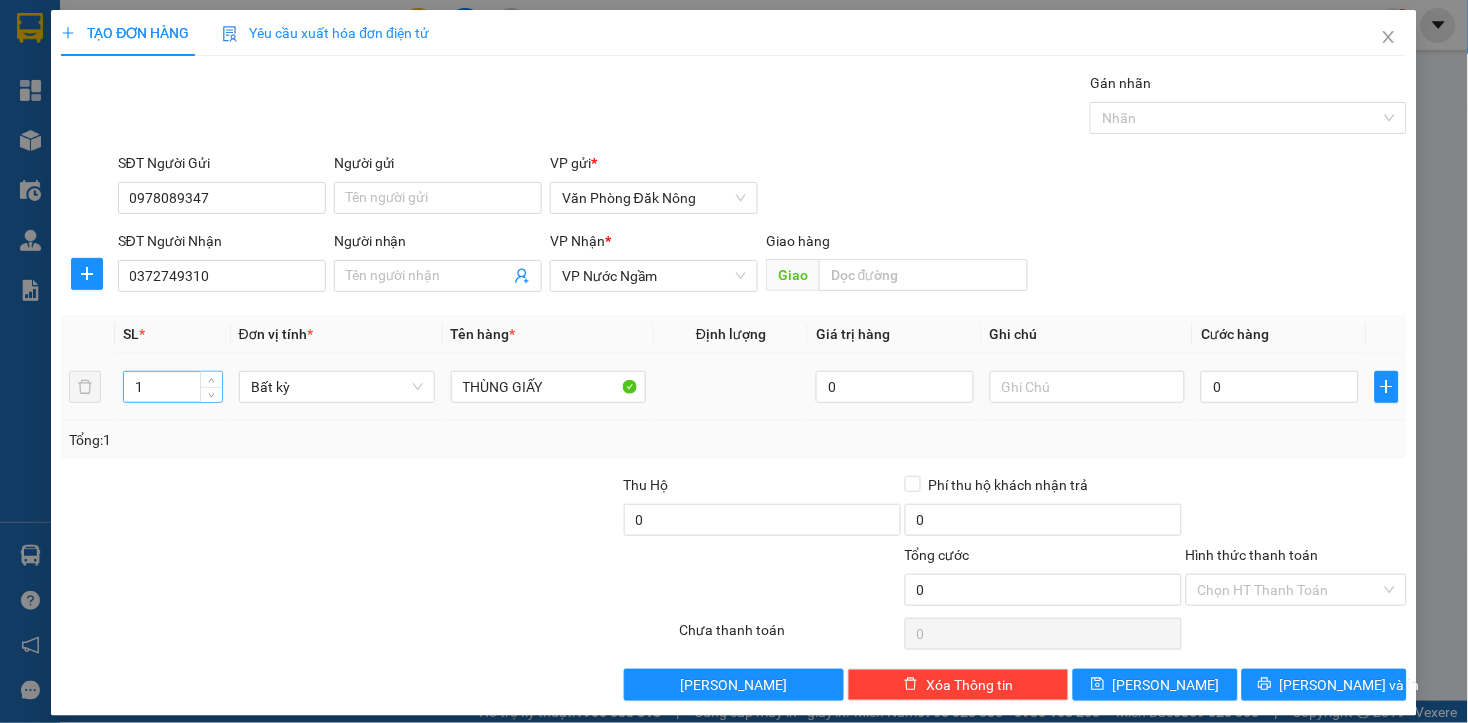 click on "1" at bounding box center (173, 387) 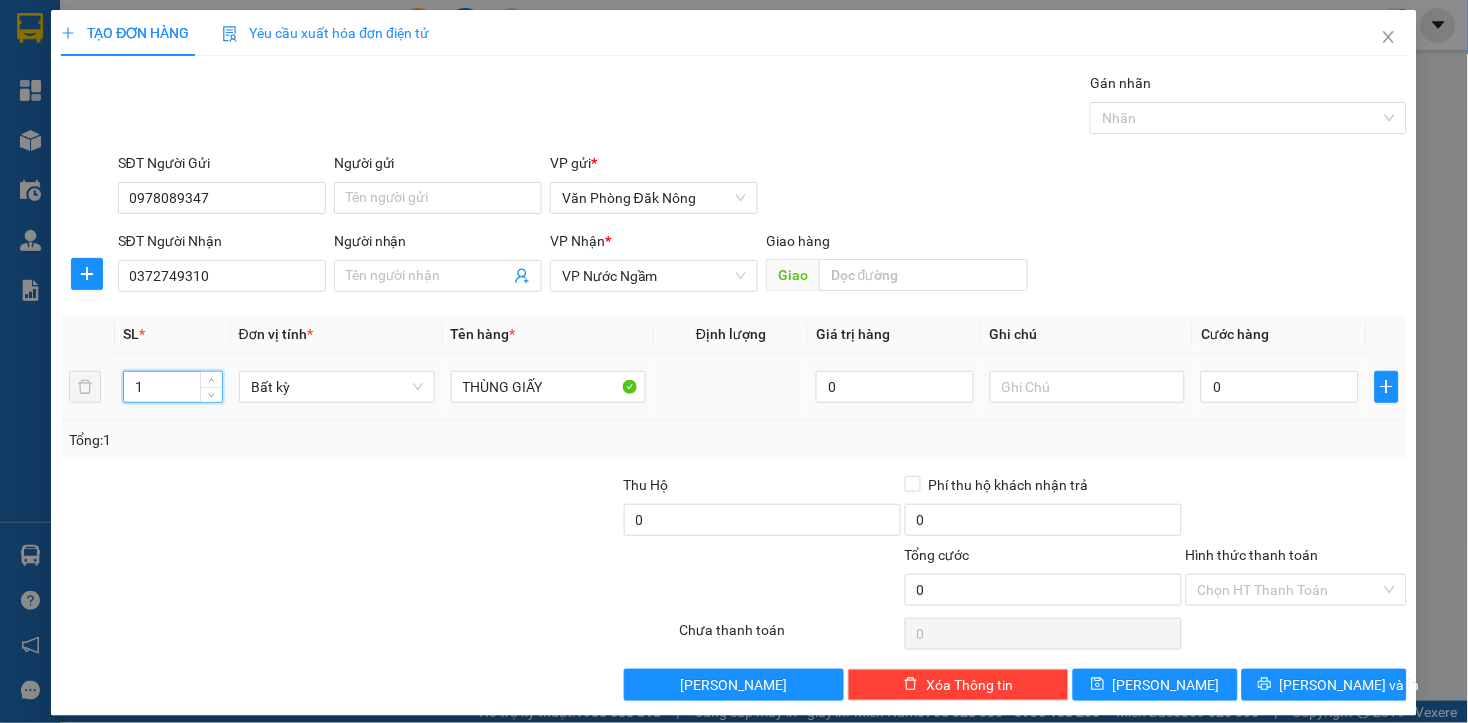 click on "1" at bounding box center (173, 387) 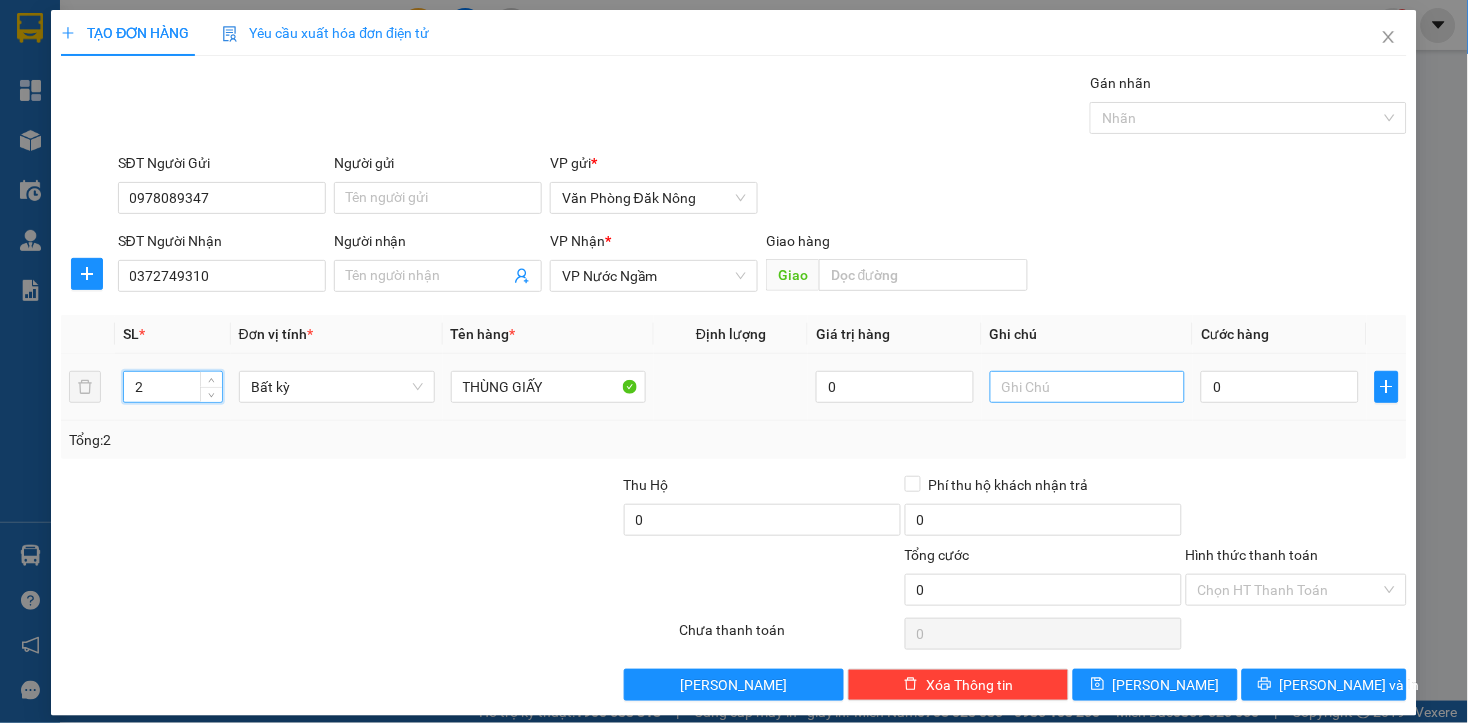 type on "2" 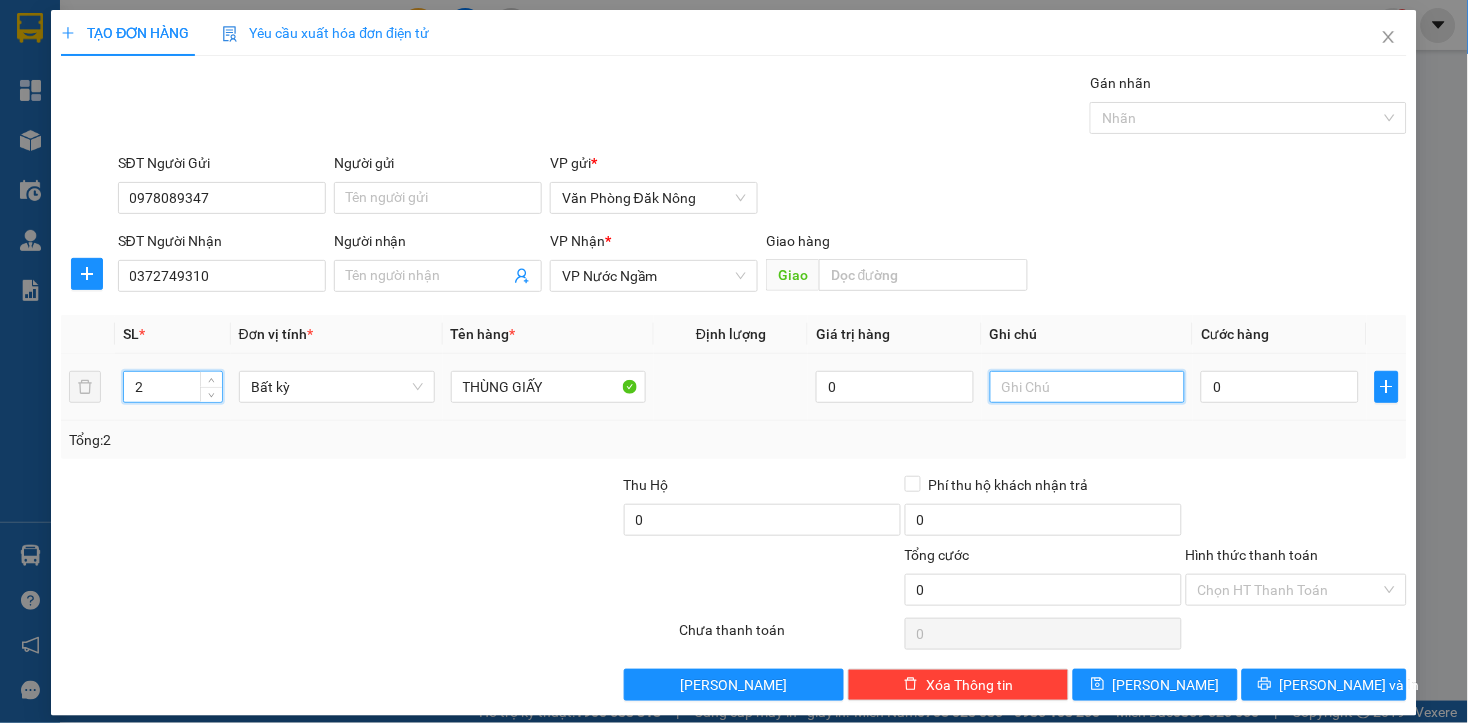 click at bounding box center (1088, 387) 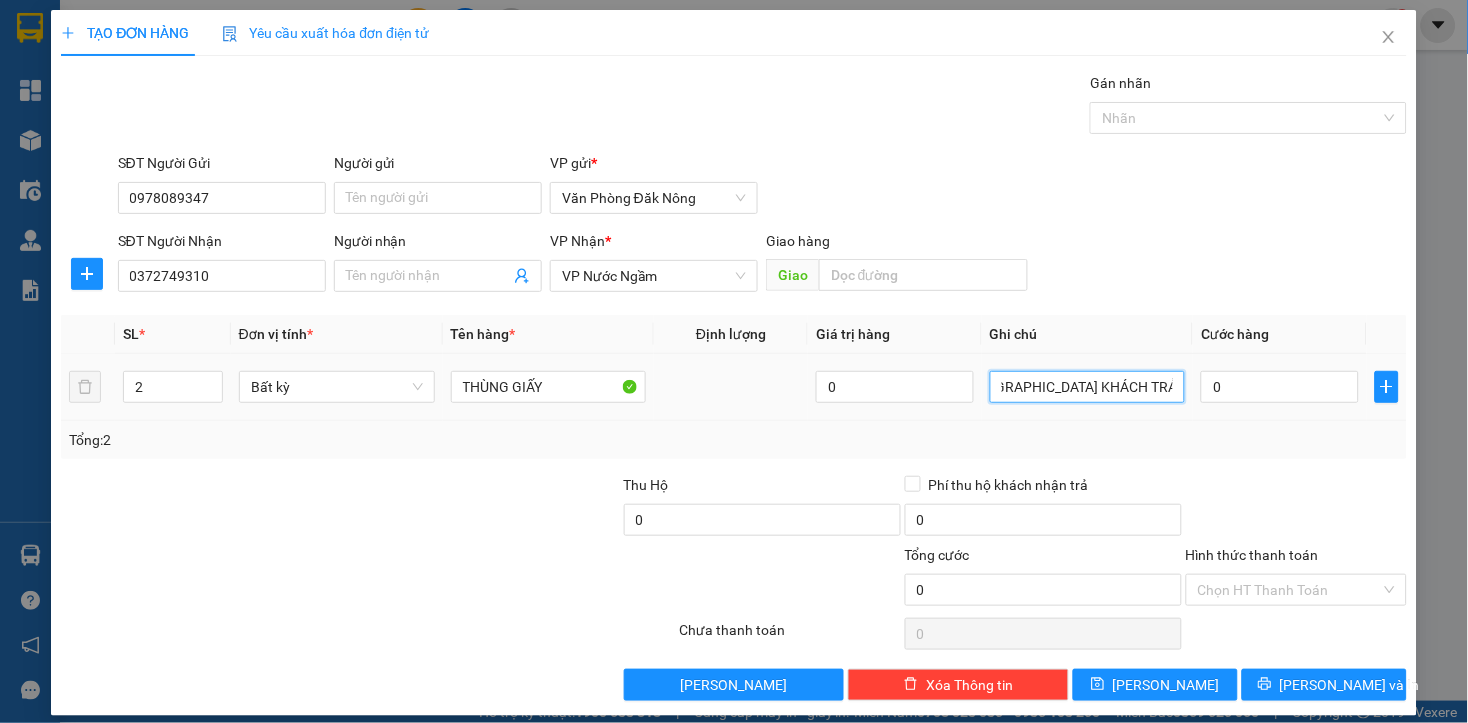 scroll, scrollTop: 0, scrollLeft: 65, axis: horizontal 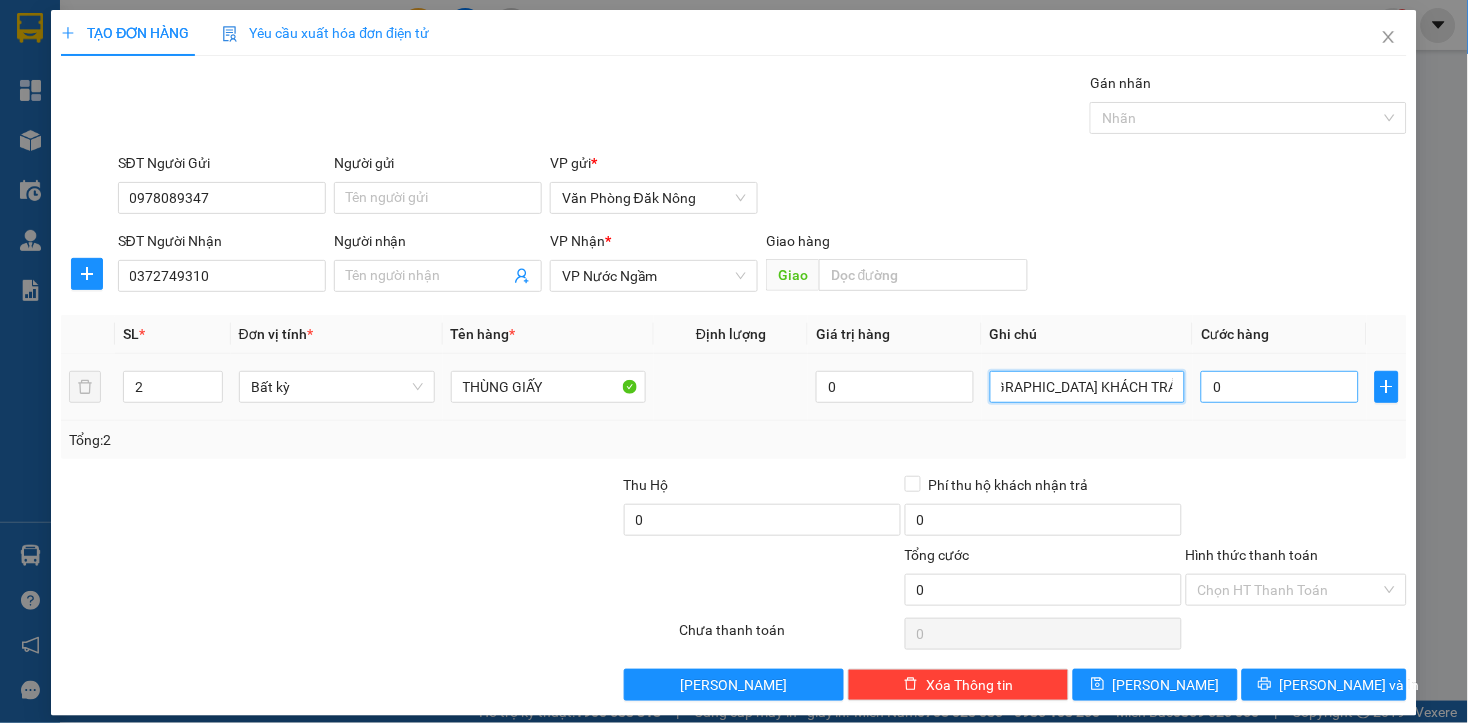 type on "GỬI [GEOGRAPHIC_DATA] KHÁCH TRẢ CƯỚC" 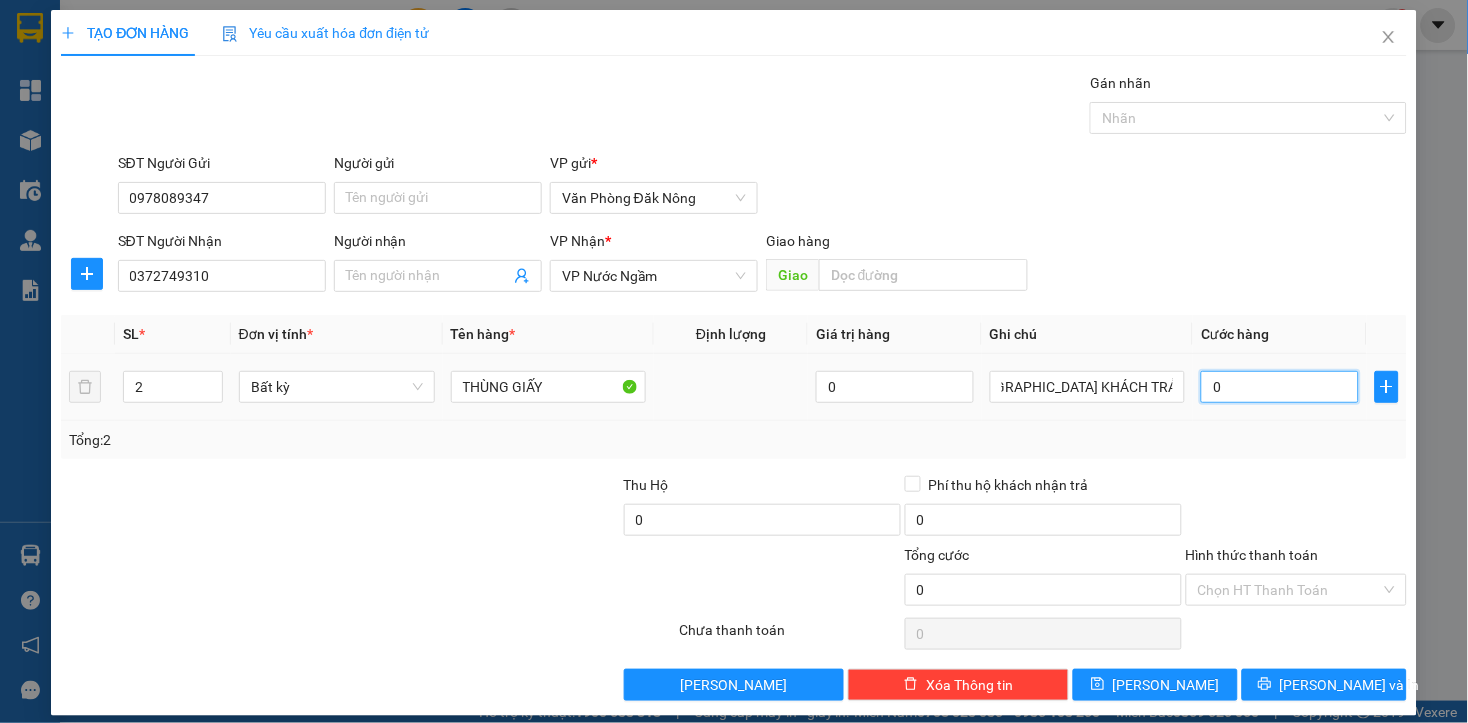scroll, scrollTop: 0, scrollLeft: 0, axis: both 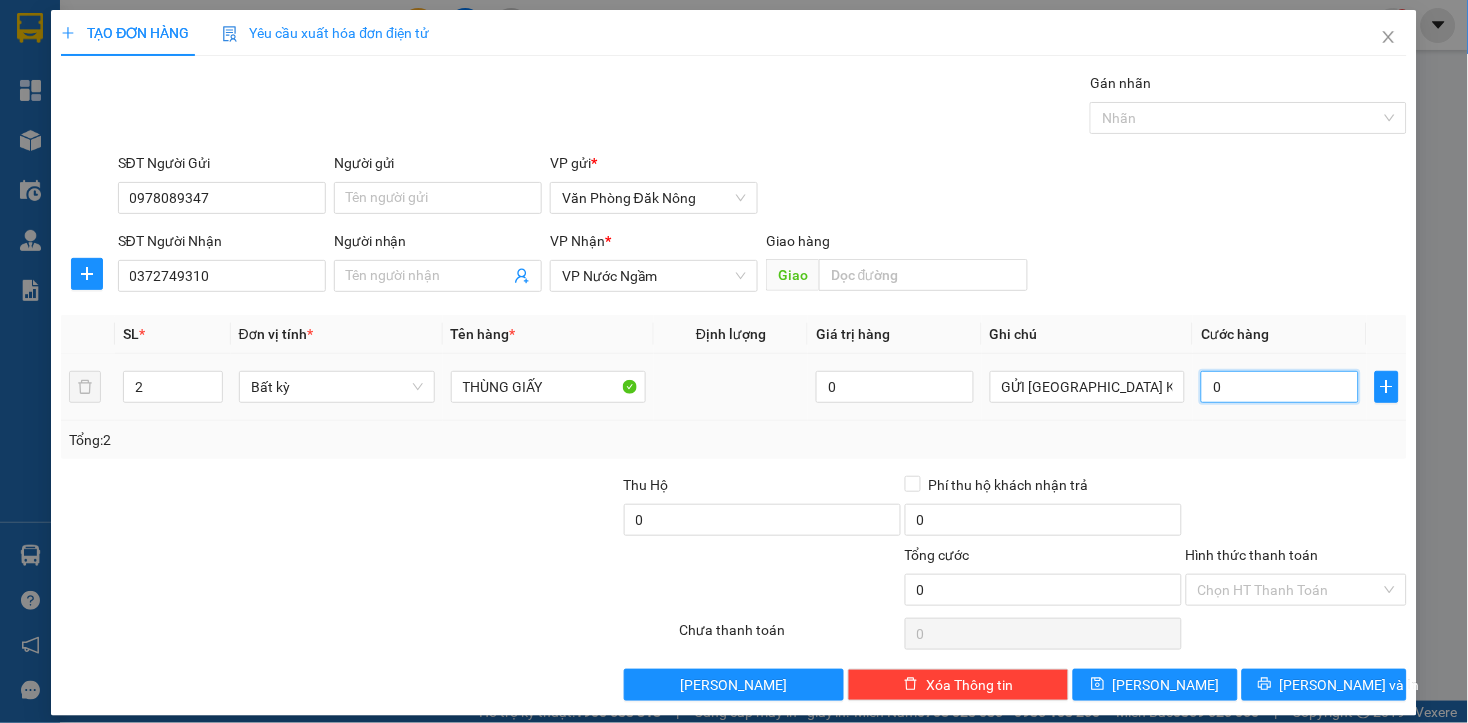 click on "0" at bounding box center (1279, 387) 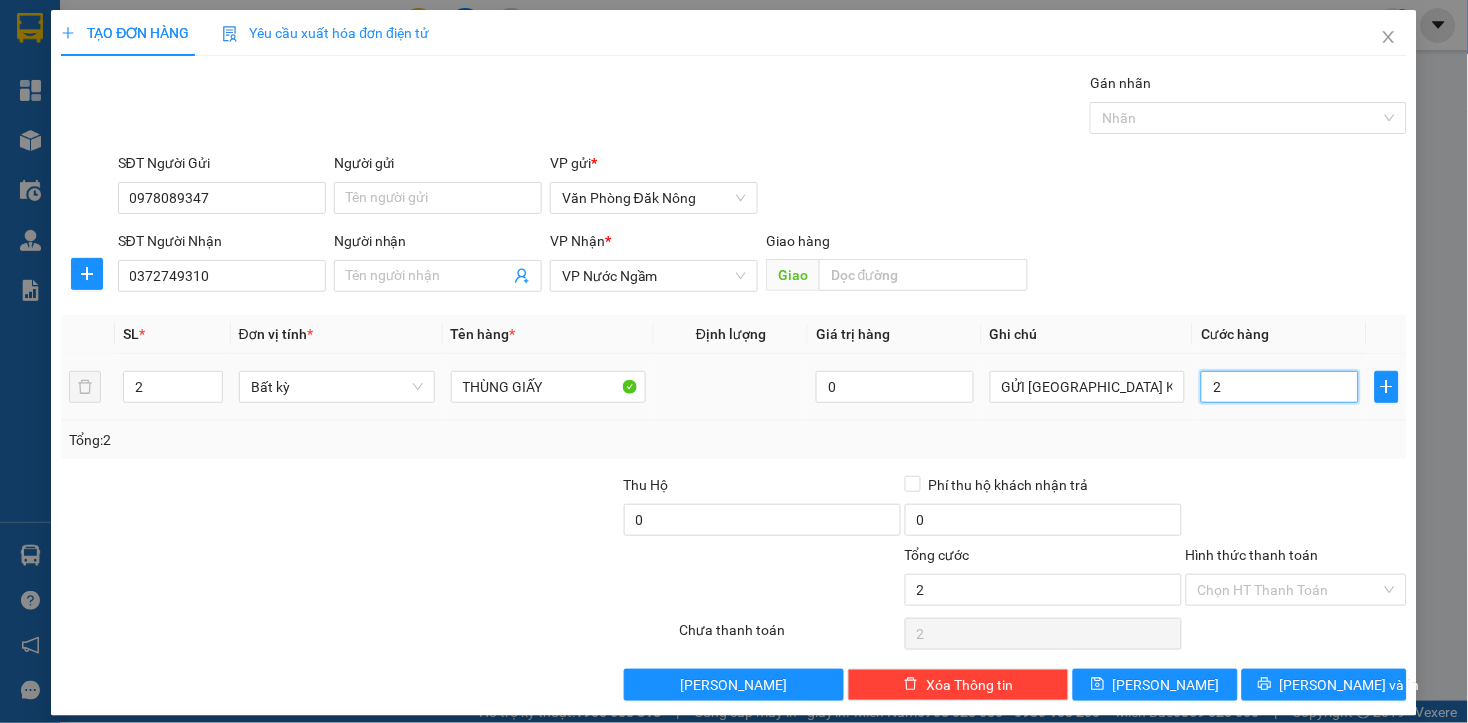 type on "2" 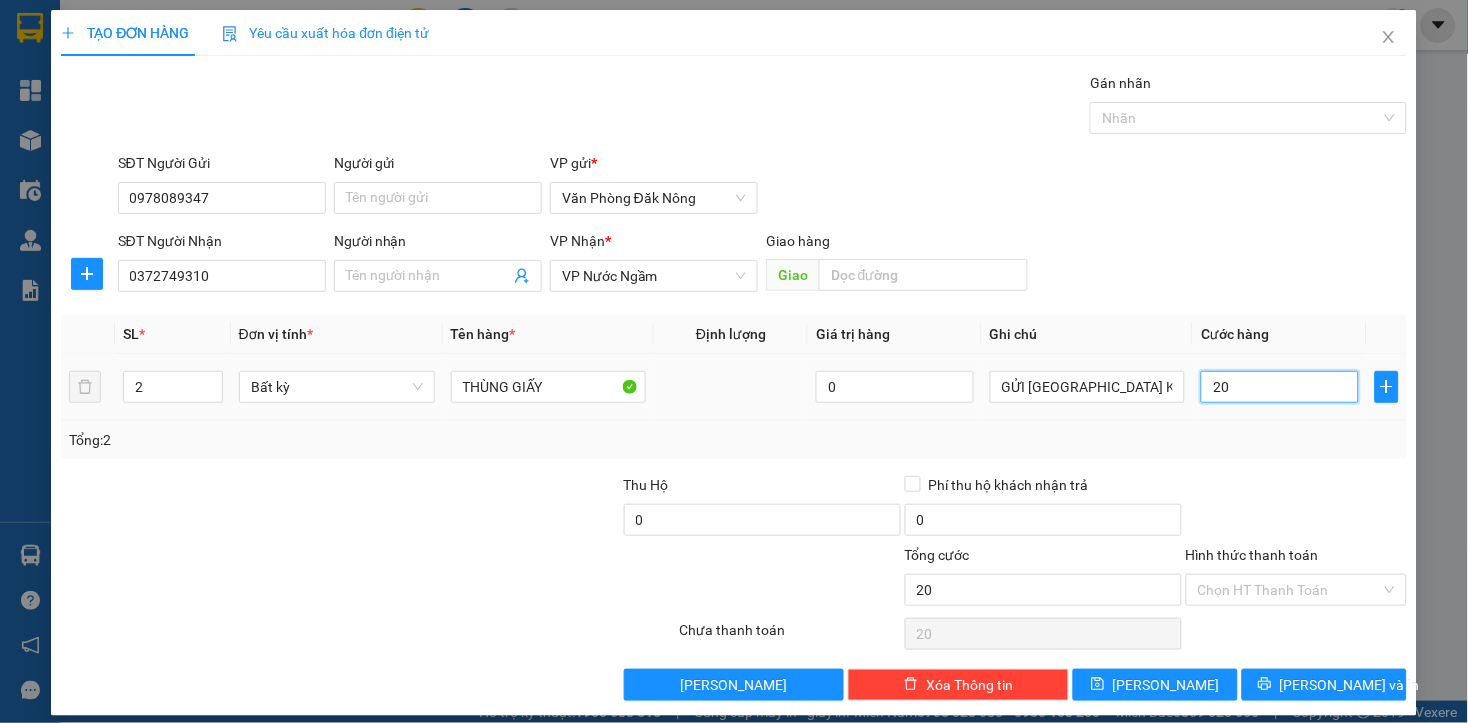 type on "200" 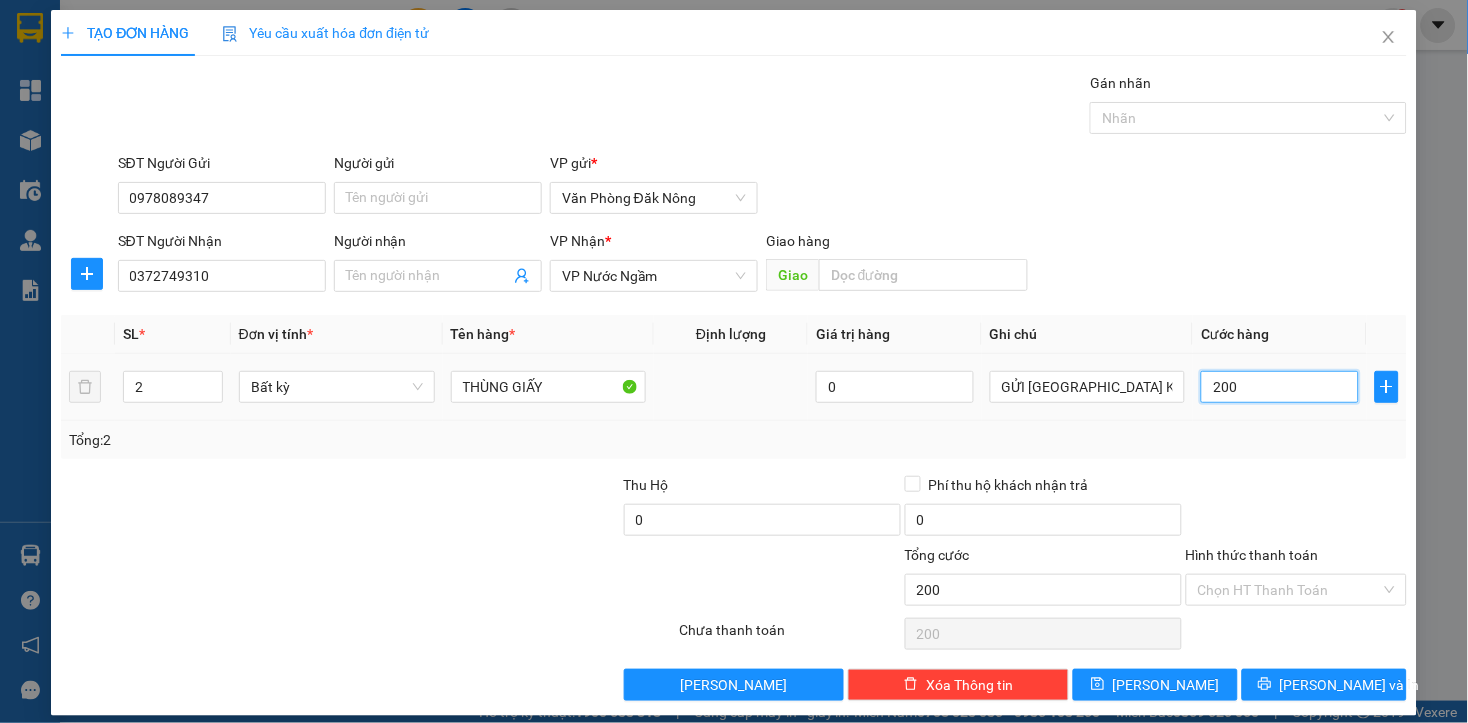 type on "2.000" 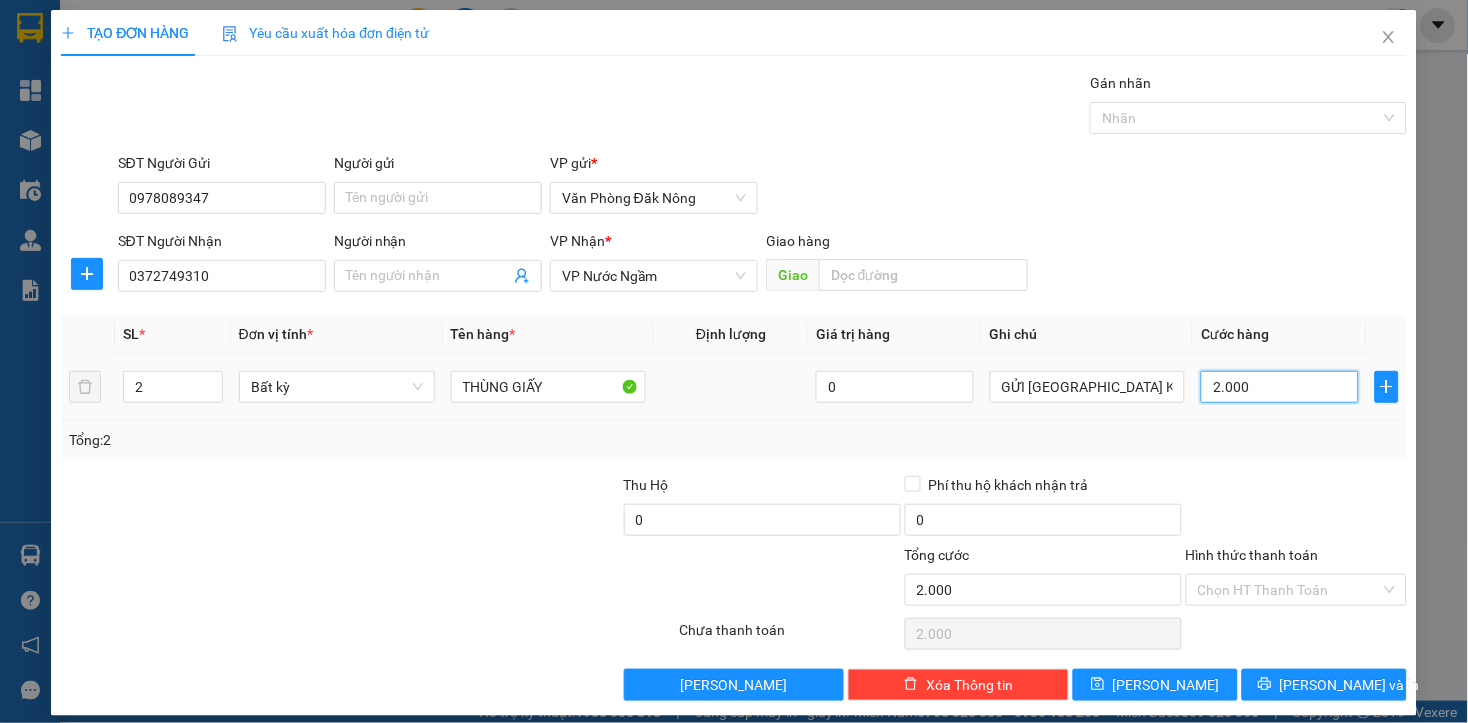type on "20.000" 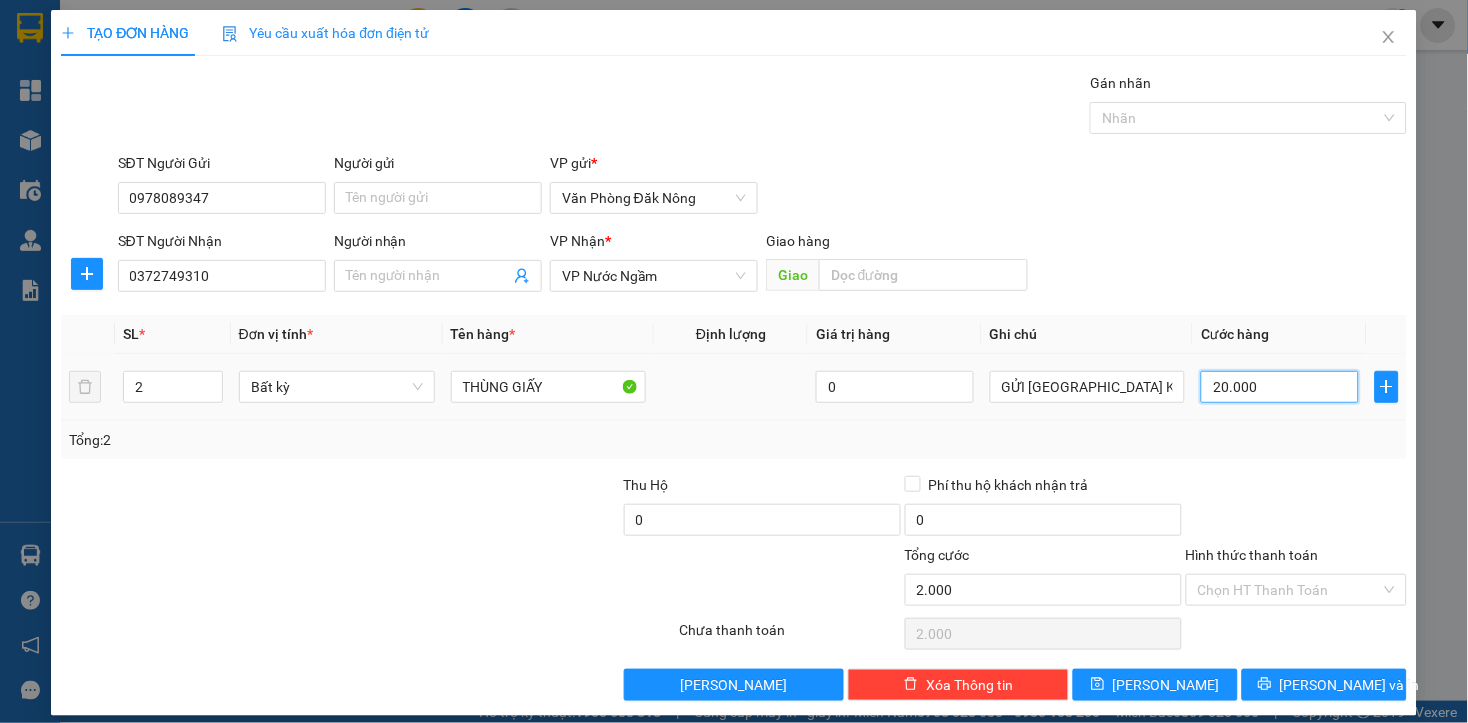 type on "20.000" 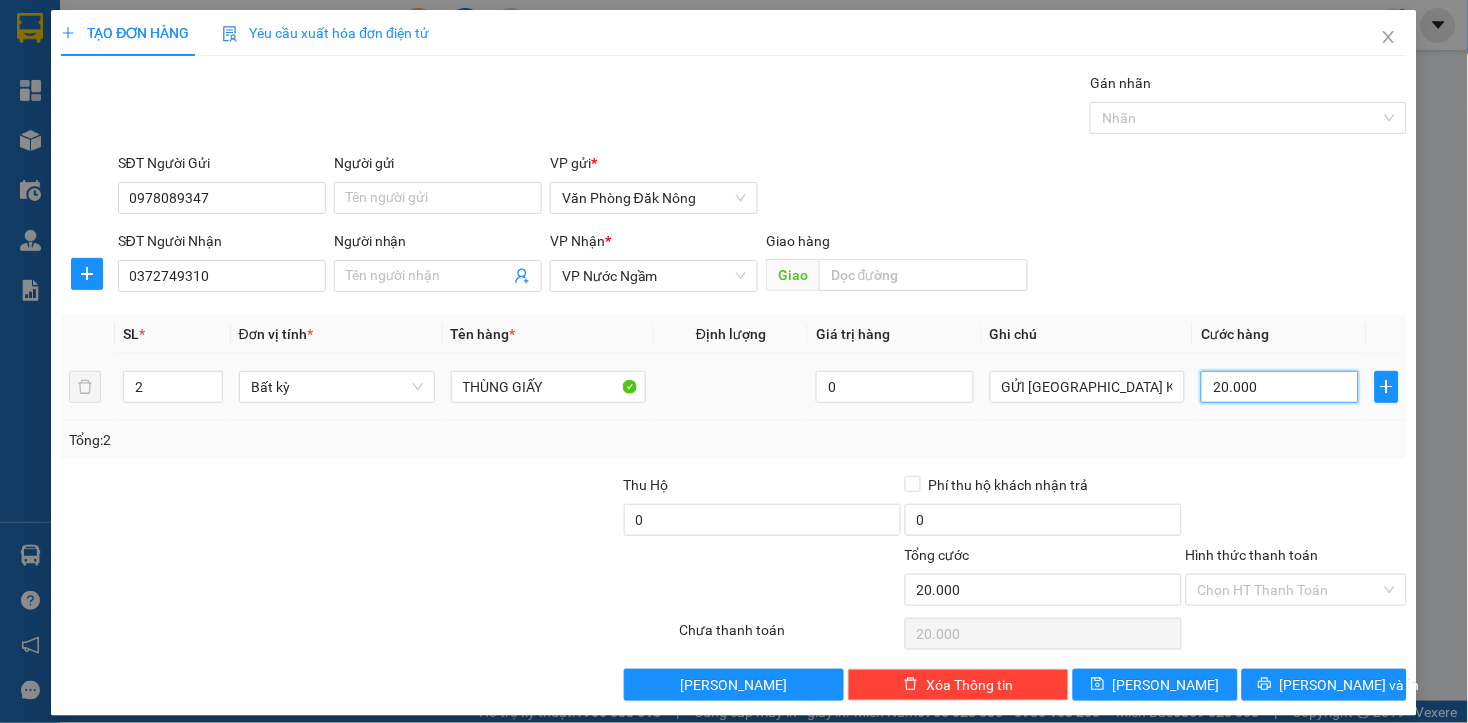 type on "200.000" 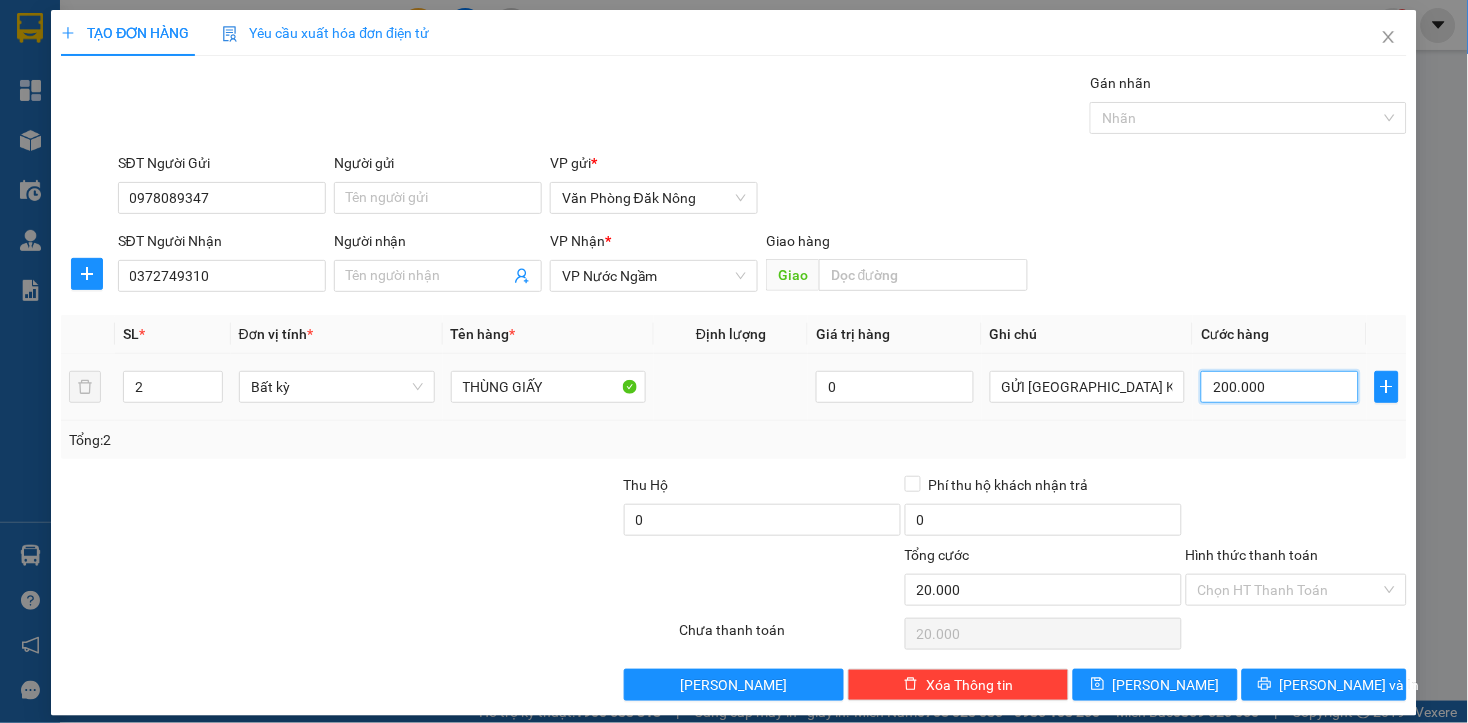 type on "200.000" 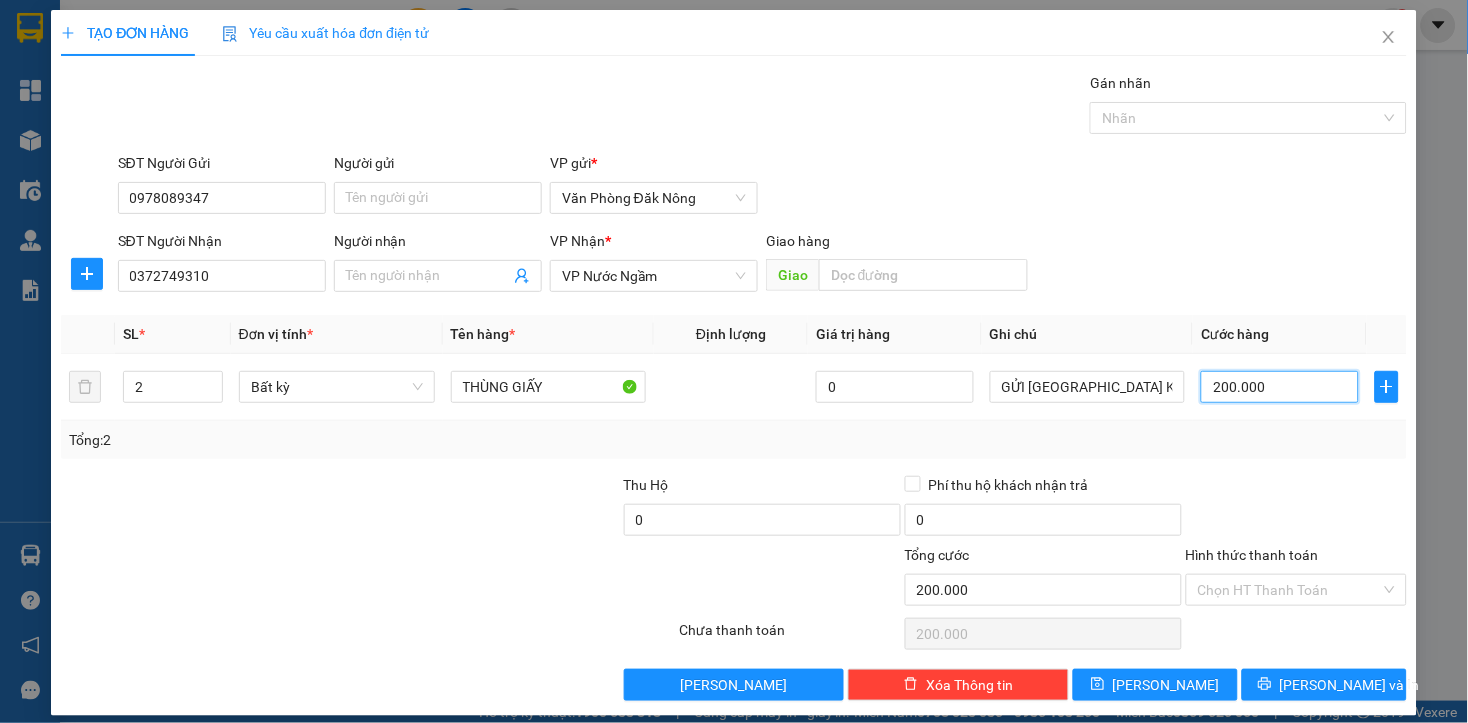 type on "200.000" 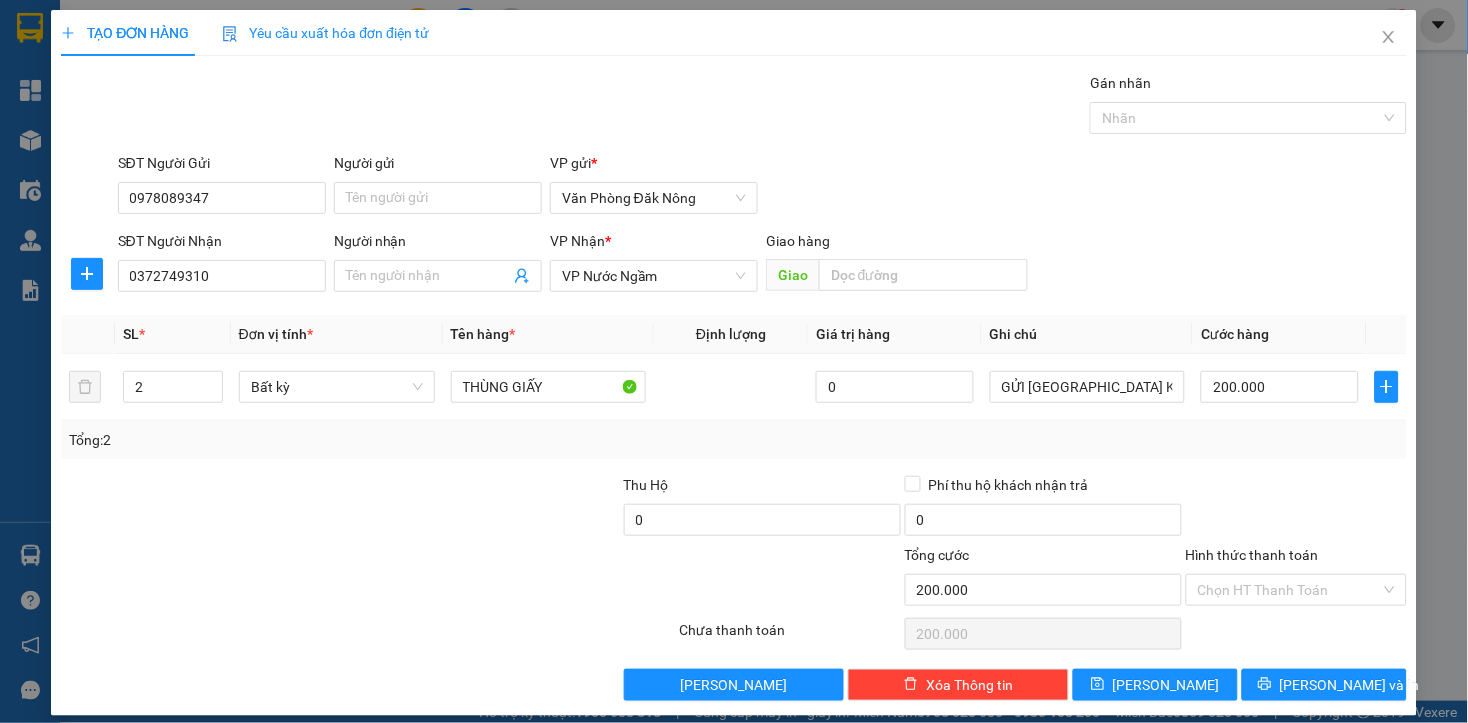 drag, startPoint x: 348, startPoint y: 500, endPoint x: 1071, endPoint y: 446, distance: 725.0138 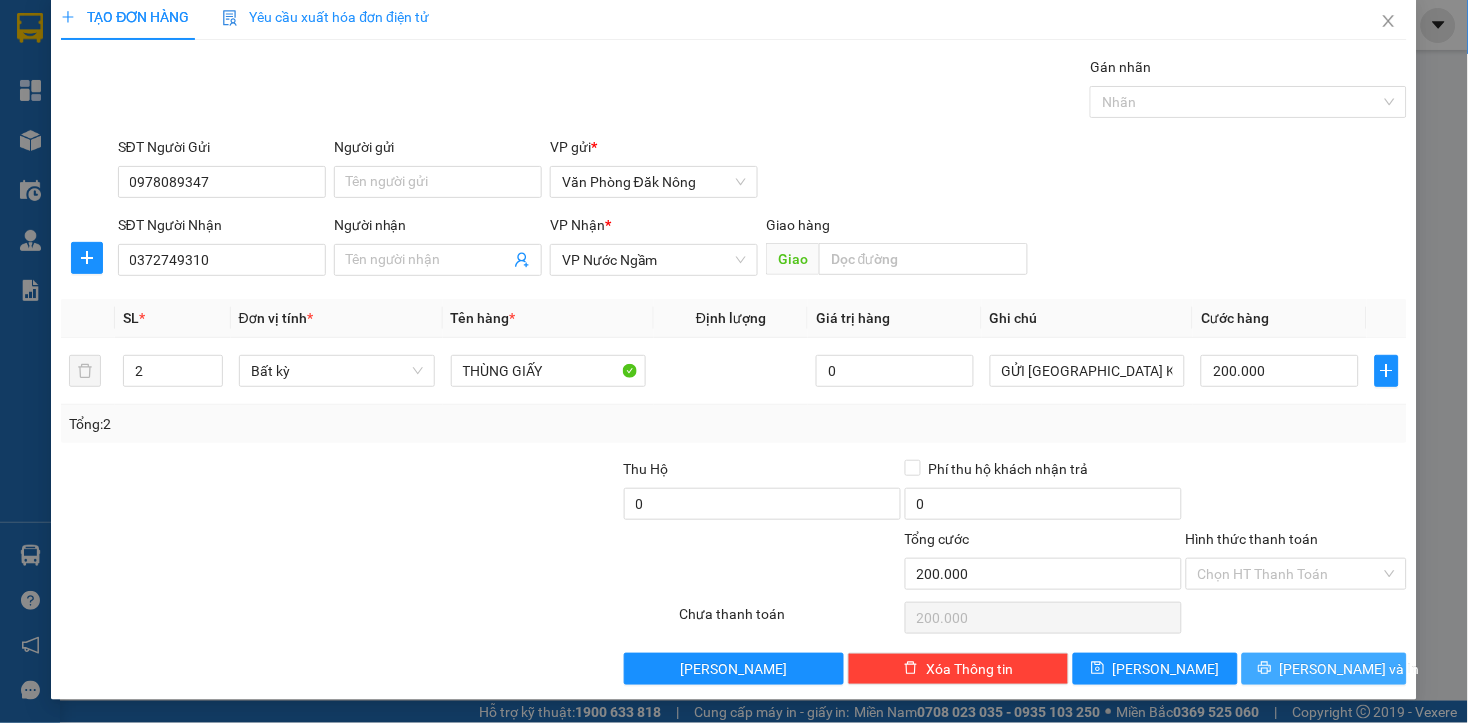 click on "[PERSON_NAME] và In" at bounding box center (1324, 669) 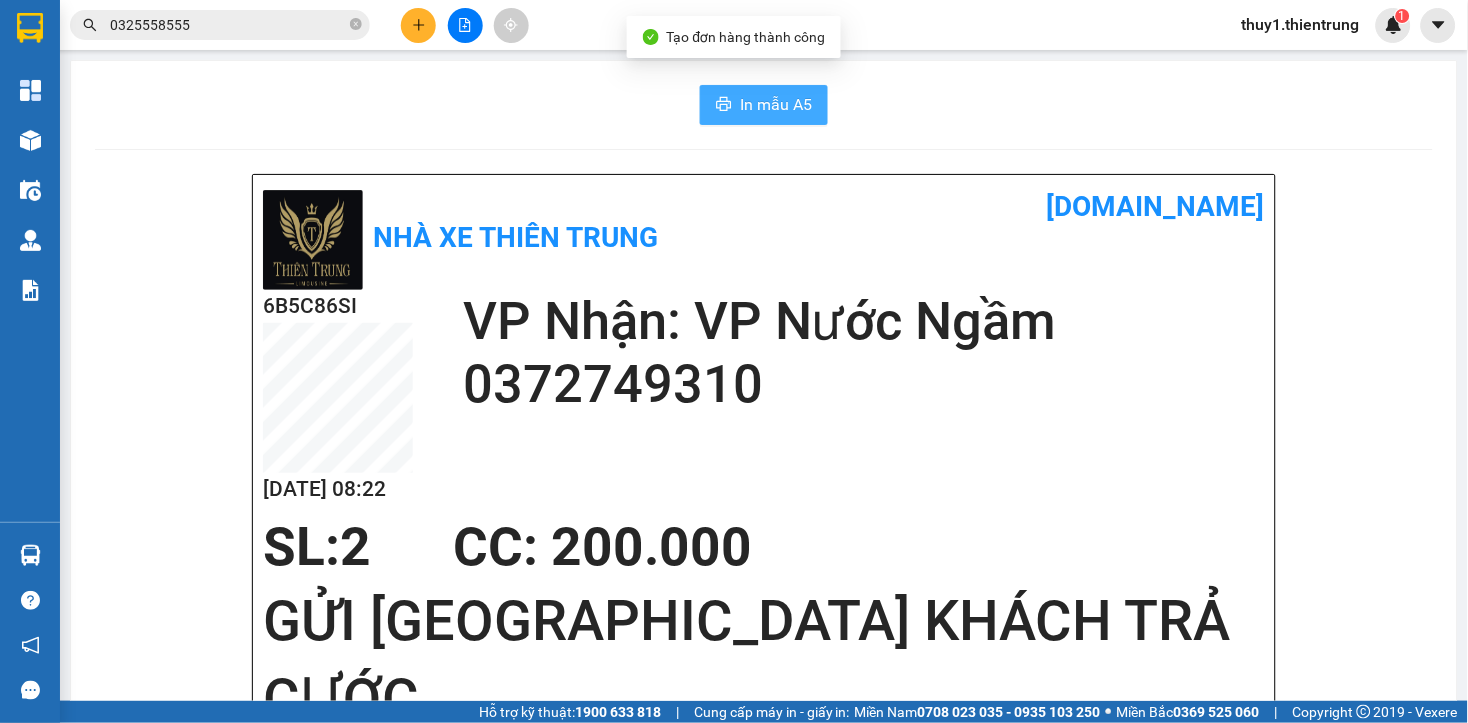 drag, startPoint x: 738, startPoint y: 93, endPoint x: 981, endPoint y: 230, distance: 278.95877 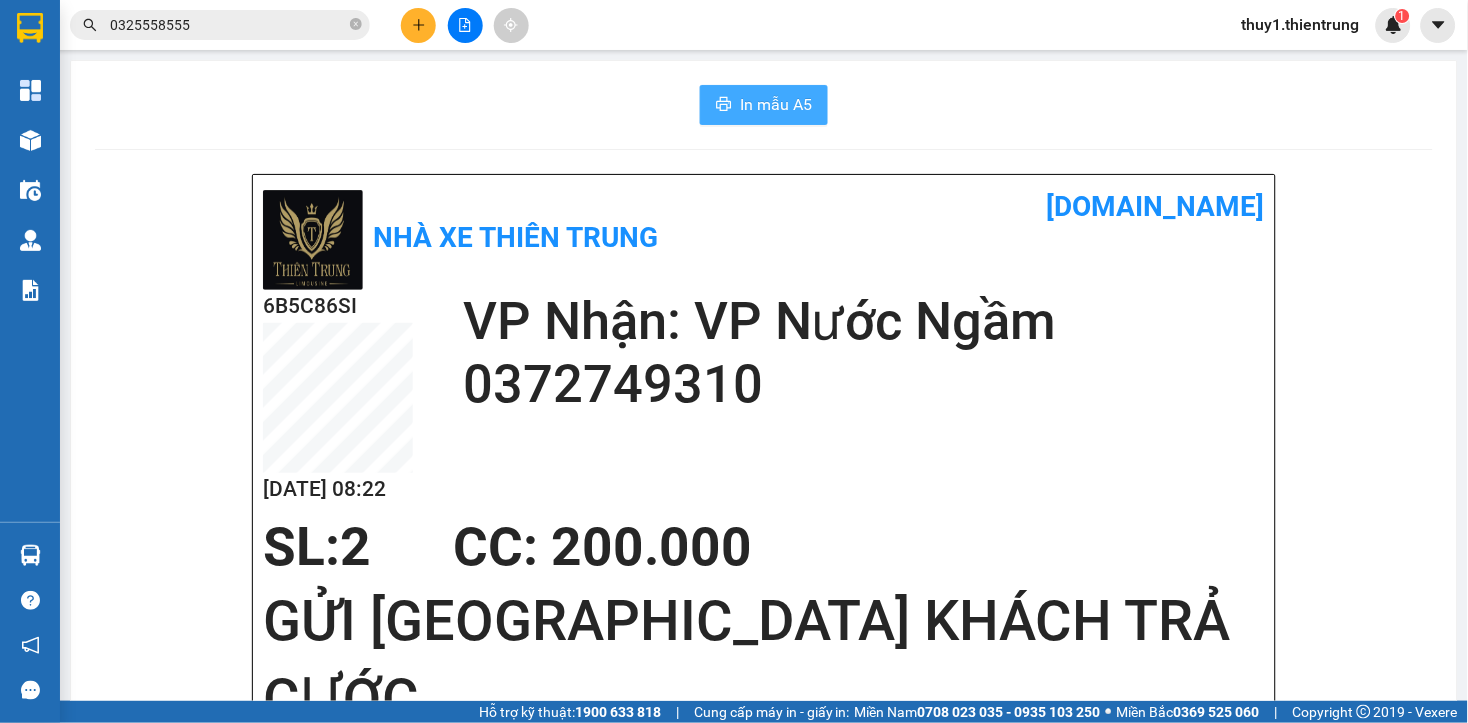 click 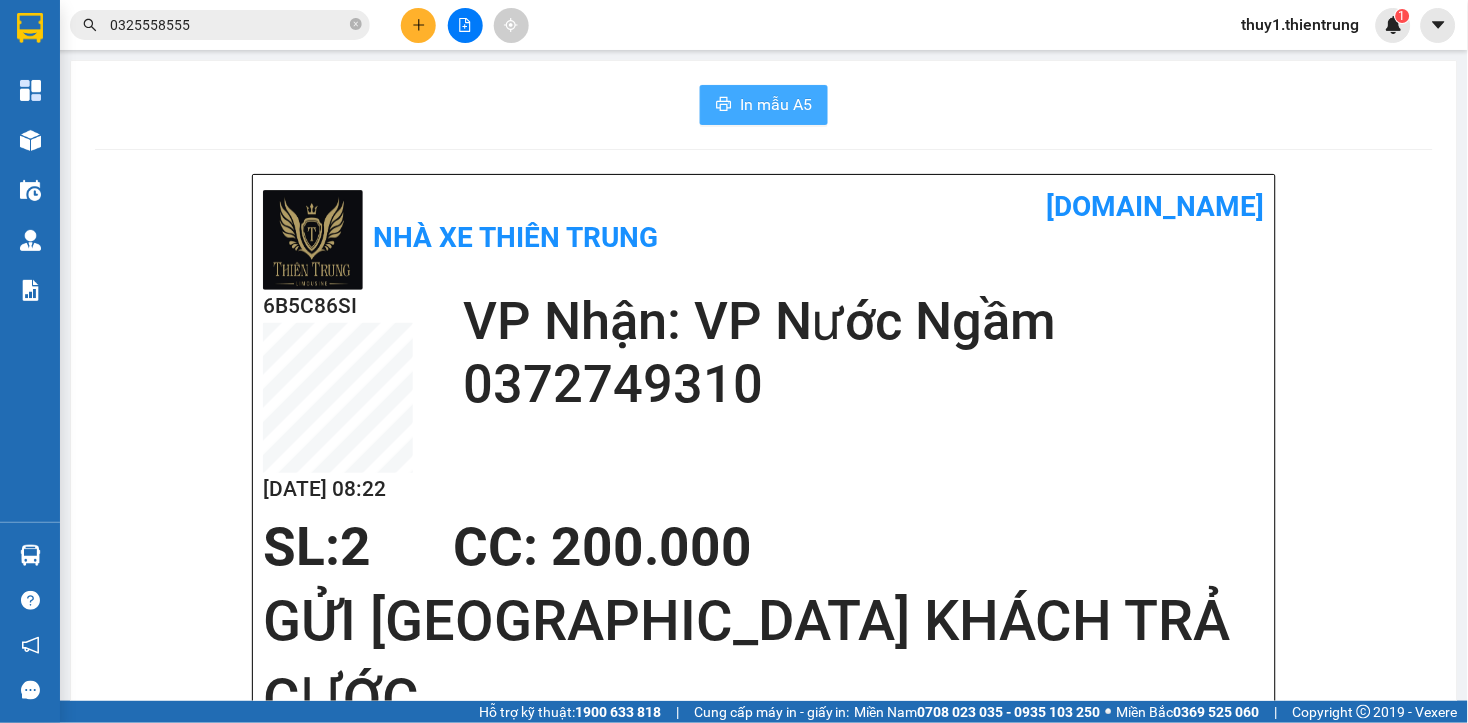 scroll, scrollTop: 0, scrollLeft: 0, axis: both 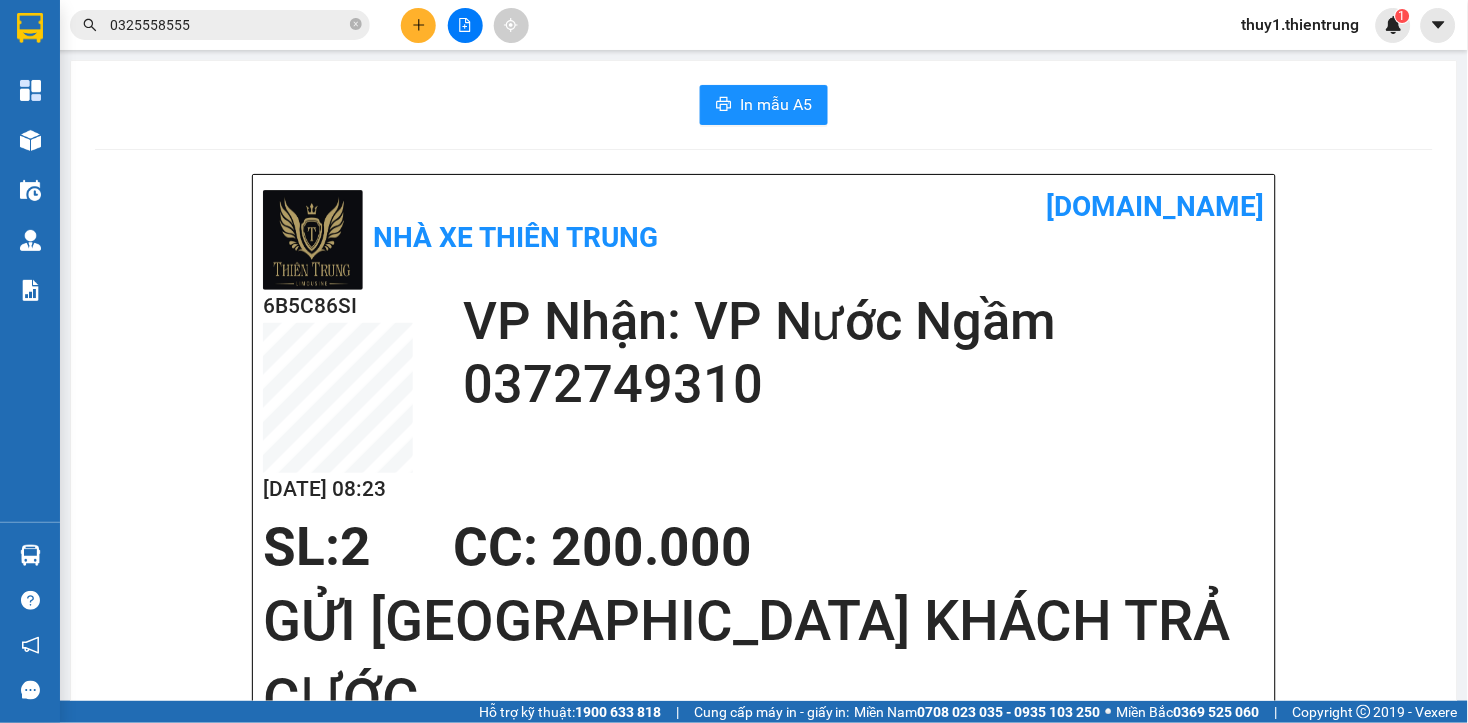 drag, startPoint x: 624, startPoint y: 280, endPoint x: 497, endPoint y: 137, distance: 191.25375 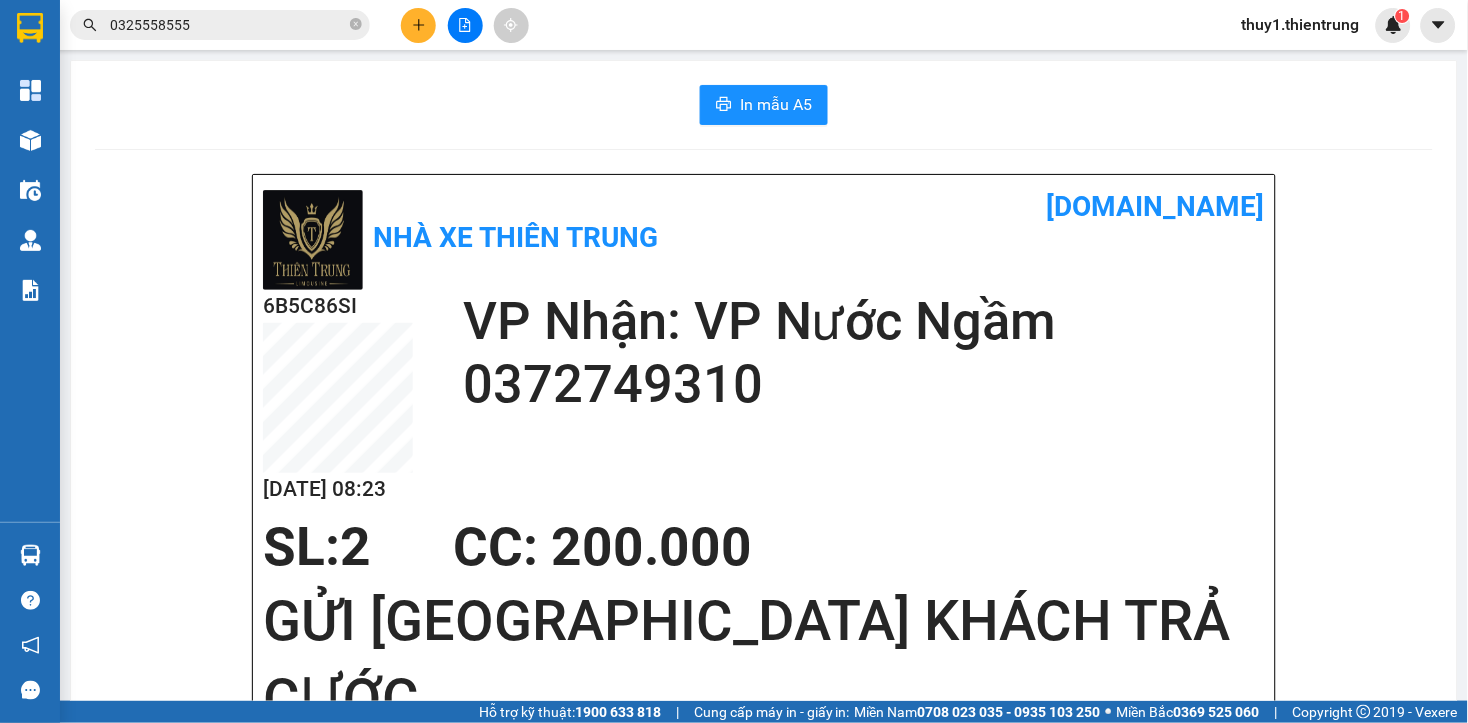 click 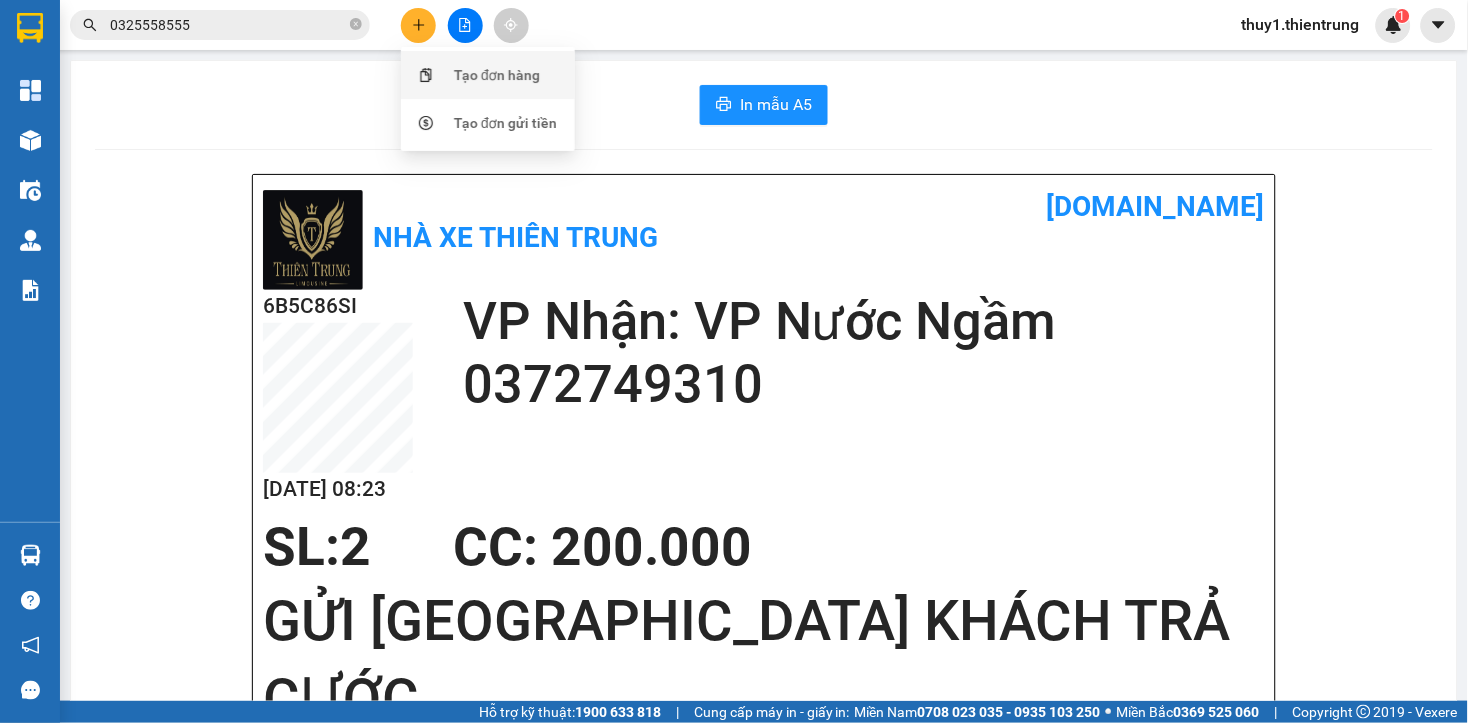 click on "Tạo đơn hàng" at bounding box center (488, 75) 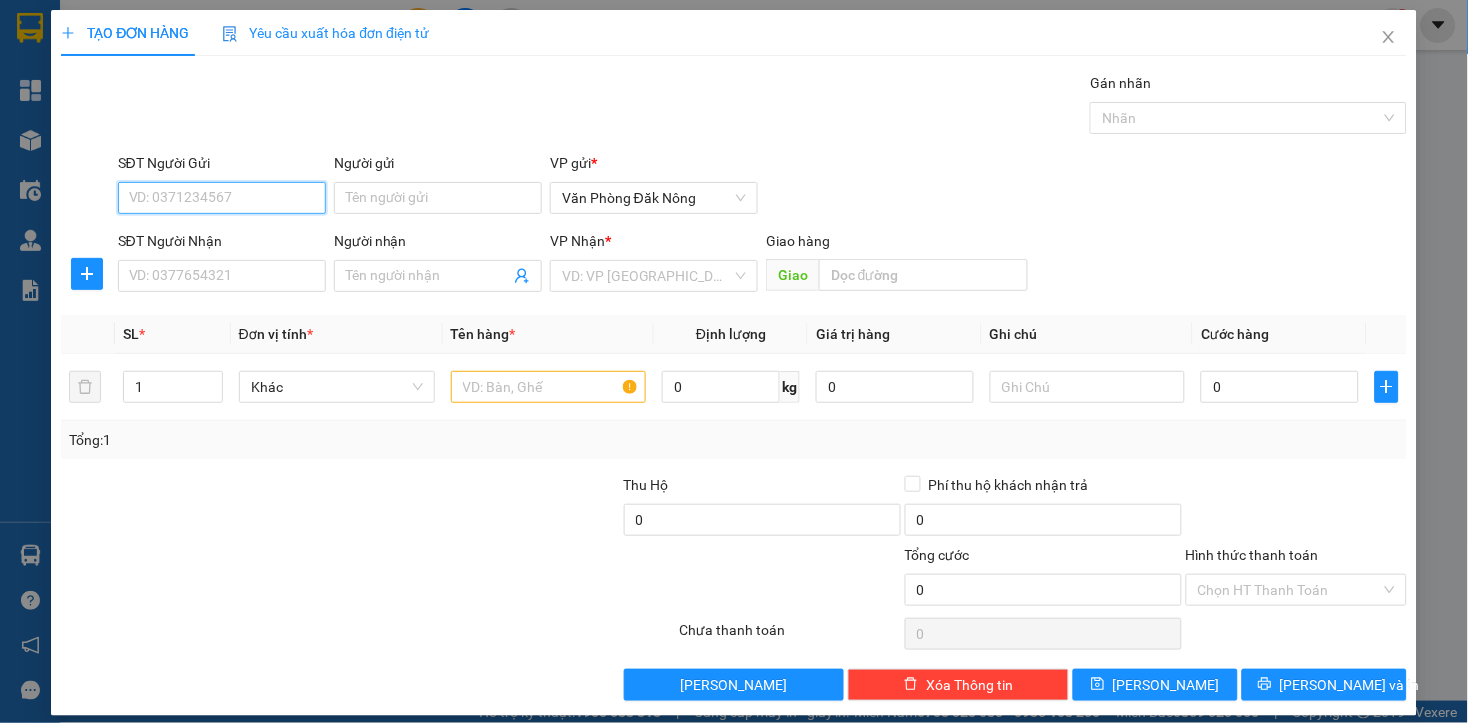 click on "SĐT Người Gửi" at bounding box center (222, 198) 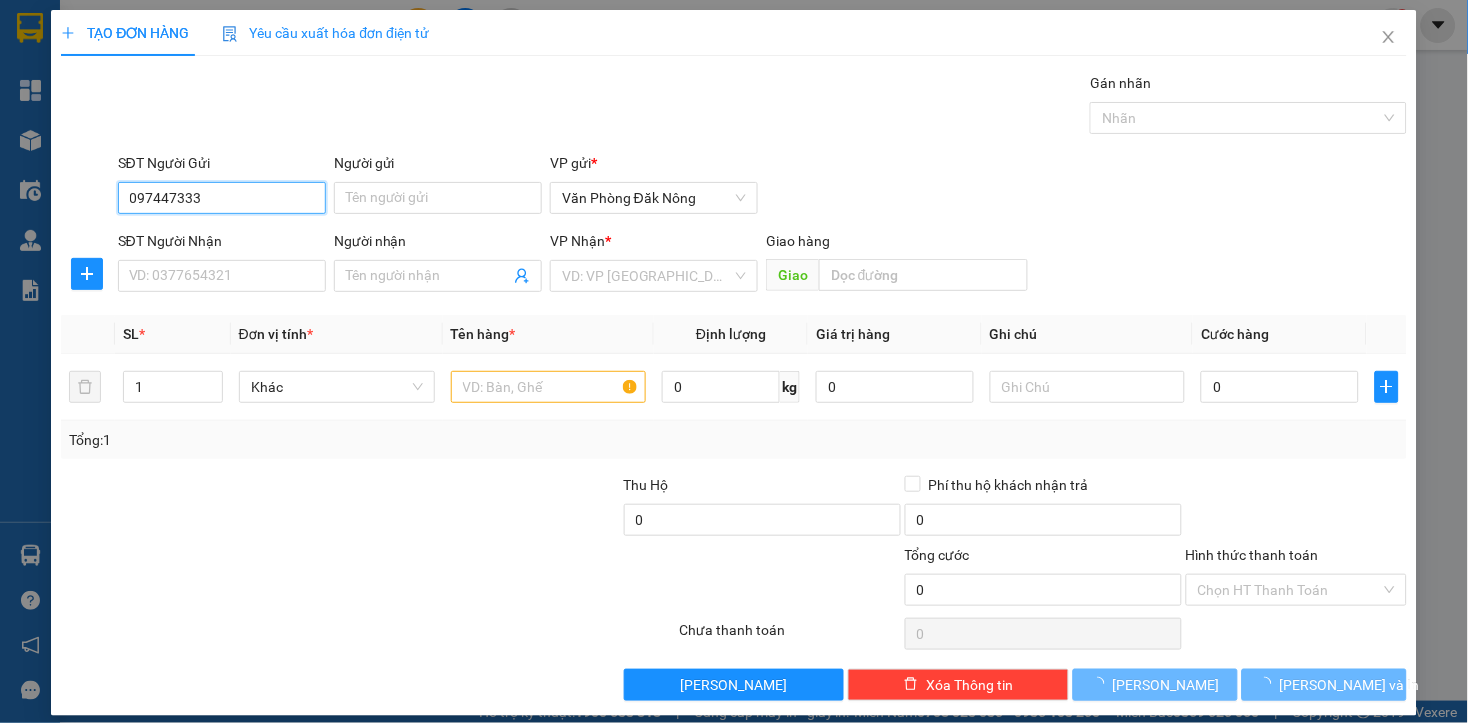 type on "0974473339" 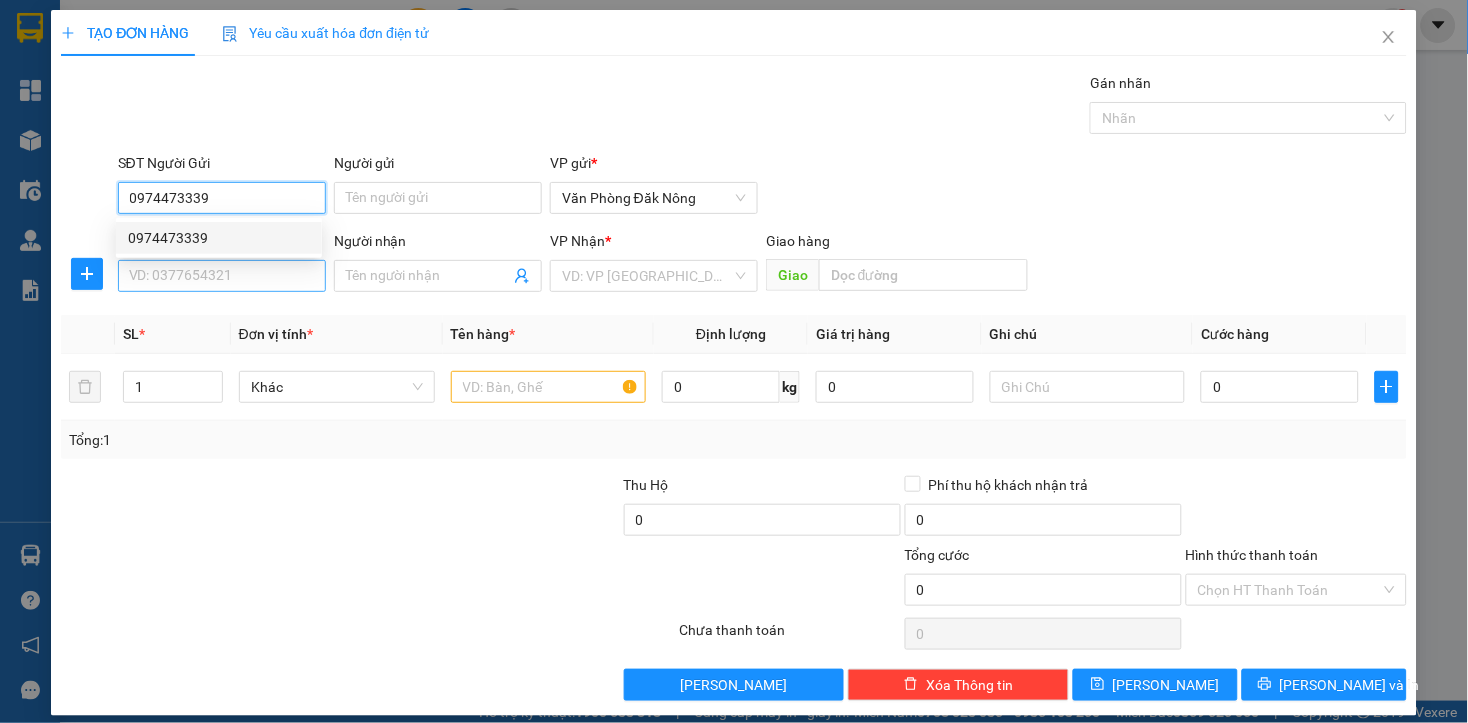 drag, startPoint x: 192, startPoint y: 242, endPoint x: 235, endPoint y: 268, distance: 50.24938 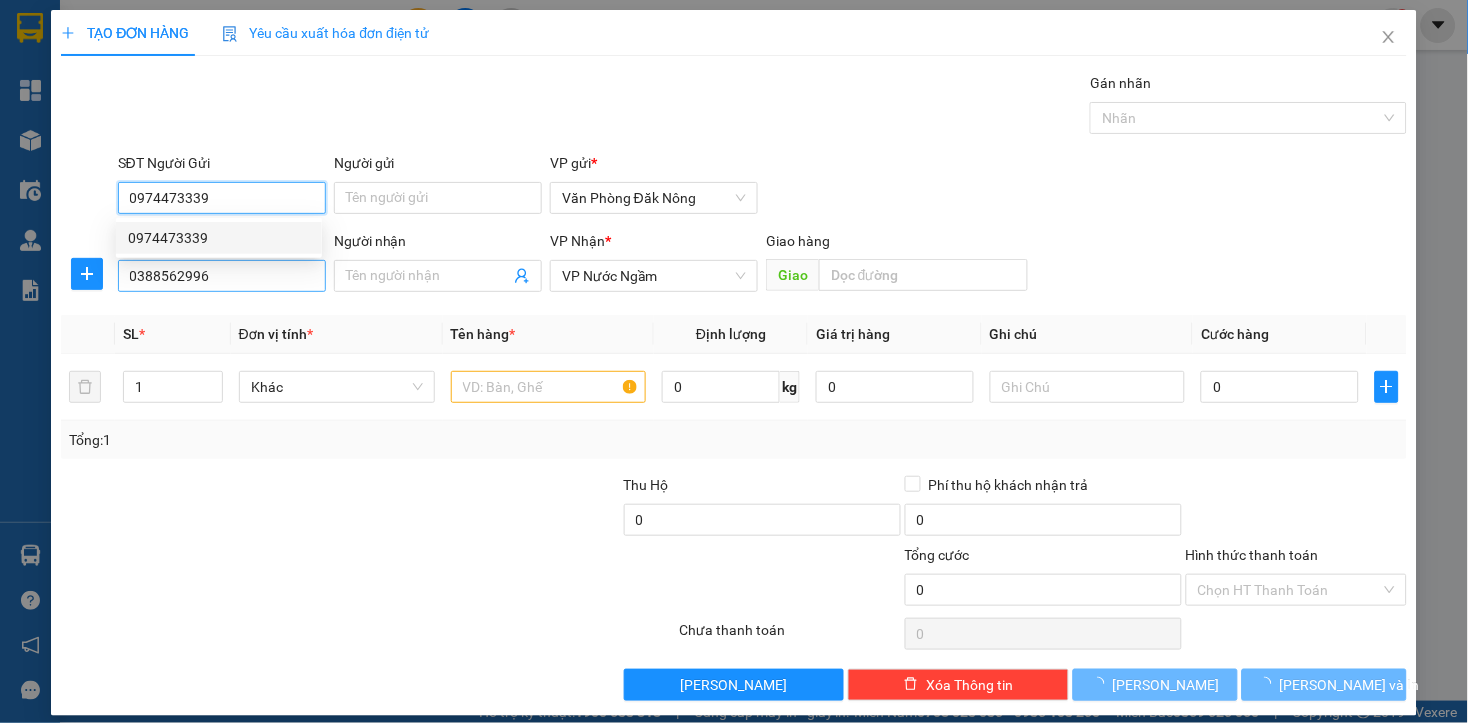 type on "0974473339" 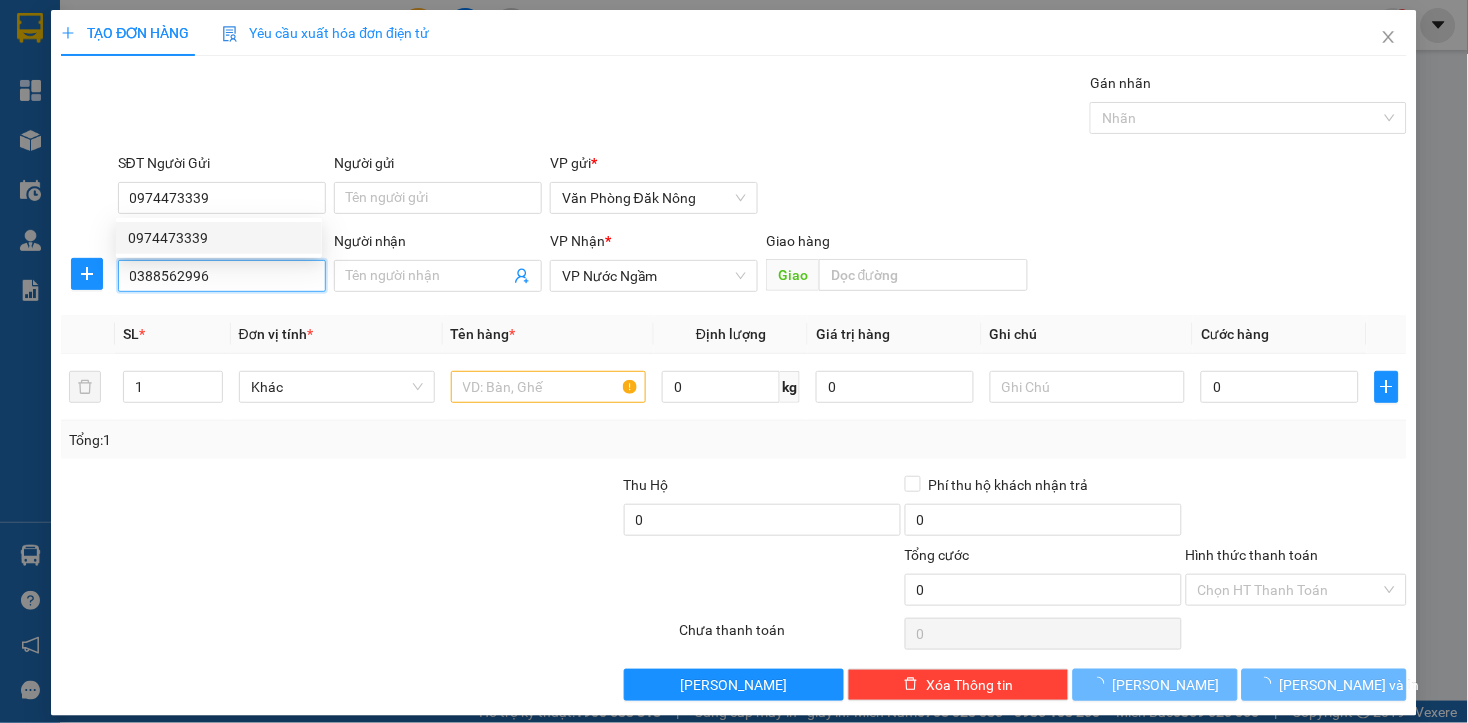 click on "0388562996" at bounding box center [222, 276] 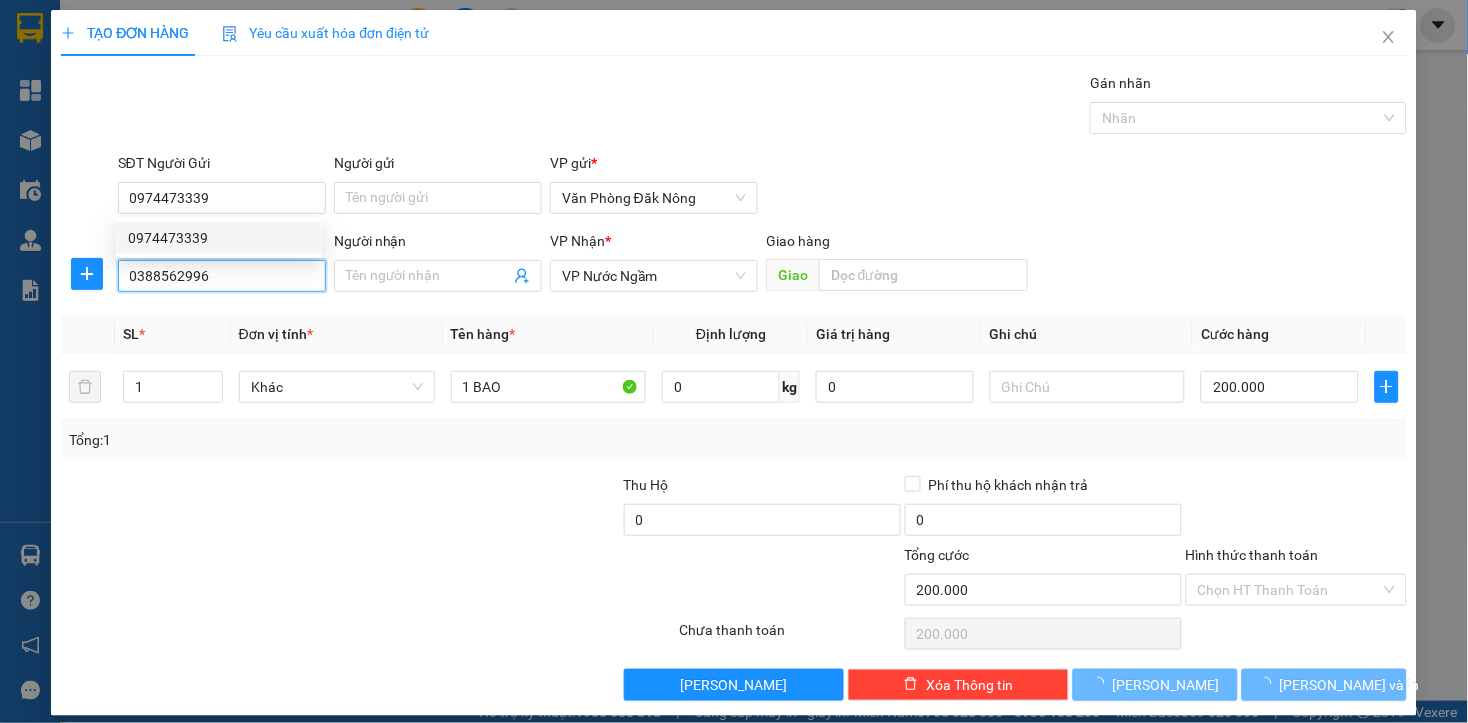 click on "0388562996" at bounding box center [222, 276] 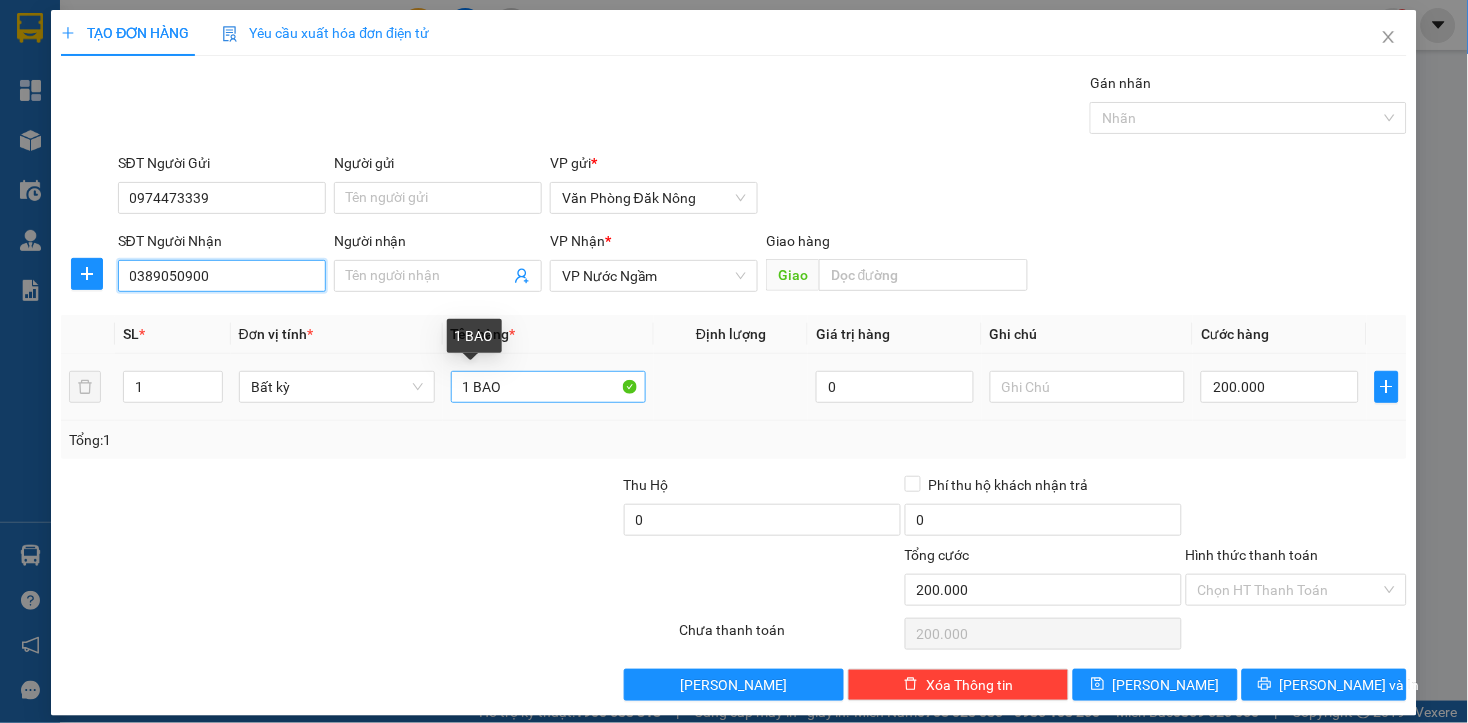 type on "0389050900" 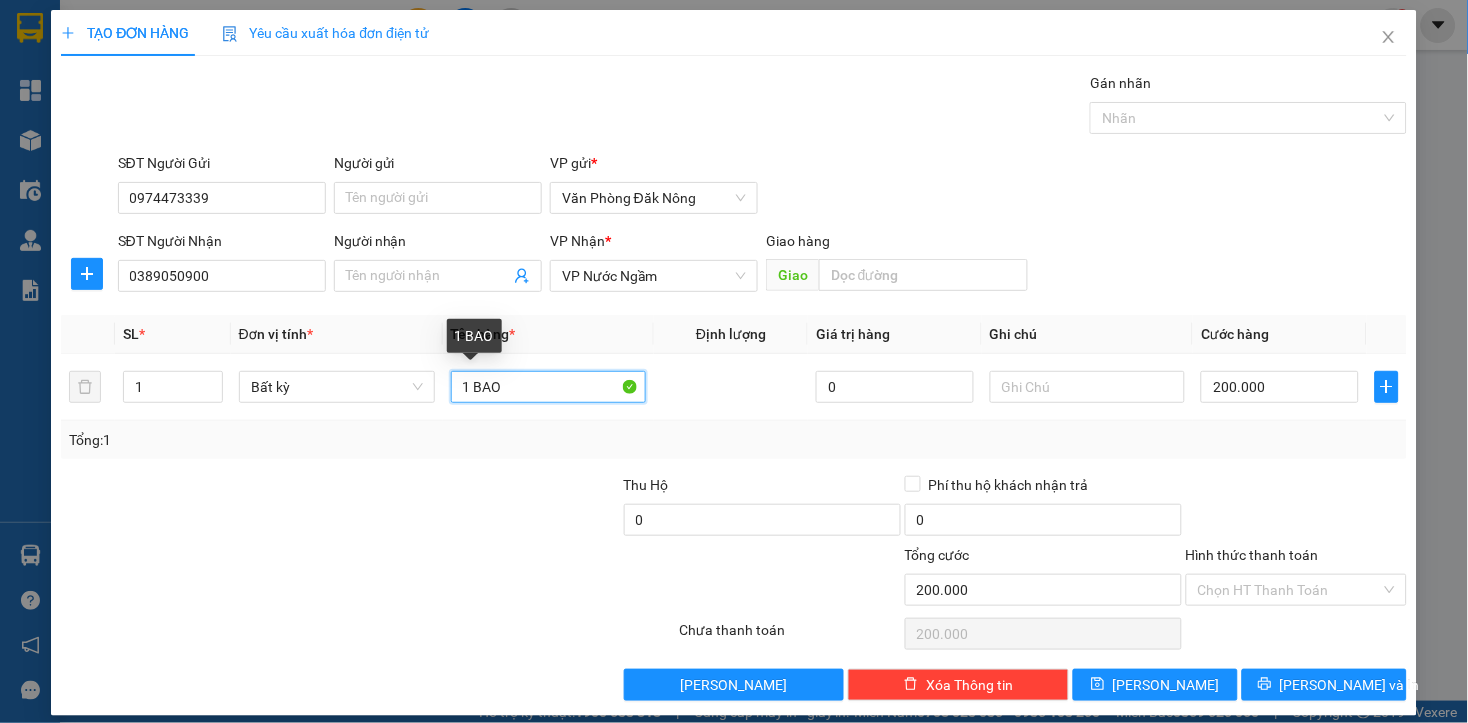 drag, startPoint x: 500, startPoint y: 381, endPoint x: 297, endPoint y: 424, distance: 207.50421 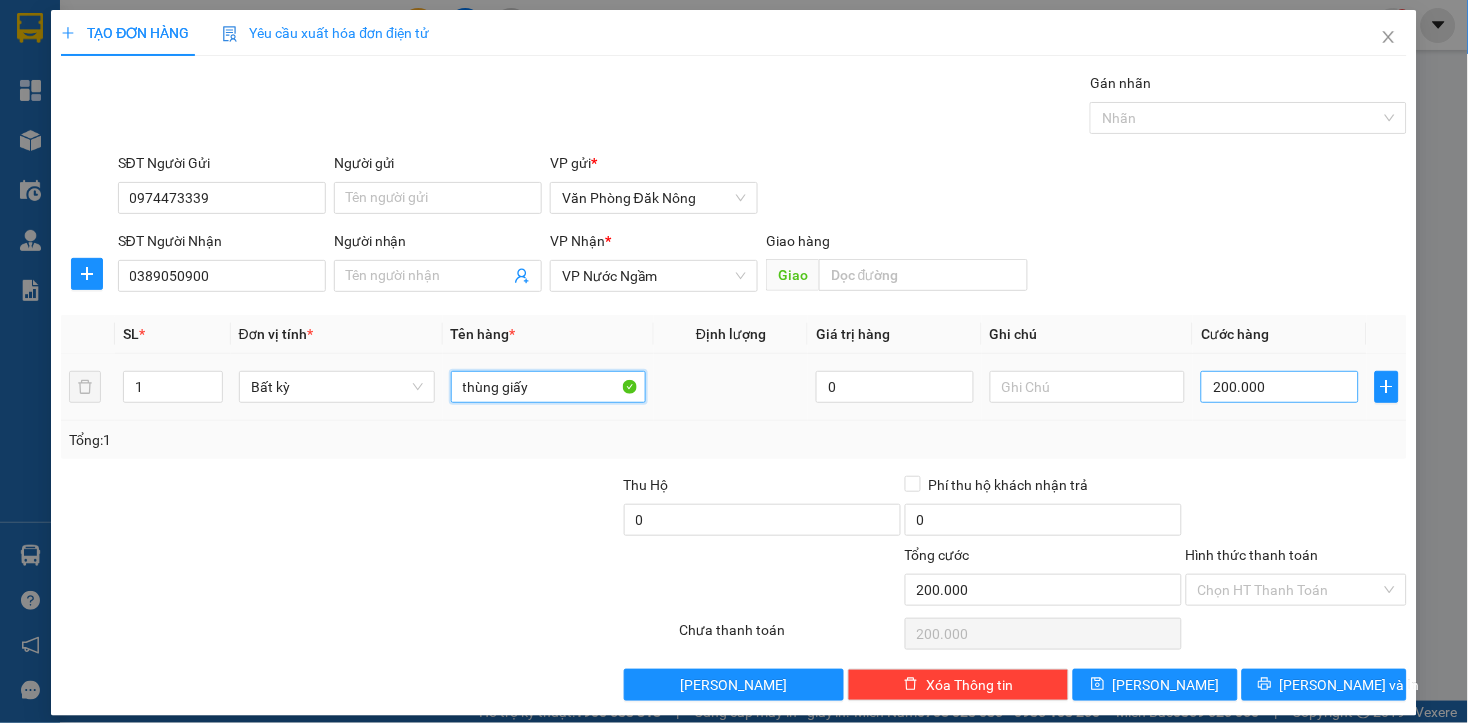 type on "thùng giấy" 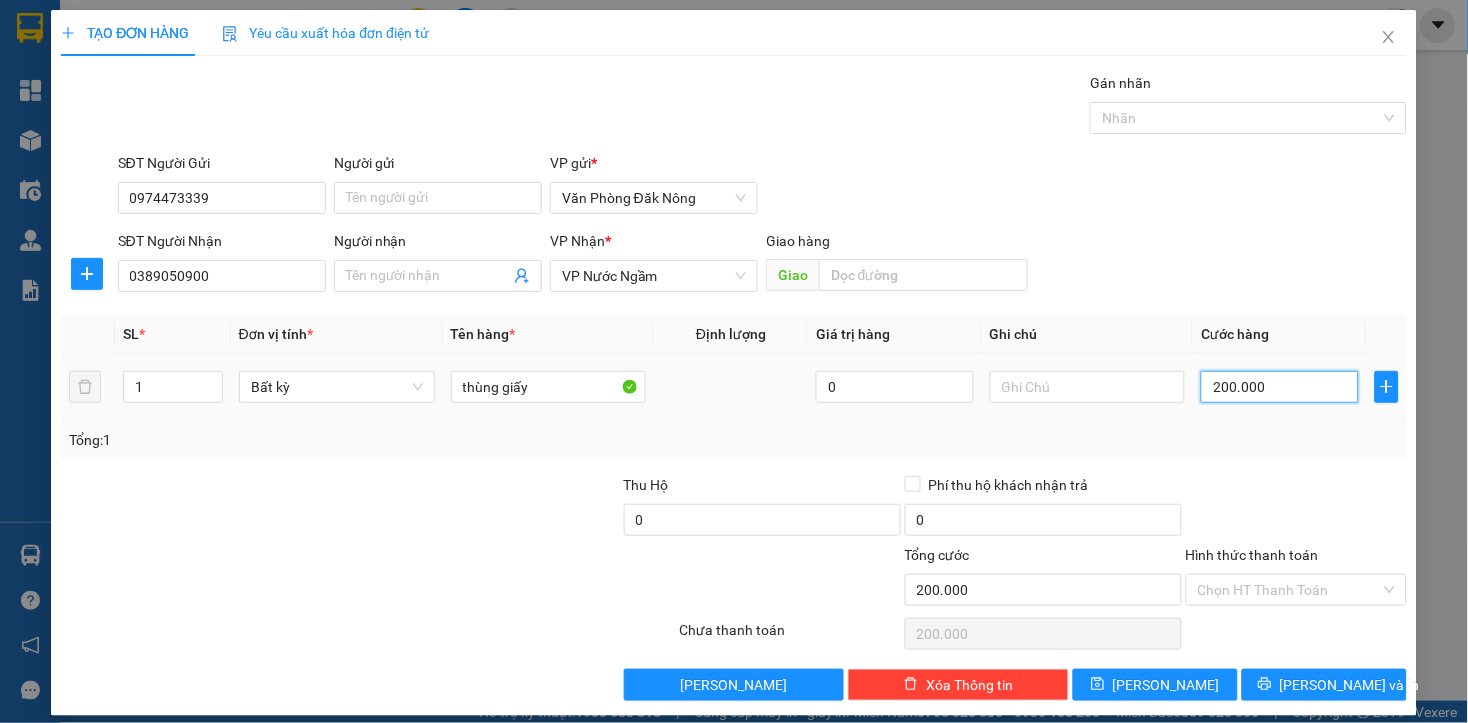 click on "200.000" at bounding box center [1279, 387] 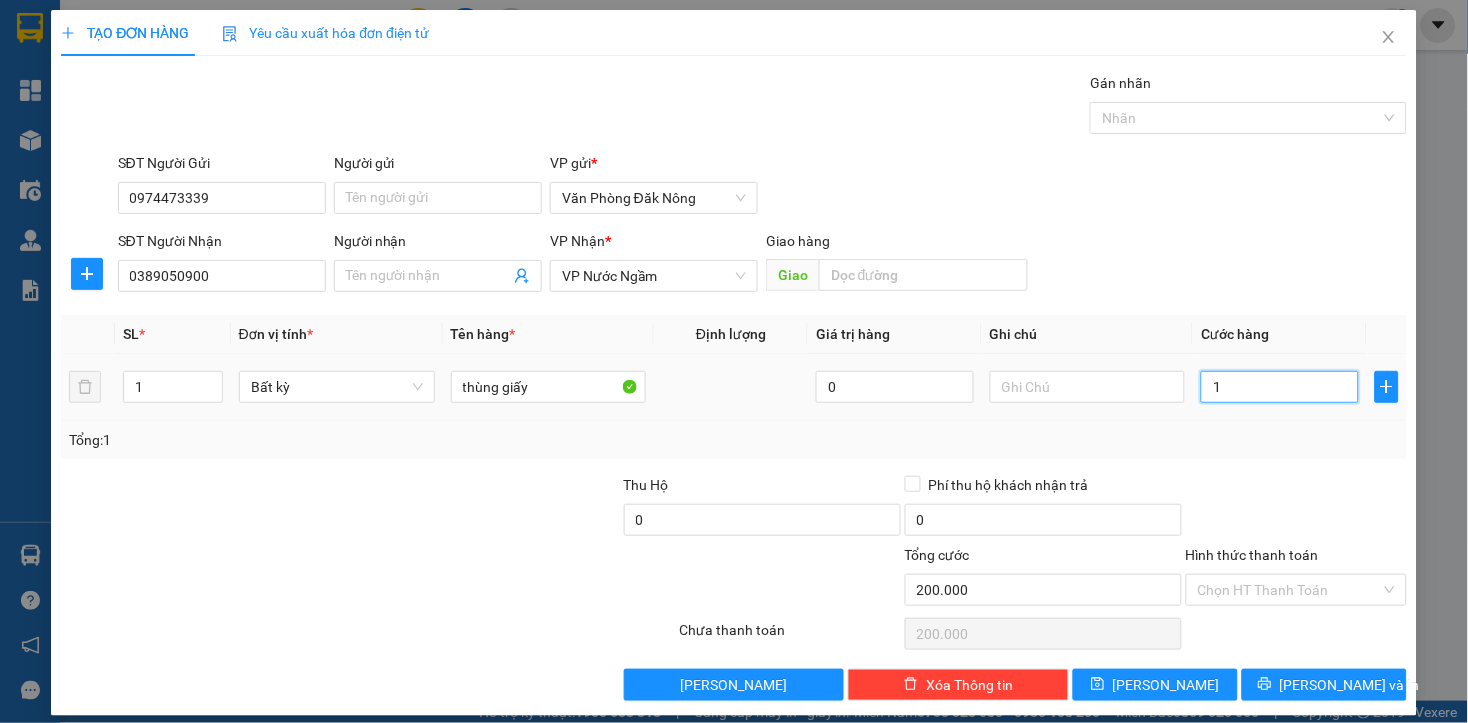 type on "1" 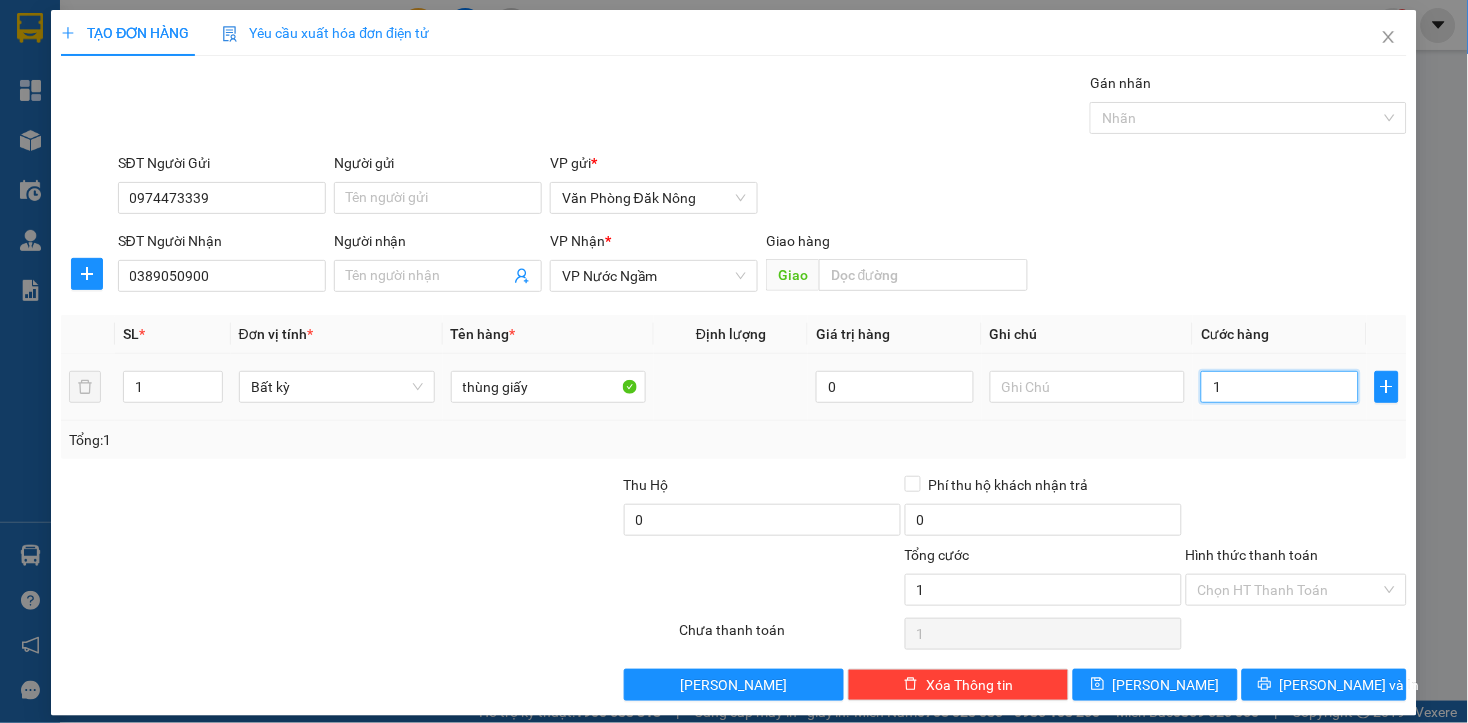 type on "10" 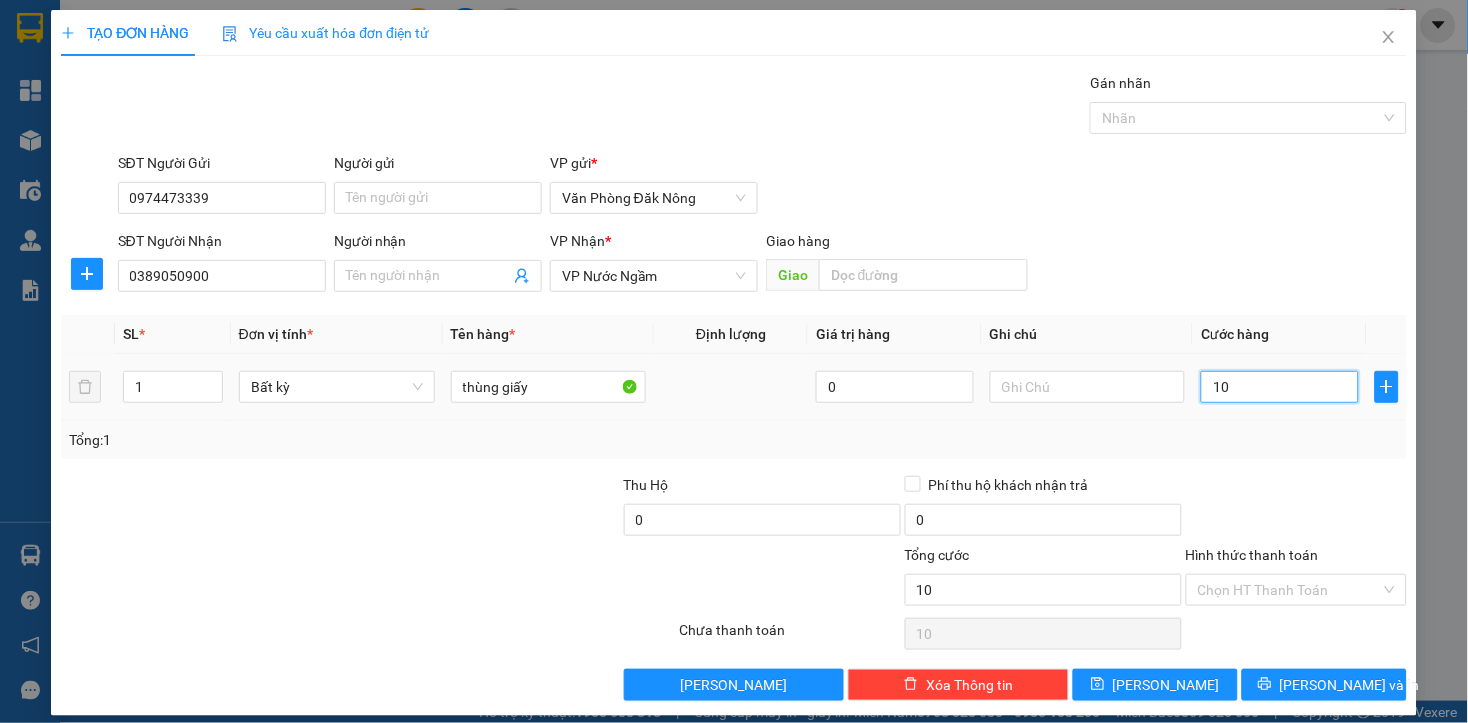 type on "100" 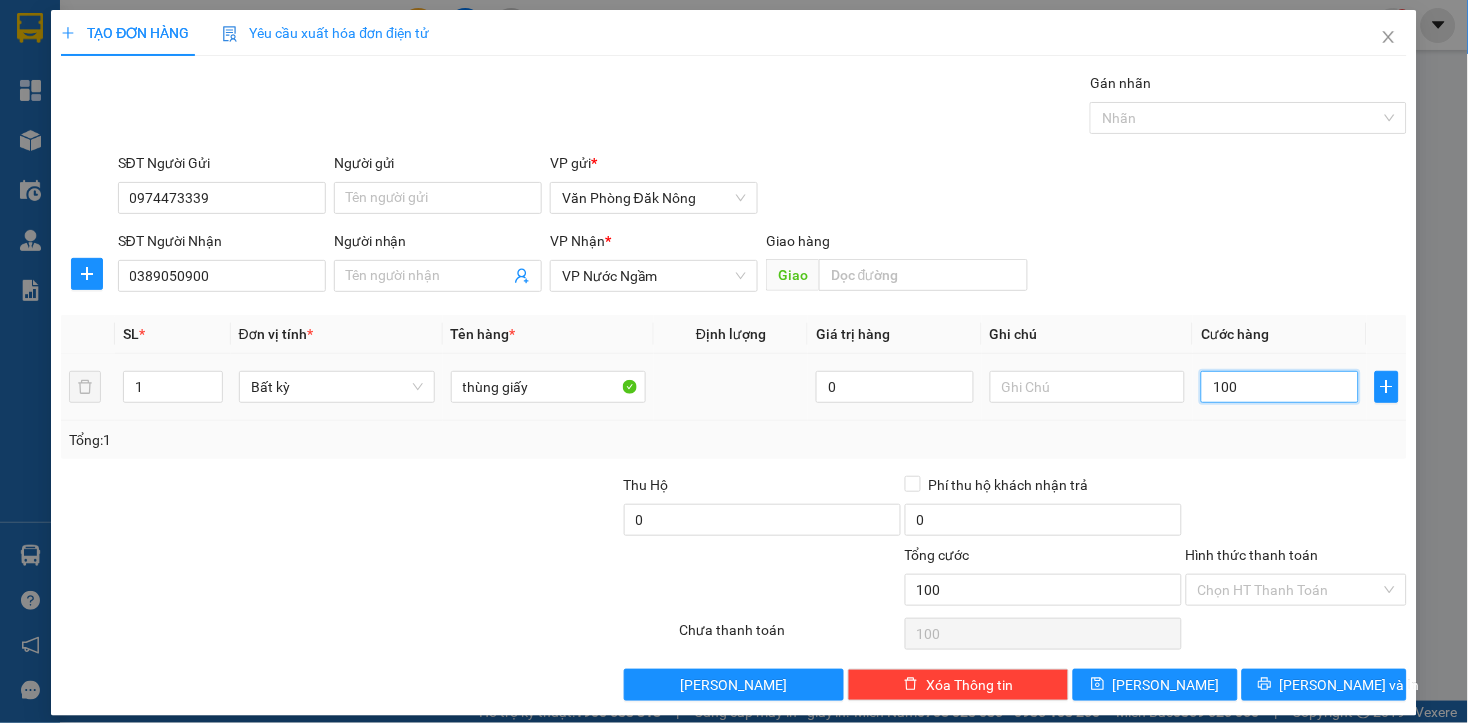 type on "1.000" 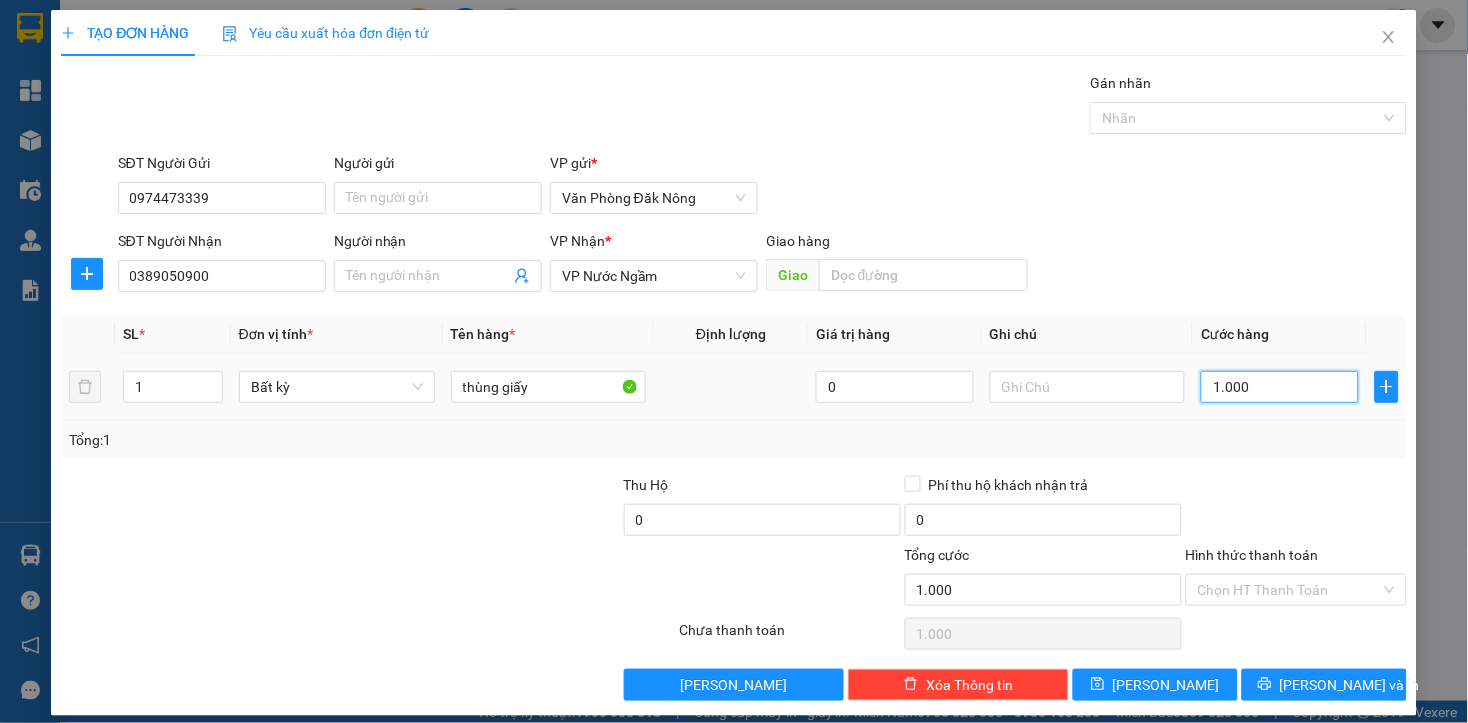 type on "10.000" 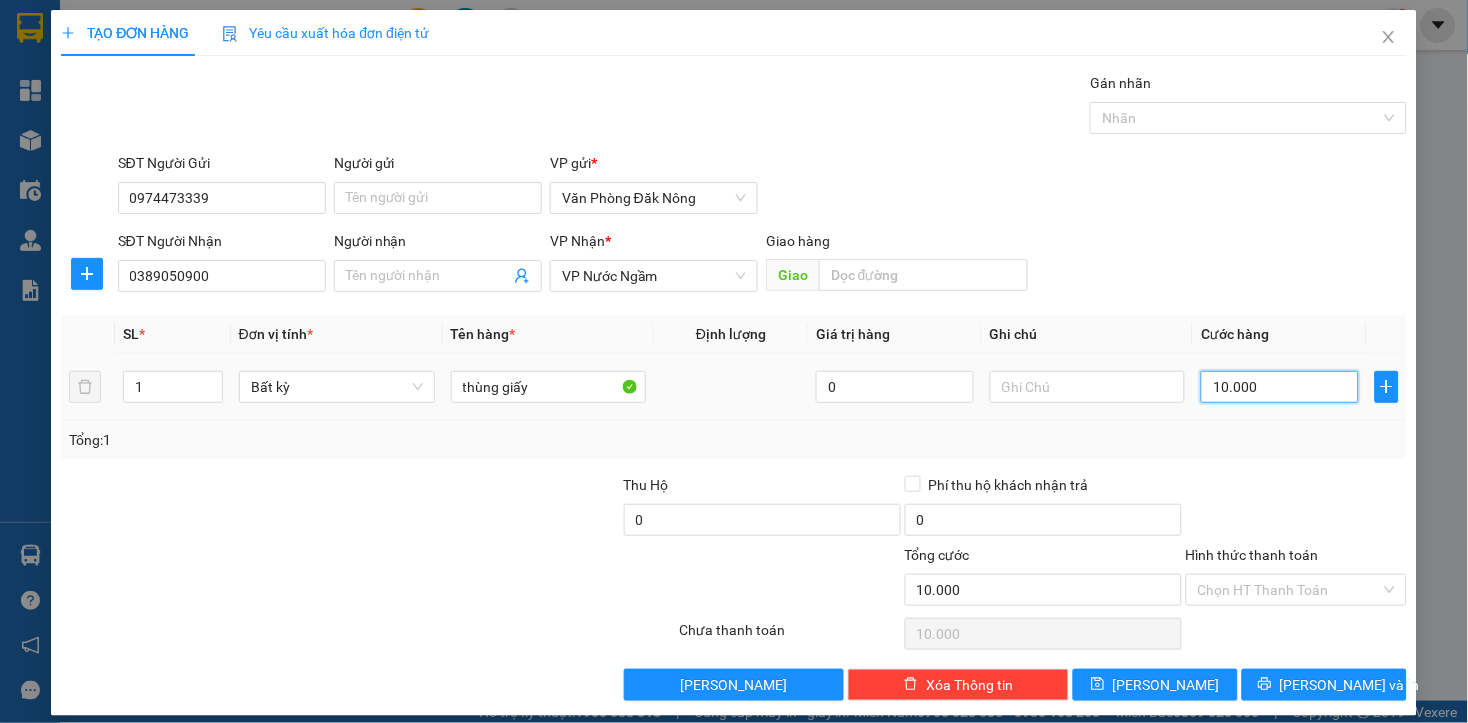 type on "100.000" 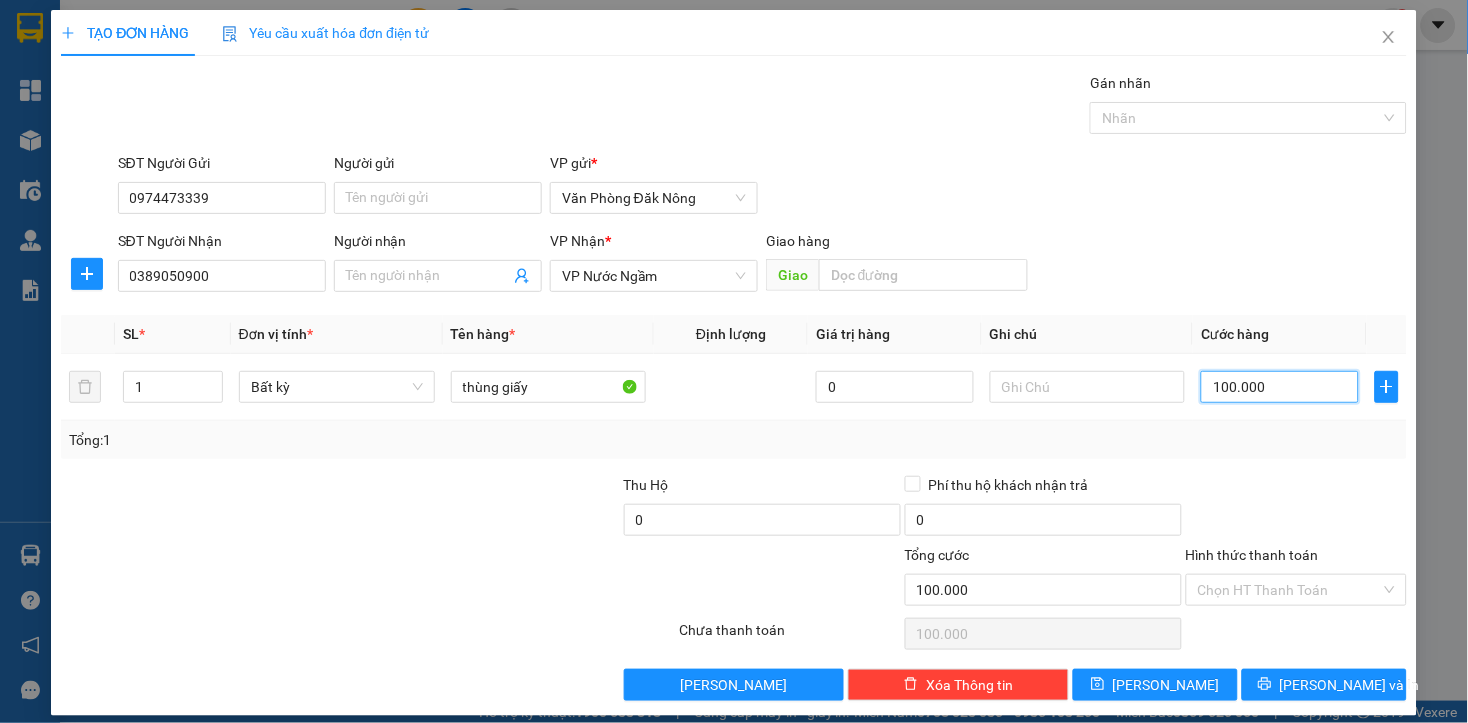 type on "100.000" 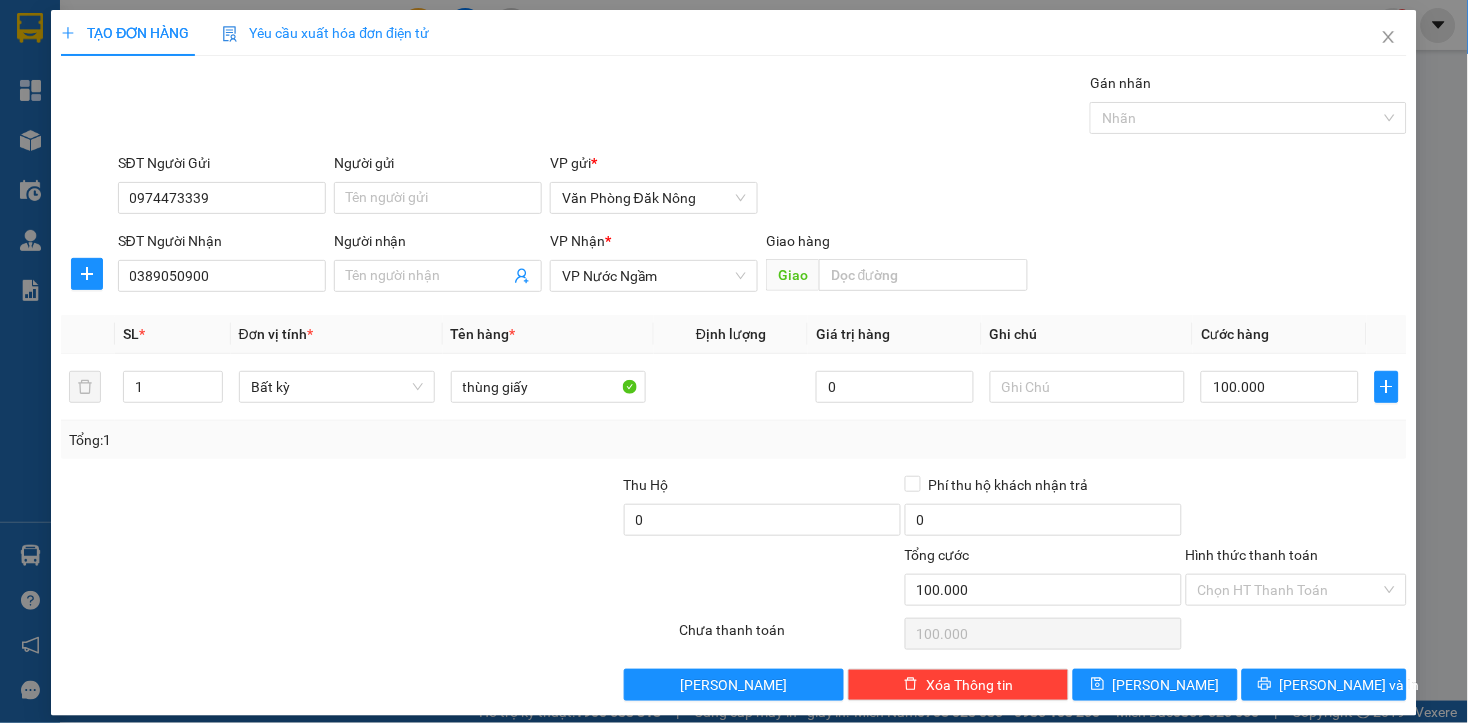 click on "Hình thức thanh toán" at bounding box center [1289, 590] 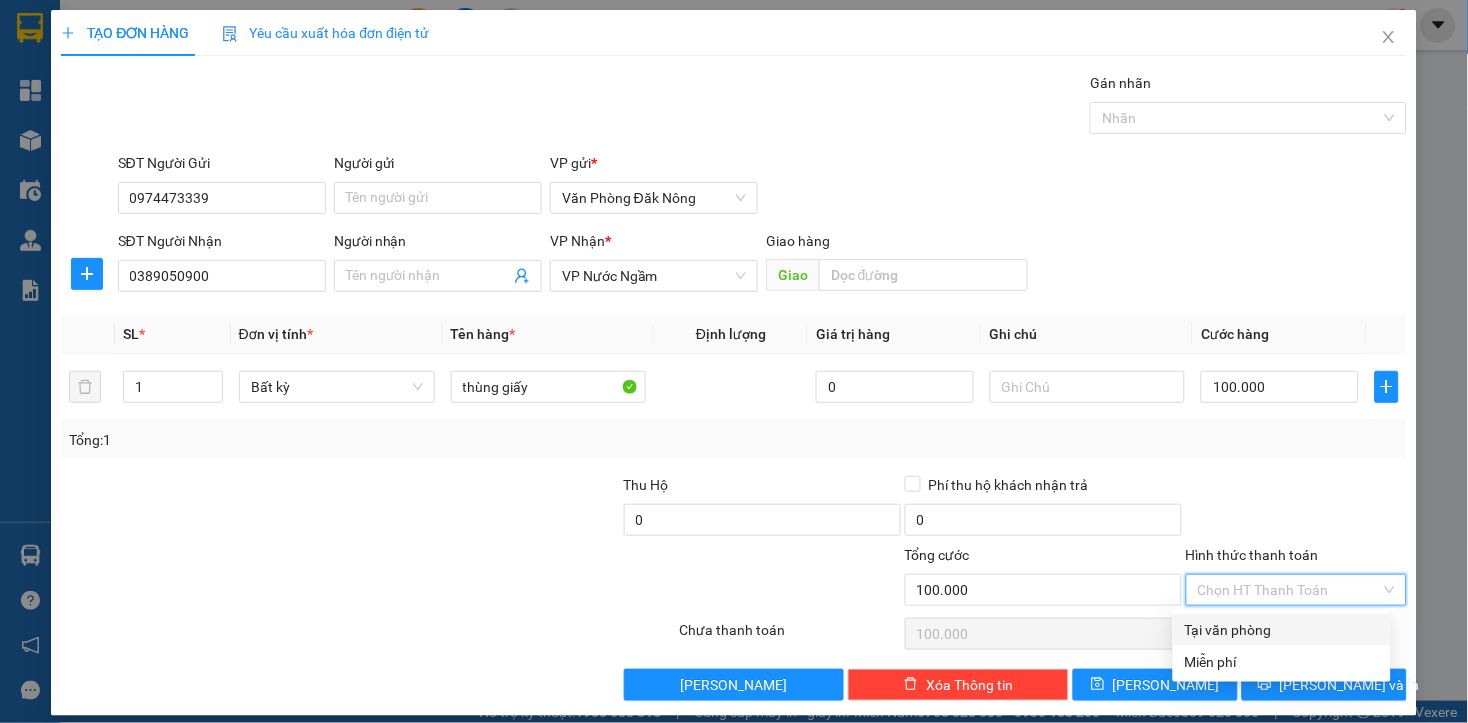 drag, startPoint x: 1281, startPoint y: 626, endPoint x: 1328, endPoint y: 663, distance: 59.816387 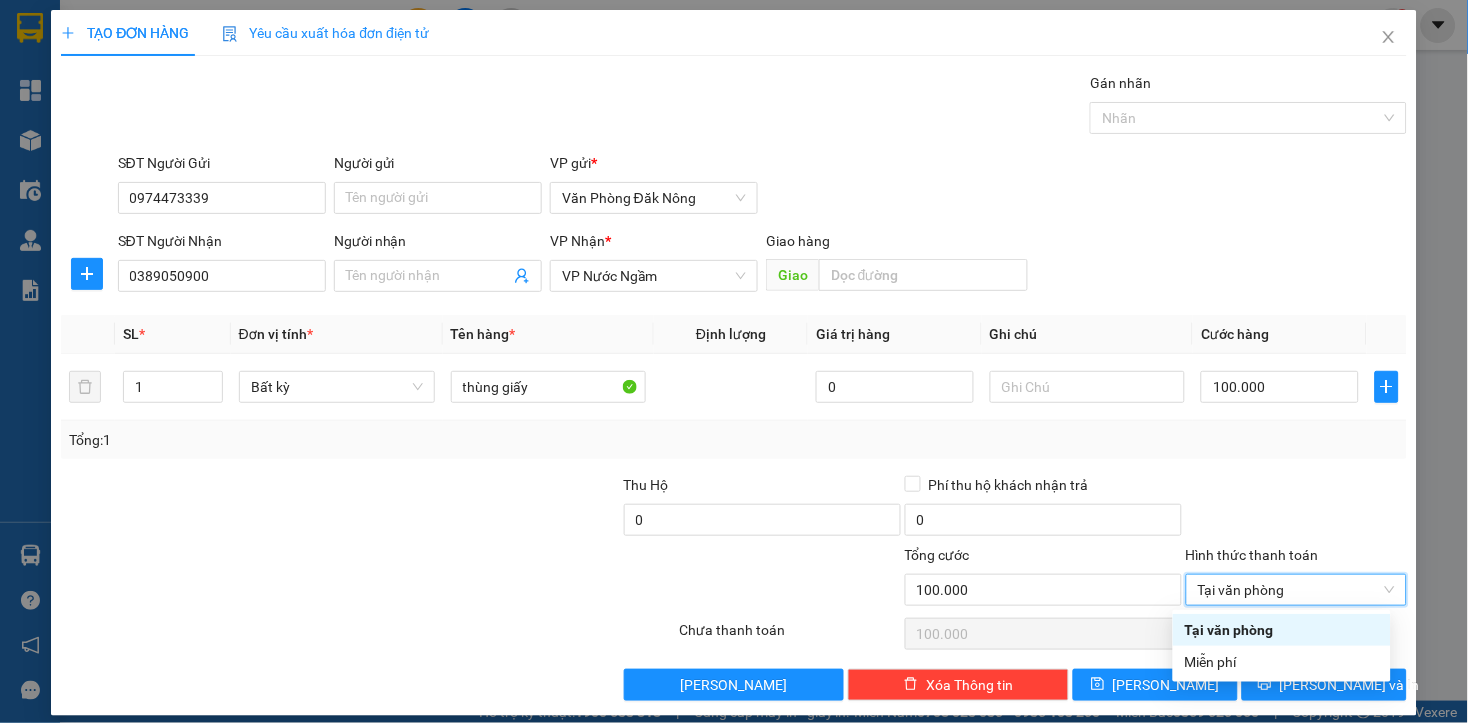type on "0" 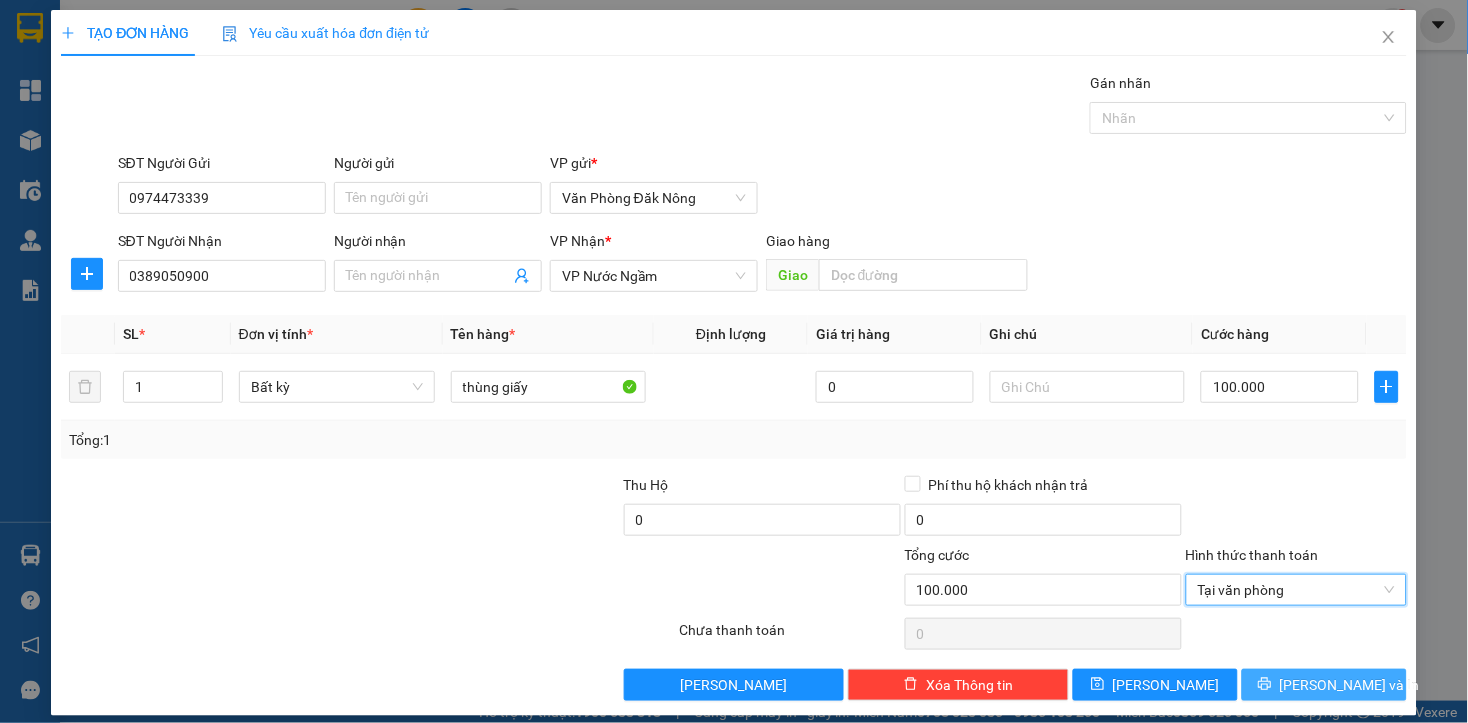drag, startPoint x: 1324, startPoint y: 690, endPoint x: 1310, endPoint y: 670, distance: 24.41311 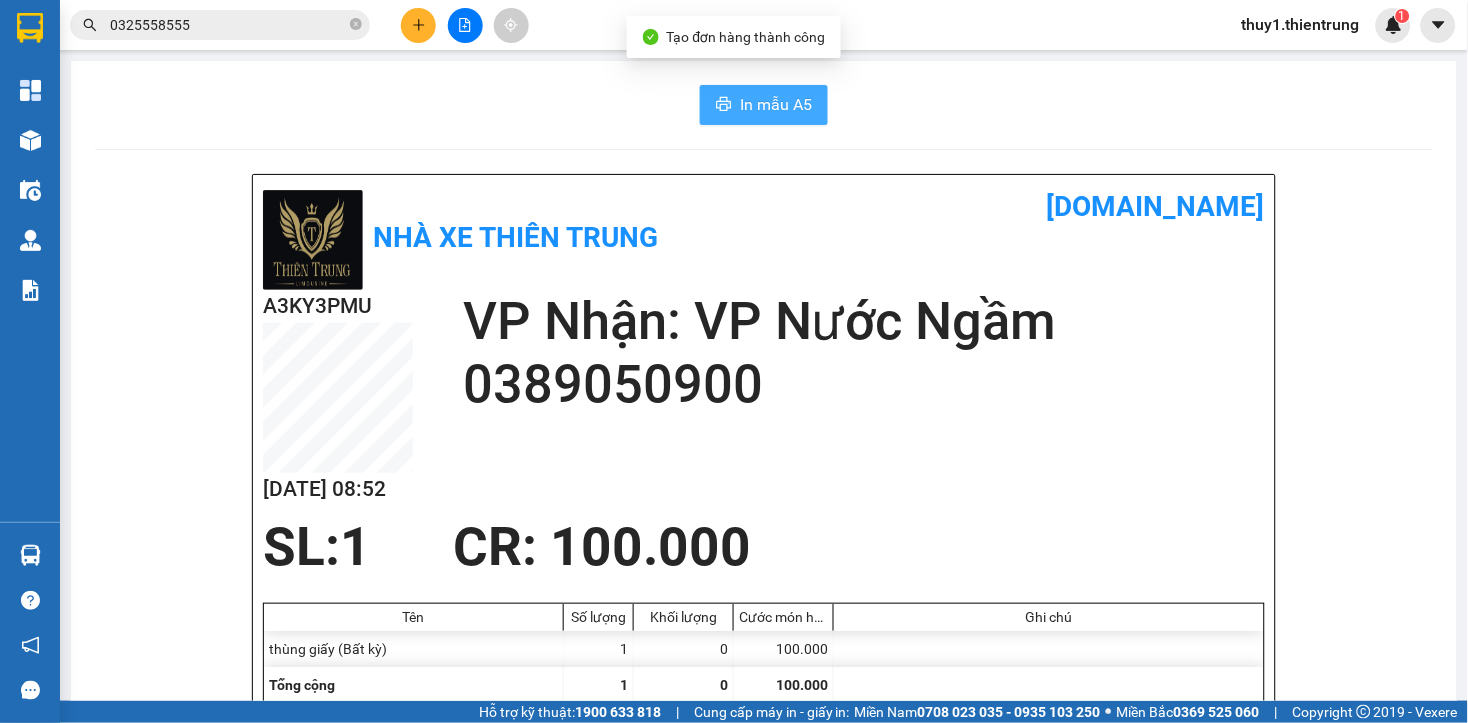 drag, startPoint x: 796, startPoint y: 111, endPoint x: 1147, endPoint y: 290, distance: 394.00763 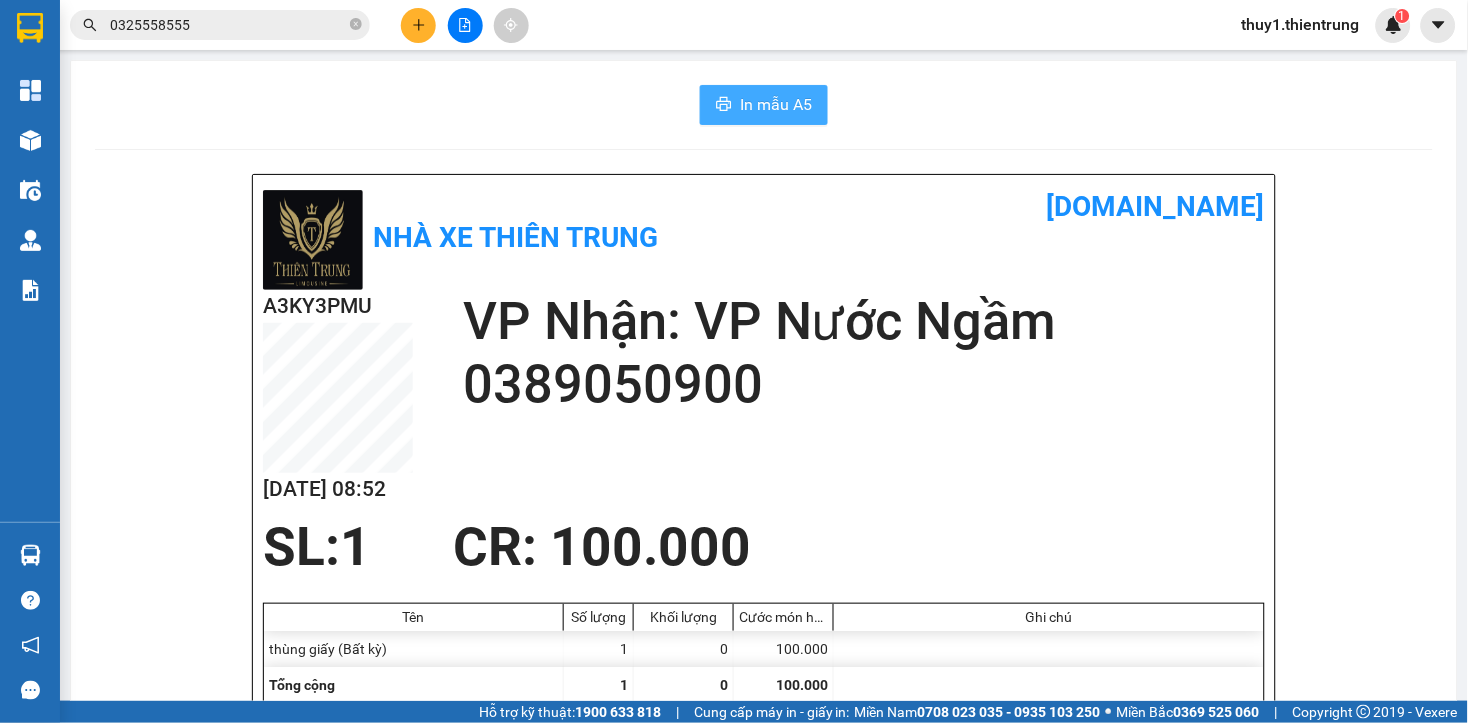 click on "In mẫu A5" at bounding box center (776, 104) 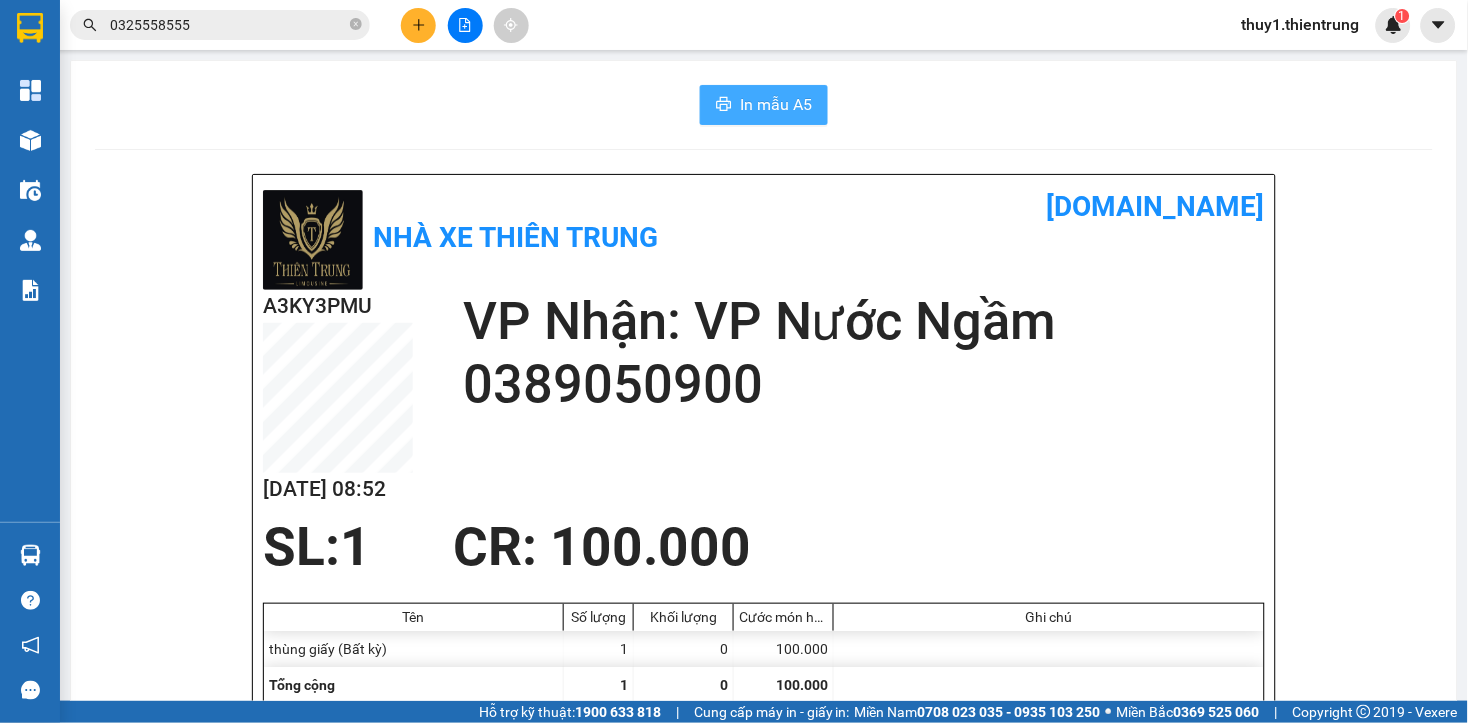scroll, scrollTop: 0, scrollLeft: 0, axis: both 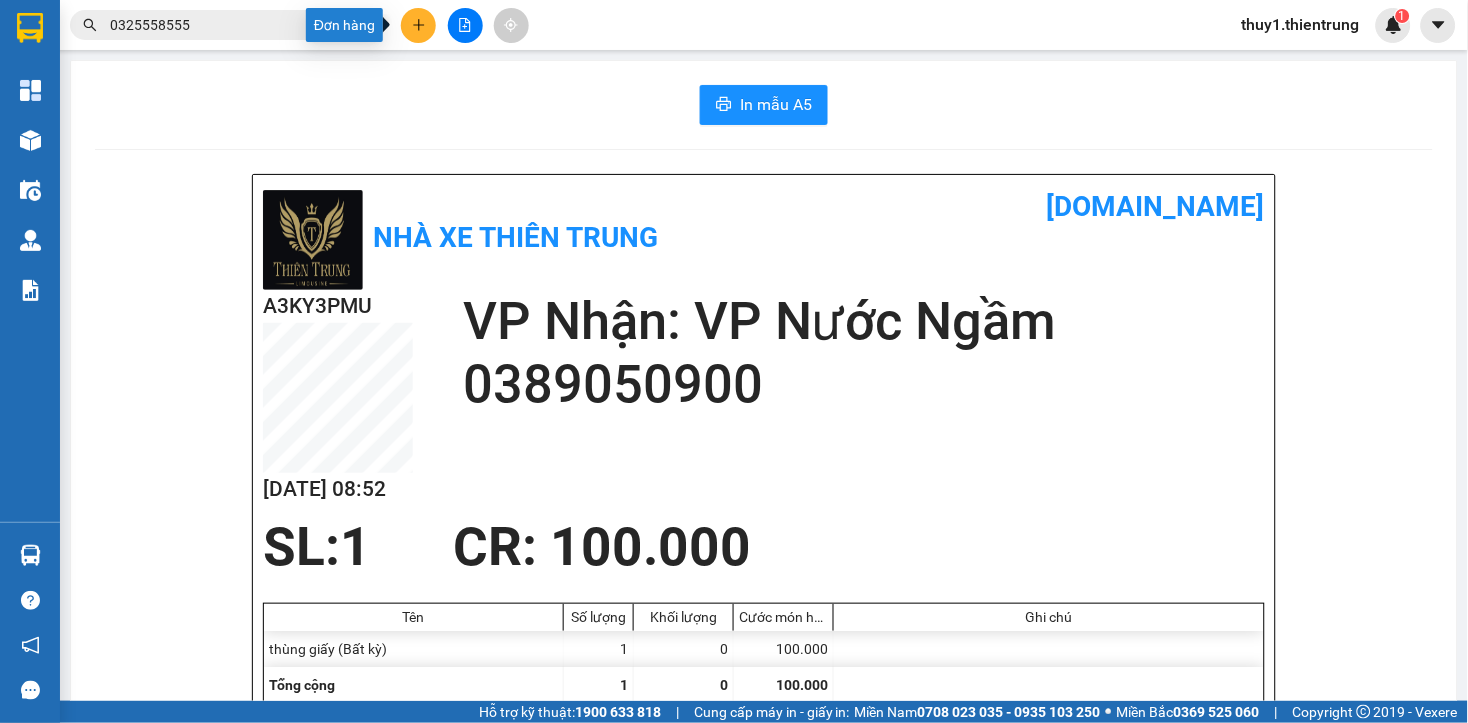 click at bounding box center (418, 25) 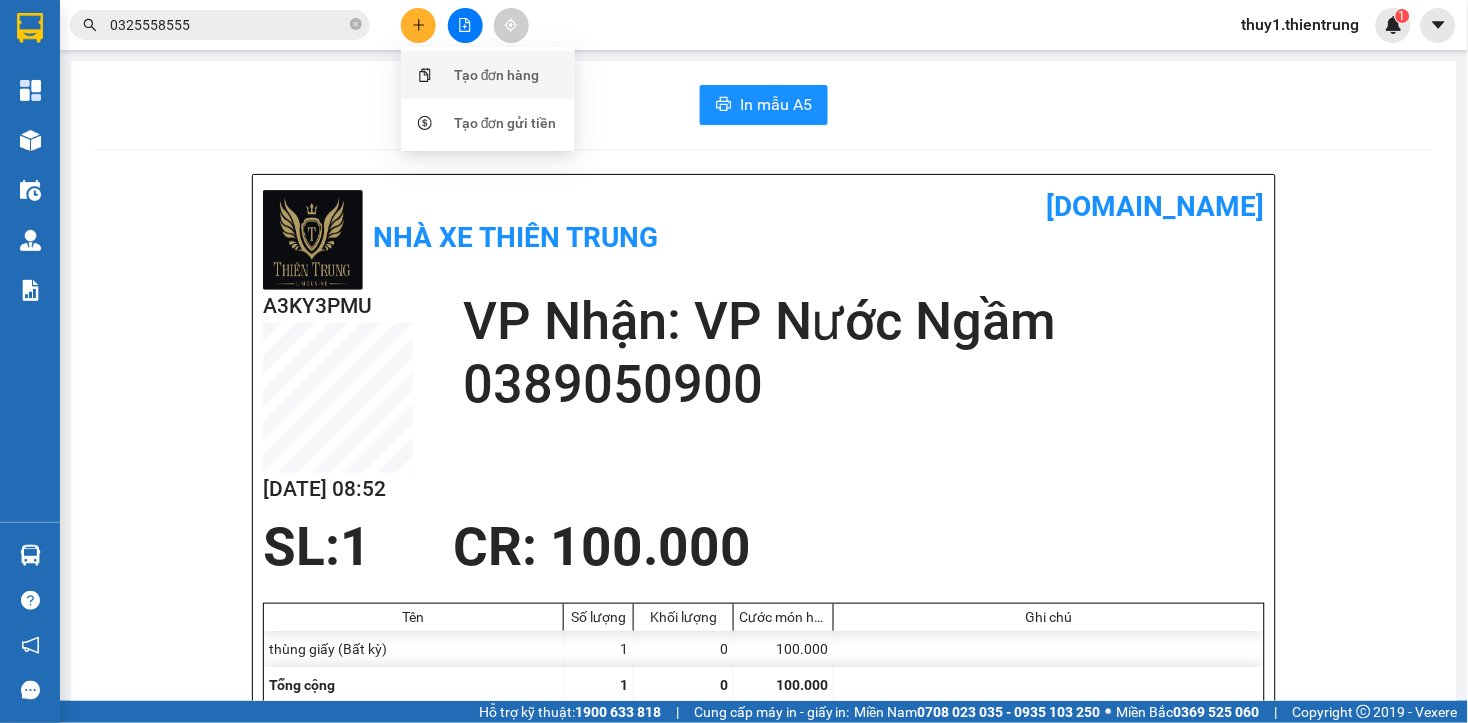 click on "Tạo đơn hàng" at bounding box center [497, 75] 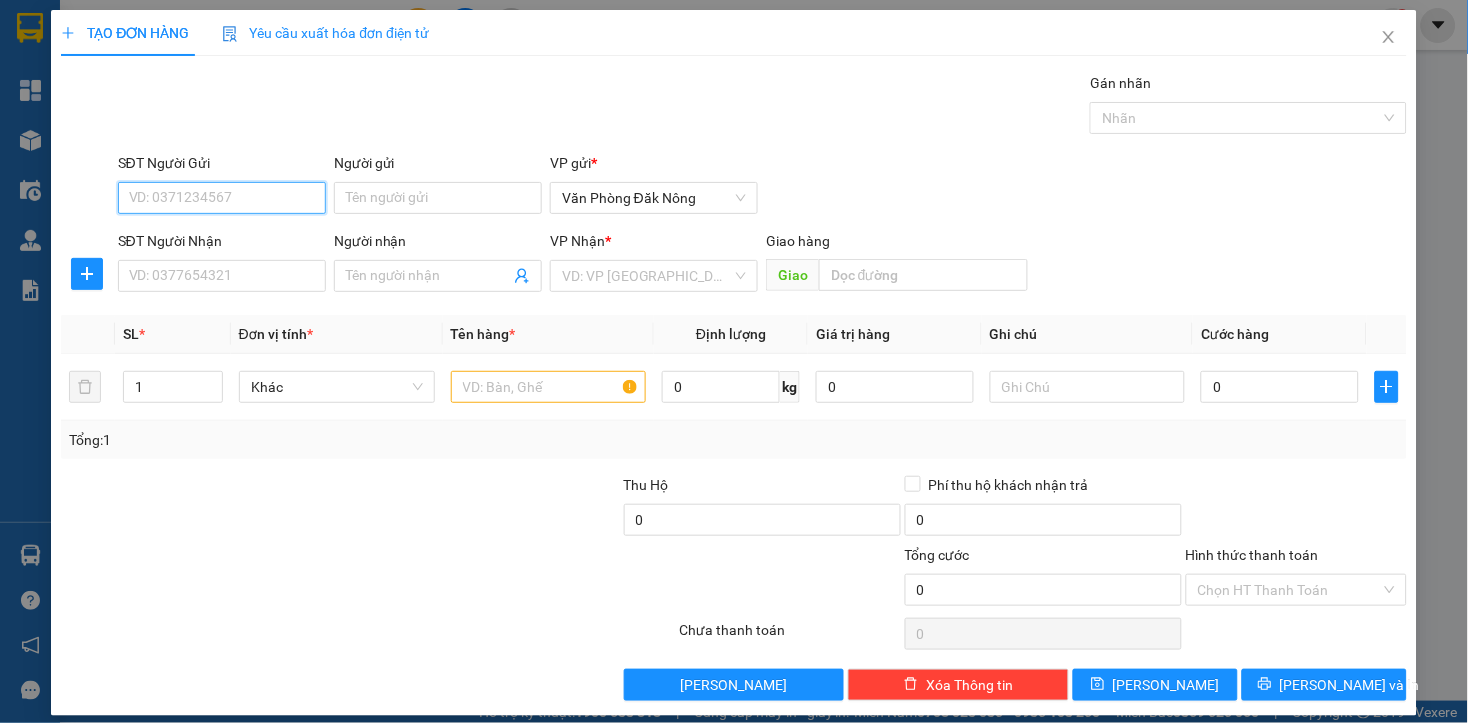 drag, startPoint x: 225, startPoint y: 206, endPoint x: 253, endPoint y: 184, distance: 35.608986 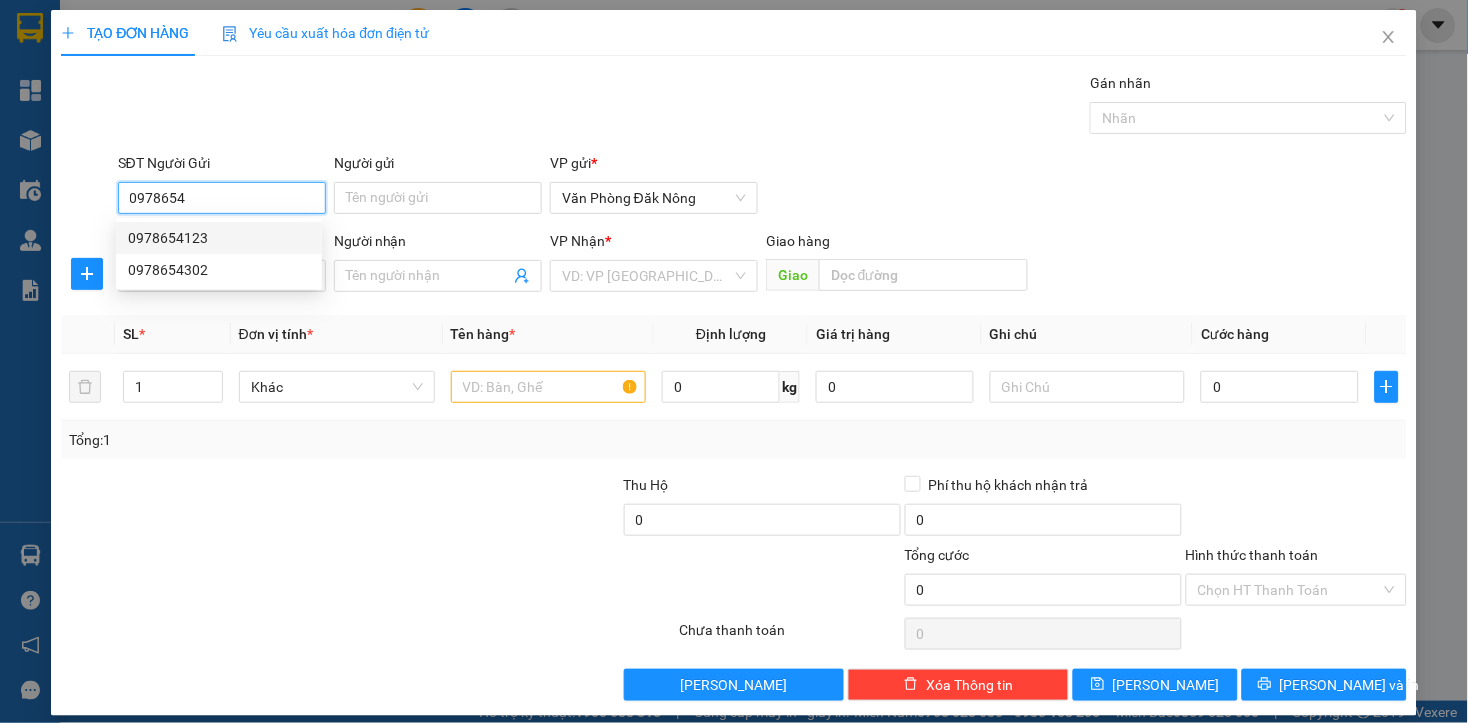 click on "0978654123" at bounding box center (219, 238) 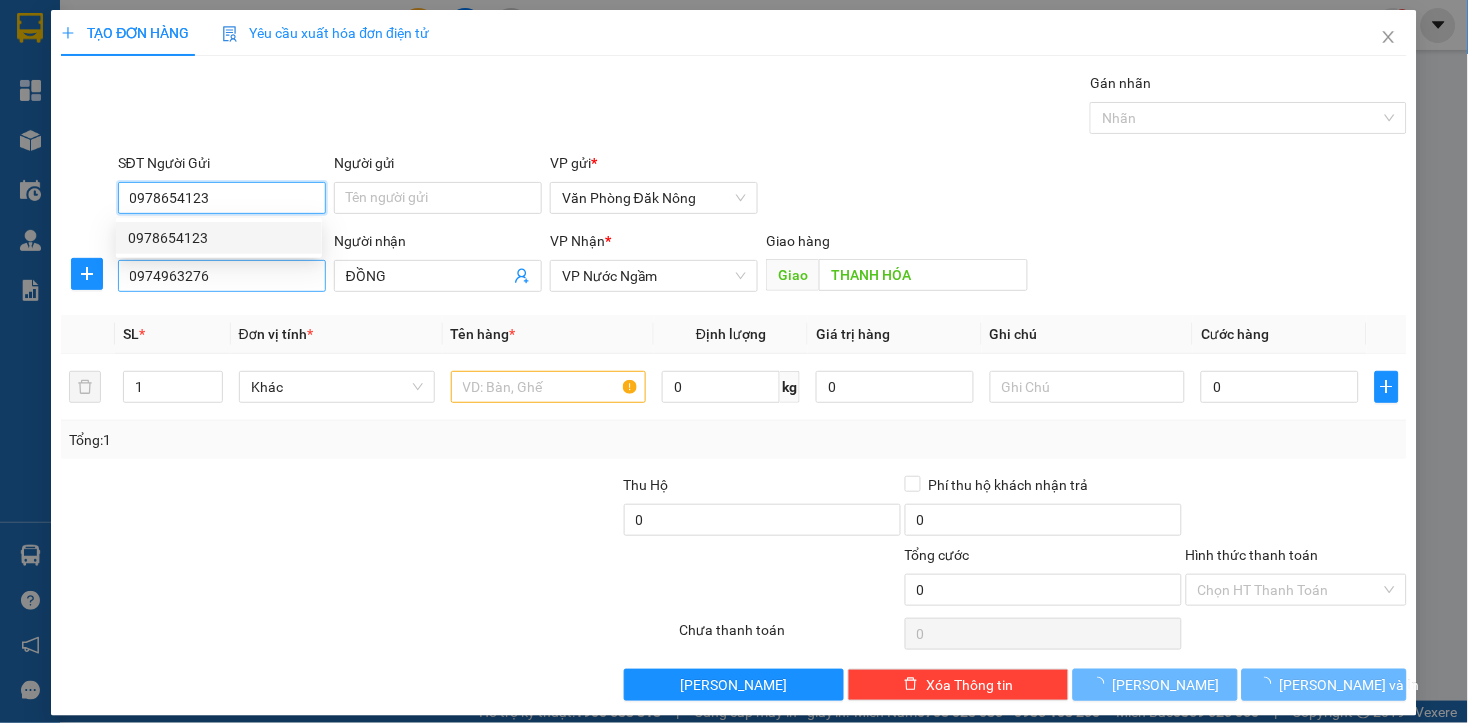 type on "150.000" 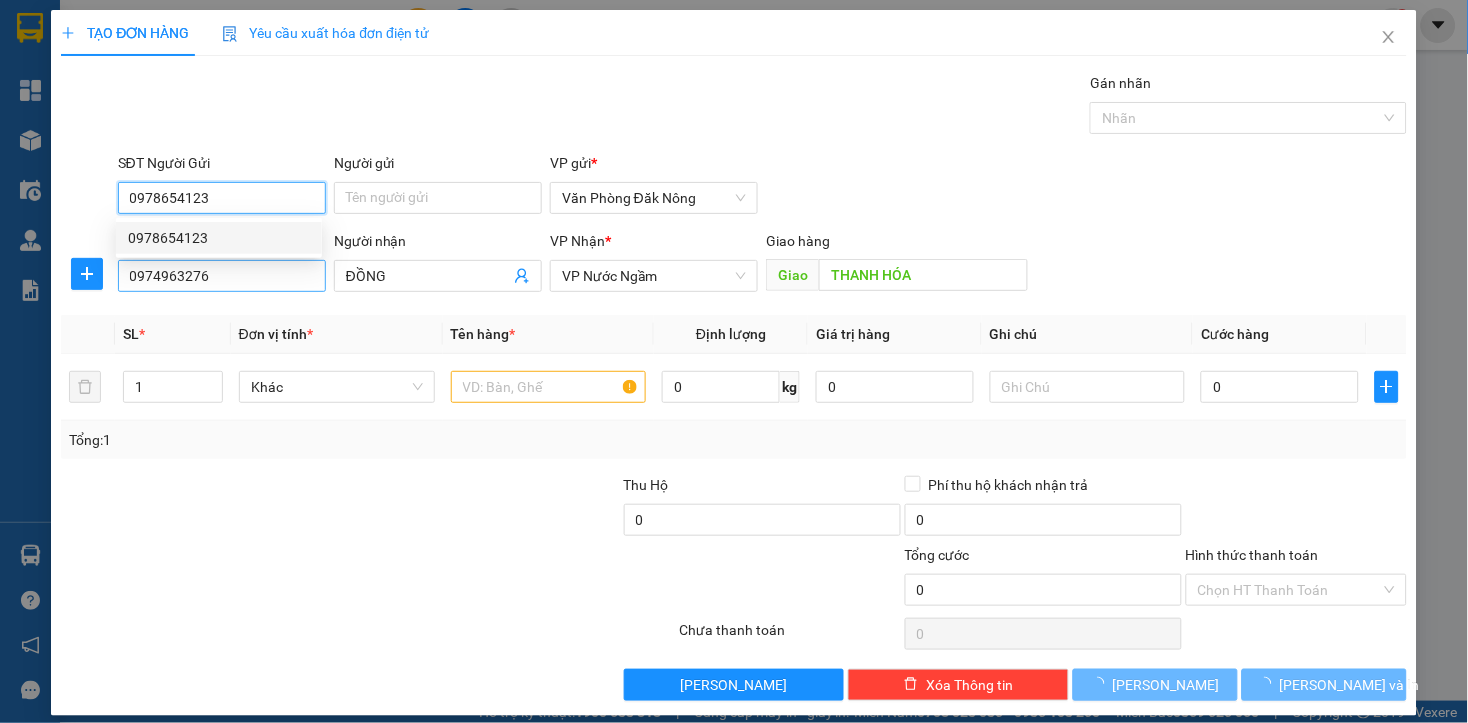 type on "150.000" 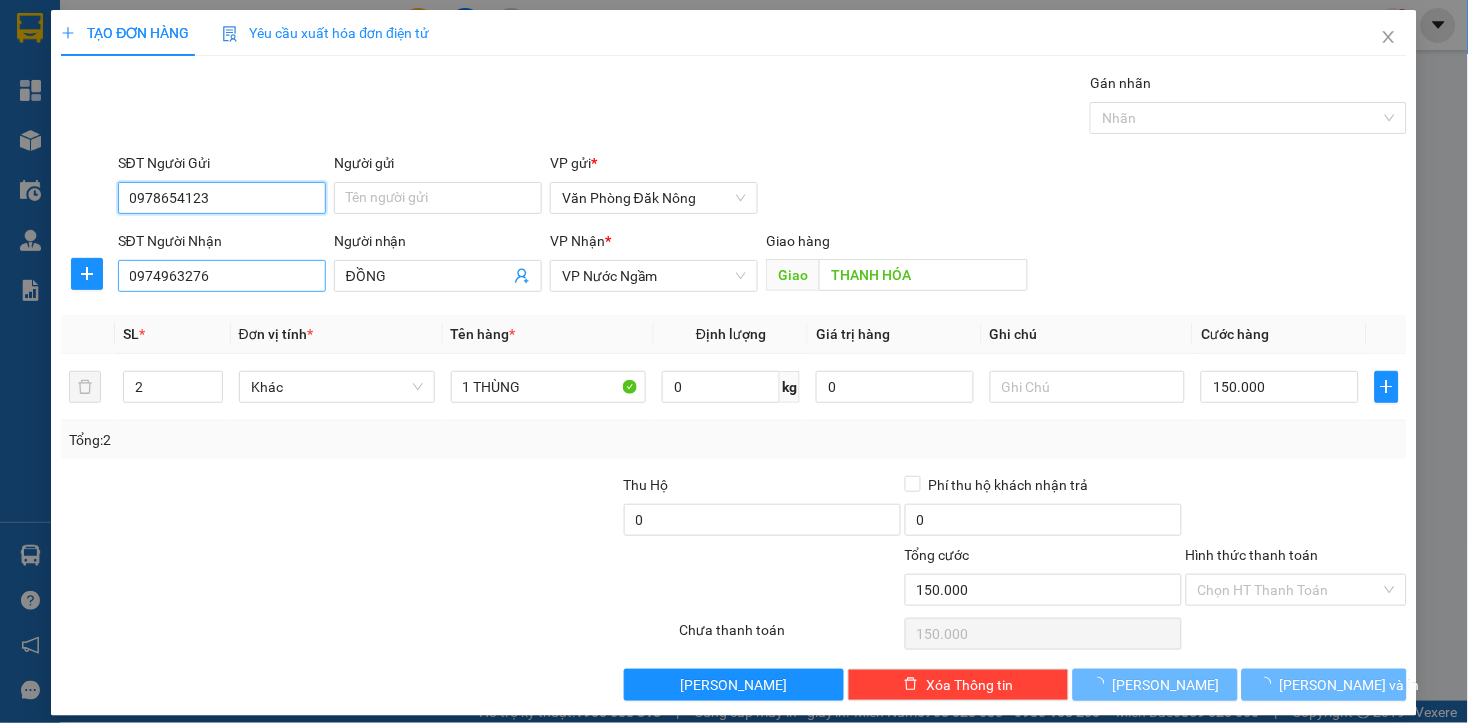type on "0978654123" 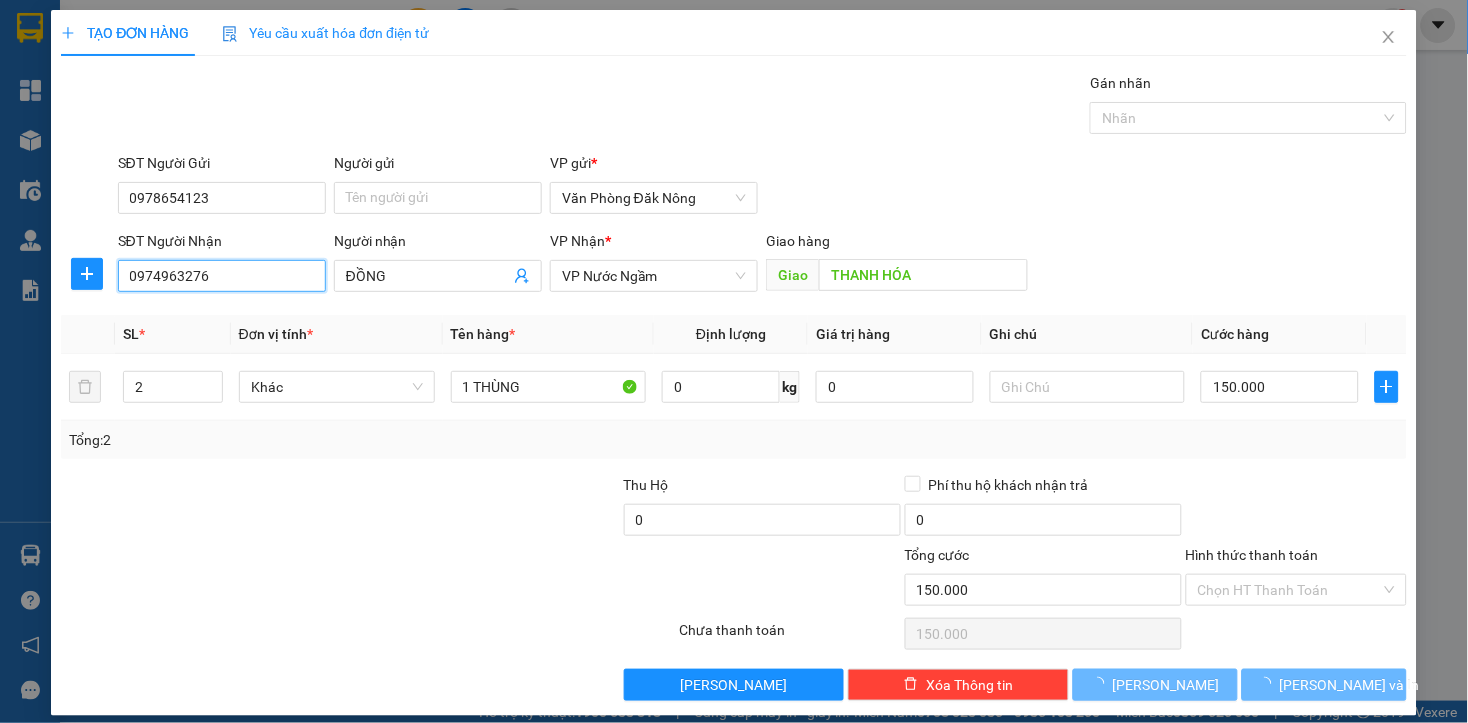 click on "0974963276" at bounding box center (222, 276) 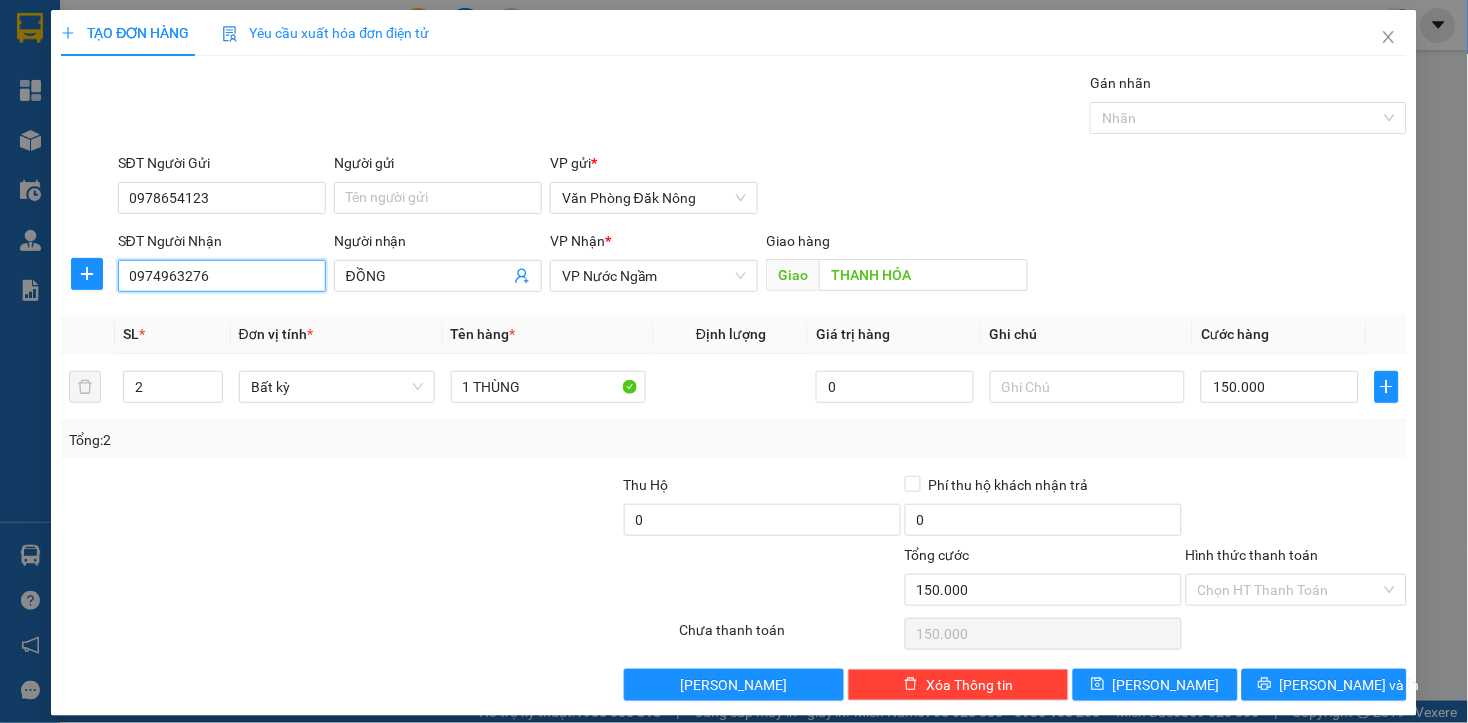 click on "0974963276" at bounding box center [222, 276] 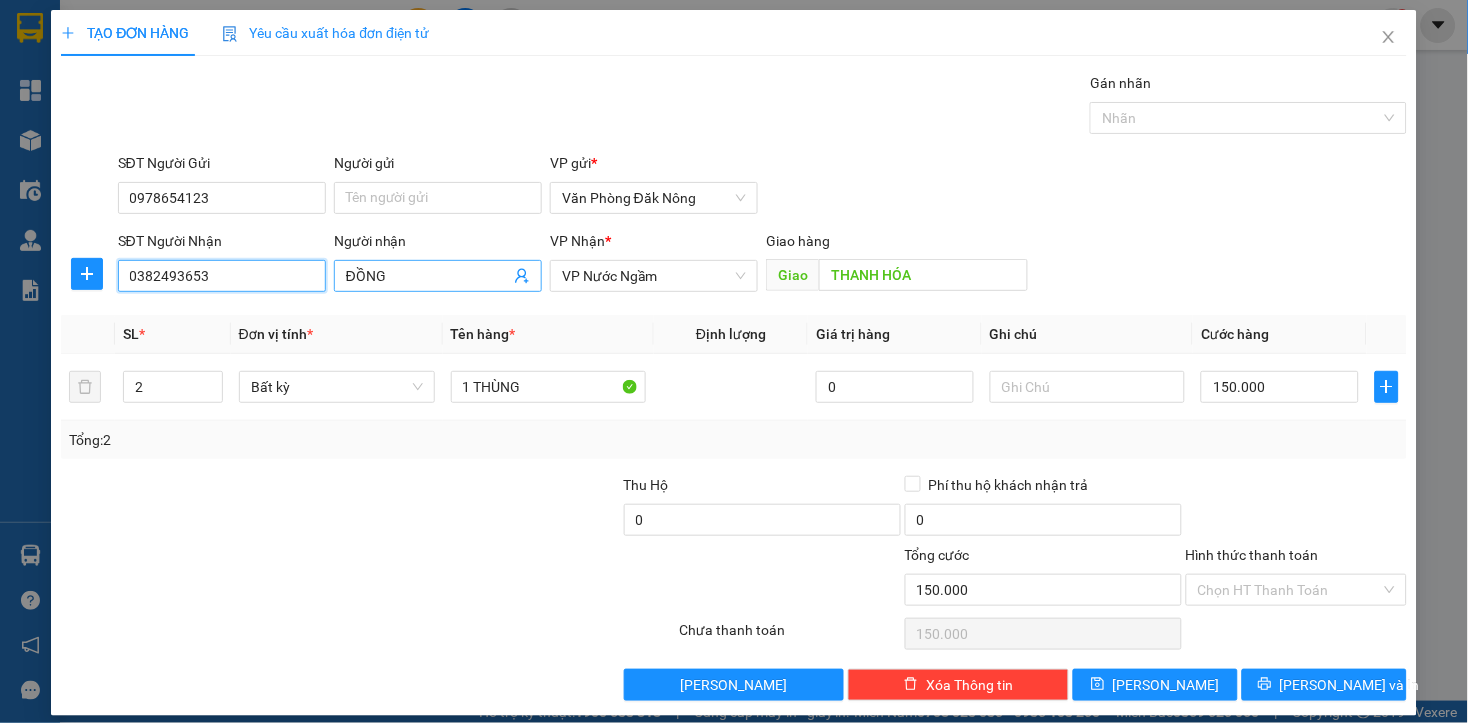 type on "0382493653" 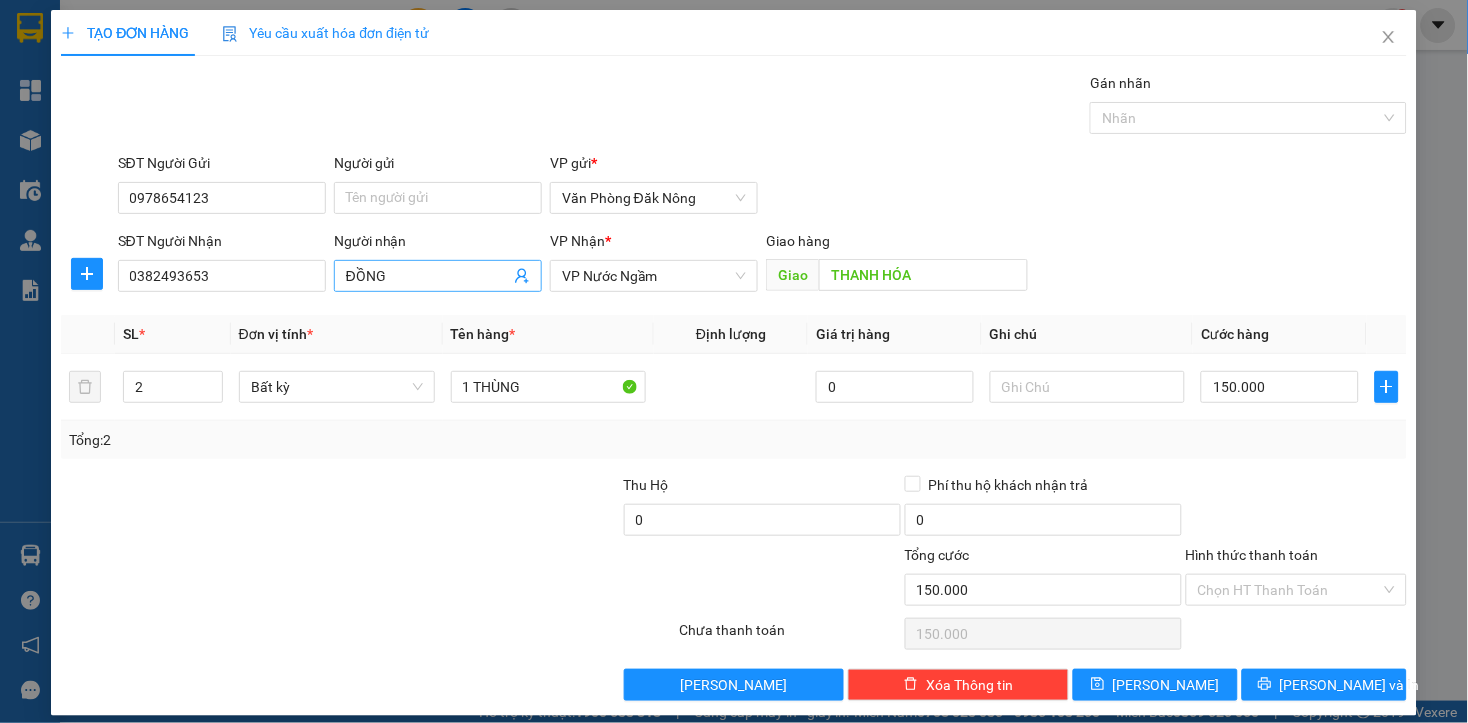 click on "ĐỒNG" at bounding box center [438, 276] 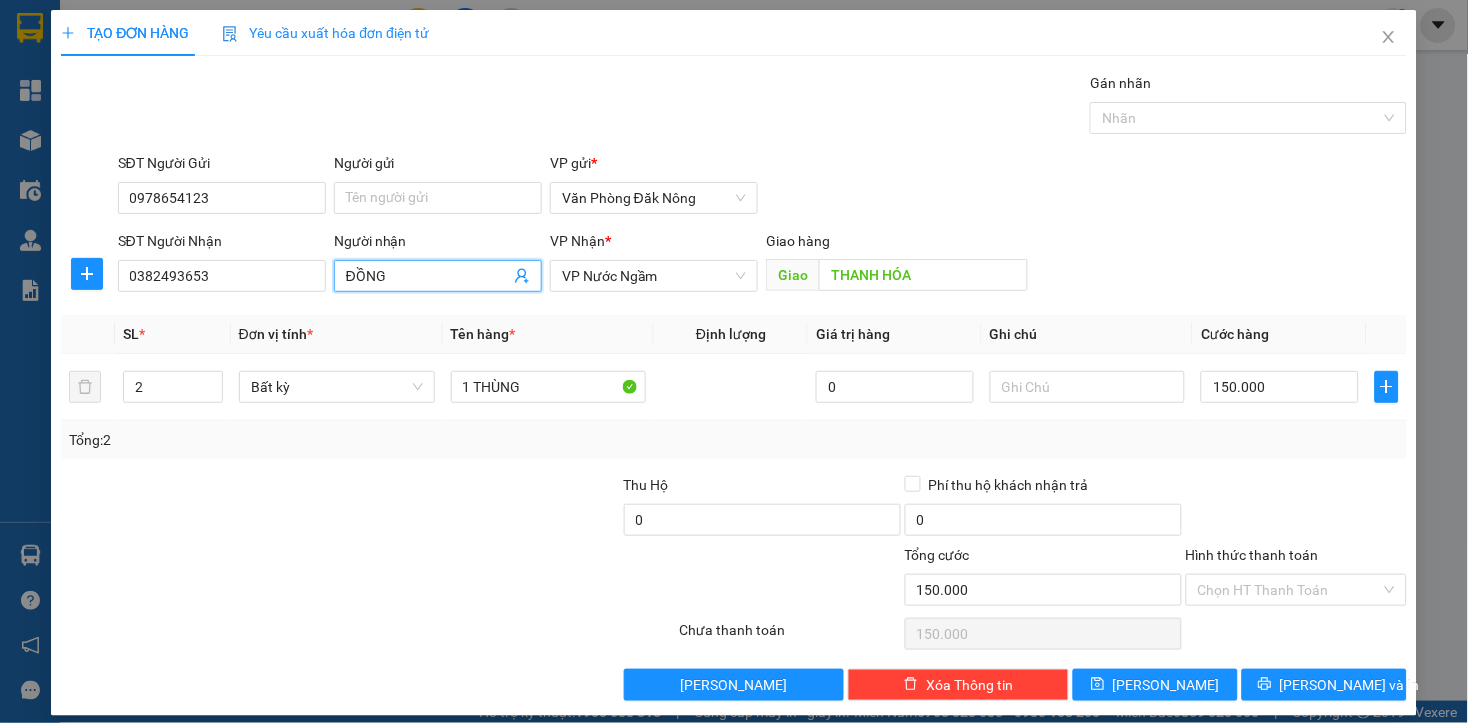 click on "ĐỒNG" at bounding box center (438, 276) 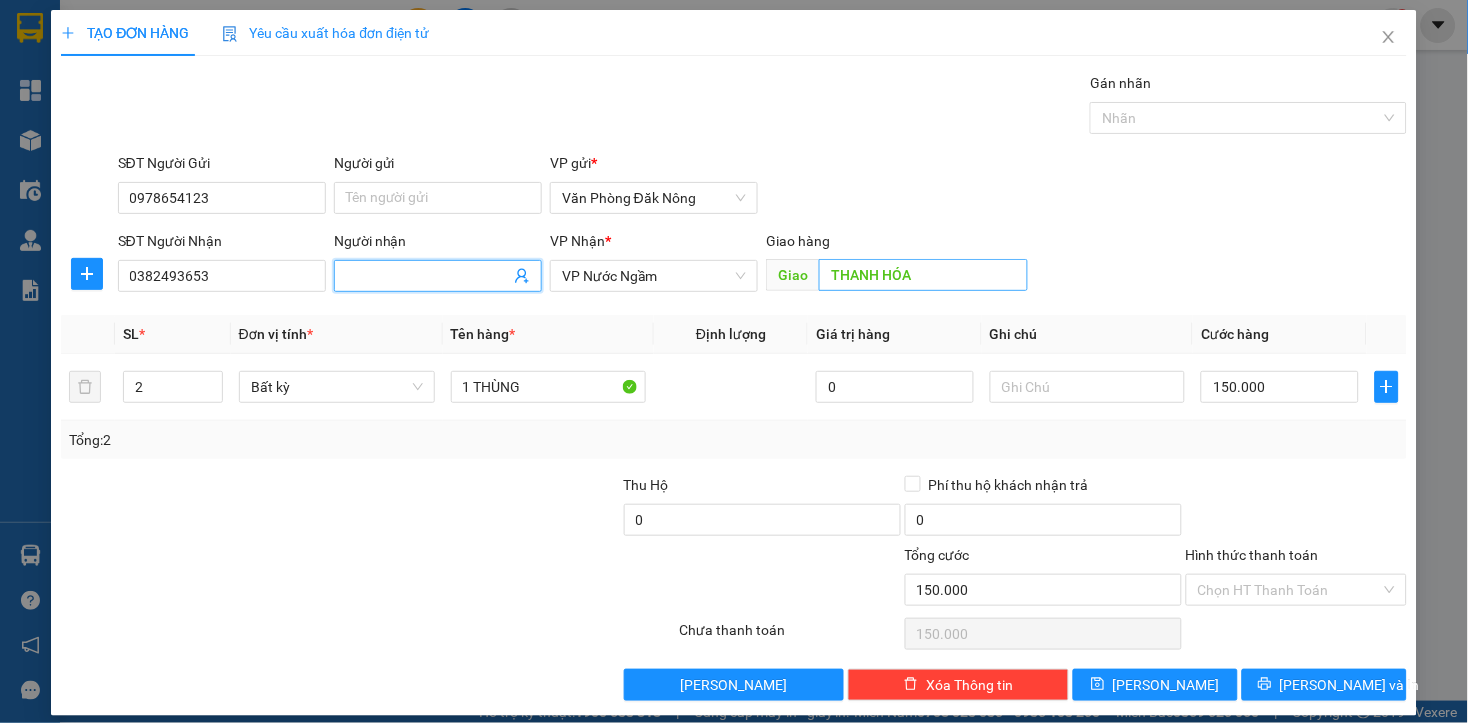 type 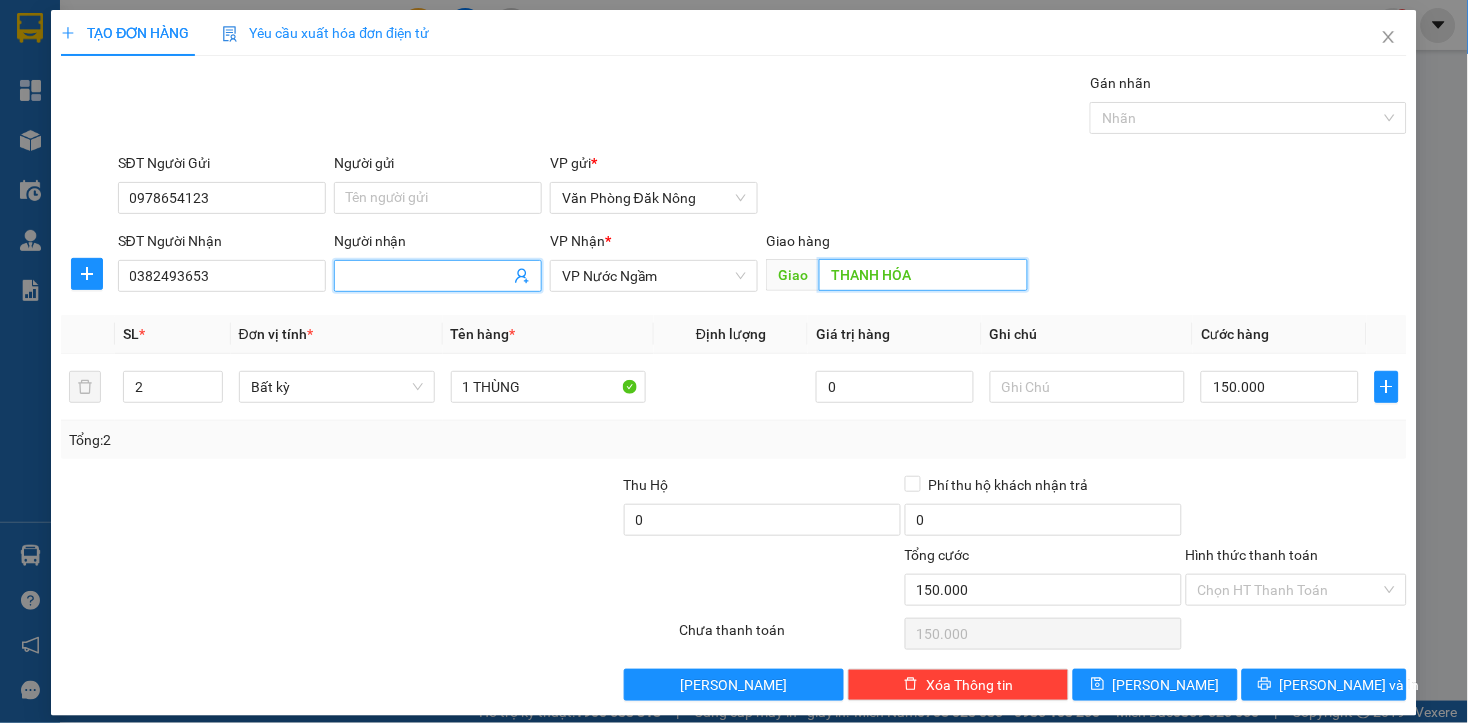 click on "THANH HÓA" at bounding box center (923, 275) 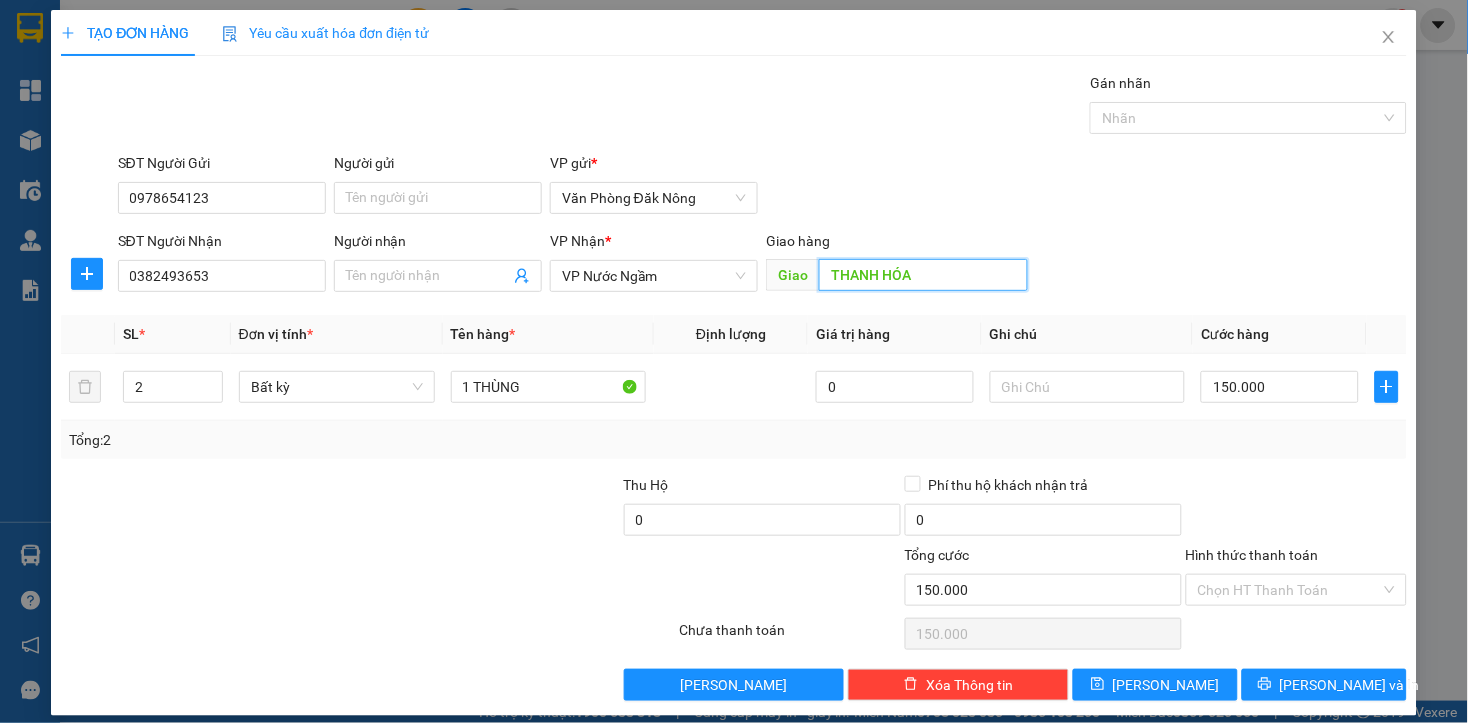 click on "THANH HÓA" at bounding box center [923, 275] 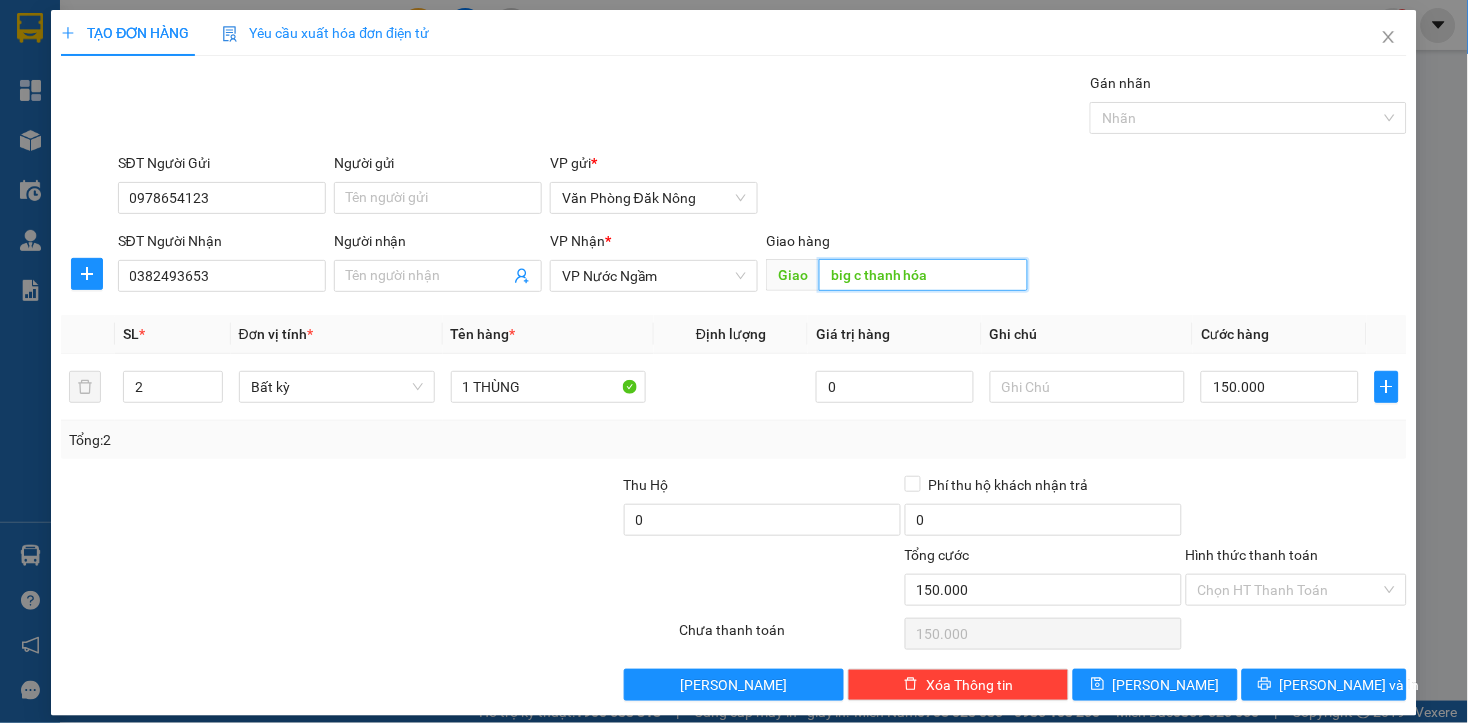 type on "big c thanh hóa" 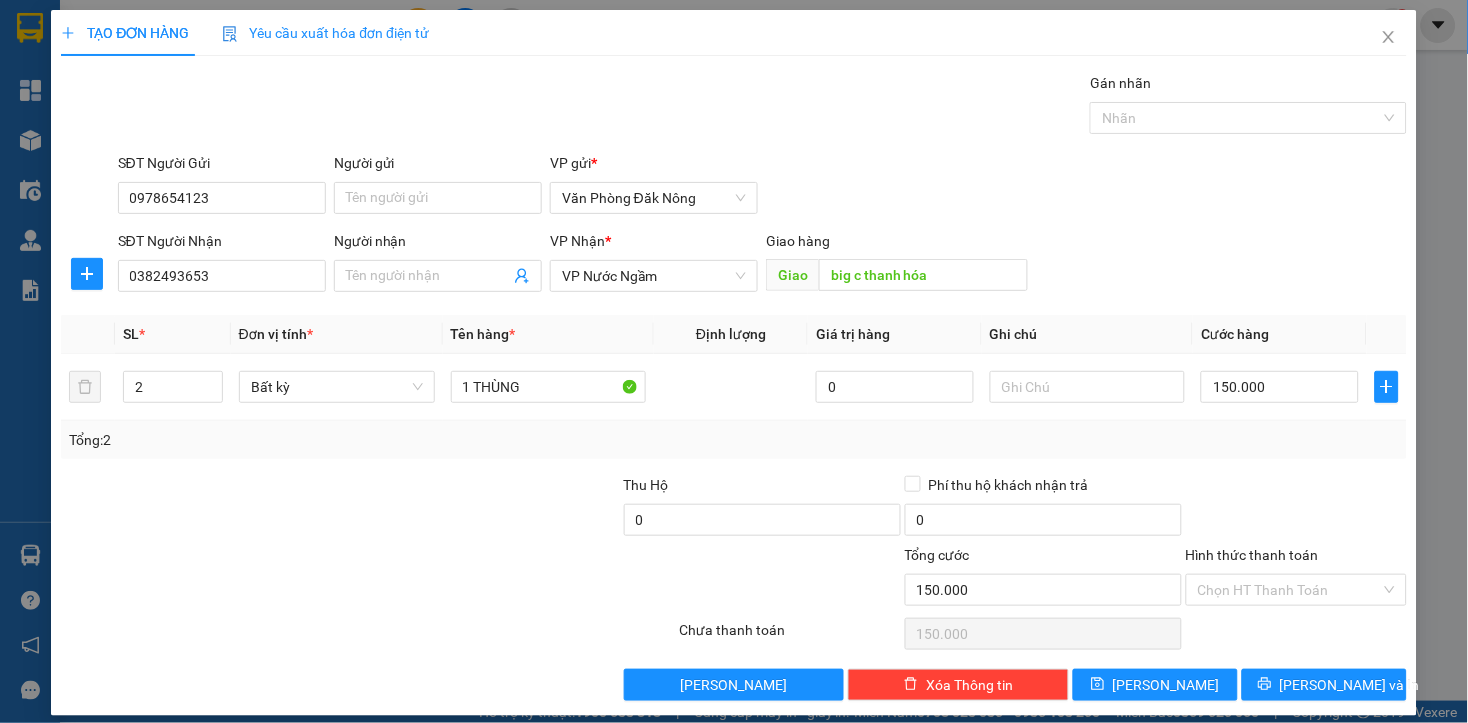 drag, startPoint x: 371, startPoint y: 523, endPoint x: 350, endPoint y: 455, distance: 71.168816 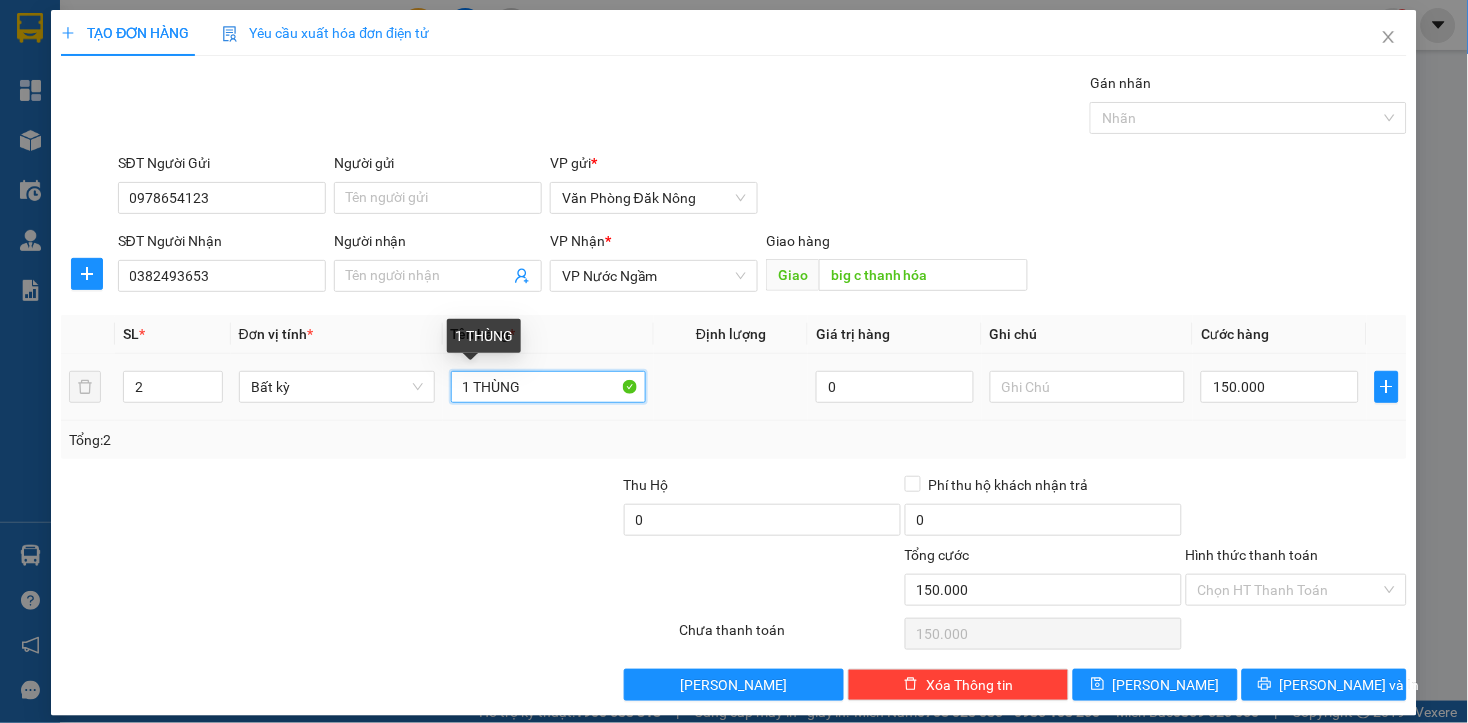 drag, startPoint x: 535, startPoint y: 393, endPoint x: 157, endPoint y: 484, distance: 388.79944 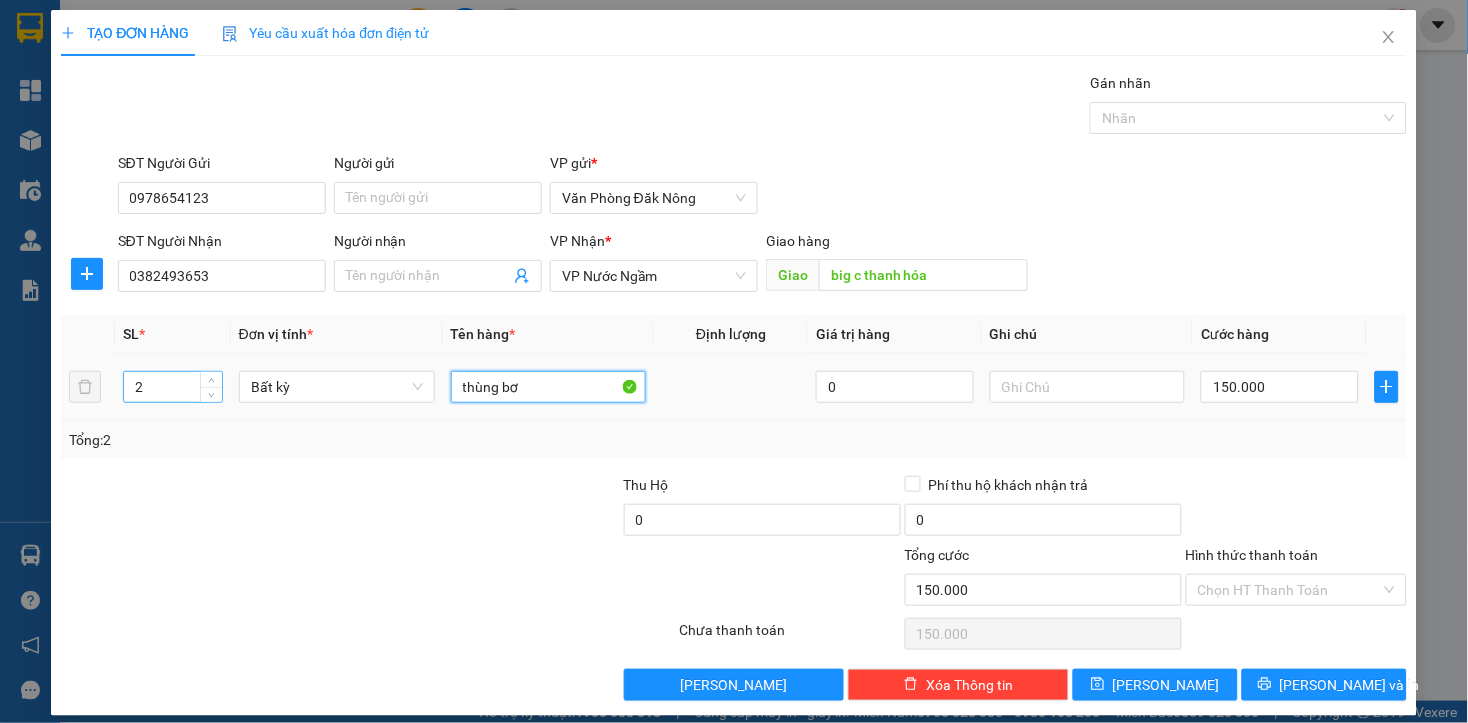 type on "thùng bơ" 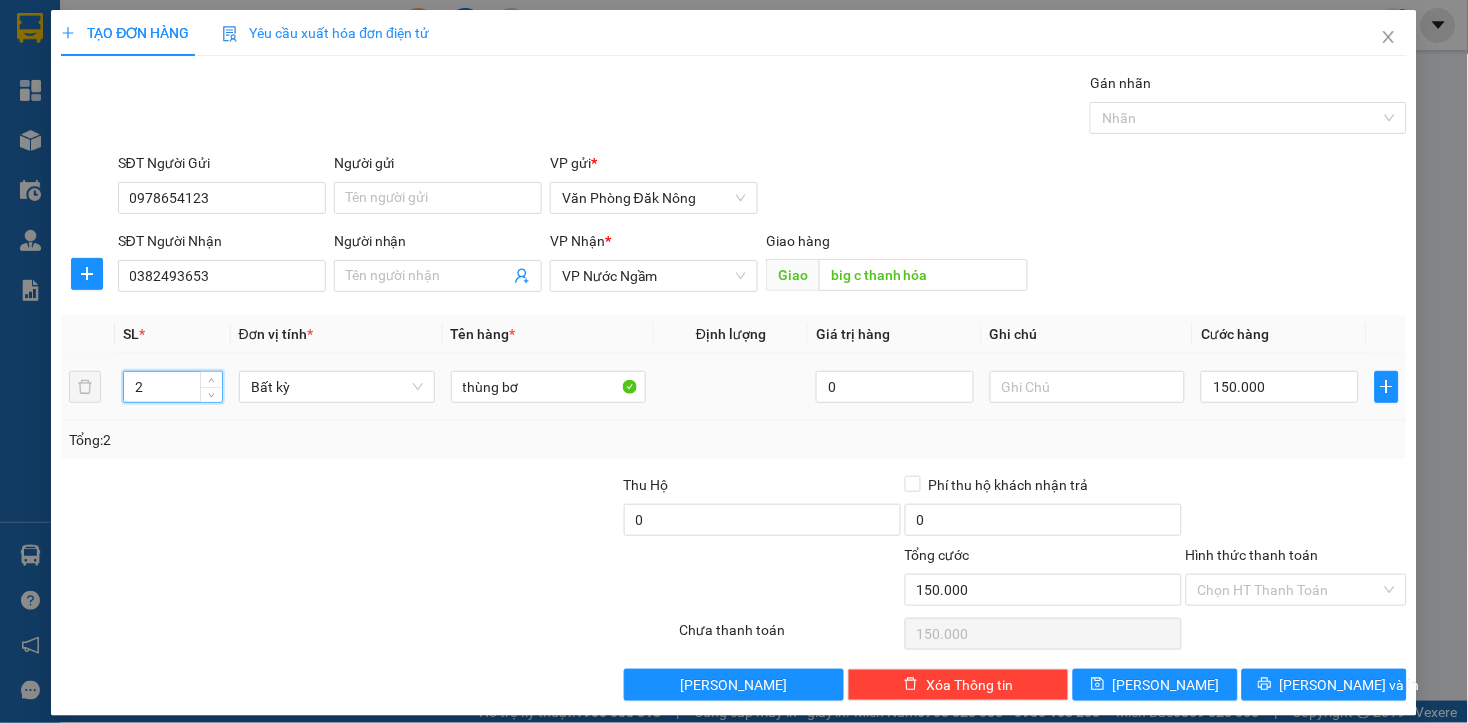 click on "2" at bounding box center (173, 387) 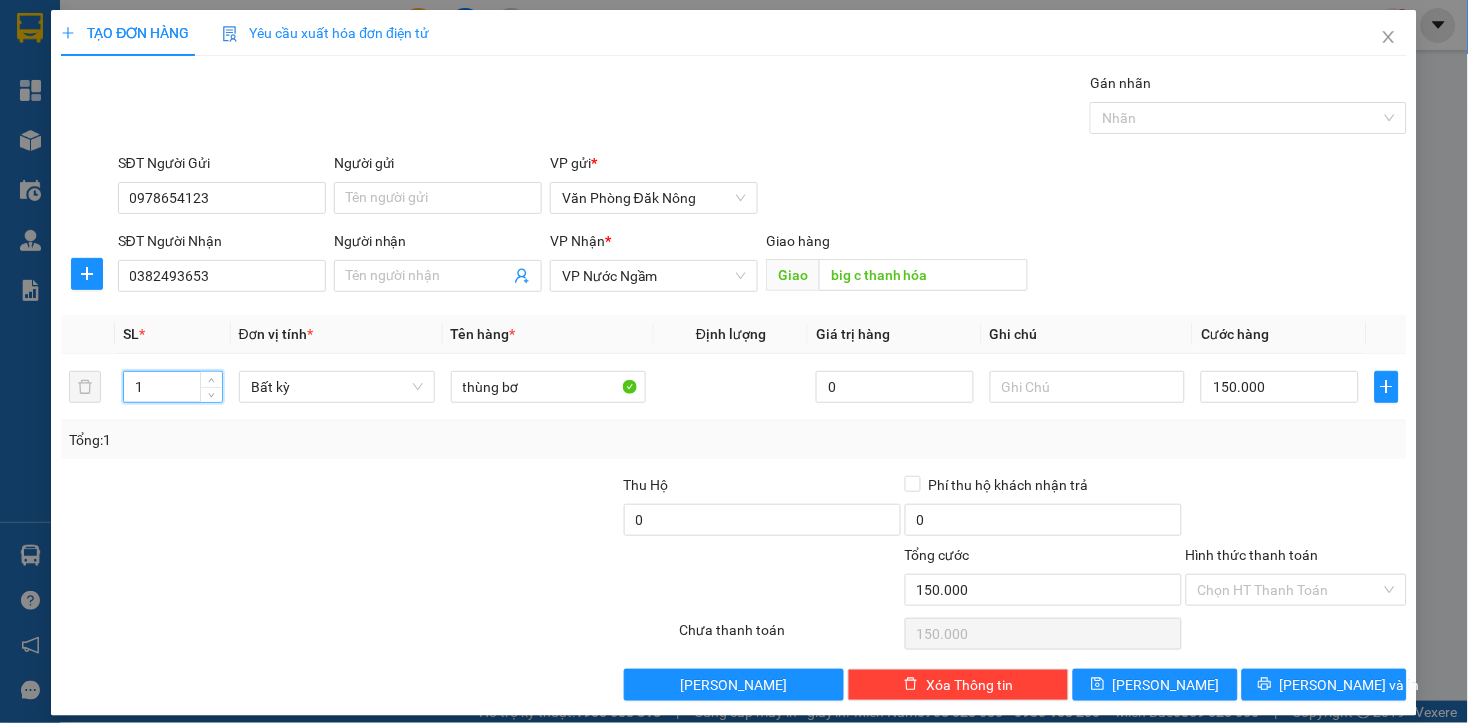 type on "1" 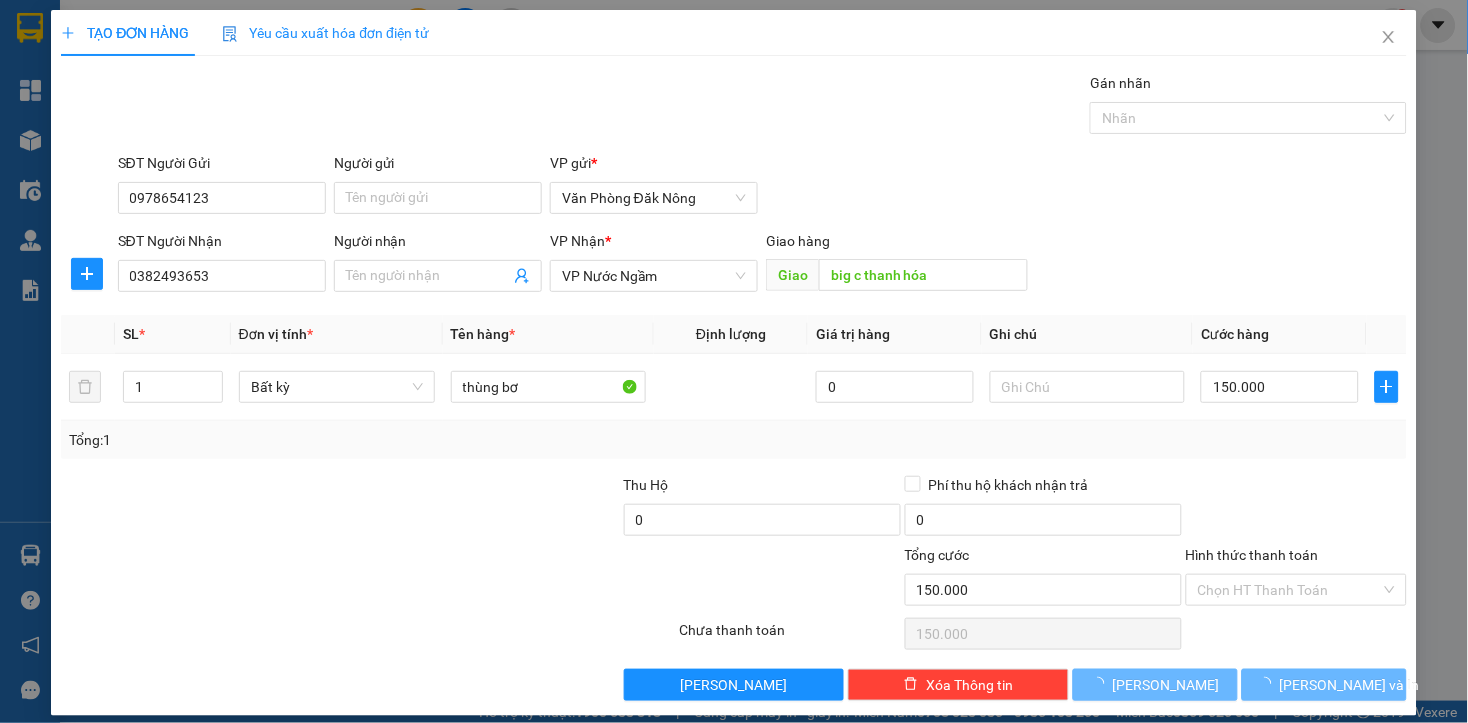 click at bounding box center (256, 579) 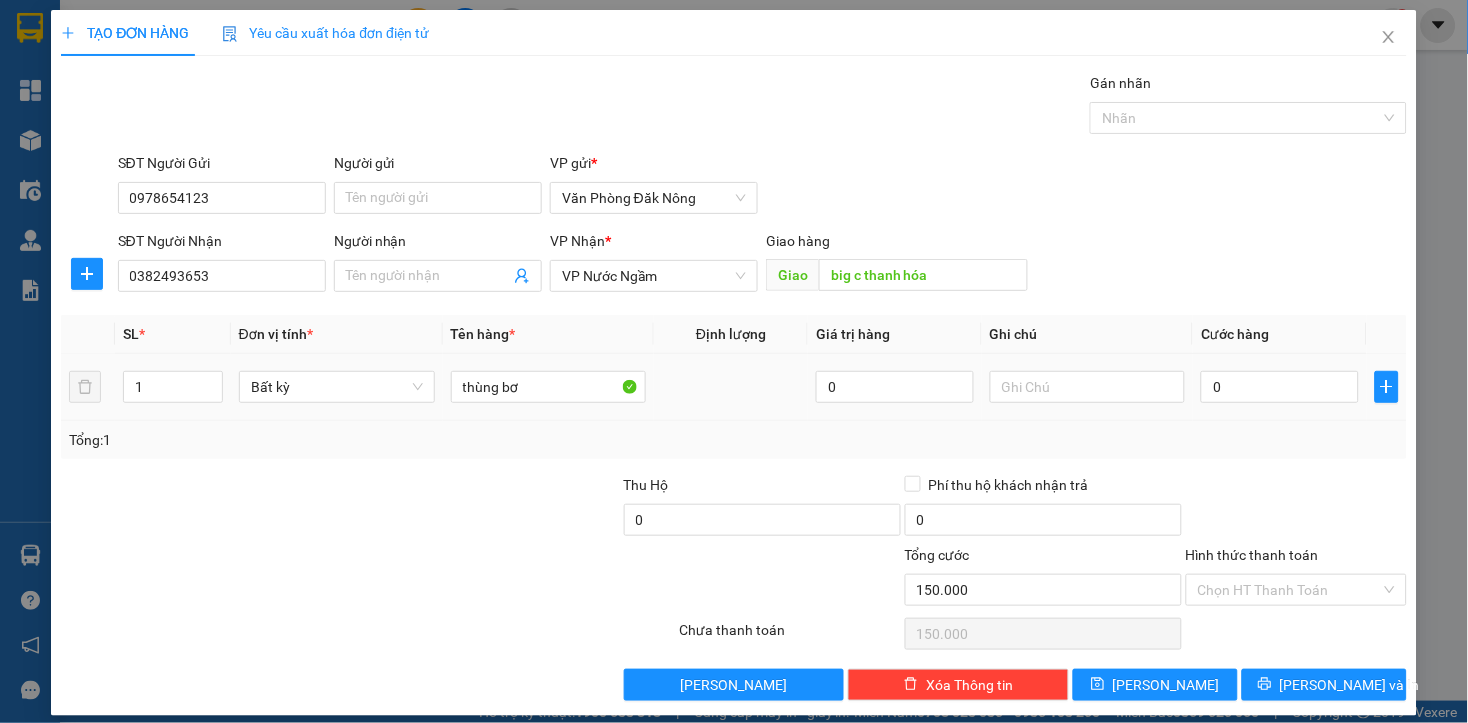type on "0" 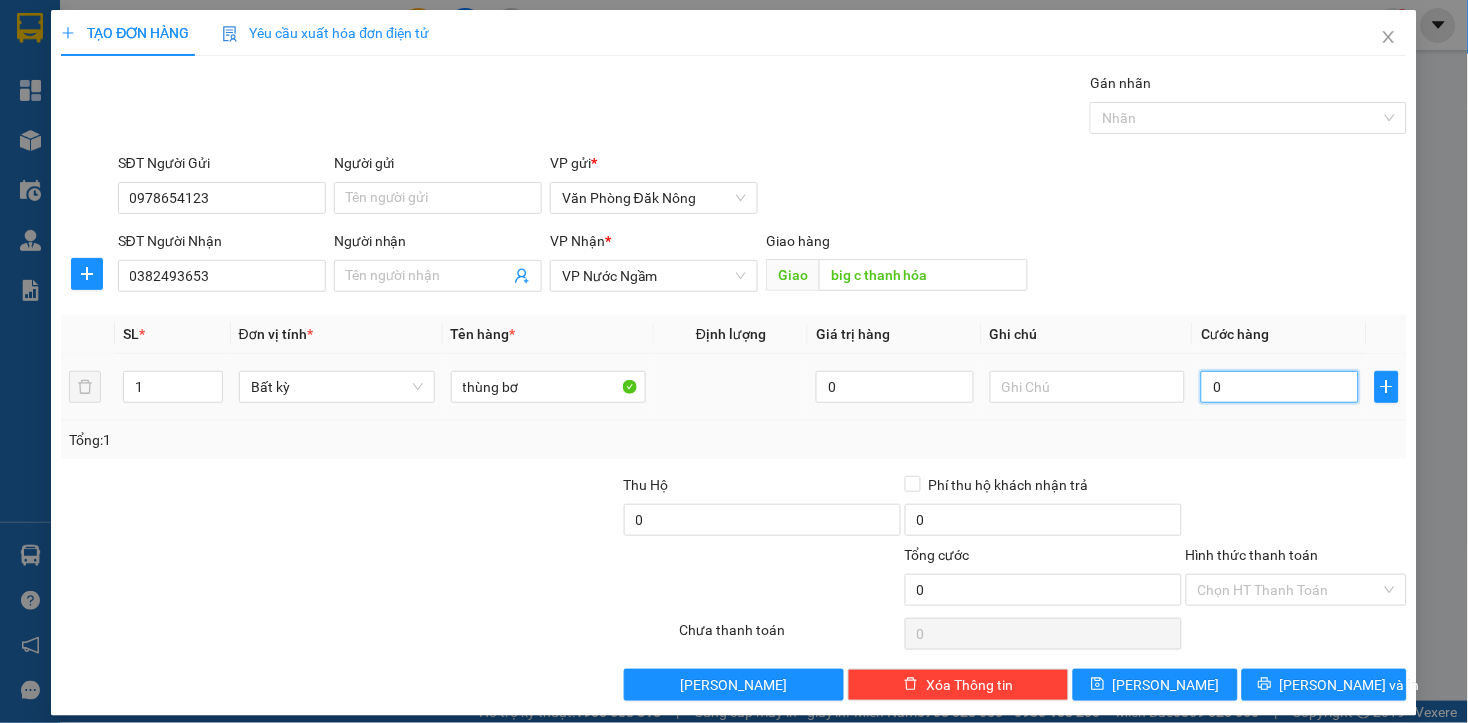 click on "0" at bounding box center [1279, 387] 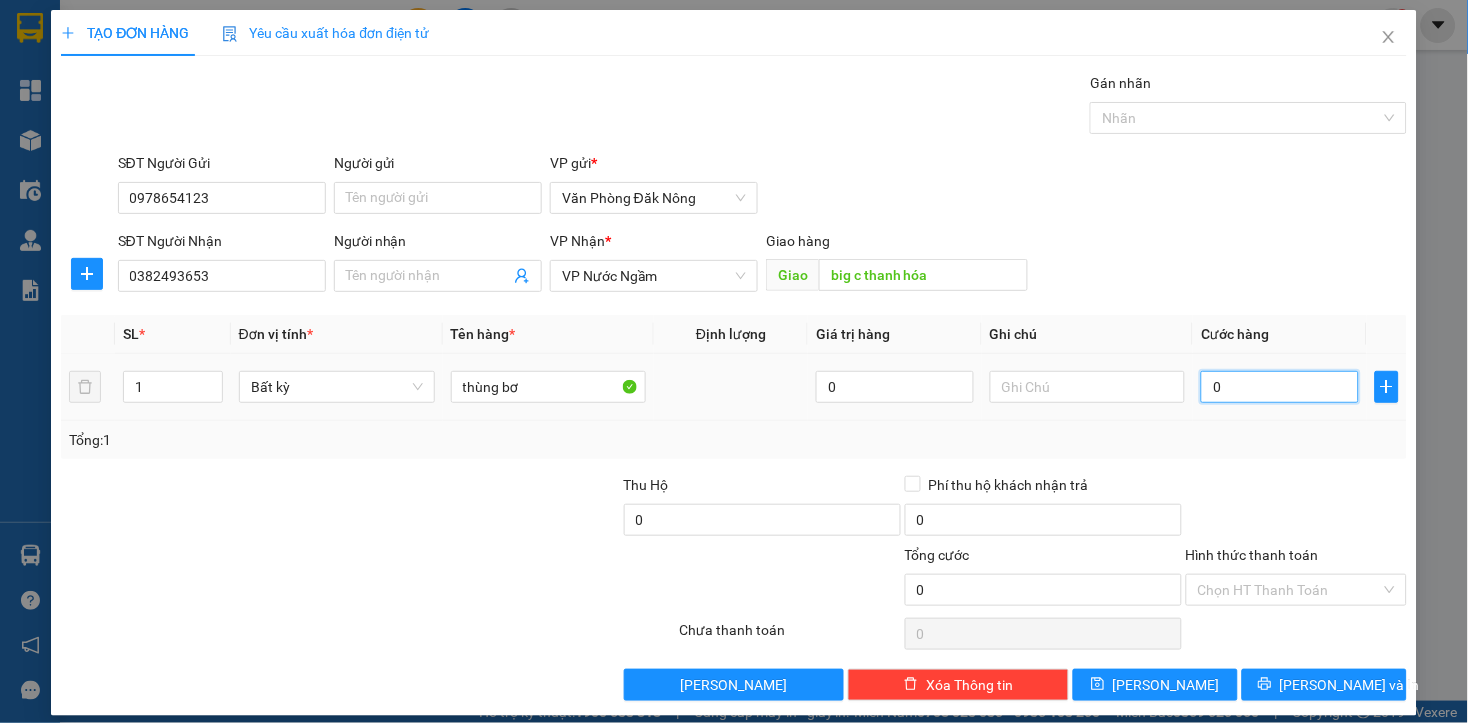 type on "1" 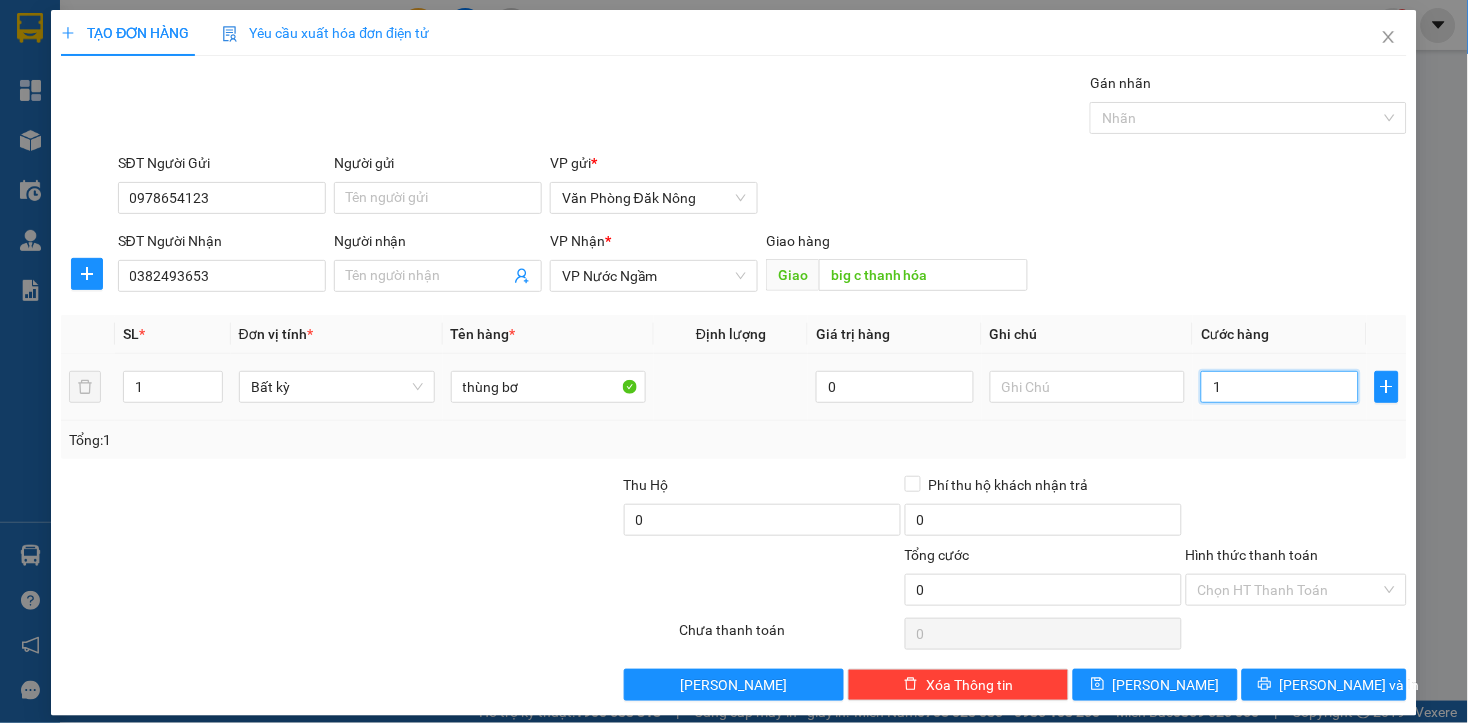 type on "1" 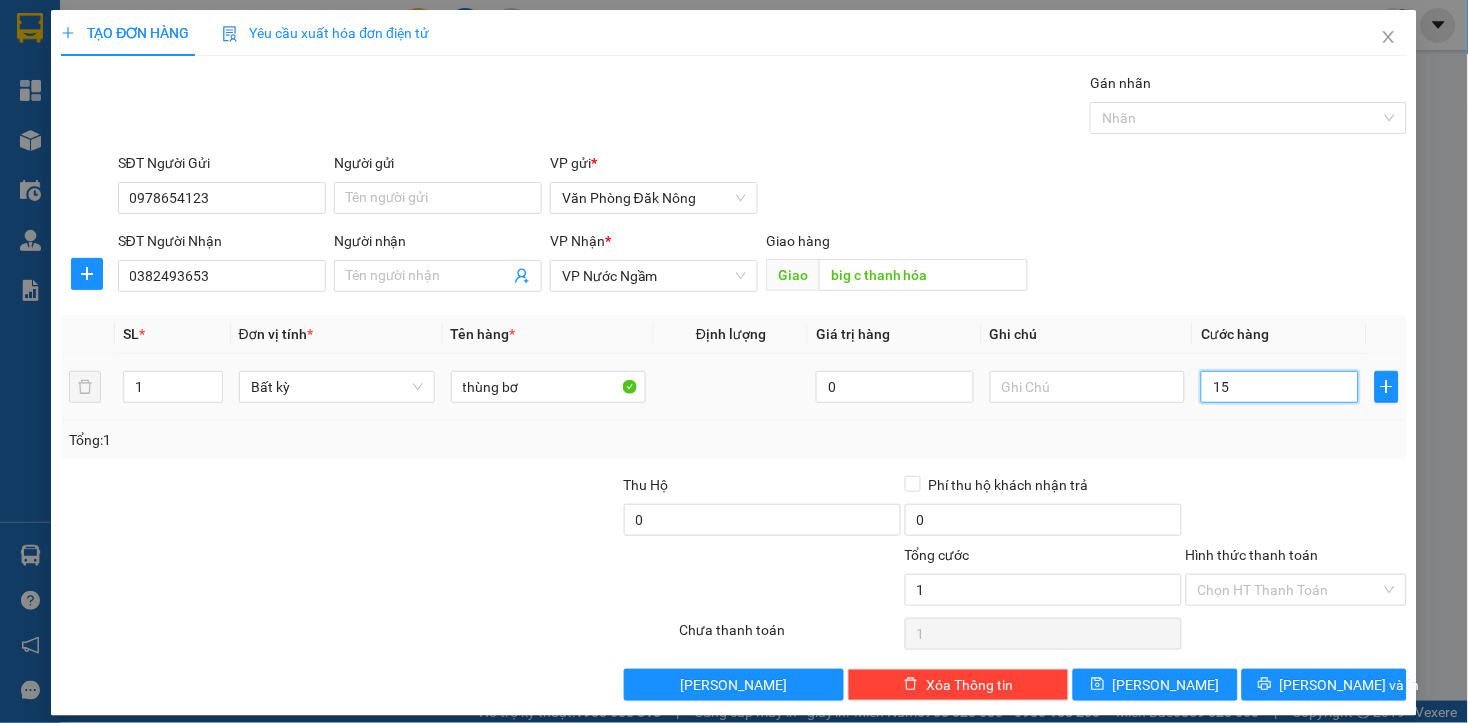 type on "156" 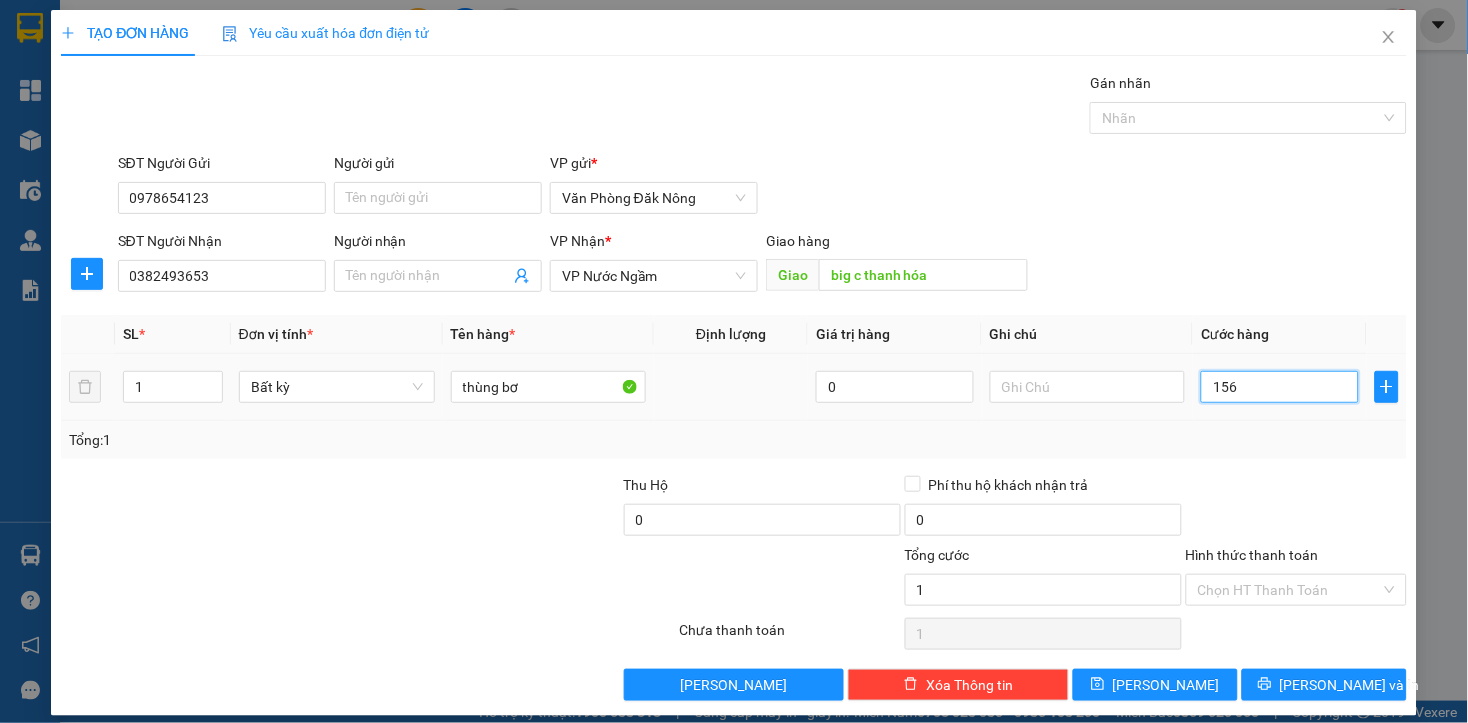 type on "156" 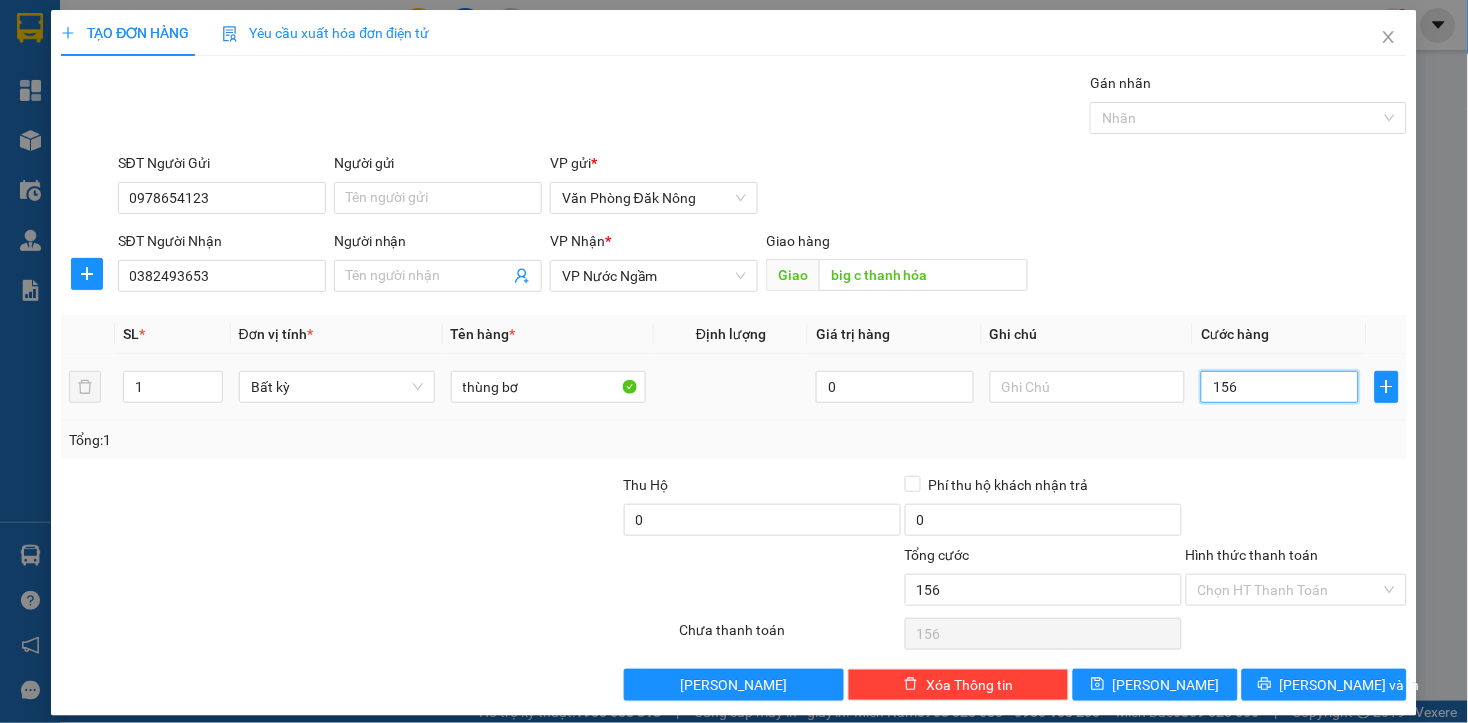type on "15" 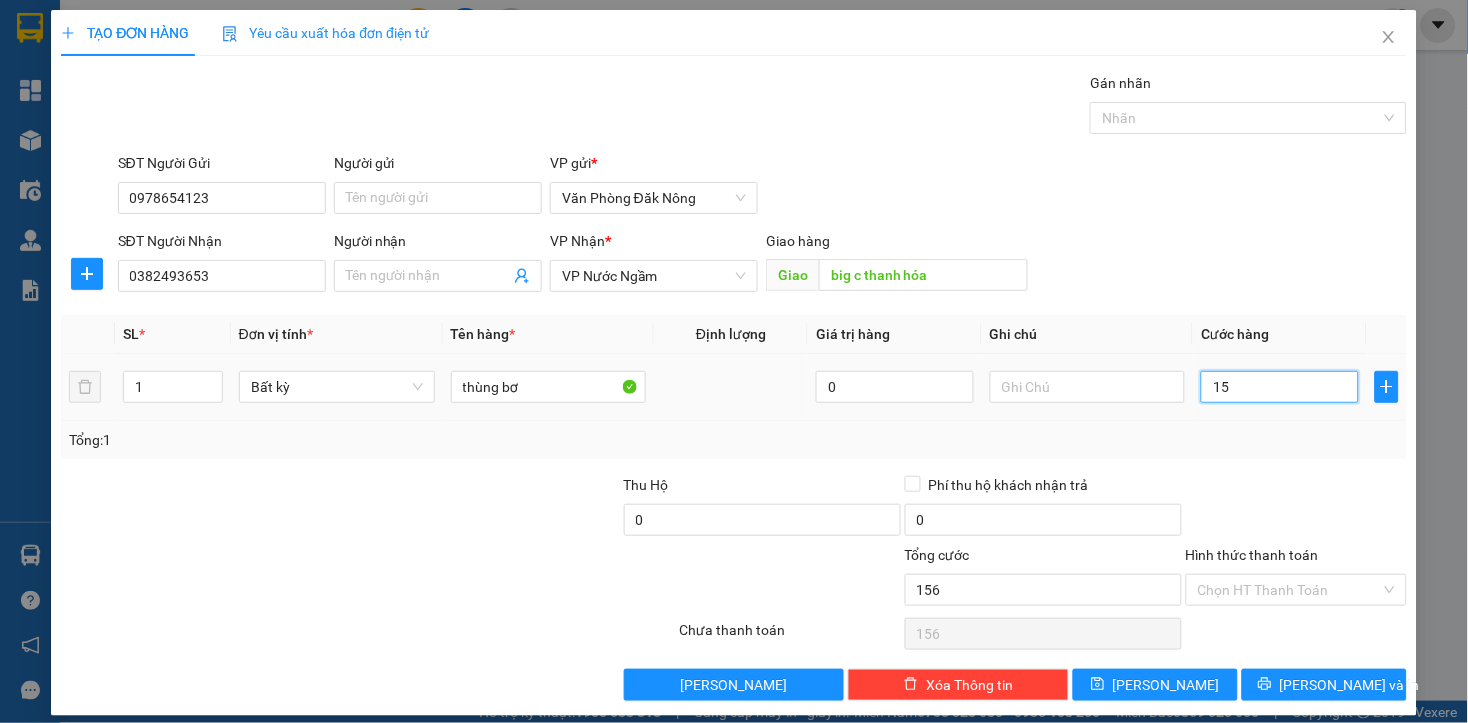 type on "15" 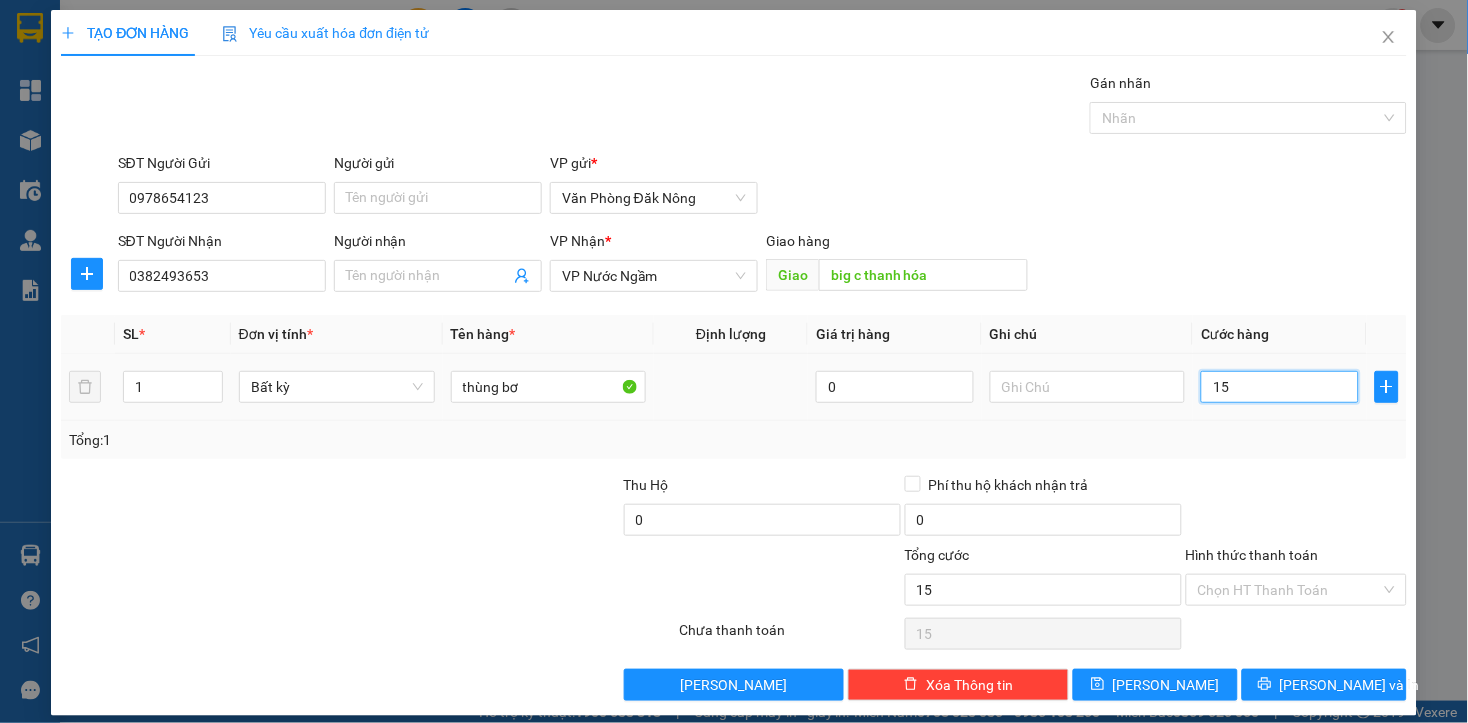 type on "150" 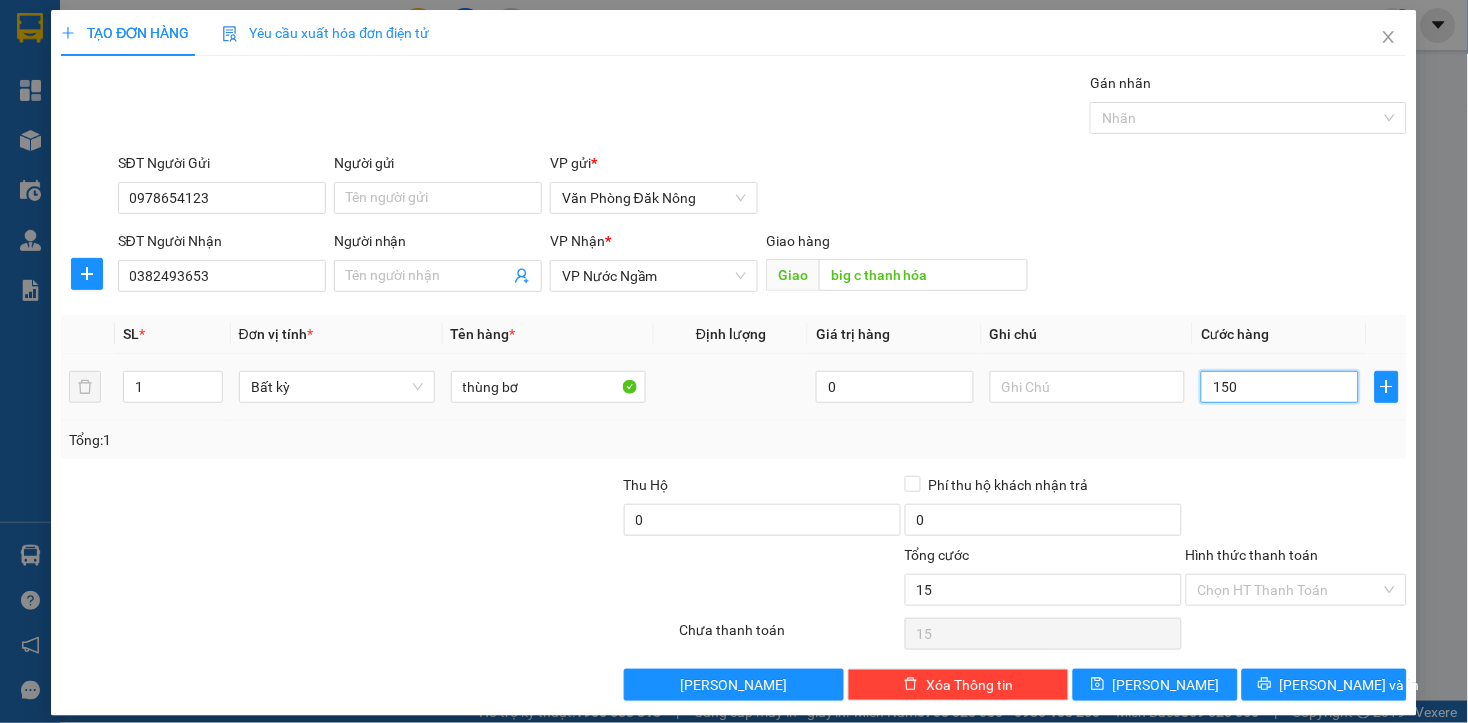 type on "150" 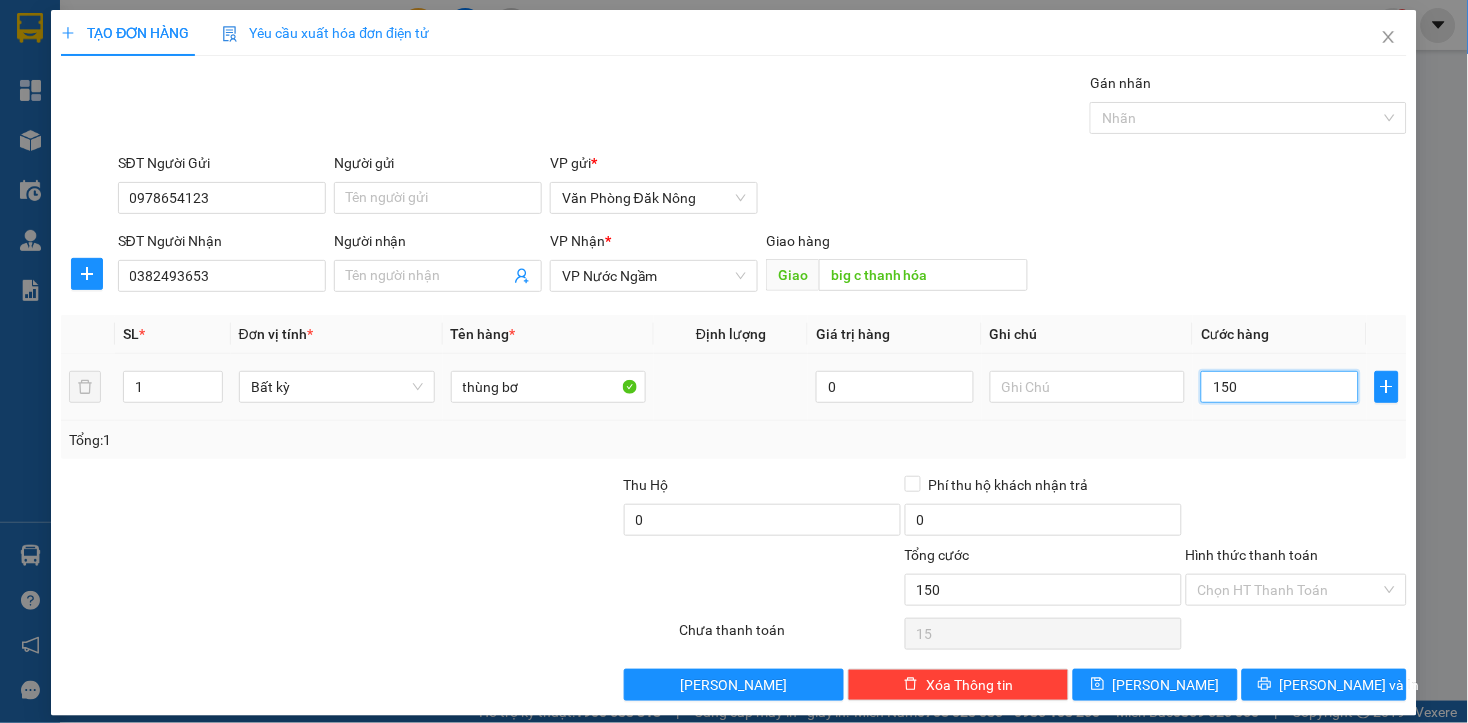 type on "150" 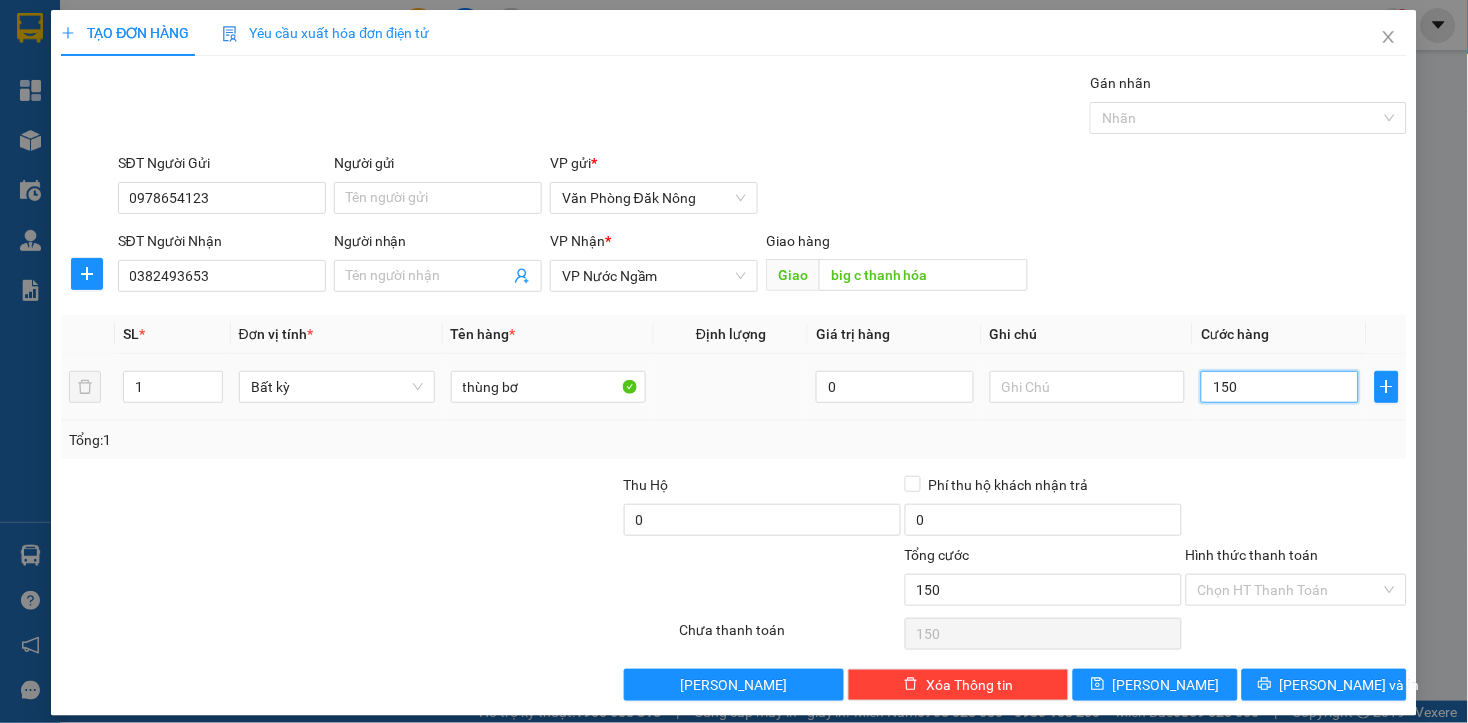 type on "1.500" 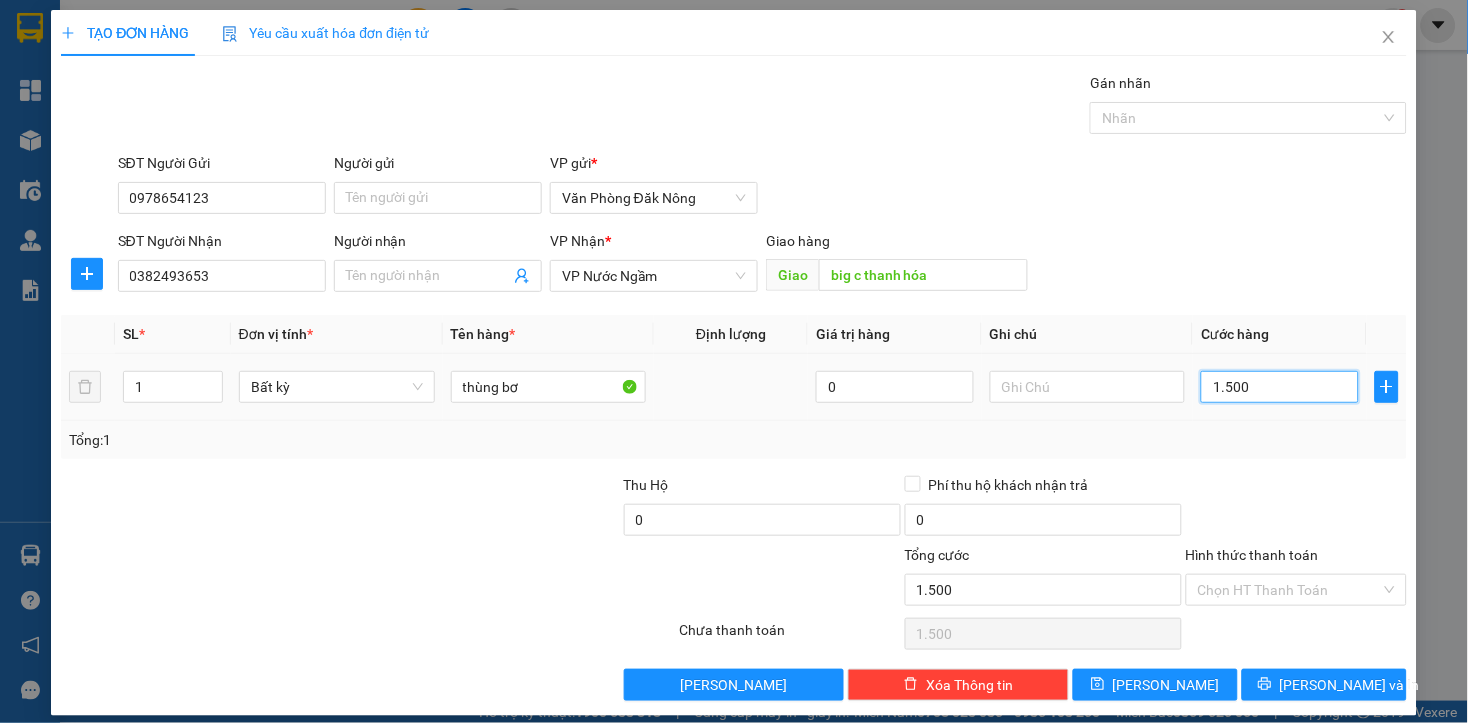 type on "15.000" 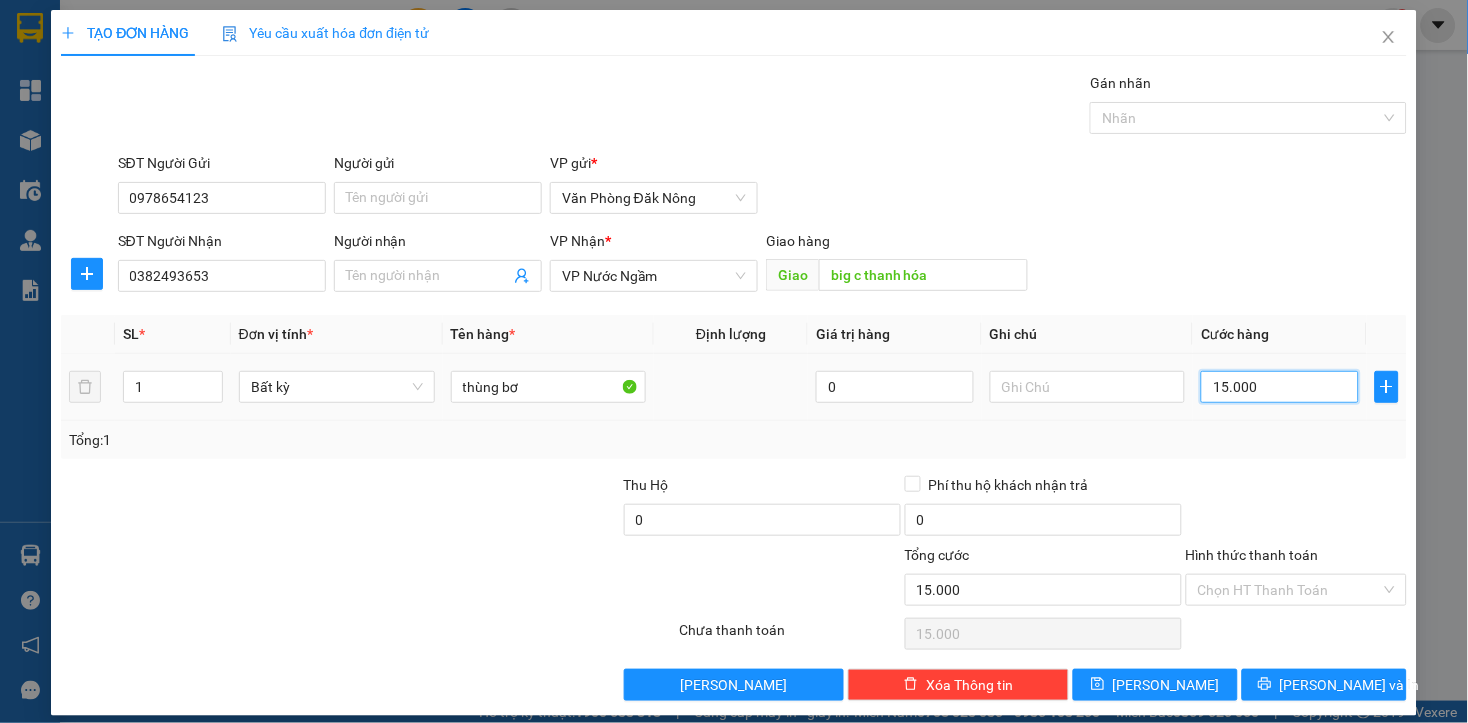 type on "150.000" 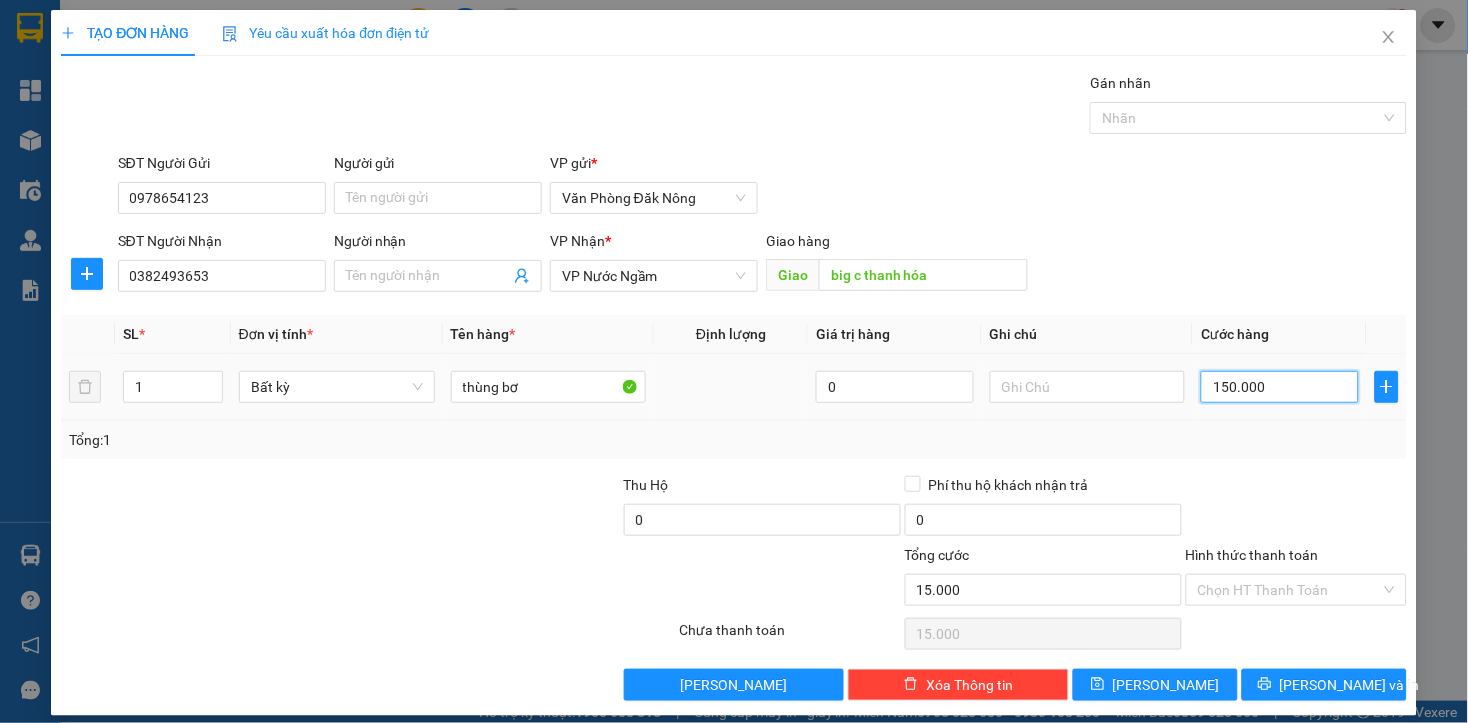 type on "150.000" 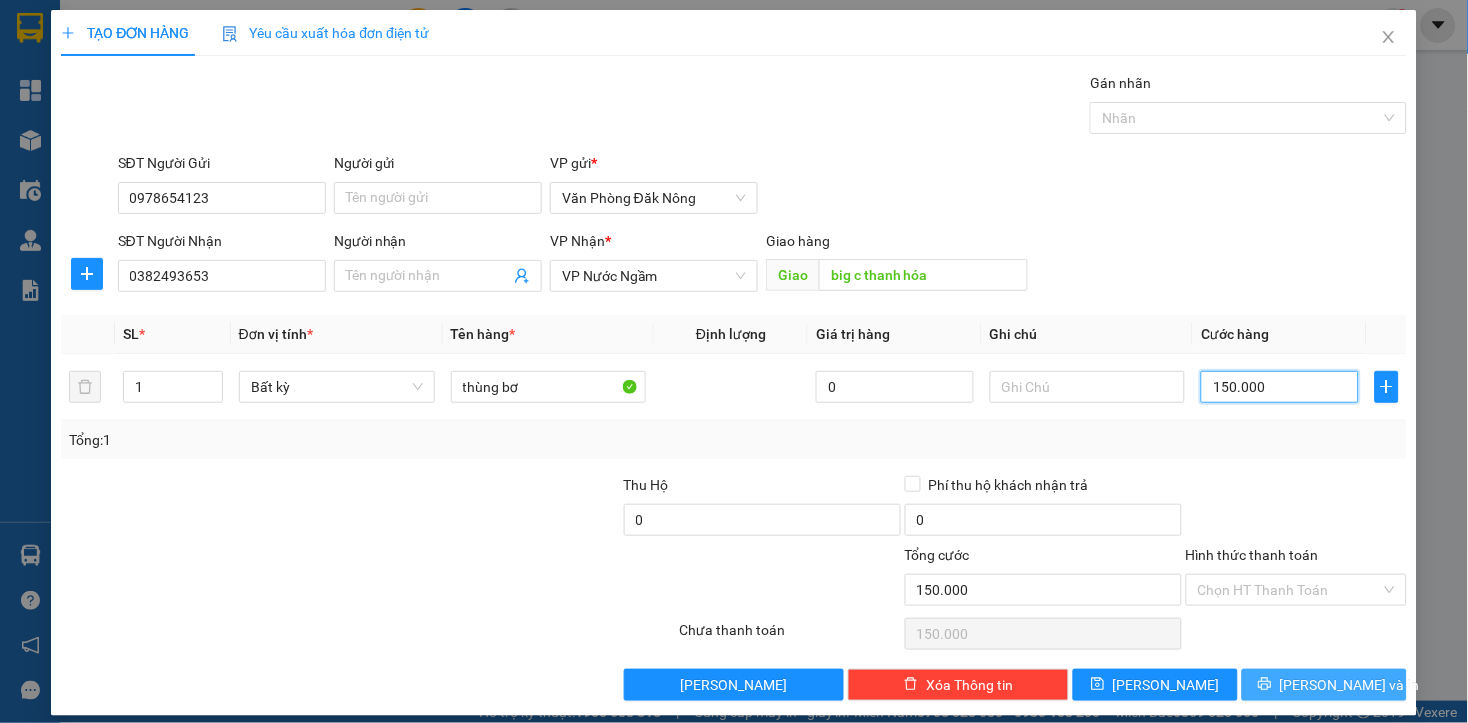 type on "150.000" 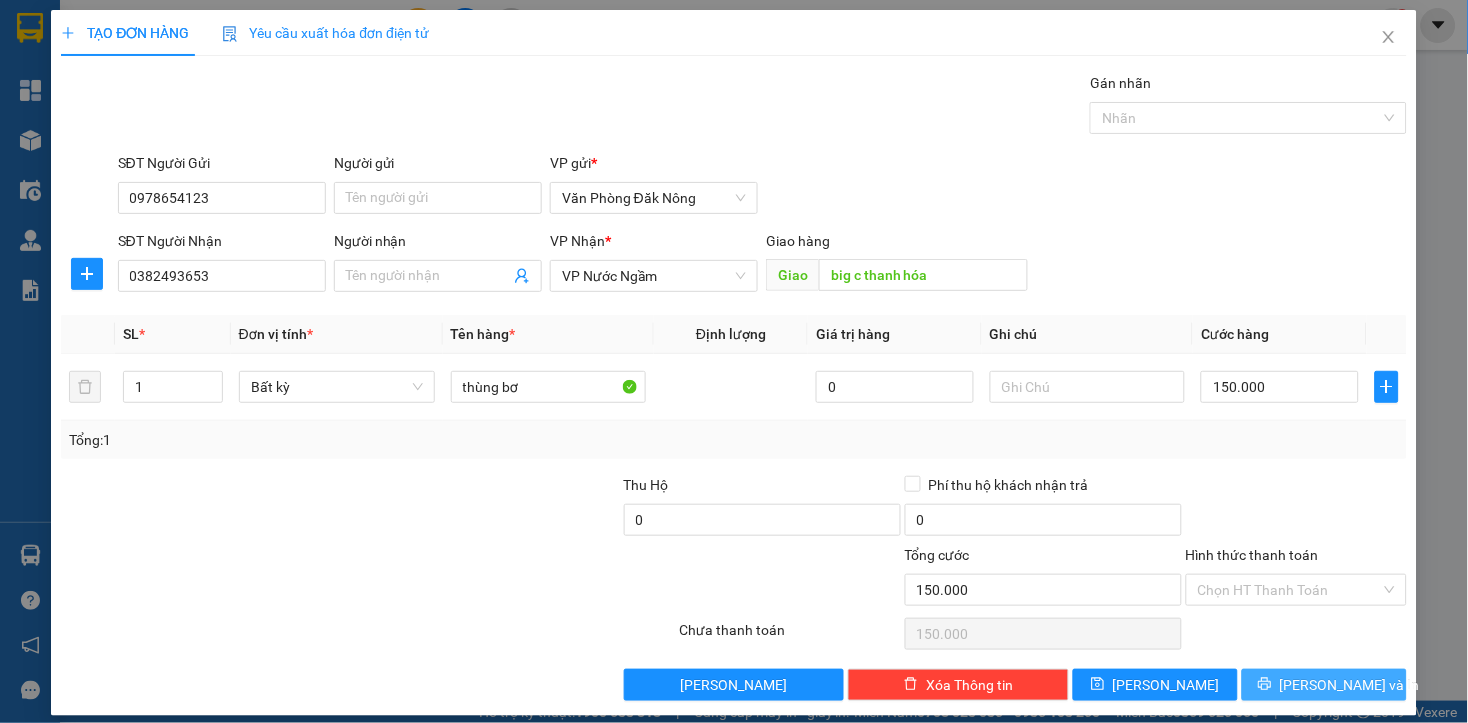click on "[PERSON_NAME] và In" at bounding box center [1350, 685] 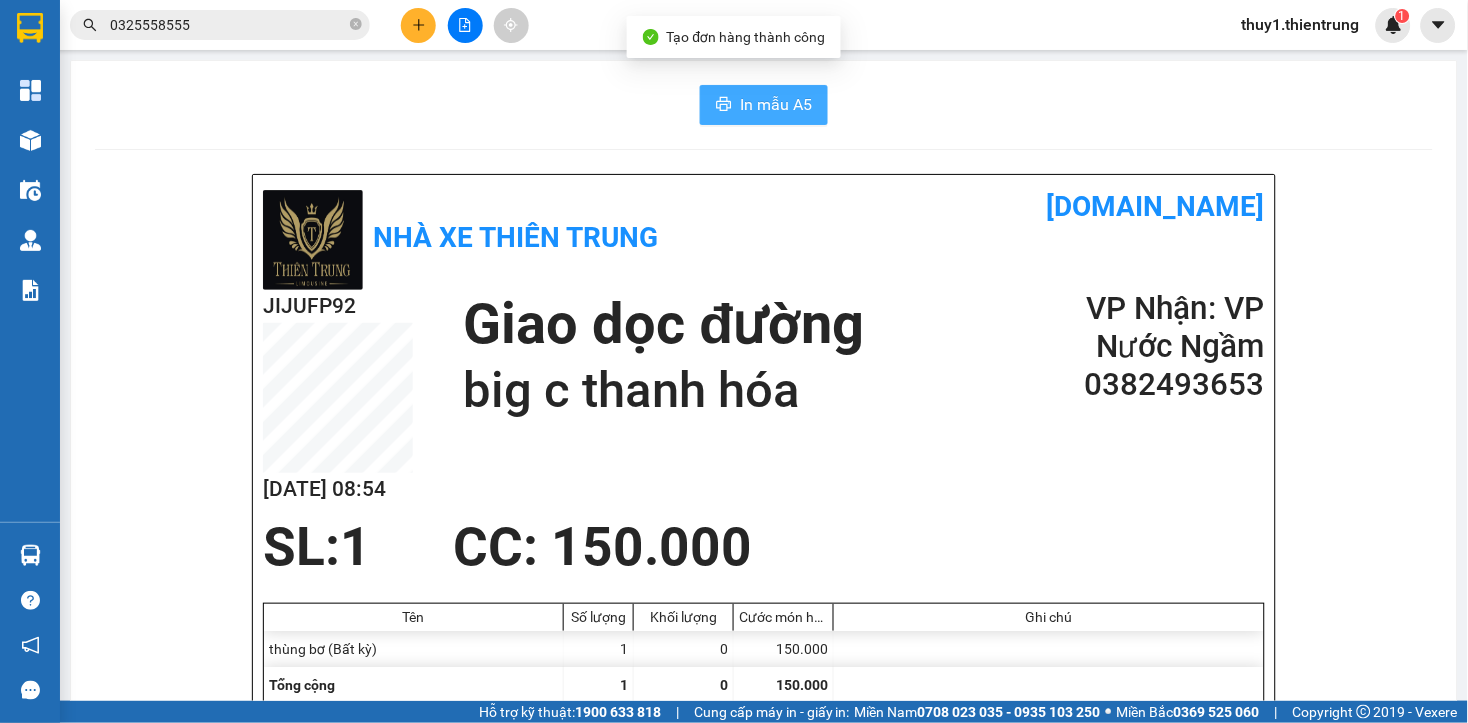 click on "In mẫu A5" at bounding box center (776, 104) 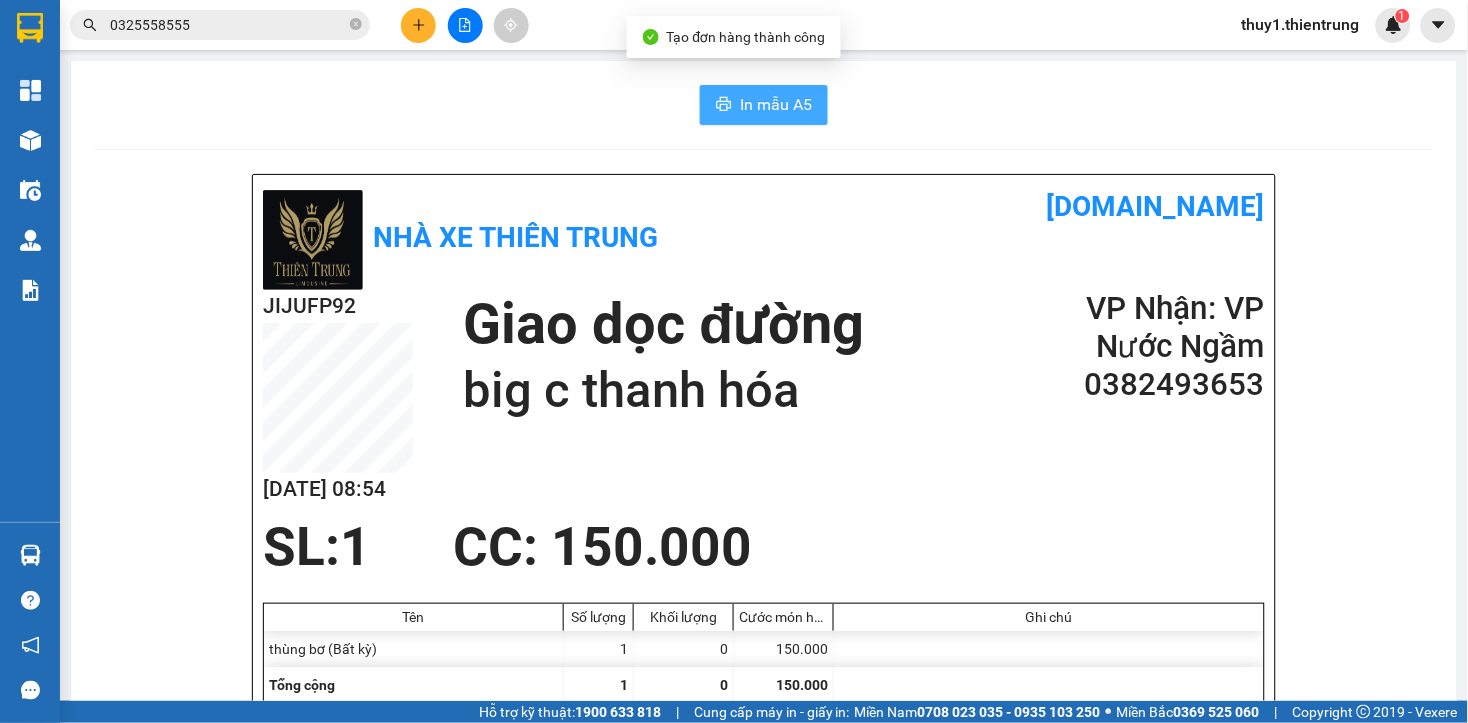 scroll, scrollTop: 0, scrollLeft: 0, axis: both 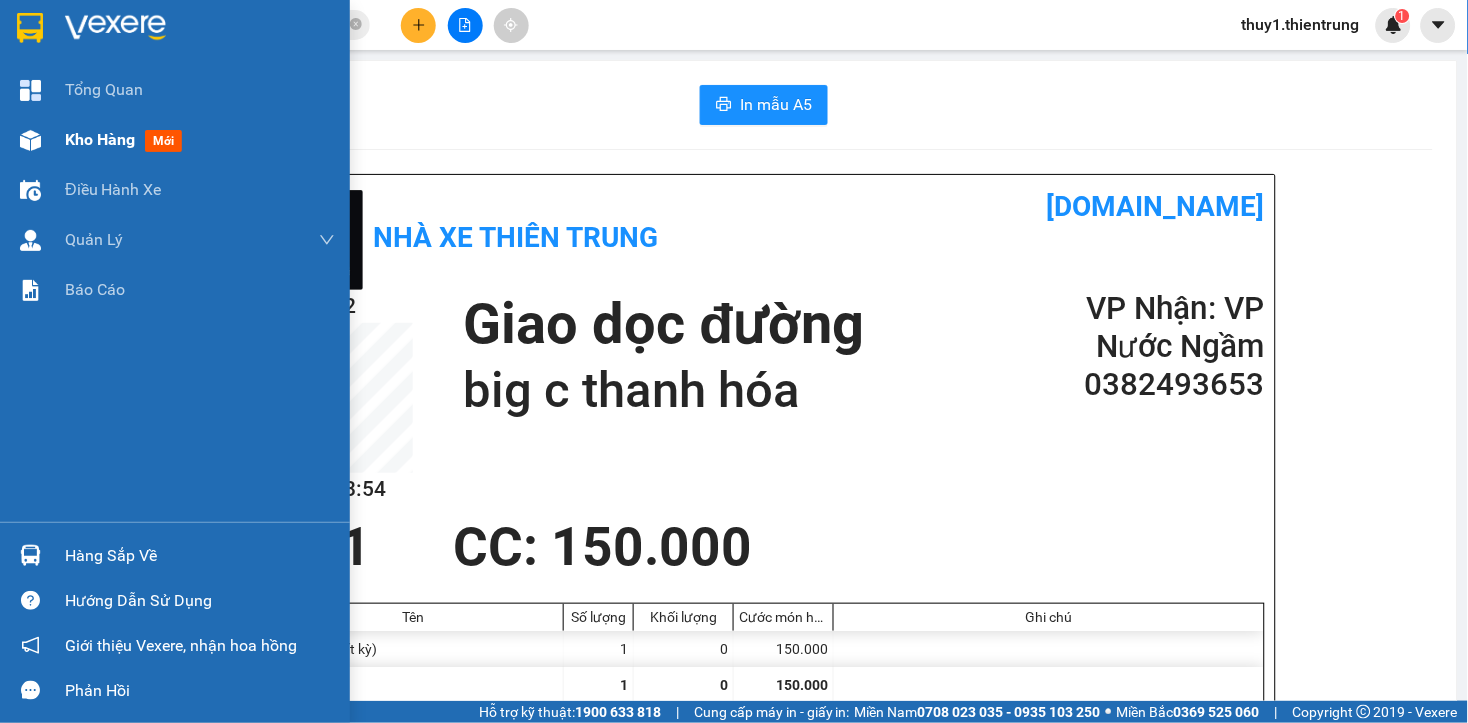 click at bounding box center [30, 140] 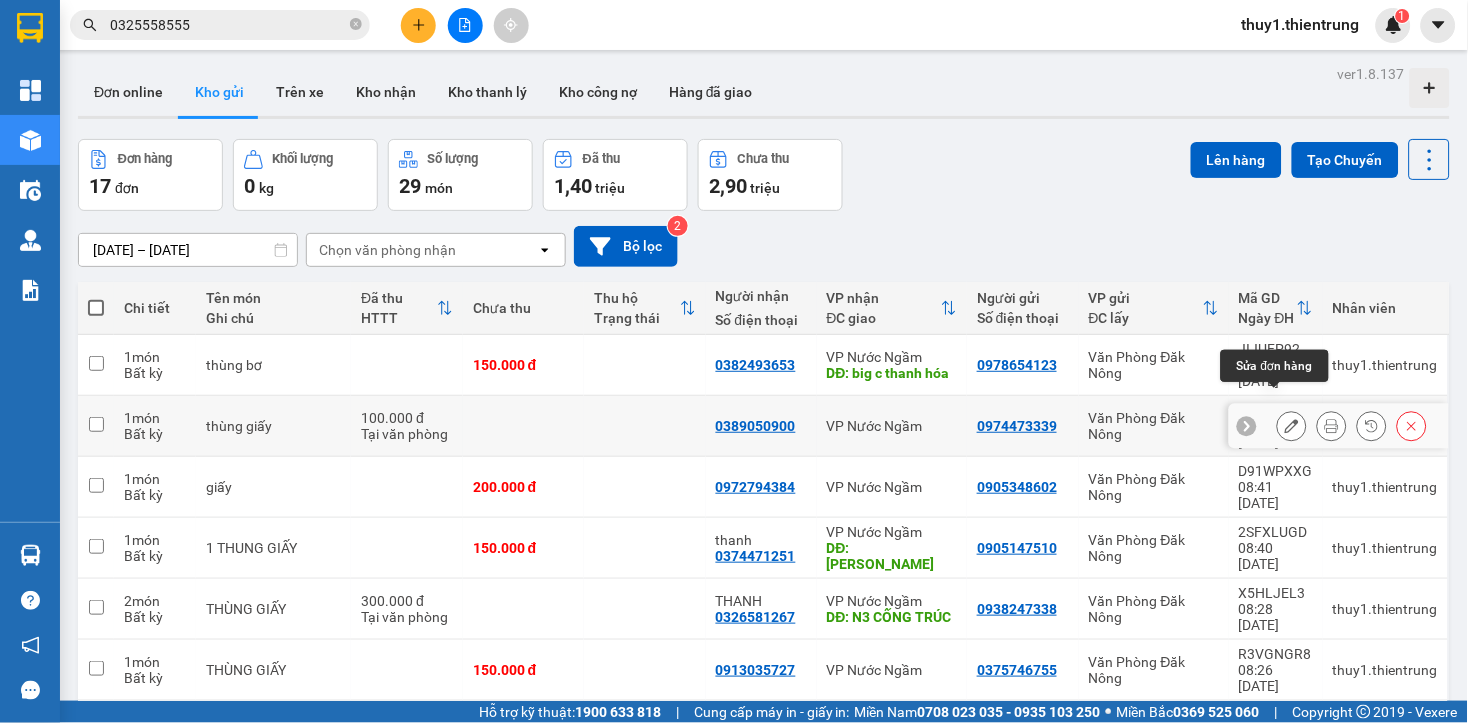 click at bounding box center (1332, 426) 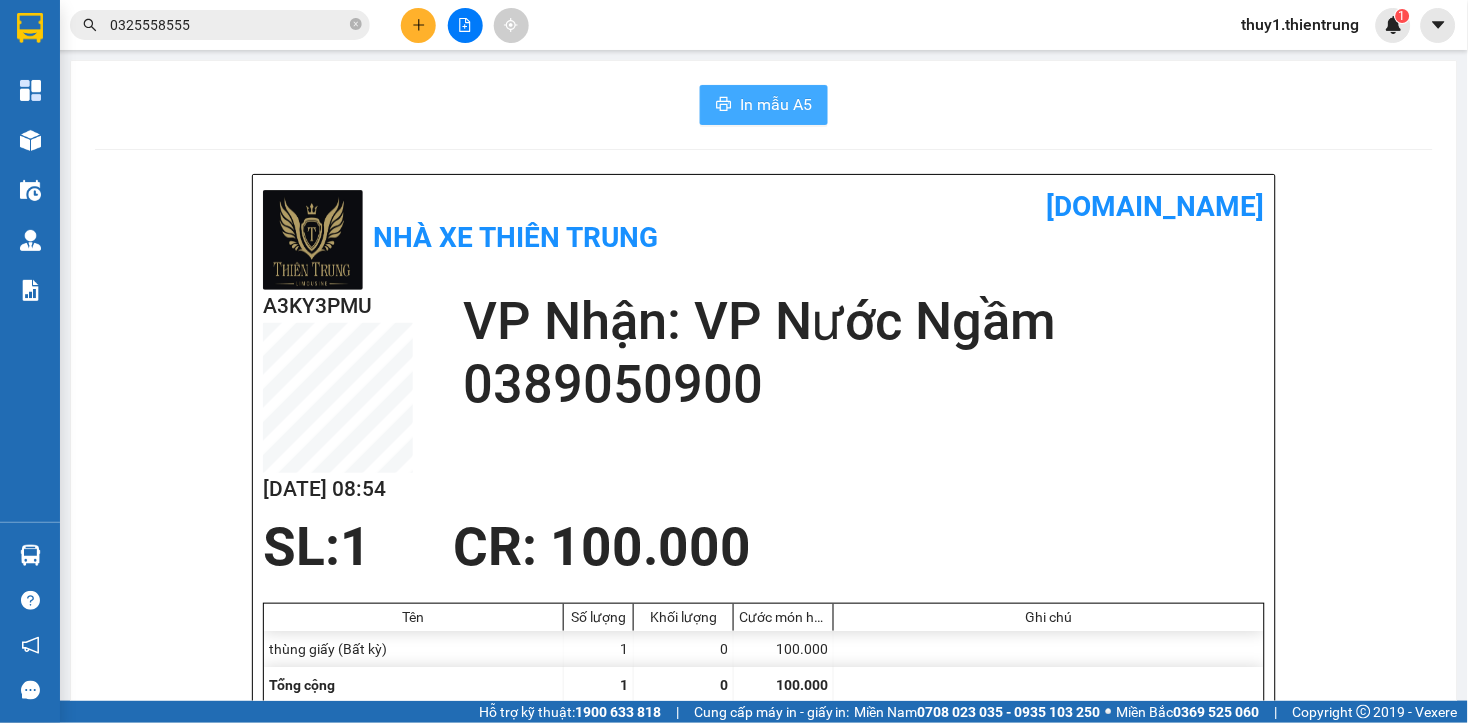 click on "In mẫu A5" at bounding box center [776, 104] 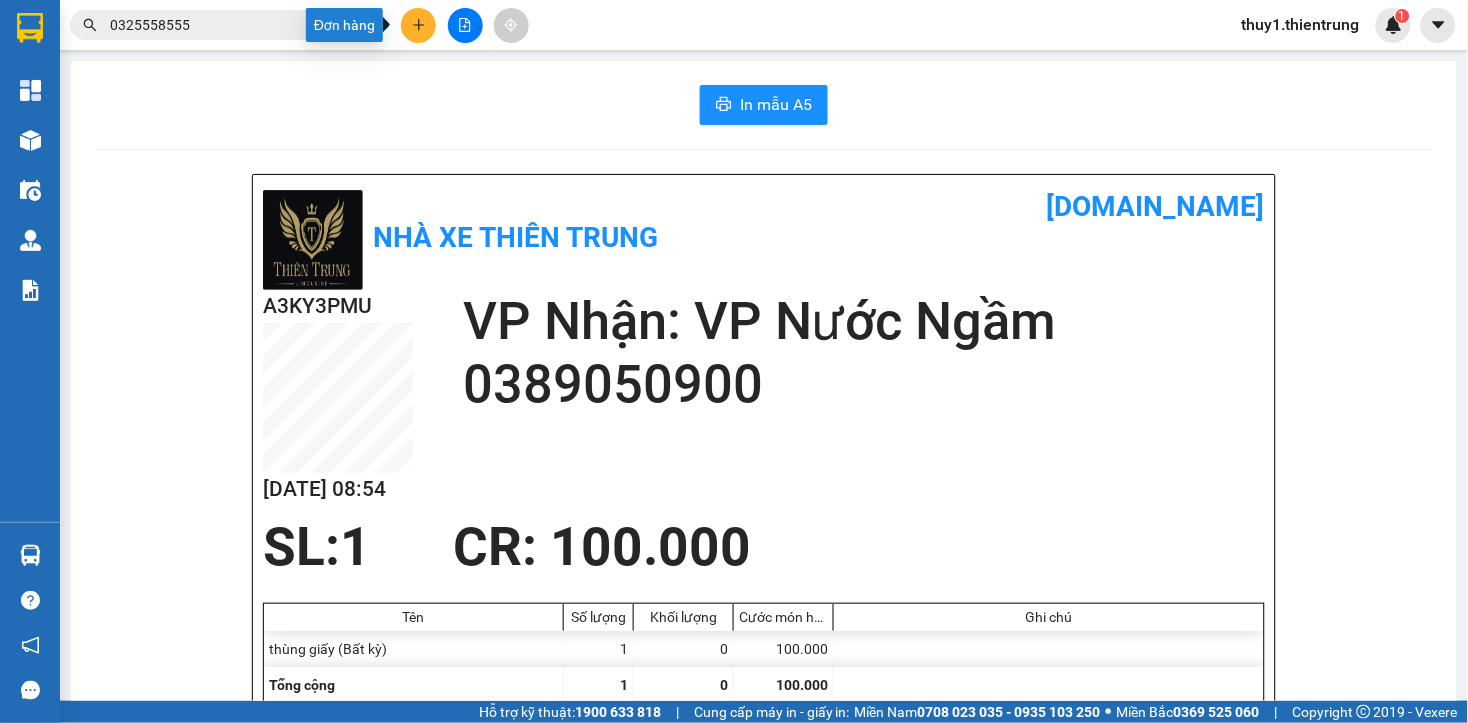 drag, startPoint x: 418, startPoint y: 24, endPoint x: 502, endPoint y: 100, distance: 113.27842 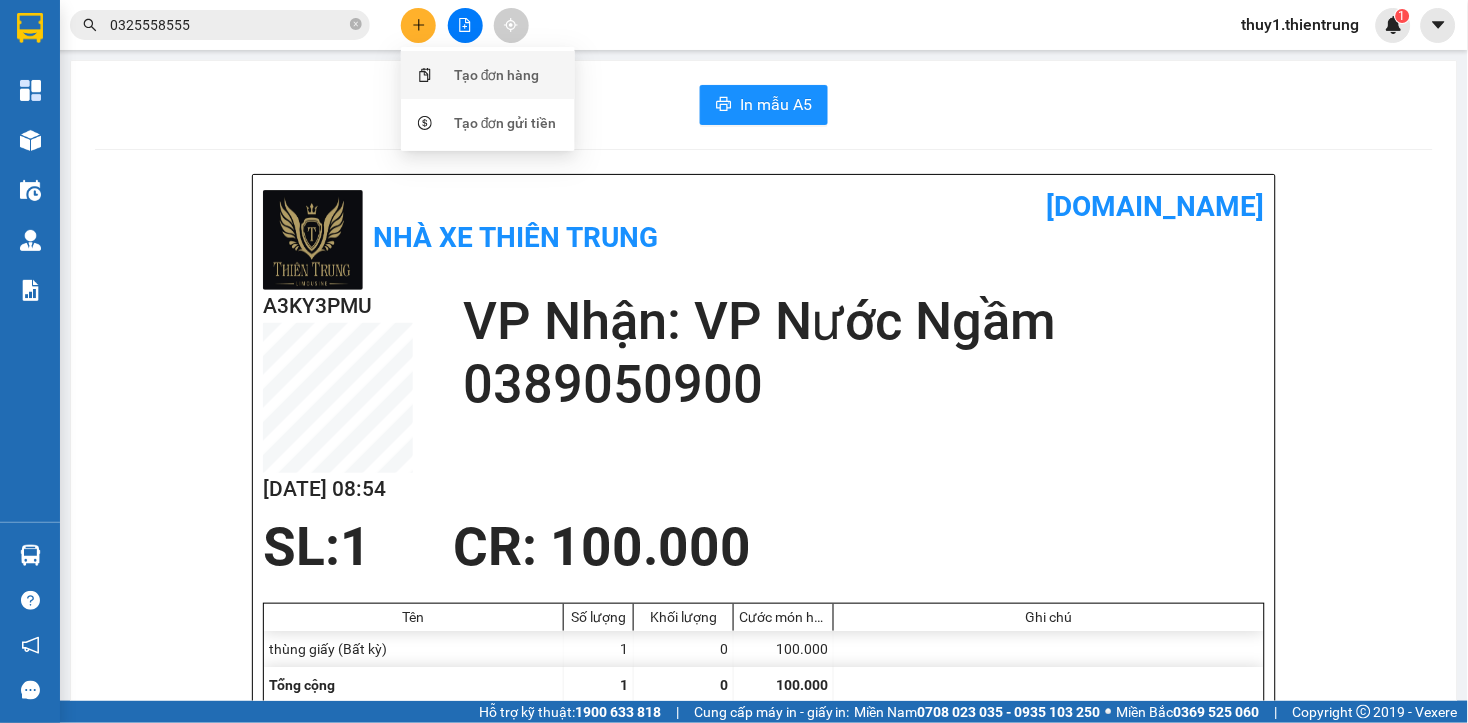 click on "Tạo đơn hàng" at bounding box center (497, 75) 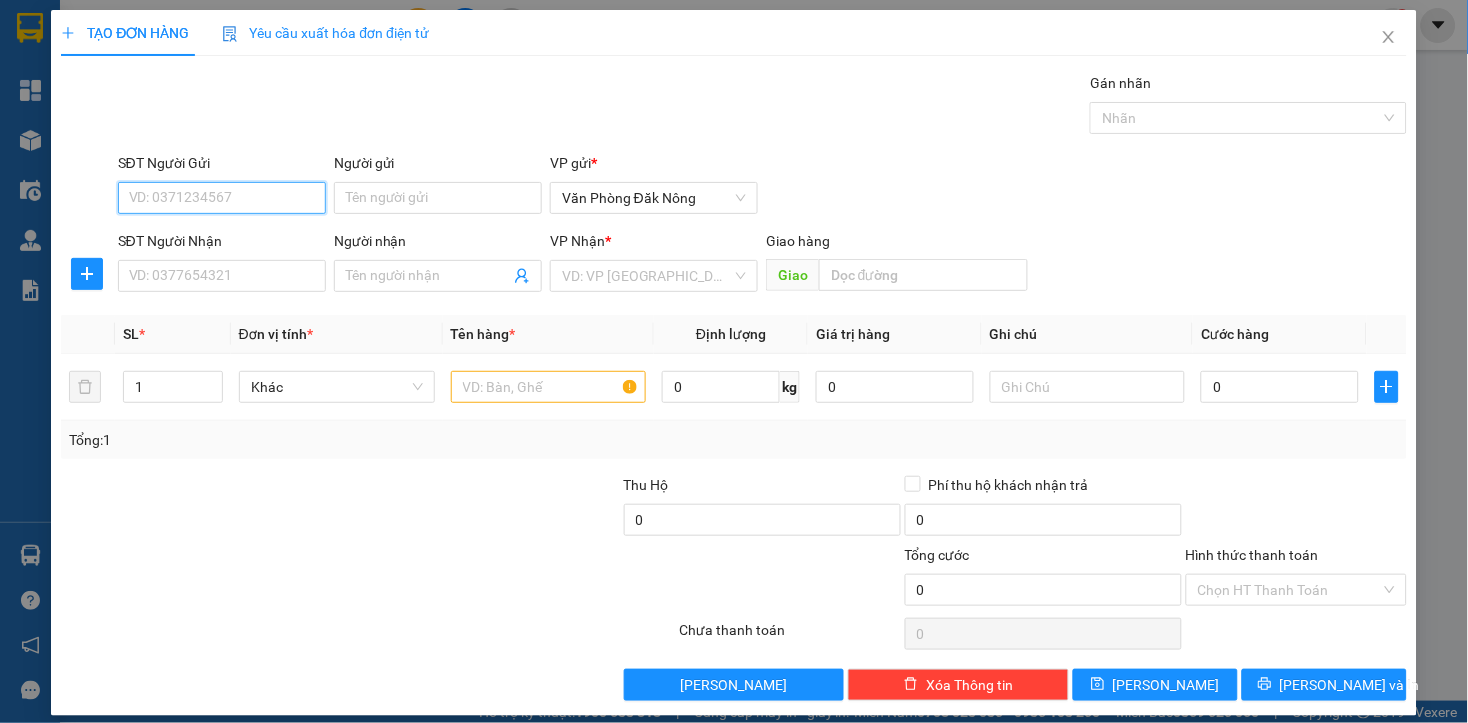 click on "SĐT Người Gửi" at bounding box center (222, 198) 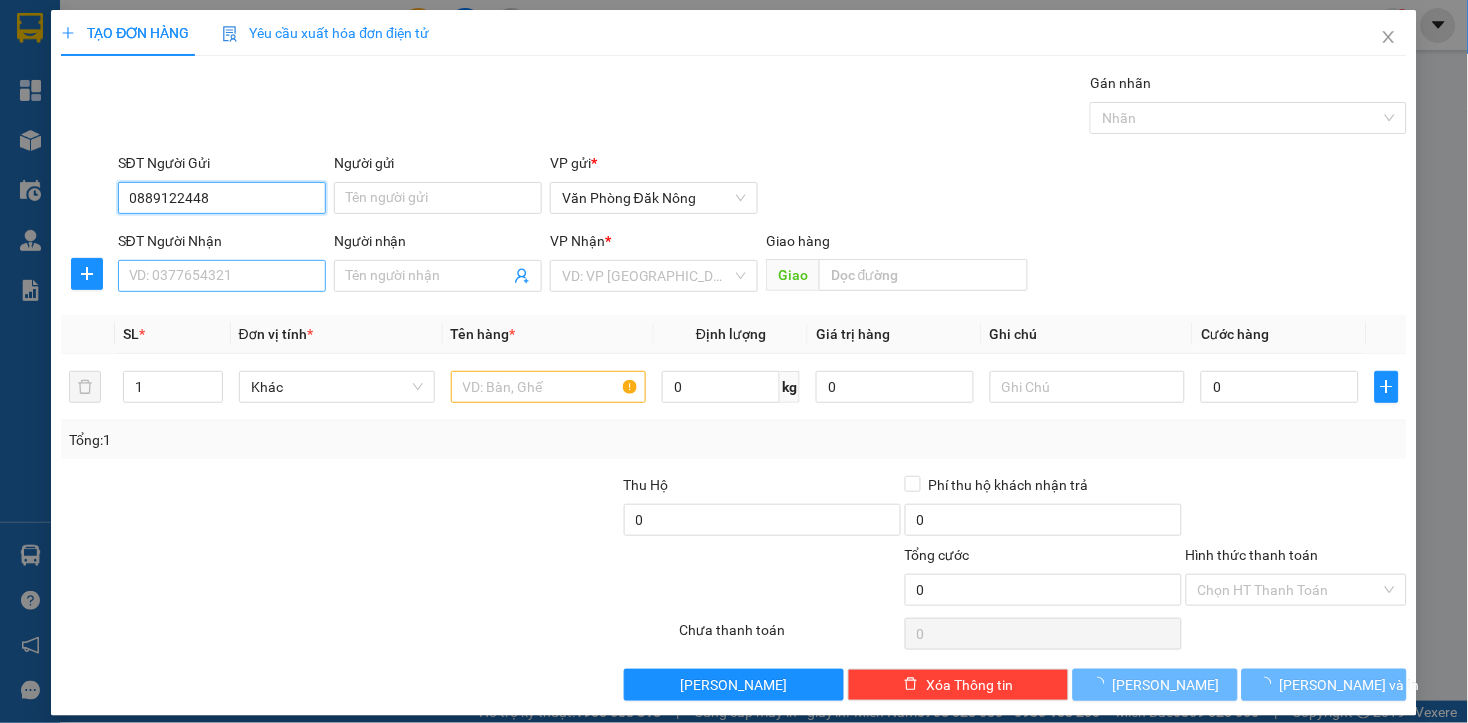 type on "0889122448" 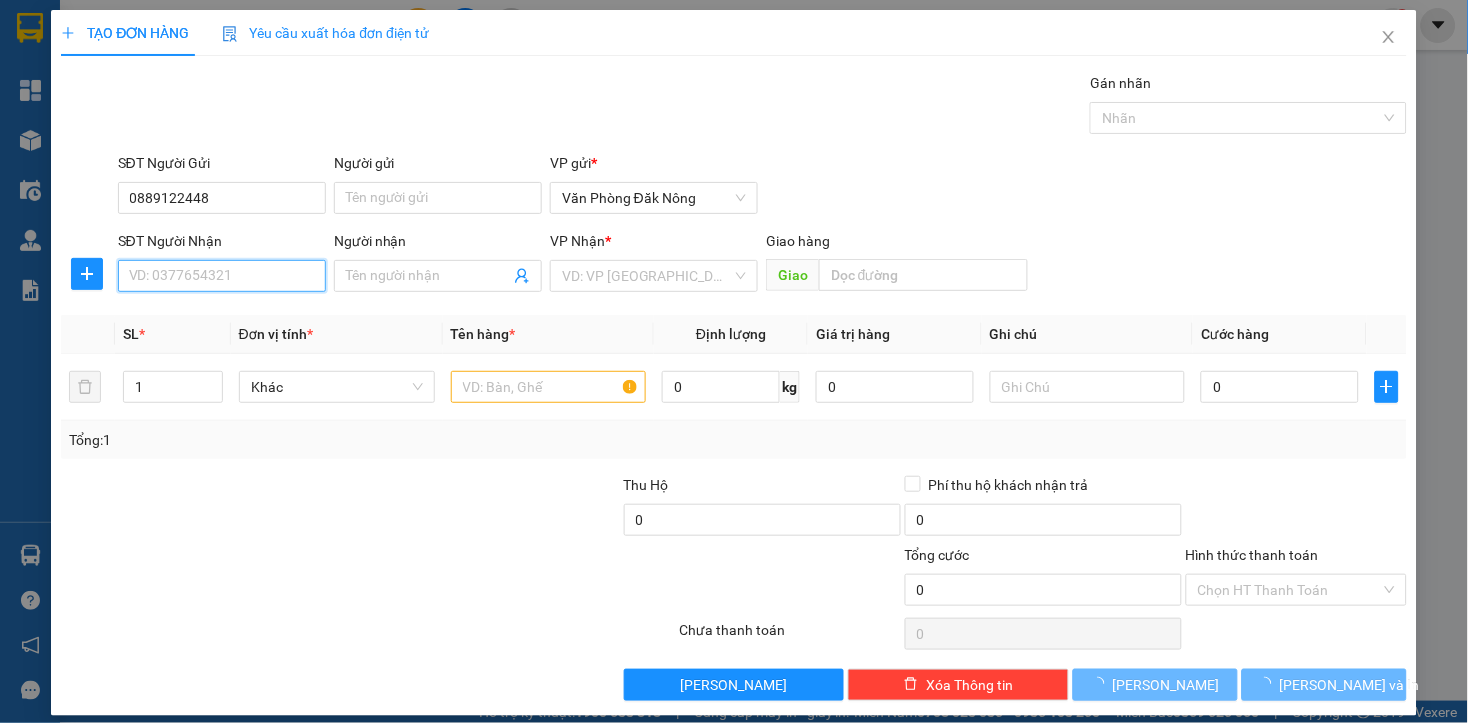 click on "SĐT Người Nhận" at bounding box center (222, 276) 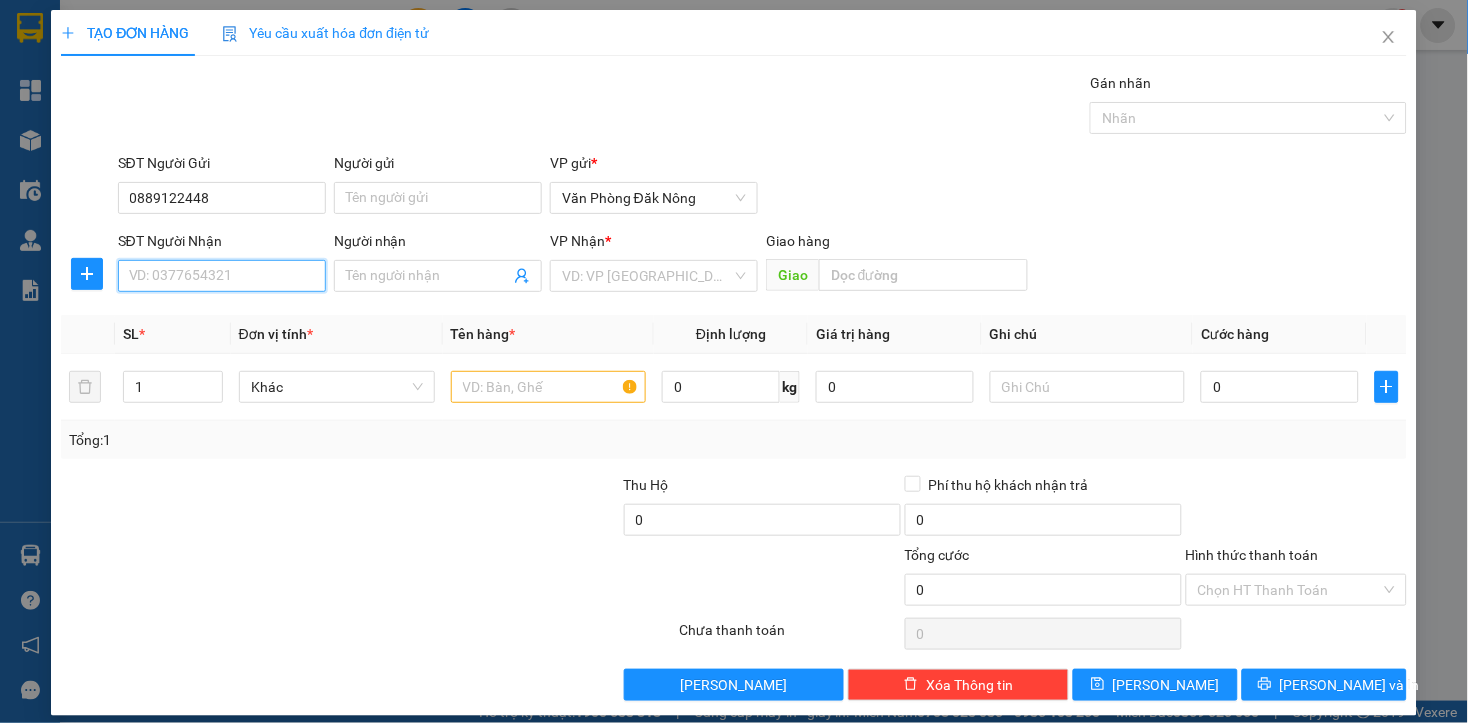 click on "SĐT Người Nhận" at bounding box center (222, 276) 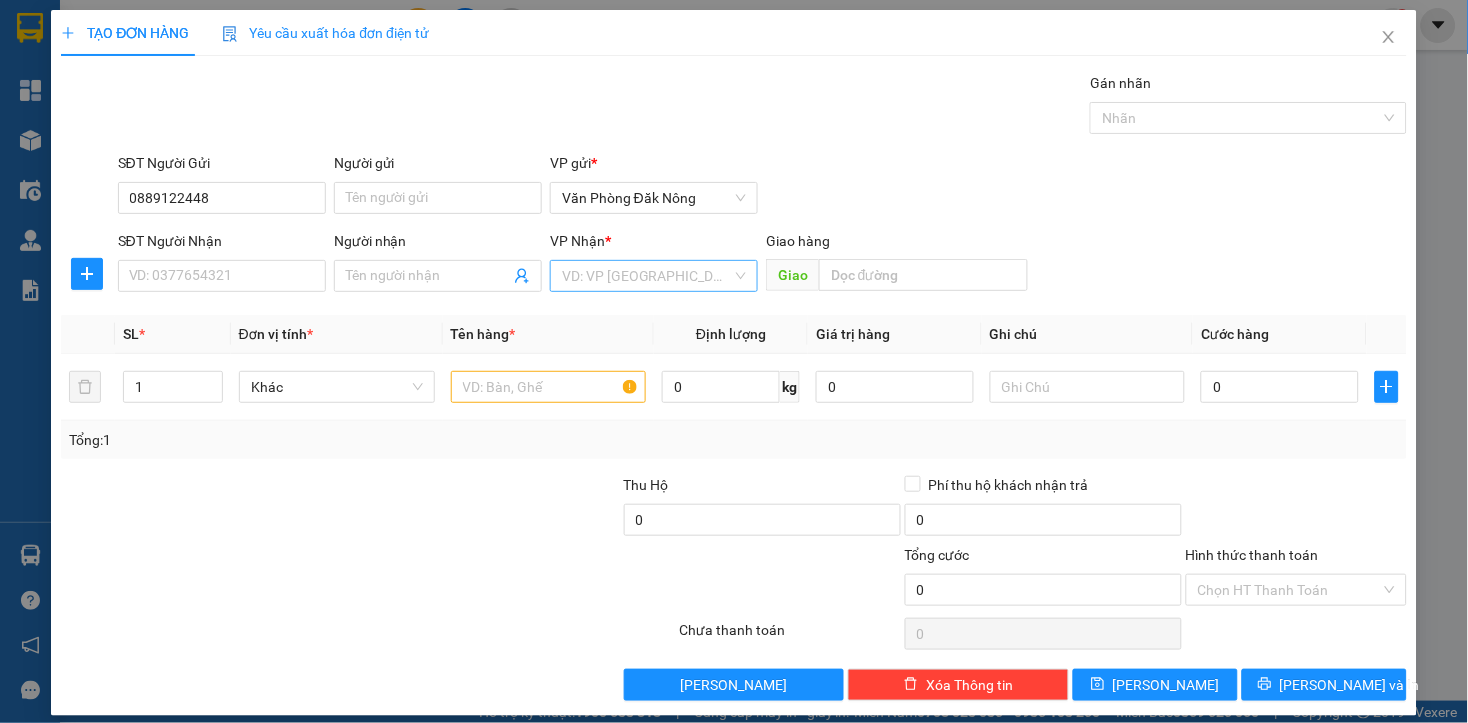 click at bounding box center [647, 276] 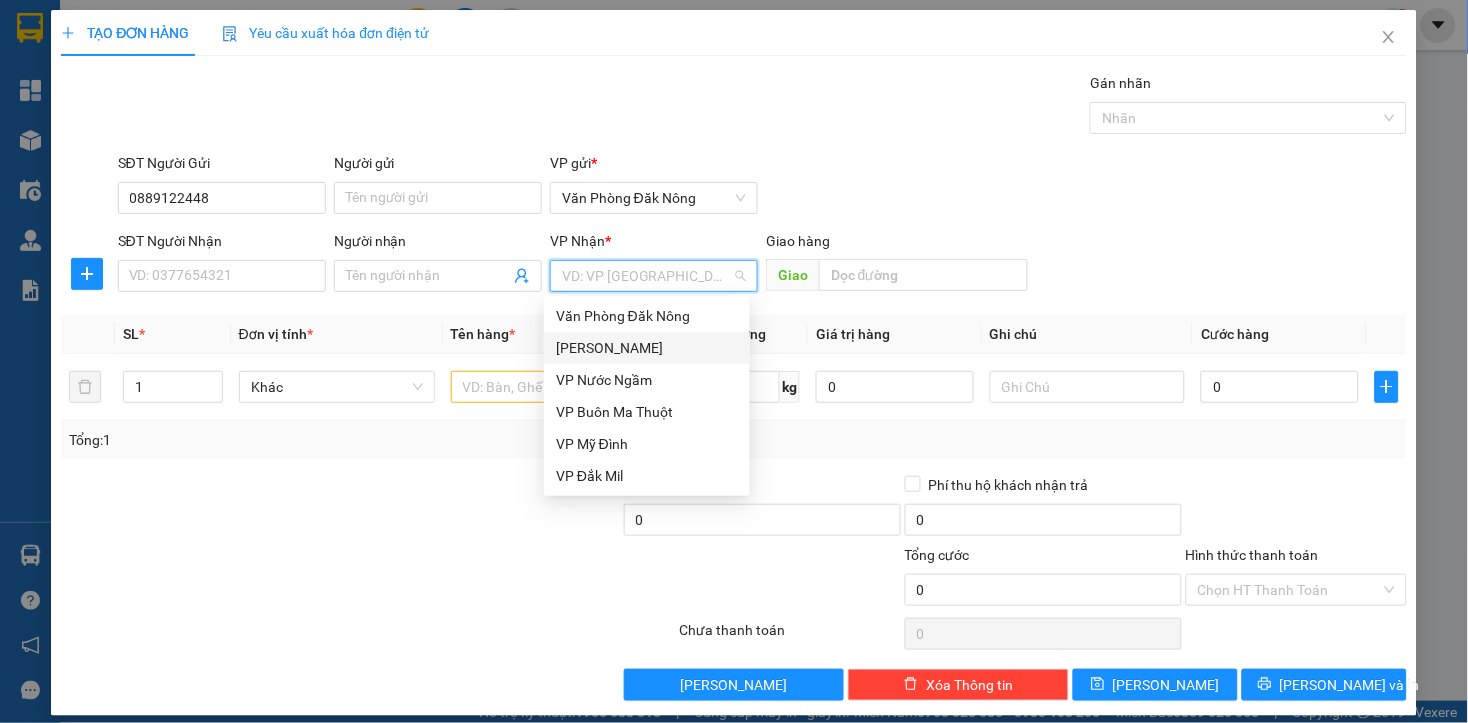 drag, startPoint x: 650, startPoint y: 380, endPoint x: 770, endPoint y: 355, distance: 122.57651 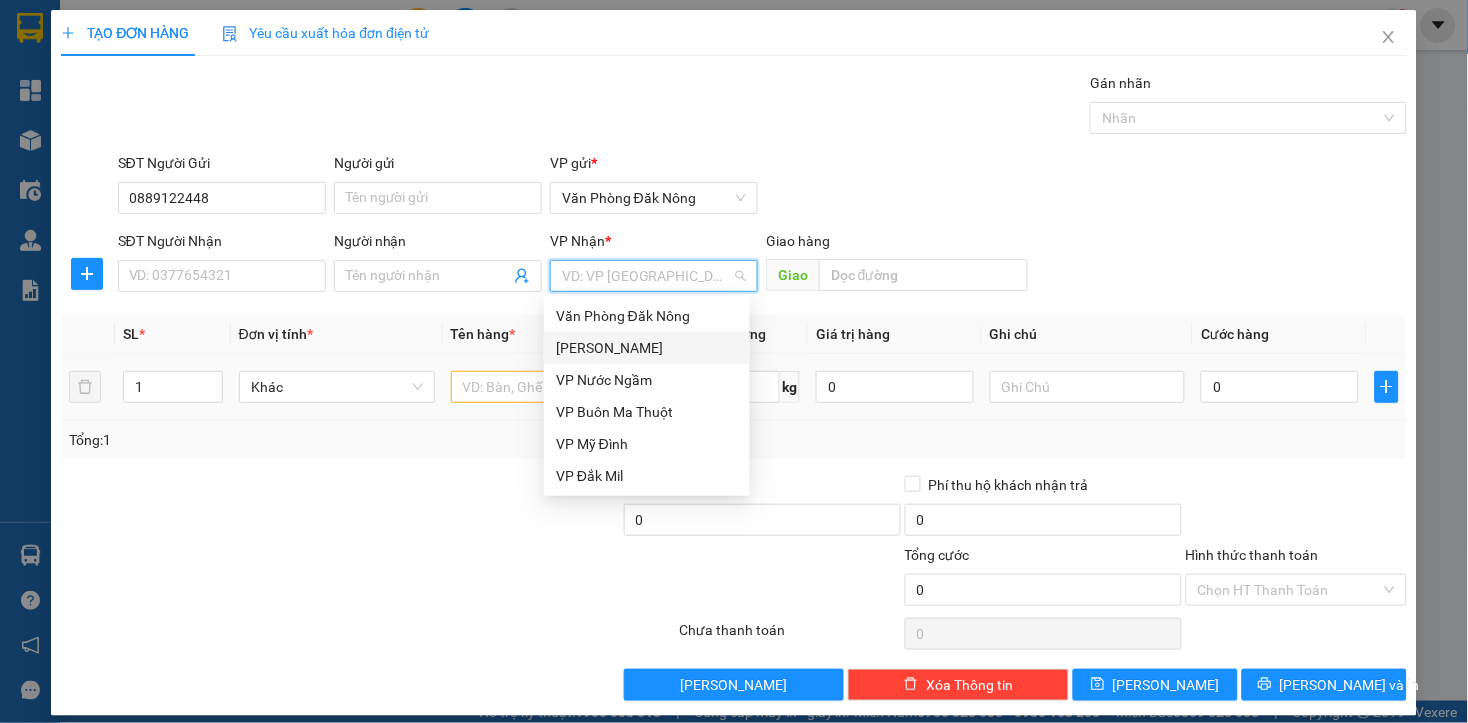 click on "VP Nước Ngầm" at bounding box center [647, 380] 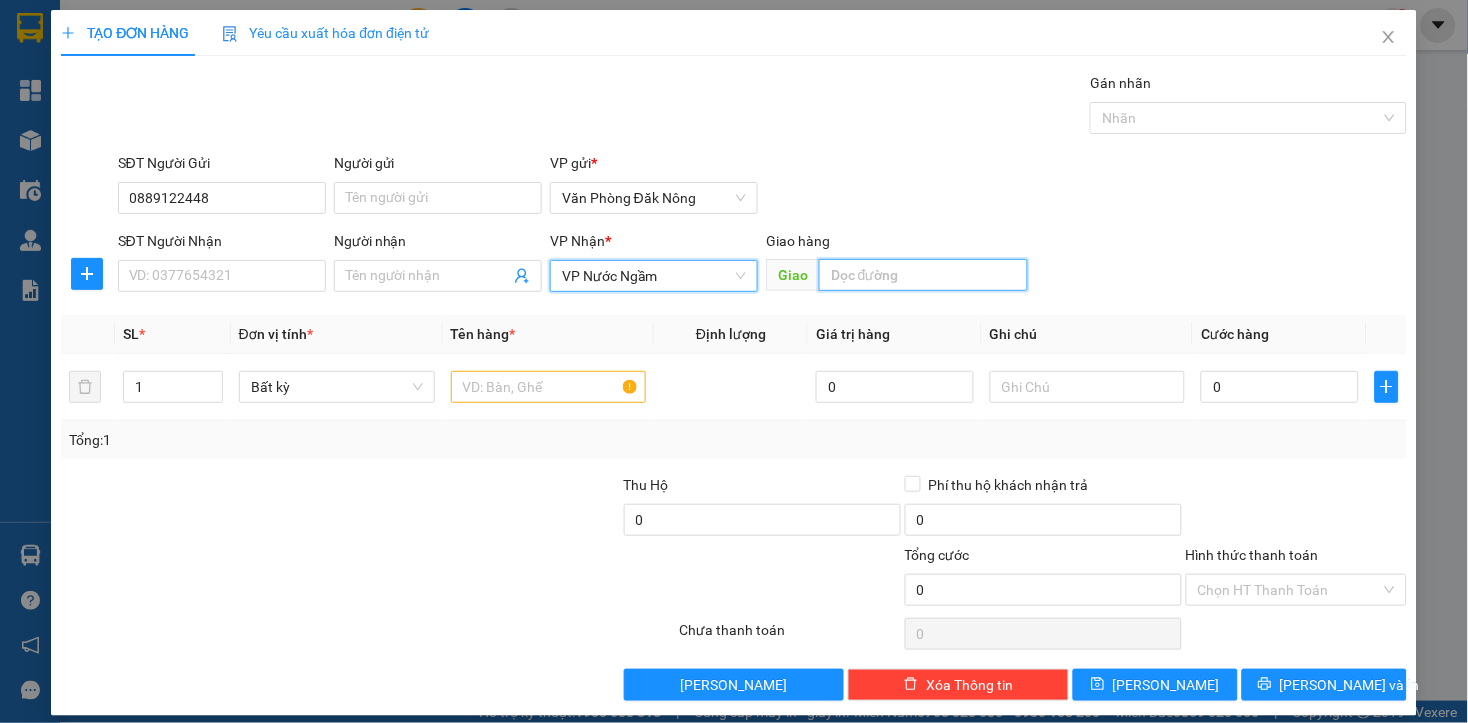 click at bounding box center [923, 275] 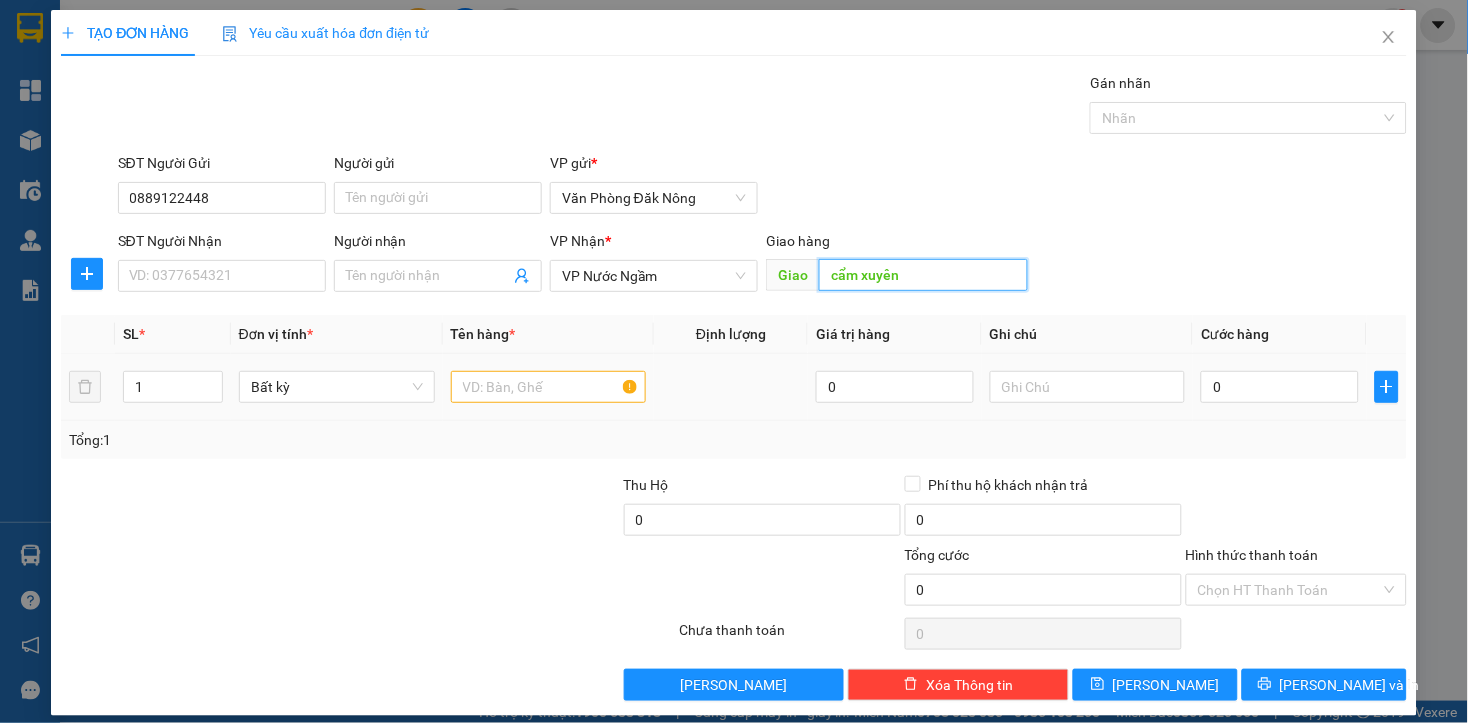 type on "cẩm xuyên" 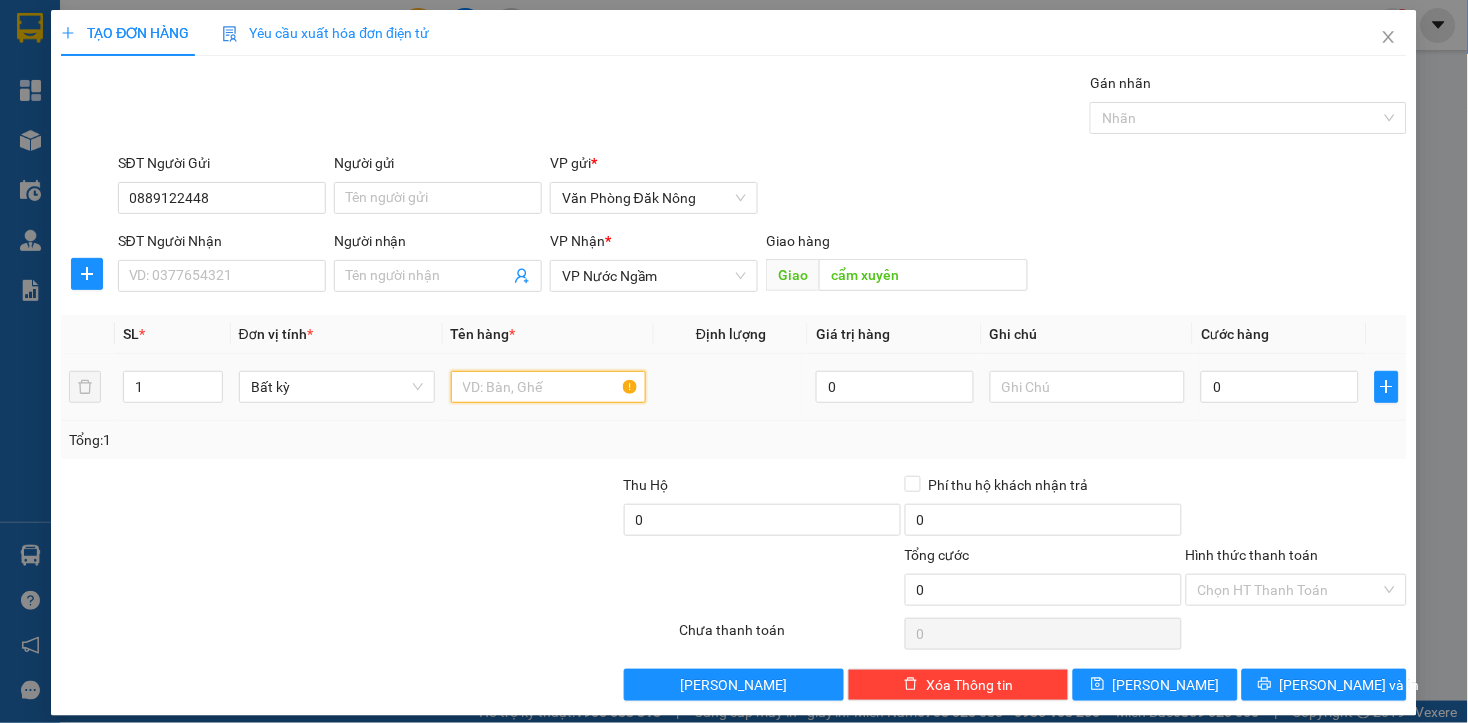 click at bounding box center [549, 387] 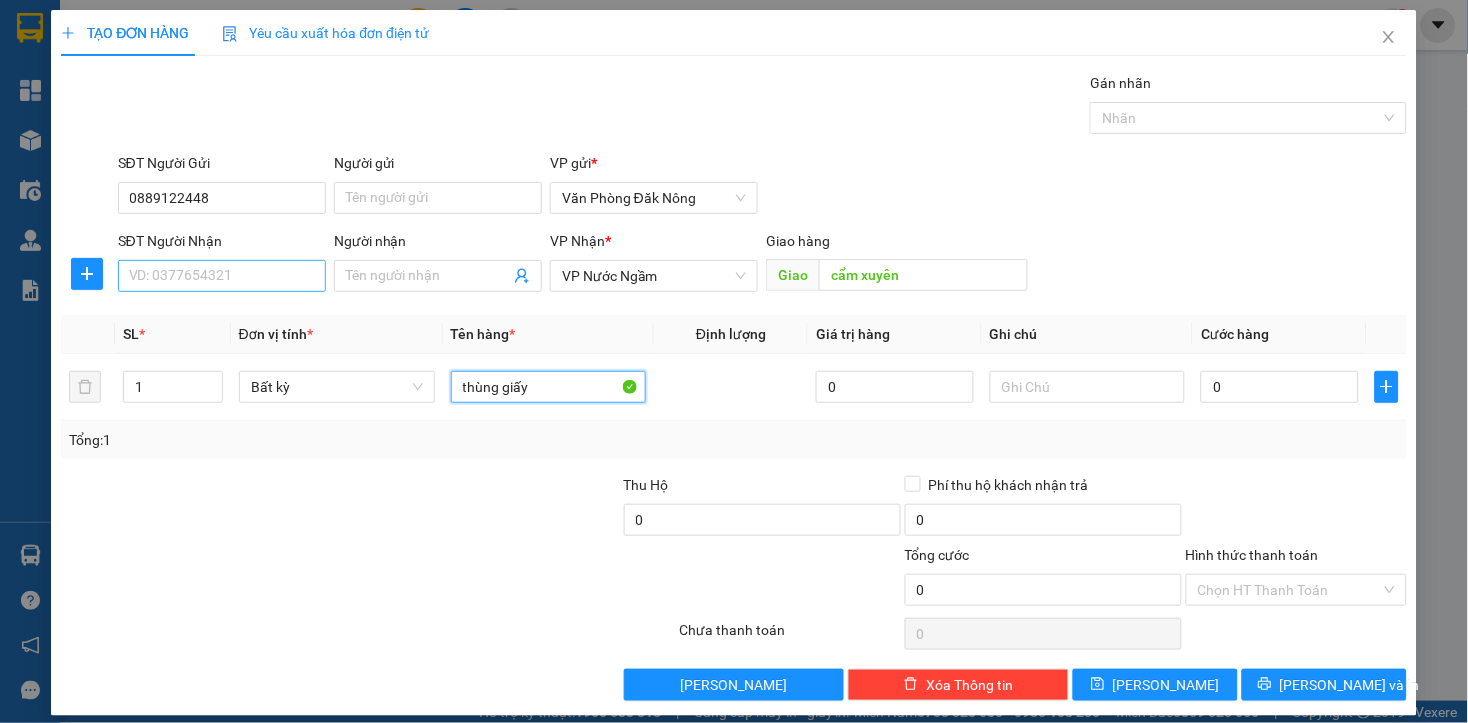 type on "thùng giấy" 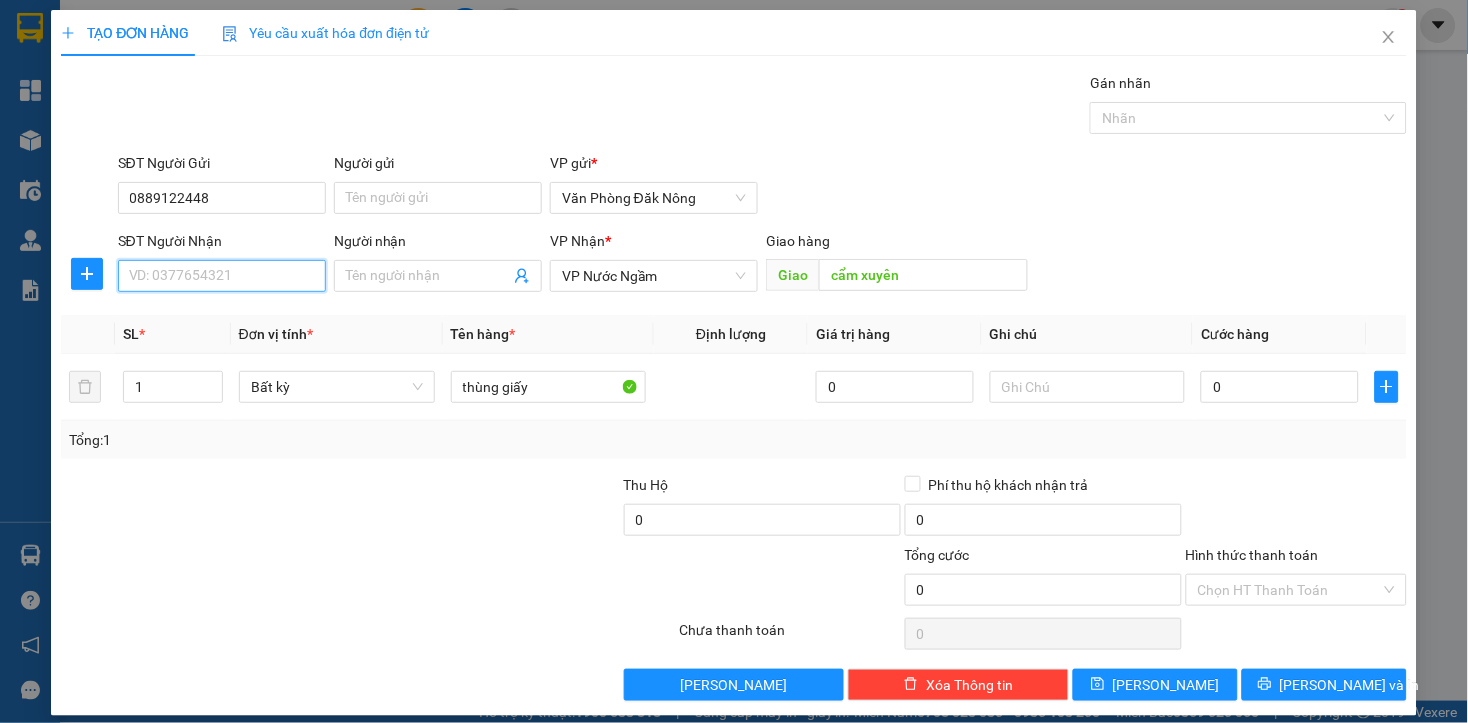 click on "SĐT Người Nhận" at bounding box center (222, 276) 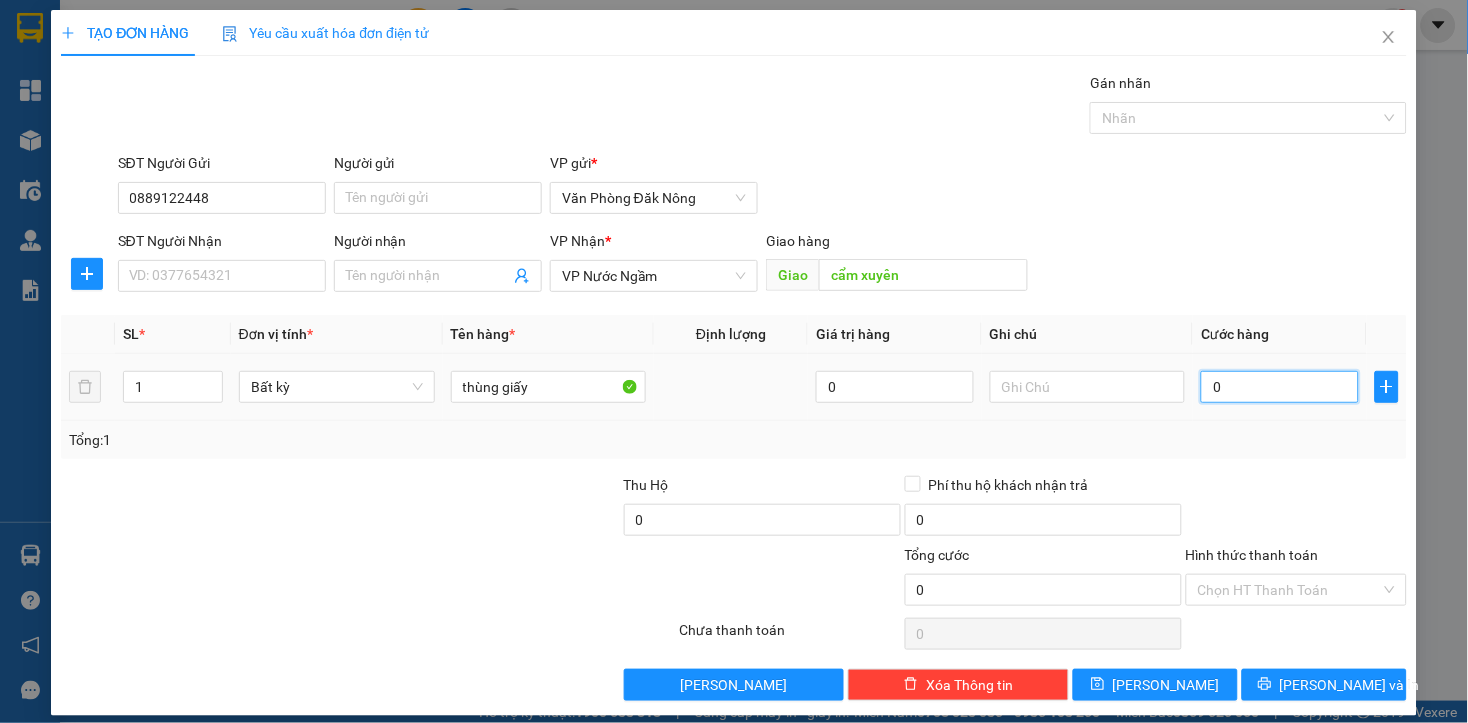 click on "0" at bounding box center (1279, 387) 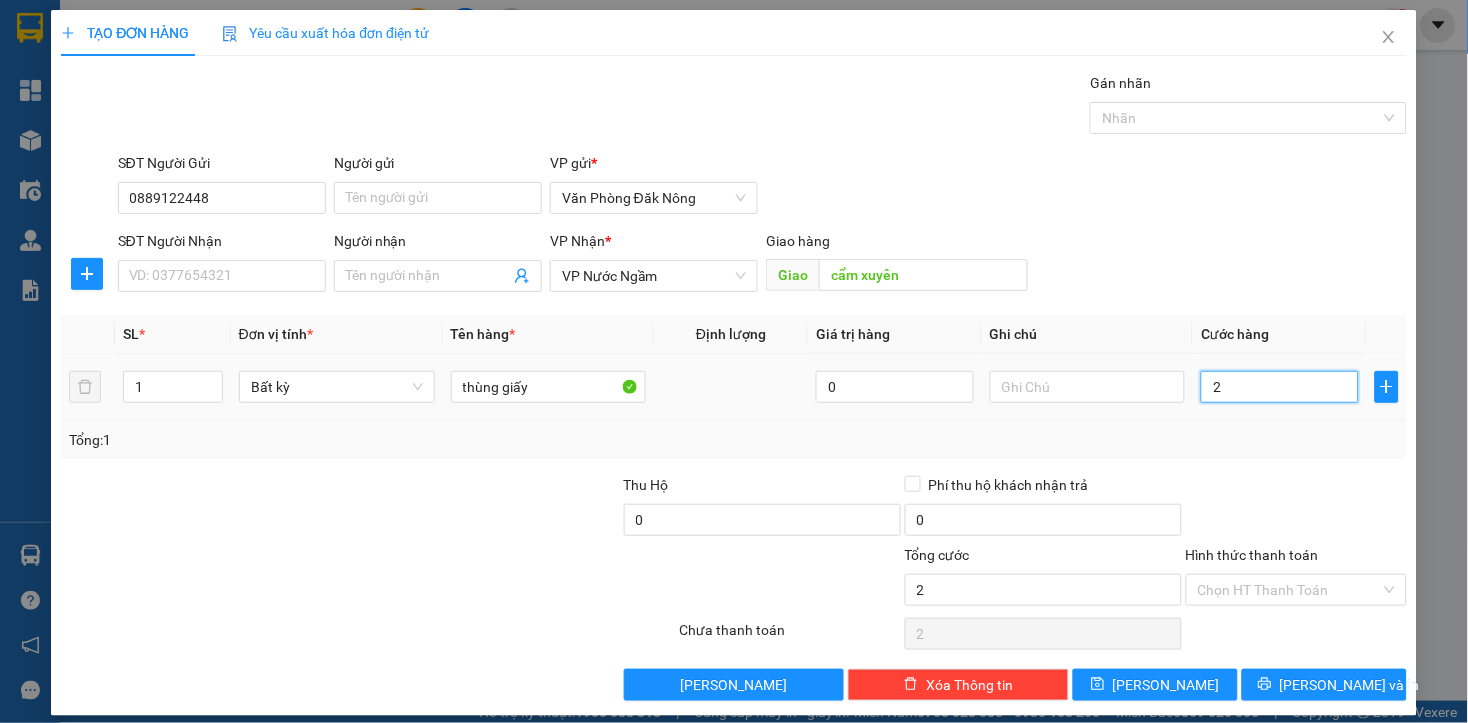 type on "20" 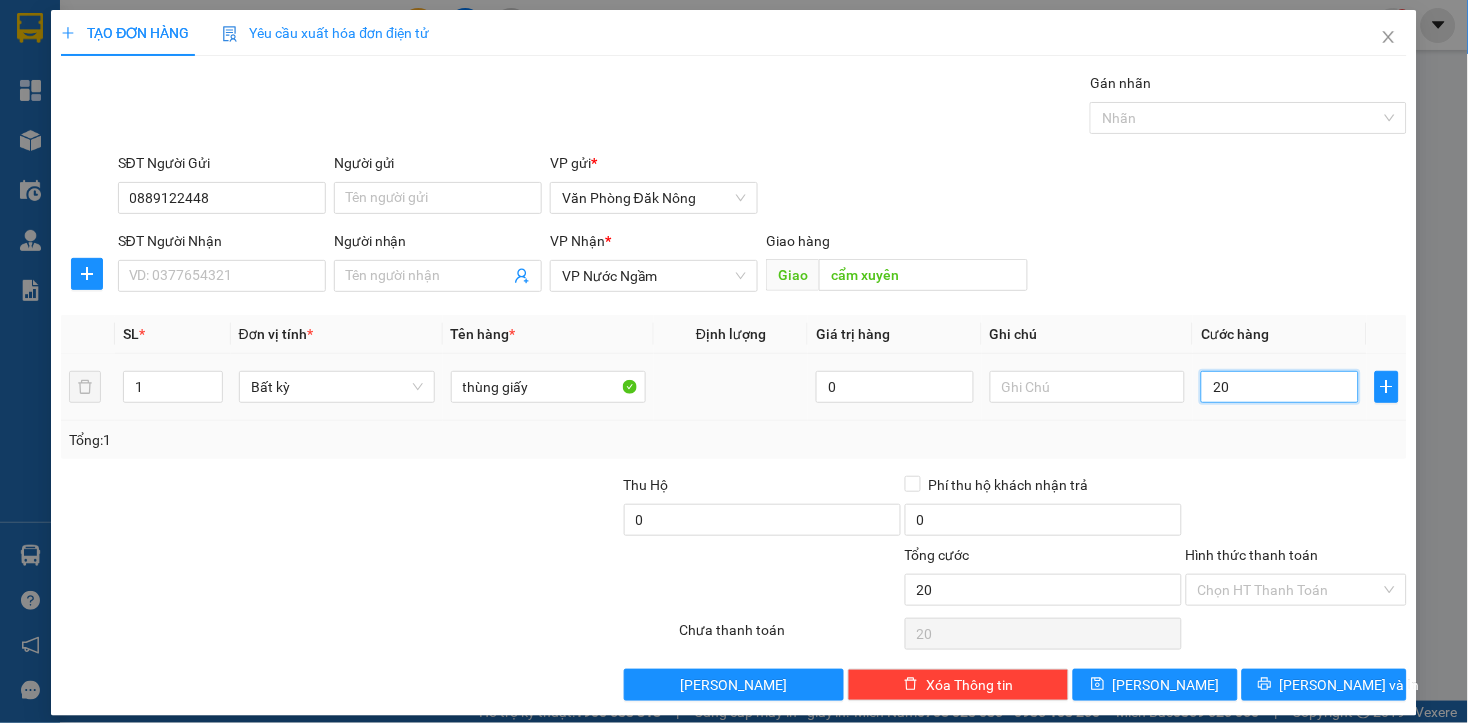 type on "200" 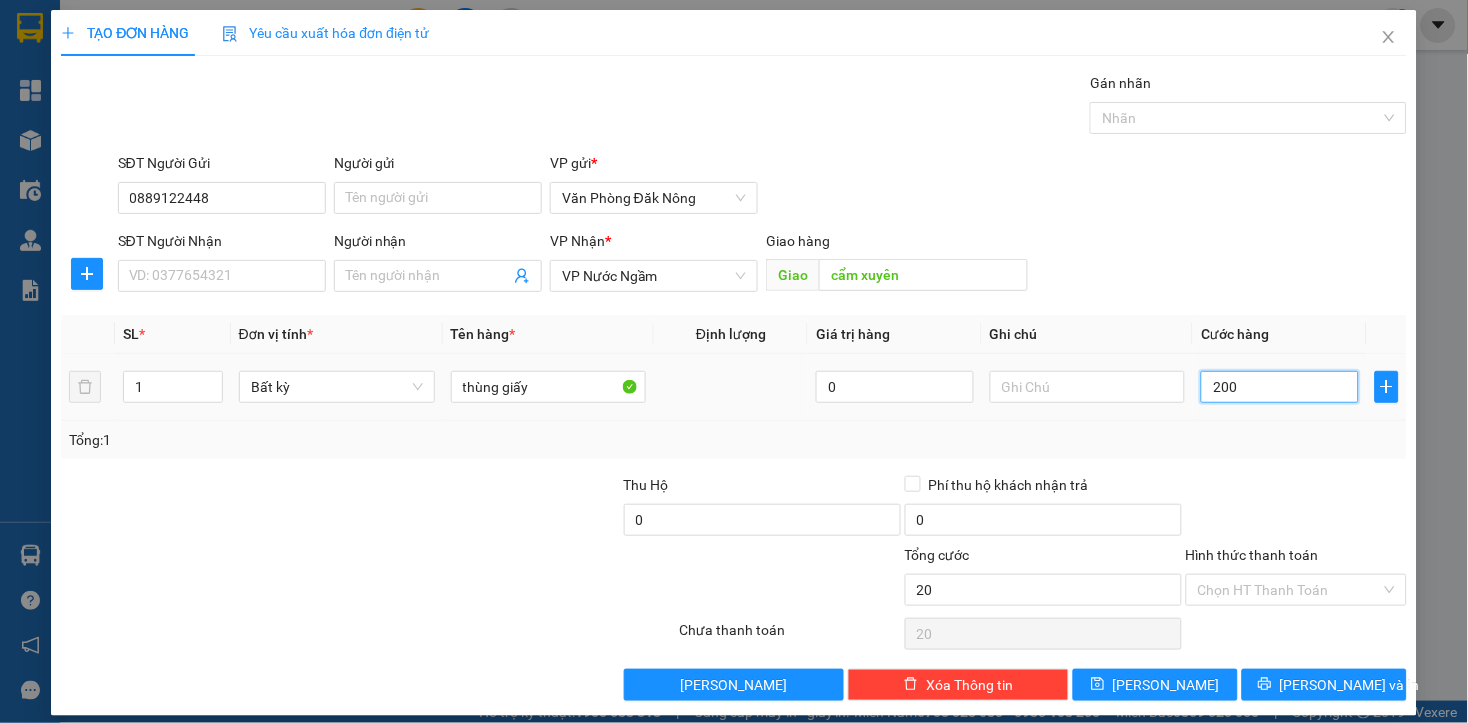 type on "200" 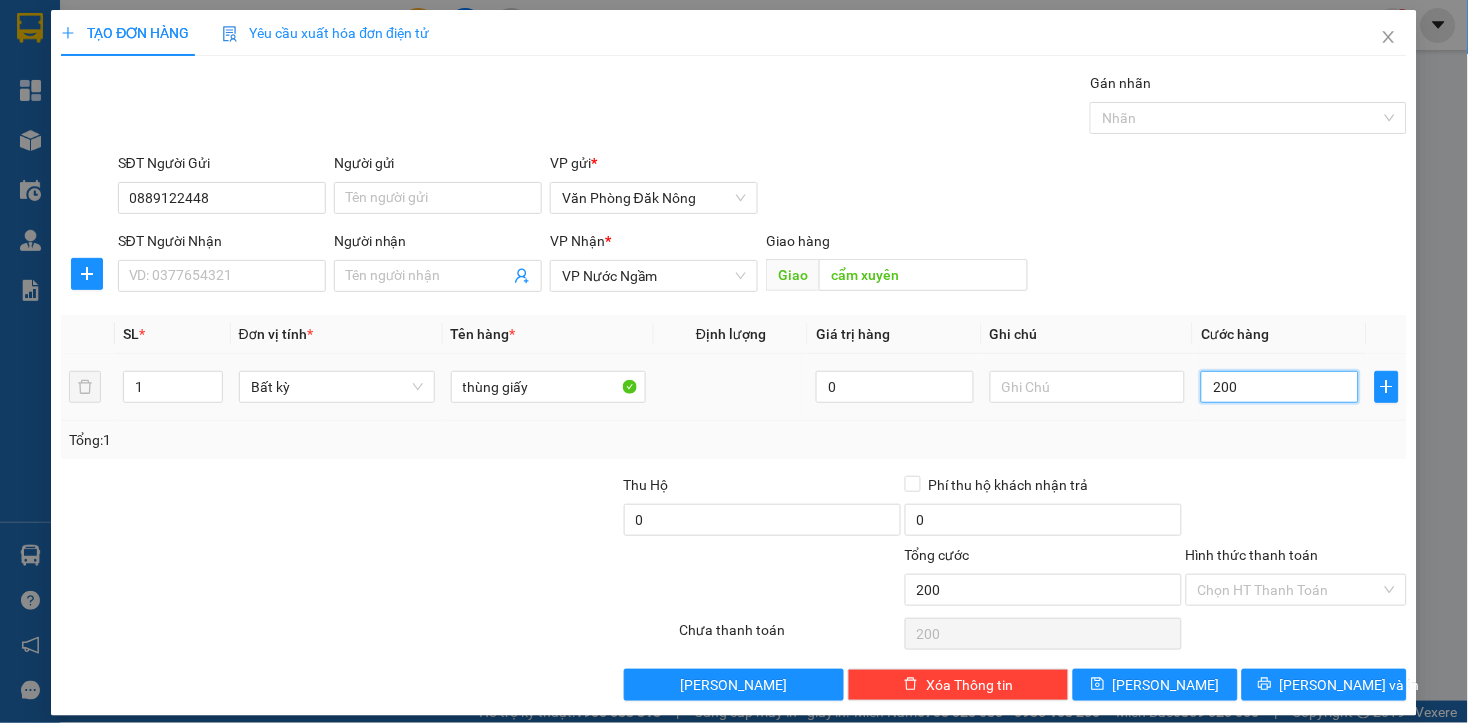 type on "2.000" 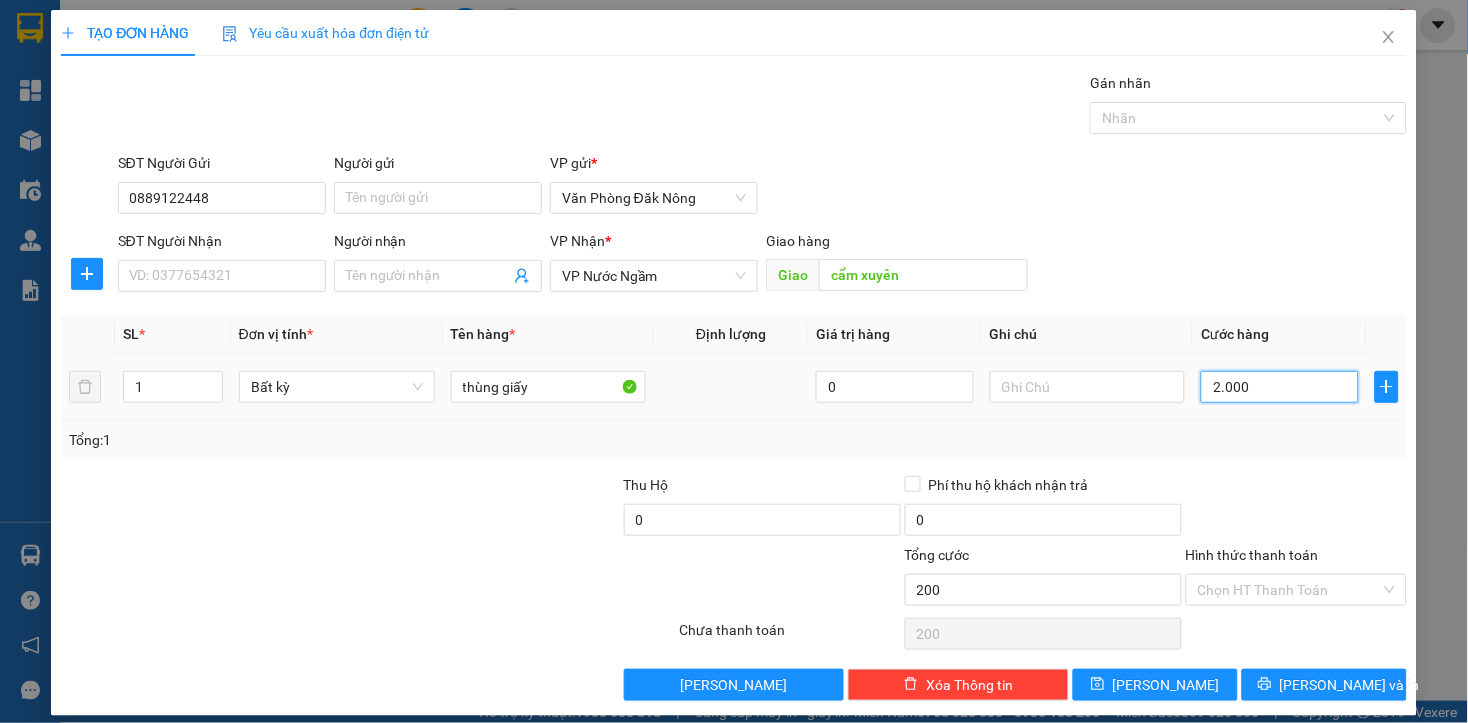 type on "2.000" 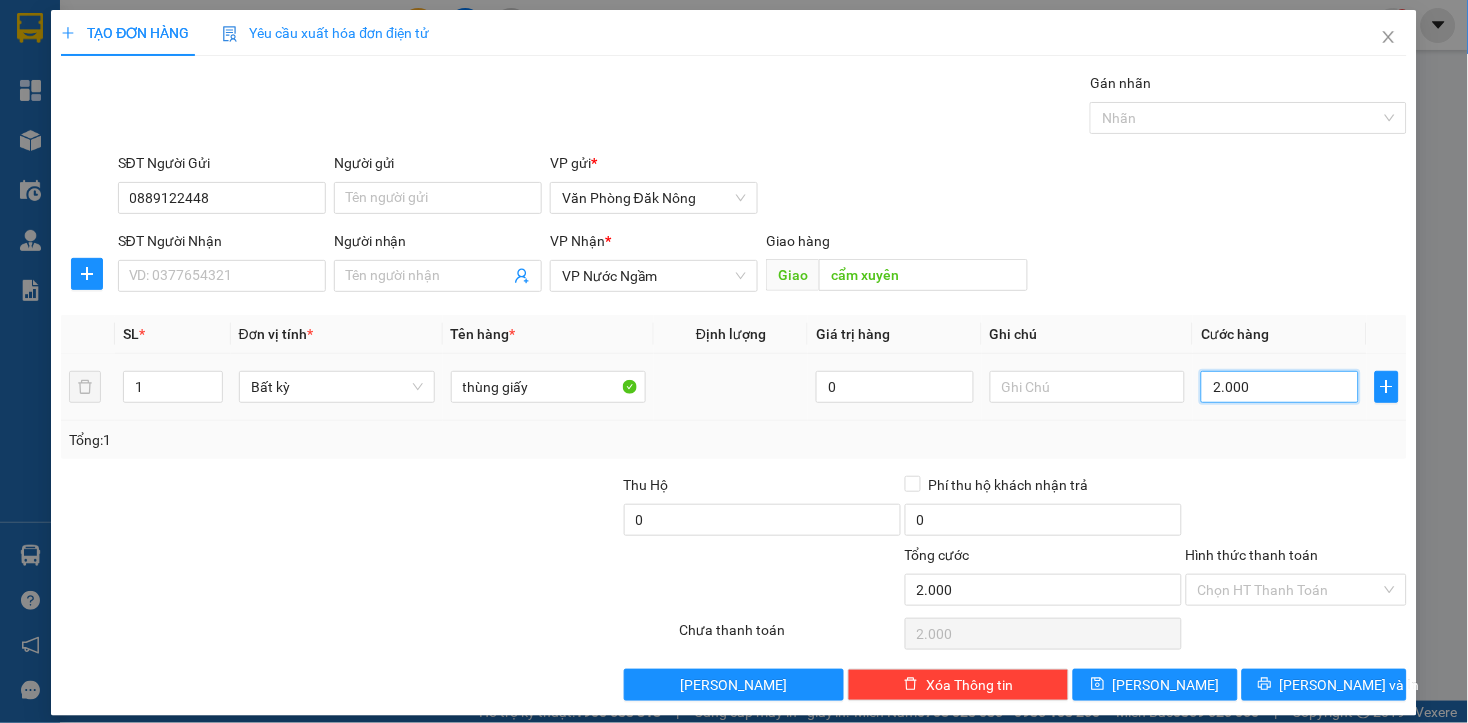 type on "20.000" 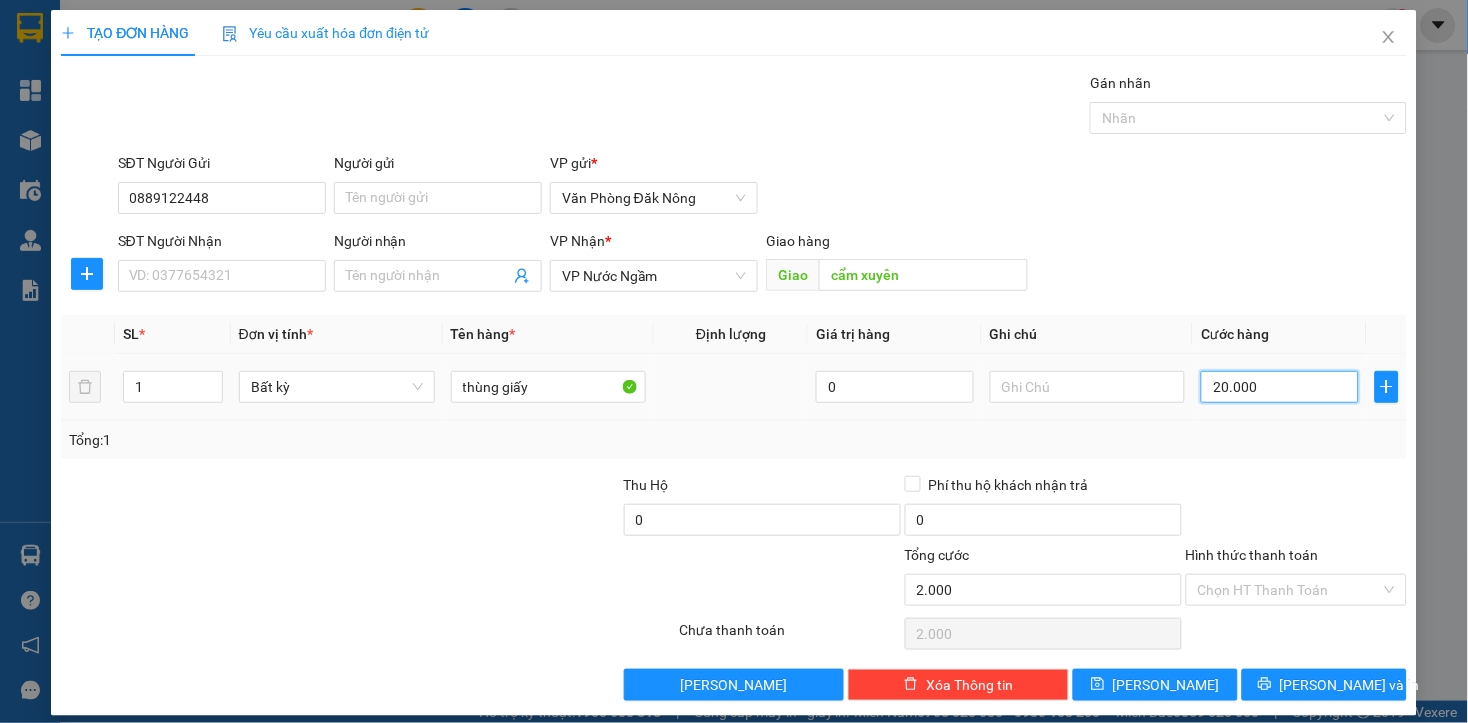 type on "20.000" 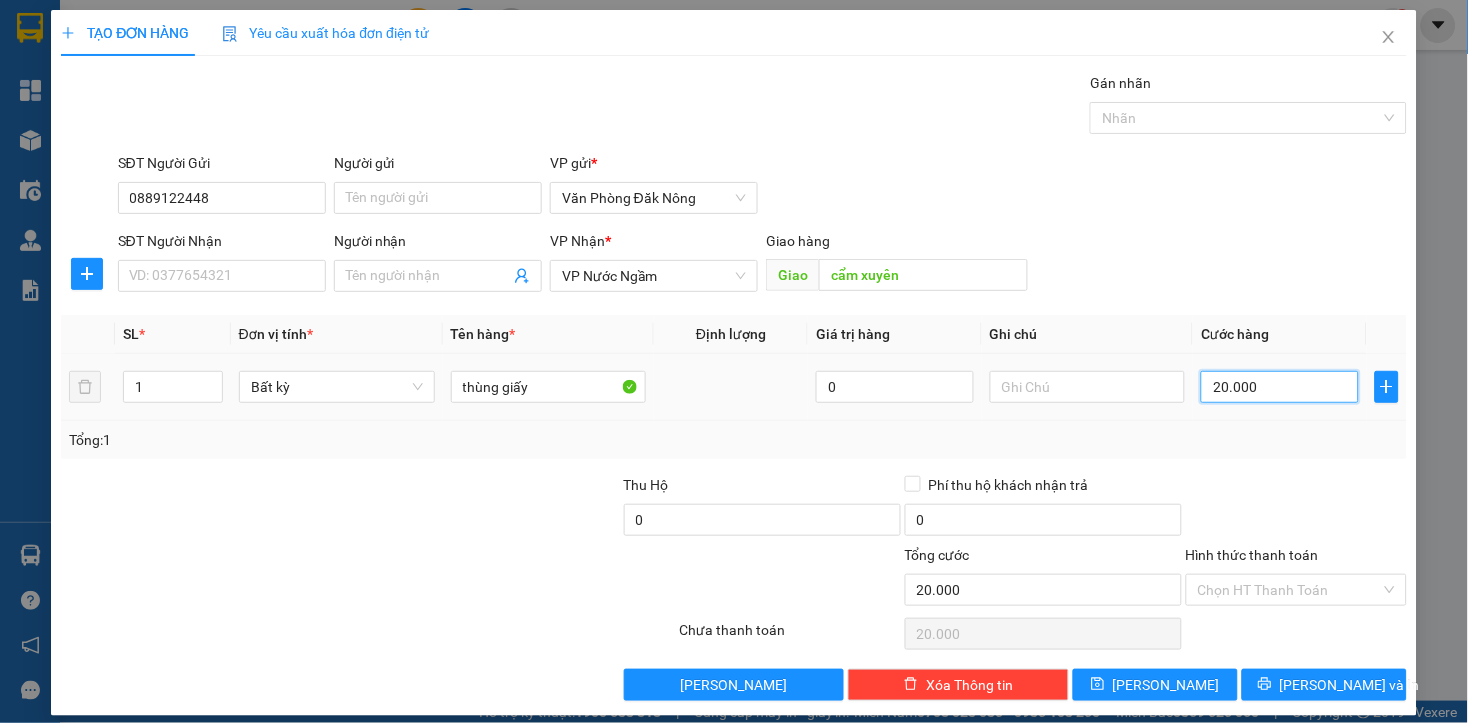 type on "200.000" 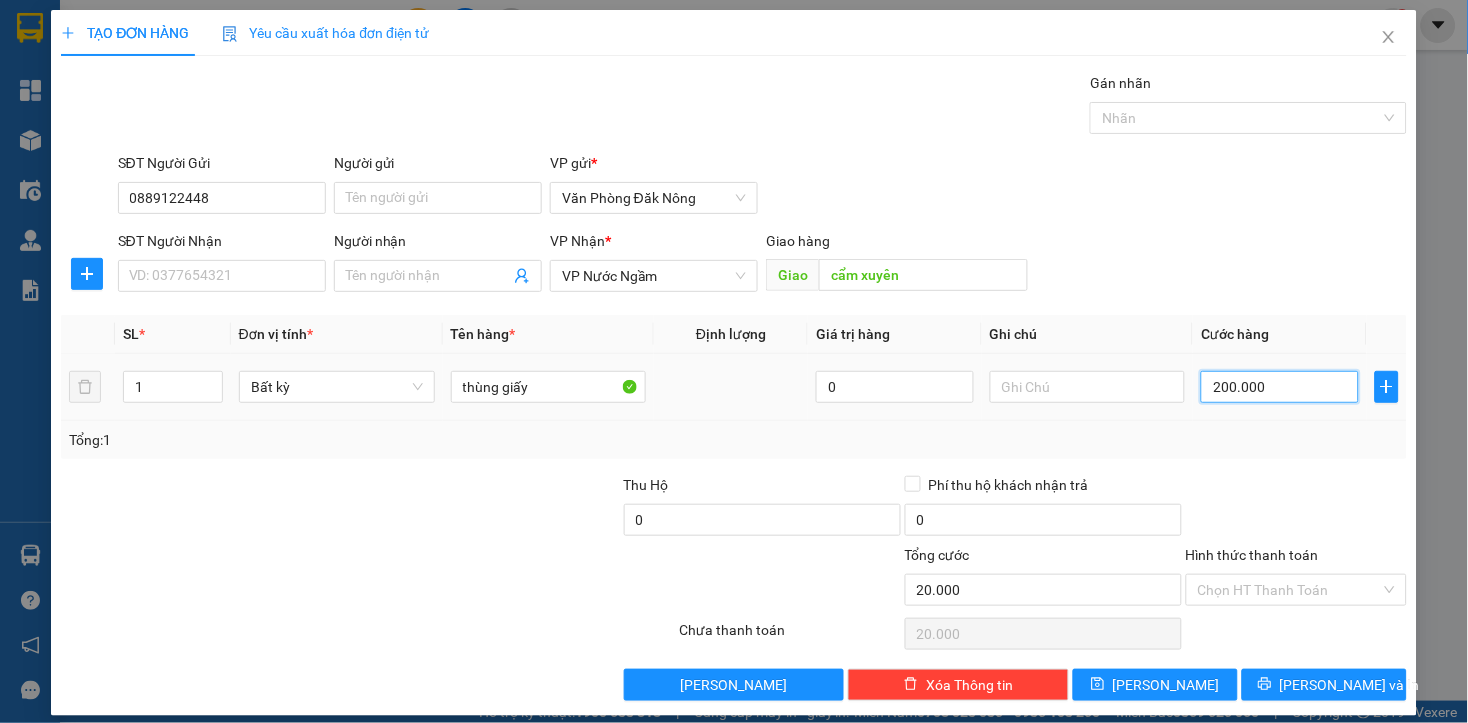 type on "200.000" 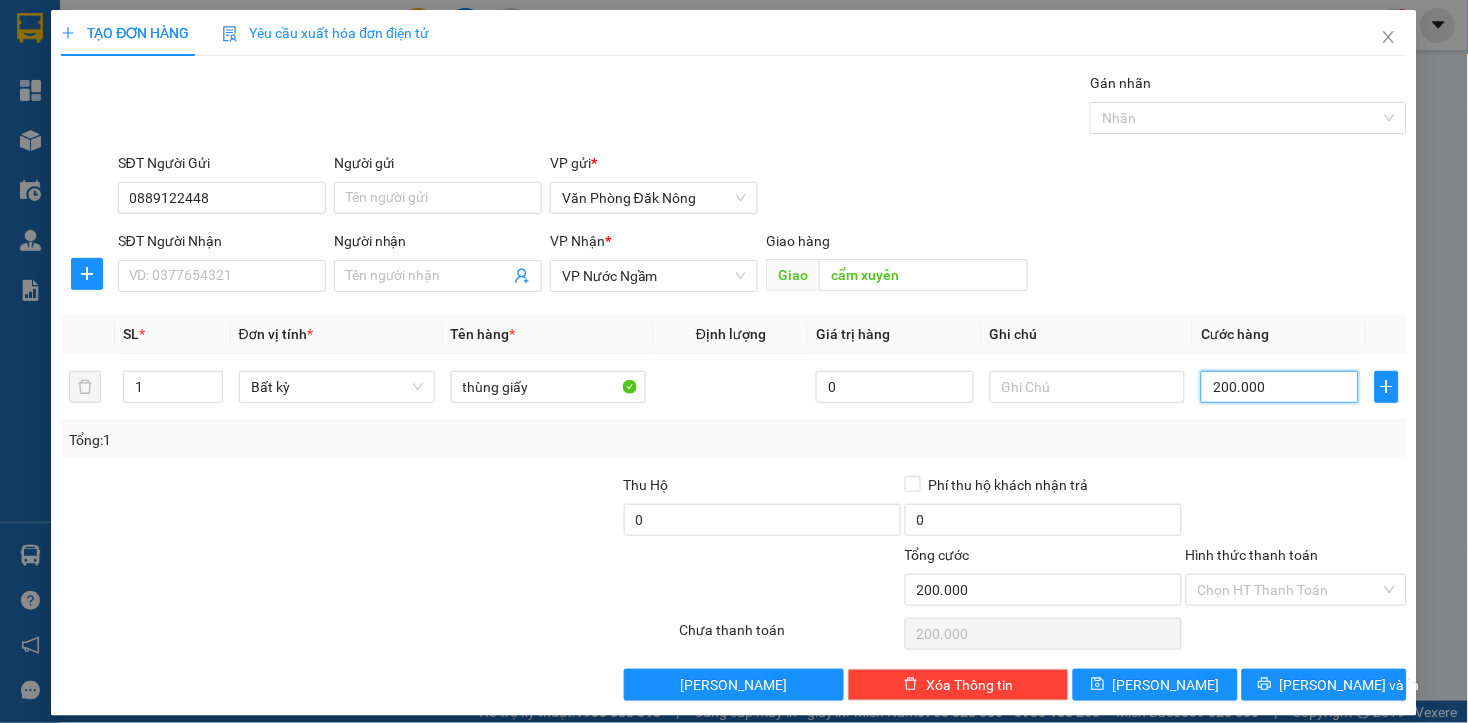type on "200.000" 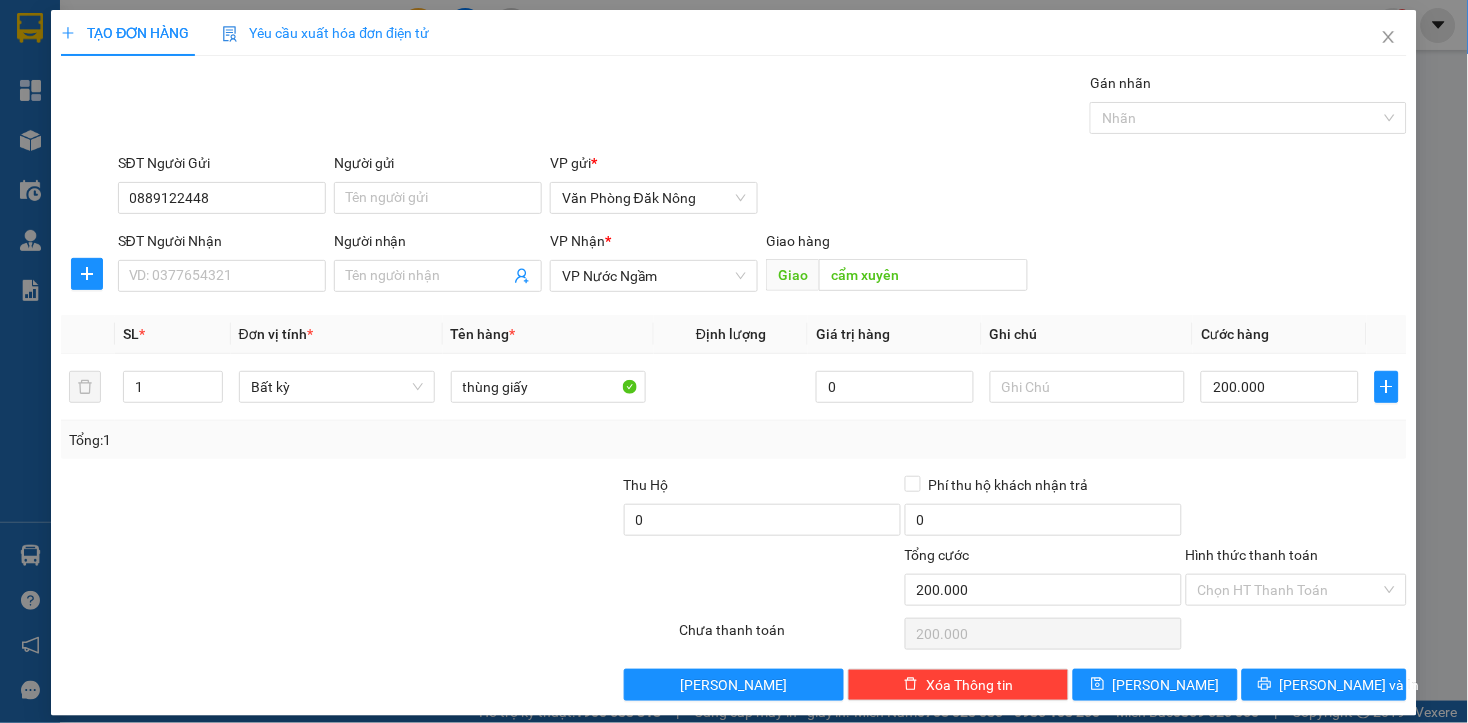 drag, startPoint x: 532, startPoint y: 507, endPoint x: 535, endPoint y: 490, distance: 17.262676 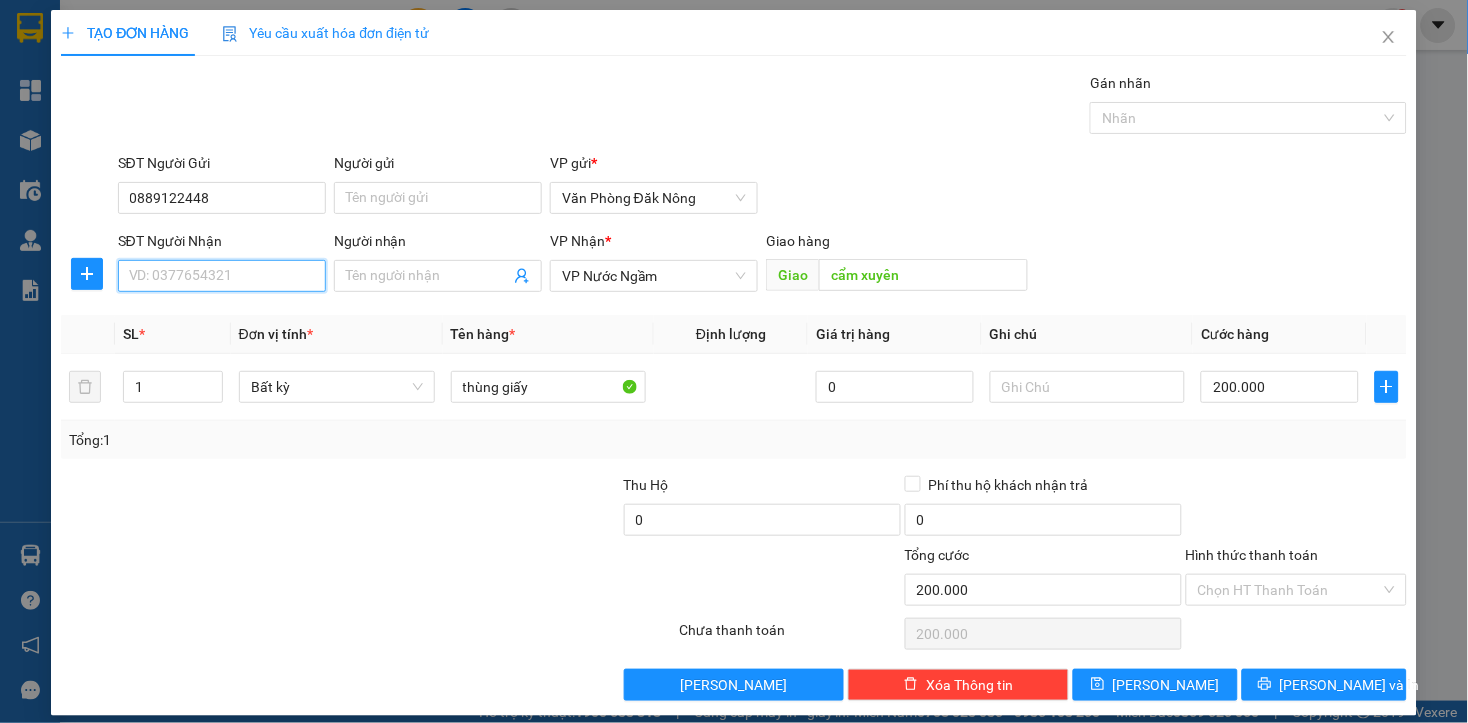 click on "SĐT Người Nhận" at bounding box center (222, 276) 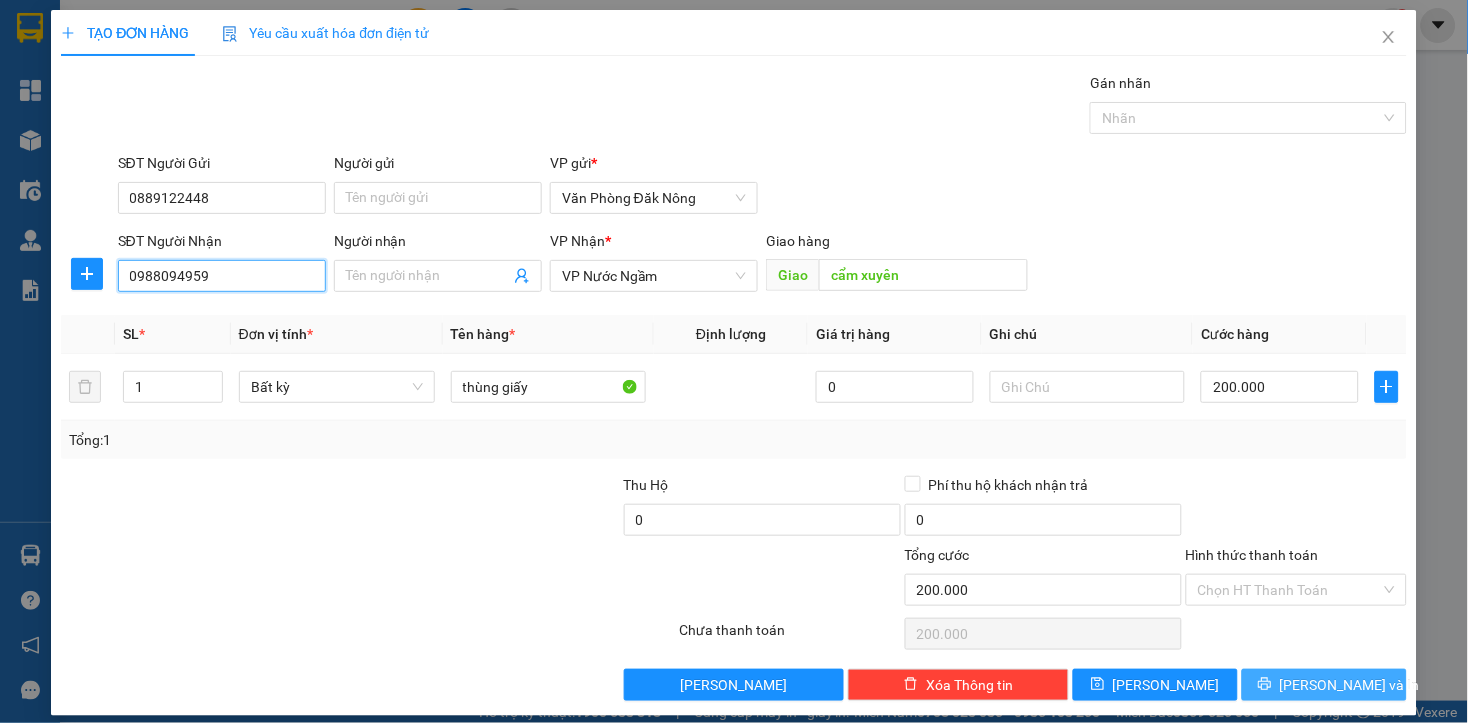 type on "0988094959" 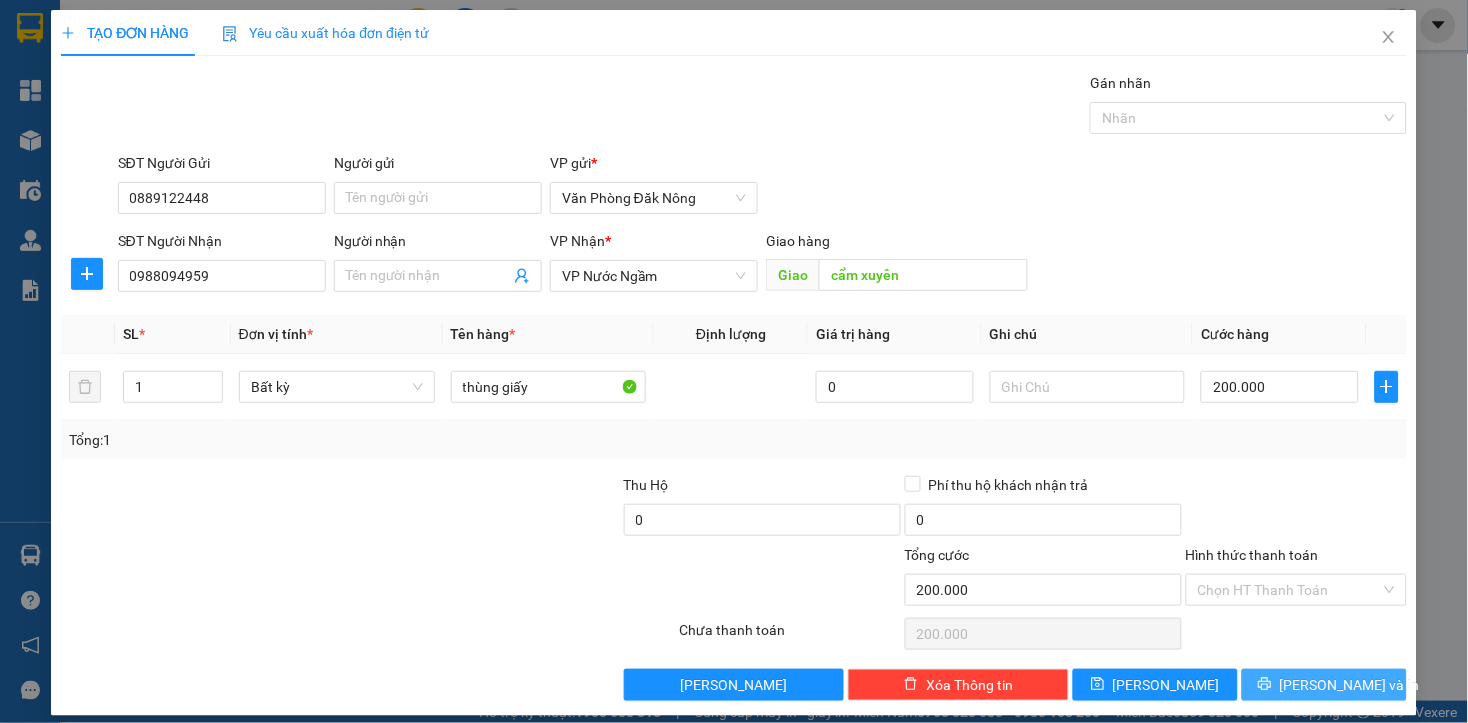 click on "[PERSON_NAME] và In" at bounding box center (1324, 685) 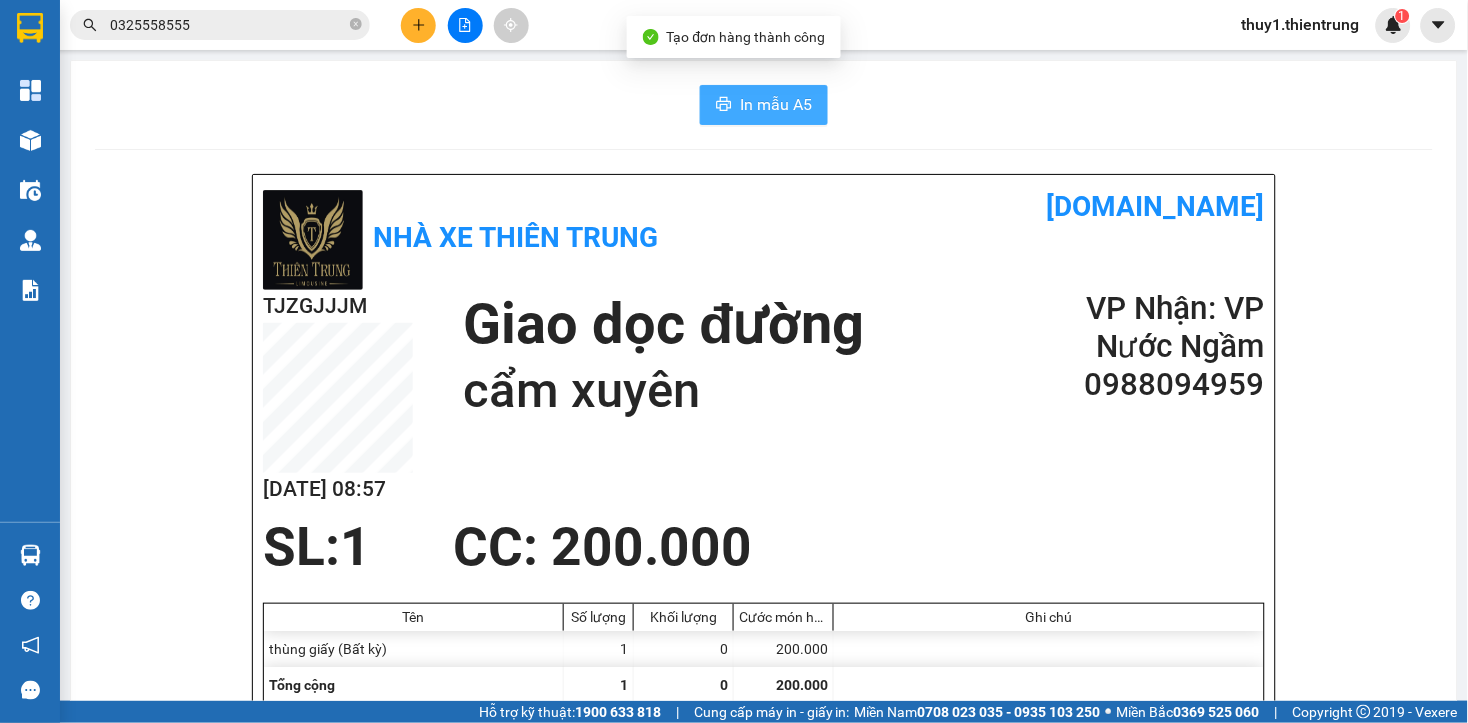 click on "In mẫu A5" at bounding box center (776, 104) 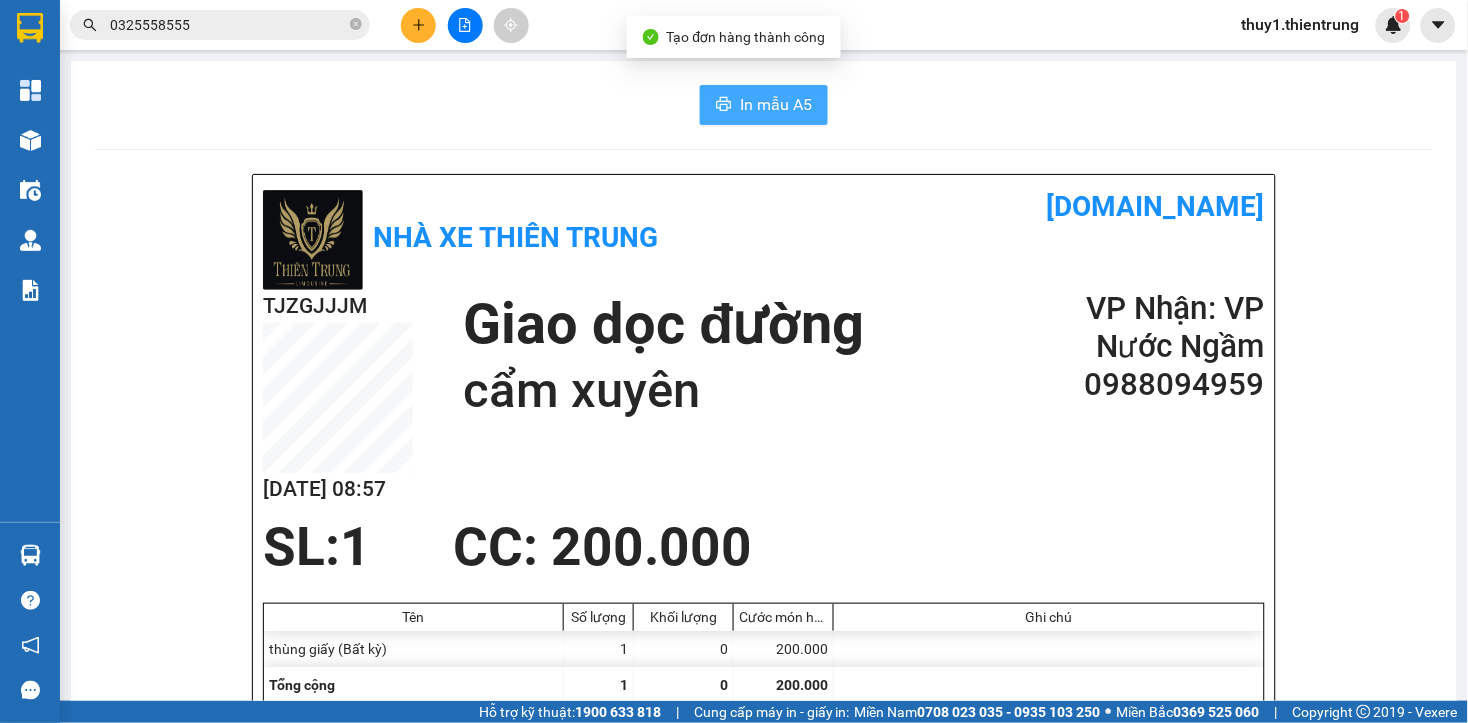 scroll, scrollTop: 0, scrollLeft: 0, axis: both 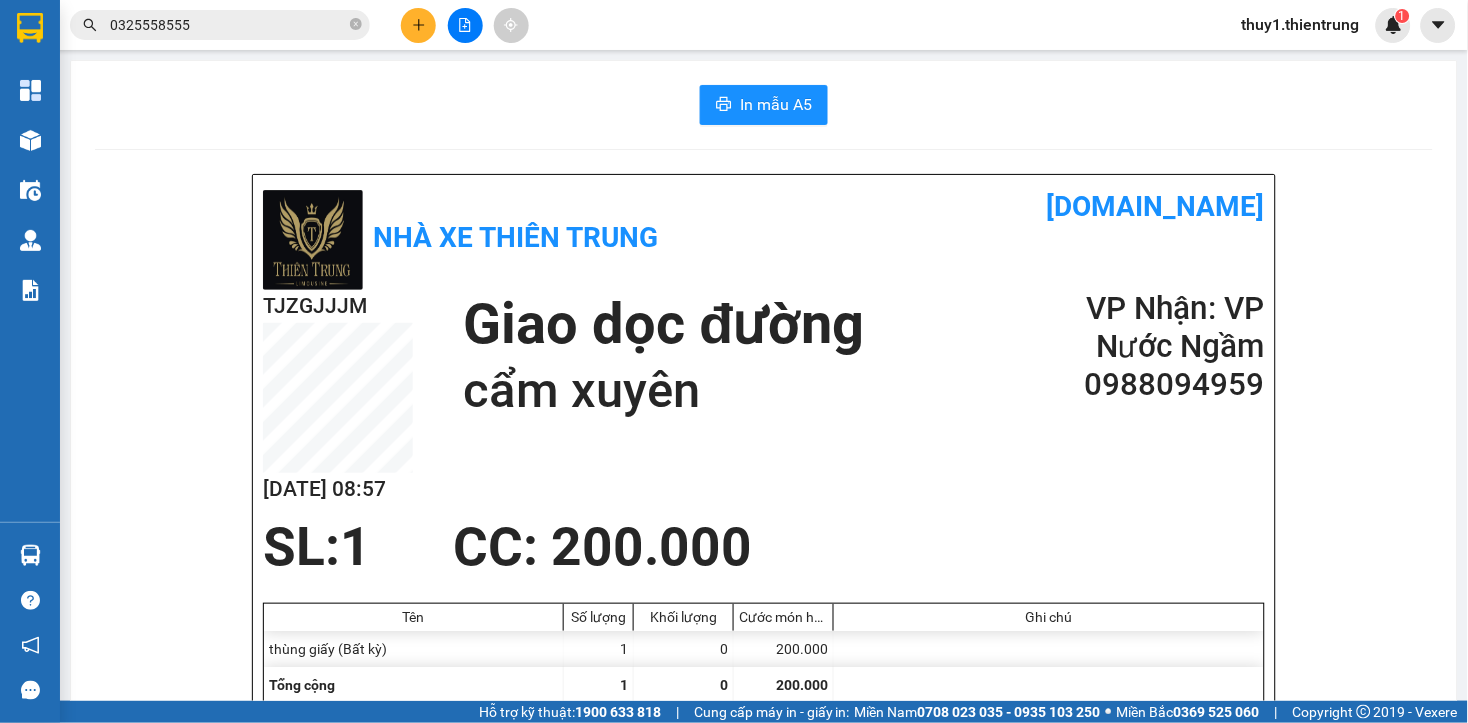 click on "VP Nhận:   VP Nước Ngầm" at bounding box center [1145, 328] 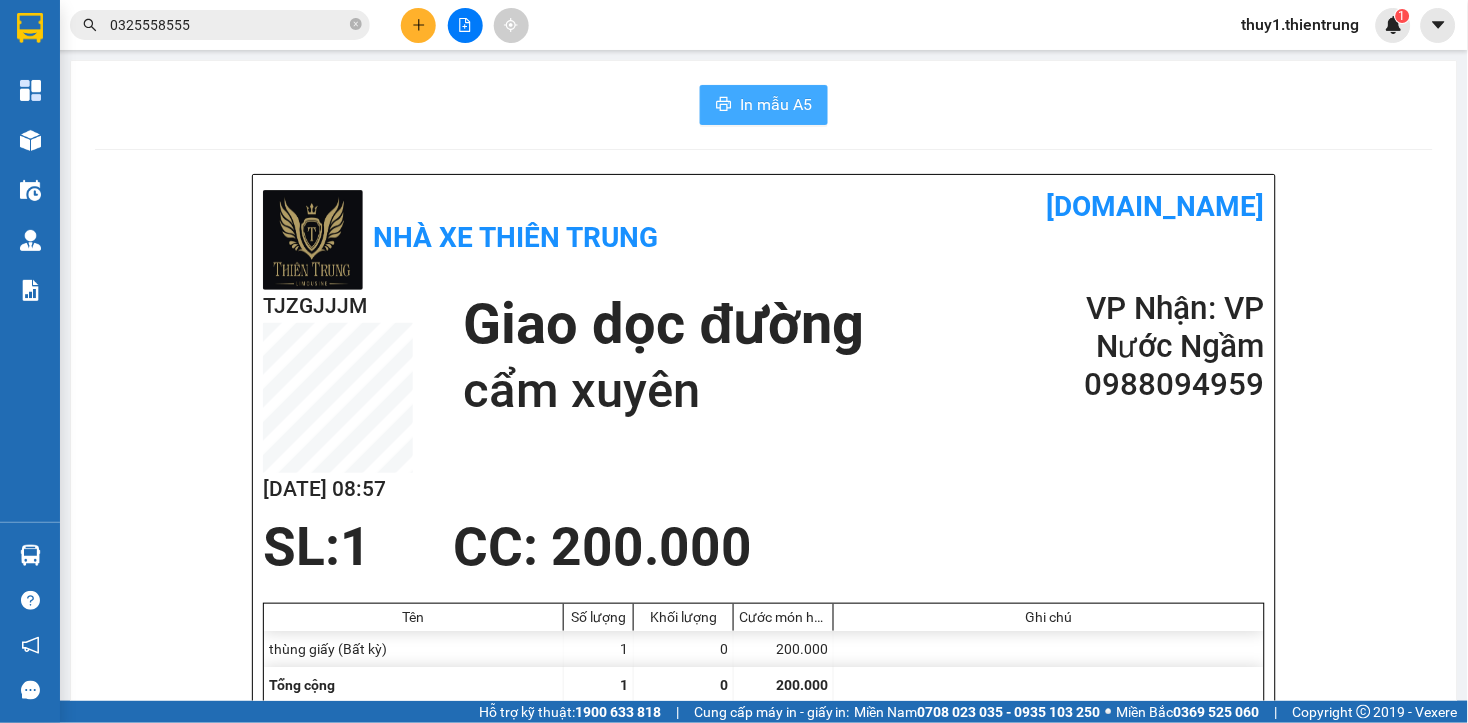 click on "In mẫu A5" at bounding box center [776, 104] 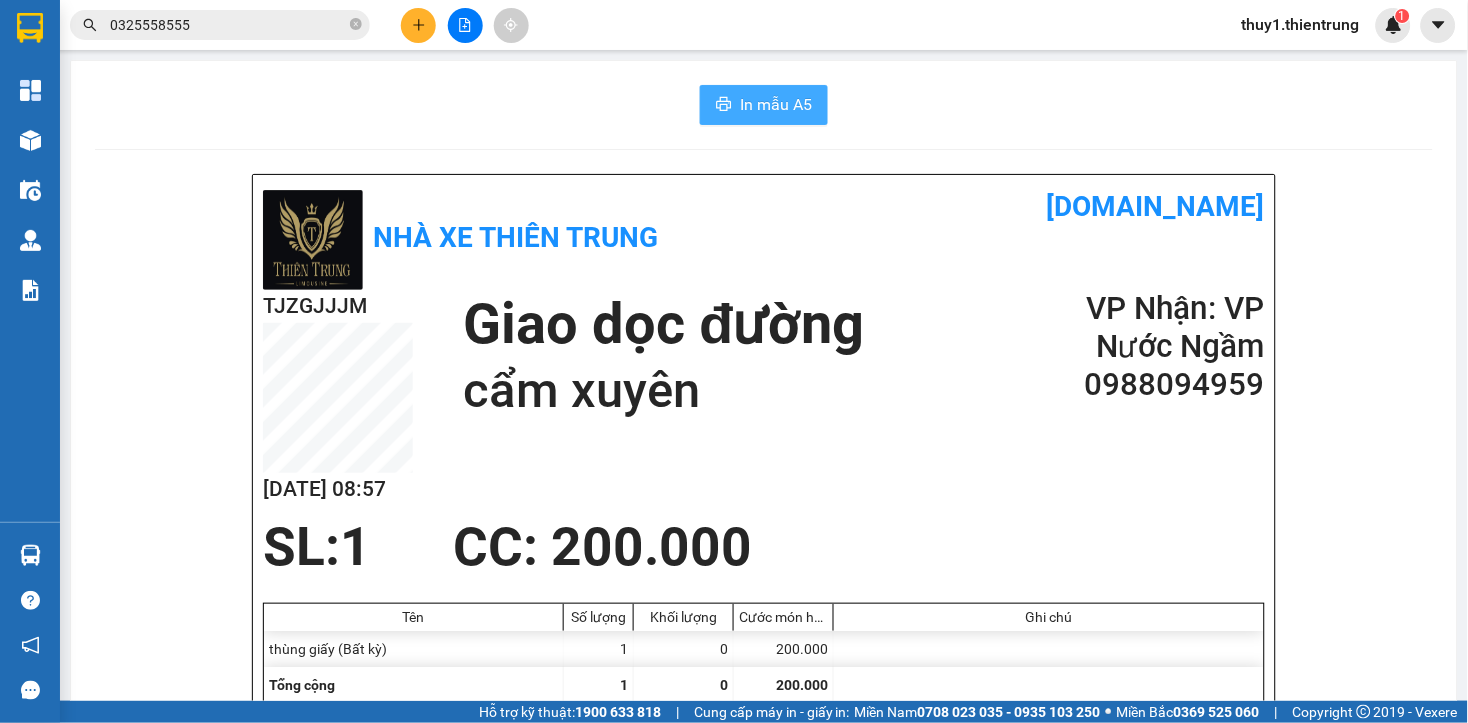 scroll, scrollTop: 0, scrollLeft: 0, axis: both 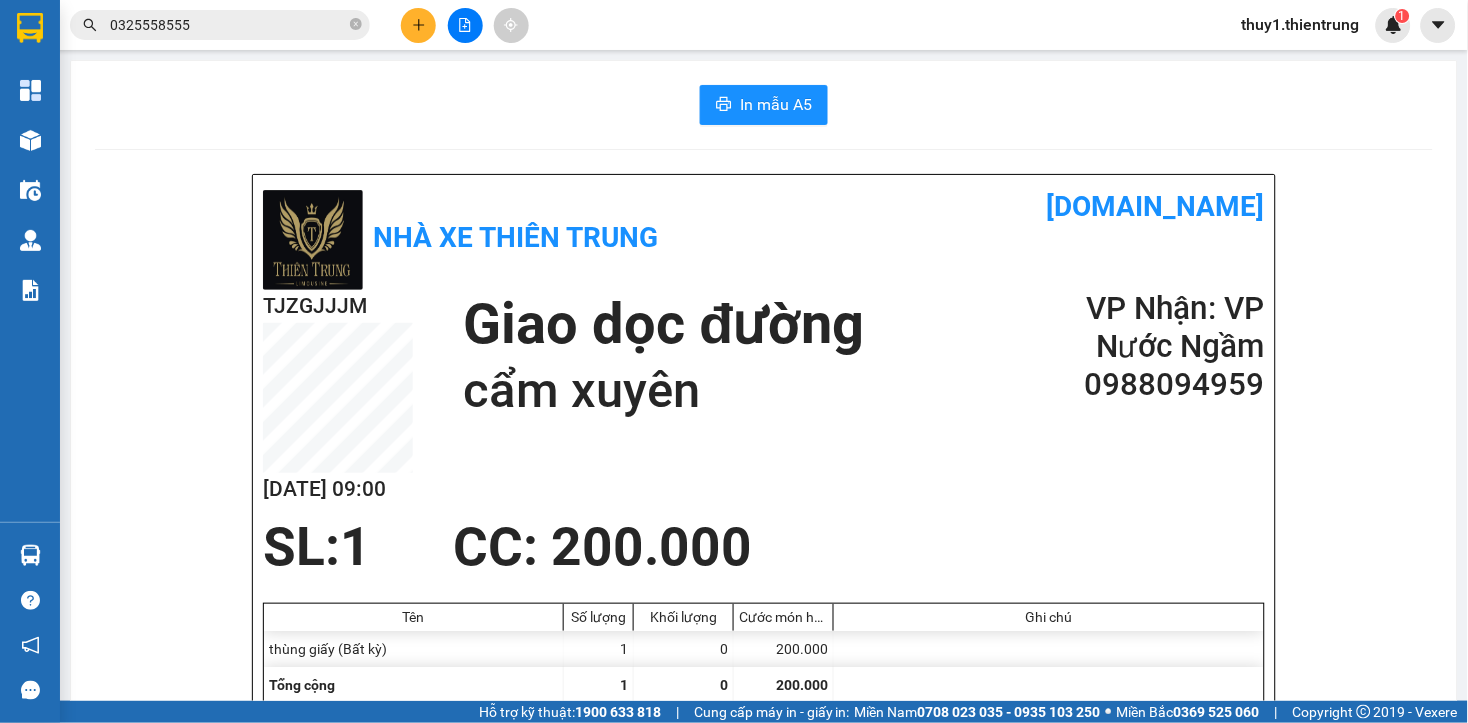 click on "cẩm xuyên" at bounding box center [663, 391] 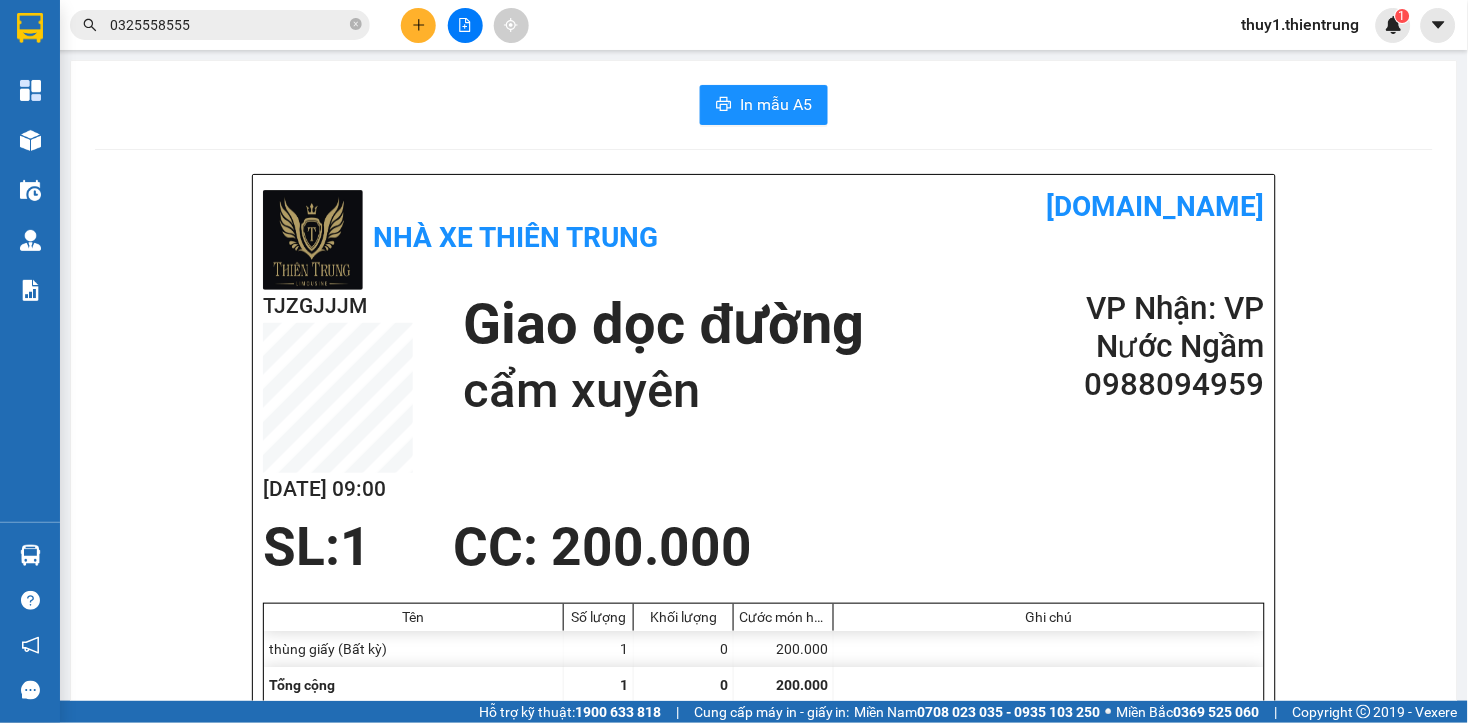 click 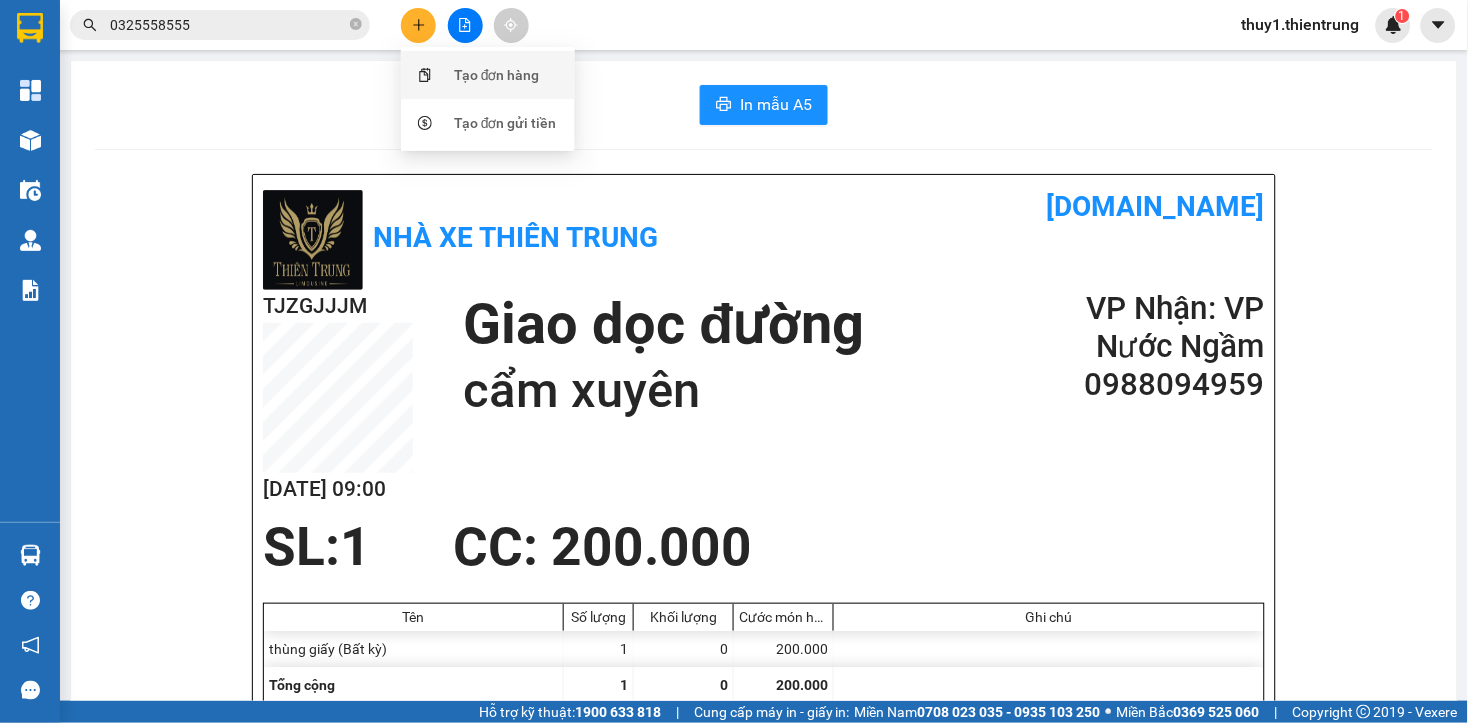 click on "Tạo đơn hàng" at bounding box center (497, 75) 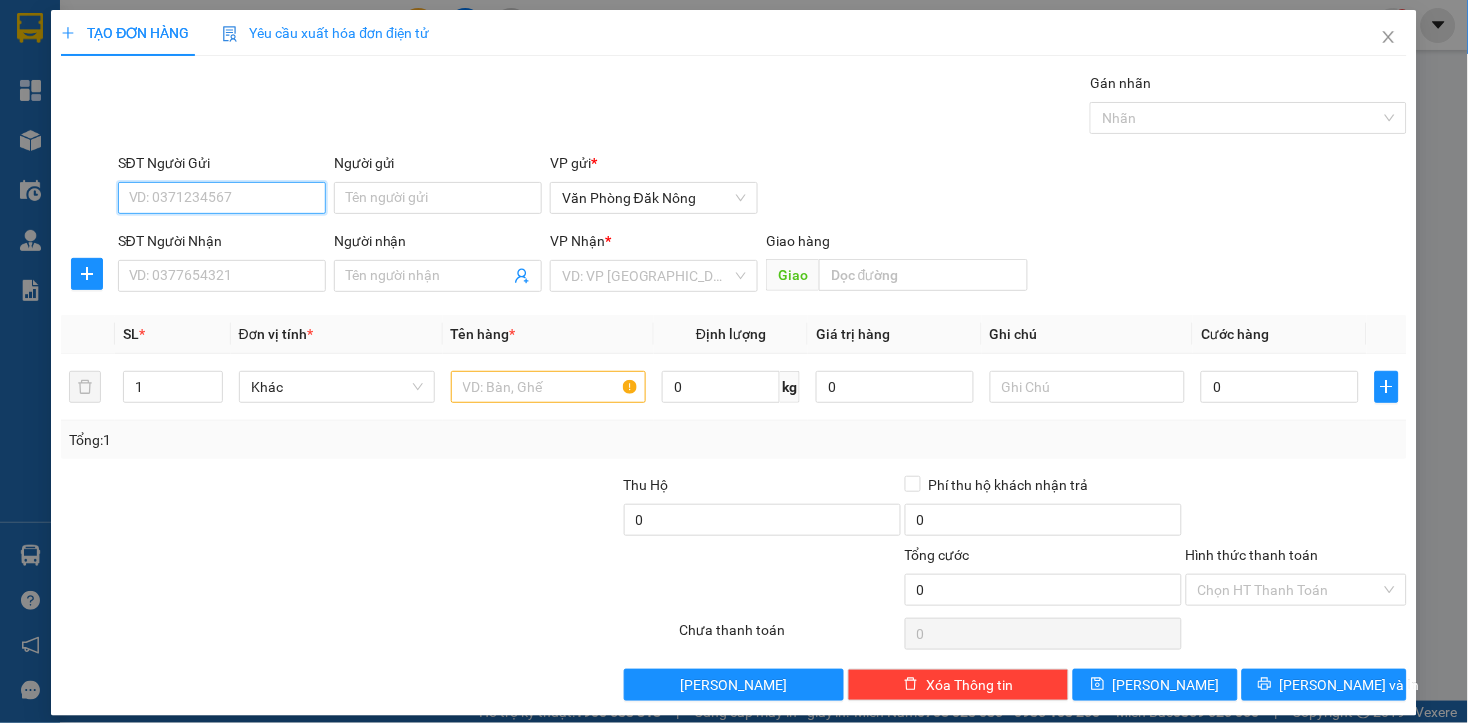 click on "SĐT Người Gửi" at bounding box center (222, 198) 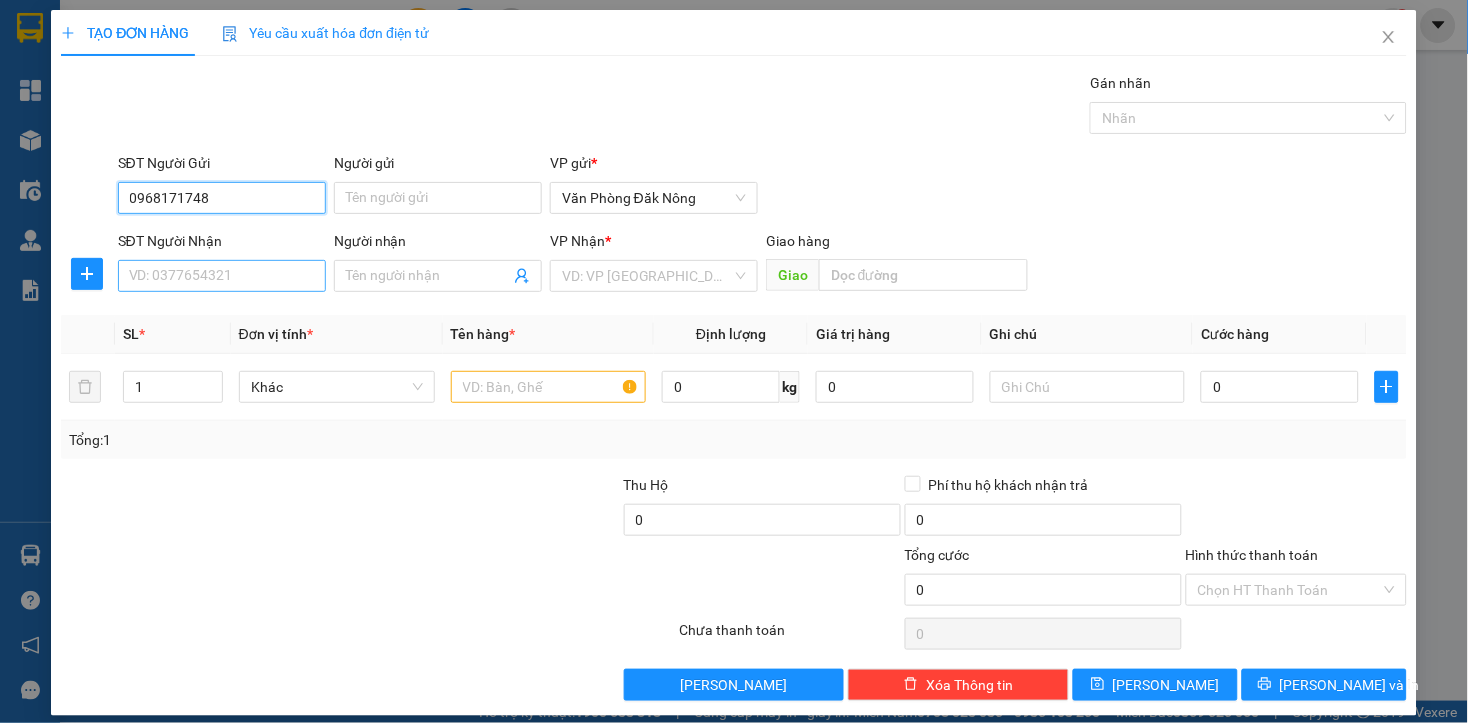 type on "0968171748" 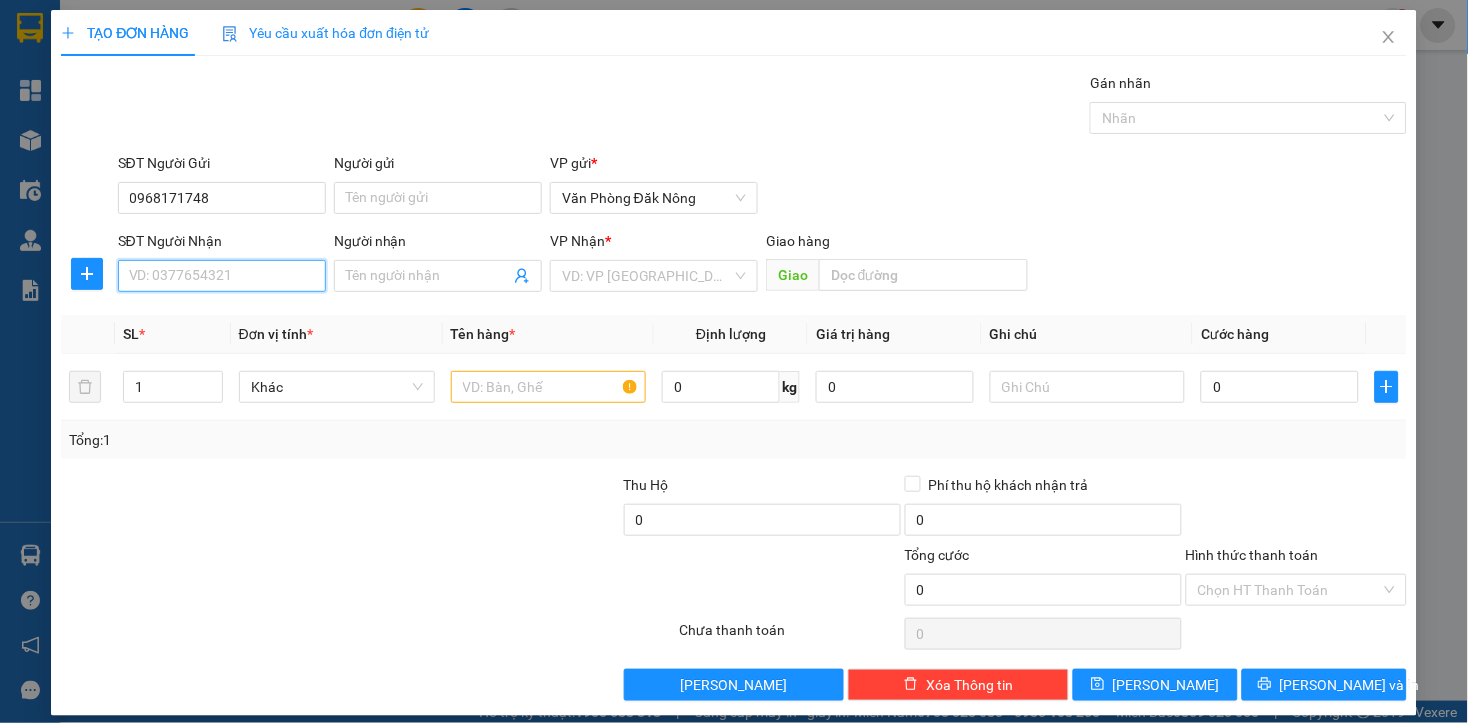 click on "SĐT Người Nhận" at bounding box center (222, 276) 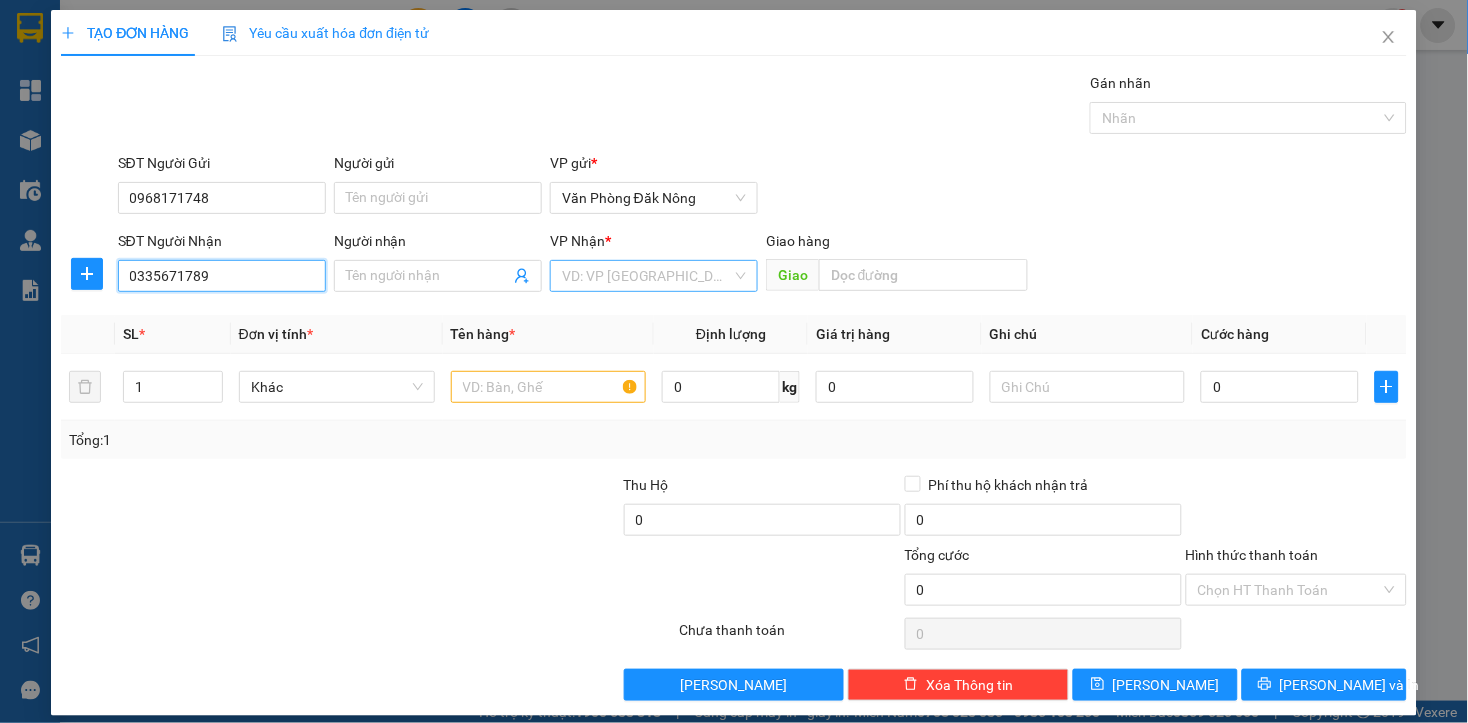 type on "0335671789" 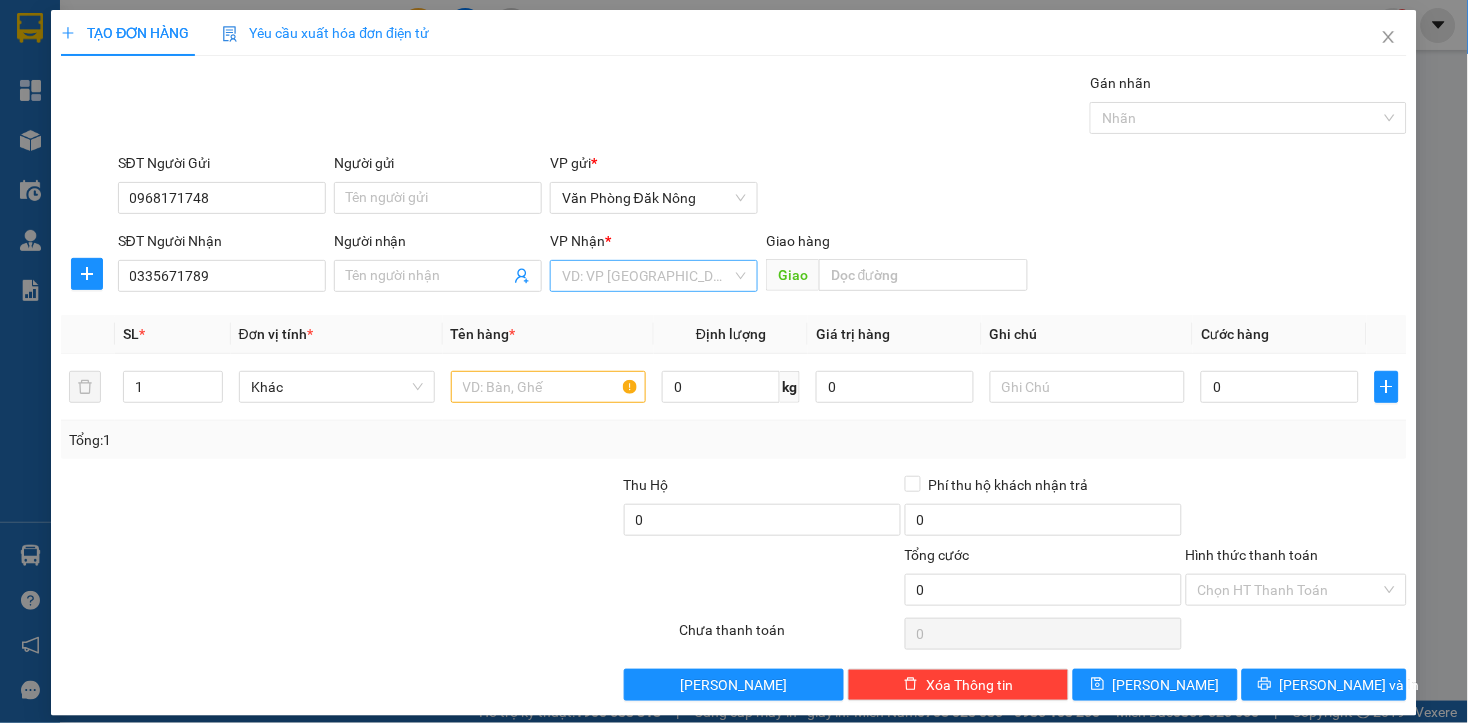 click at bounding box center (647, 276) 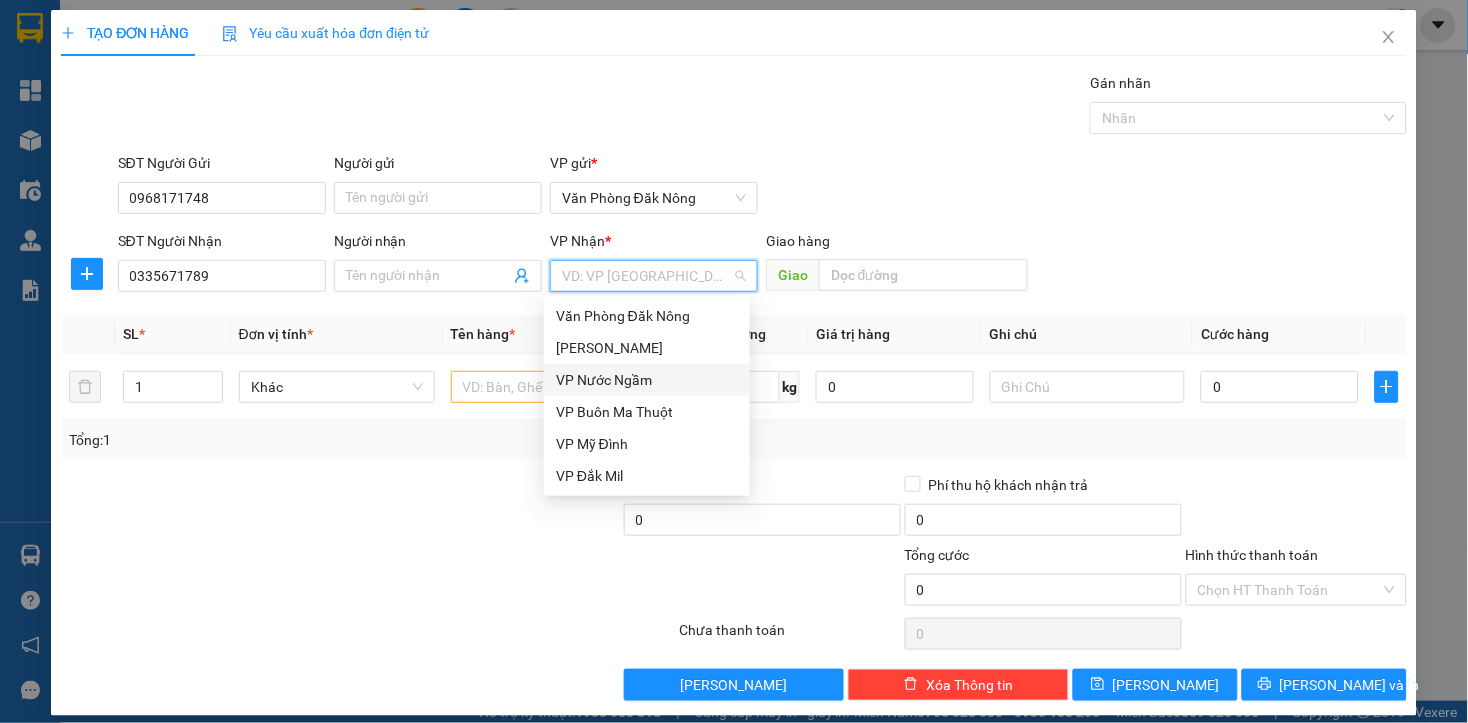 click on "VP Nước Ngầm" at bounding box center (647, 380) 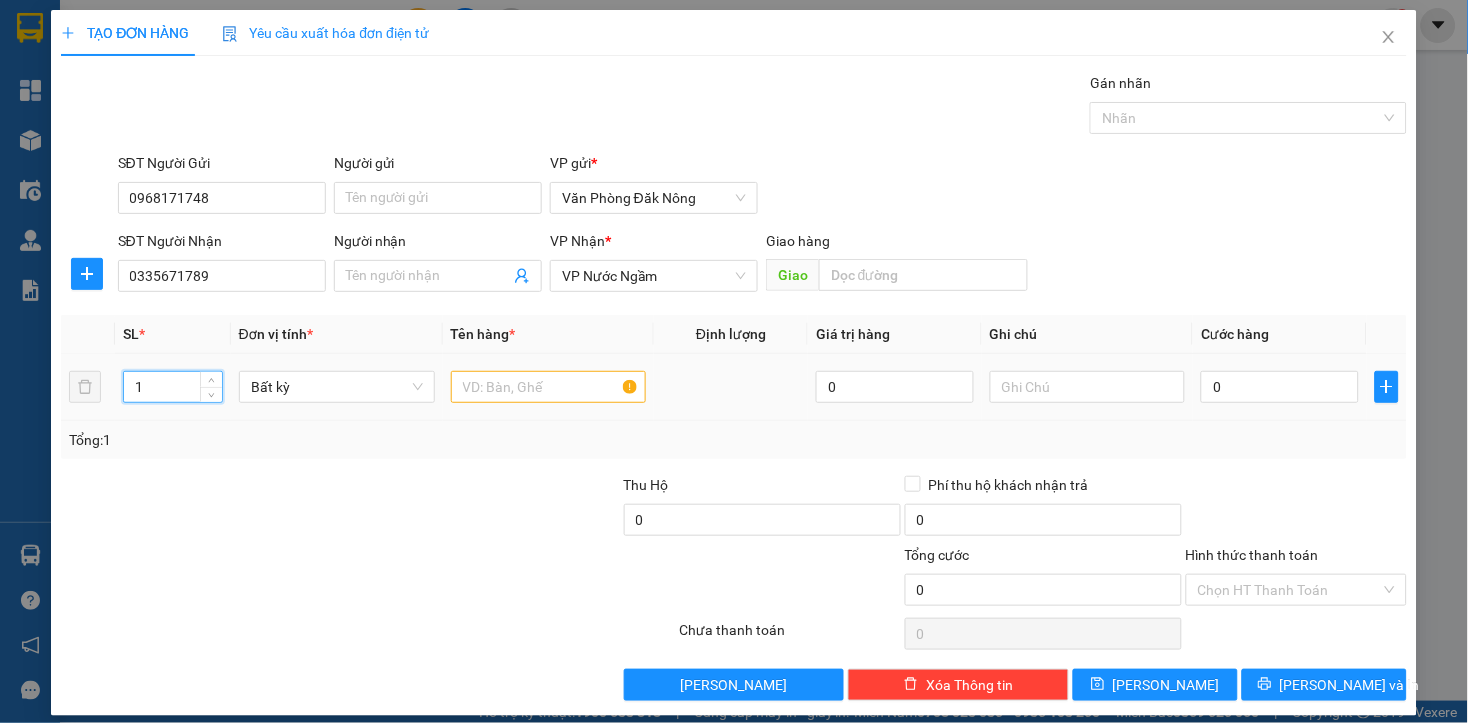 click on "1" at bounding box center [173, 387] 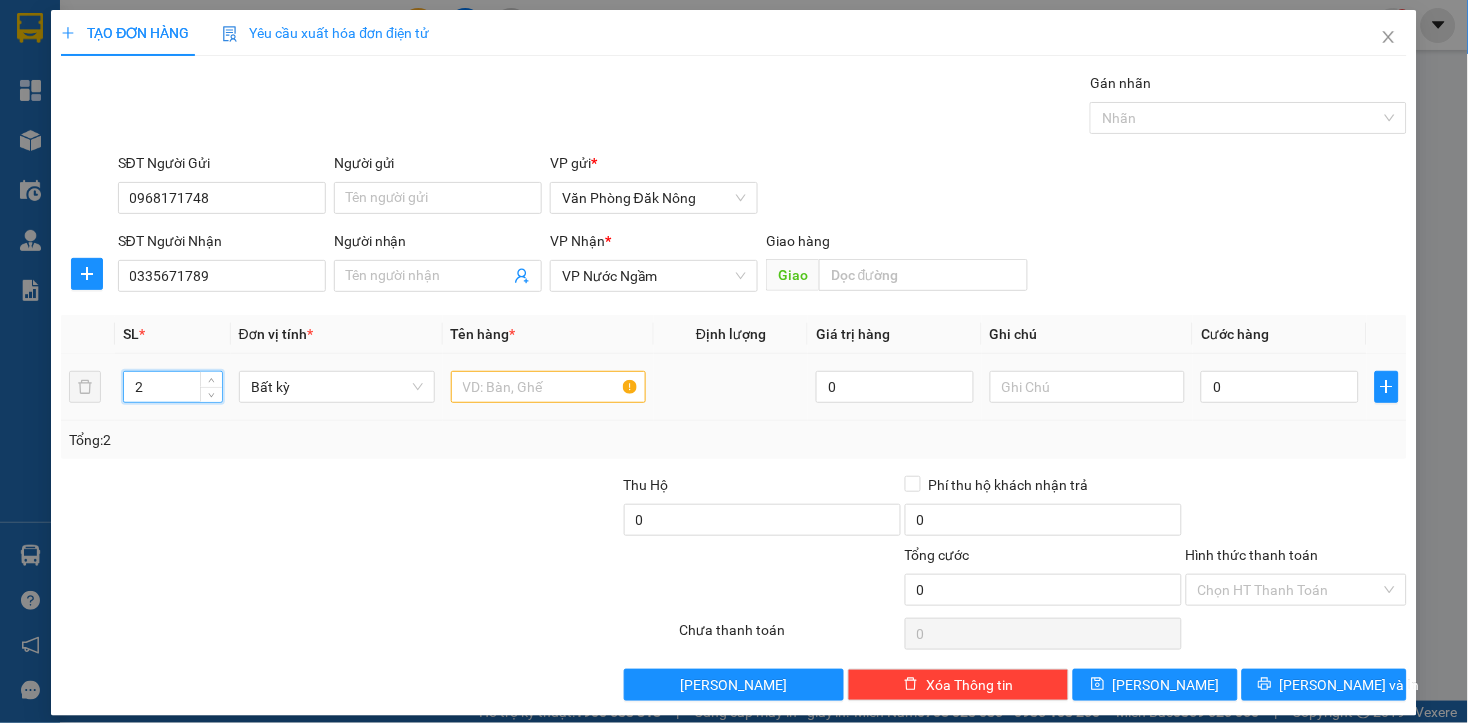 type on "2" 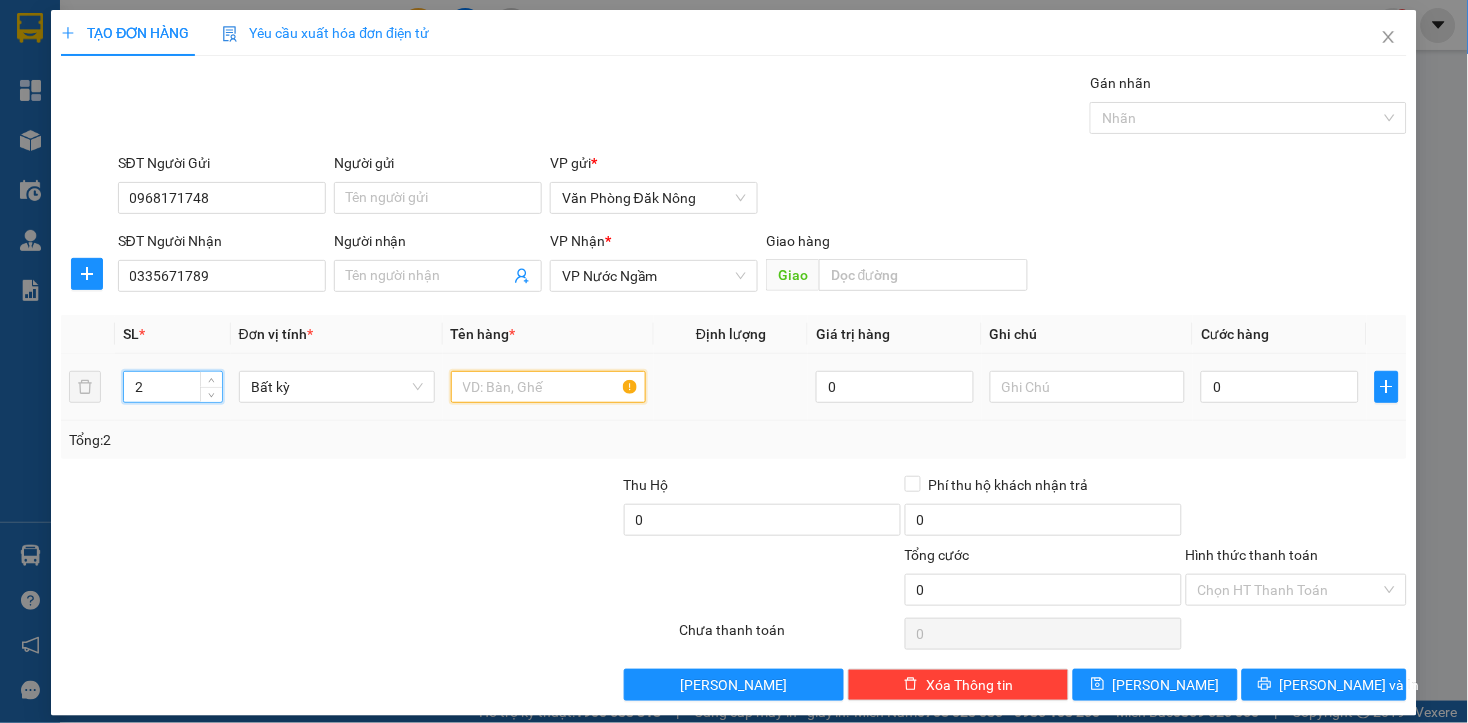 click at bounding box center (549, 387) 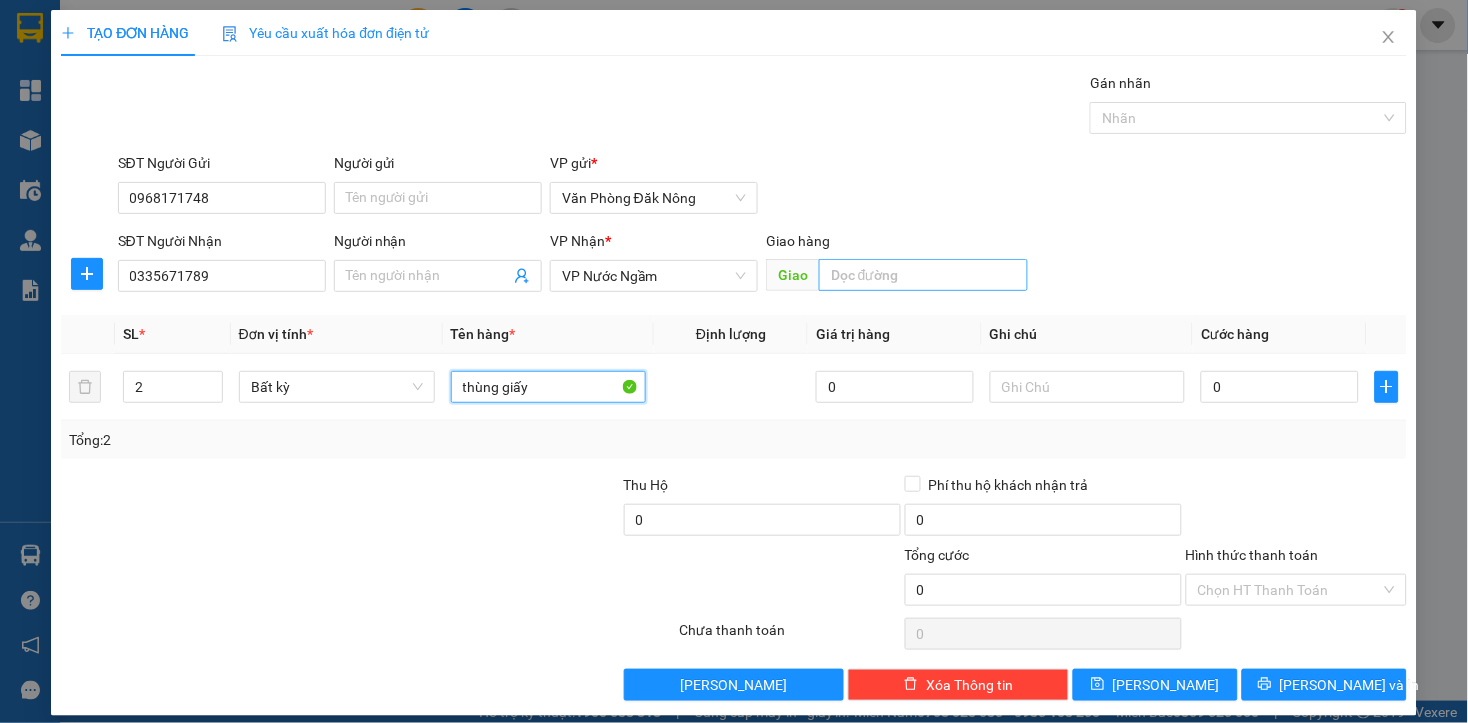 type on "thùng giấy" 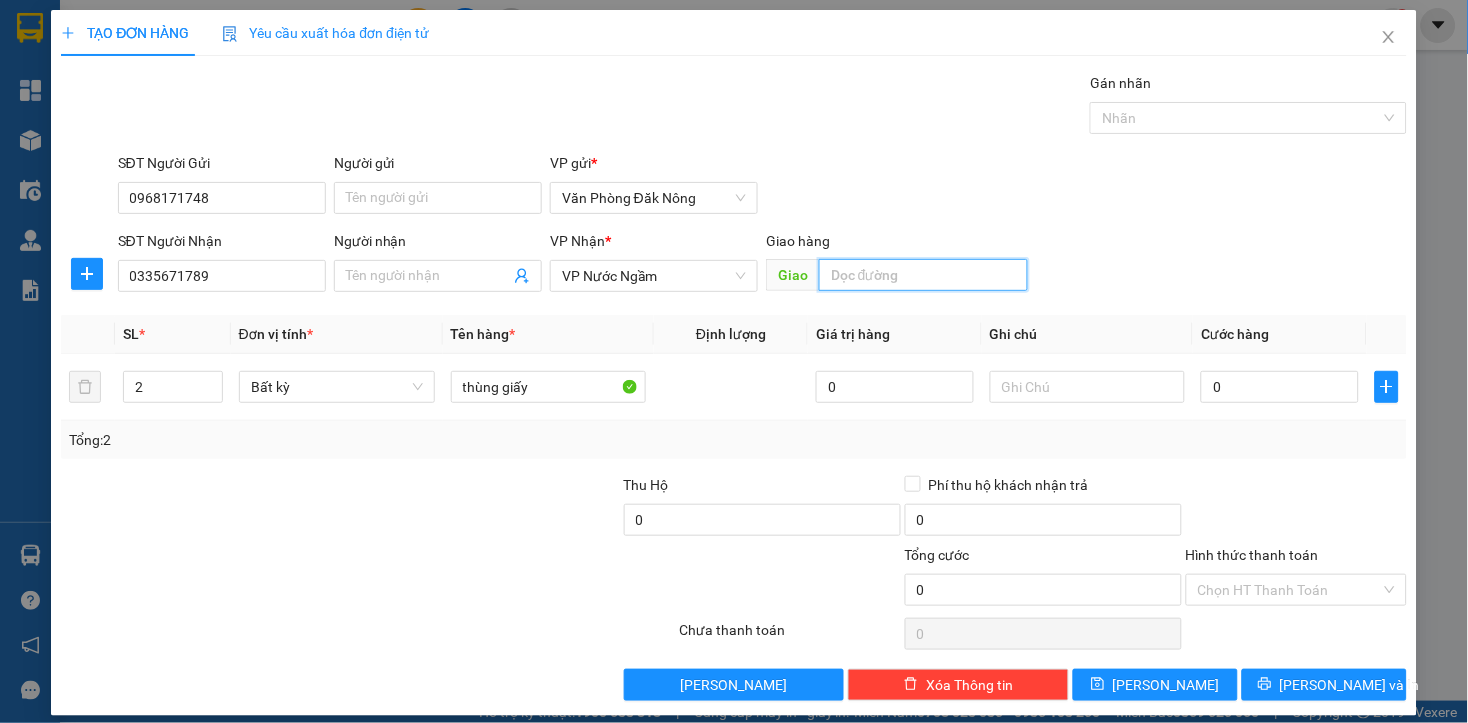 click at bounding box center (923, 275) 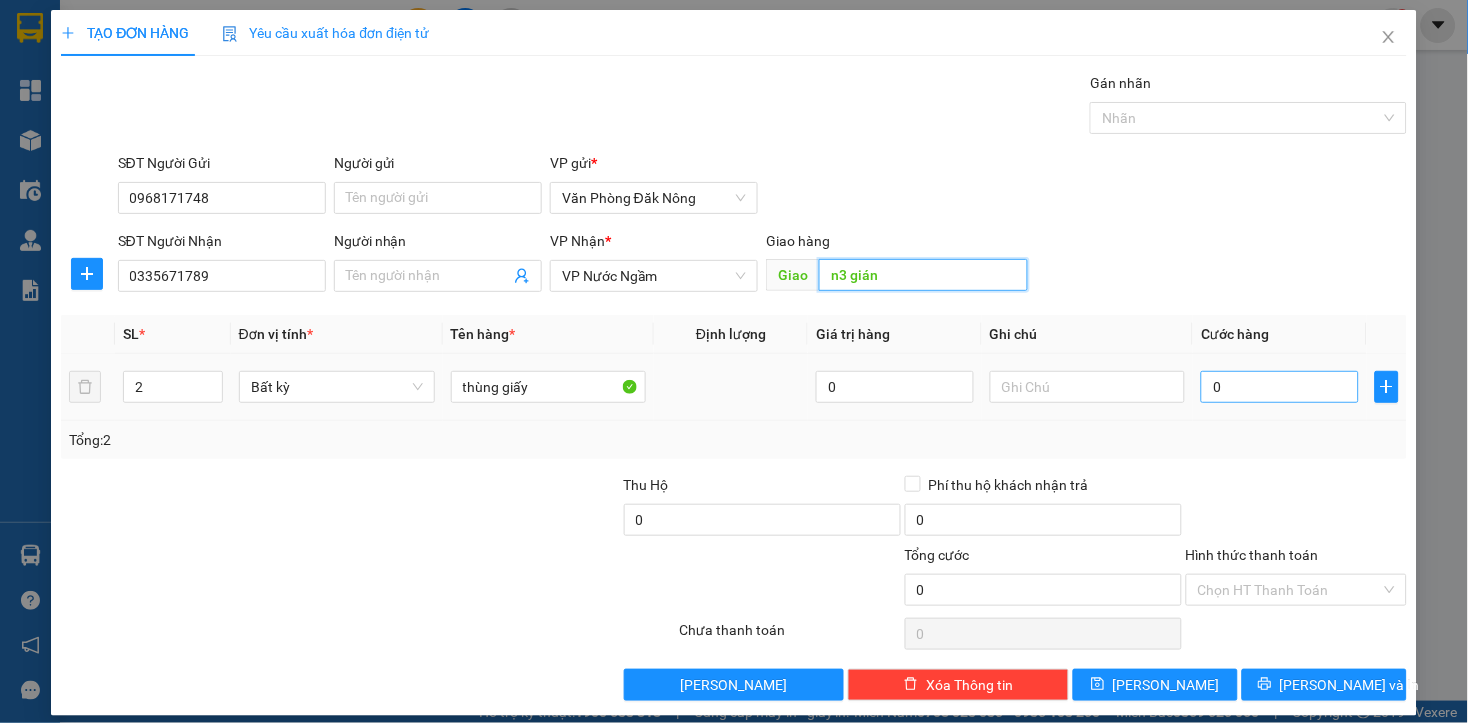 type on "n3 gián" 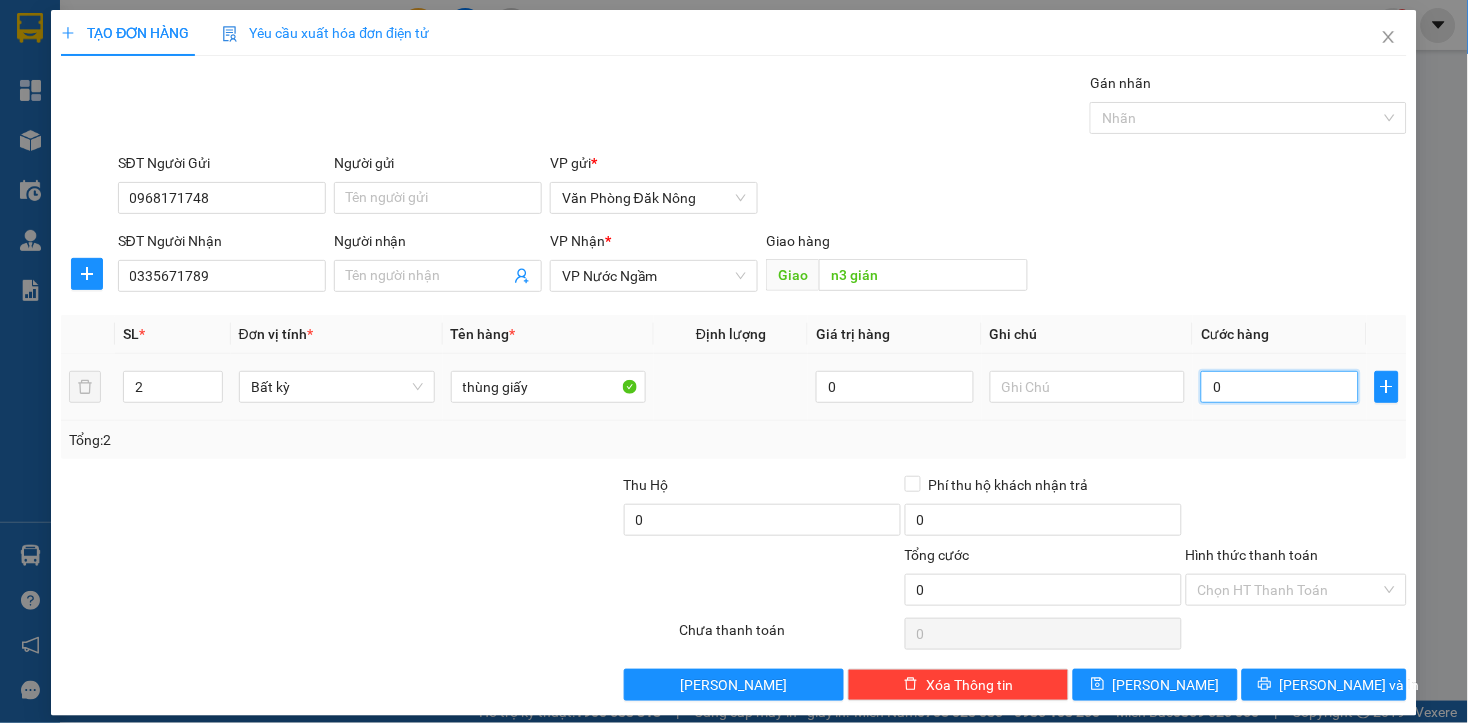 click on "0" at bounding box center [1279, 387] 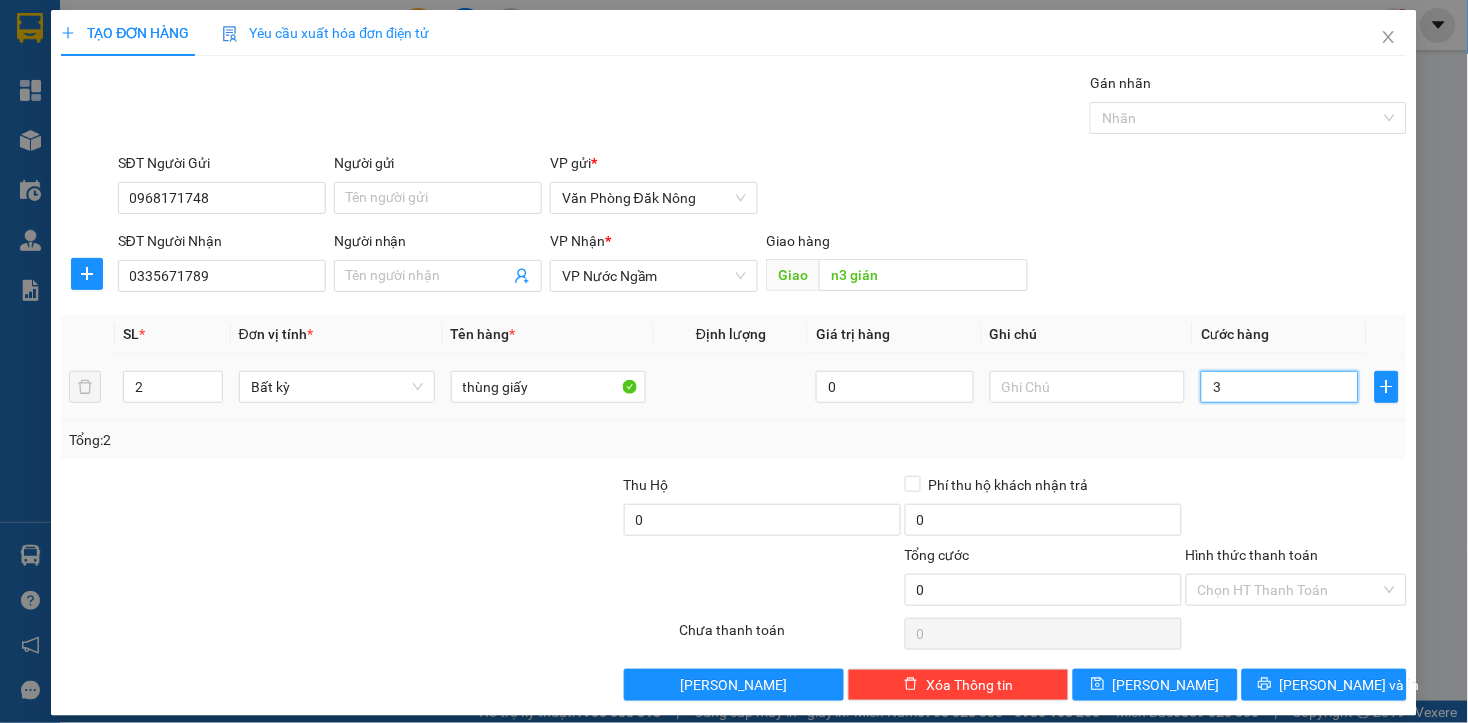 type on "3" 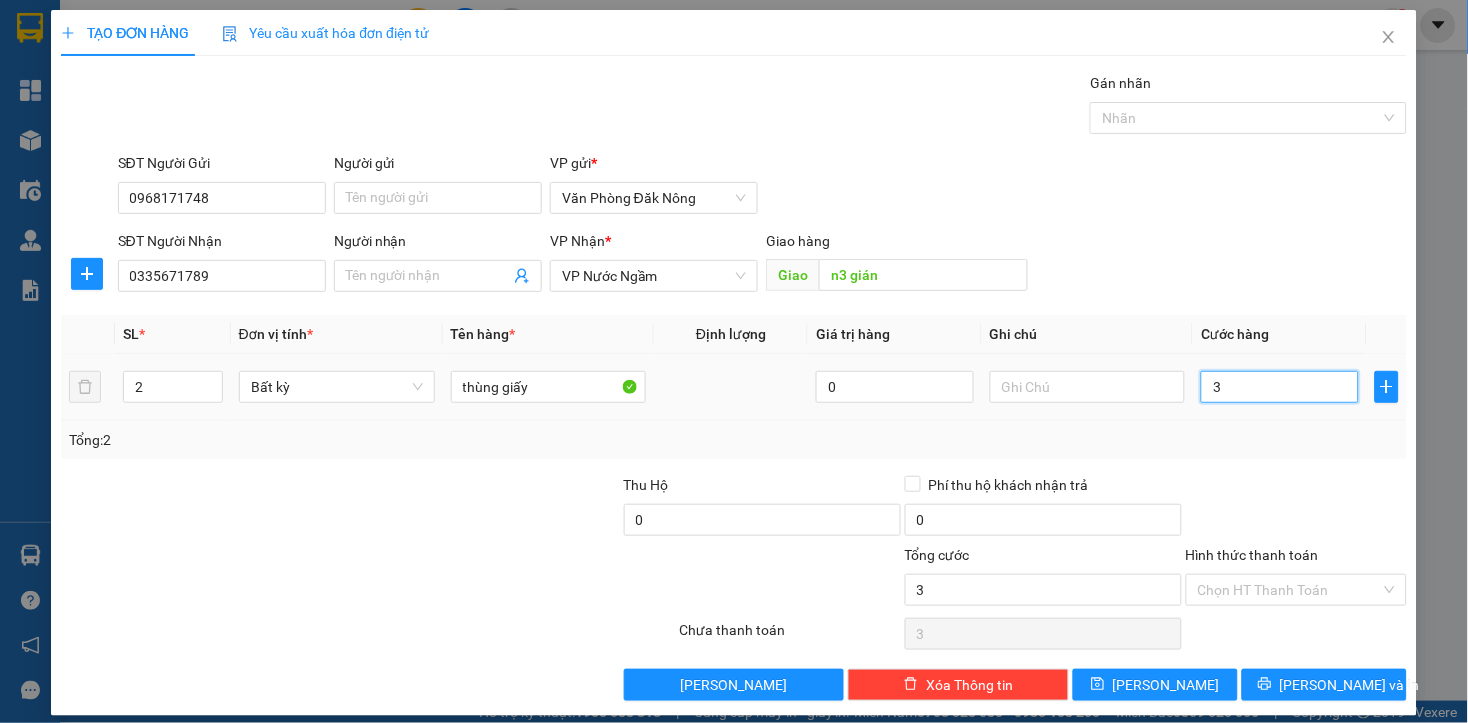 type on "30" 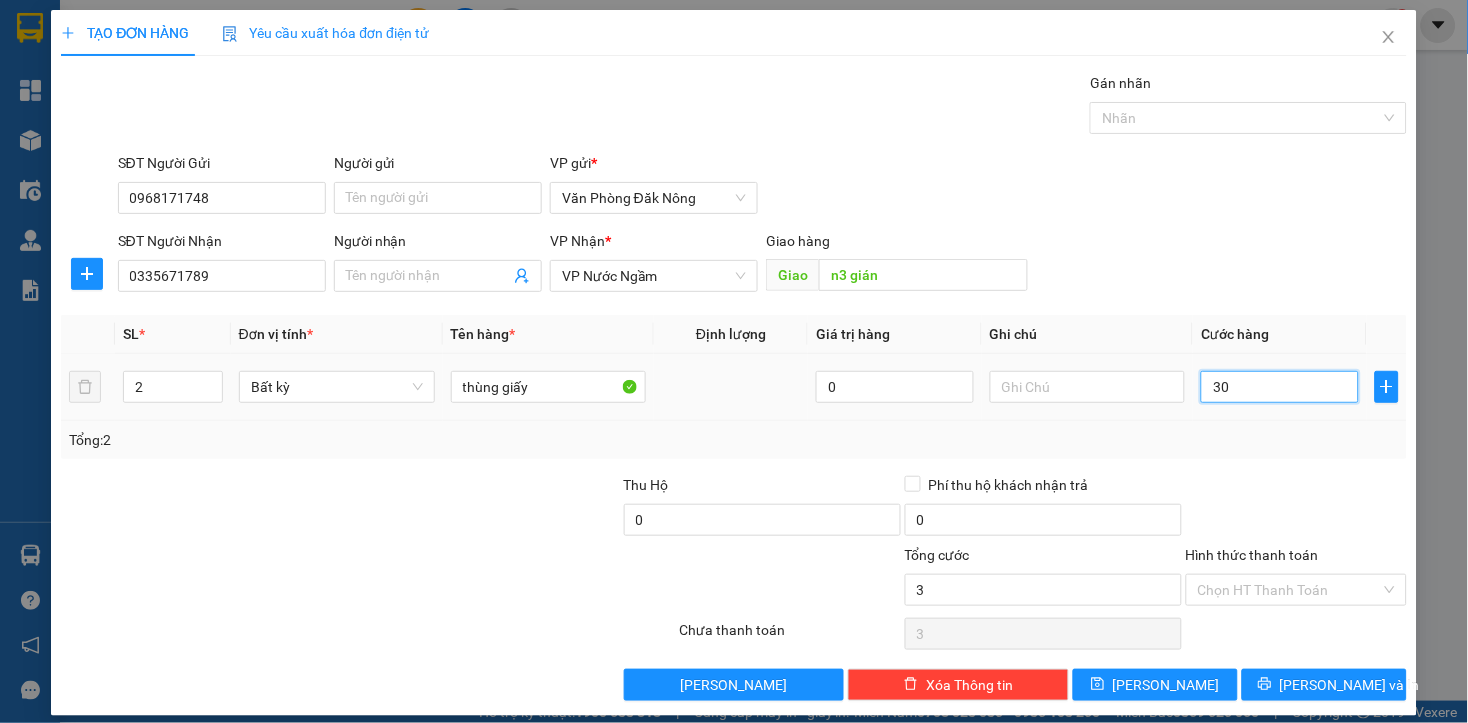 type on "30" 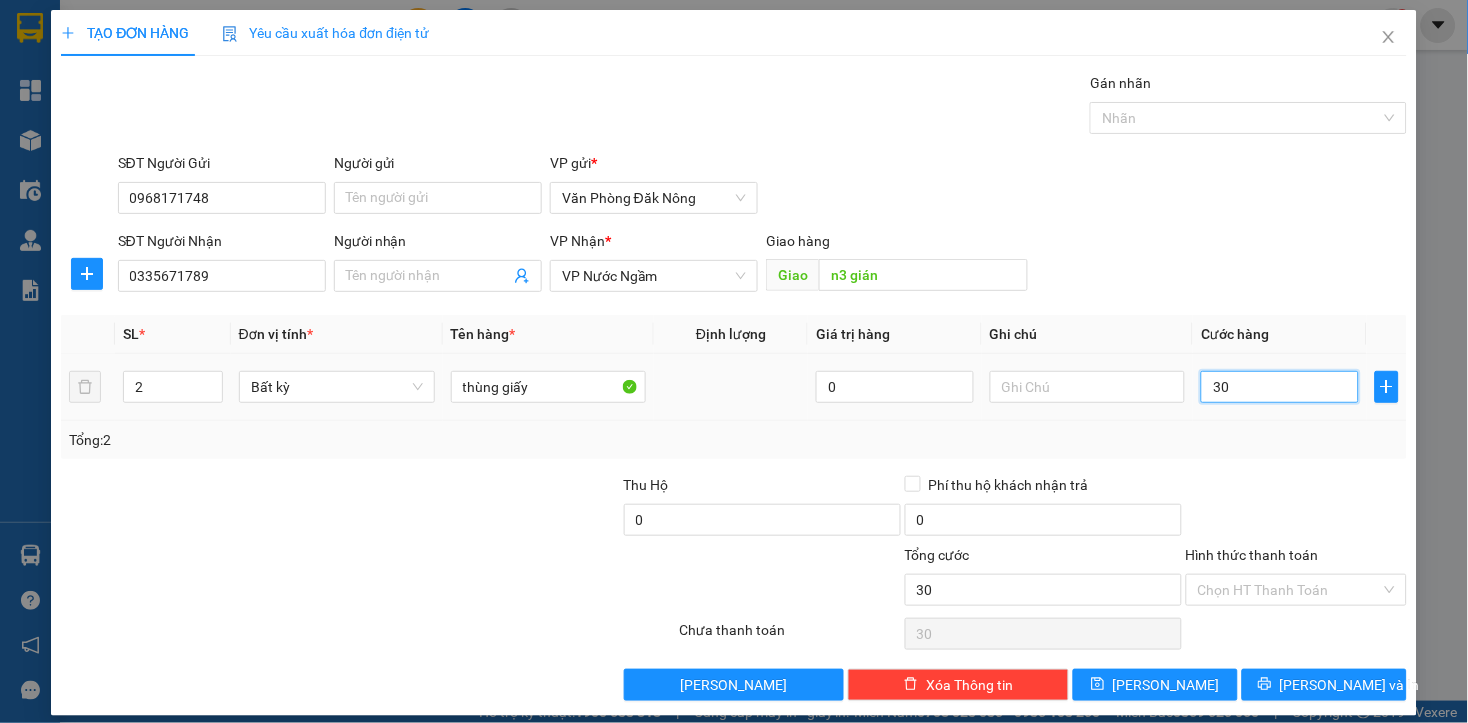 type on "300" 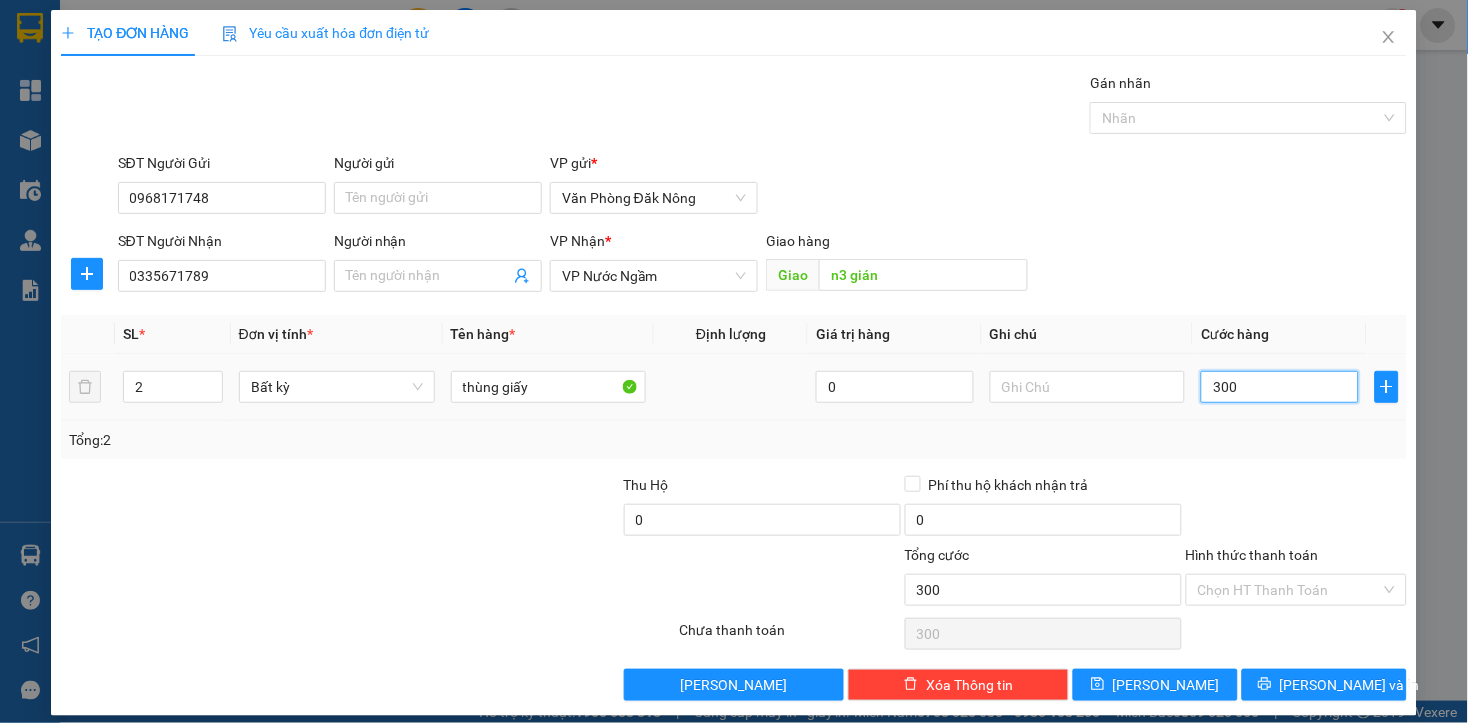 type on "3.000" 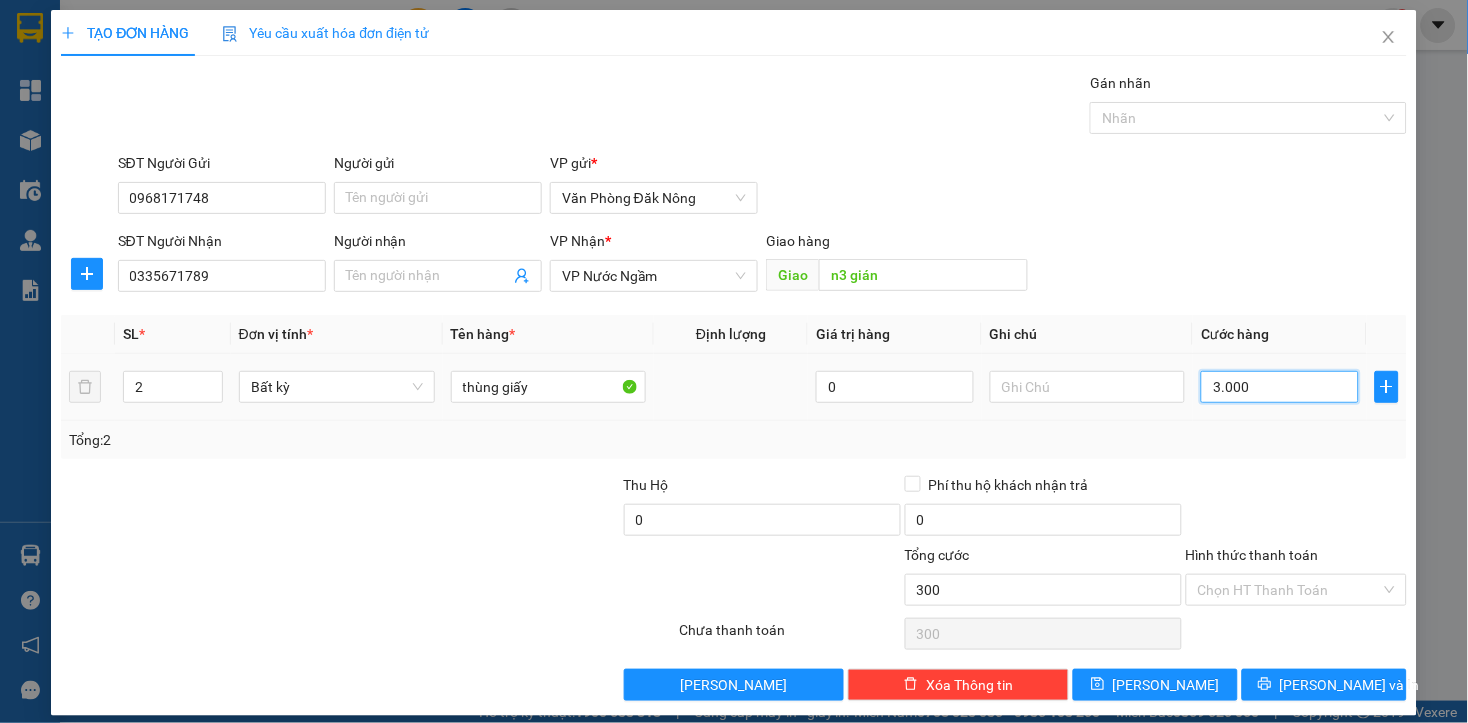 type on "3.000" 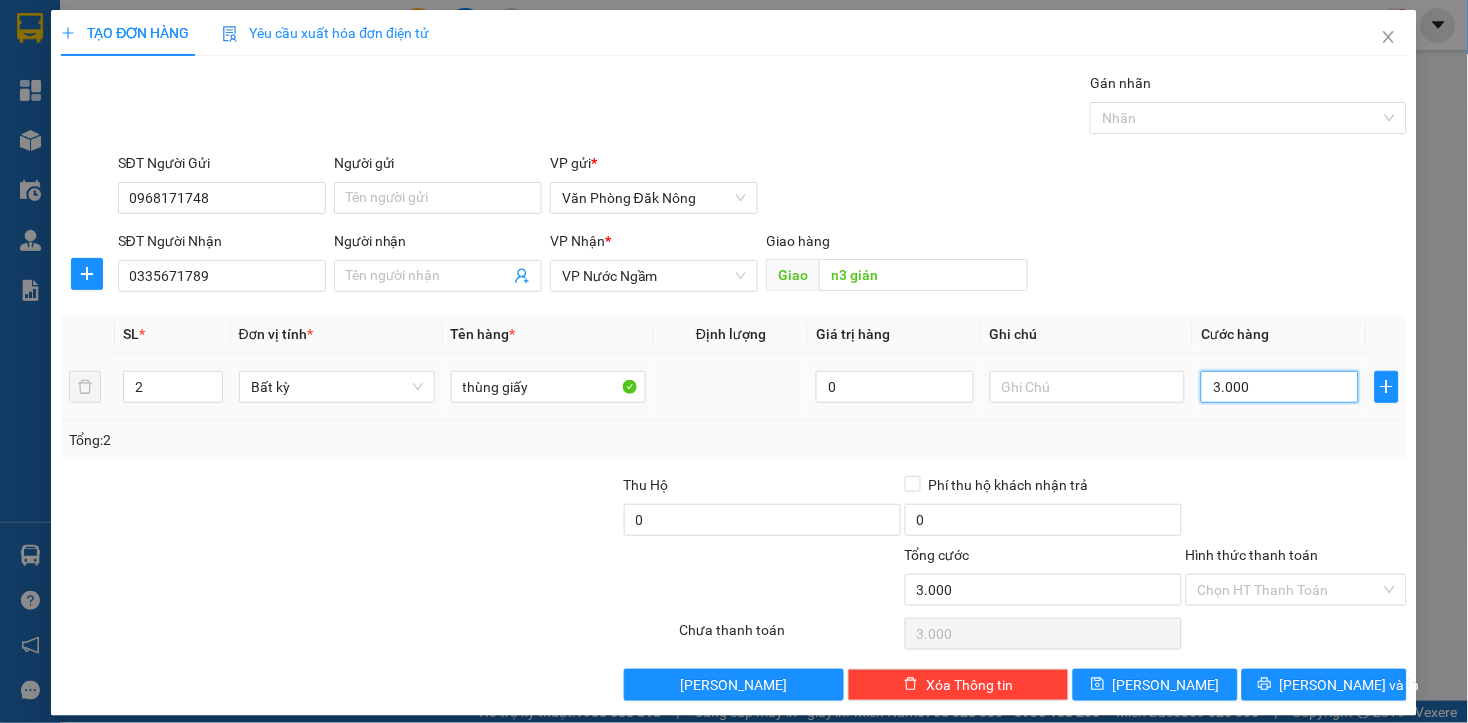 type on "30.000" 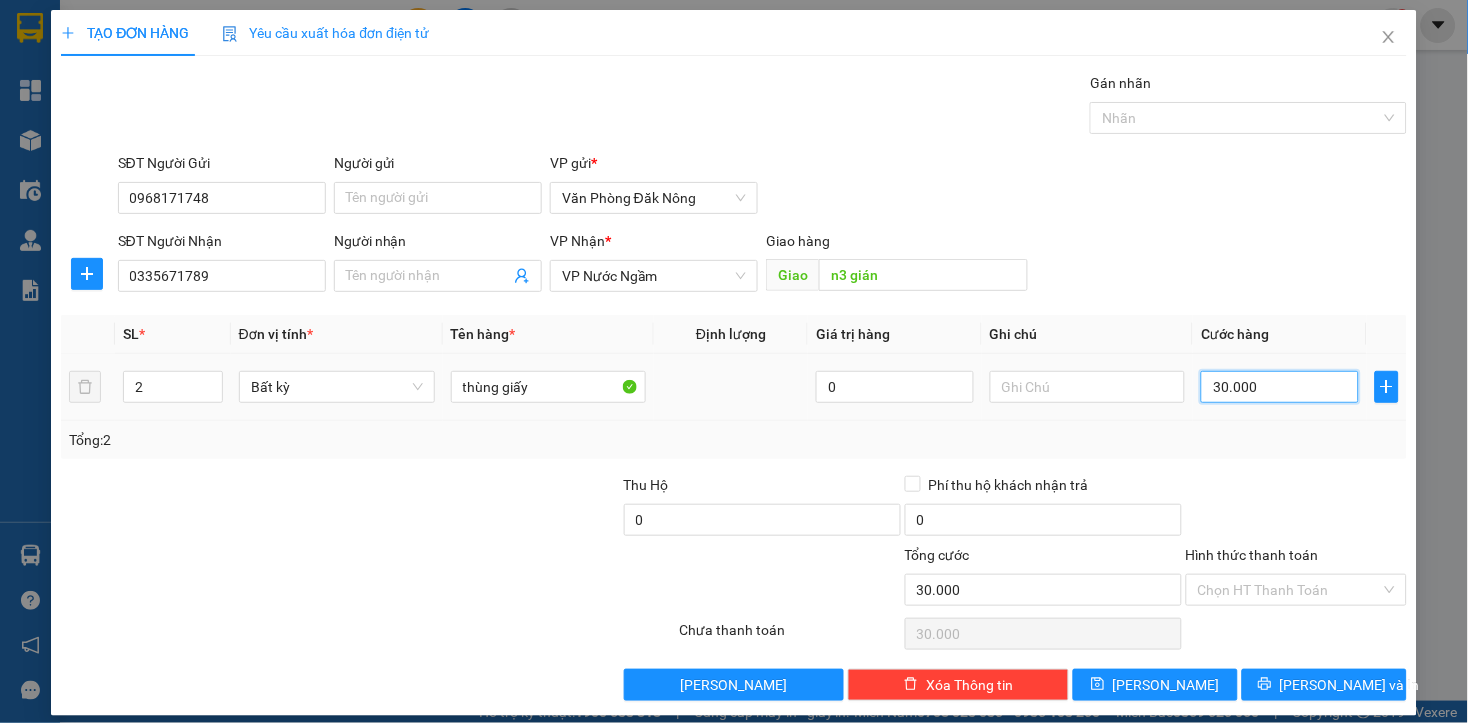 type on "300.000" 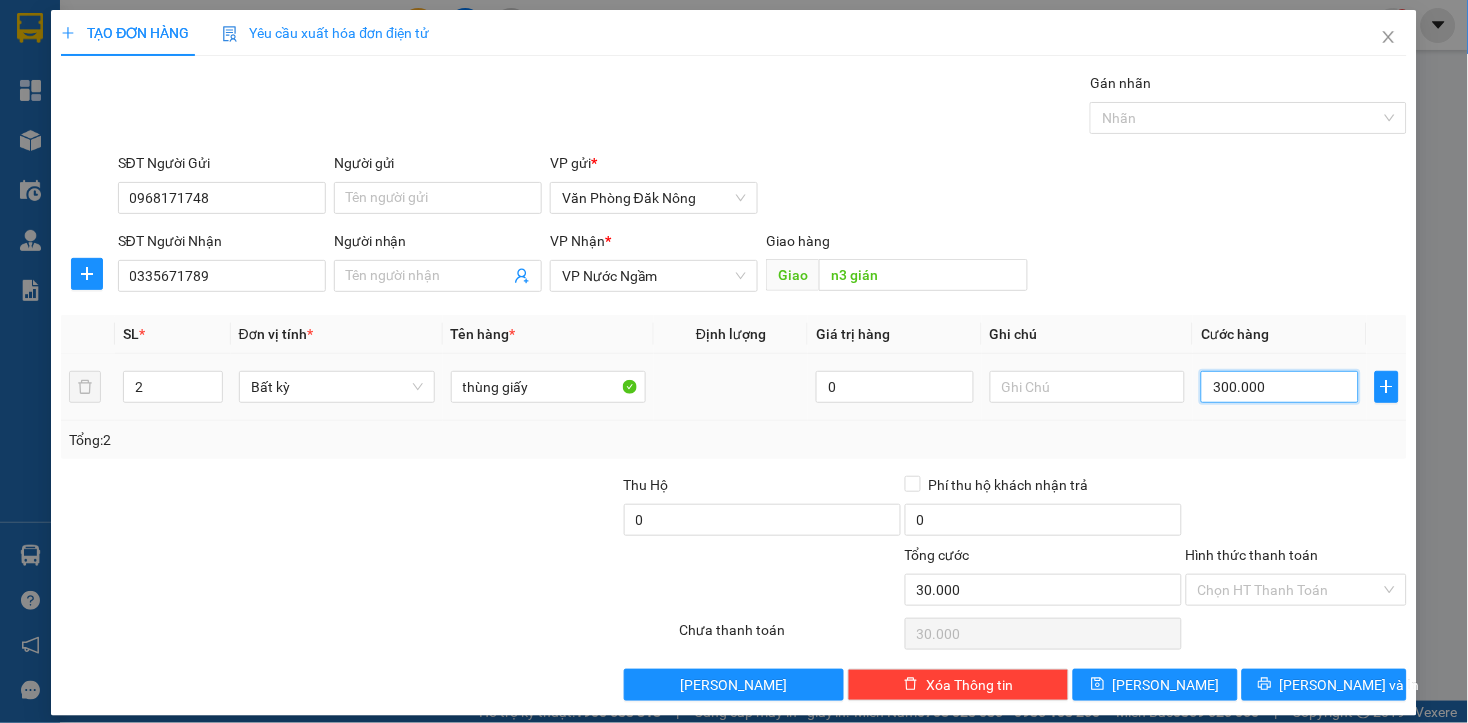 type on "300.000" 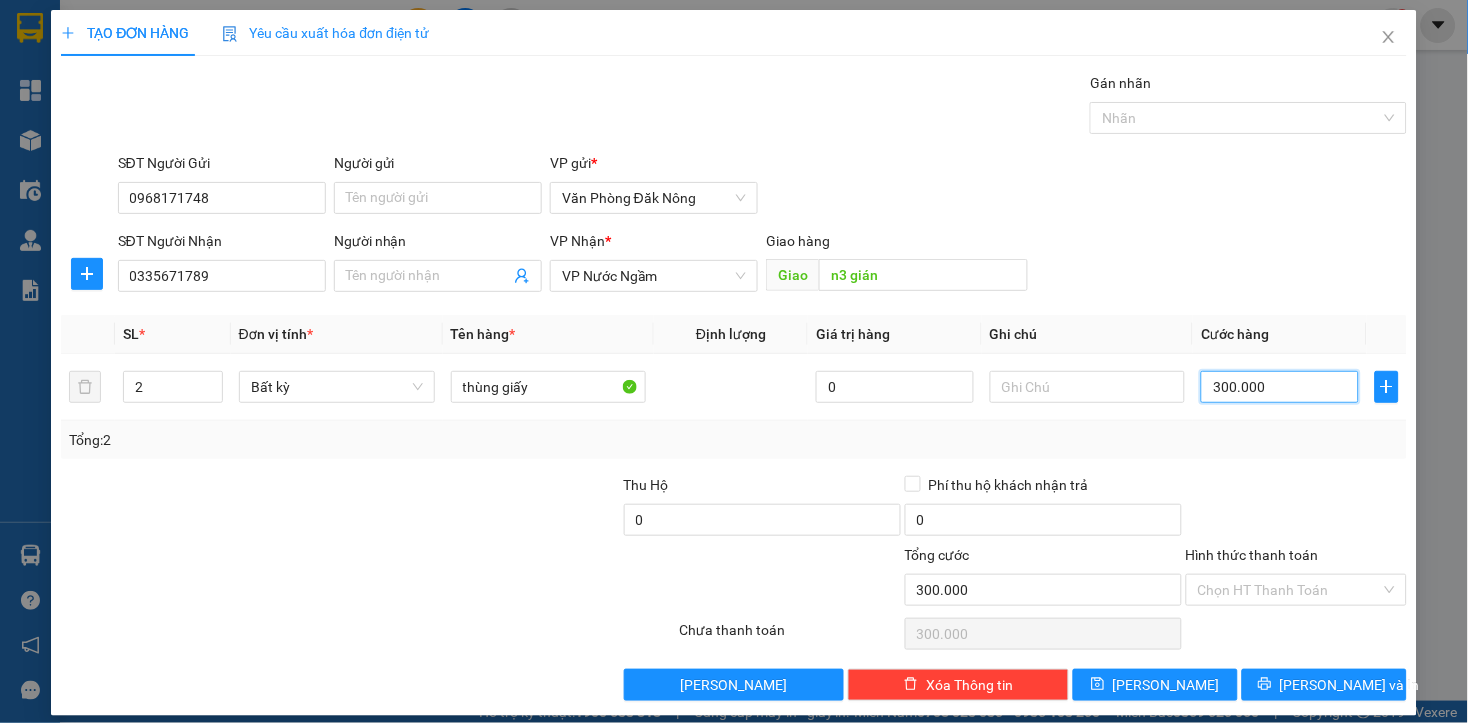 type on "300.000" 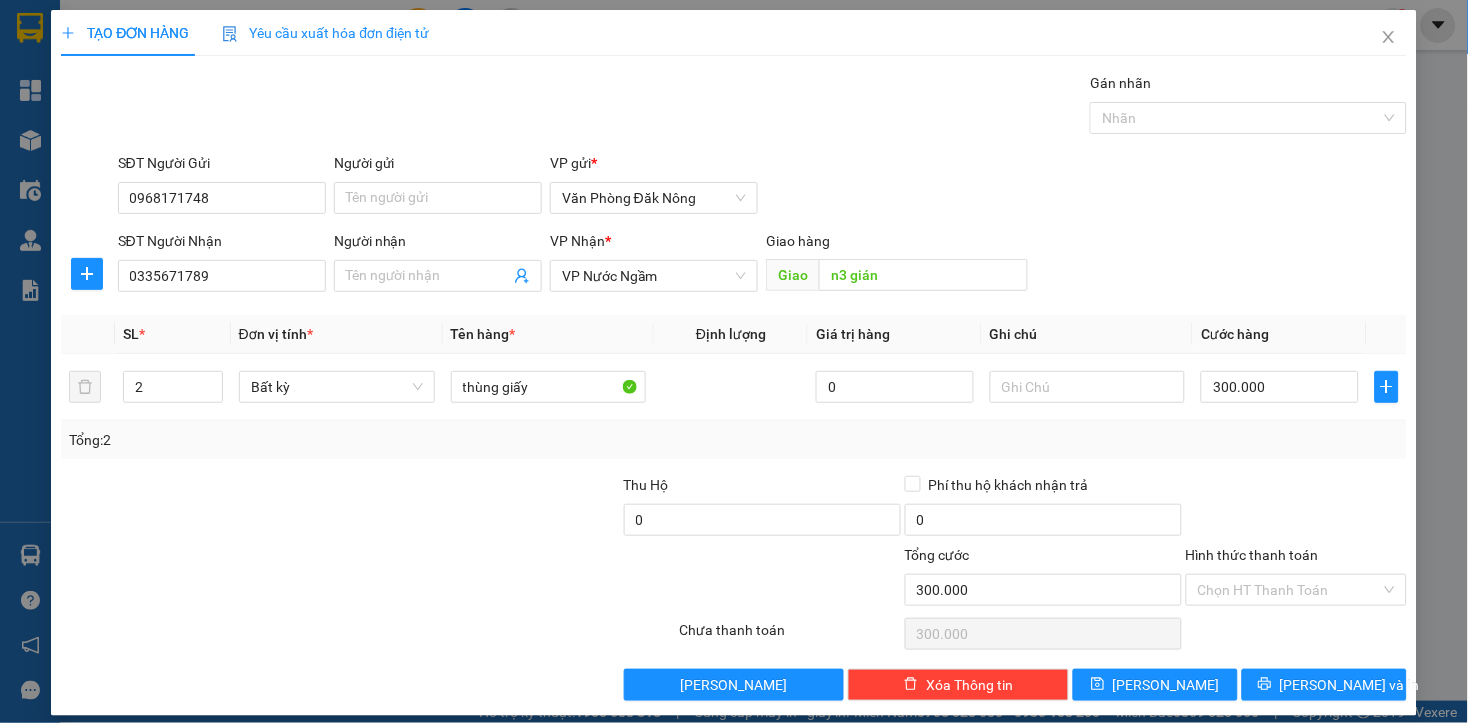 drag, startPoint x: 408, startPoint y: 535, endPoint x: 1083, endPoint y: 507, distance: 675.5805 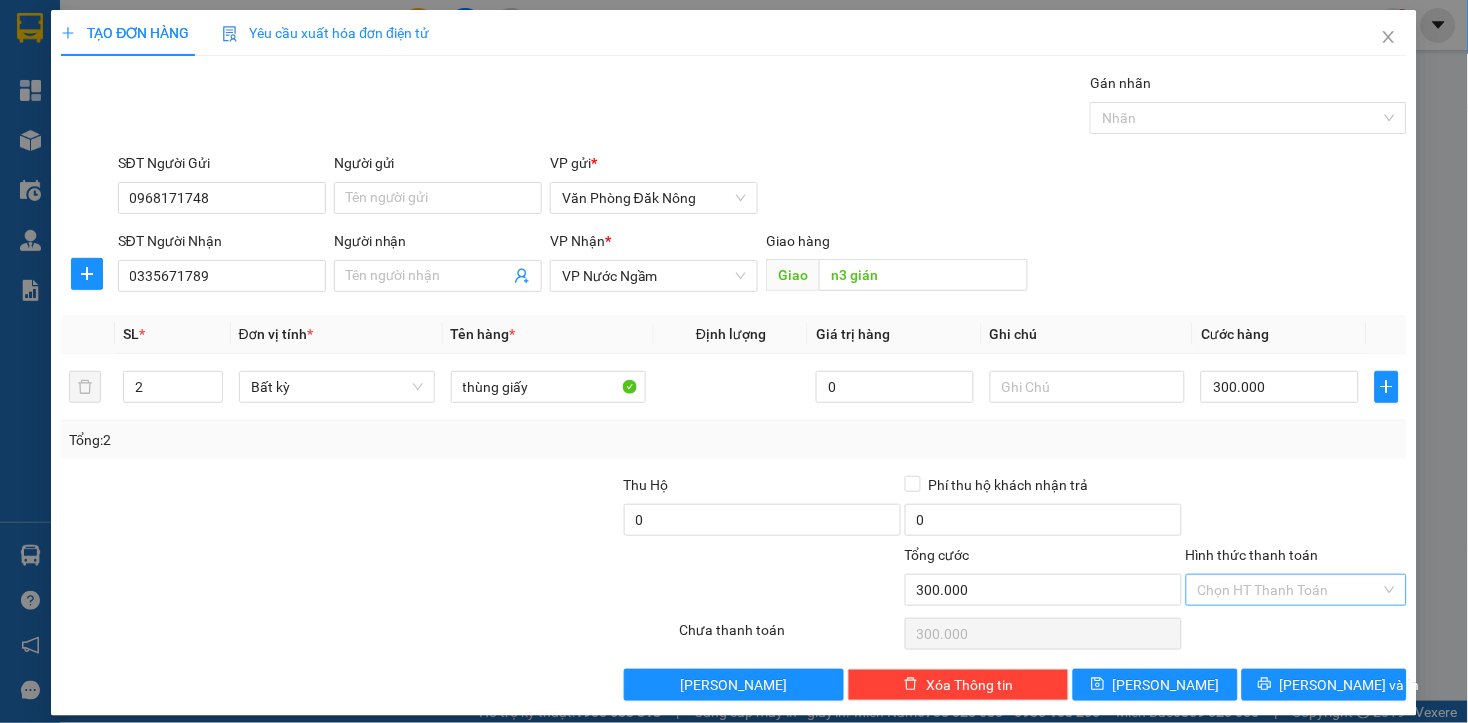 drag, startPoint x: 1305, startPoint y: 583, endPoint x: 1320, endPoint y: 586, distance: 15.297058 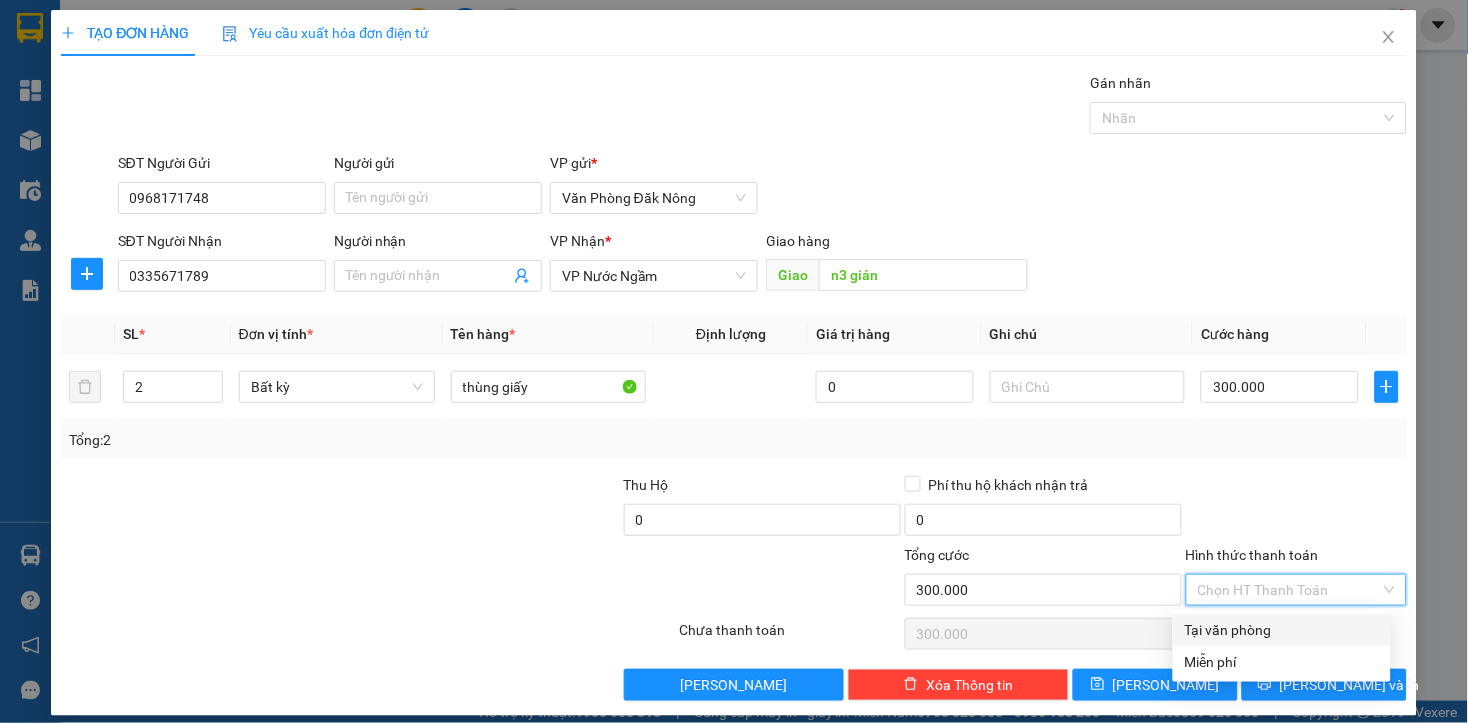 click on "Tại văn phòng" at bounding box center (1282, 630) 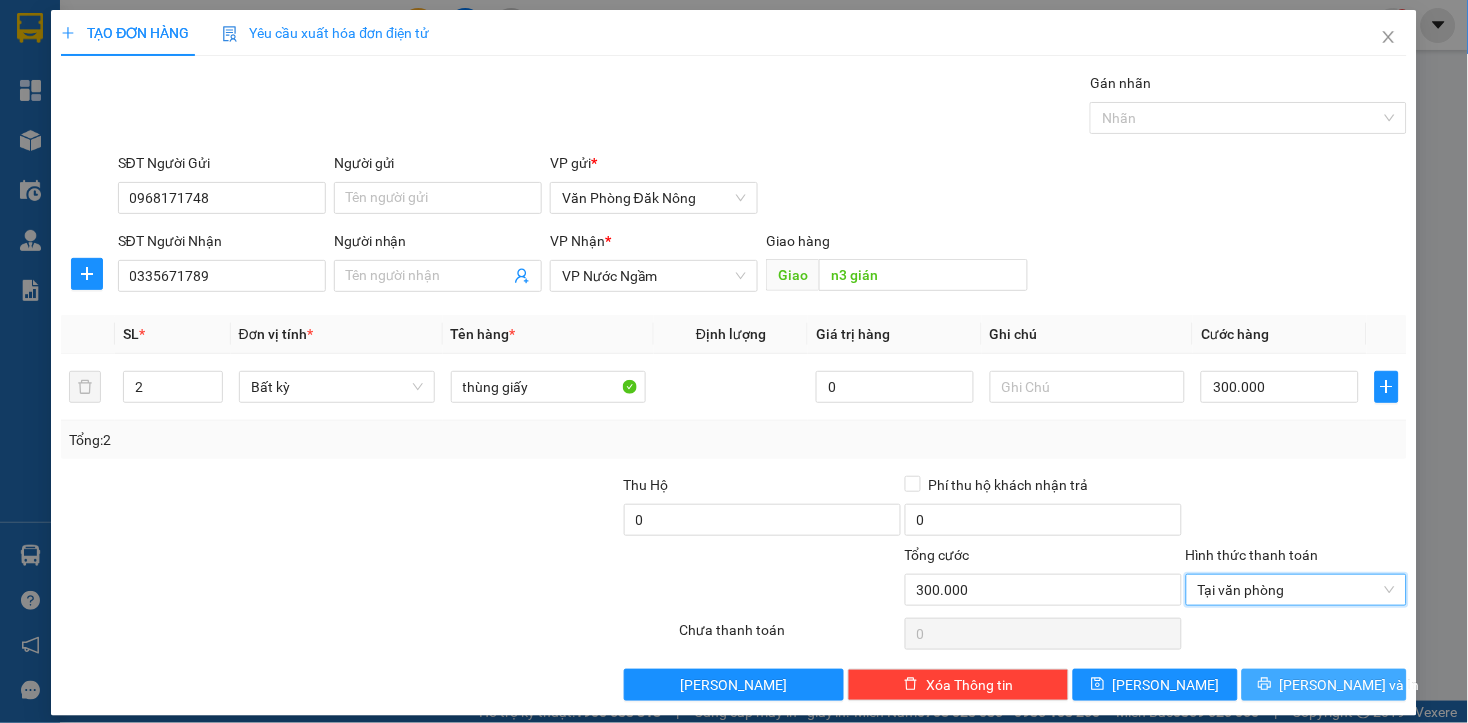 click 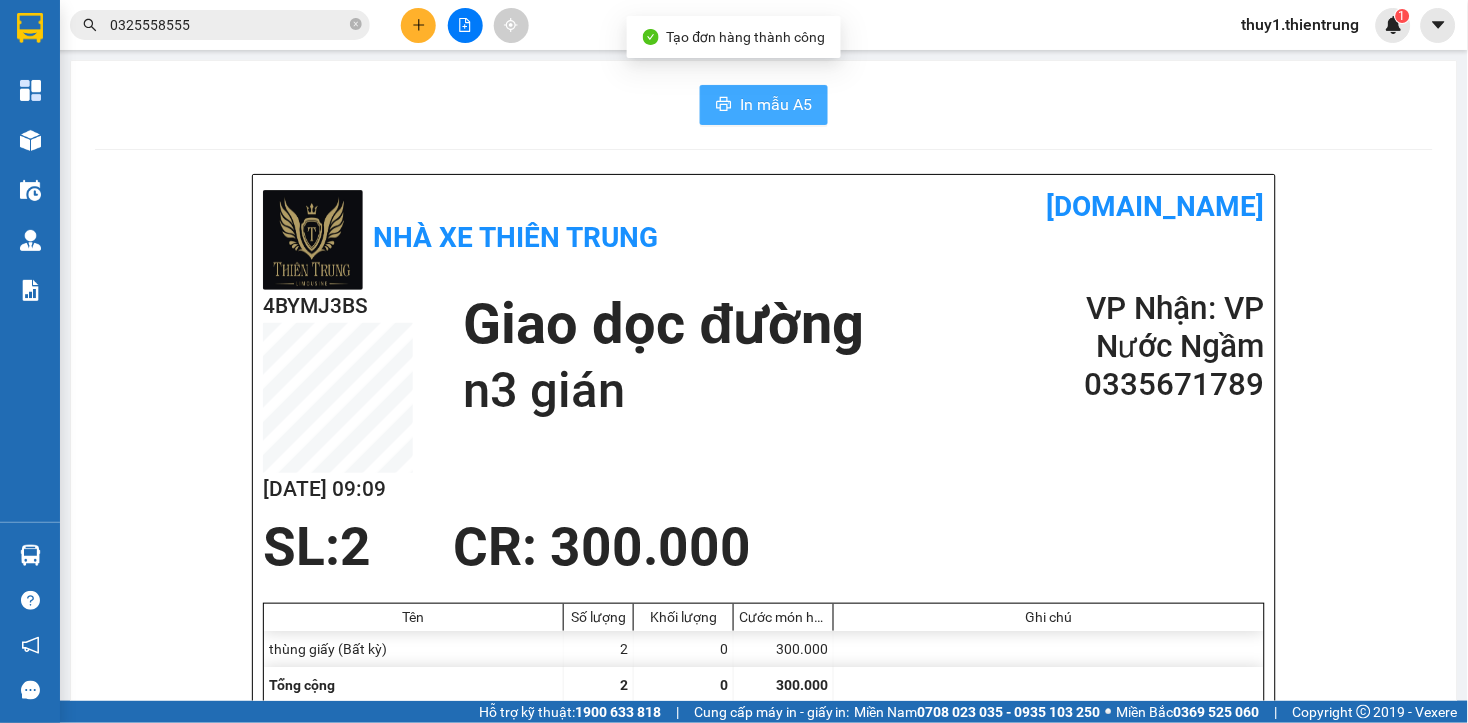 drag, startPoint x: 730, startPoint y: 92, endPoint x: 886, endPoint y: 171, distance: 174.86281 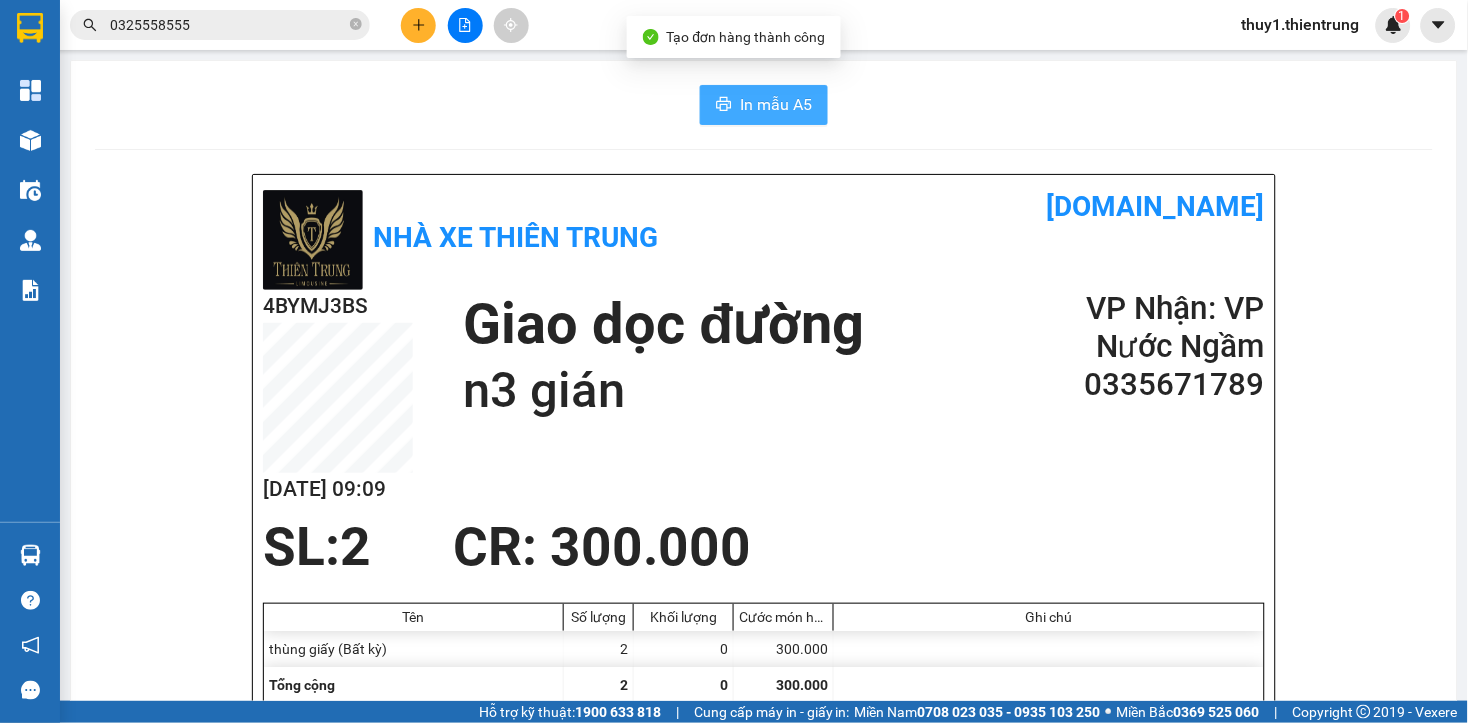 scroll, scrollTop: 0, scrollLeft: 0, axis: both 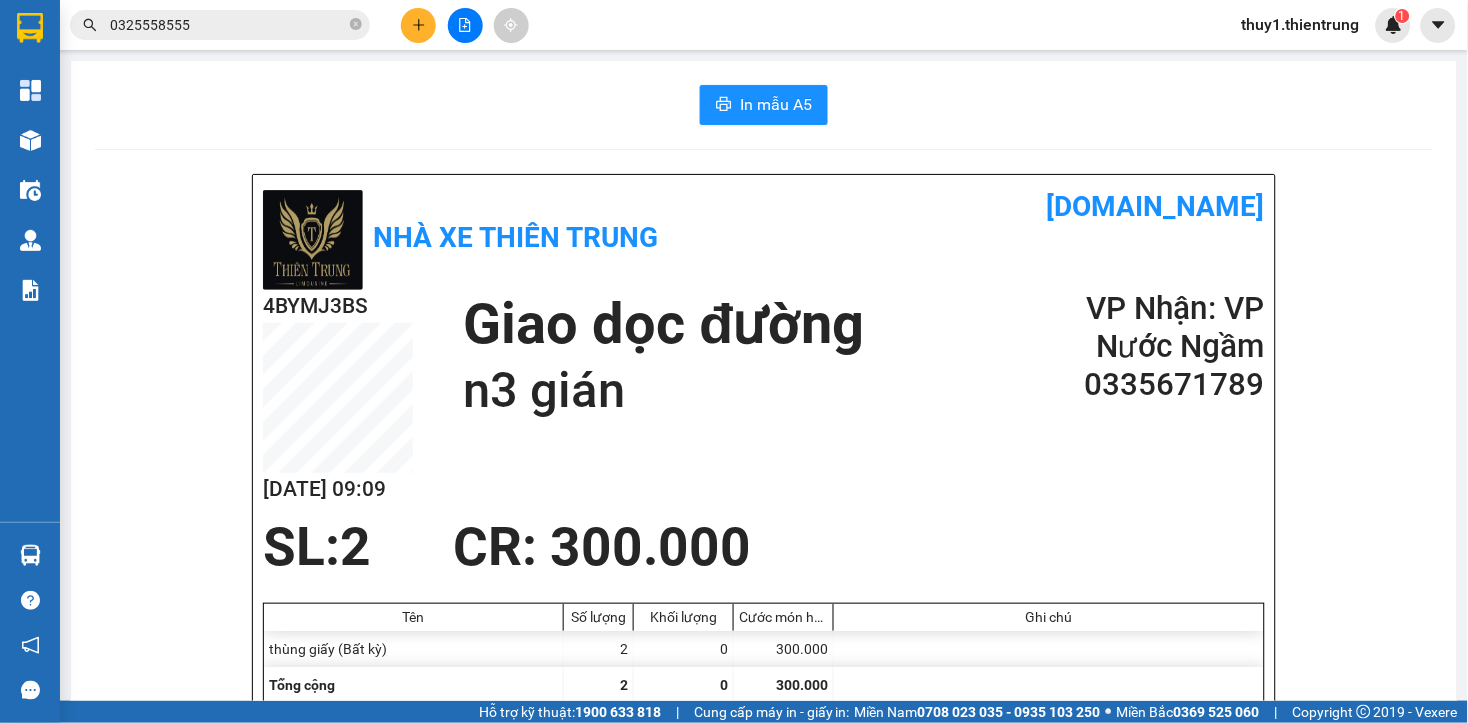 drag, startPoint x: 946, startPoint y: 286, endPoint x: 946, endPoint y: 272, distance: 14 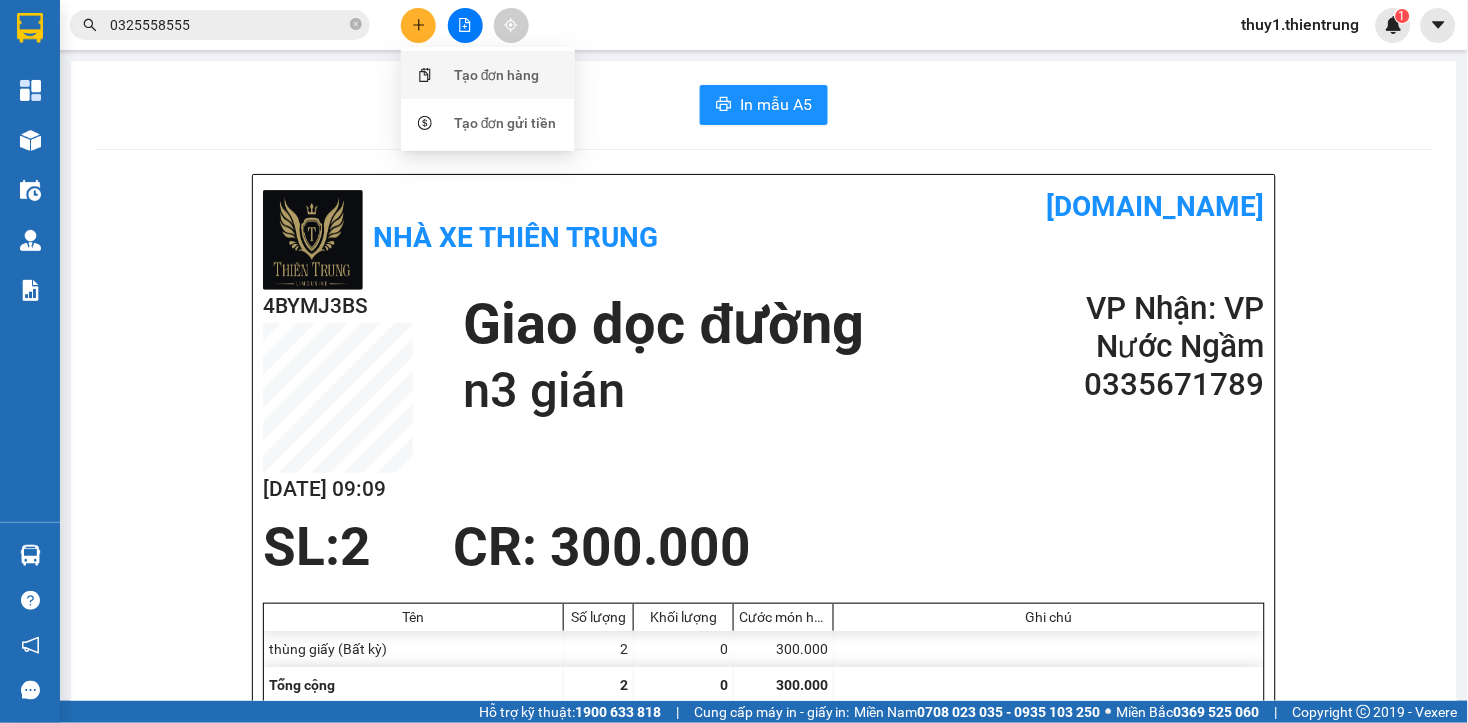 click on "Tạo đơn hàng" at bounding box center (497, 75) 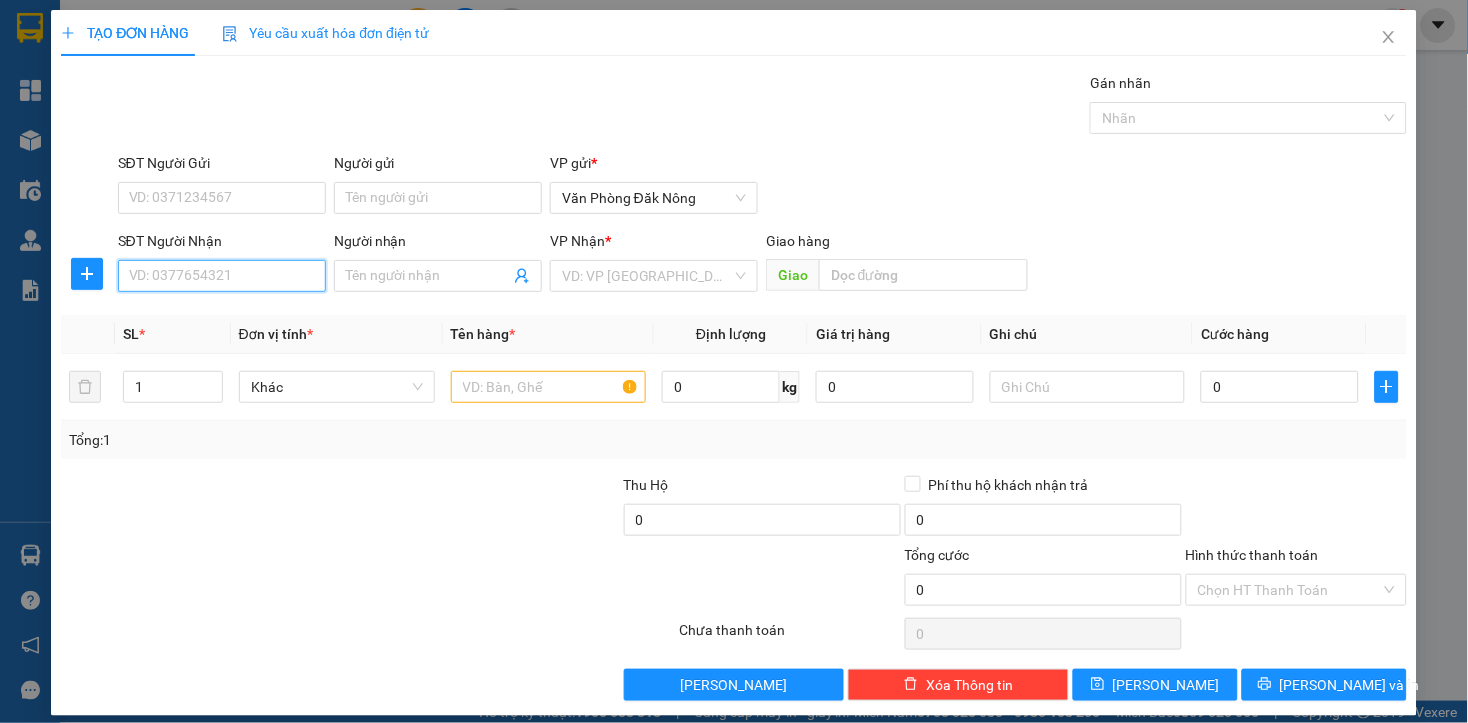 click on "SĐT Người Nhận" at bounding box center [222, 276] 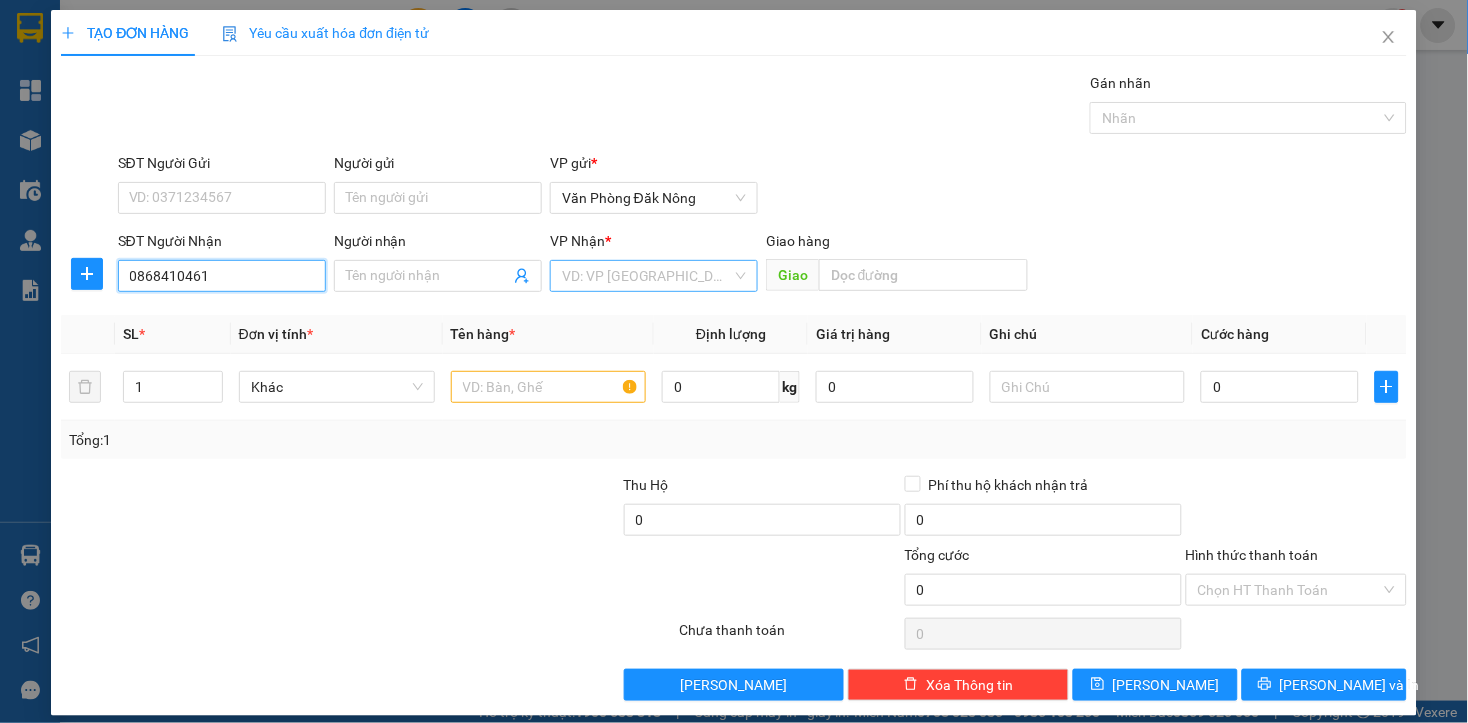 type on "0868410461" 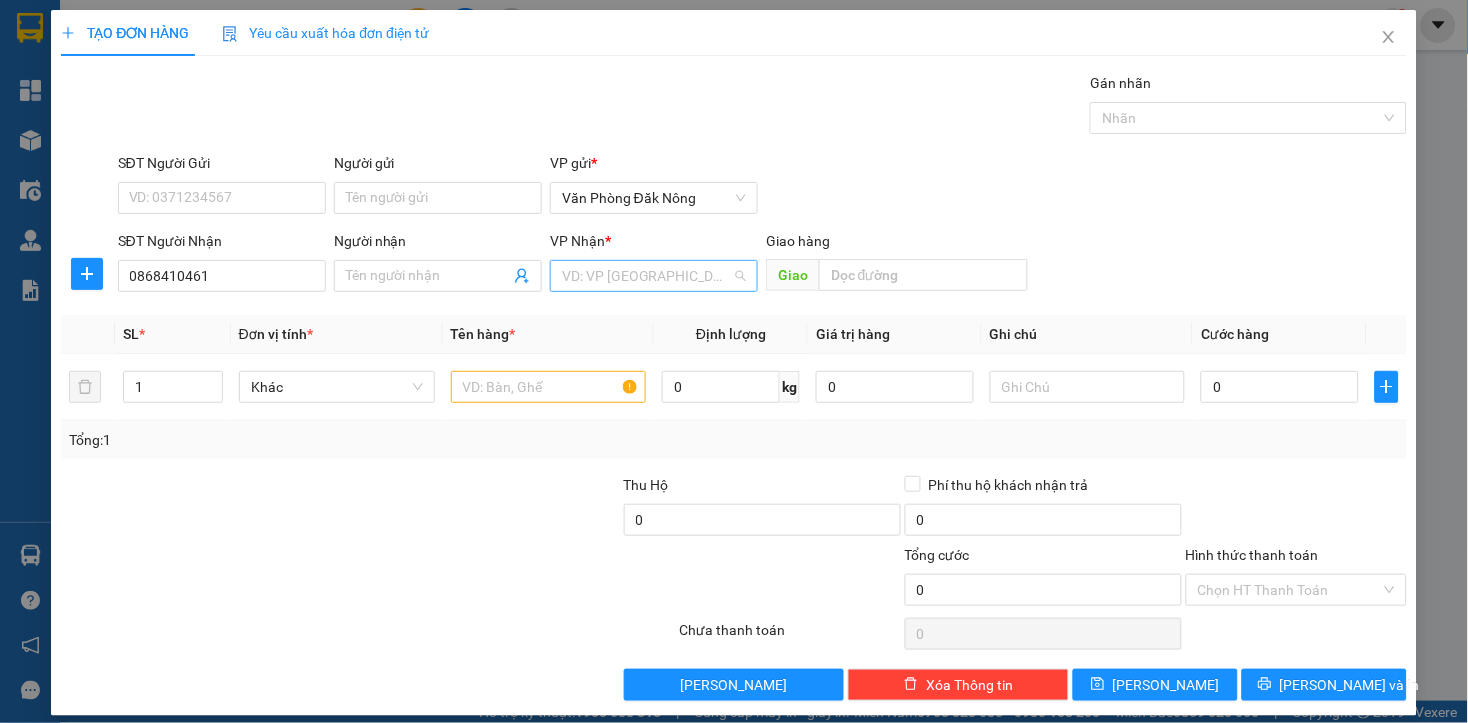 click at bounding box center [647, 276] 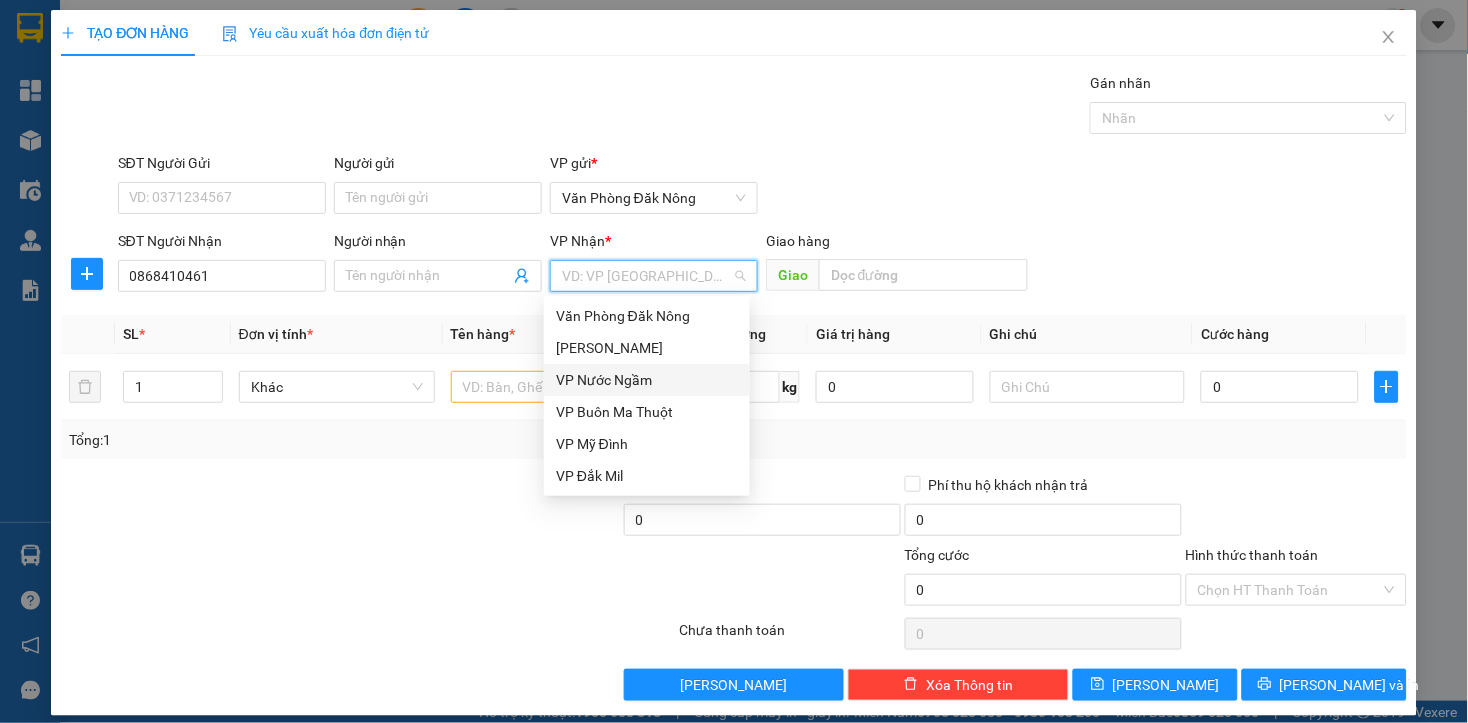click on "VP Nước Ngầm" at bounding box center [647, 380] 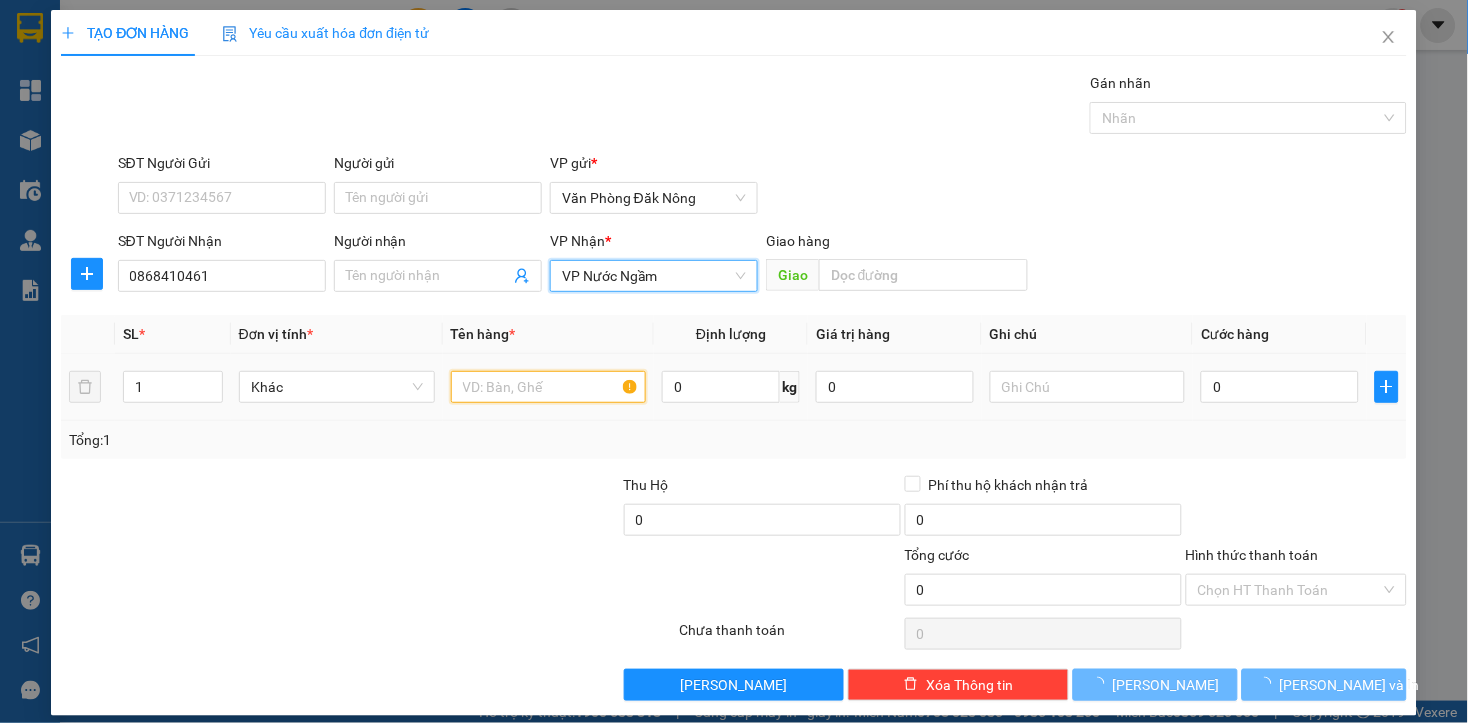 click at bounding box center (549, 387) 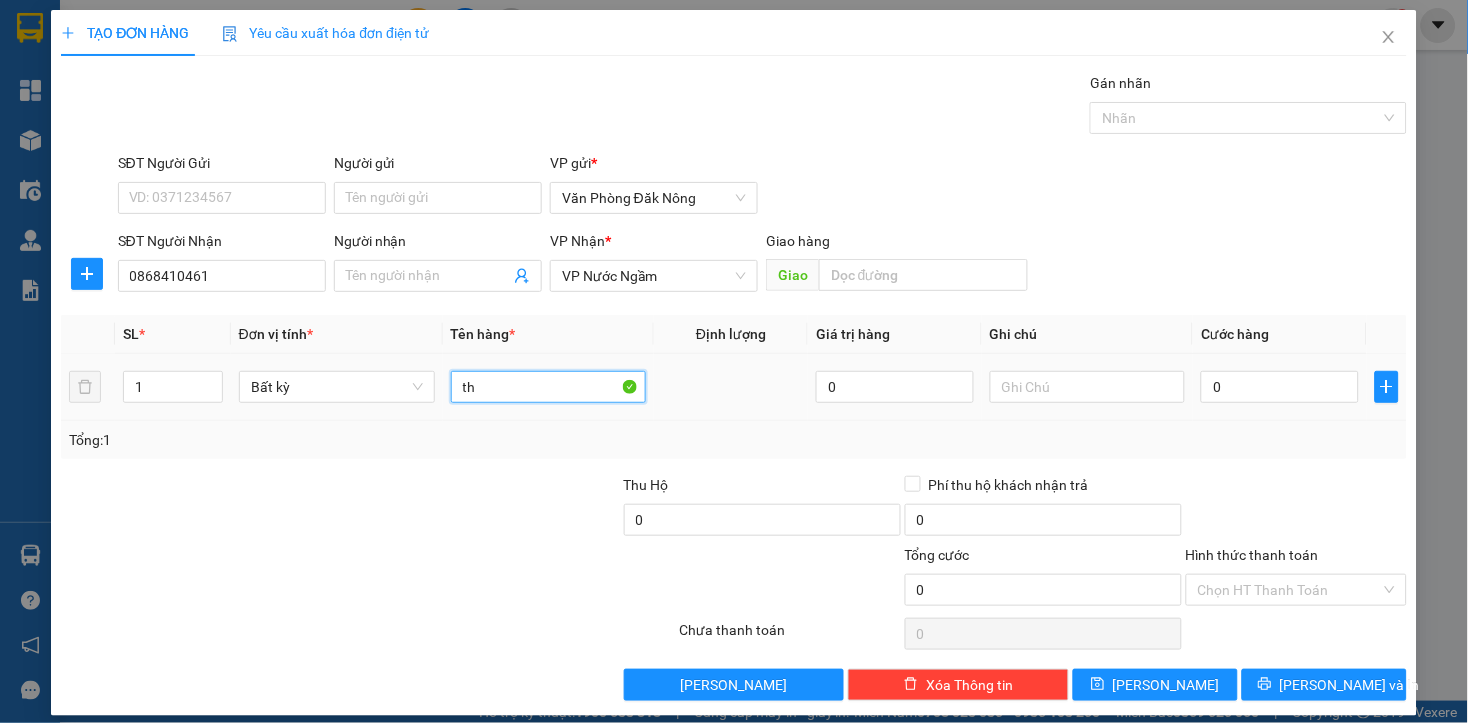 type on "t" 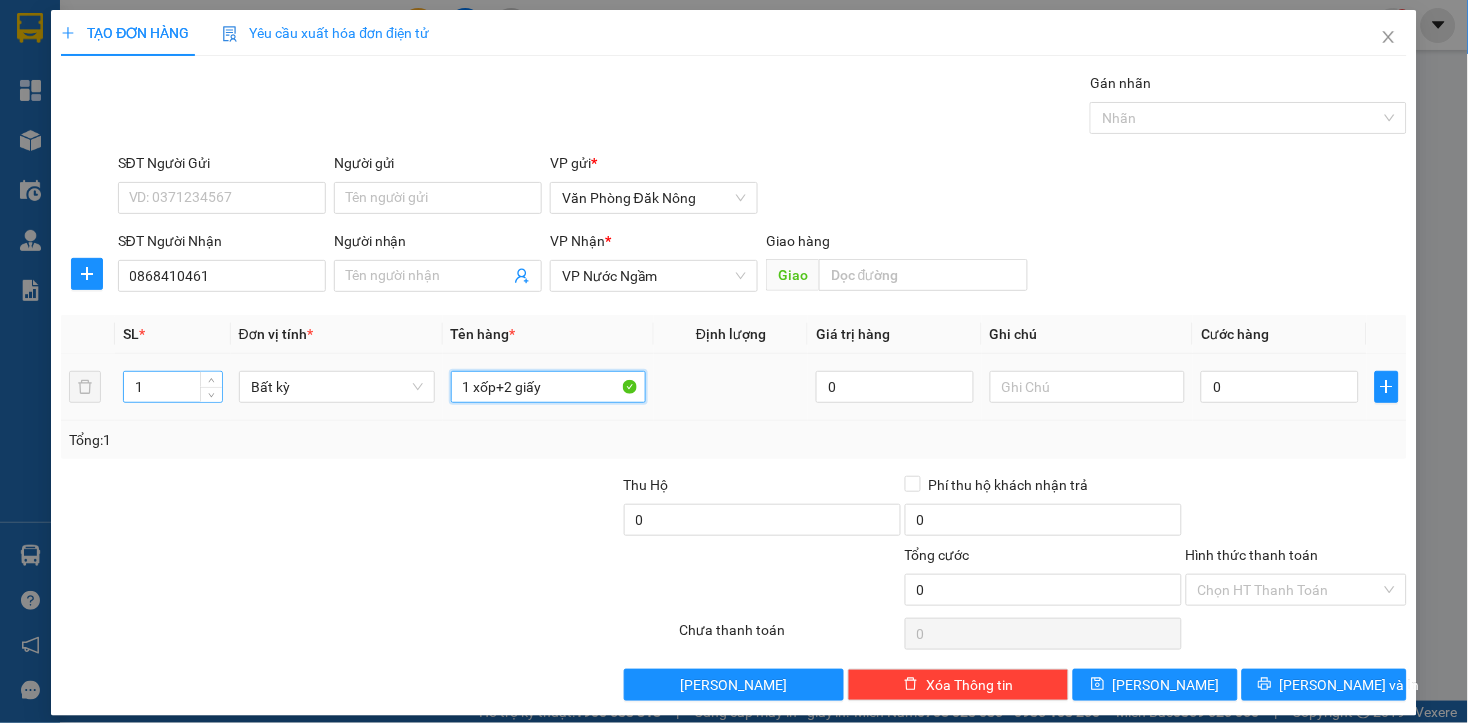 type on "1 xốp+2 giấy" 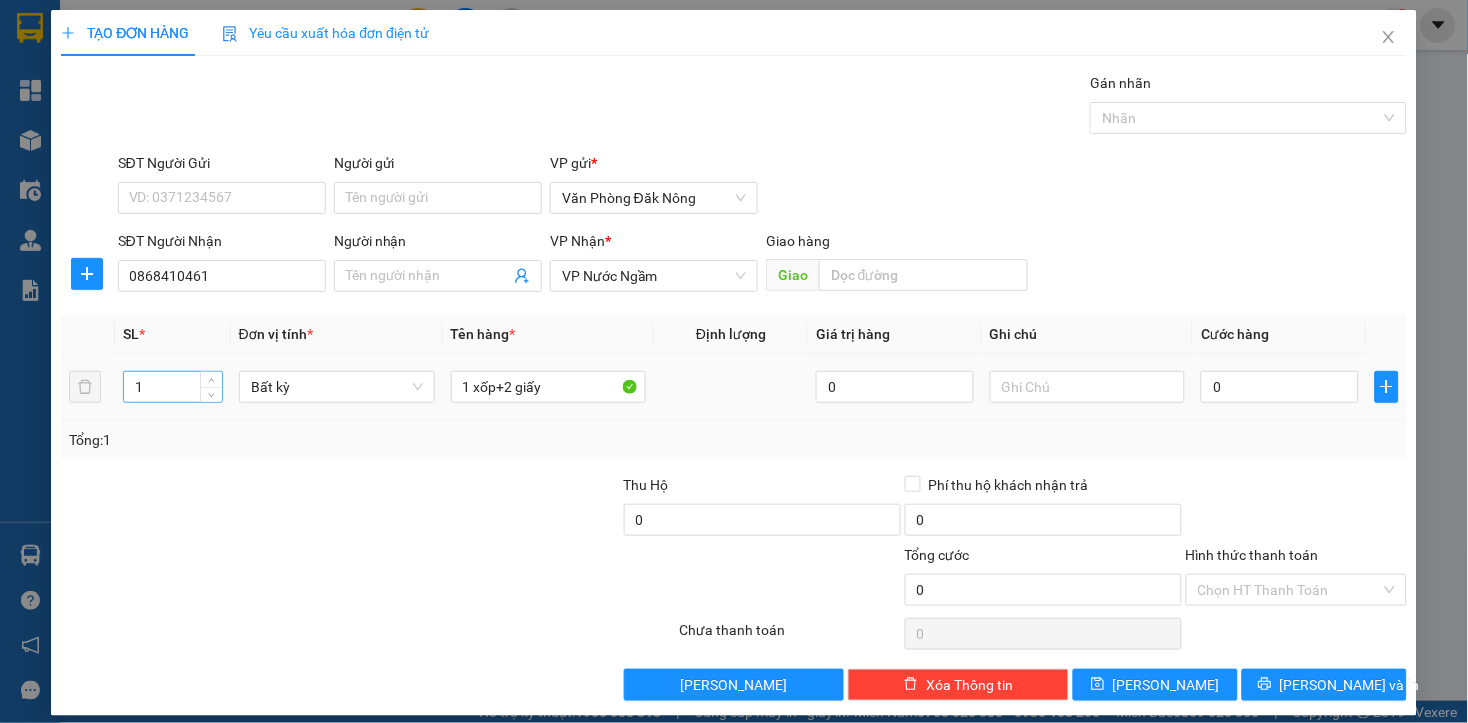 click on "1" at bounding box center (173, 387) 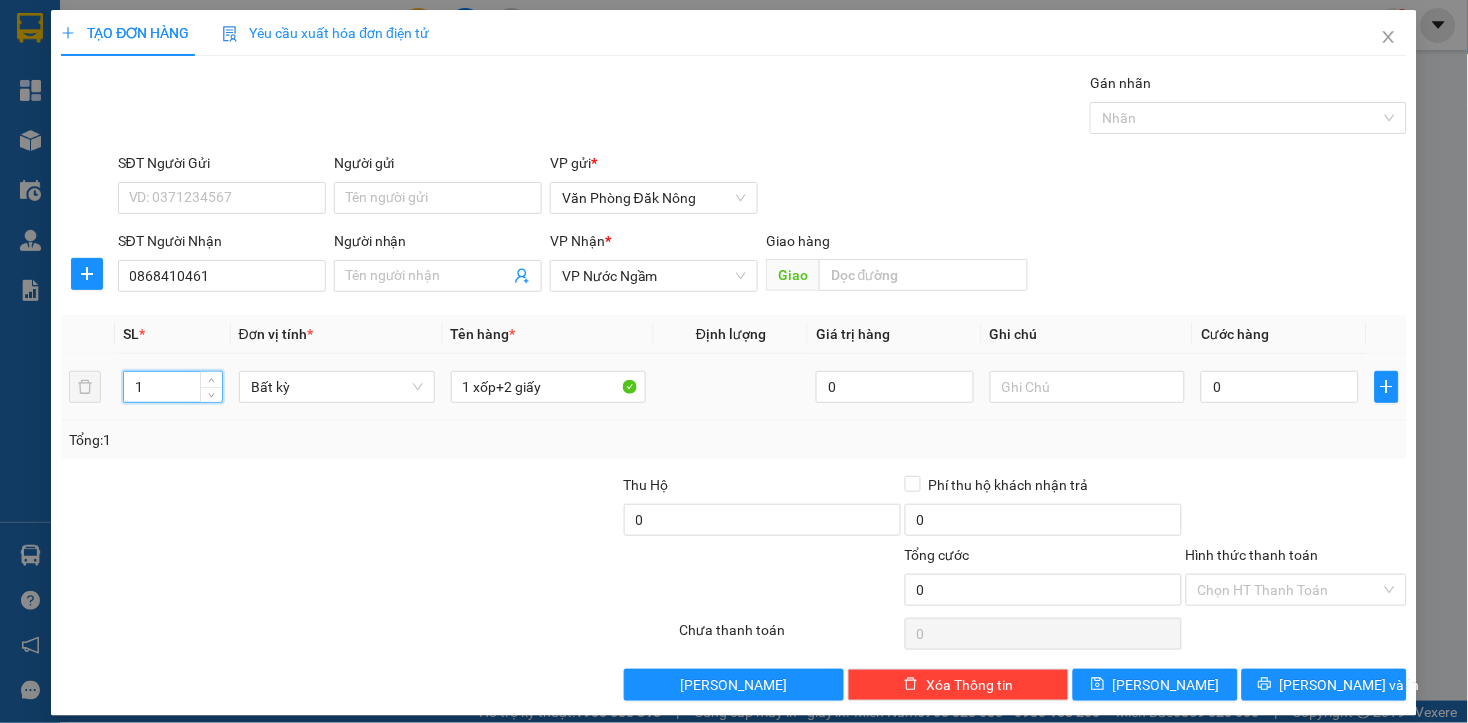 click on "1" at bounding box center [173, 387] 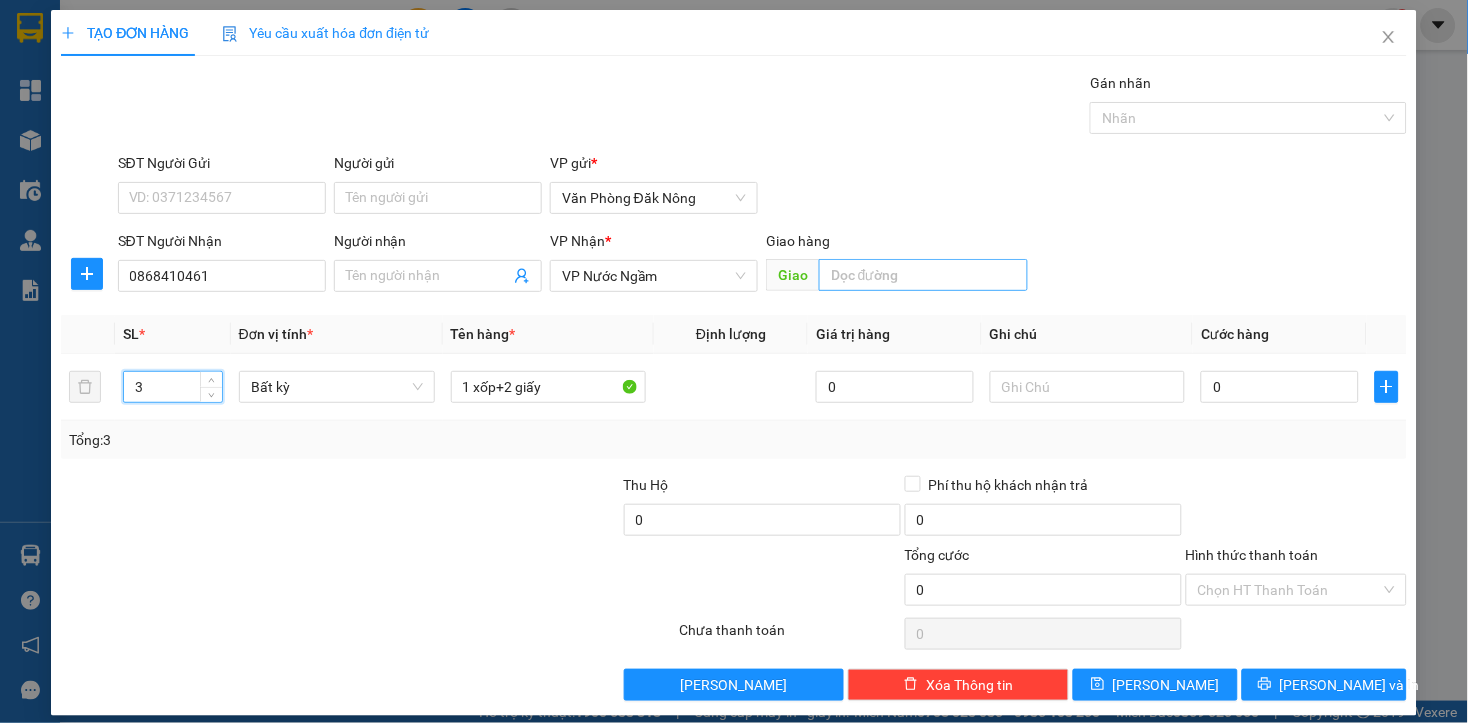 type on "3" 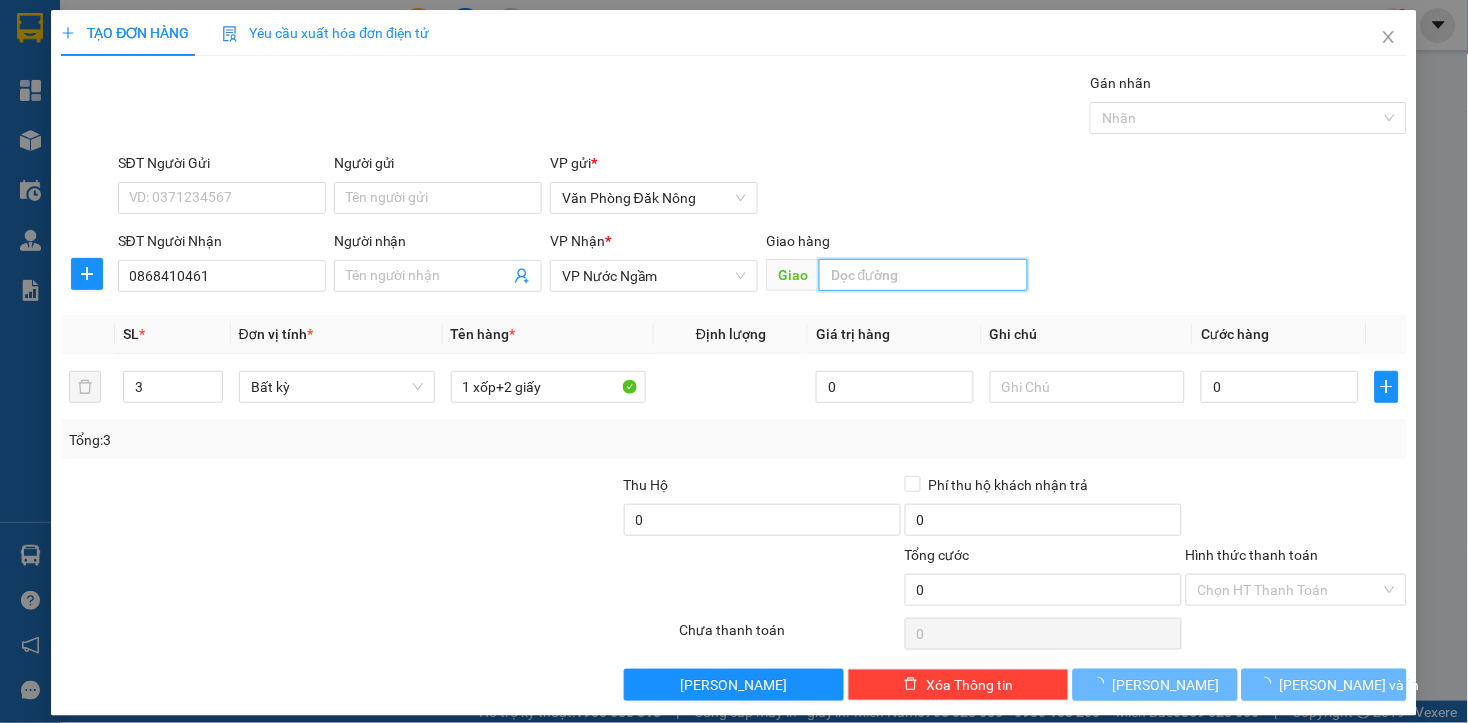 click at bounding box center (923, 275) 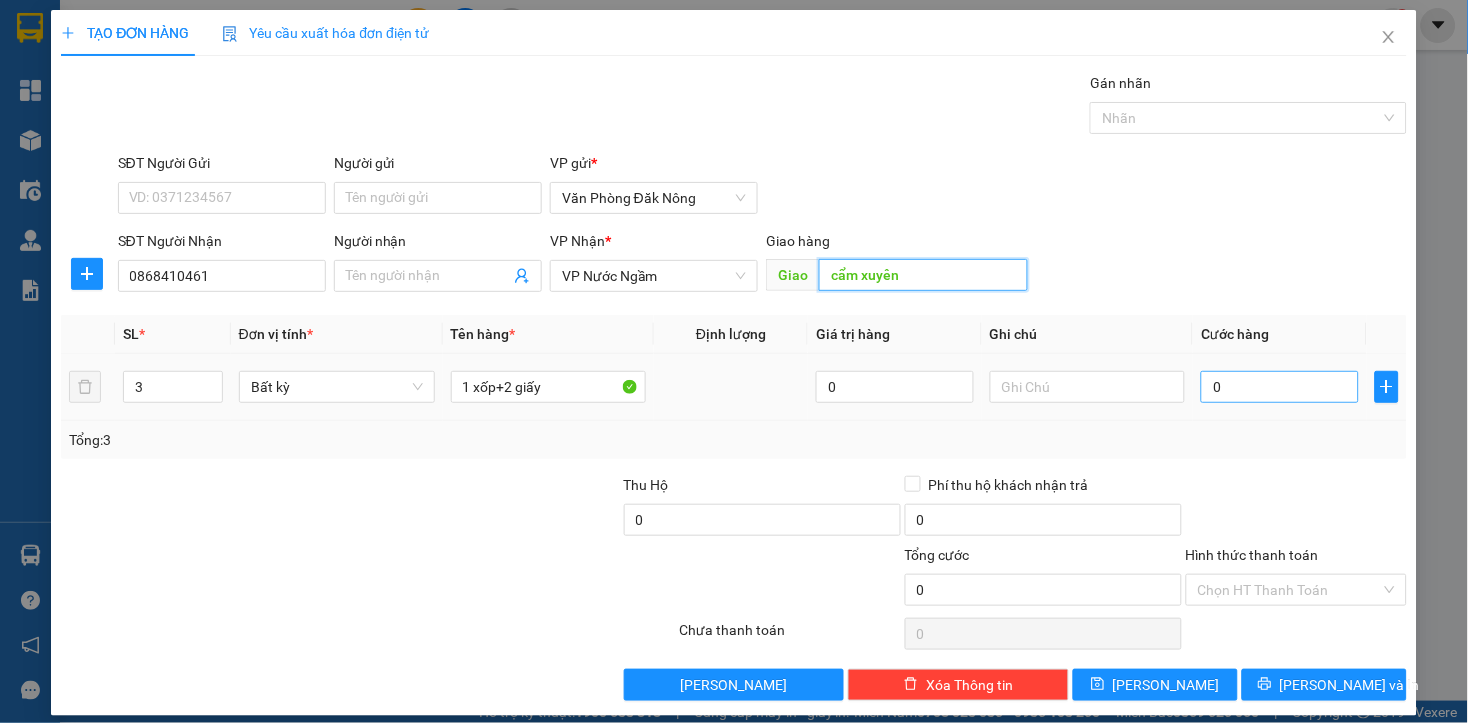 type on "cẩm xuyên" 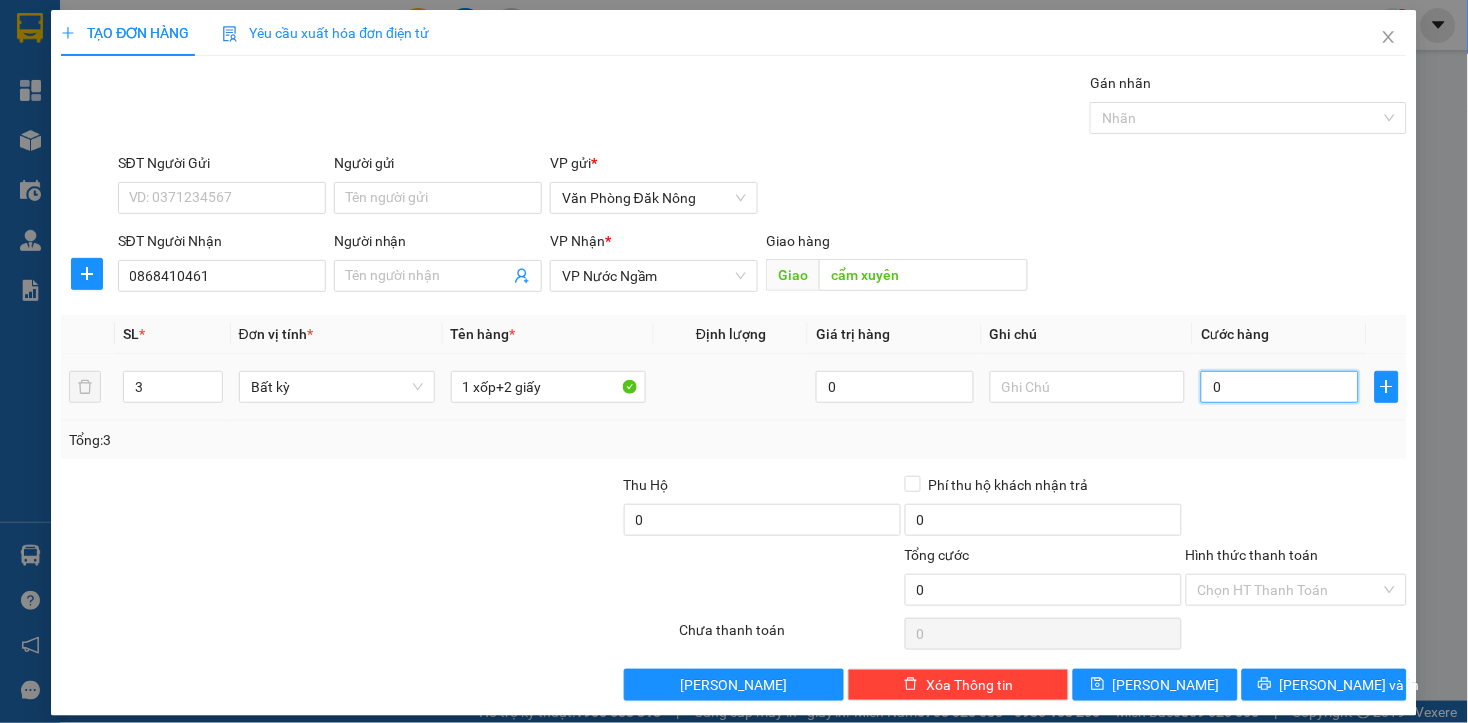 click on "0" at bounding box center [1279, 387] 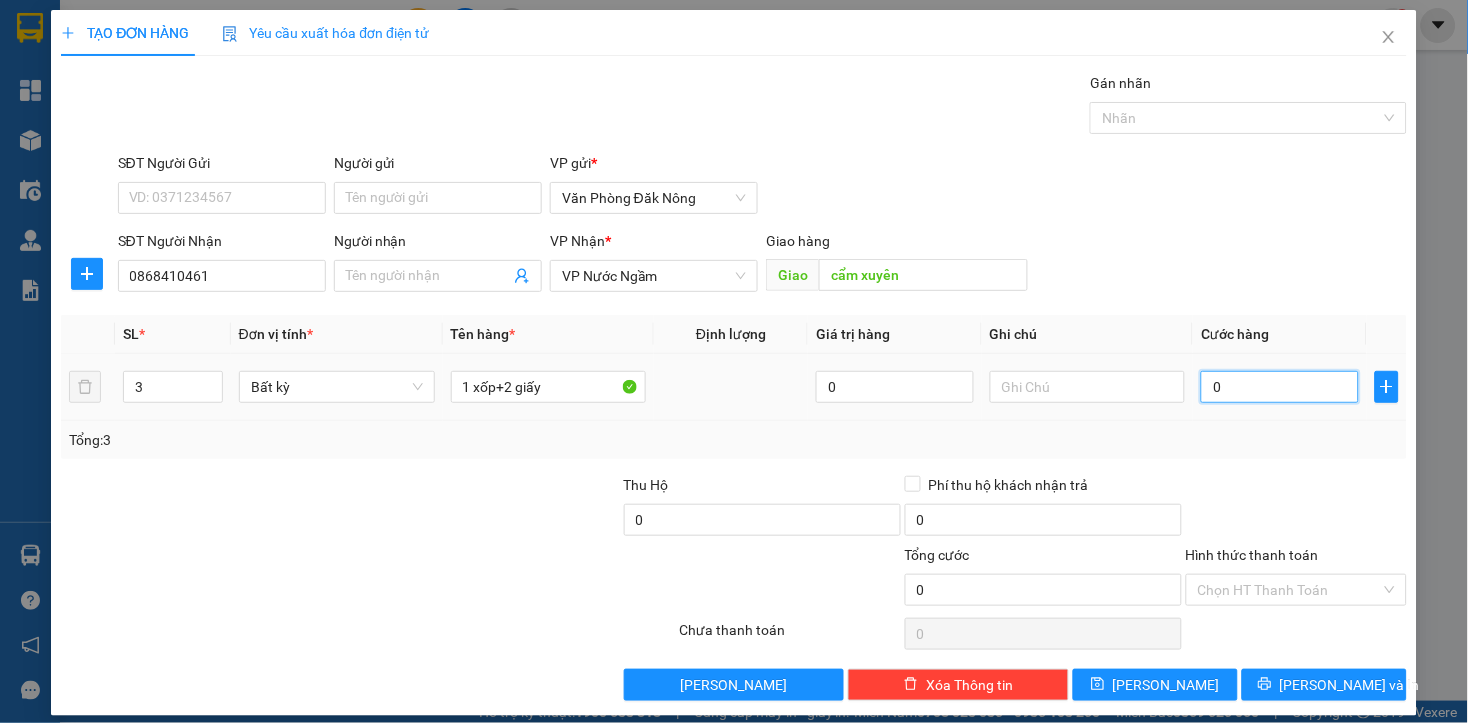 type on "4" 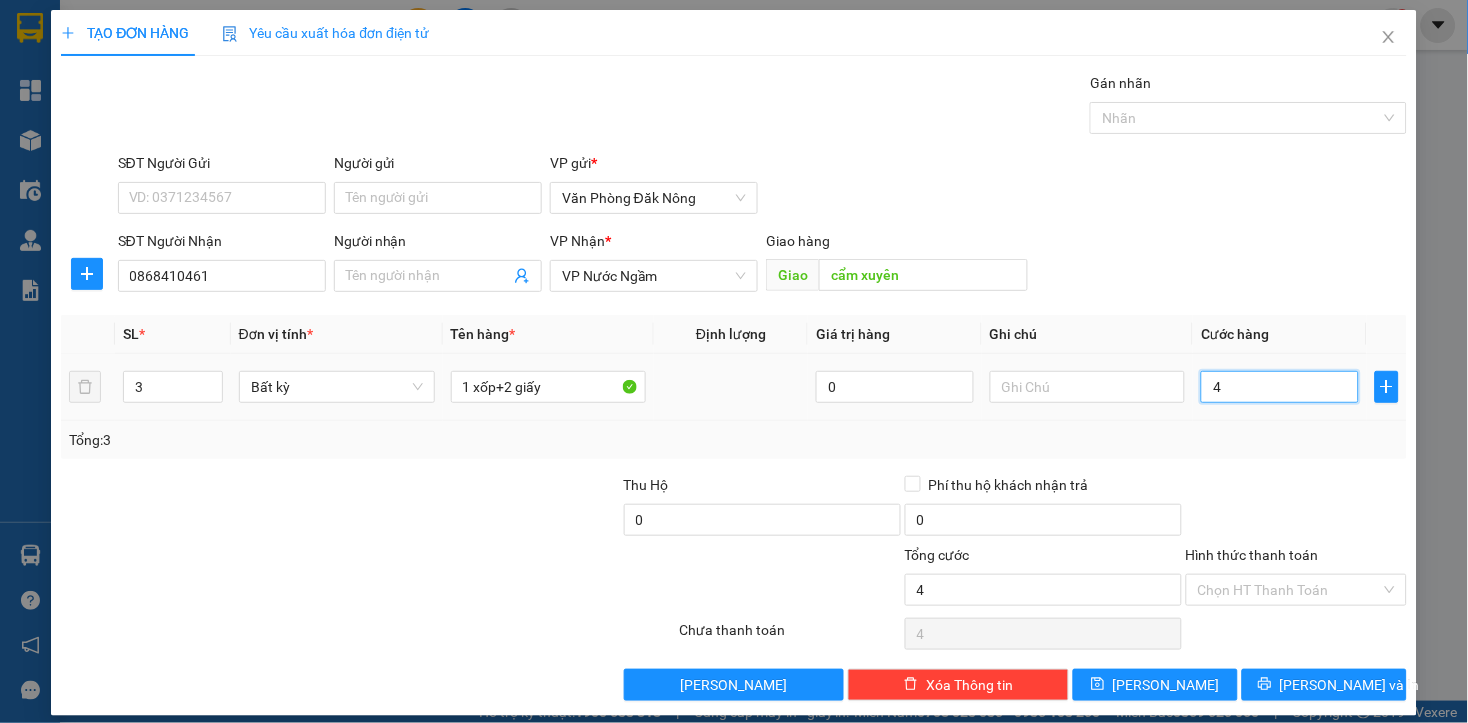 type on "40" 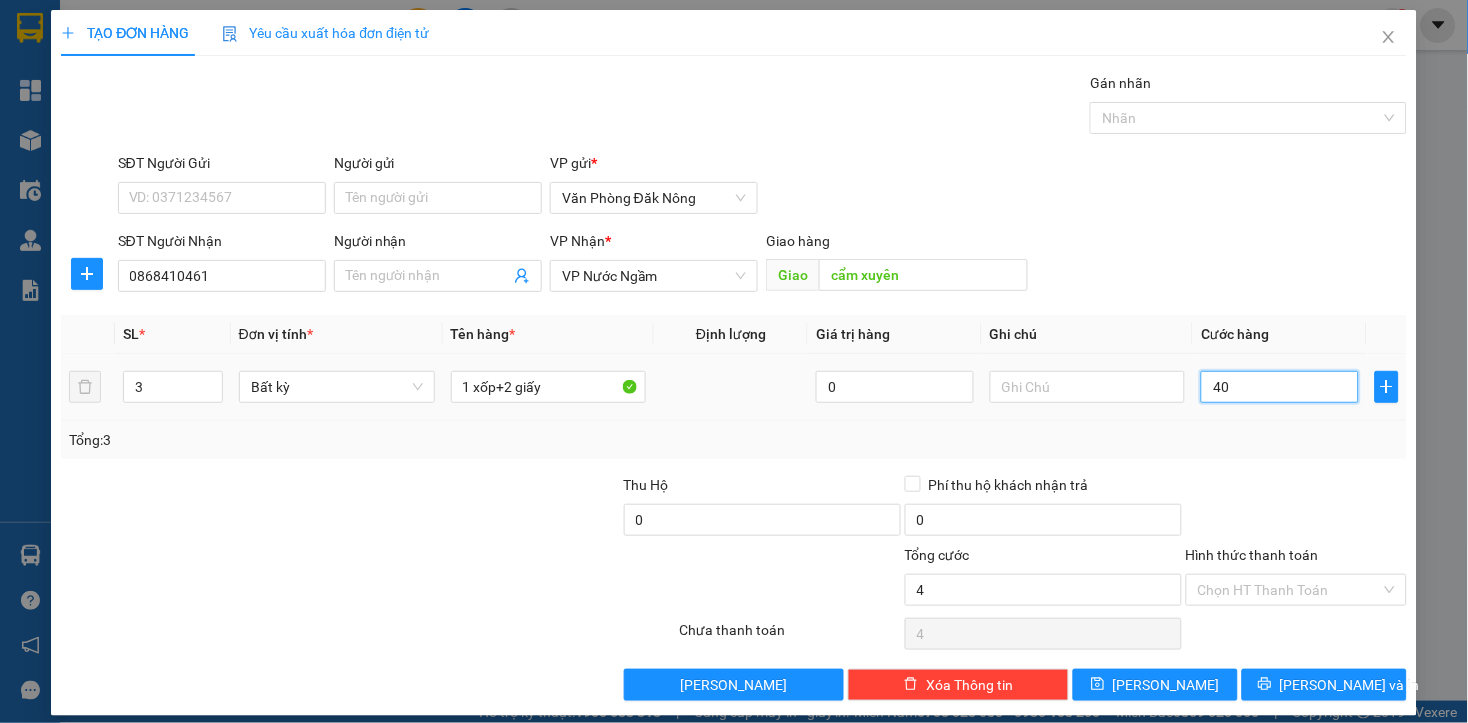 type on "40" 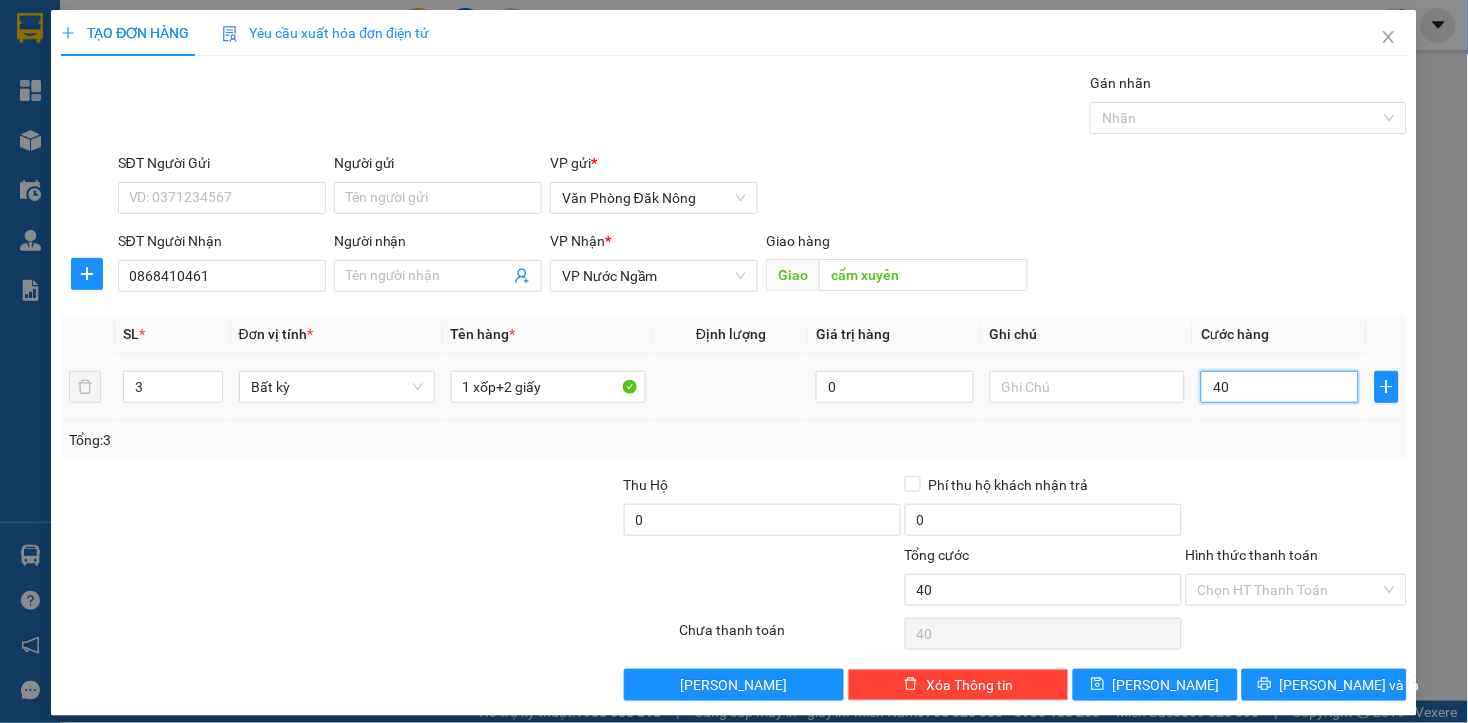 type on "400" 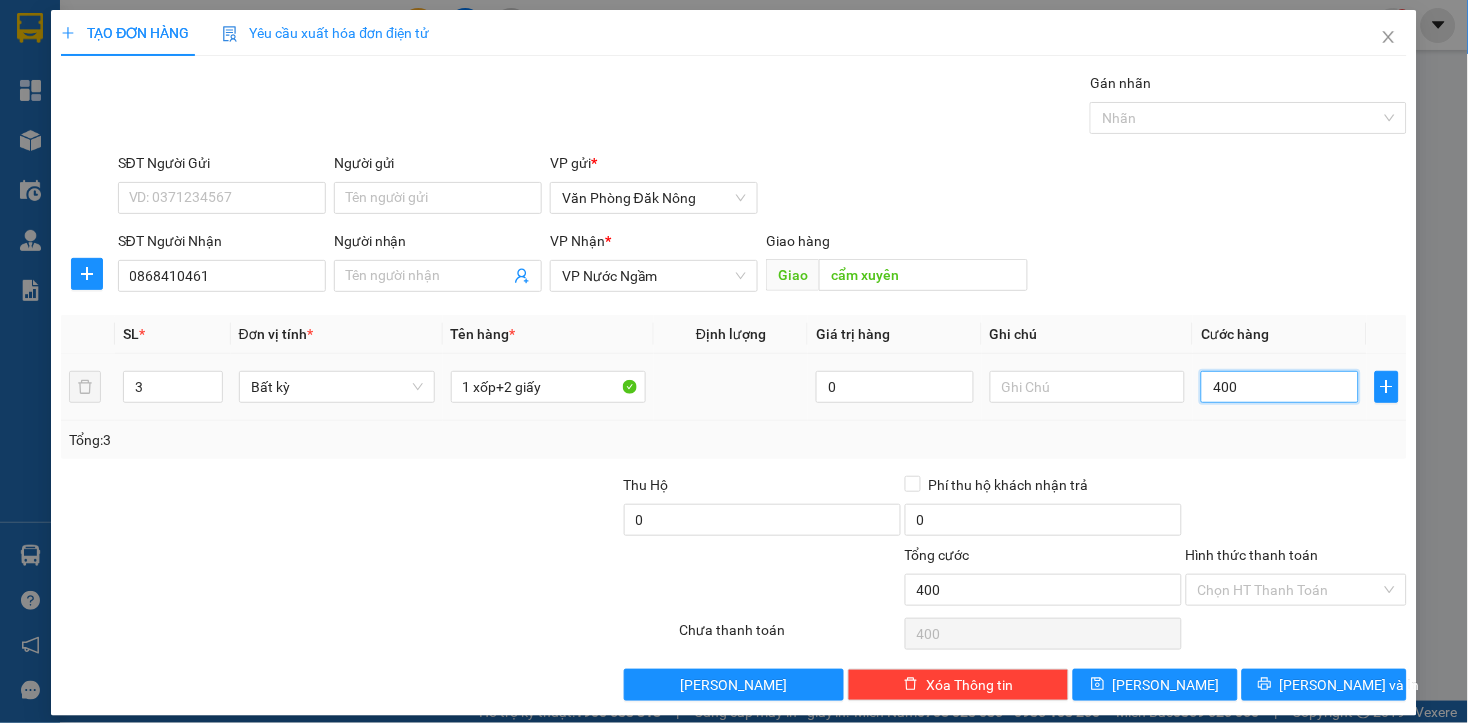 type on "4.000" 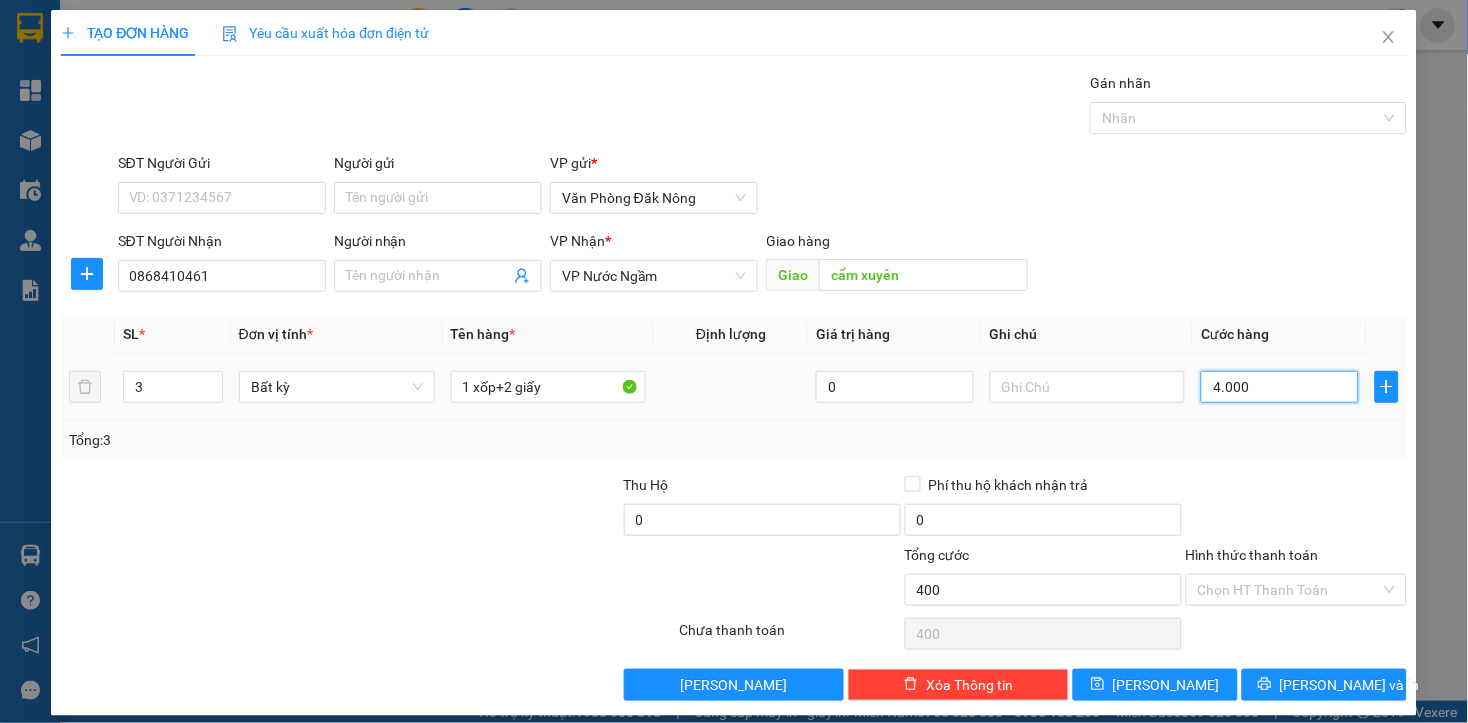 type on "4.000" 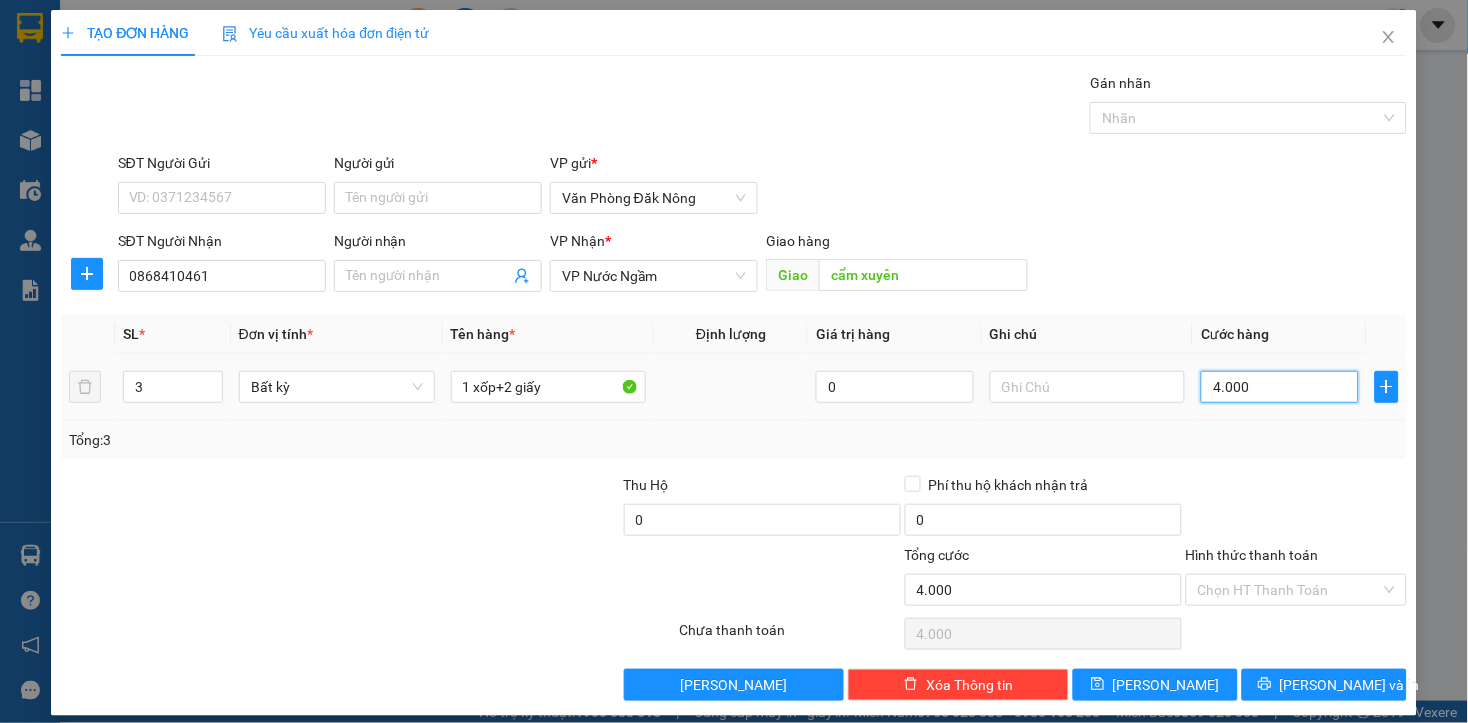 type on "40.000" 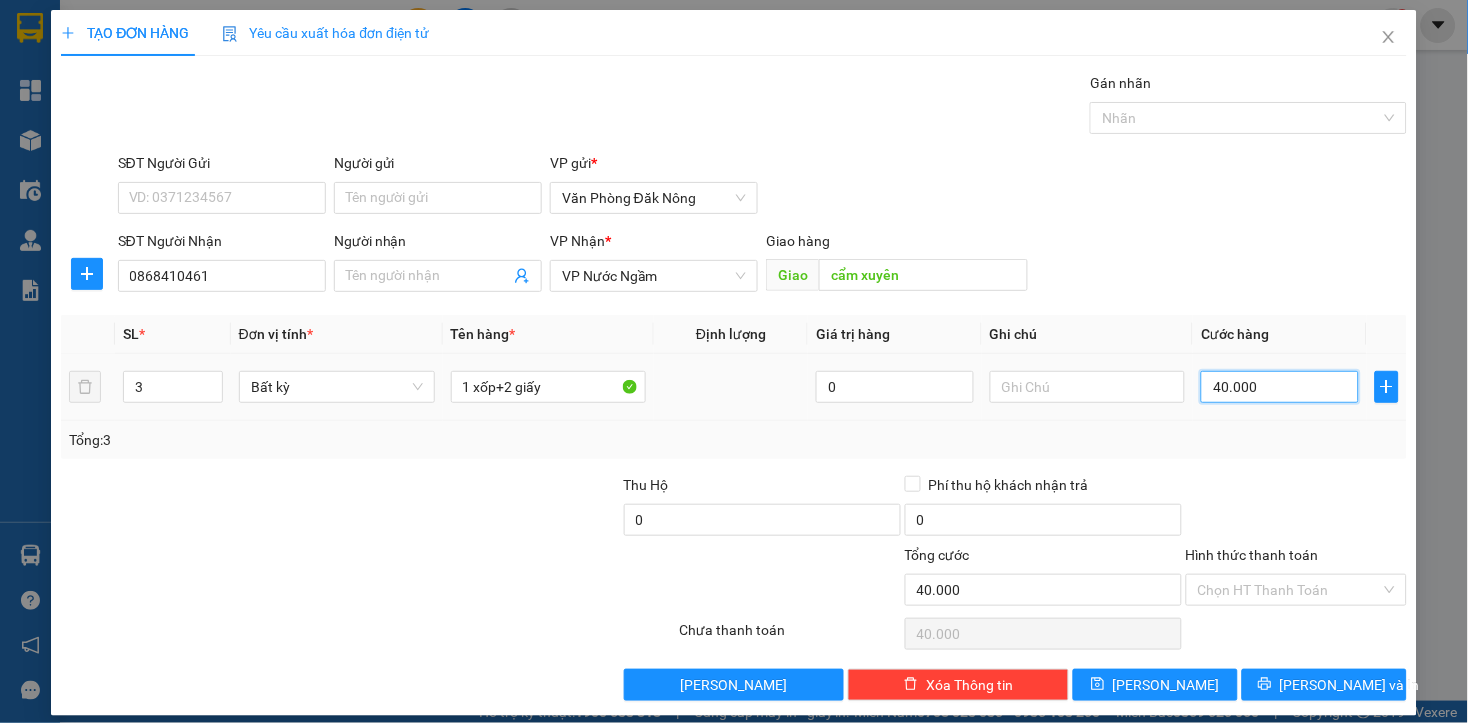 type on "400.000" 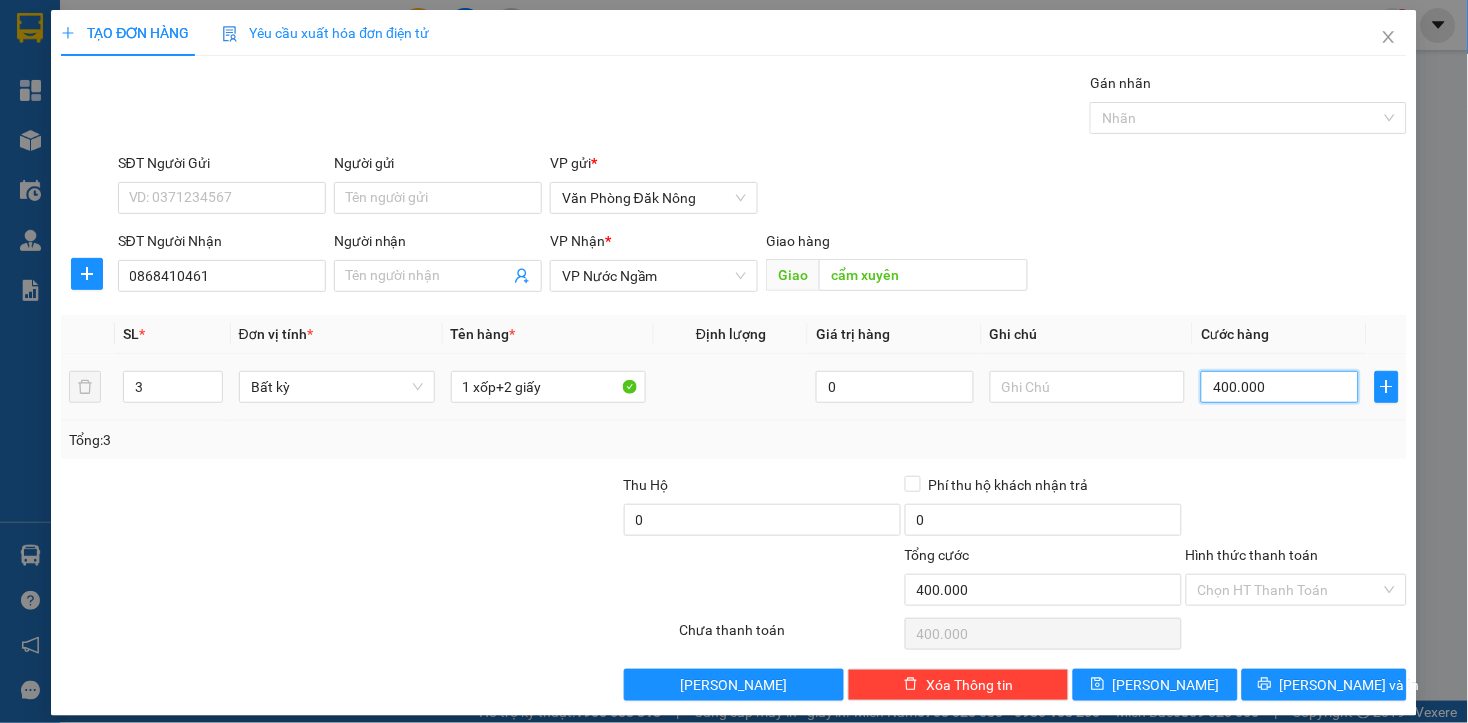 type on "4.000.000" 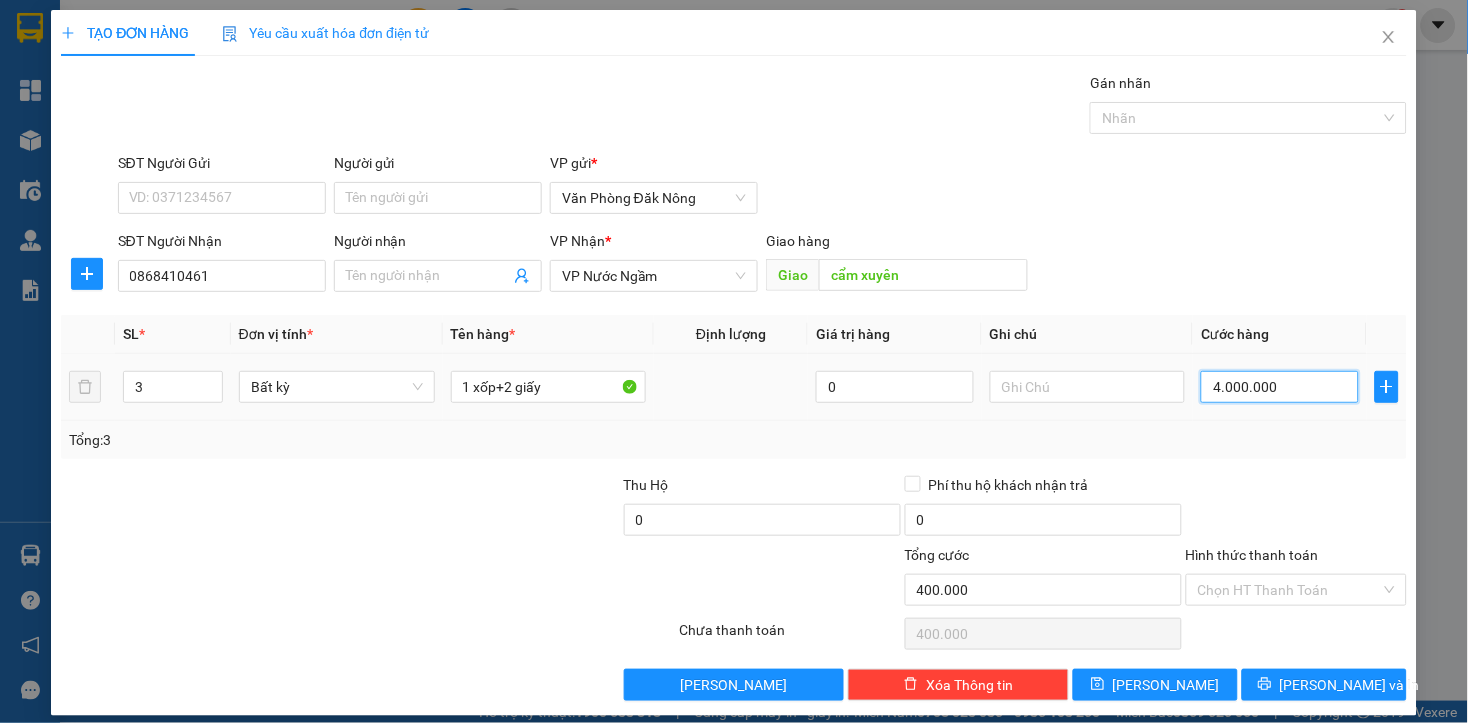 type on "4.000.000" 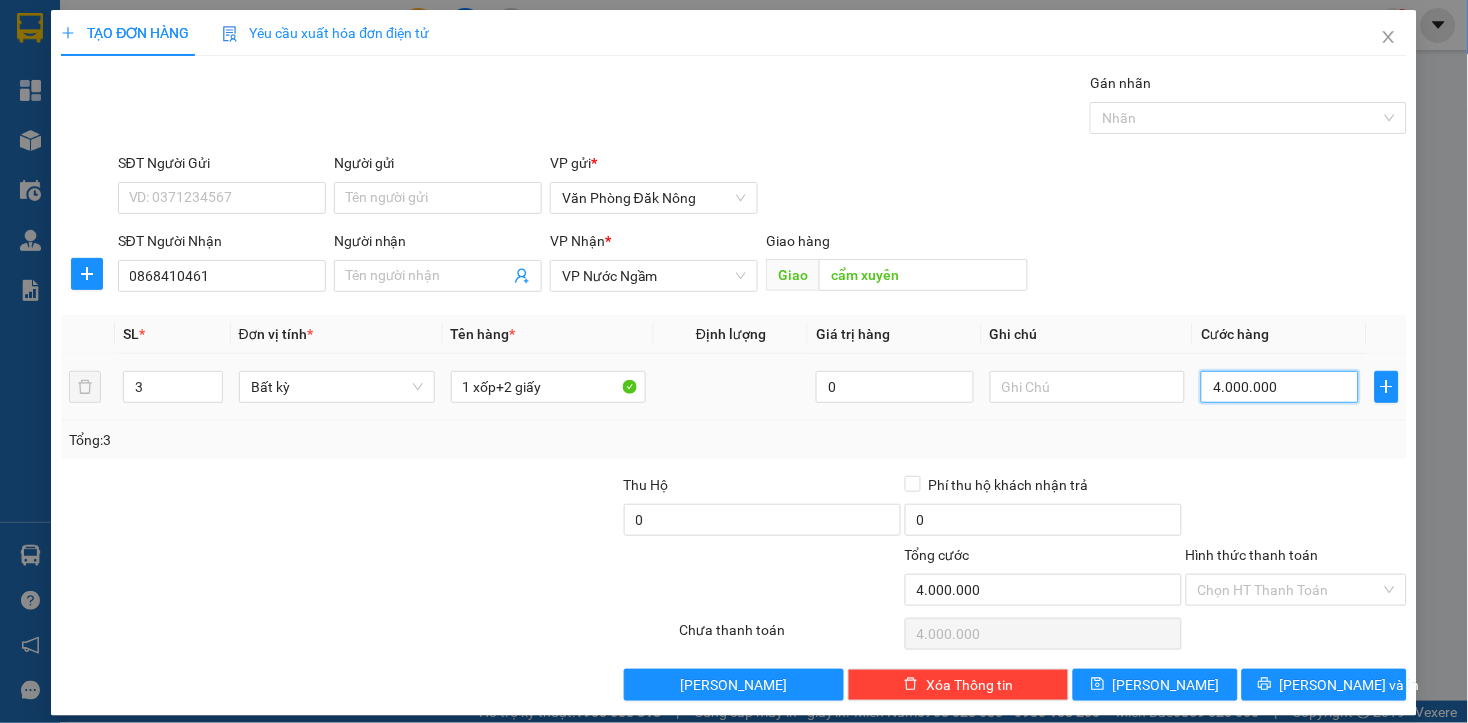 type on "400.000" 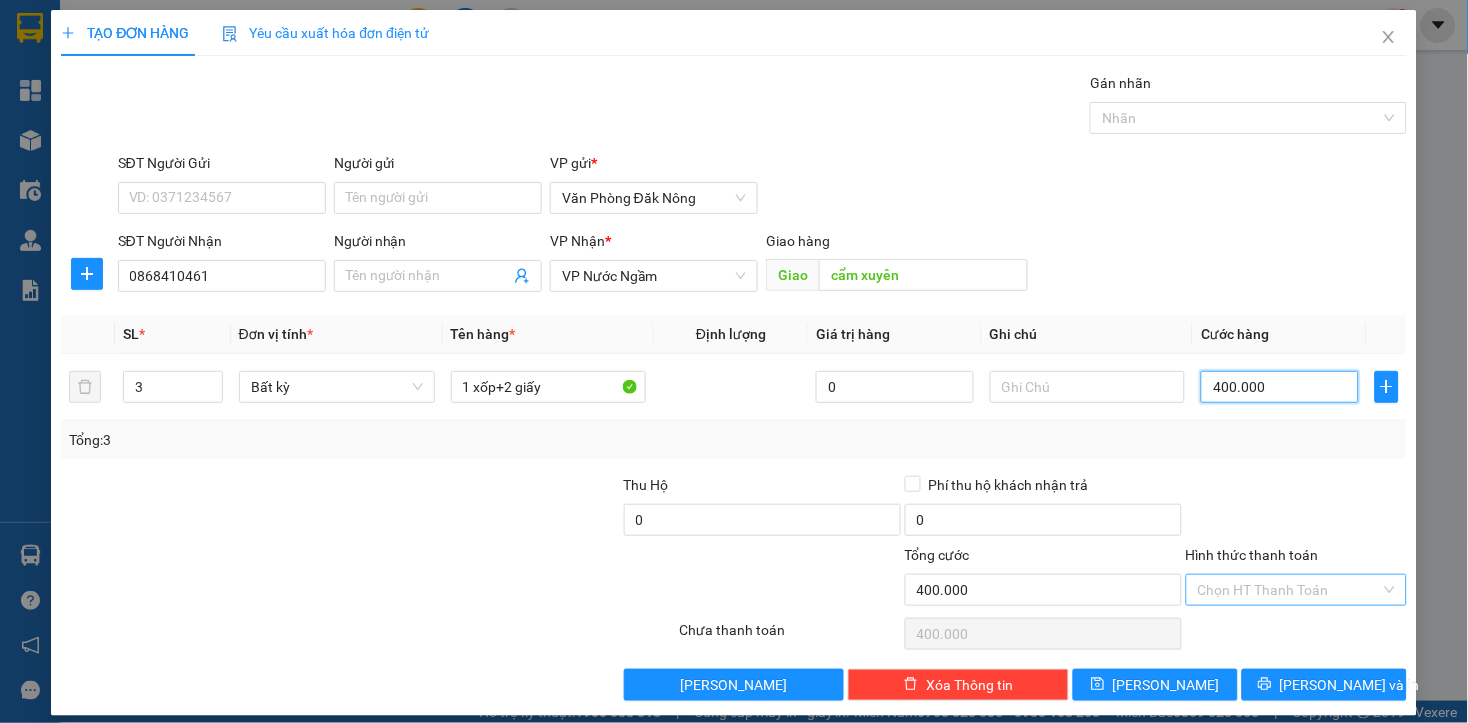 type on "400.000" 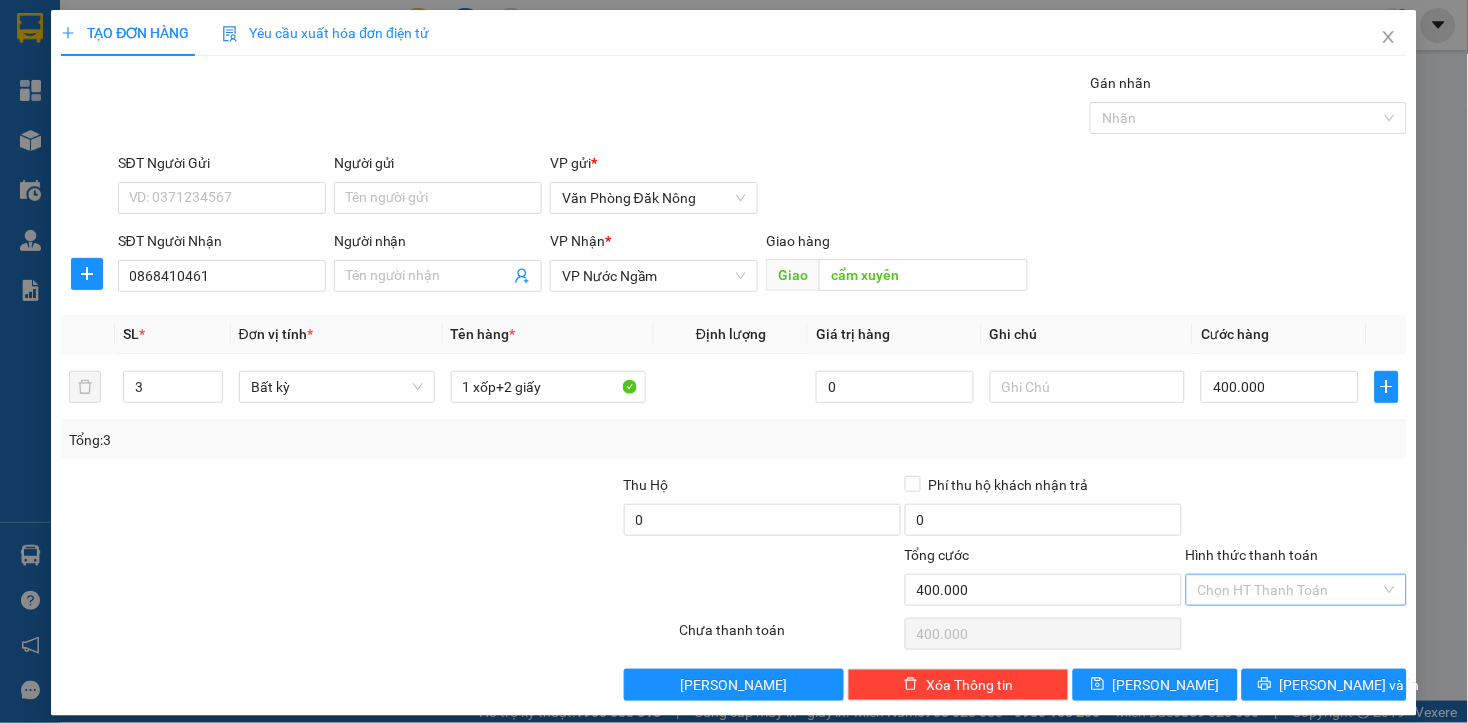 click on "Hình thức thanh toán" at bounding box center [1289, 590] 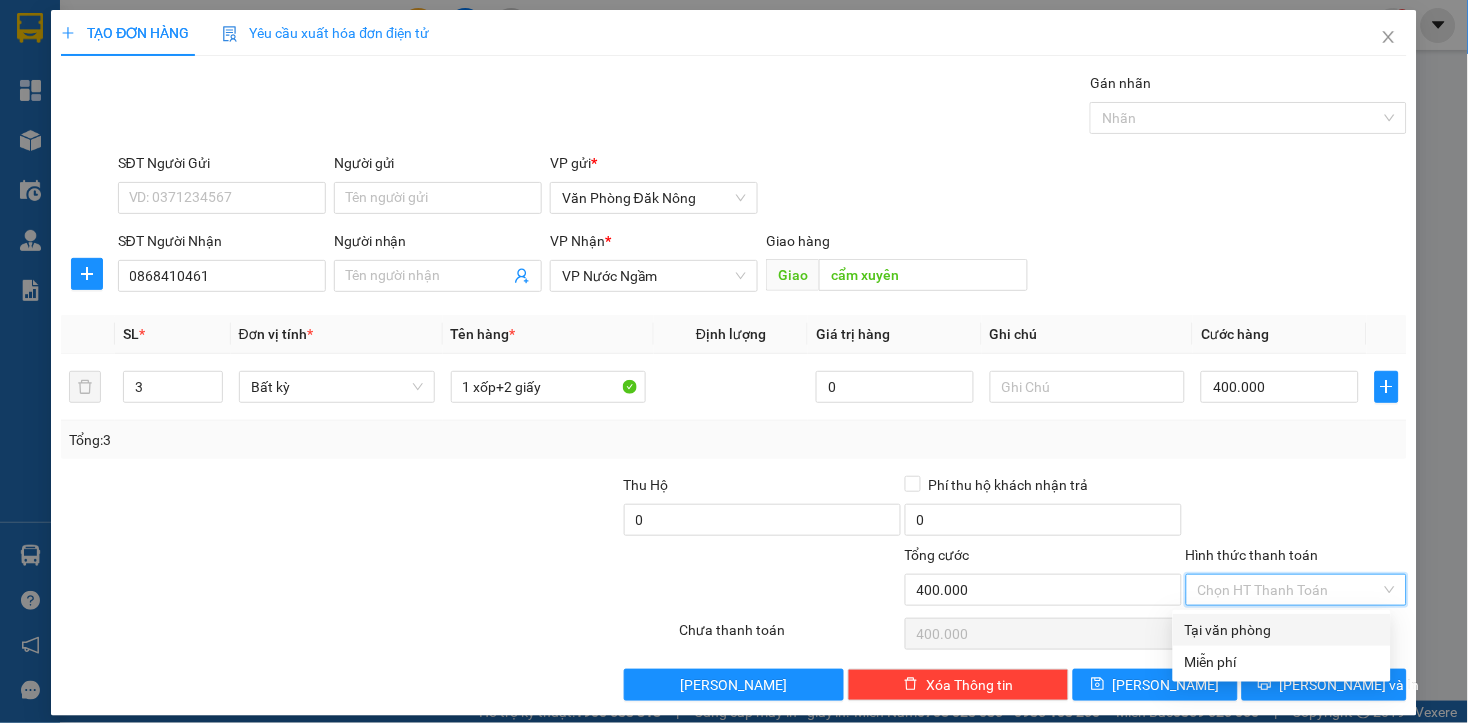 click on "Tại văn phòng" at bounding box center [1282, 630] 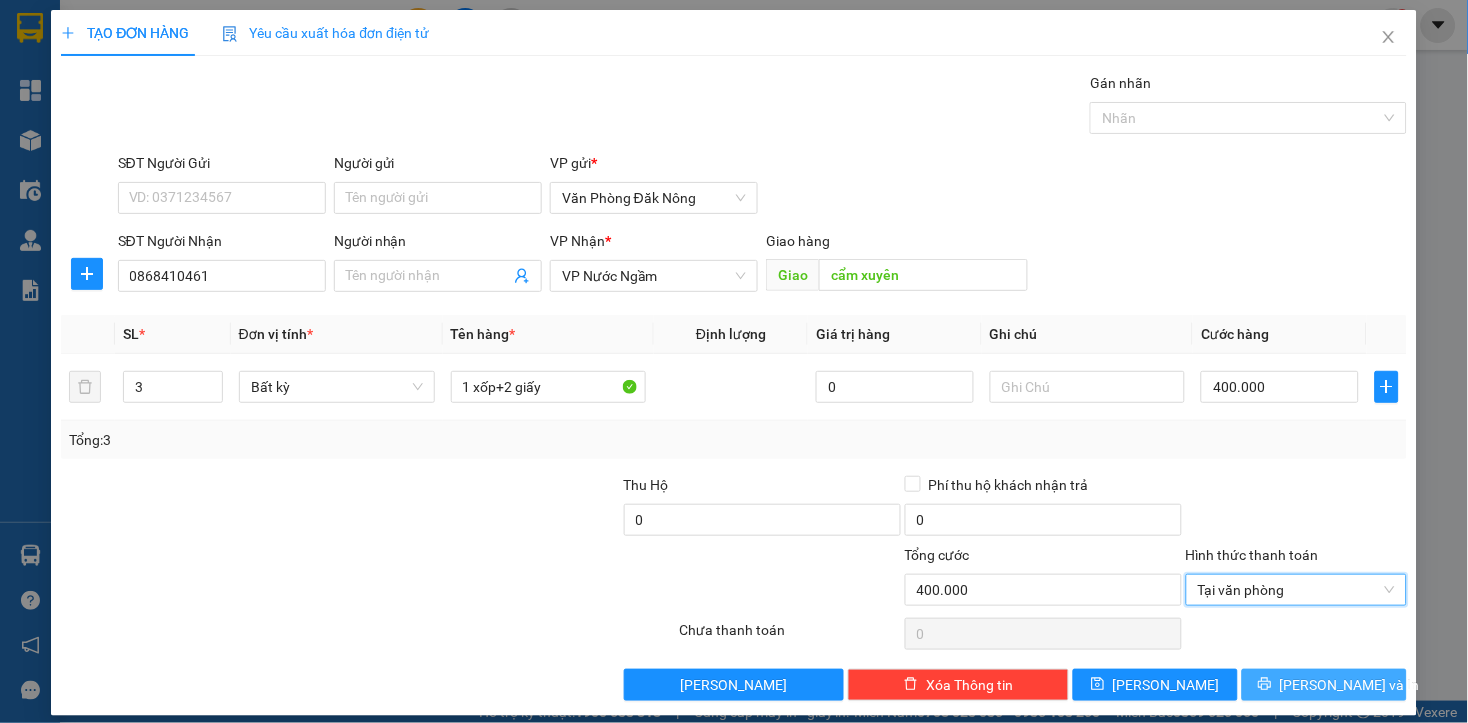 click on "[PERSON_NAME] và In" at bounding box center [1350, 685] 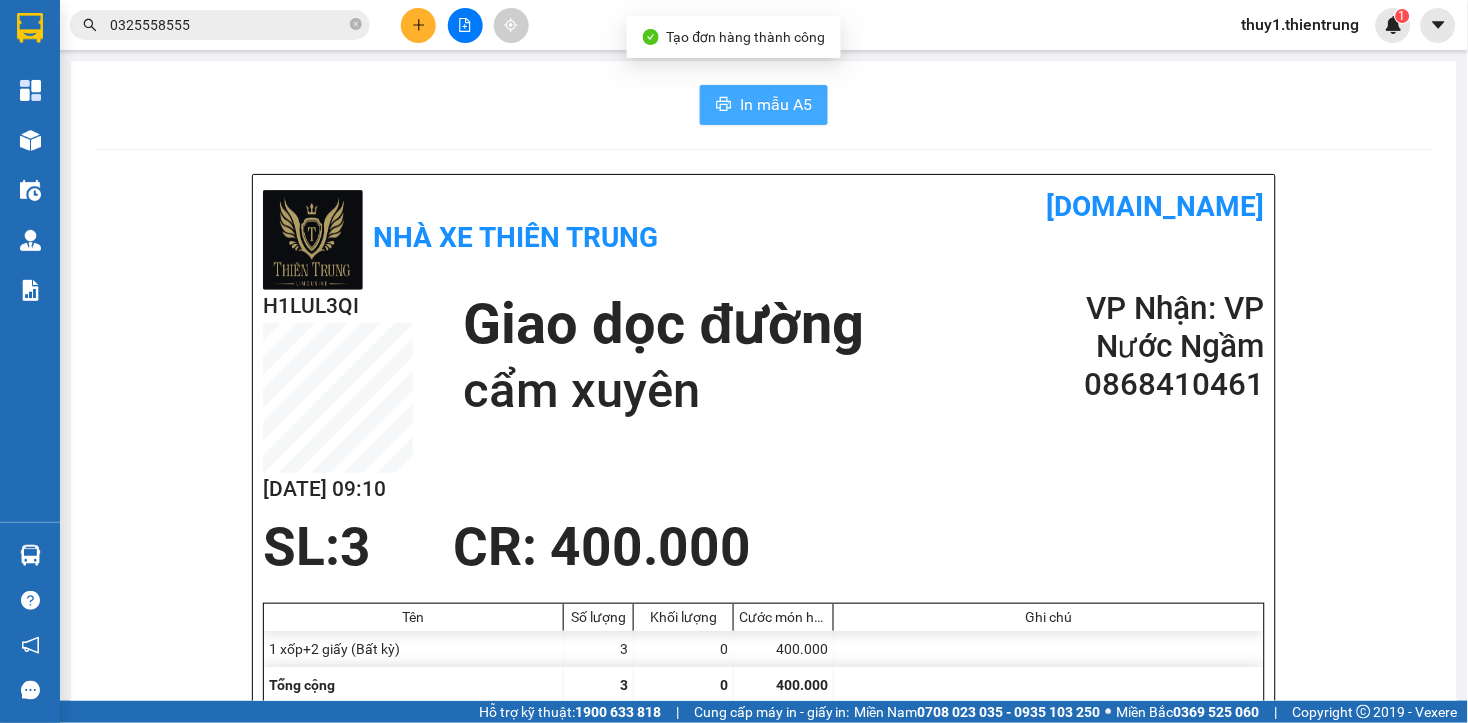 click on "In mẫu A5" at bounding box center [776, 104] 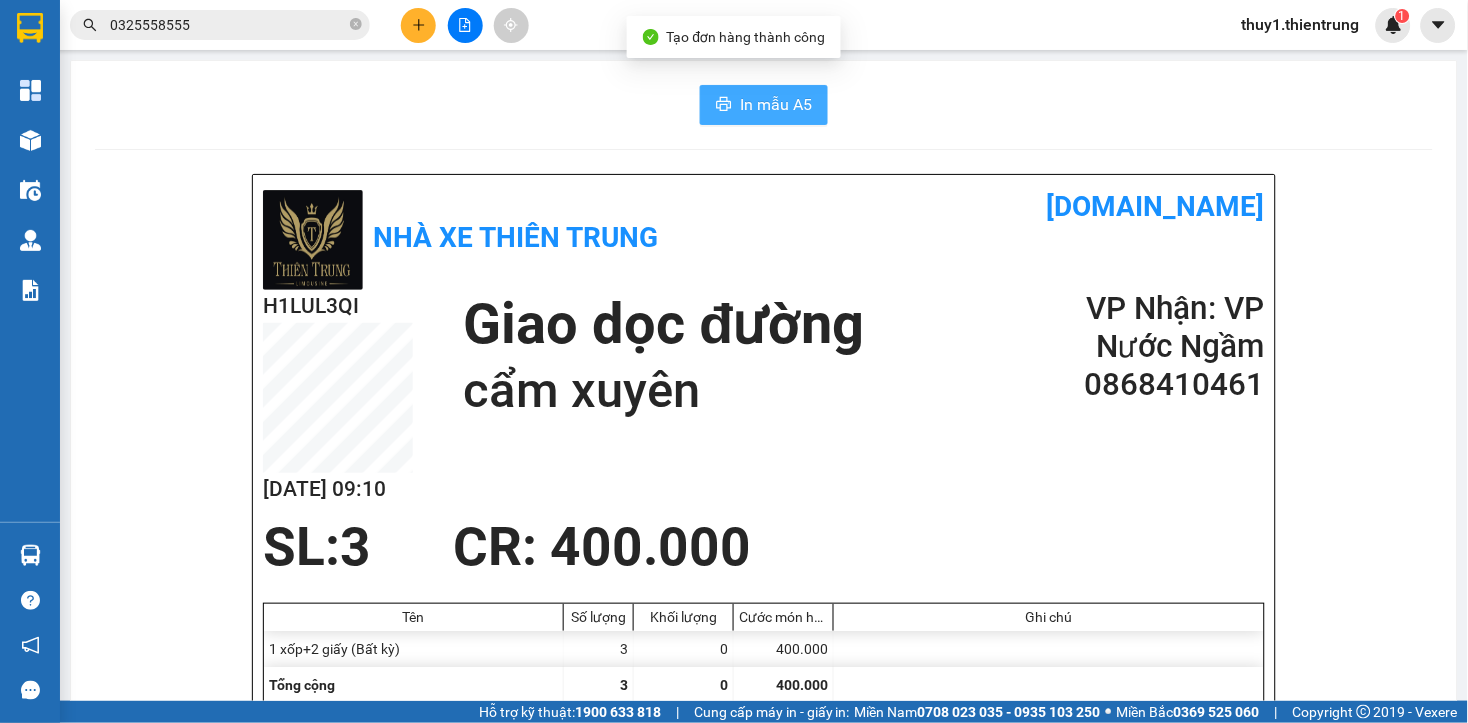 scroll, scrollTop: 0, scrollLeft: 0, axis: both 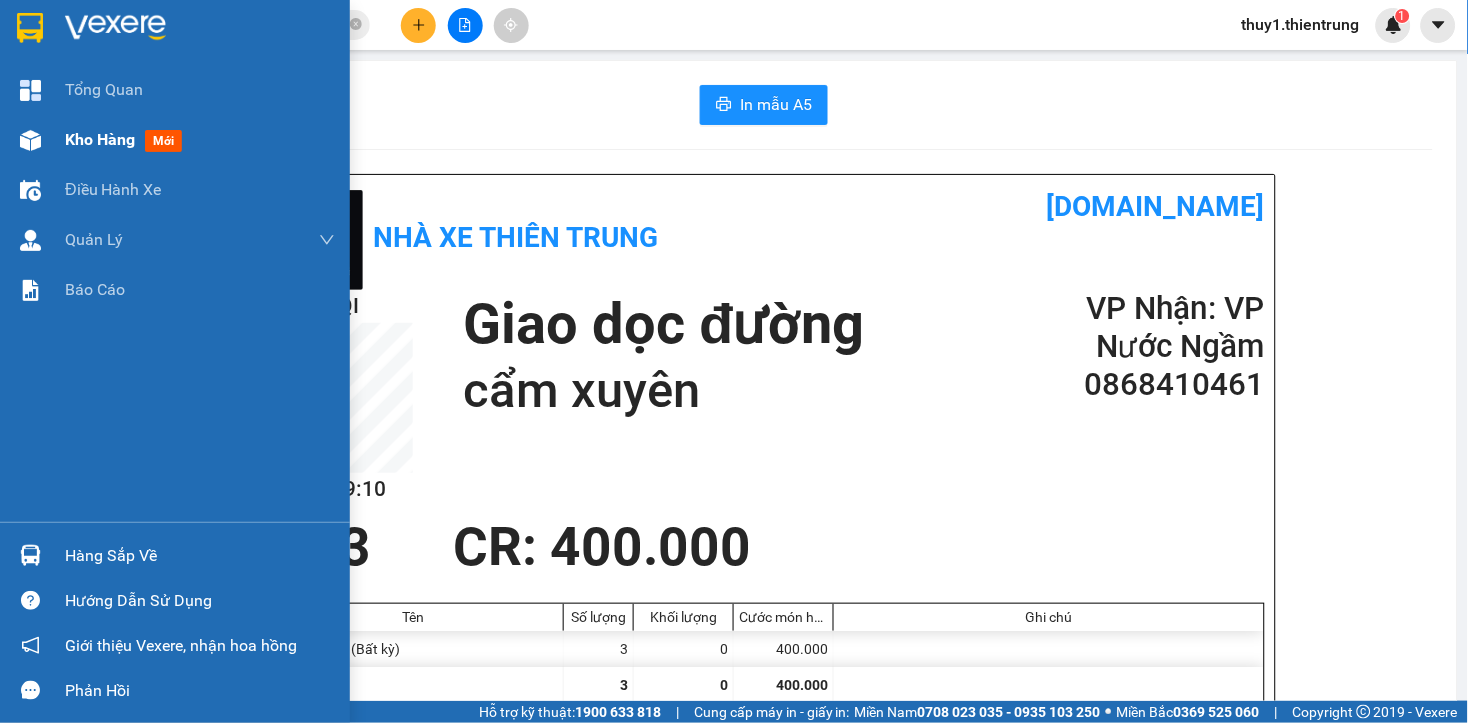 click at bounding box center (30, 140) 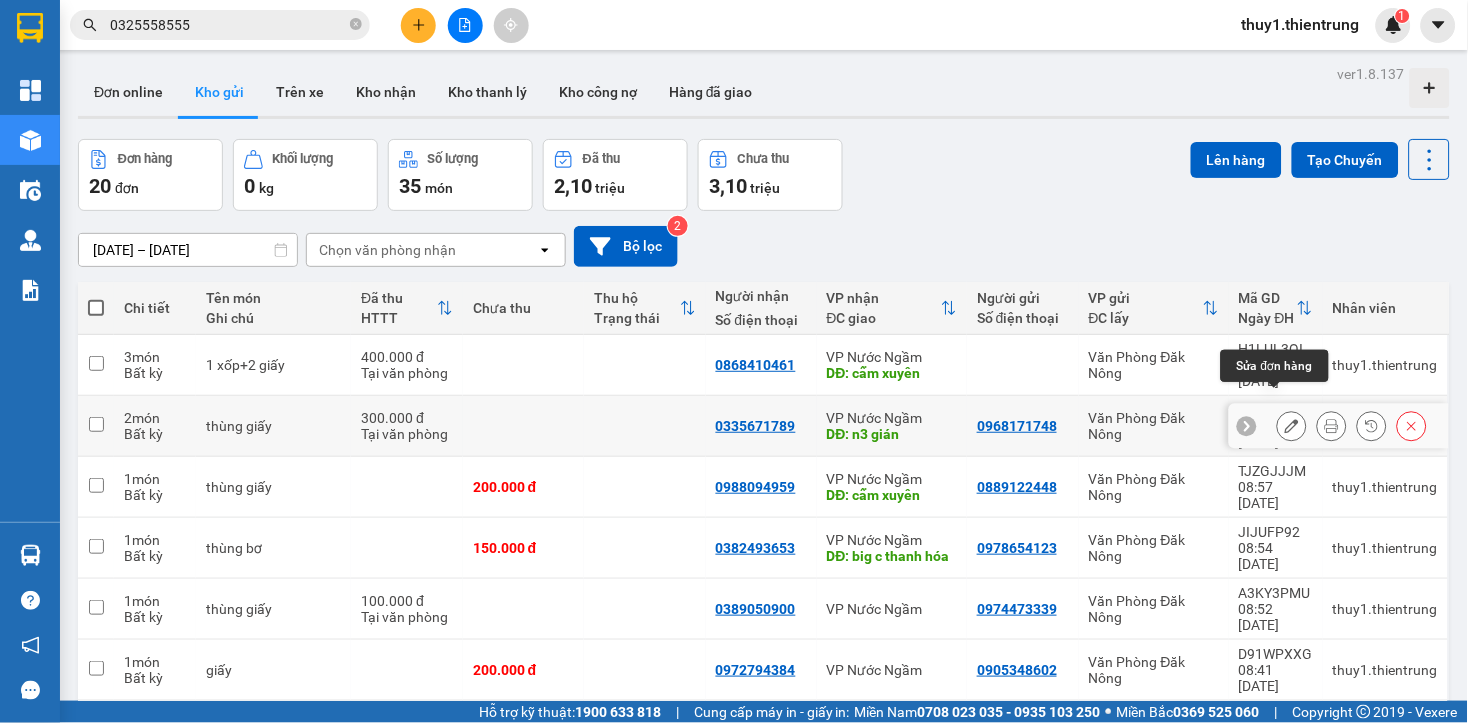 click 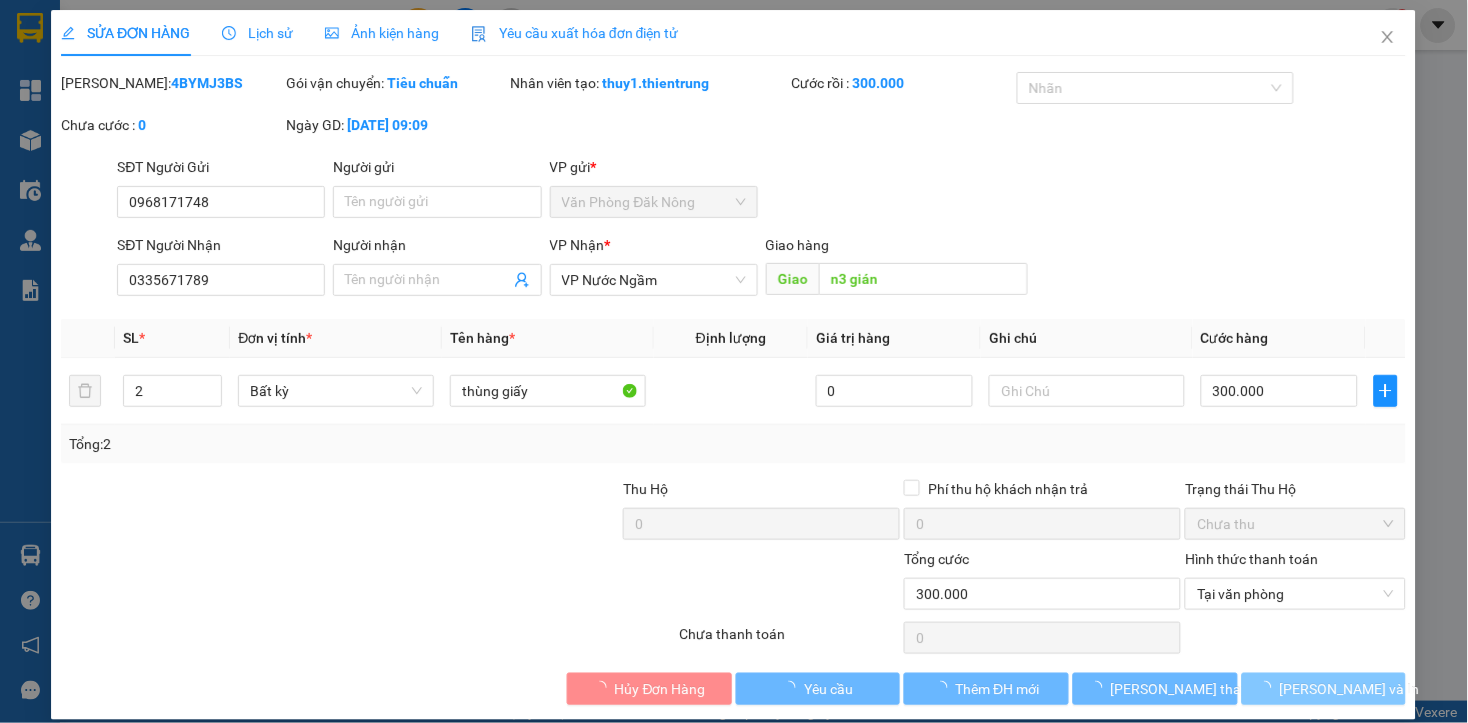 type on "0968171748" 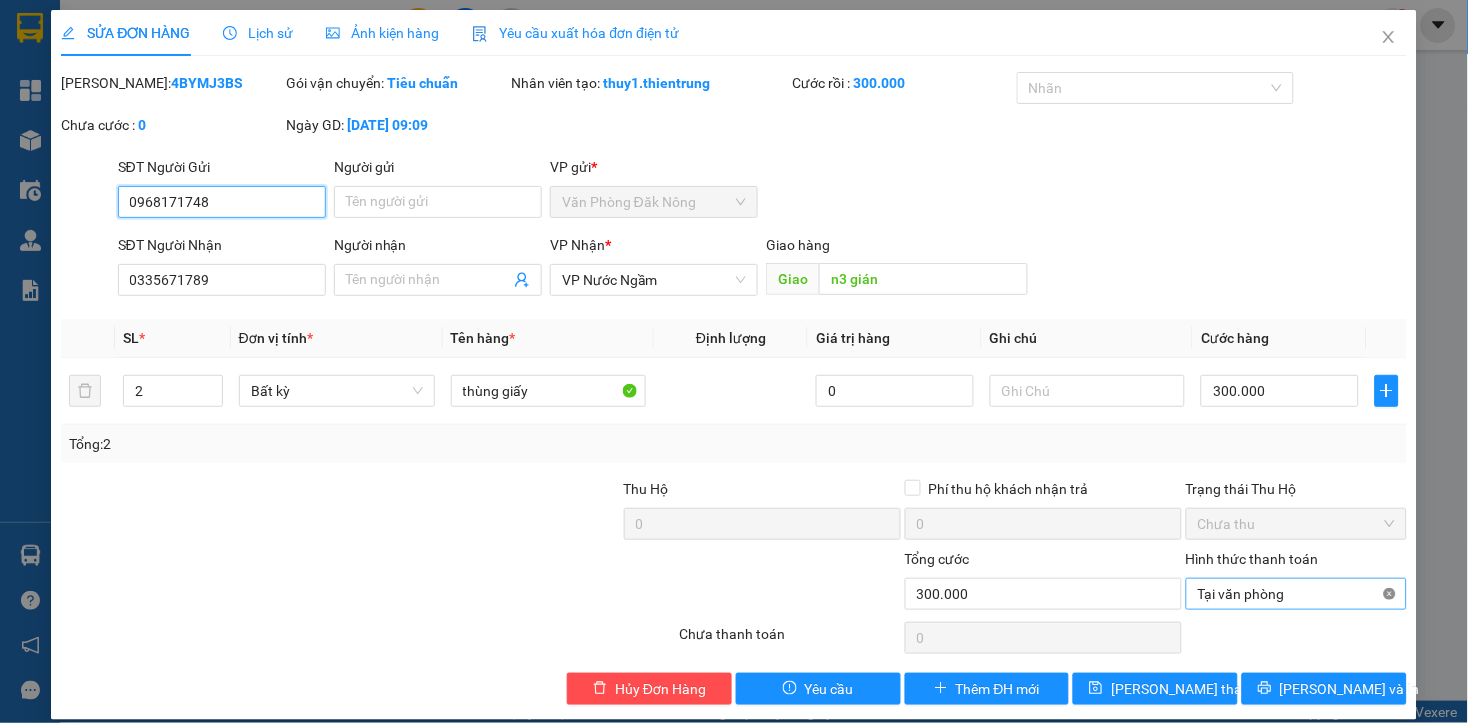 type on "300.000" 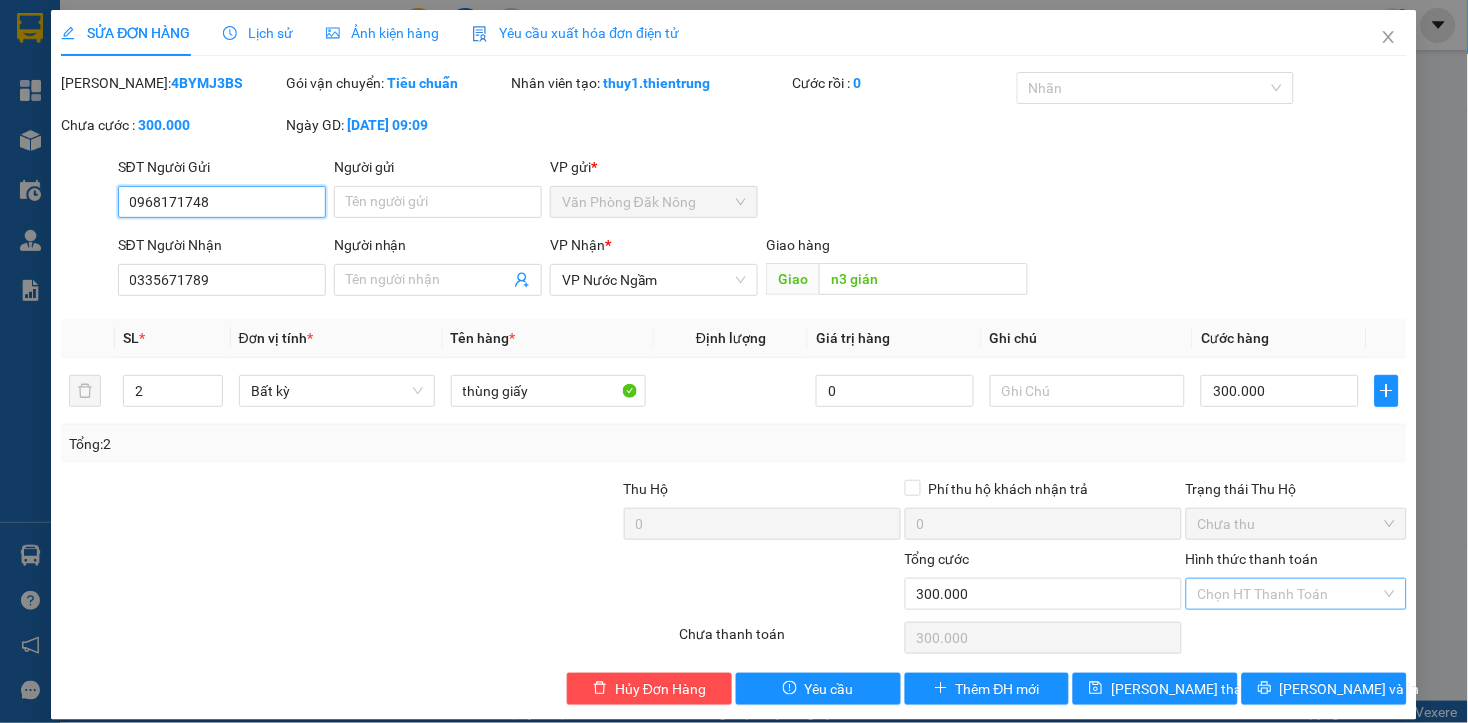 drag, startPoint x: 1368, startPoint y: 595, endPoint x: 1356, endPoint y: 647, distance: 53.366657 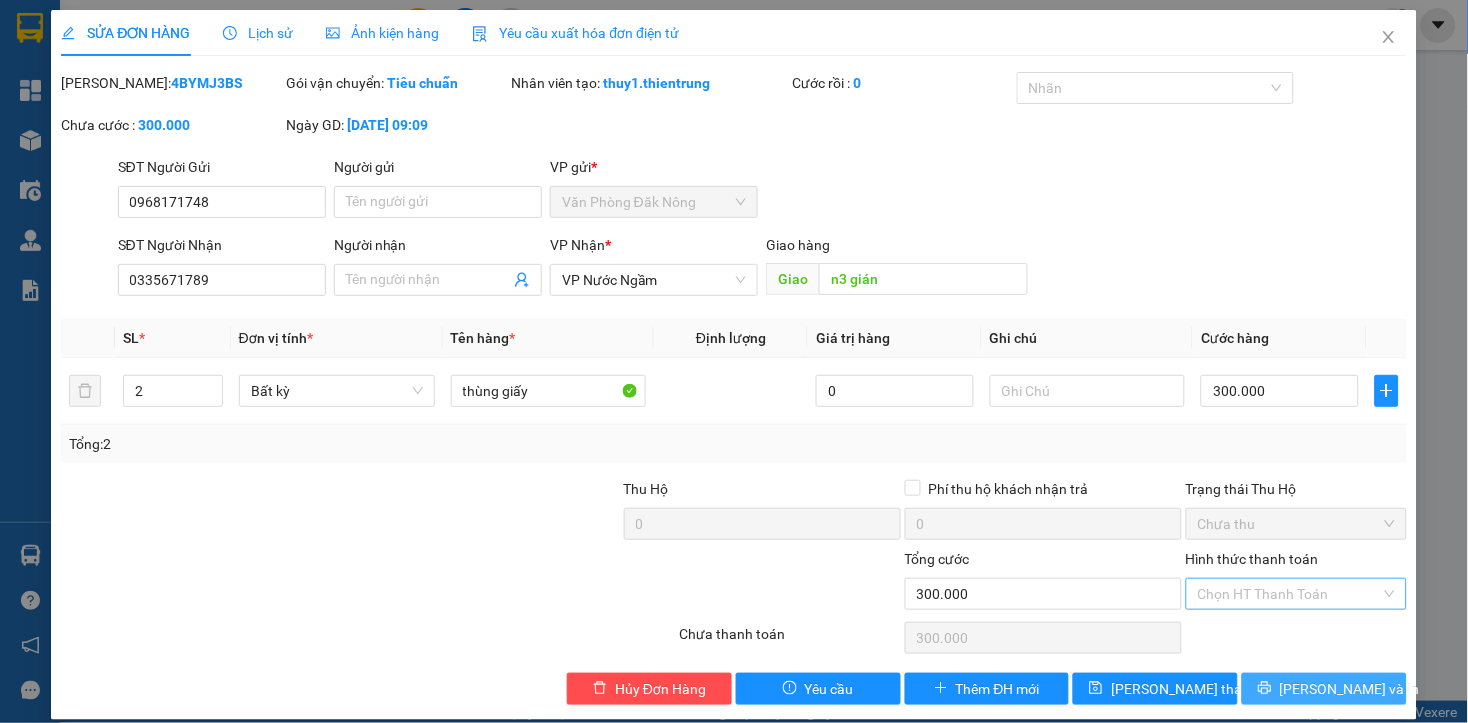 drag, startPoint x: 1325, startPoint y: 683, endPoint x: 1243, endPoint y: 676, distance: 82.29824 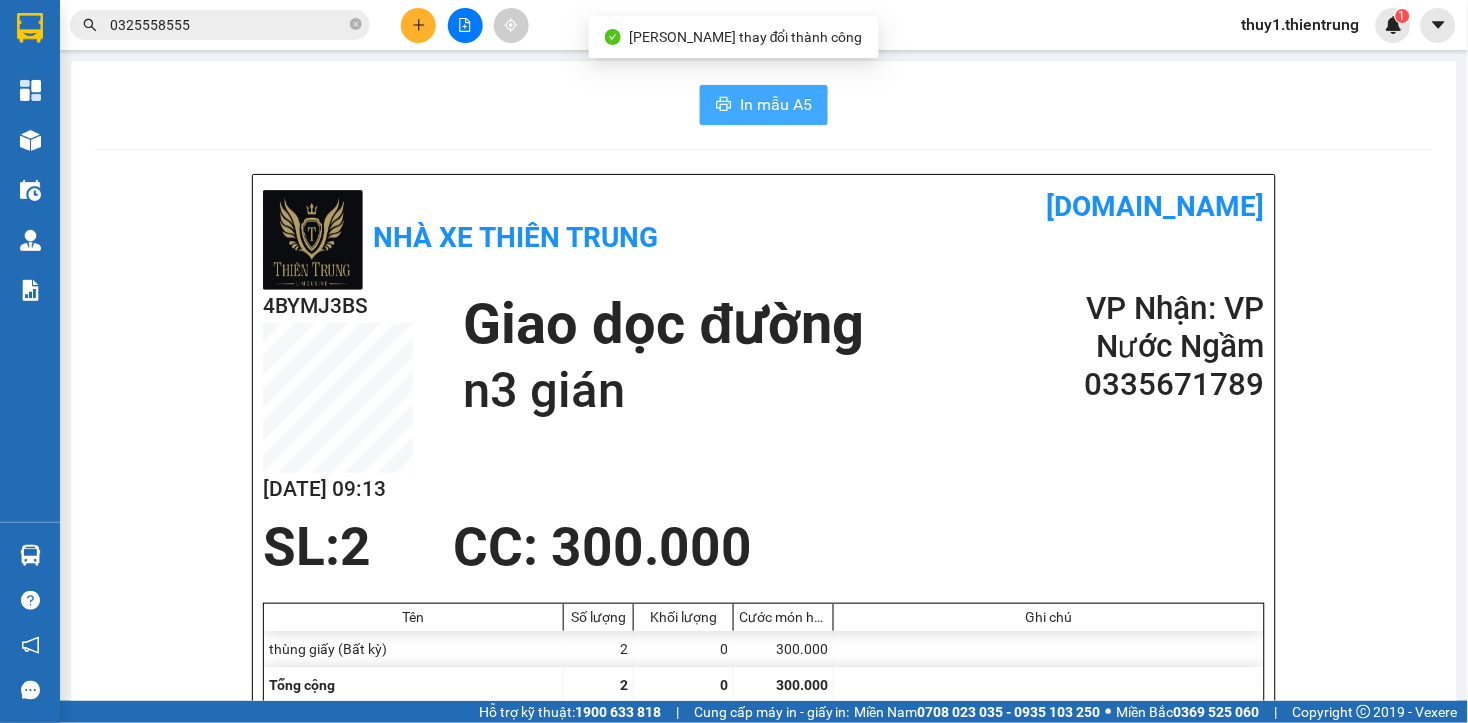 click on "In mẫu A5" at bounding box center [764, 105] 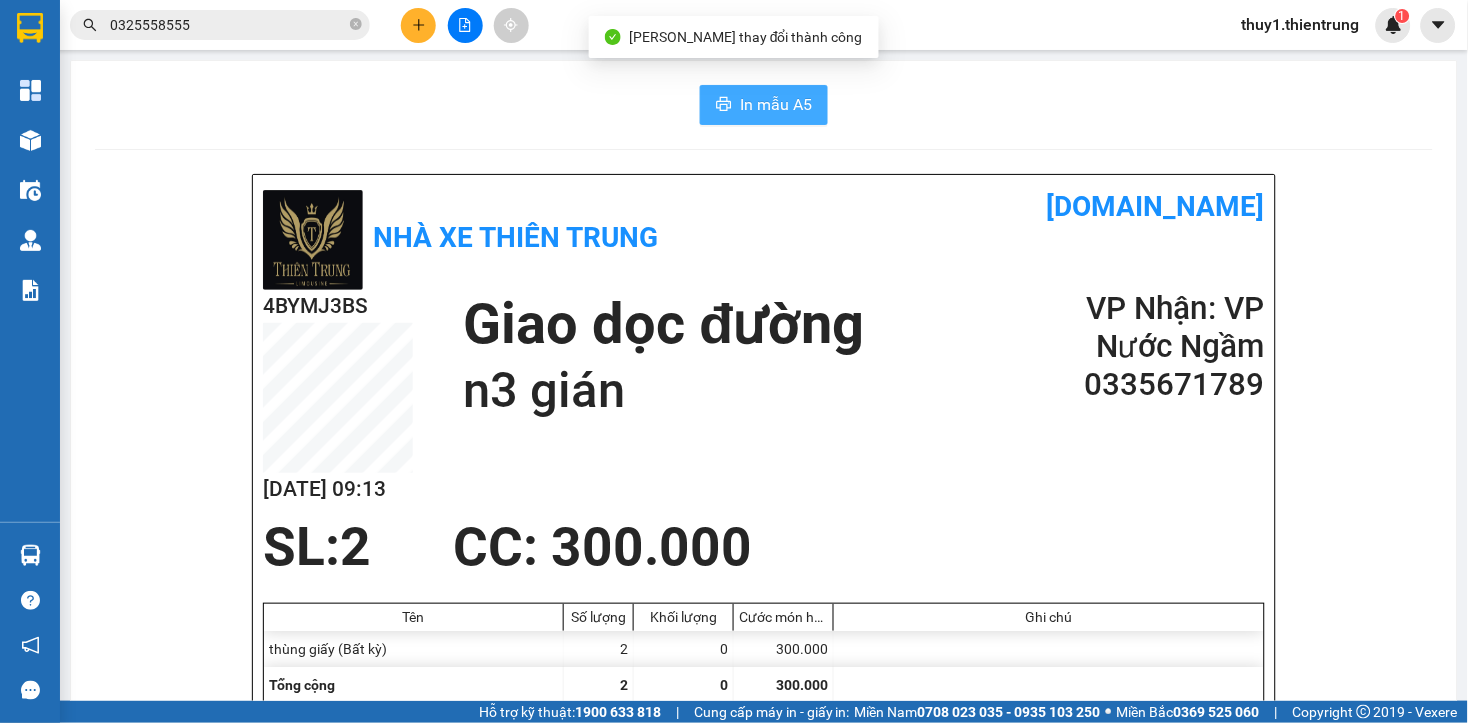 scroll, scrollTop: 0, scrollLeft: 0, axis: both 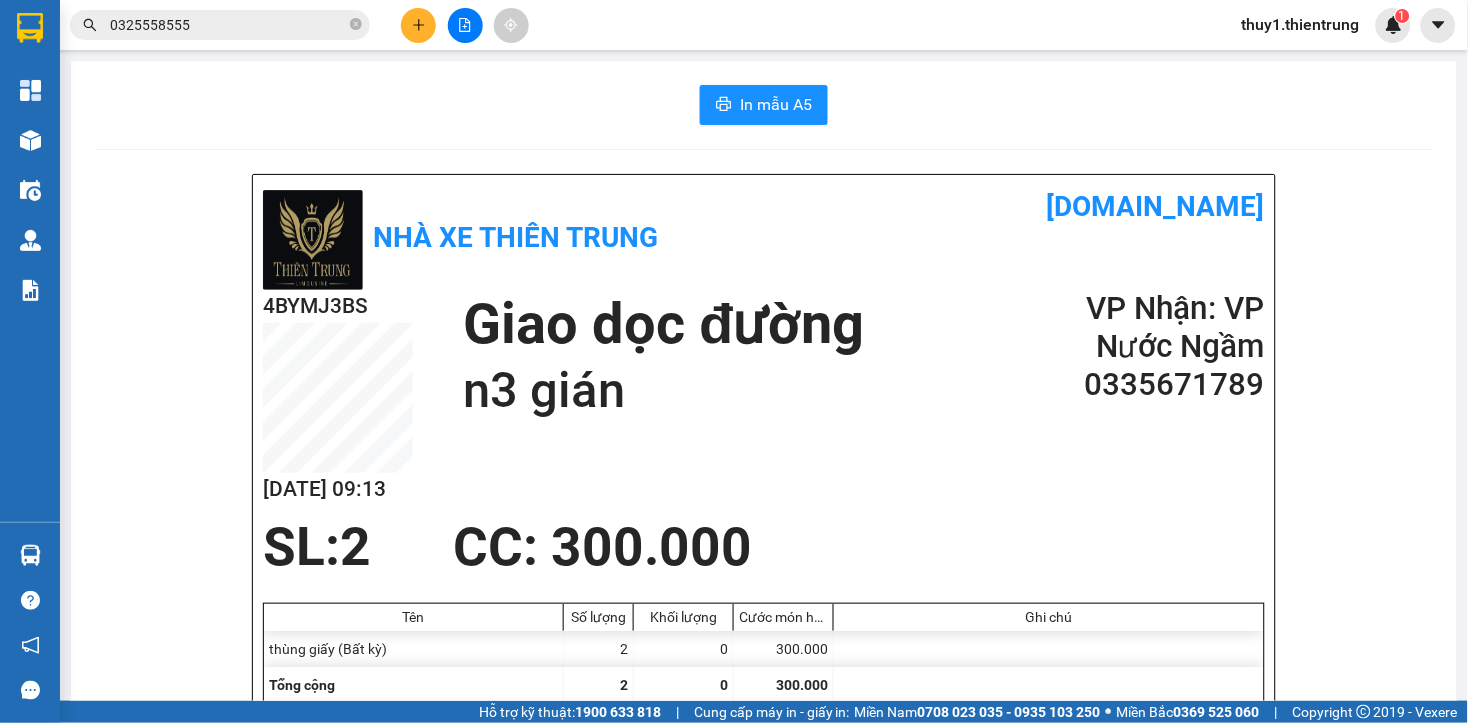 click on "Giao dọc đường   n3 gián" at bounding box center (743, 356) 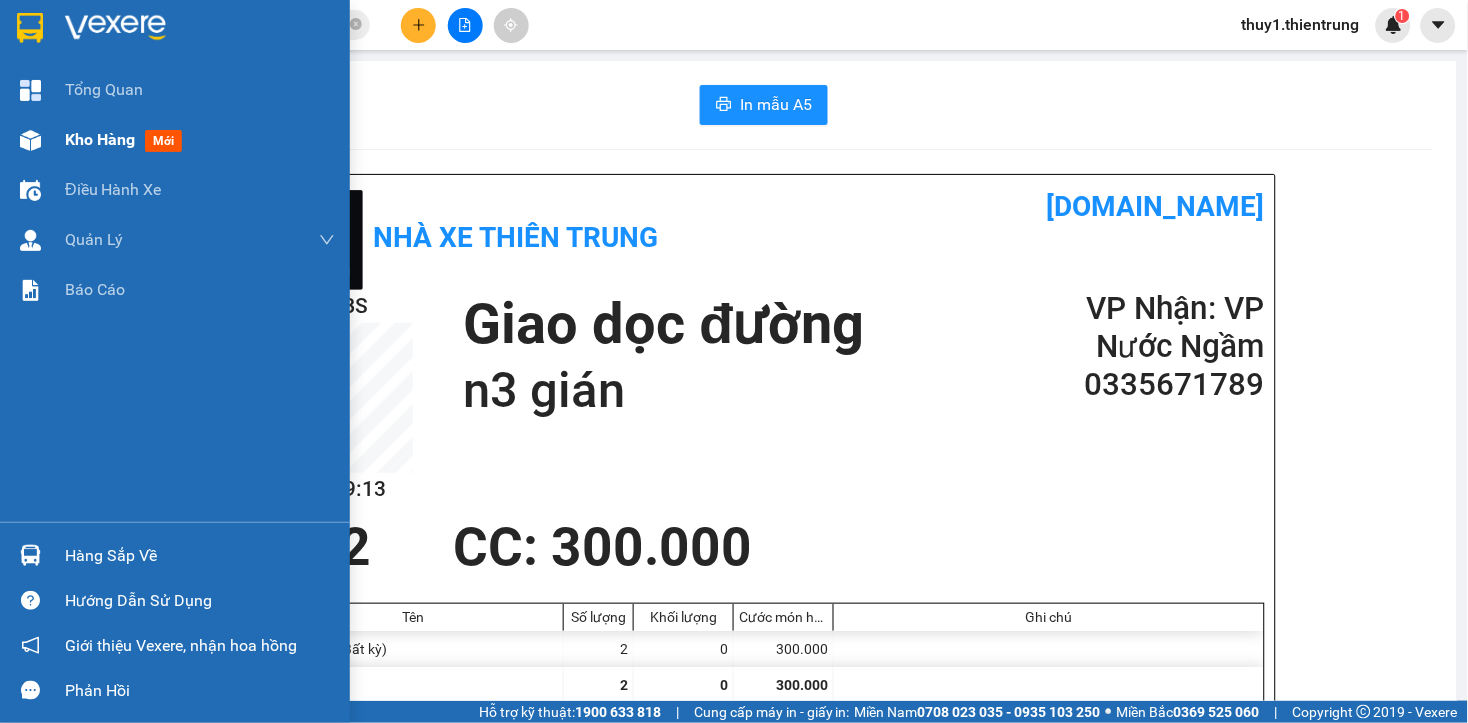 drag, startPoint x: 13, startPoint y: 146, endPoint x: 107, endPoint y: 168, distance: 96.540146 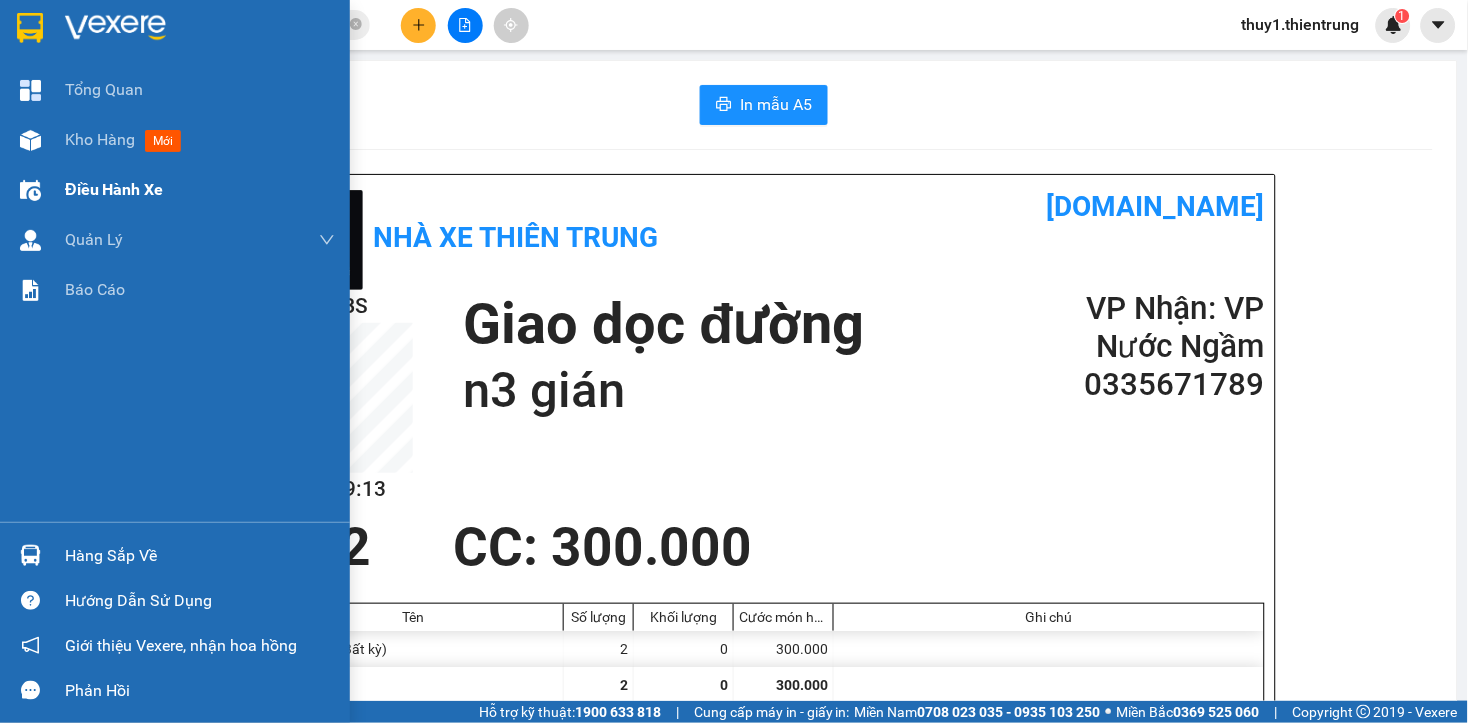 click at bounding box center (30, 140) 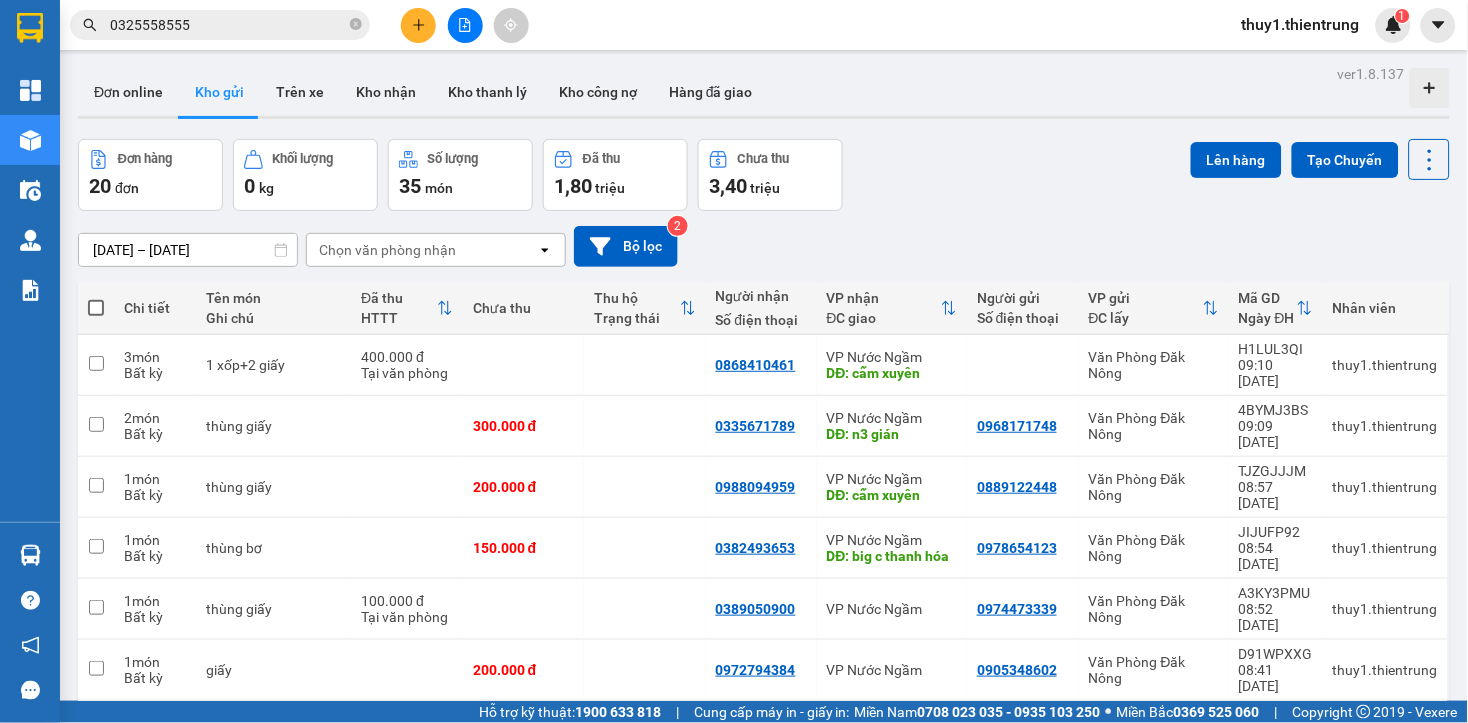 click at bounding box center (96, 308) 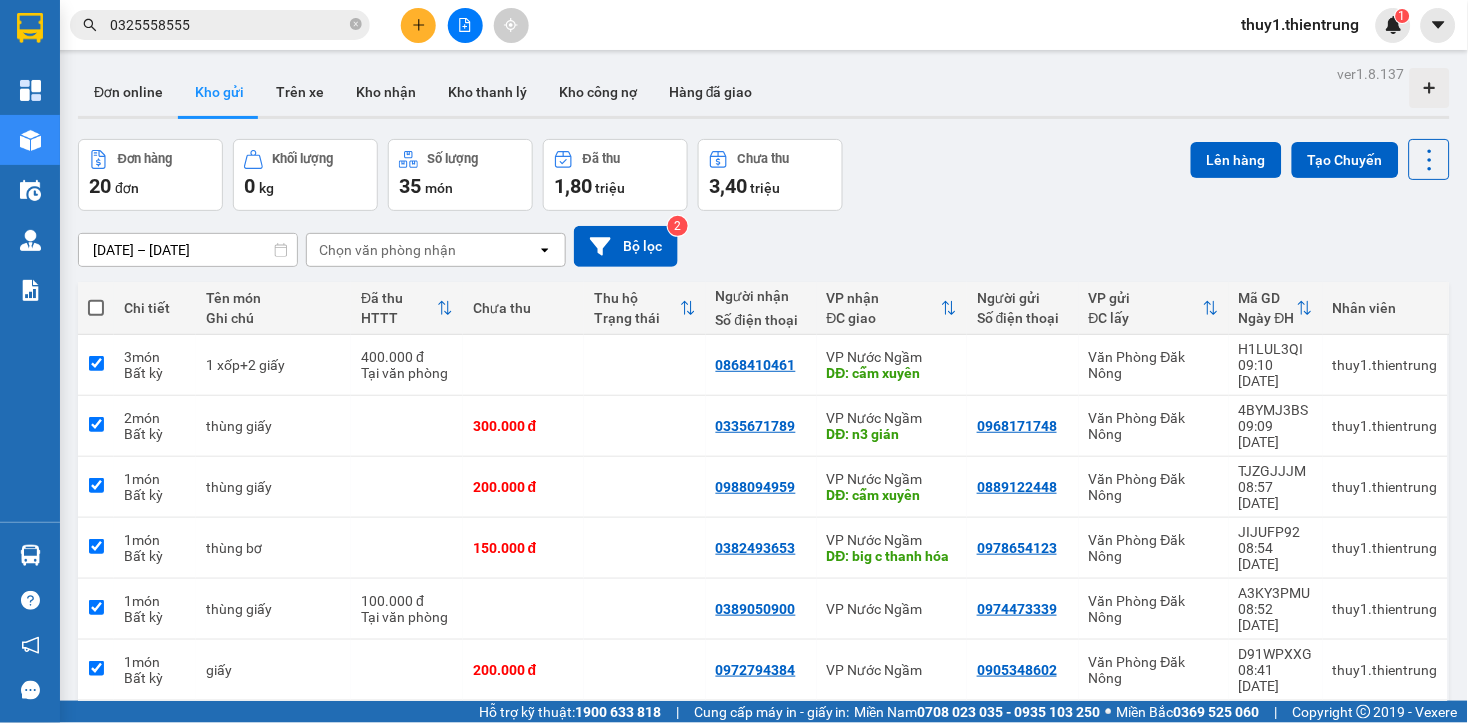 checkbox on "true" 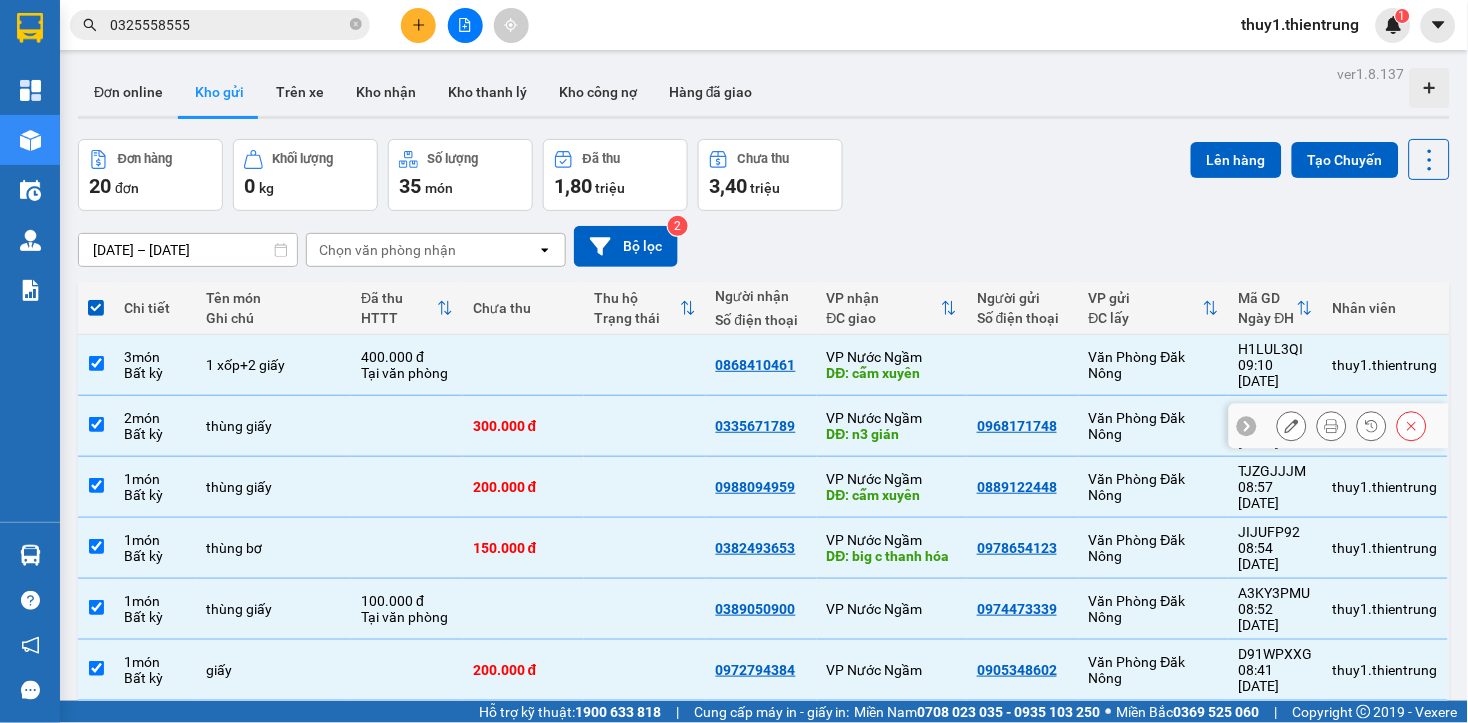 click at bounding box center (96, 424) 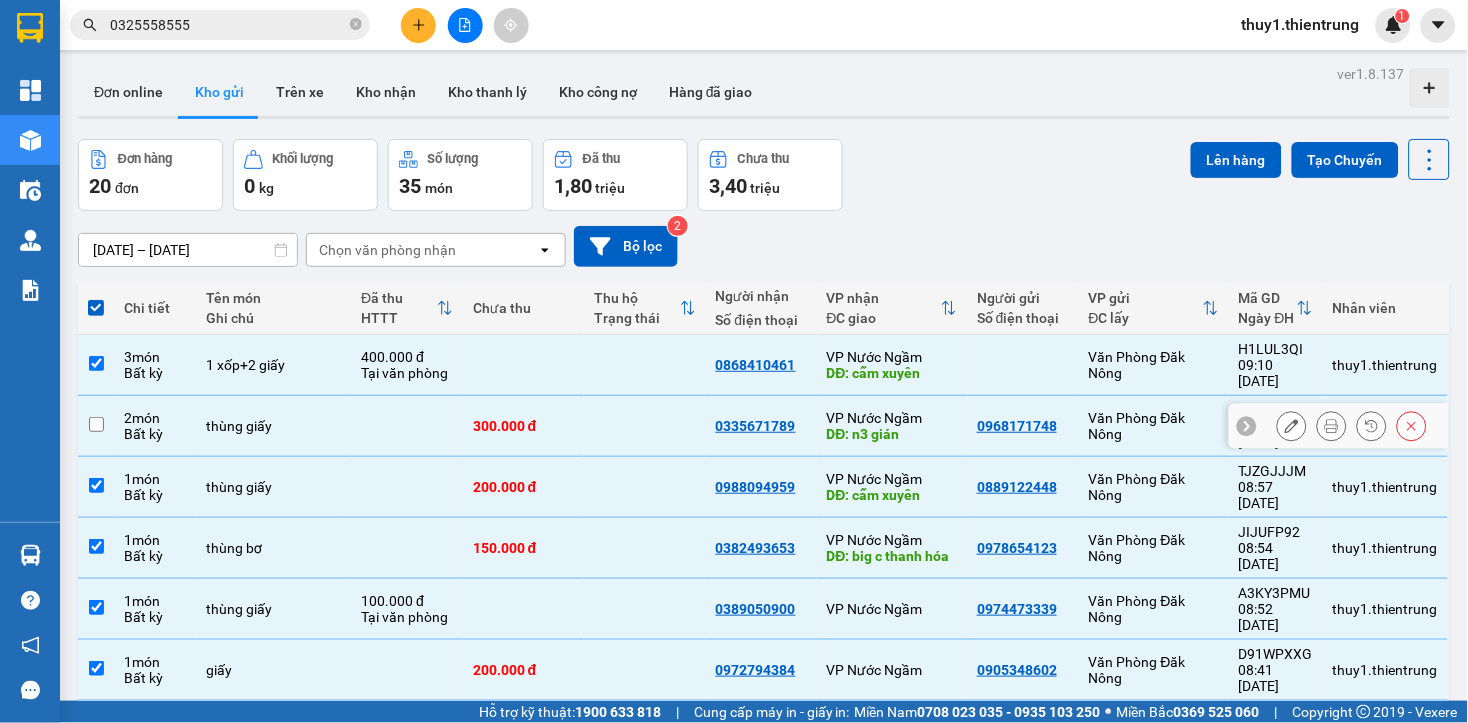 checkbox on "false" 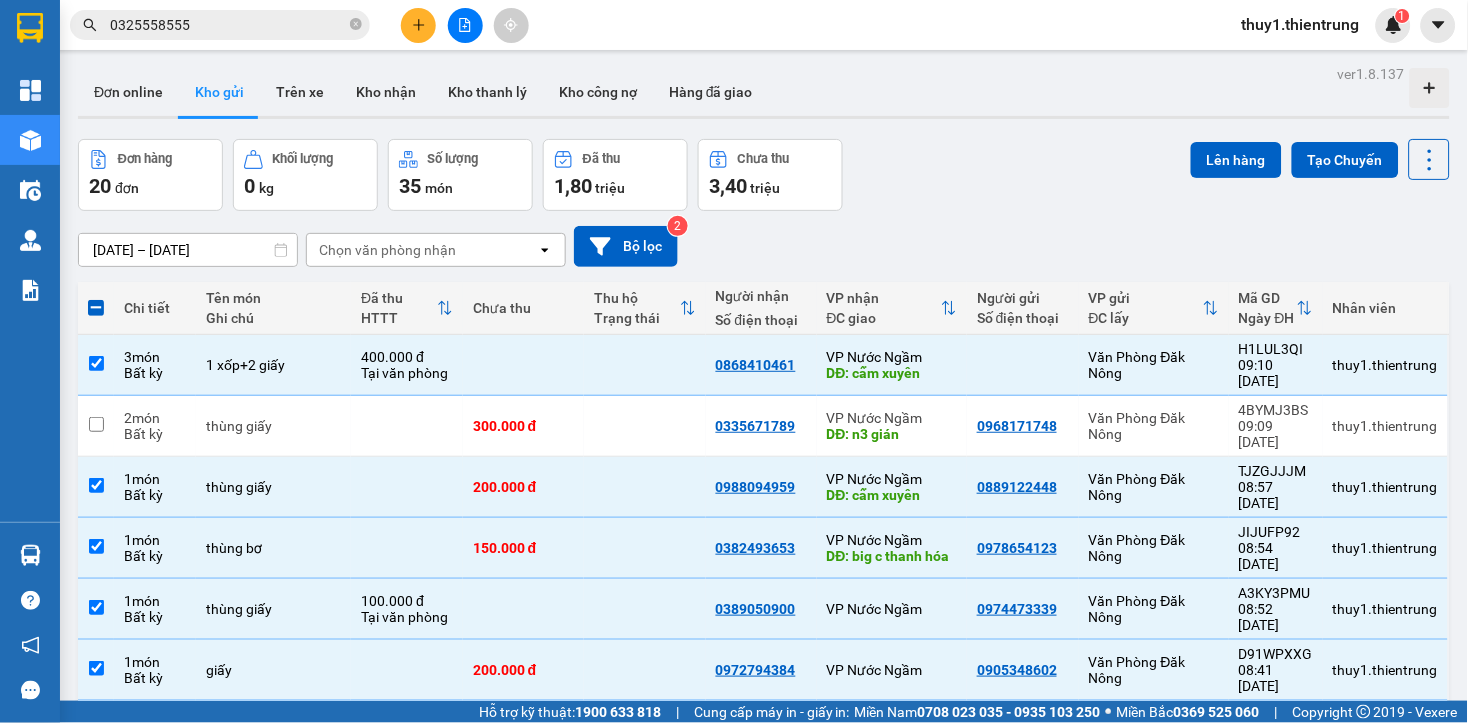 drag, startPoint x: 1243, startPoint y: 157, endPoint x: 811, endPoint y: 583, distance: 606.71246 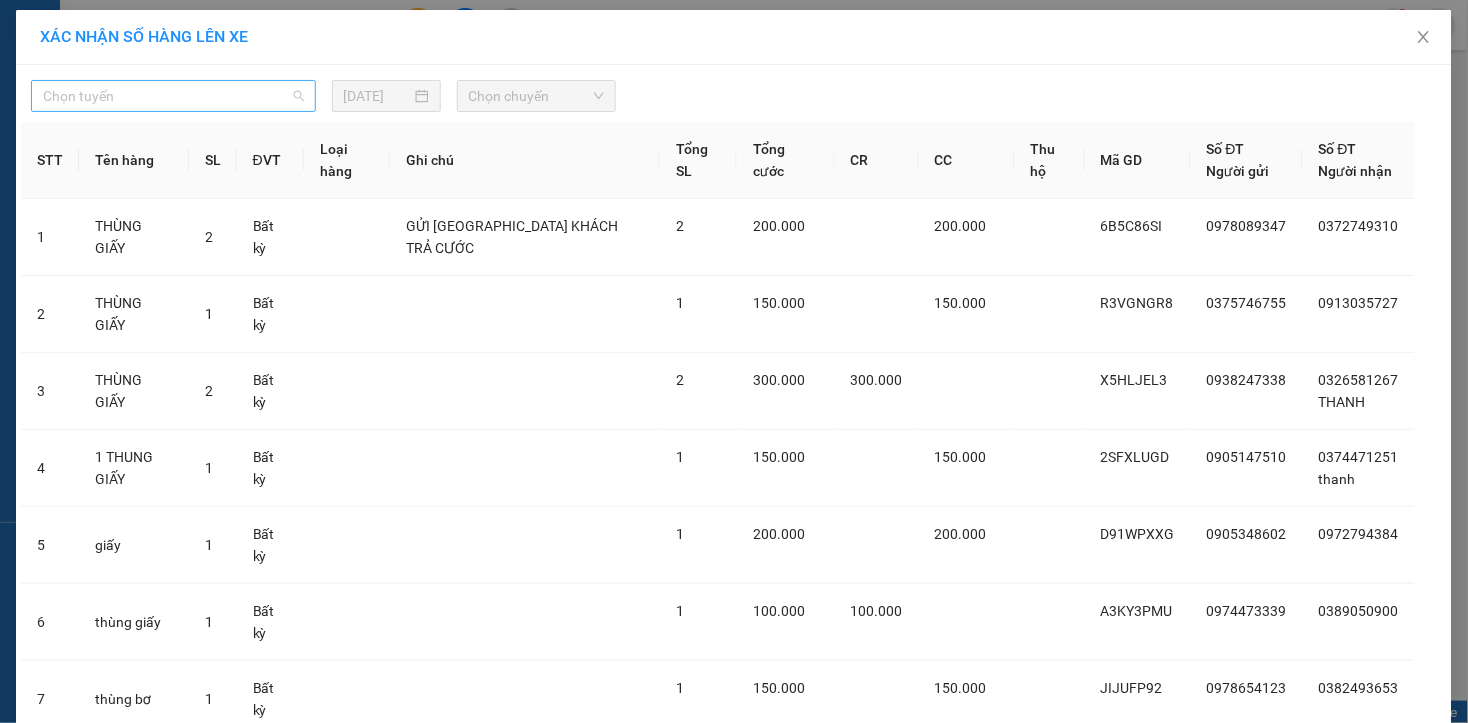 click on "Chọn tuyến" at bounding box center (173, 96) 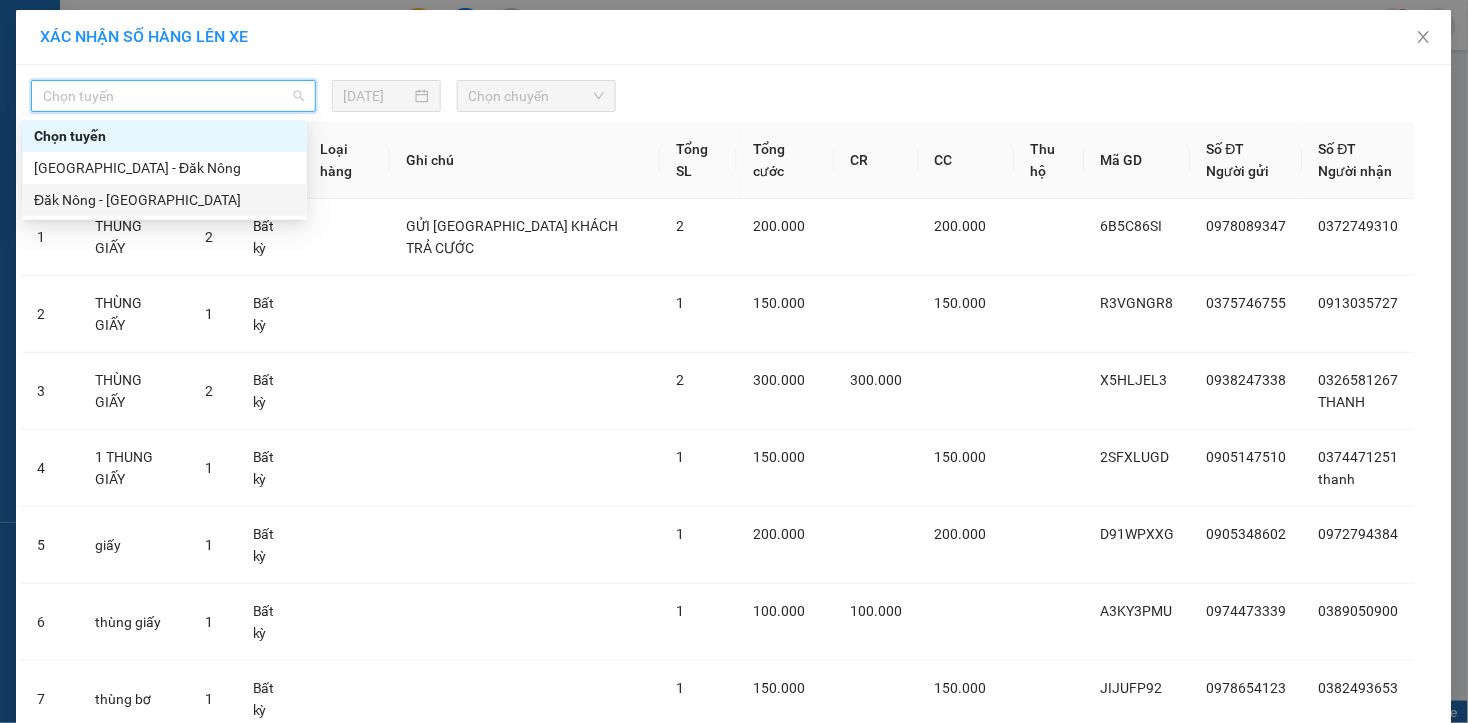 click on "Đăk Nông - [GEOGRAPHIC_DATA]" at bounding box center [164, 200] 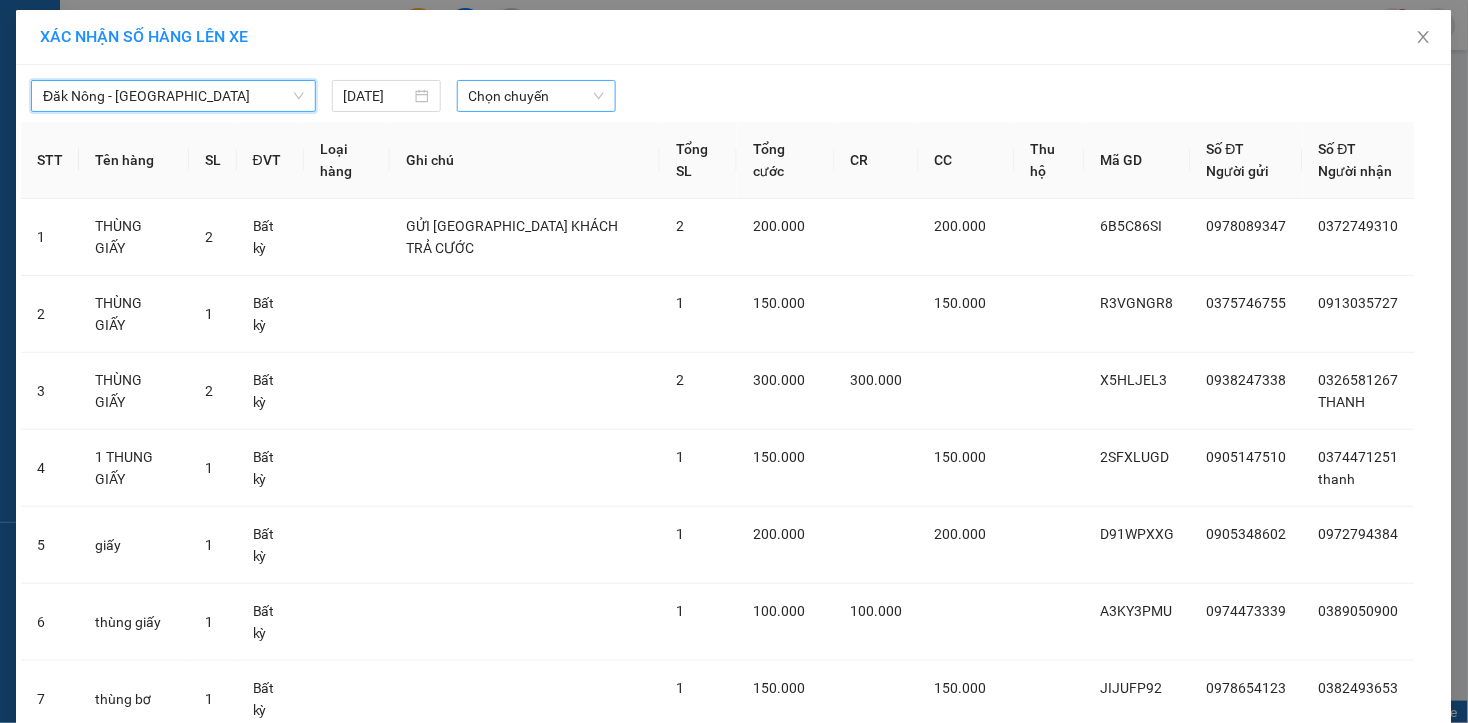 click on "Chọn chuyến" at bounding box center (536, 96) 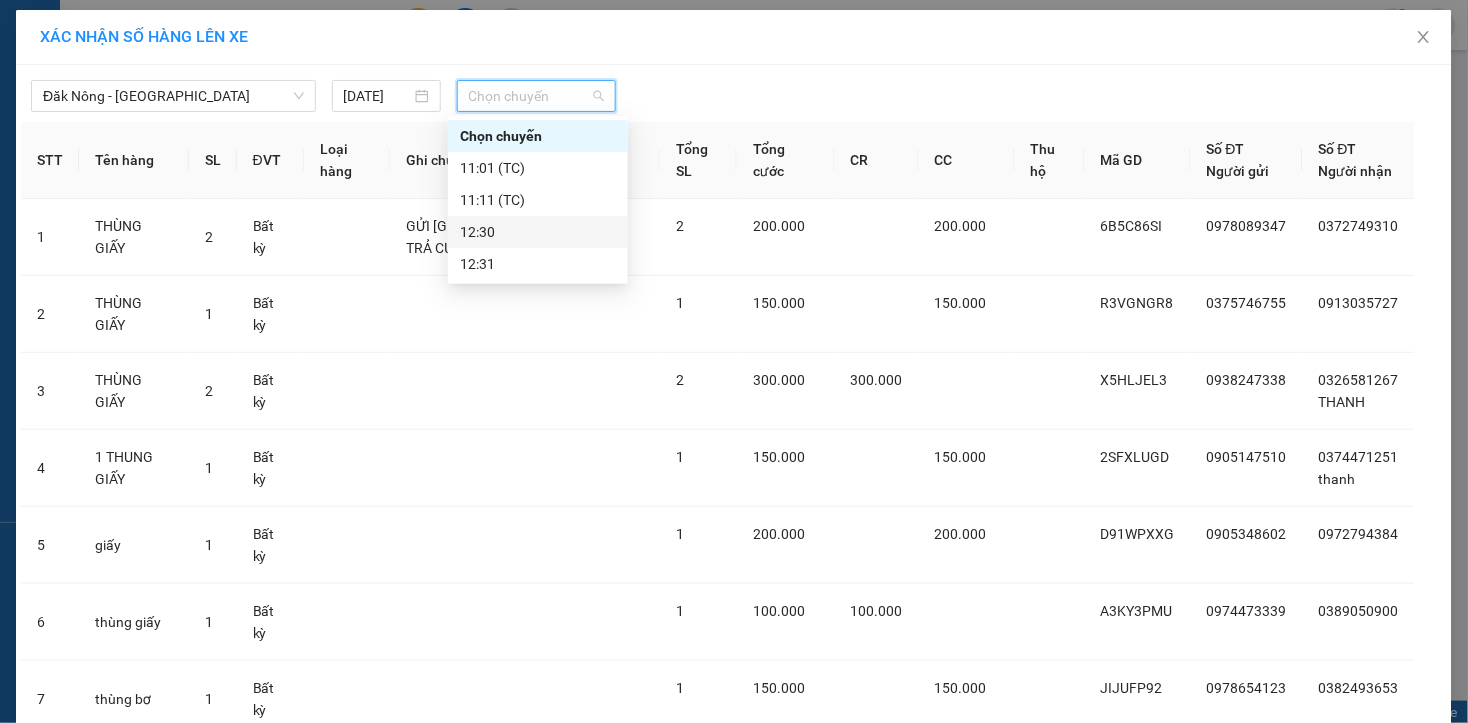 click on "12:30" at bounding box center (538, 232) 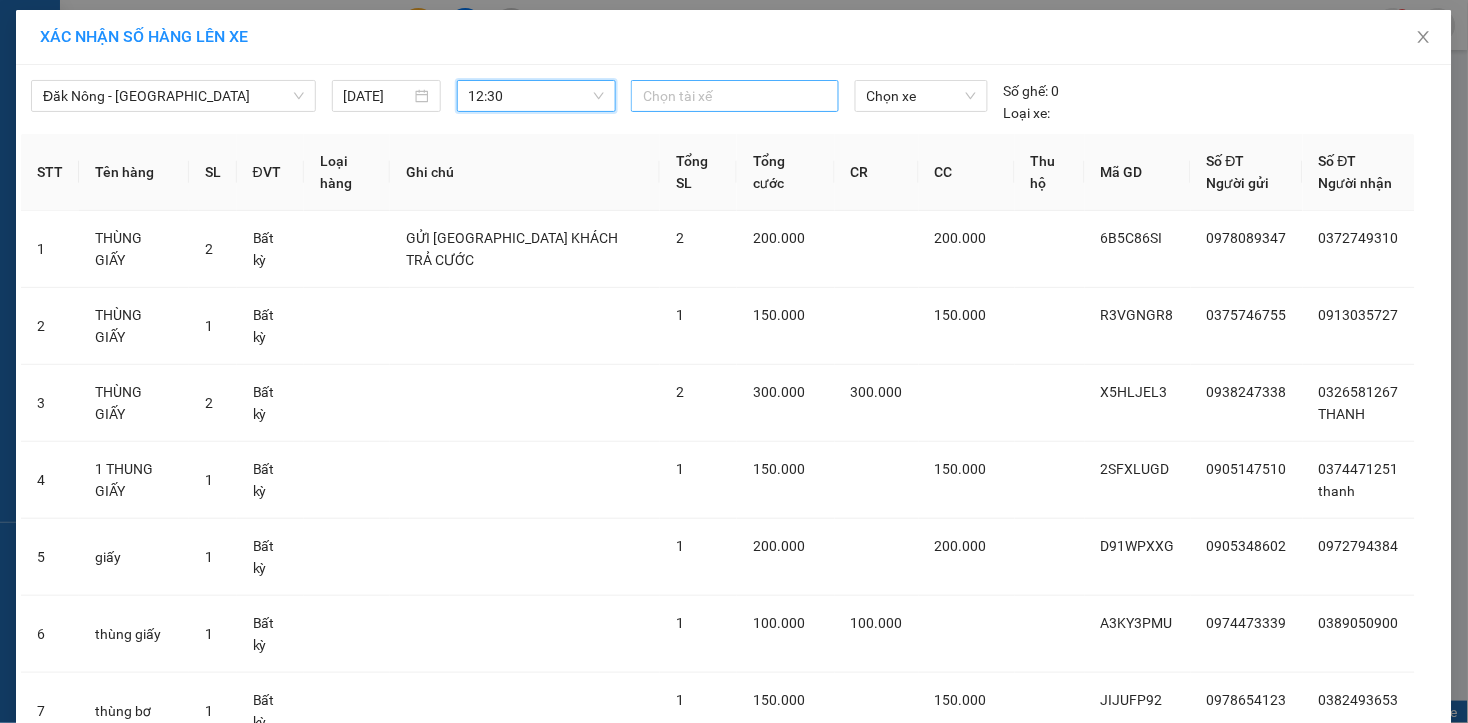 click at bounding box center [735, 96] 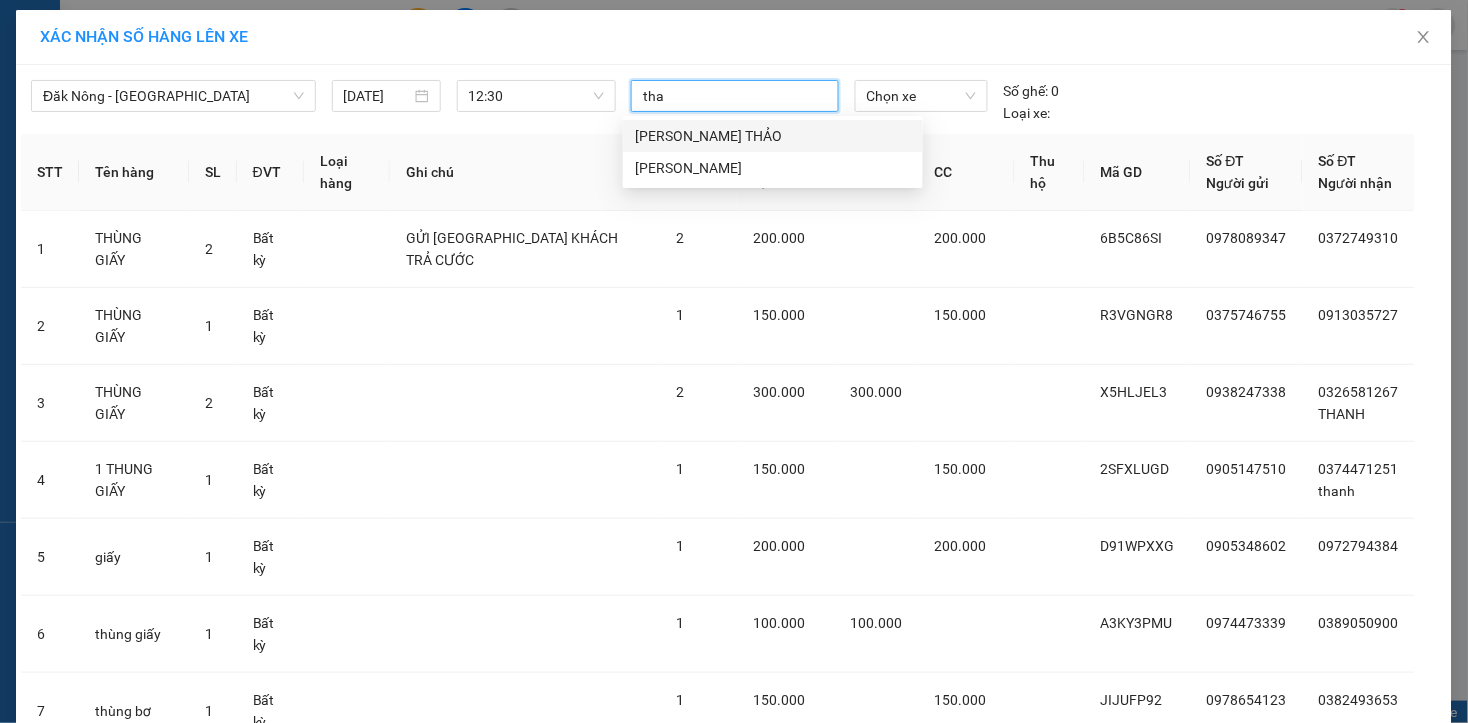 type on "thao" 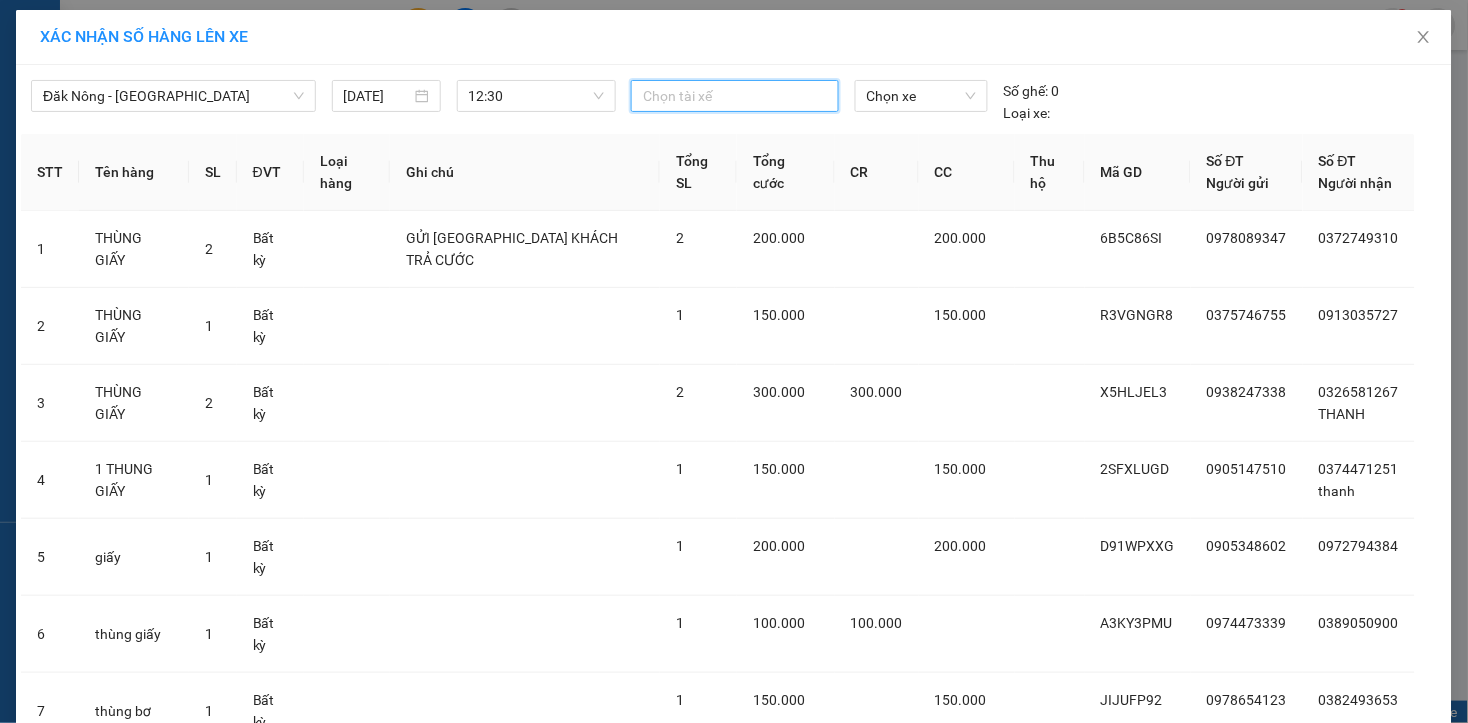 click on "Chọn tài xế" at bounding box center (735, 96) 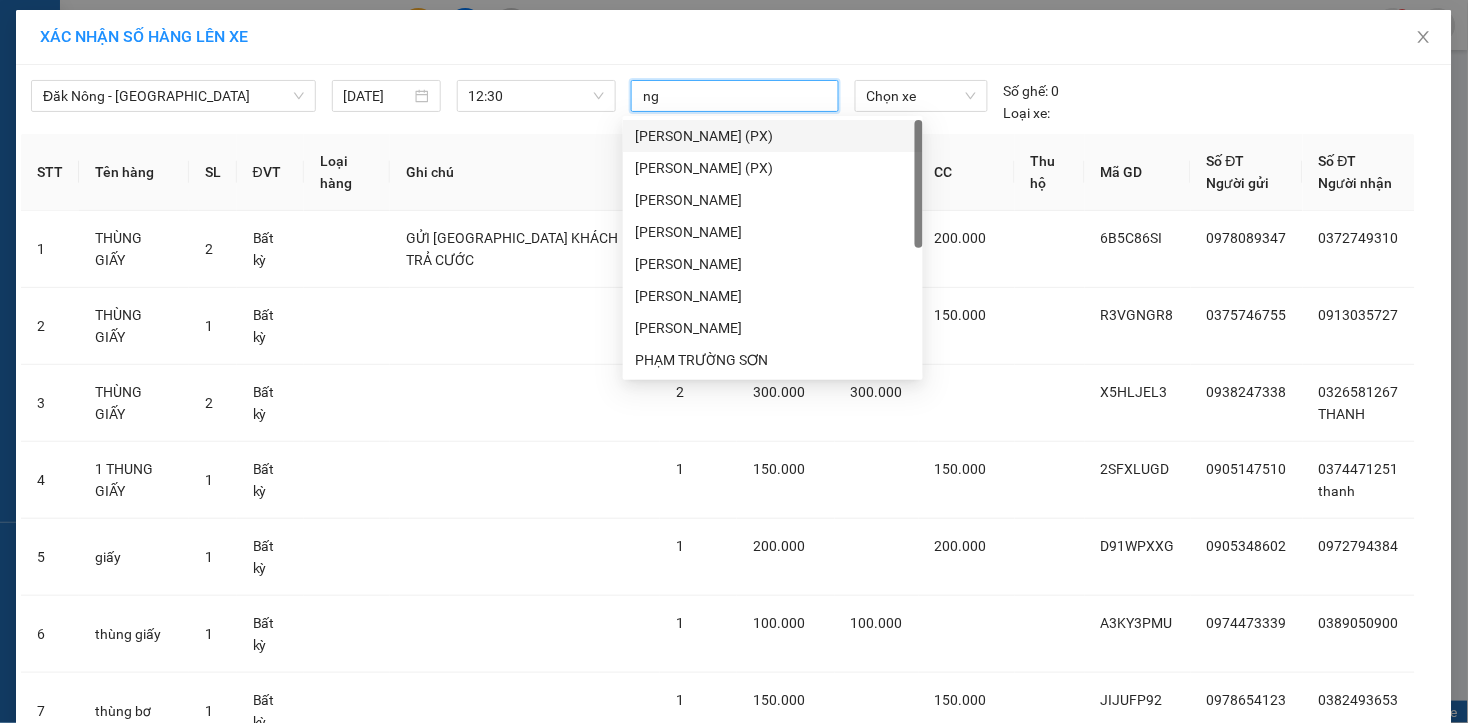 type on "ngo" 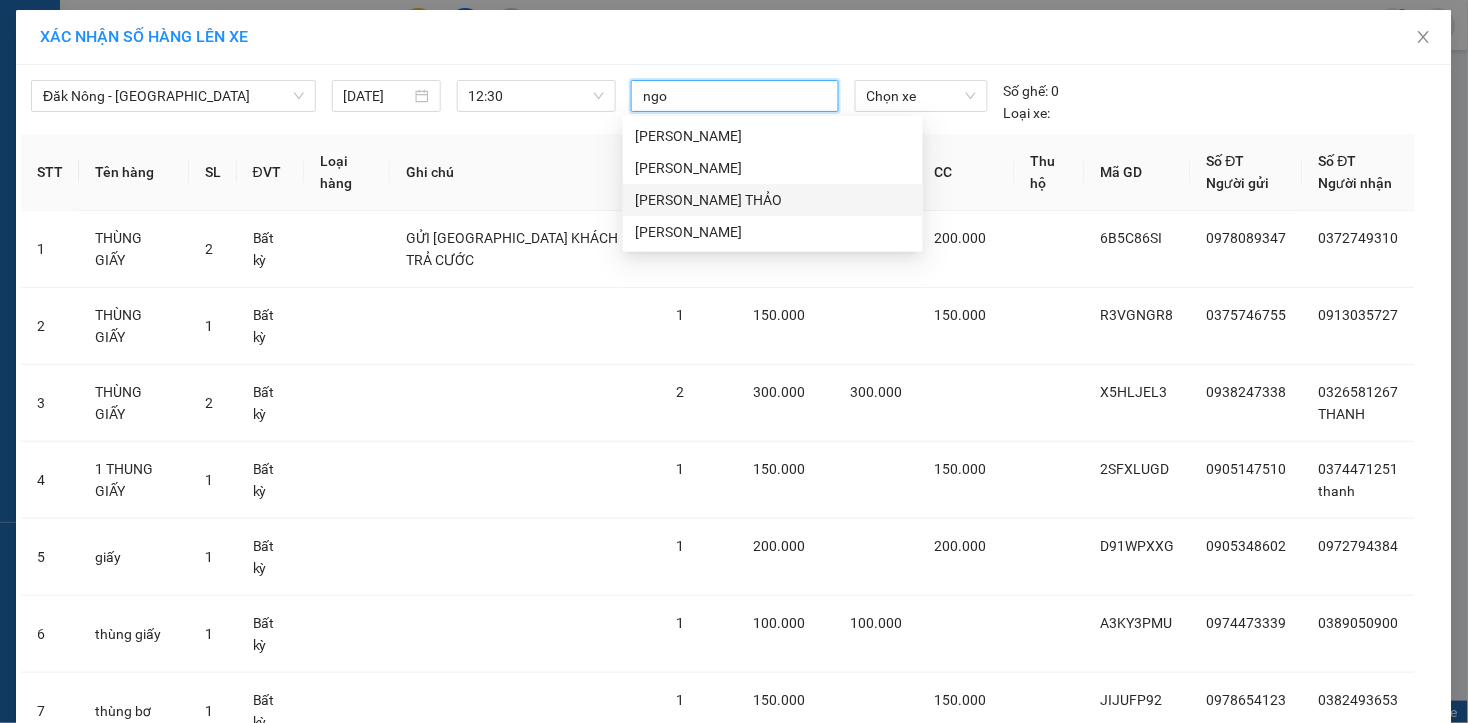 click on "[PERSON_NAME] THẢO" at bounding box center (773, 200) 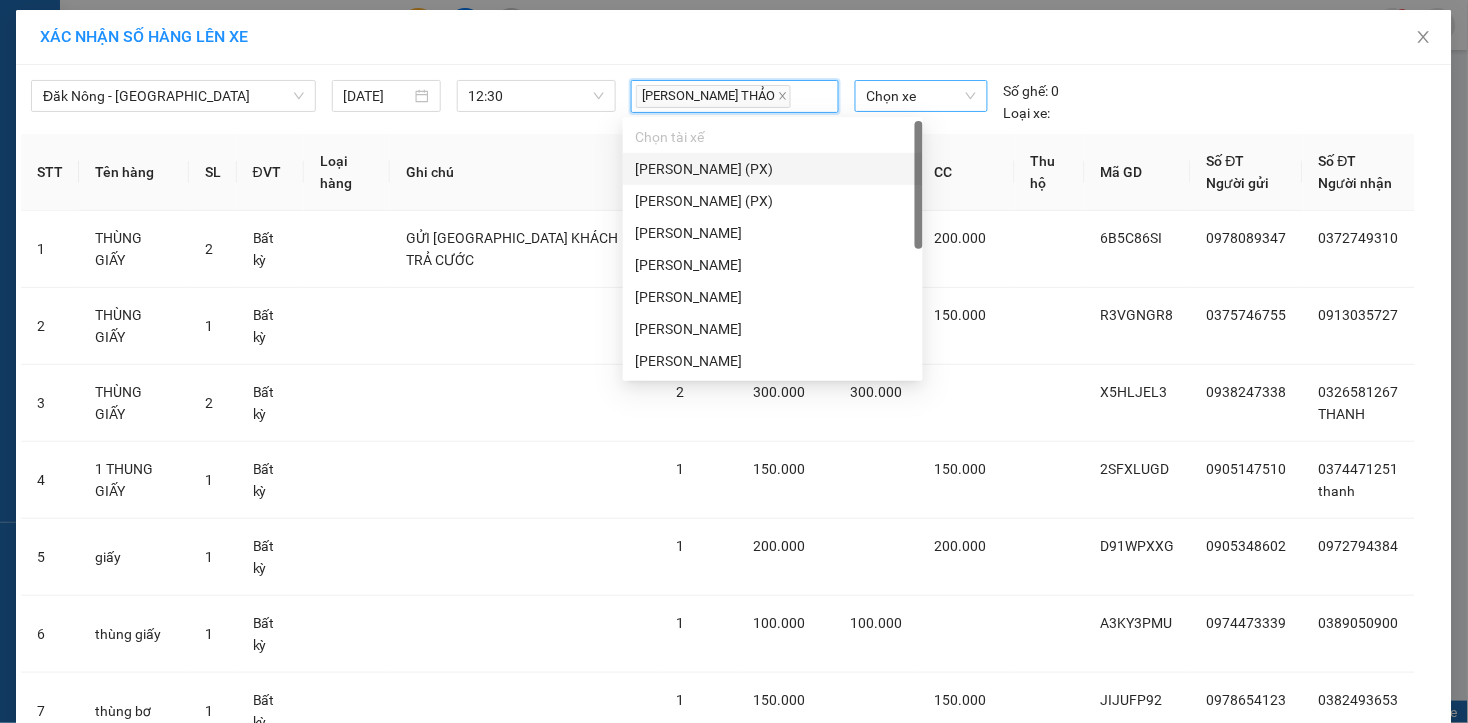 click on "Chọn xe" at bounding box center (921, 96) 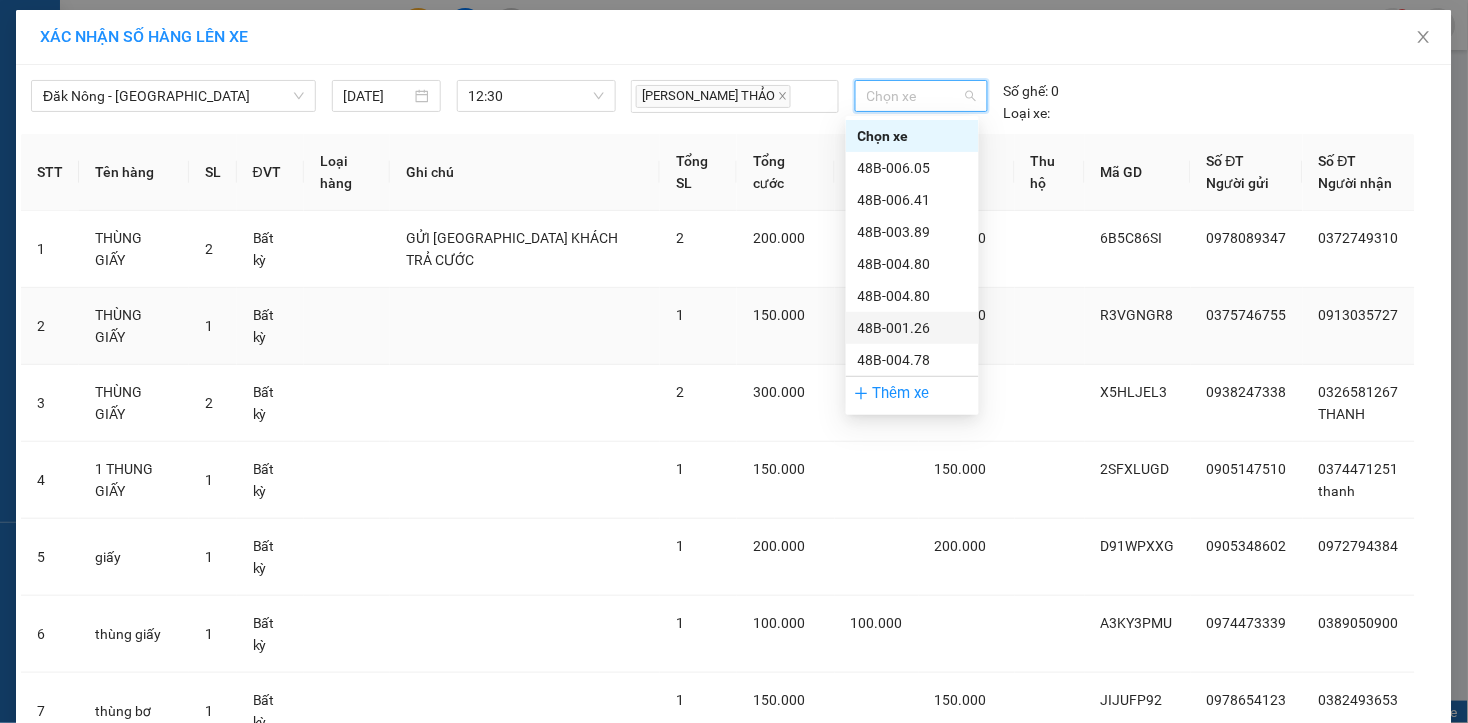 click on "48B-001.26" at bounding box center (912, 328) 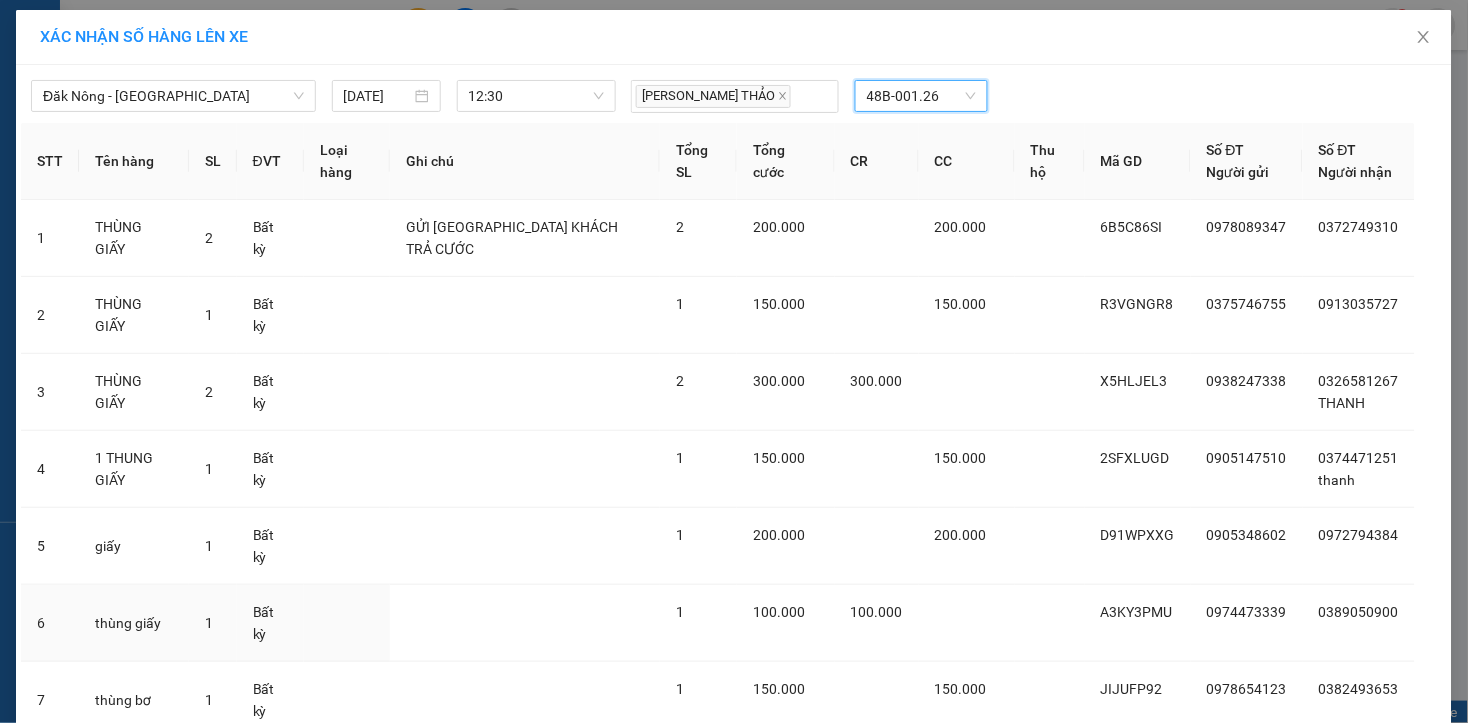 scroll, scrollTop: 316, scrollLeft: 0, axis: vertical 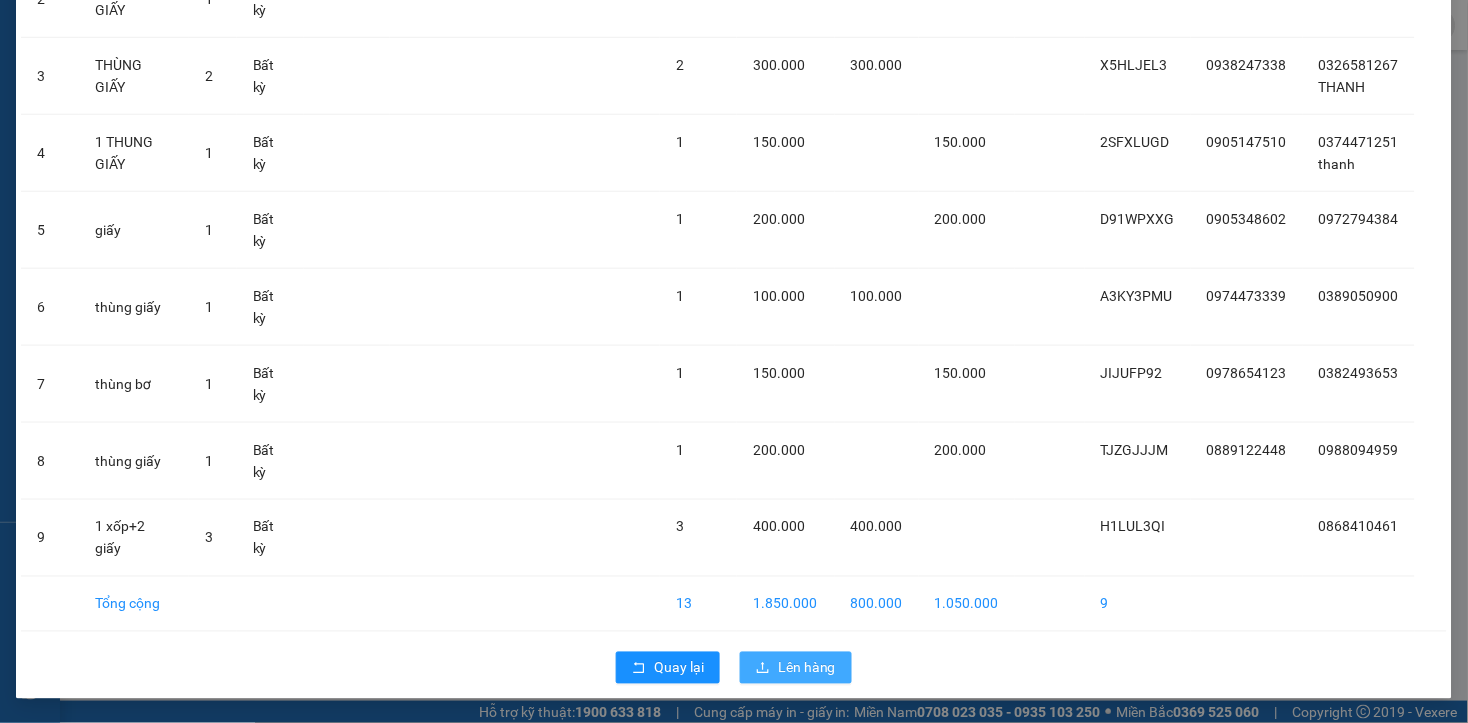 click on "Lên hàng" at bounding box center [807, 668] 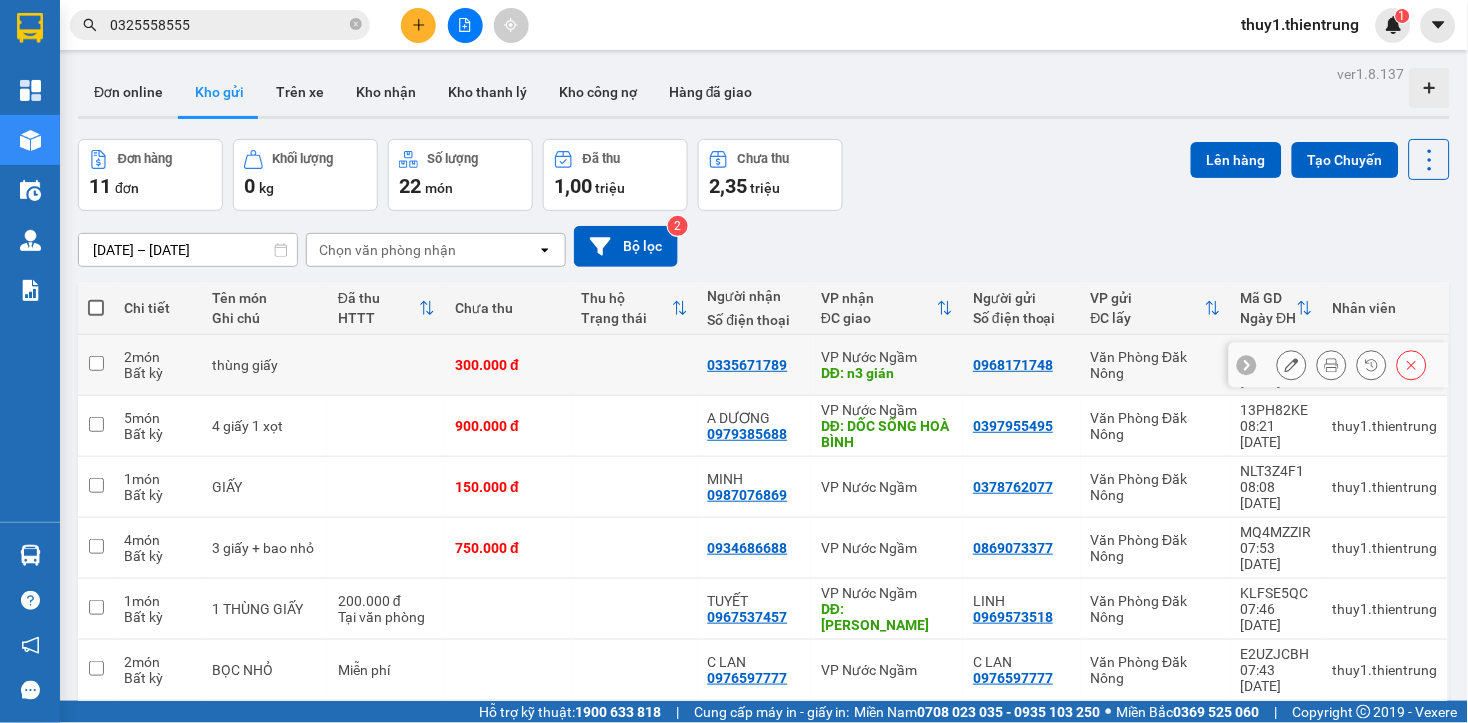 scroll, scrollTop: 198, scrollLeft: 0, axis: vertical 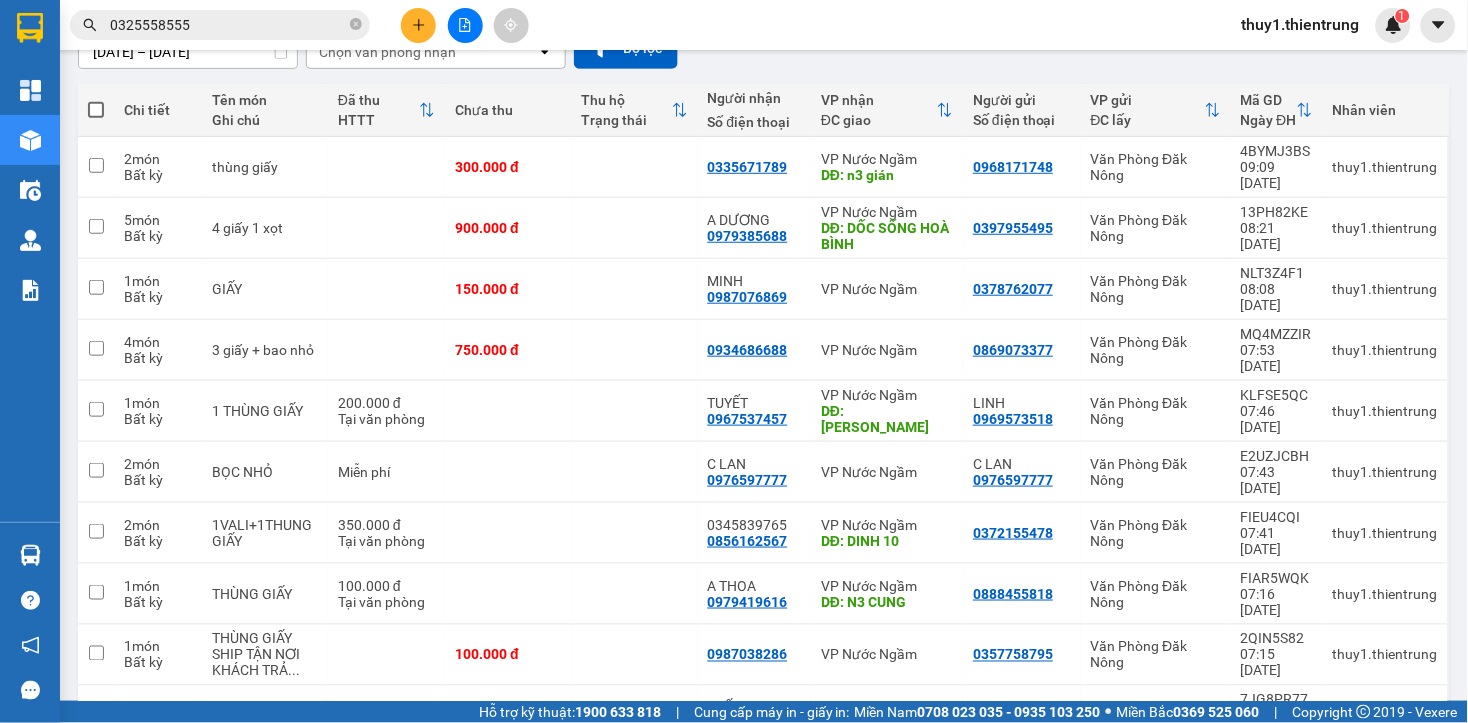 drag, startPoint x: 1344, startPoint y: 647, endPoint x: 1004, endPoint y: 96, distance: 647.45734 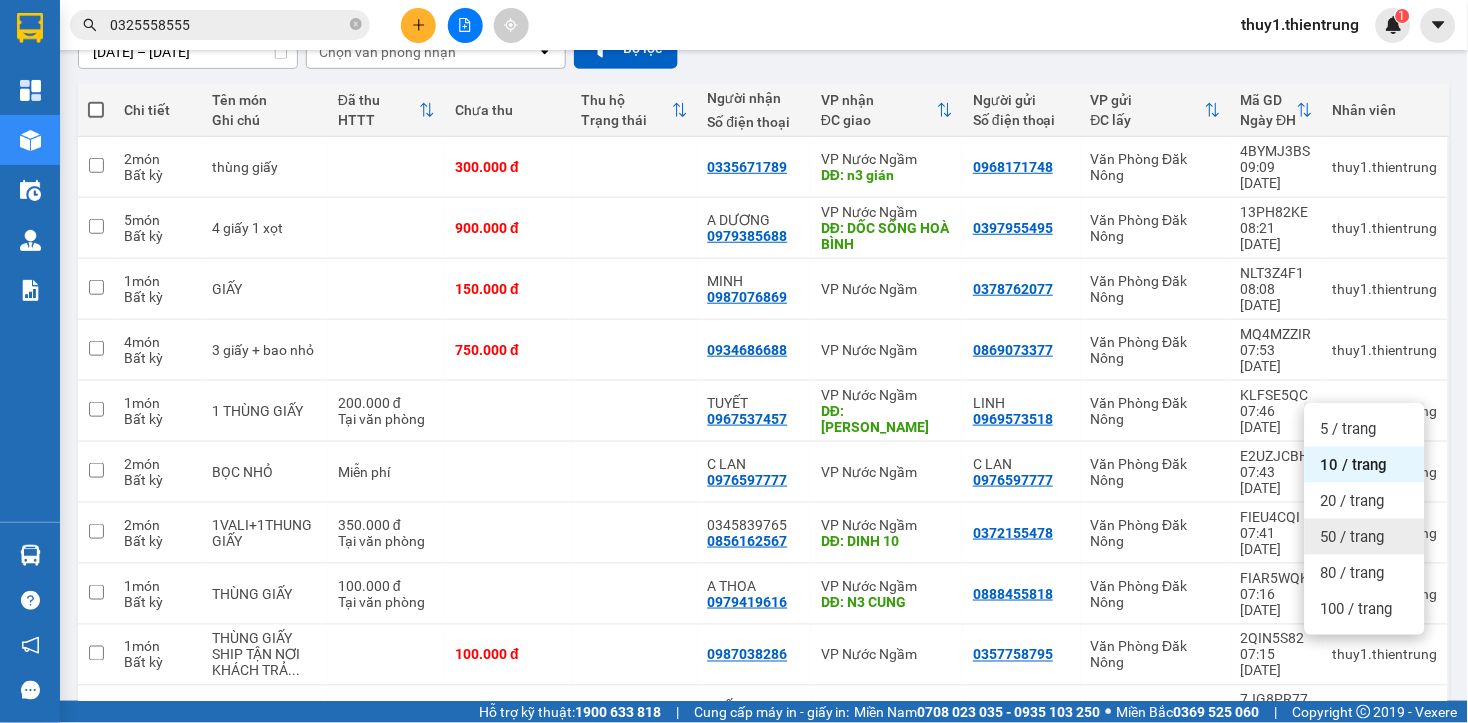 click on "50 / trang" at bounding box center [1353, 537] 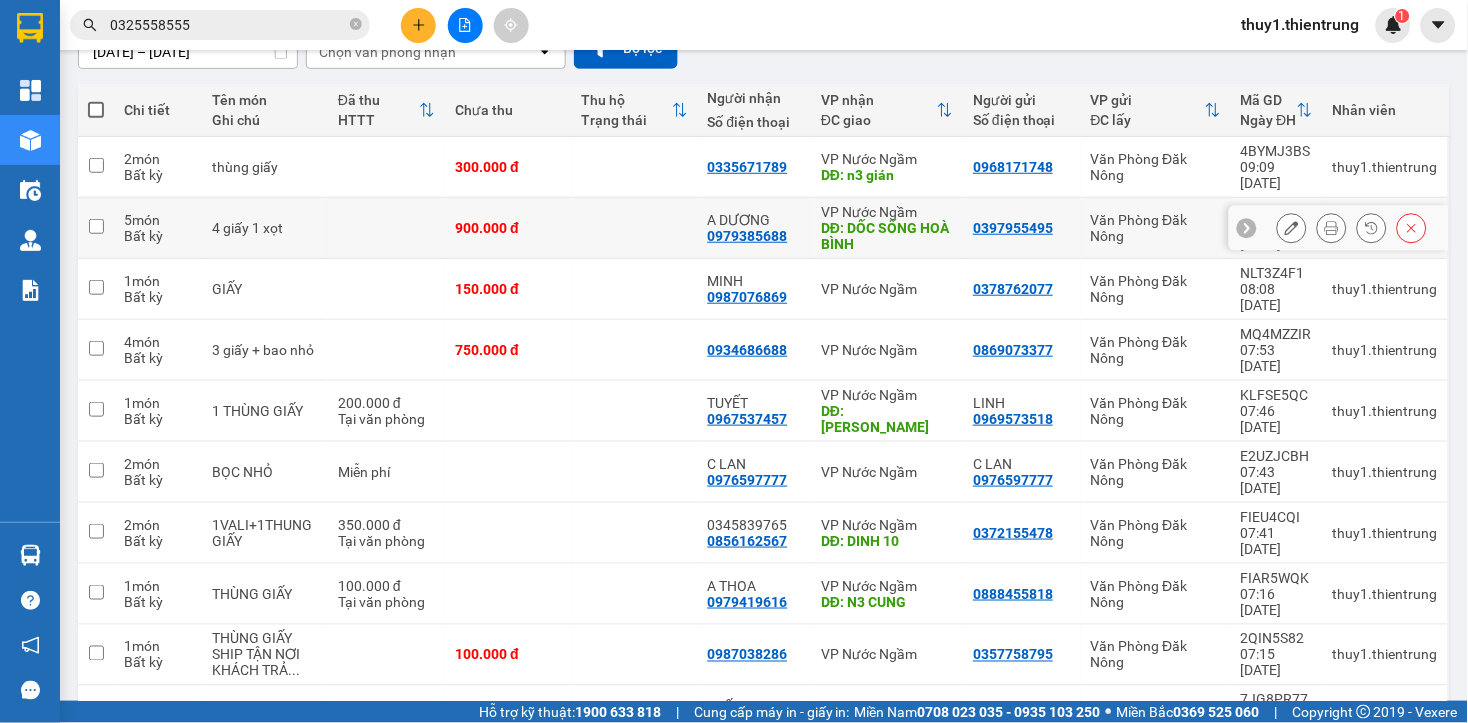 scroll, scrollTop: 0, scrollLeft: 0, axis: both 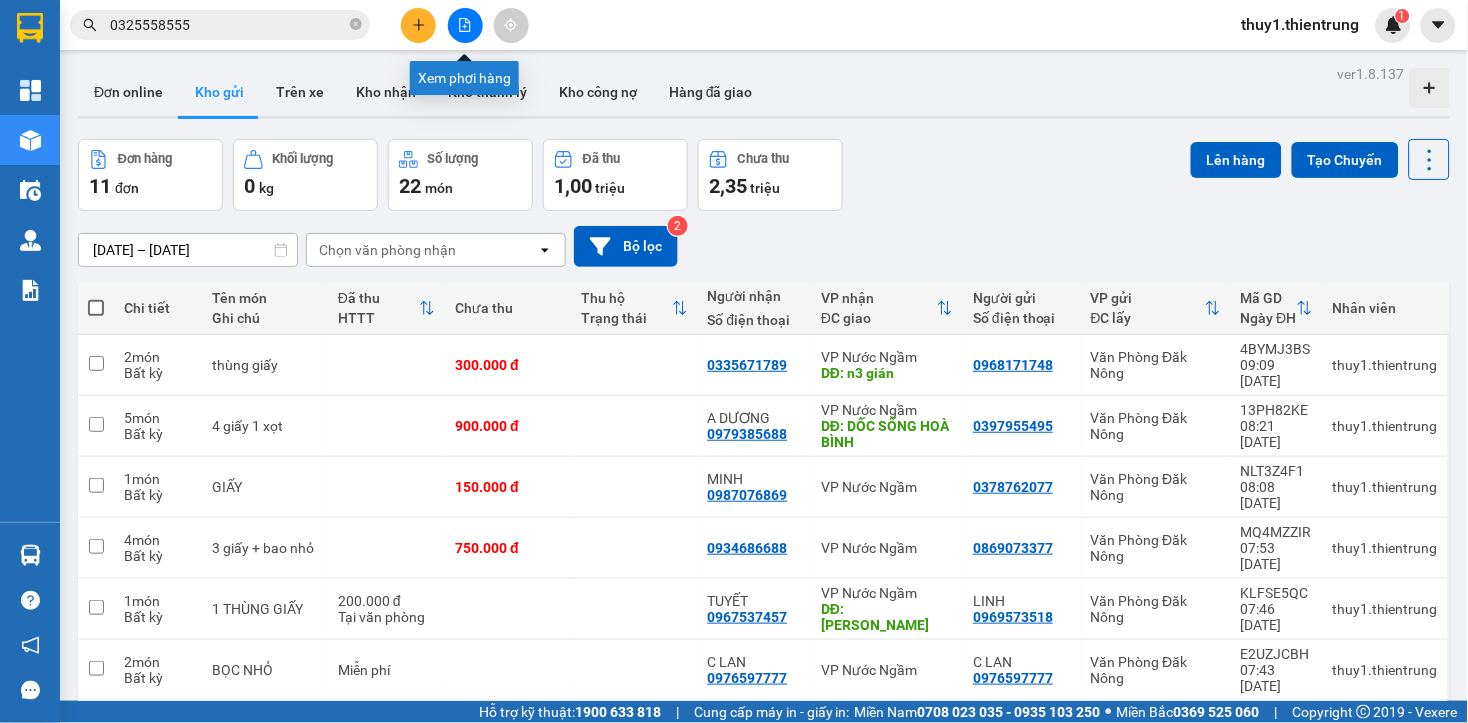 click 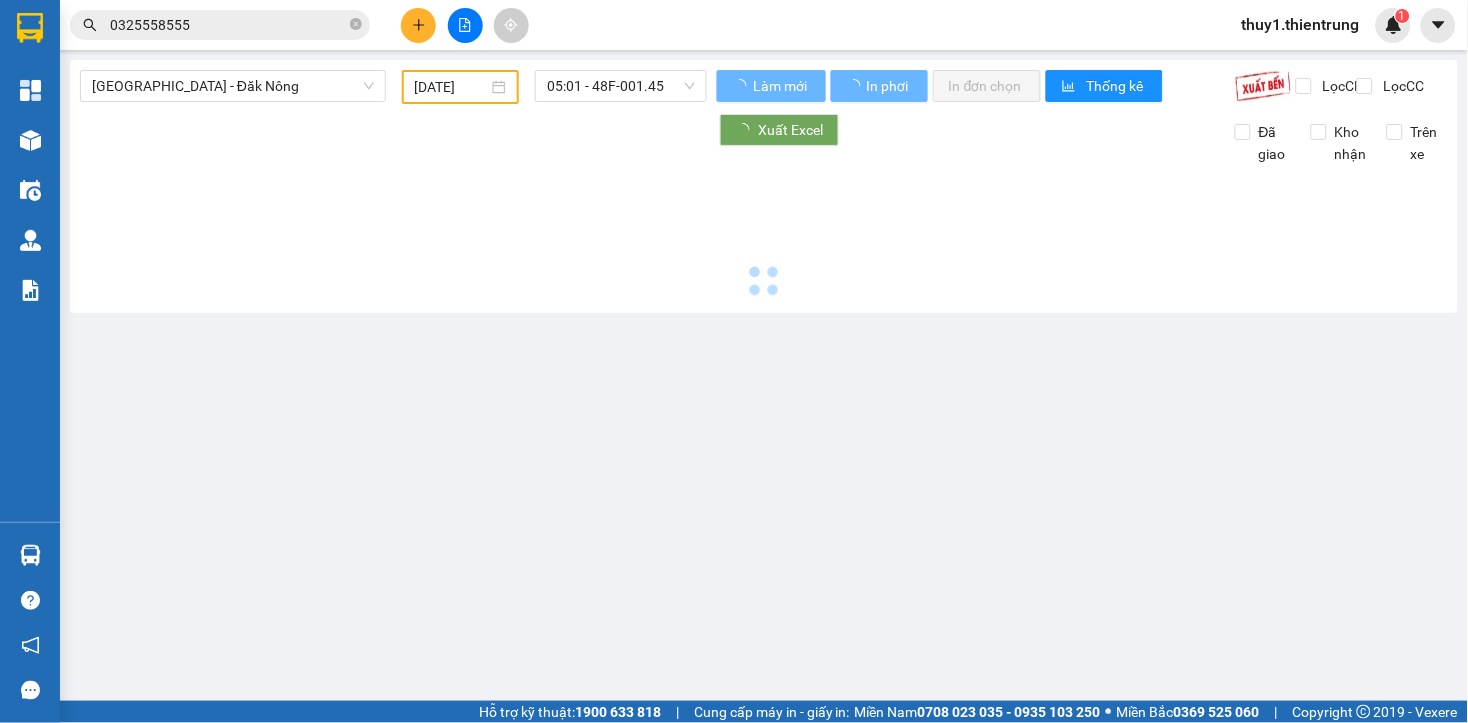 type on "[DATE]" 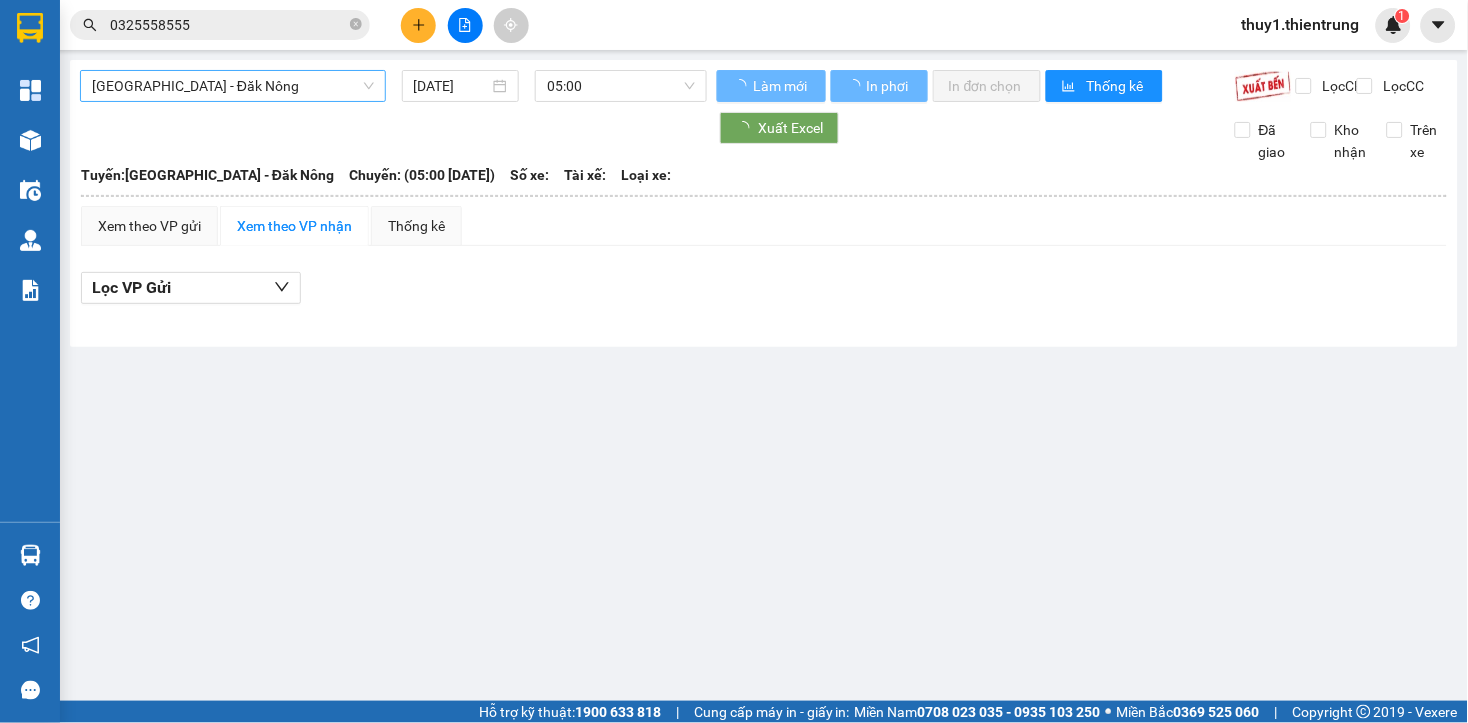 click on "[GEOGRAPHIC_DATA] - Đăk Nông" at bounding box center [233, 86] 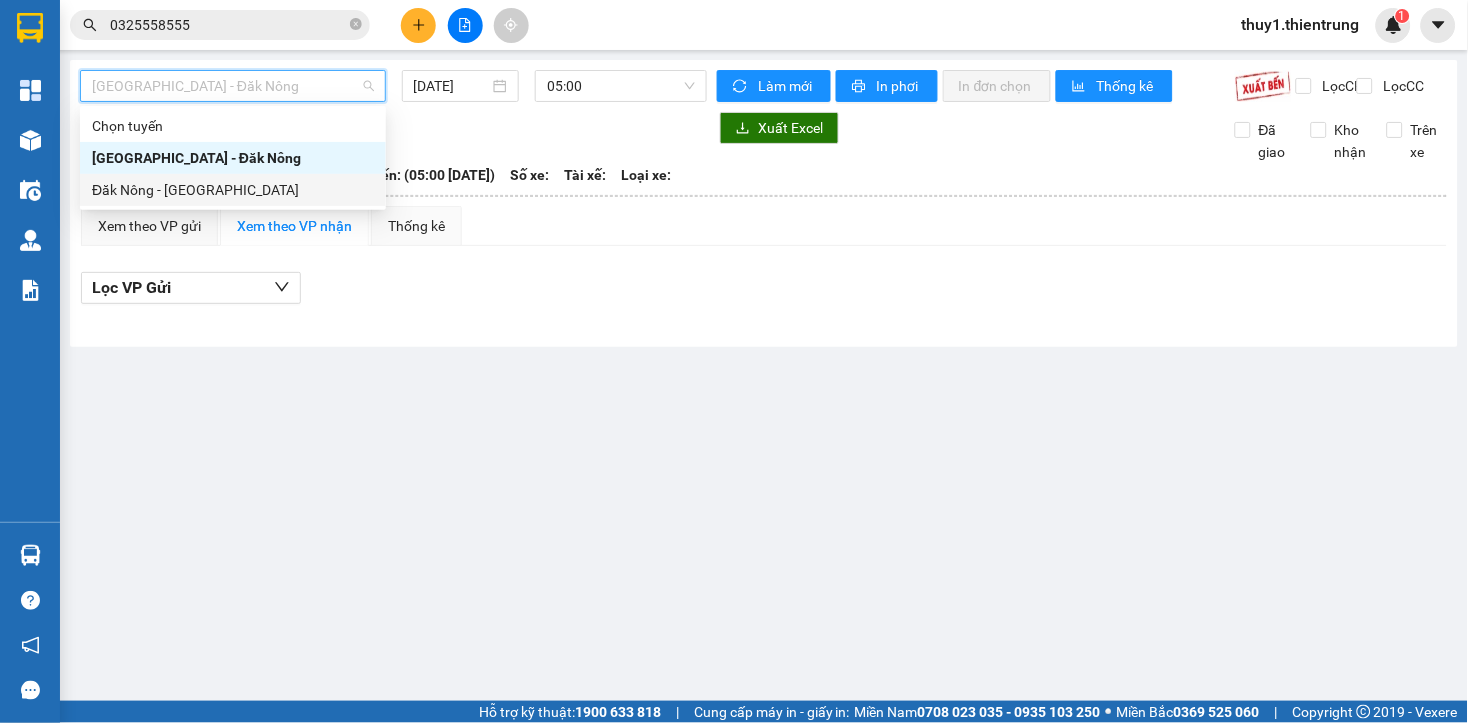 click on "Đăk Nông - [GEOGRAPHIC_DATA]" at bounding box center [233, 190] 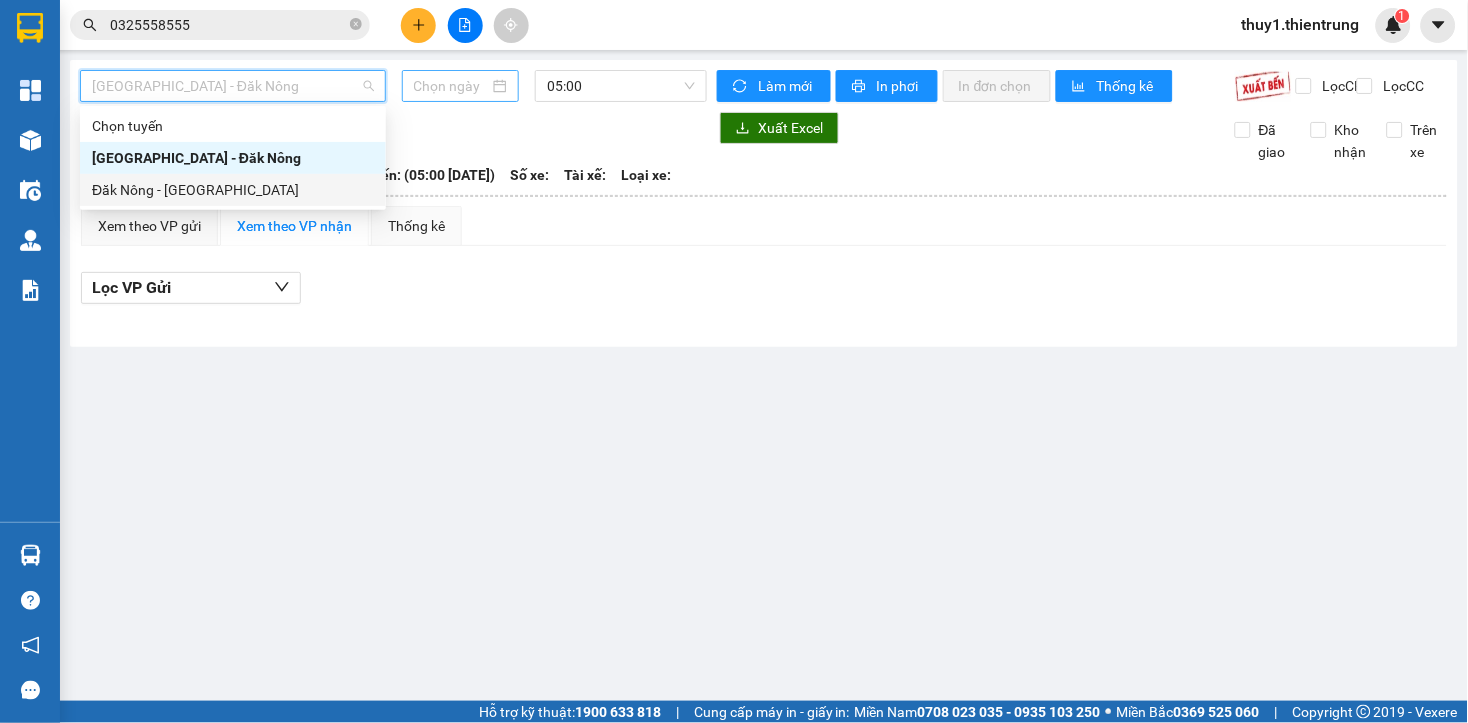 type on "[DATE]" 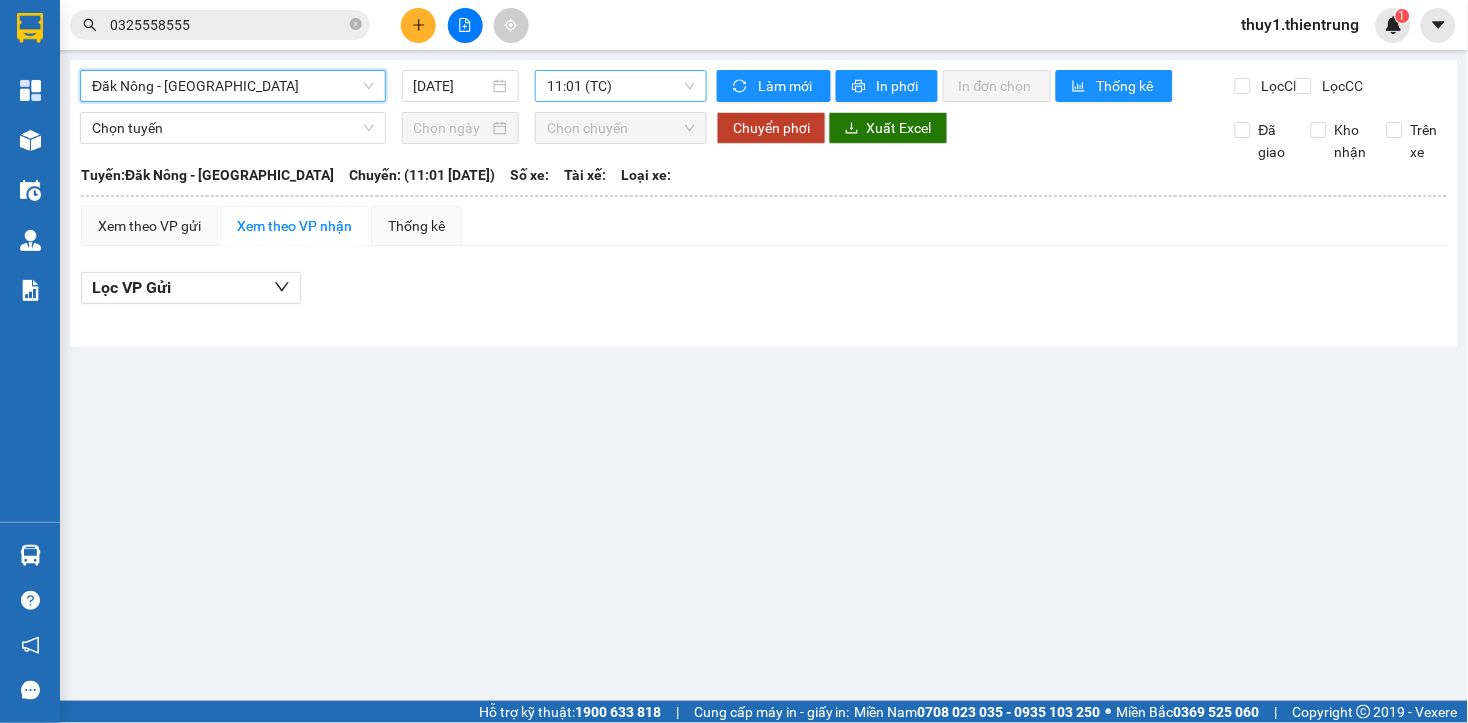 click on "11:01   (TC)" at bounding box center (621, 86) 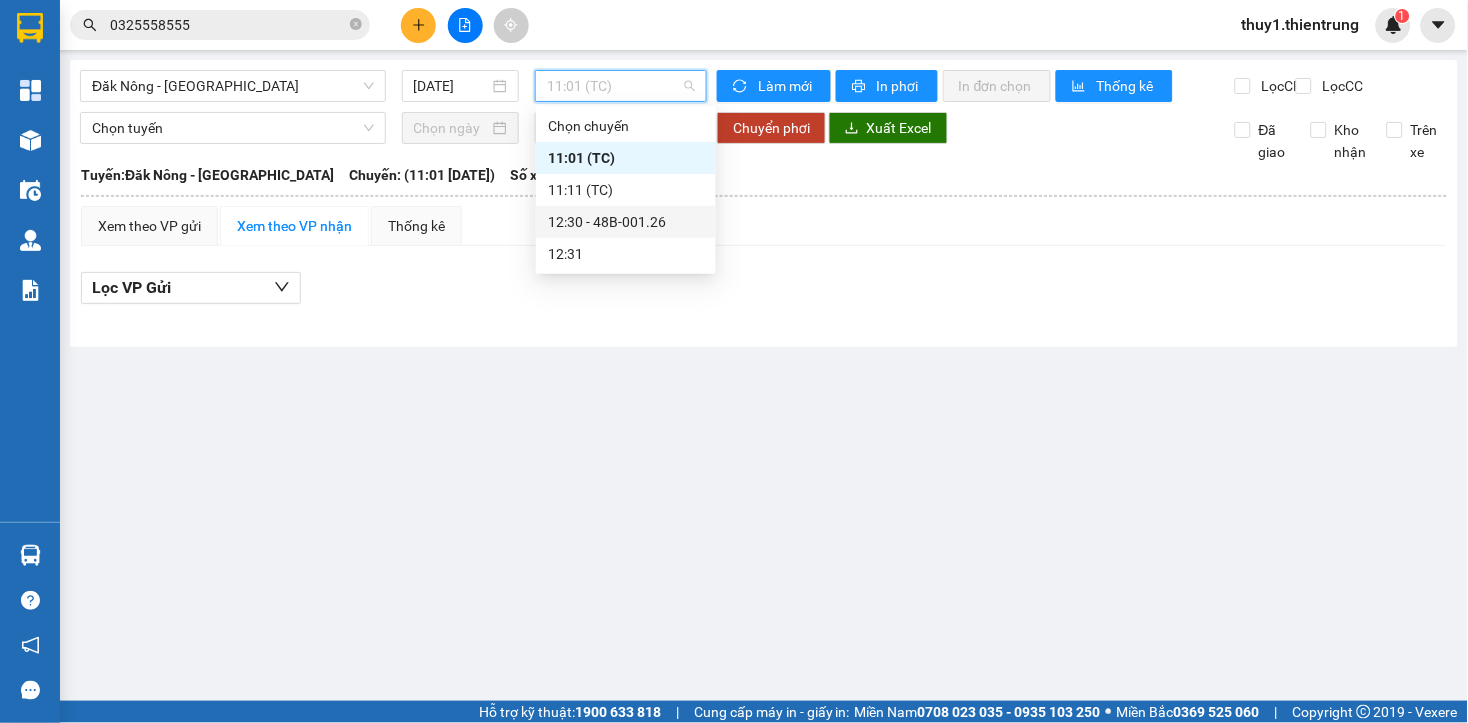click on "12:30     - 48B-001.26" at bounding box center (626, 222) 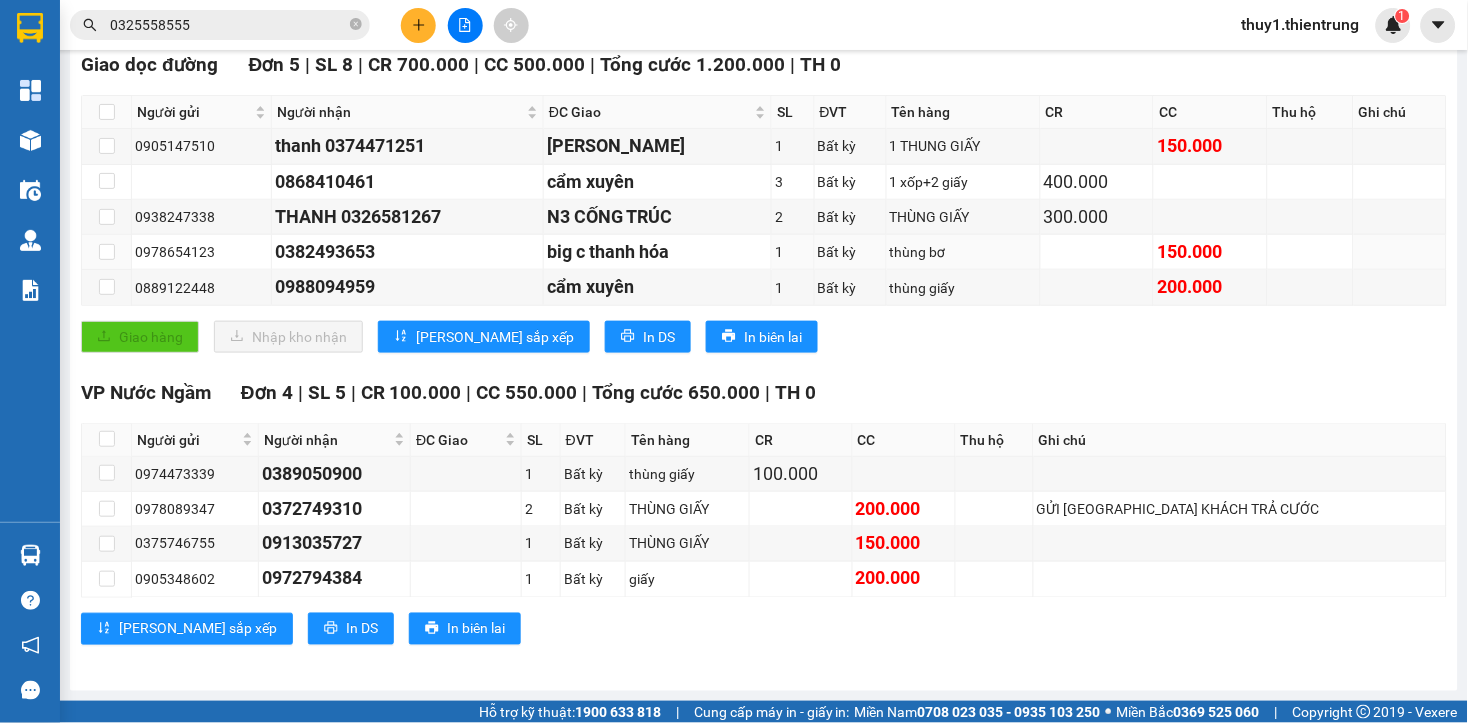 scroll, scrollTop: 0, scrollLeft: 0, axis: both 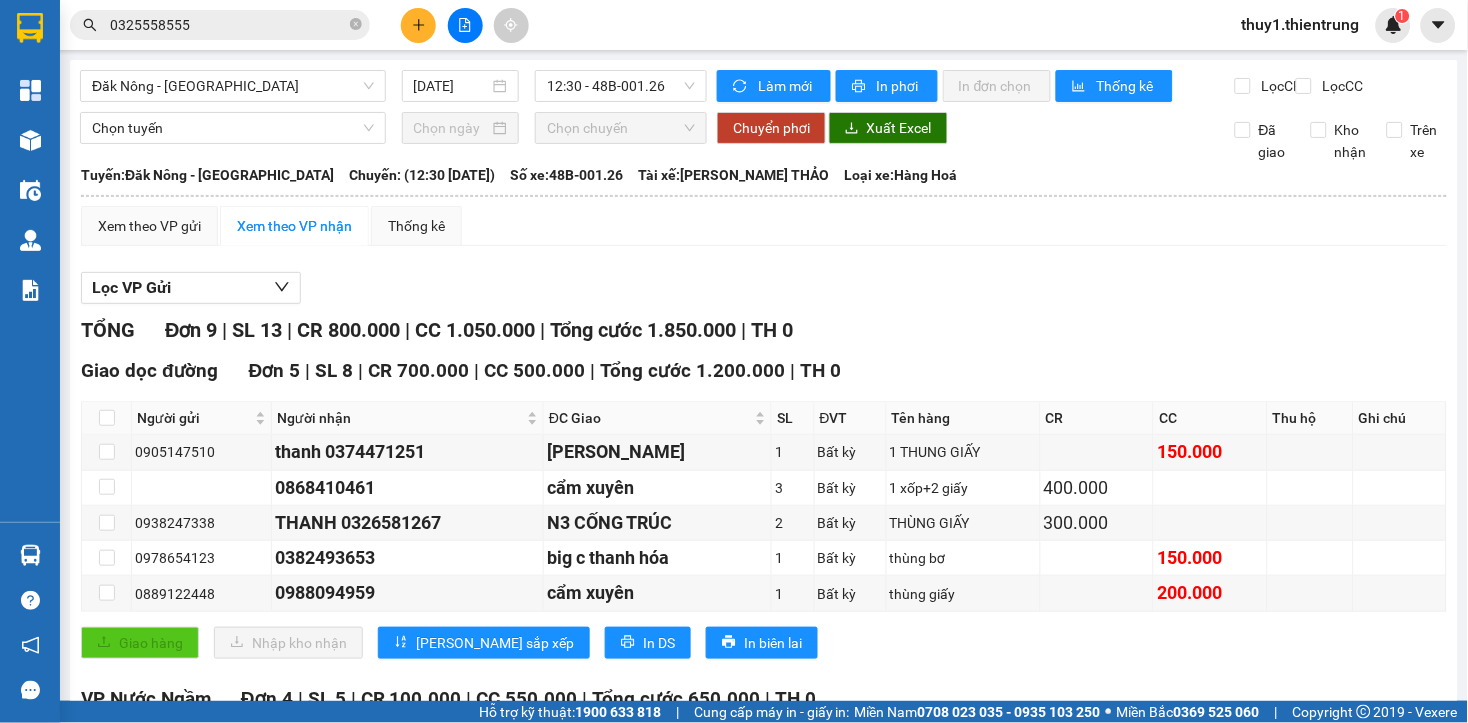 click on "Giao dọc đường Đơn   5 | SL   8 | CR   700.000 | CC   500.000 | Tổng cước   1.200.000 | TH   0" at bounding box center [764, 371] 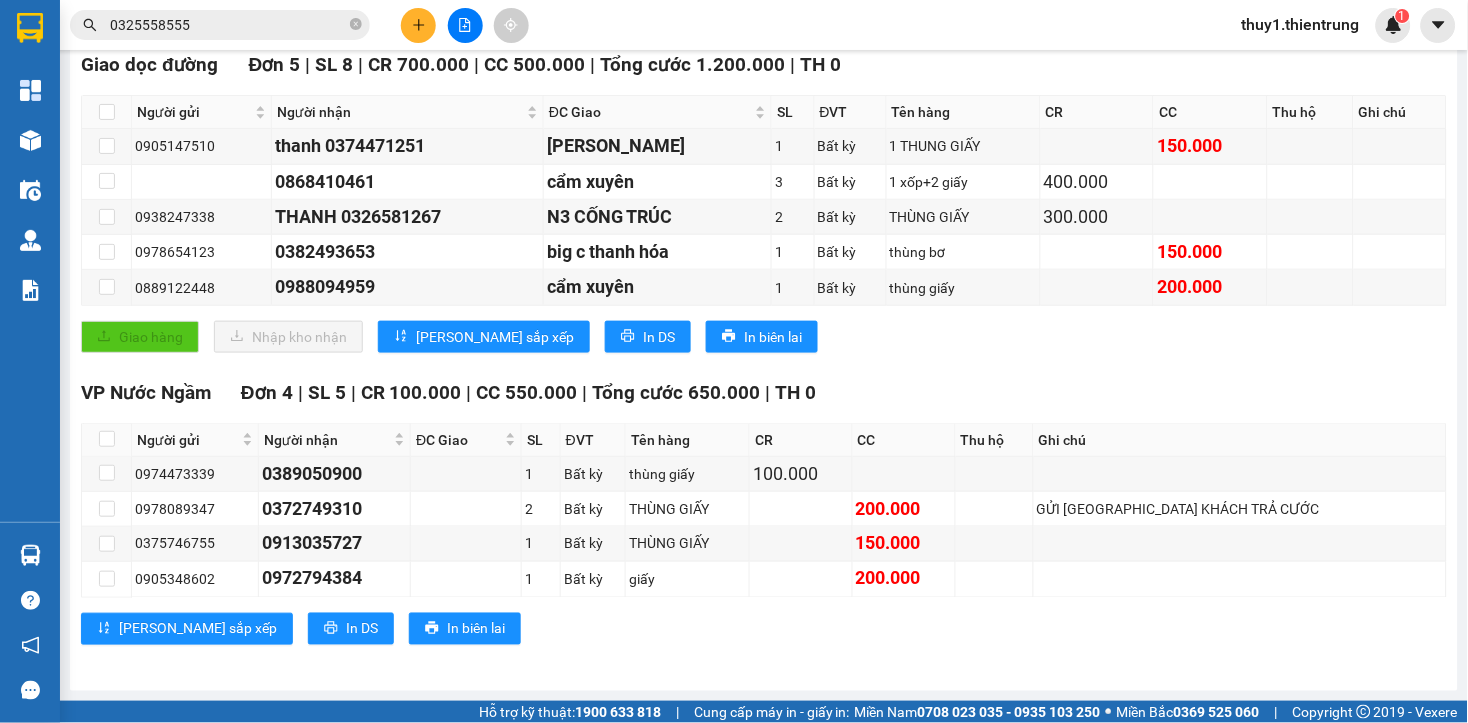 scroll, scrollTop: 0, scrollLeft: 0, axis: both 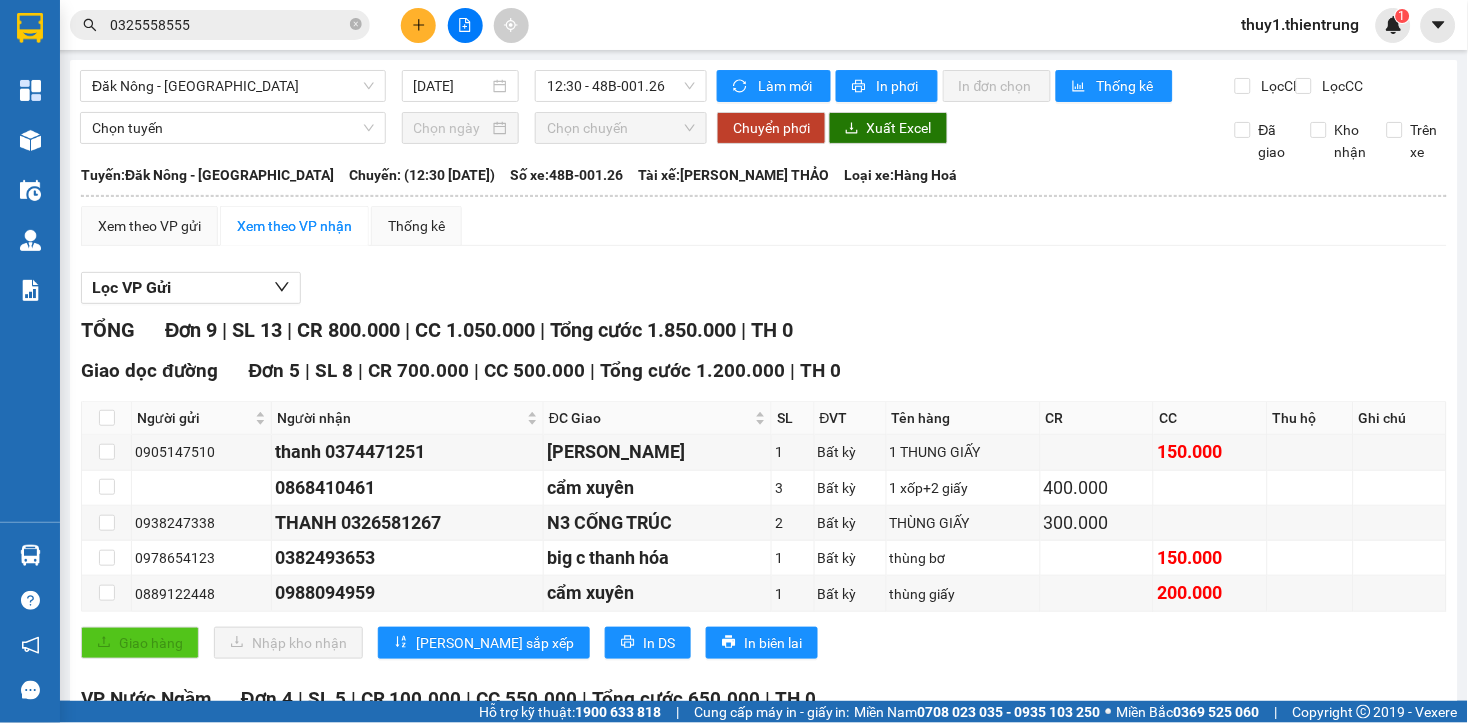 drag, startPoint x: 998, startPoint y: 353, endPoint x: 1012, endPoint y: 352, distance: 14.035668 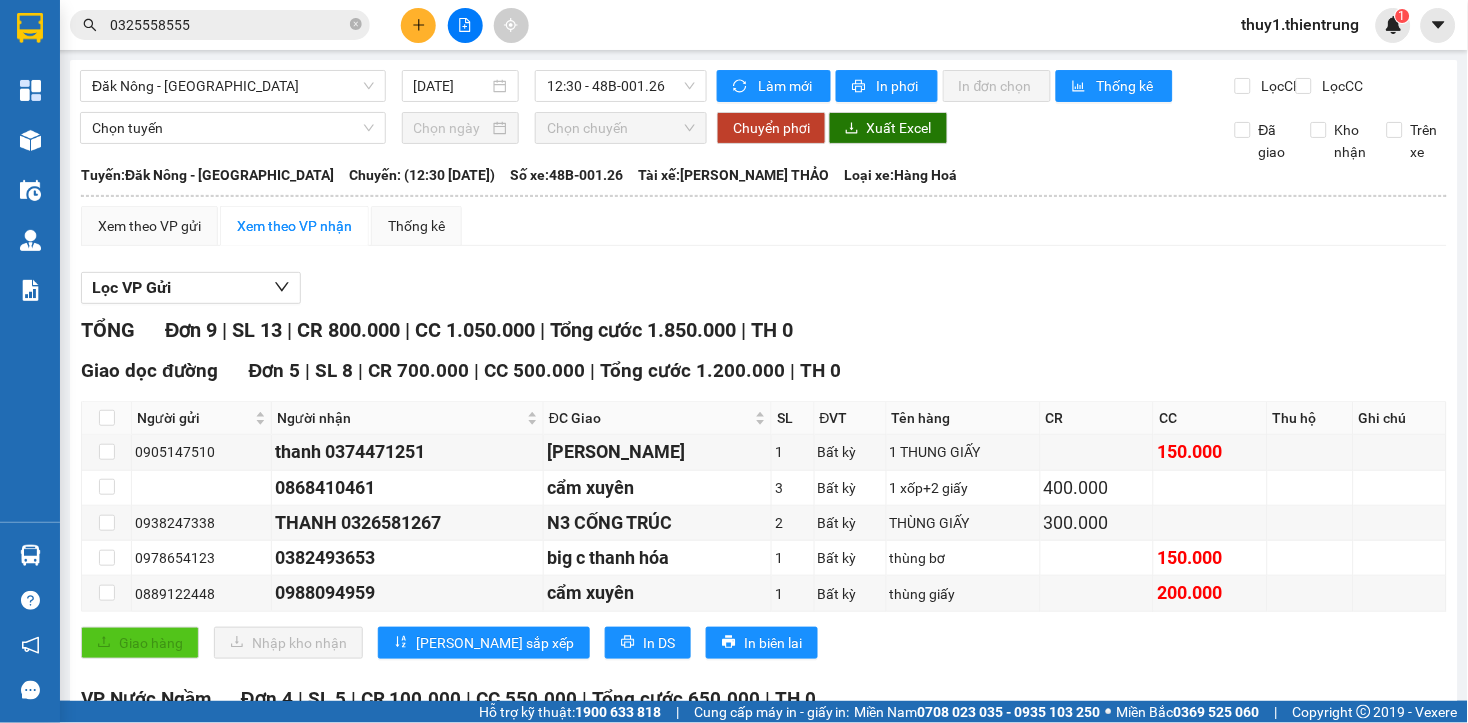 click on "Lọc VP Gửi" at bounding box center (764, 288) 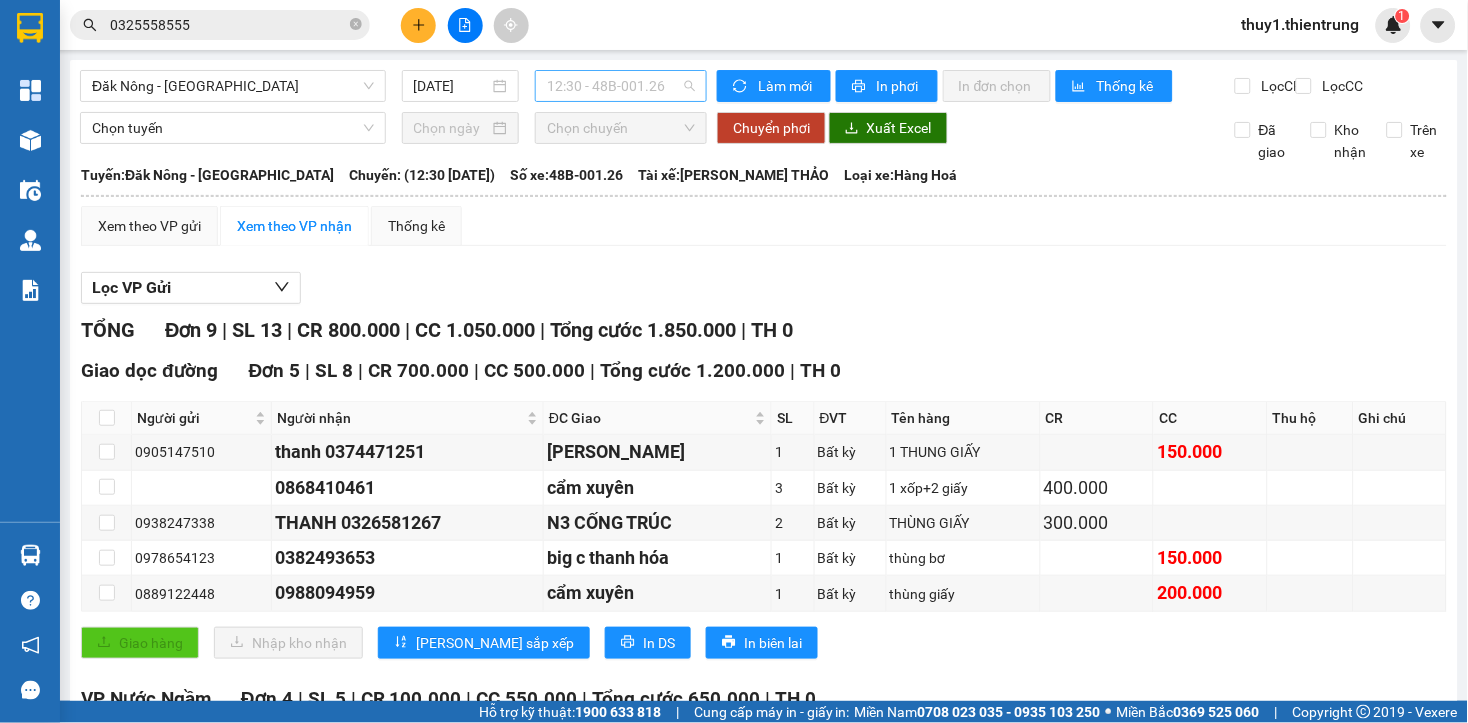 click on "12:30     - 48B-001.26" at bounding box center (621, 86) 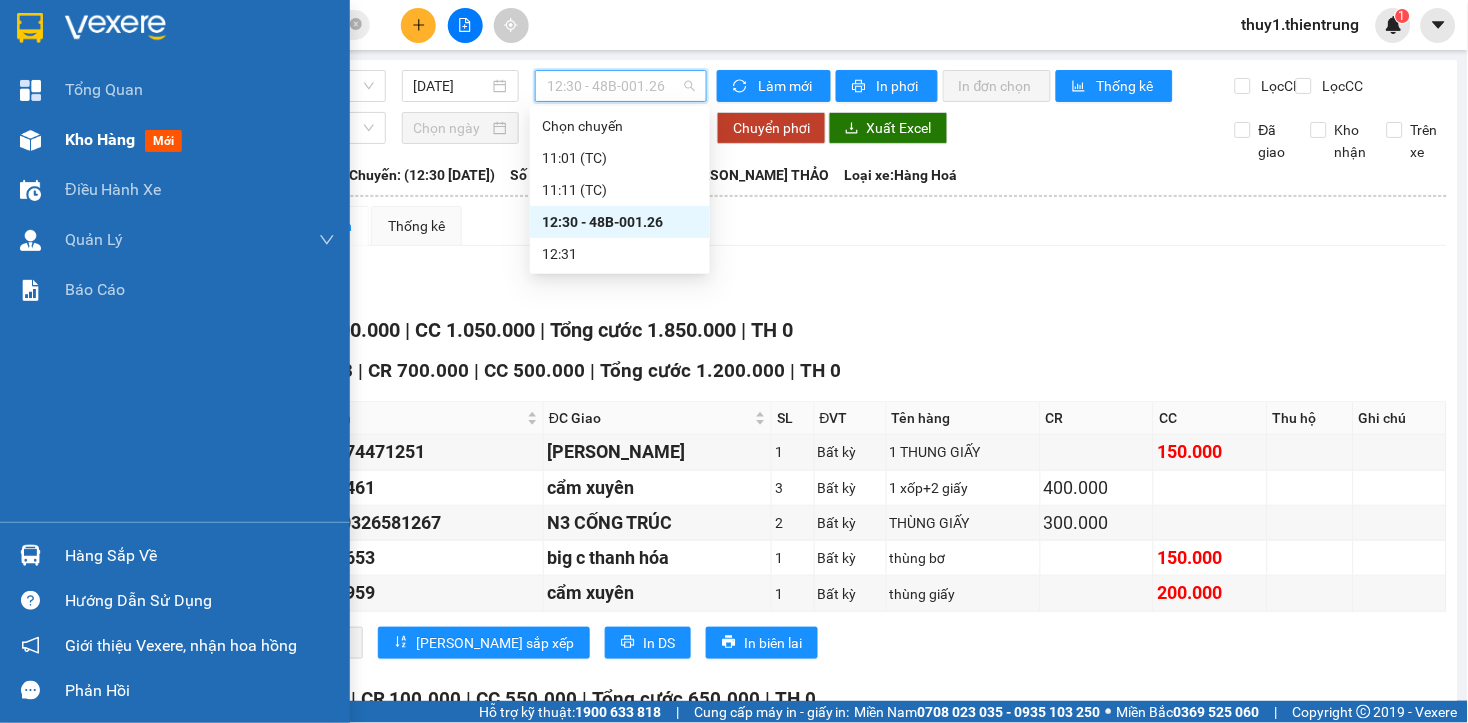 drag, startPoint x: 17, startPoint y: 144, endPoint x: 30, endPoint y: 142, distance: 13.152946 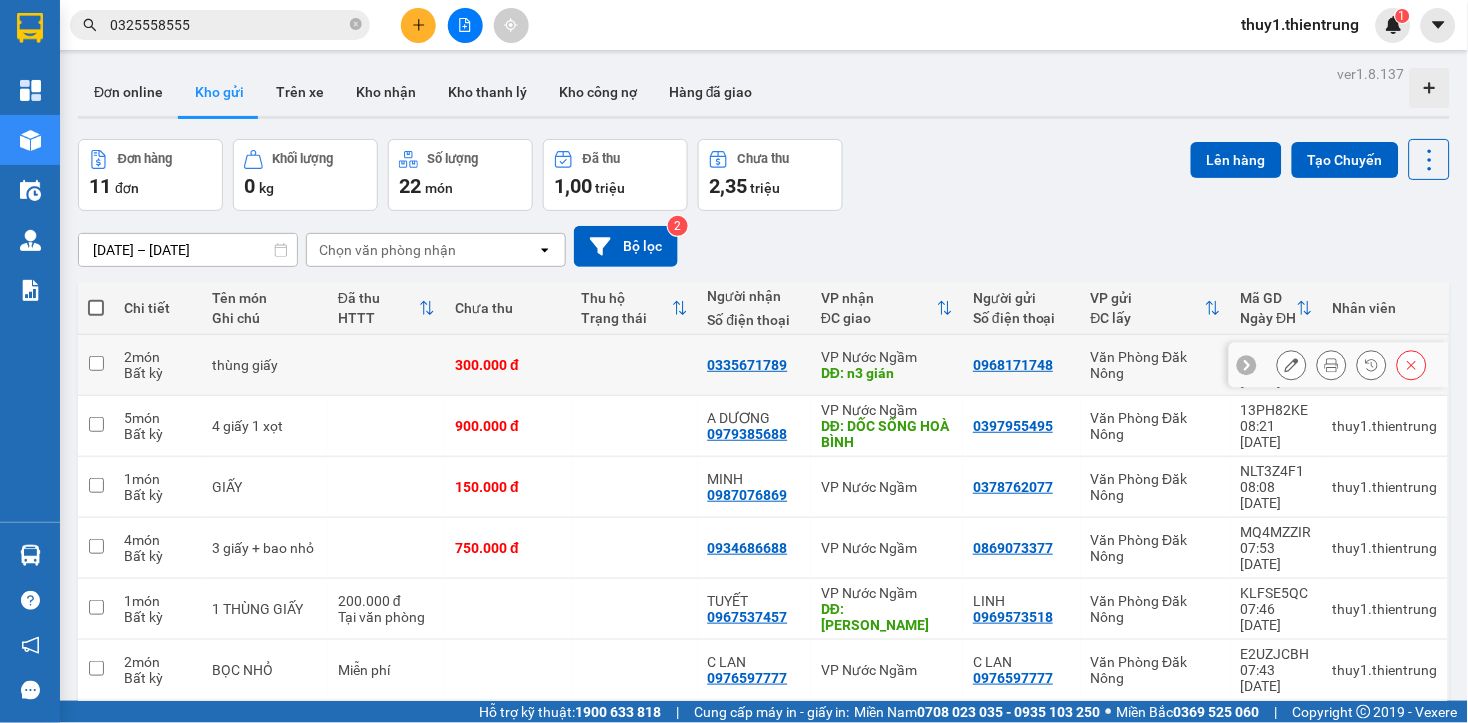click on "300.000 đ" at bounding box center [508, 365] 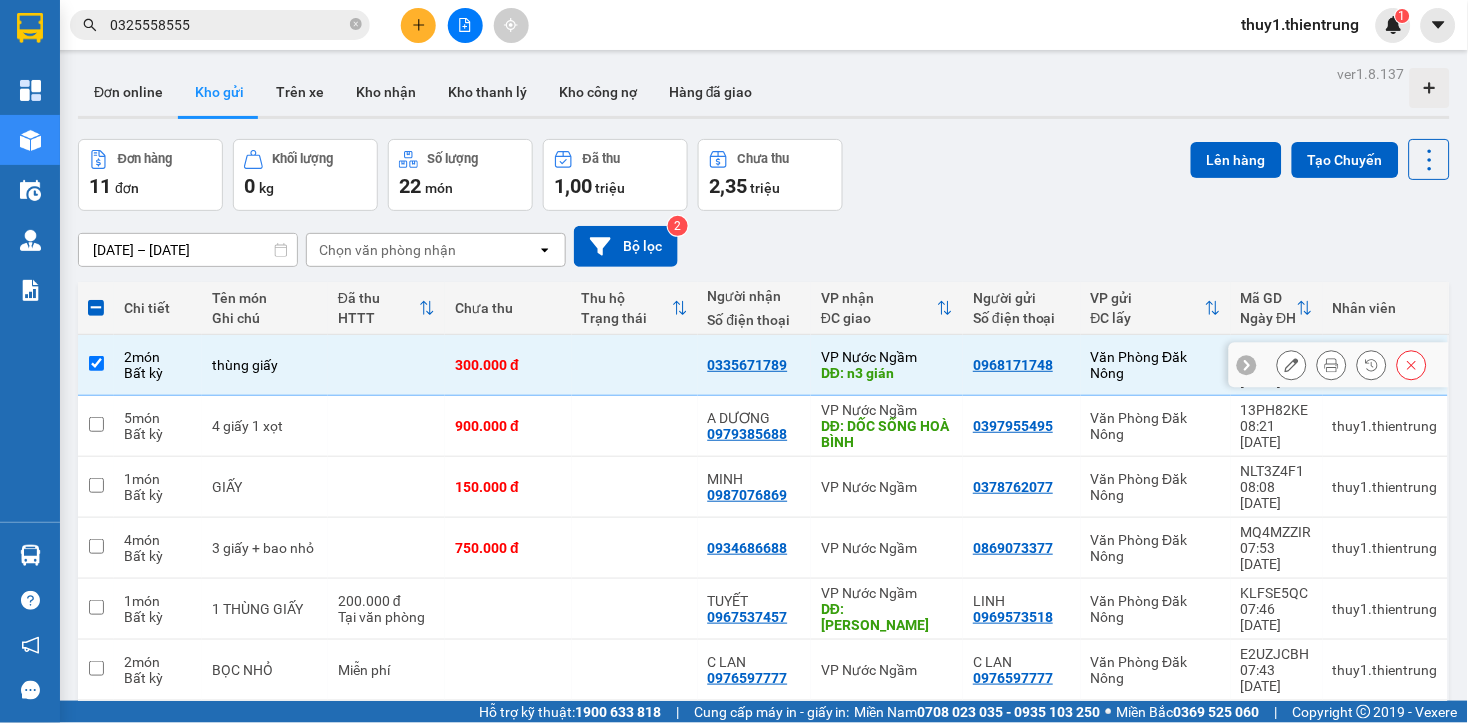 click on "300.000 đ" at bounding box center (508, 365) 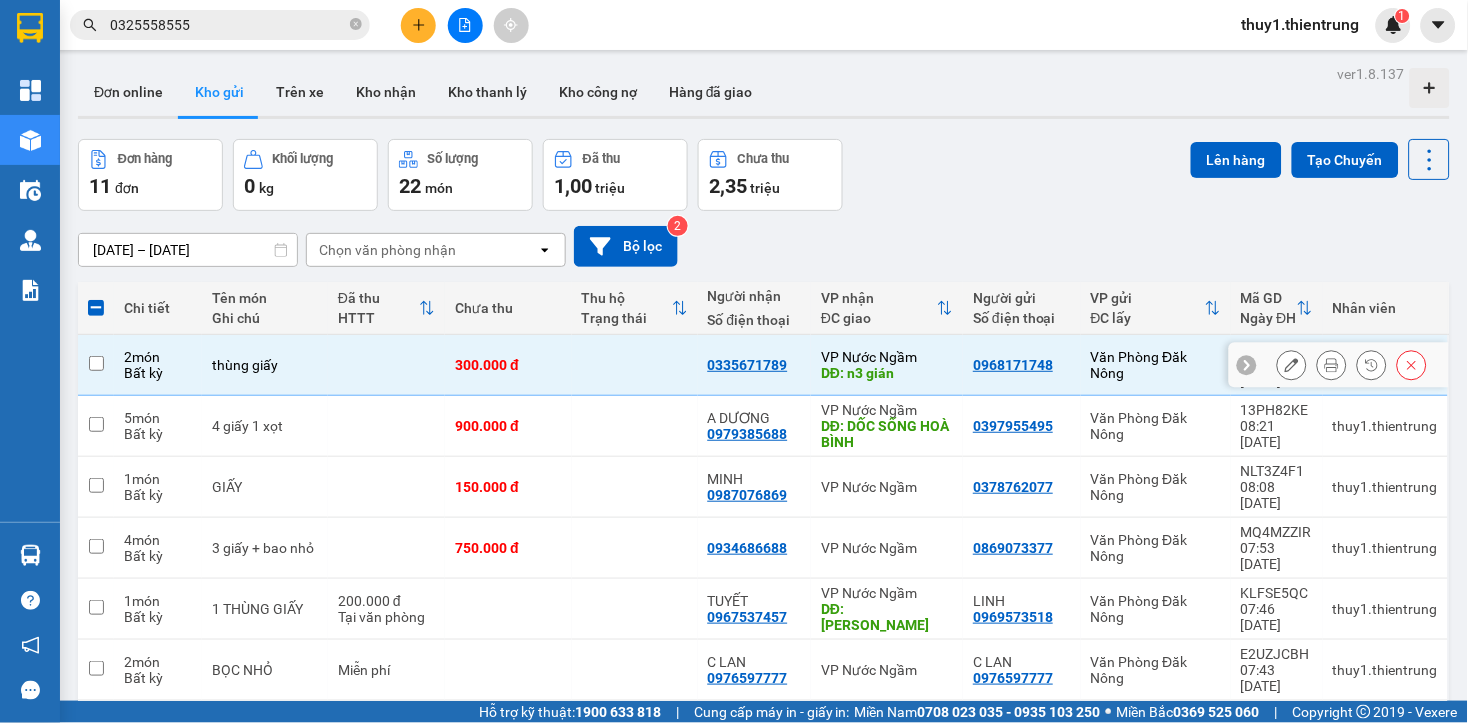 checkbox on "false" 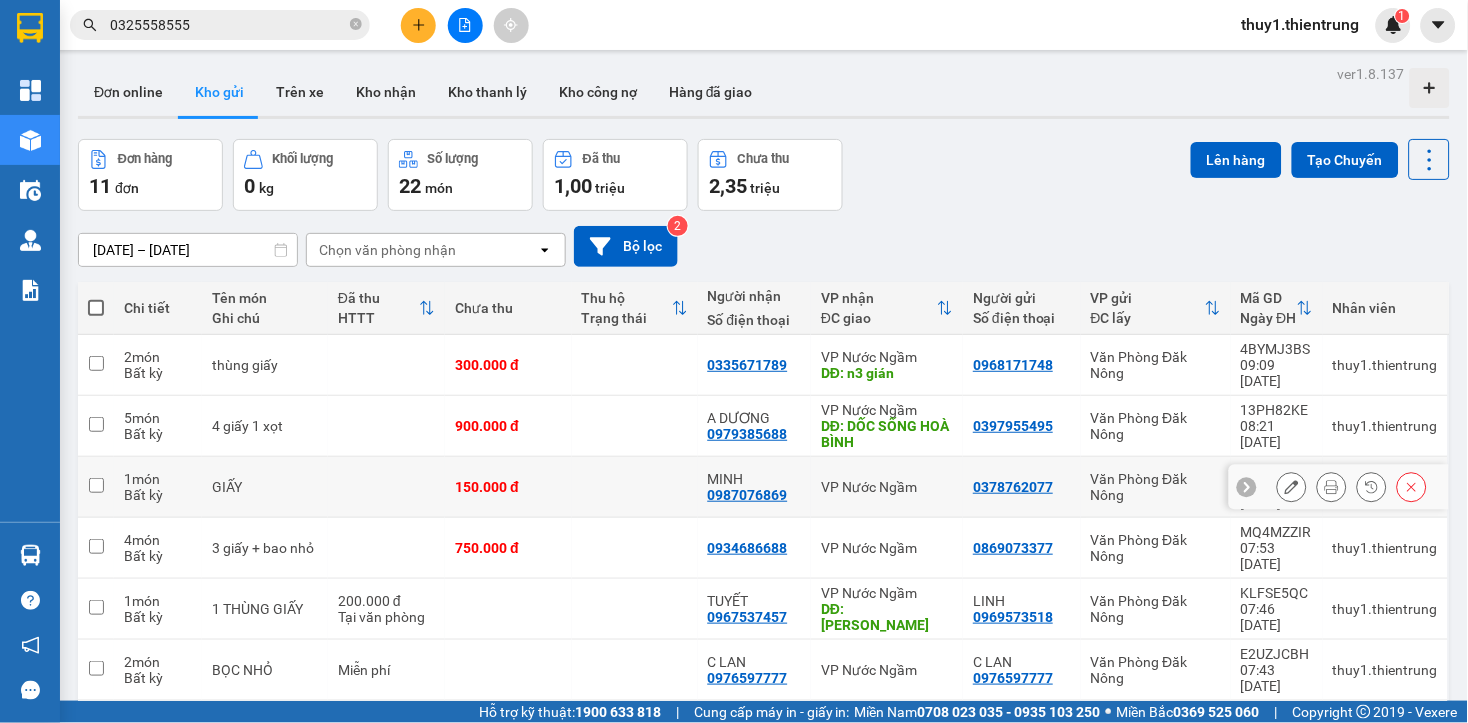 click on "150.000 đ" at bounding box center [508, 487] 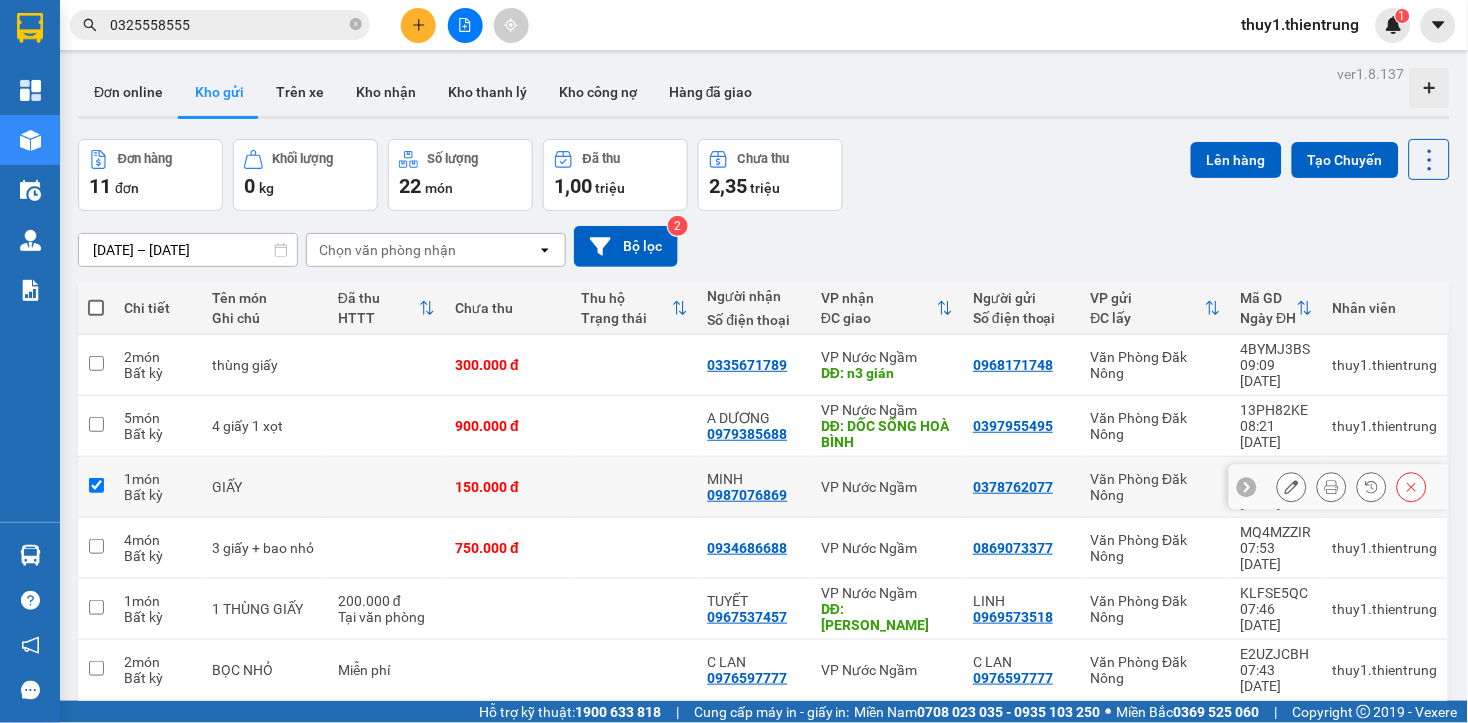 checkbox on "true" 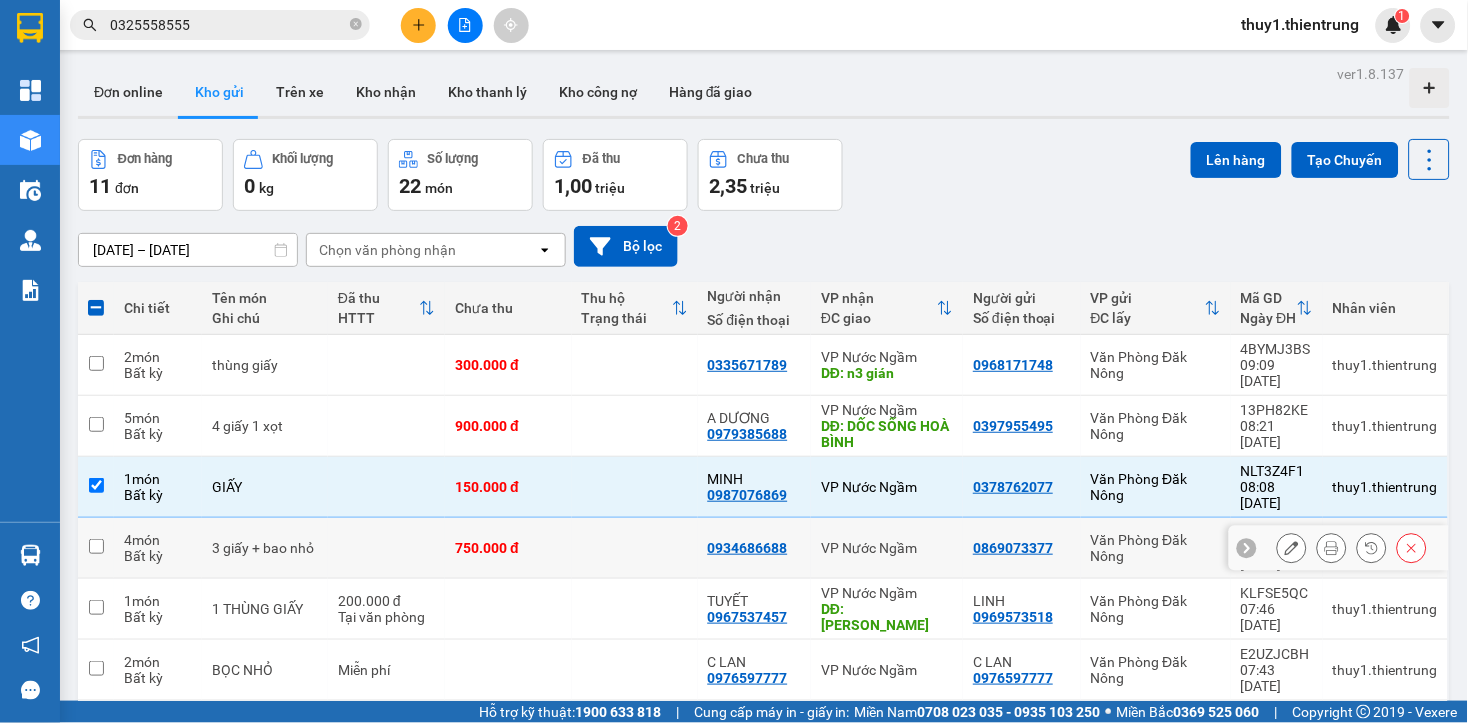 click on "750.000 đ" at bounding box center [508, 548] 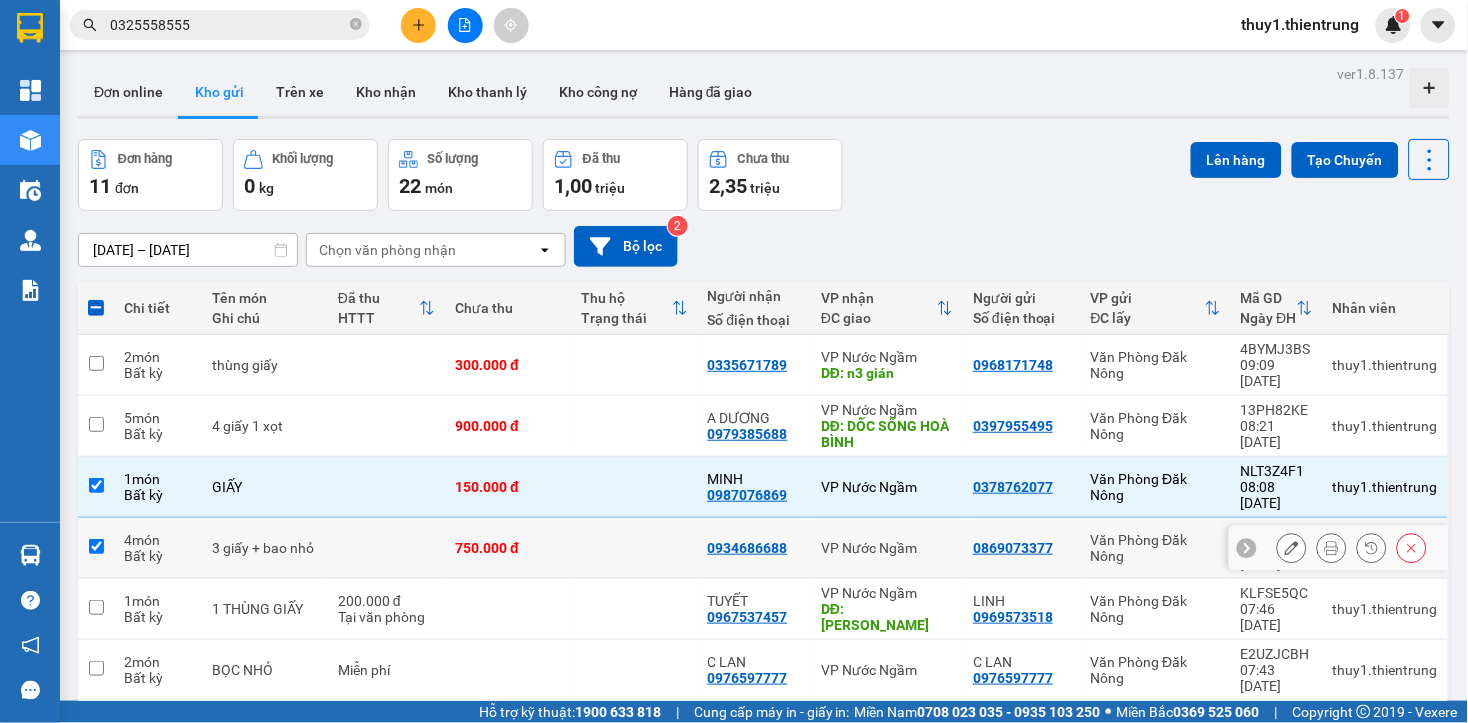 checkbox on "true" 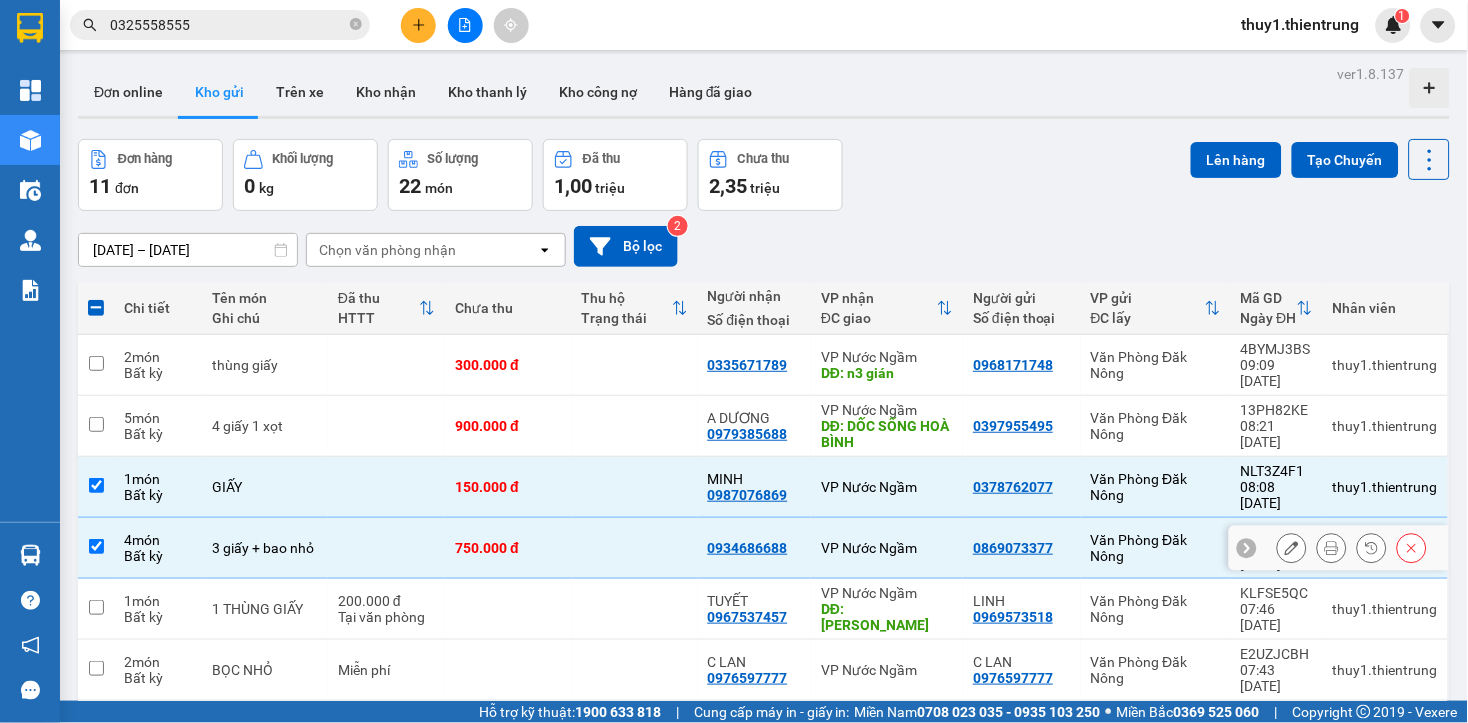 scroll, scrollTop: 111, scrollLeft: 0, axis: vertical 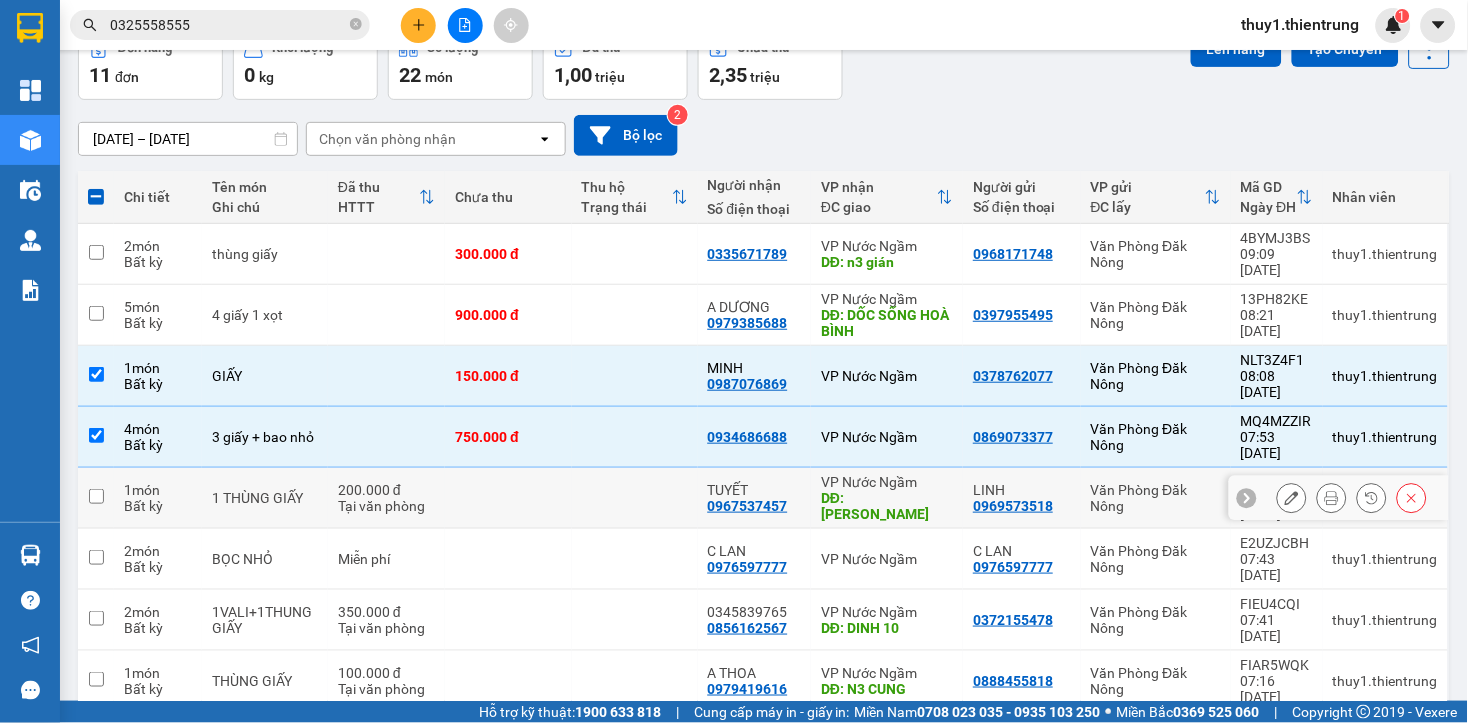 drag, startPoint x: 536, startPoint y: 456, endPoint x: 537, endPoint y: 476, distance: 20.024984 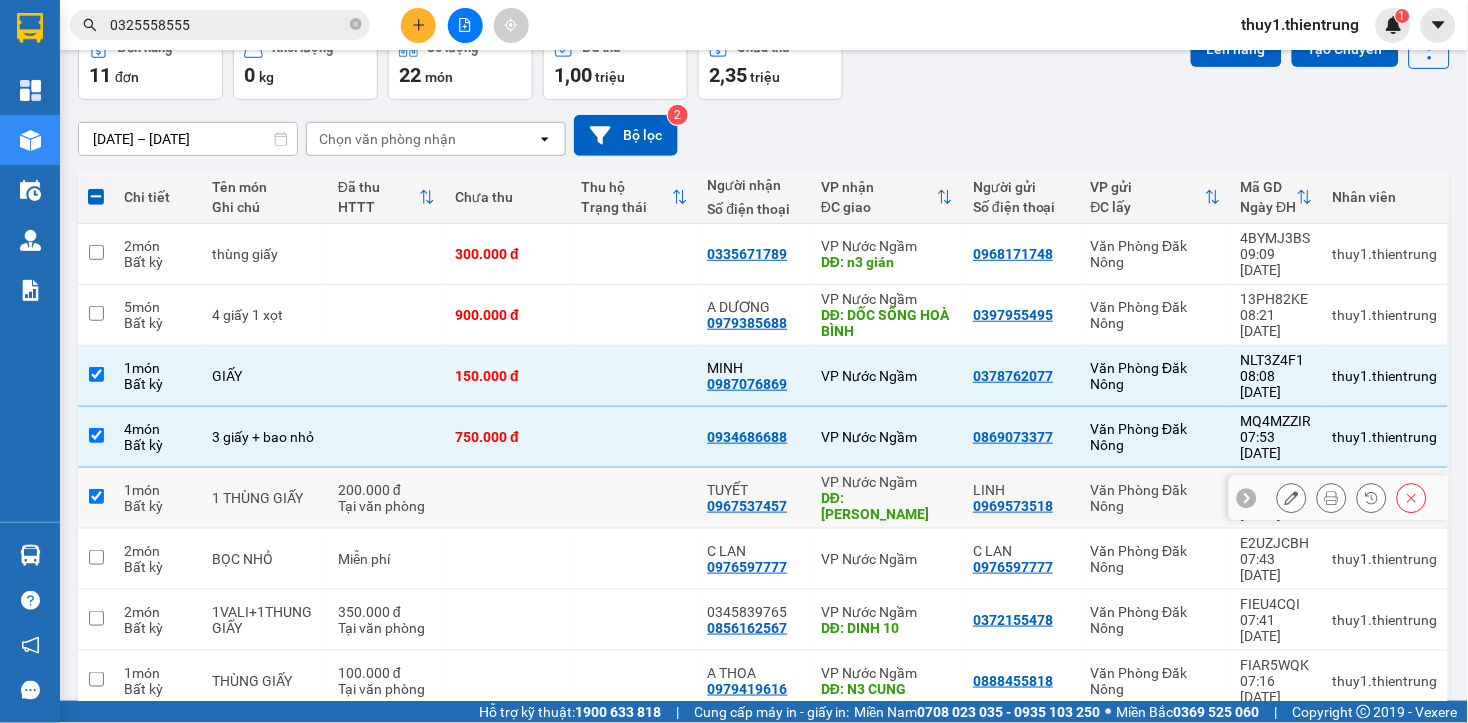 checkbox on "true" 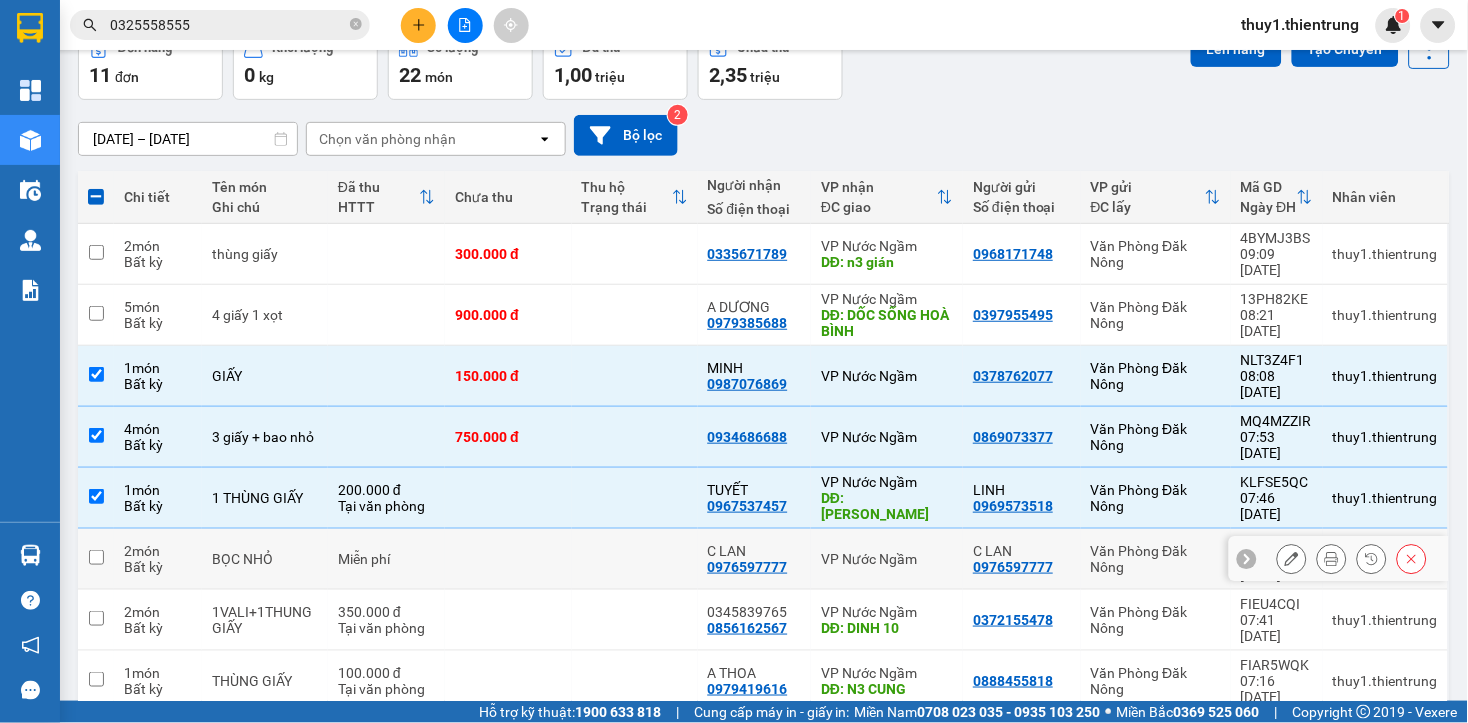 drag, startPoint x: 536, startPoint y: 484, endPoint x: 550, endPoint y: 492, distance: 16.124516 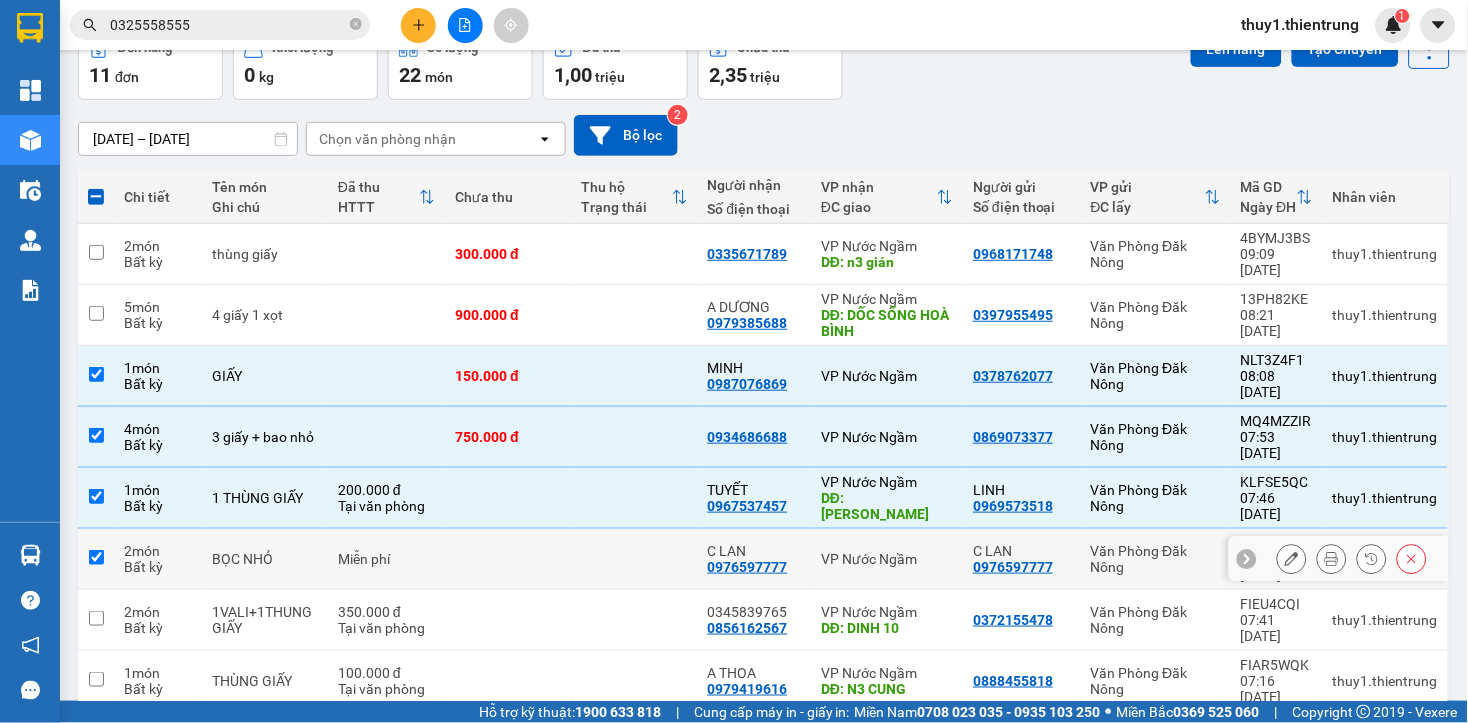checkbox on "true" 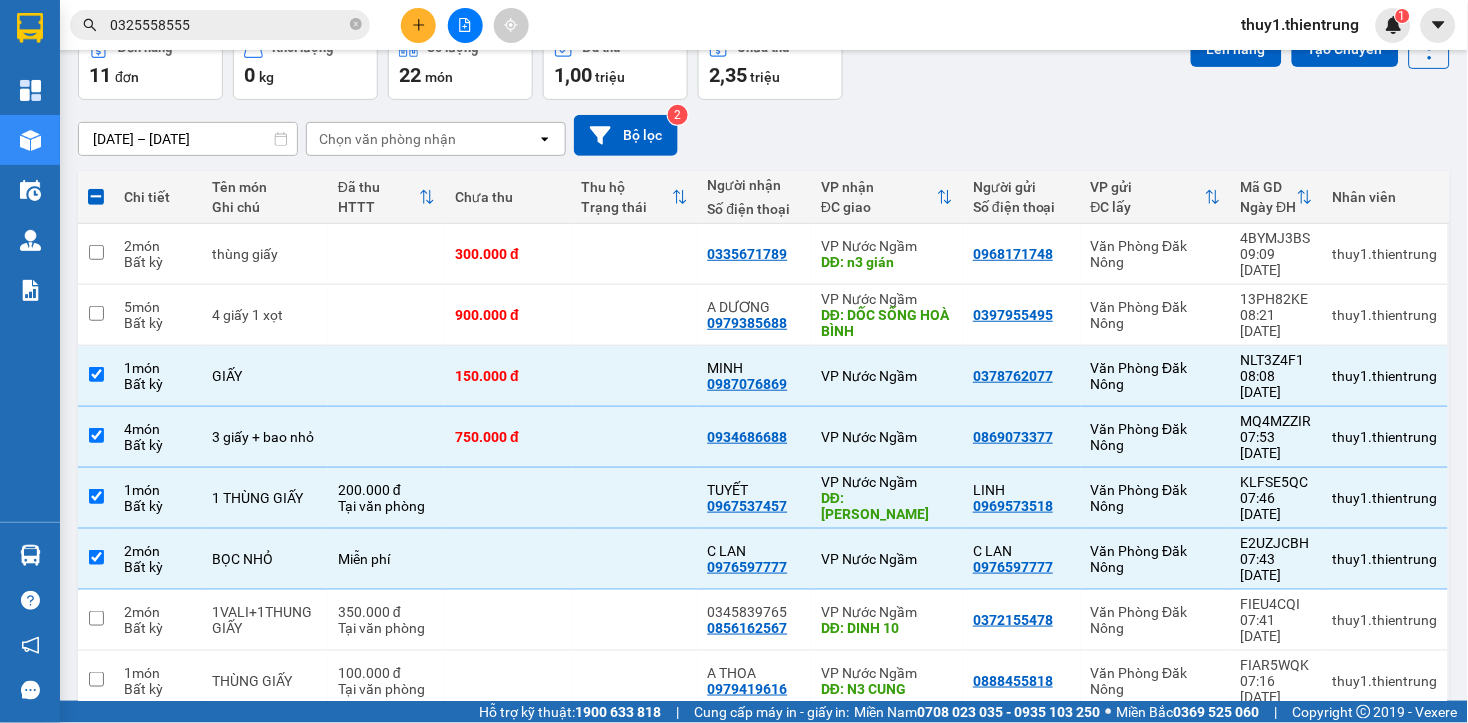 scroll, scrollTop: 244, scrollLeft: 0, axis: vertical 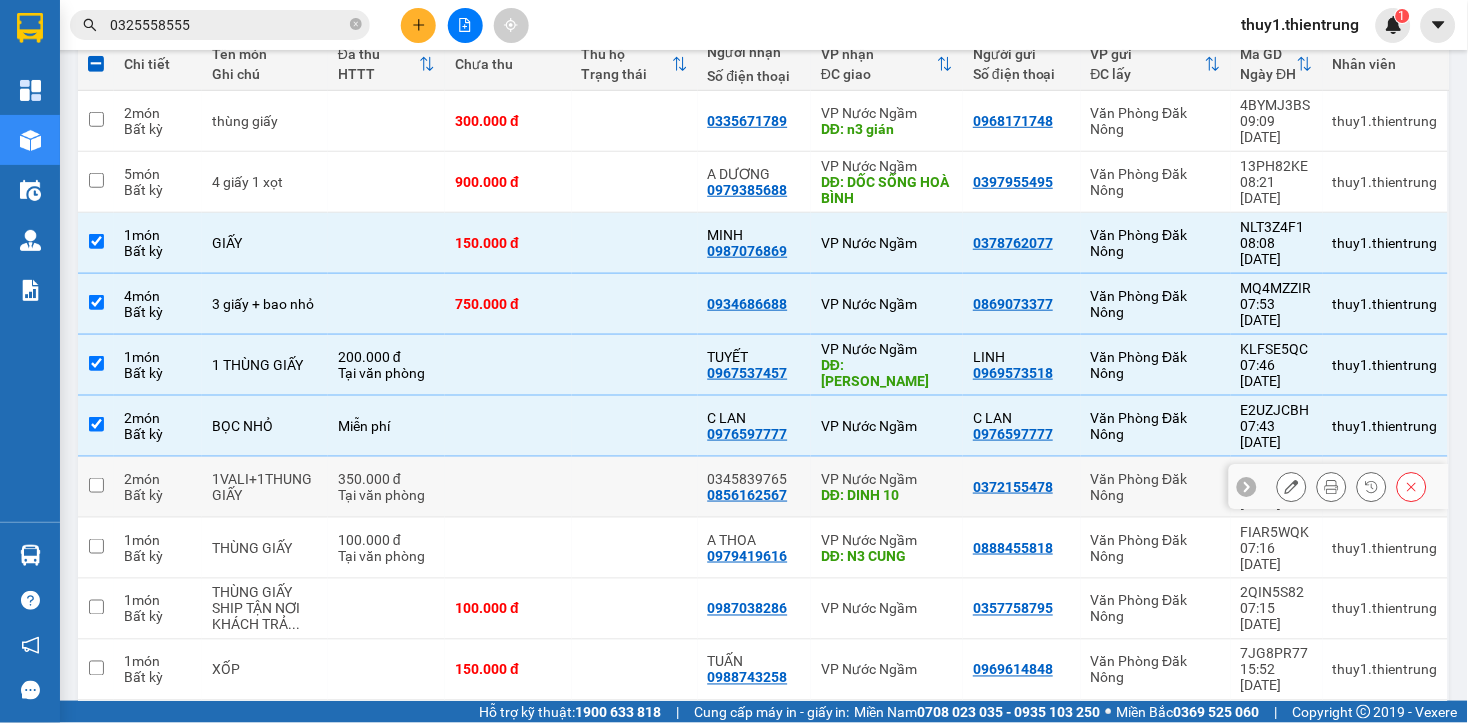click at bounding box center (635, 487) 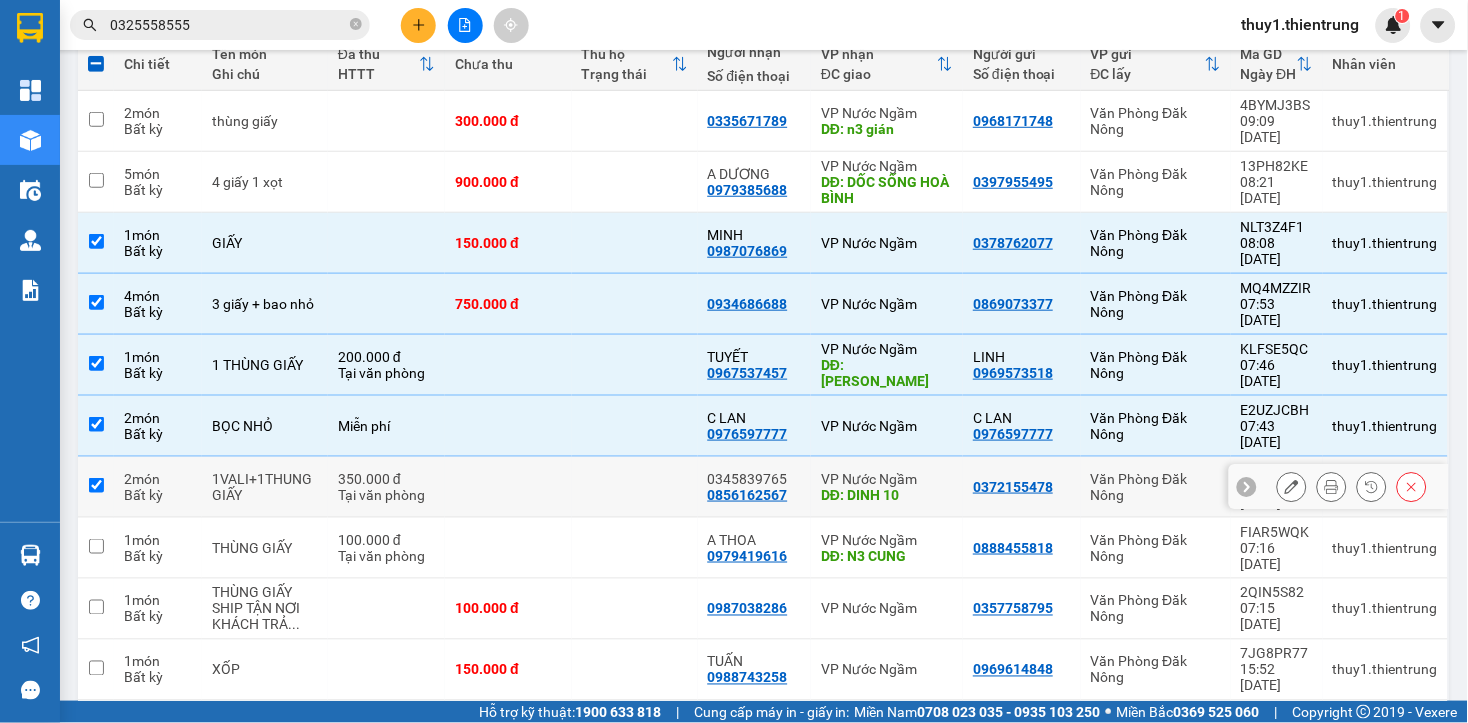 checkbox on "true" 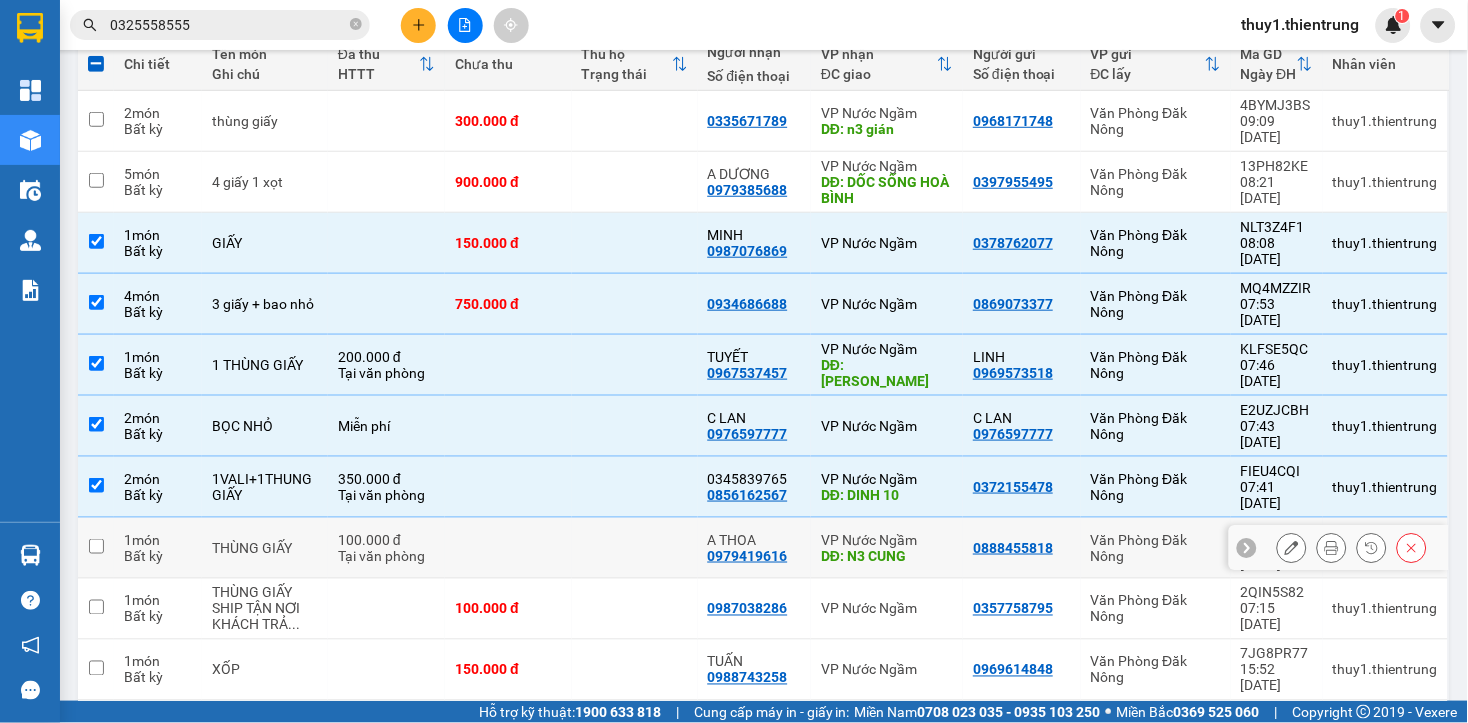 click at bounding box center [635, 548] 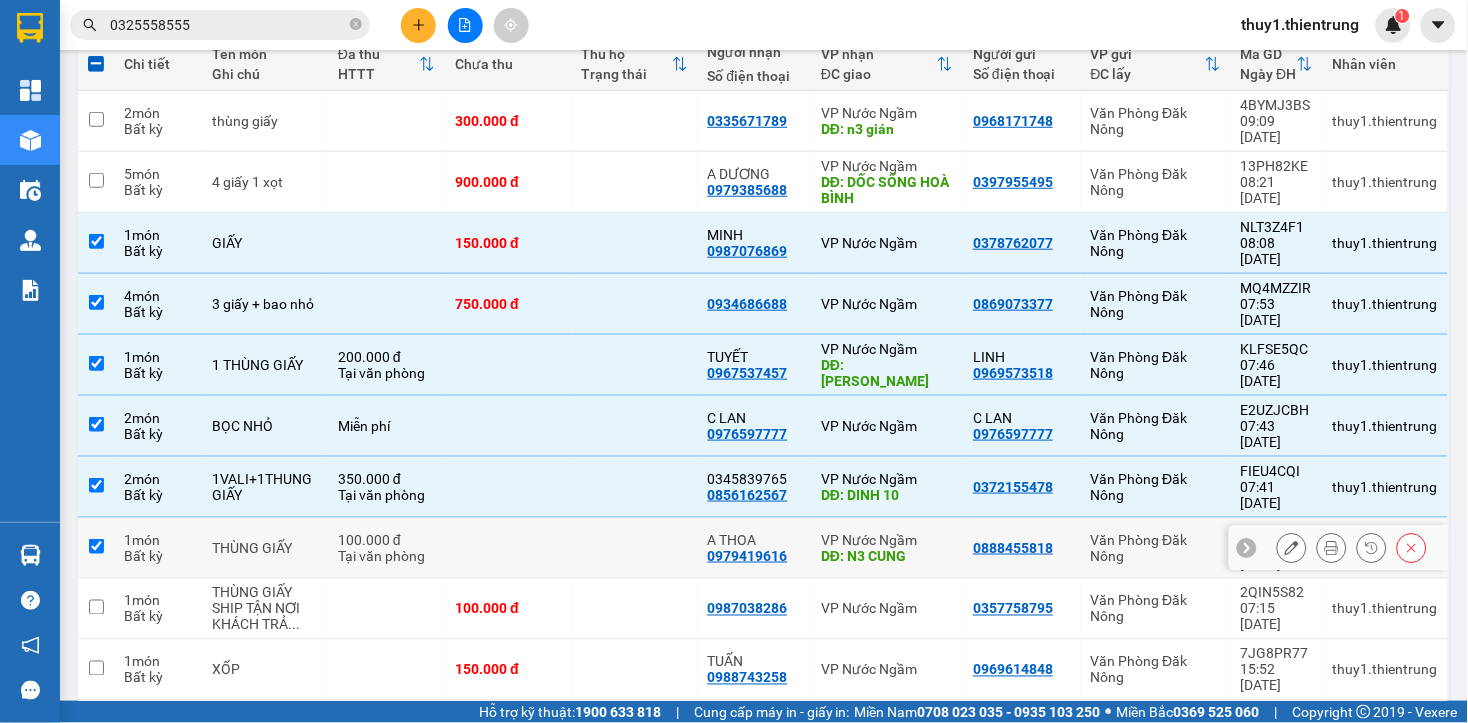 checkbox on "true" 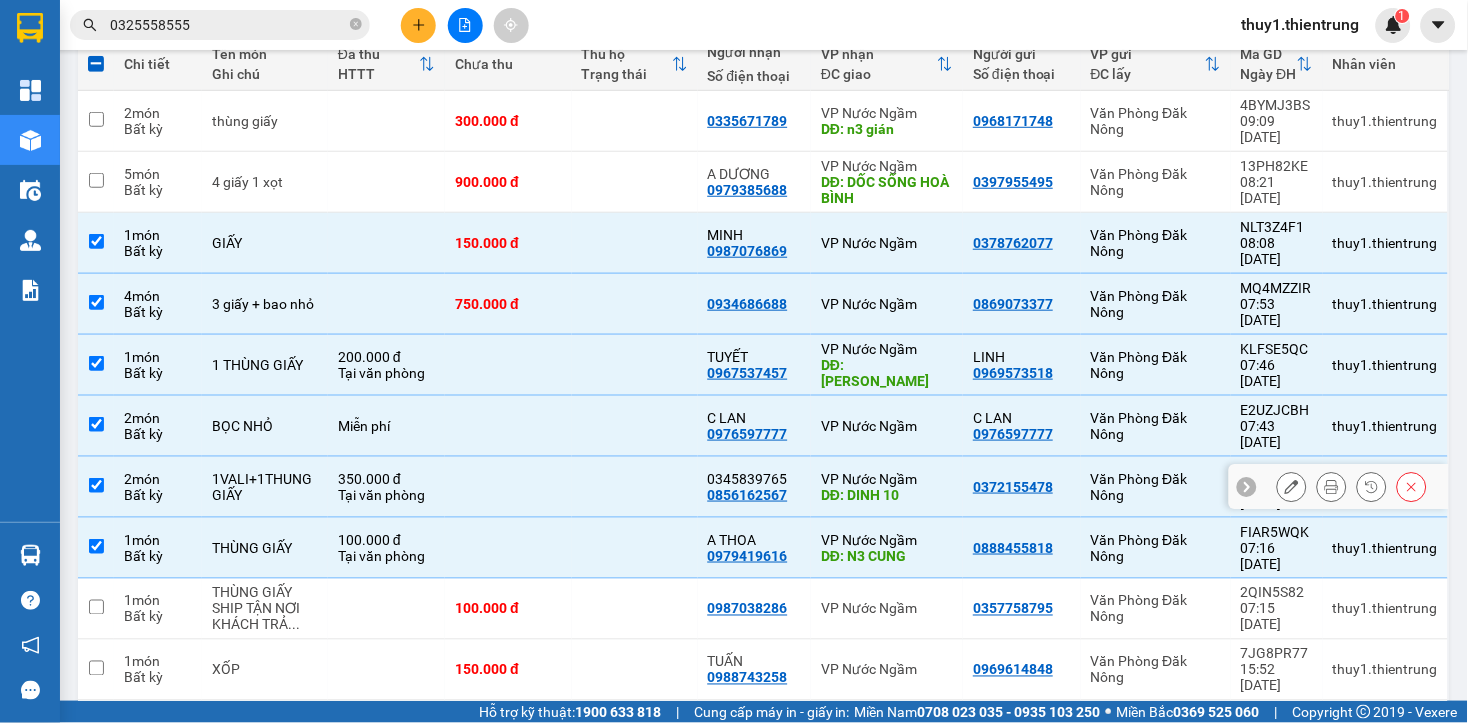 click on "350.000 đ Tại văn phòng" at bounding box center [386, 487] 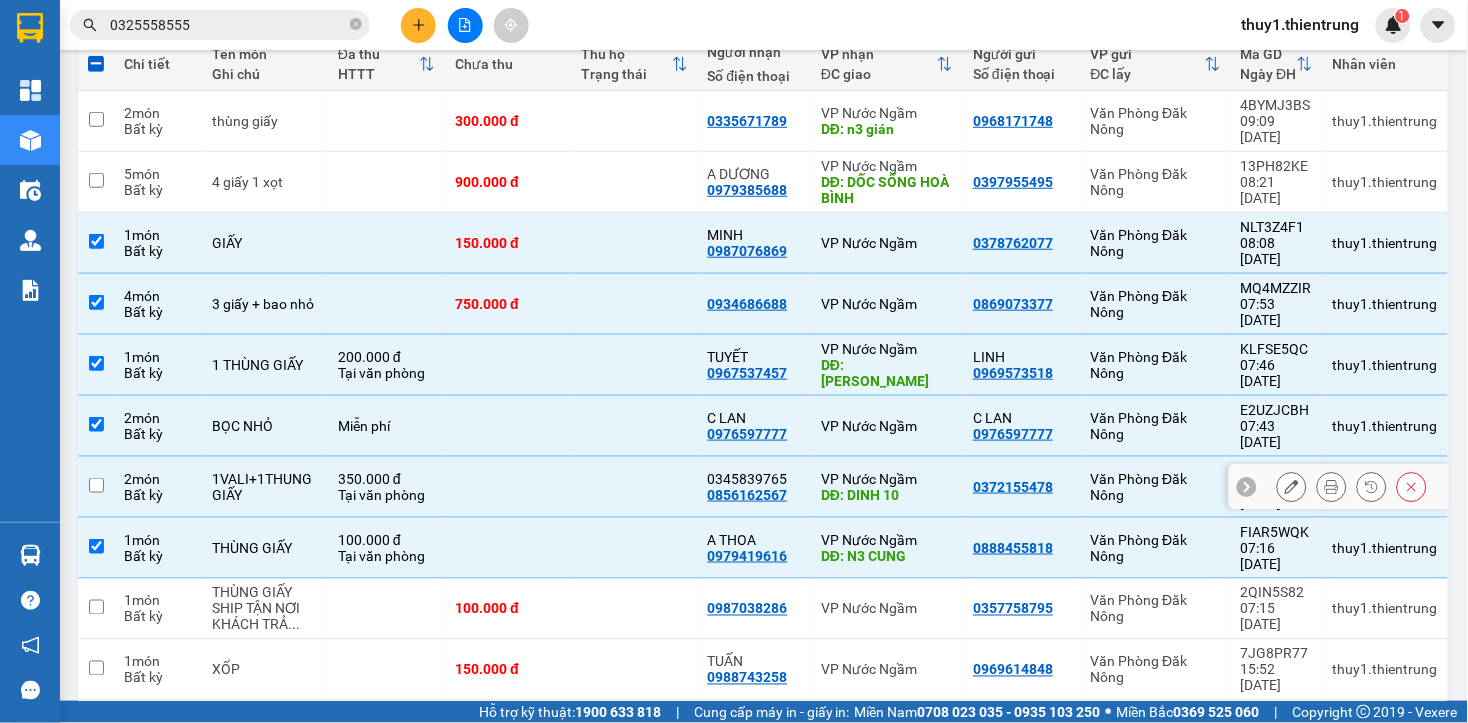 checkbox on "false" 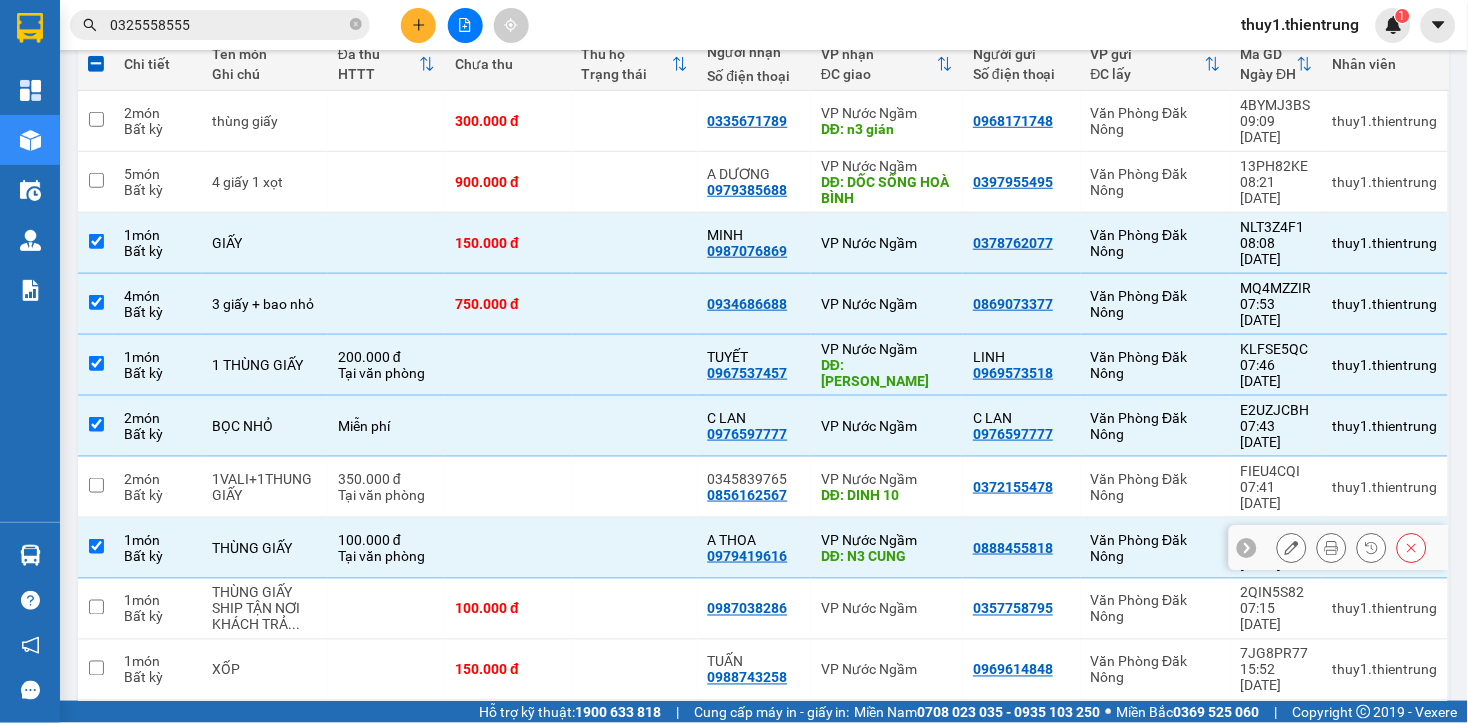 click on "100.000 đ Tại văn phòng" at bounding box center [386, 548] 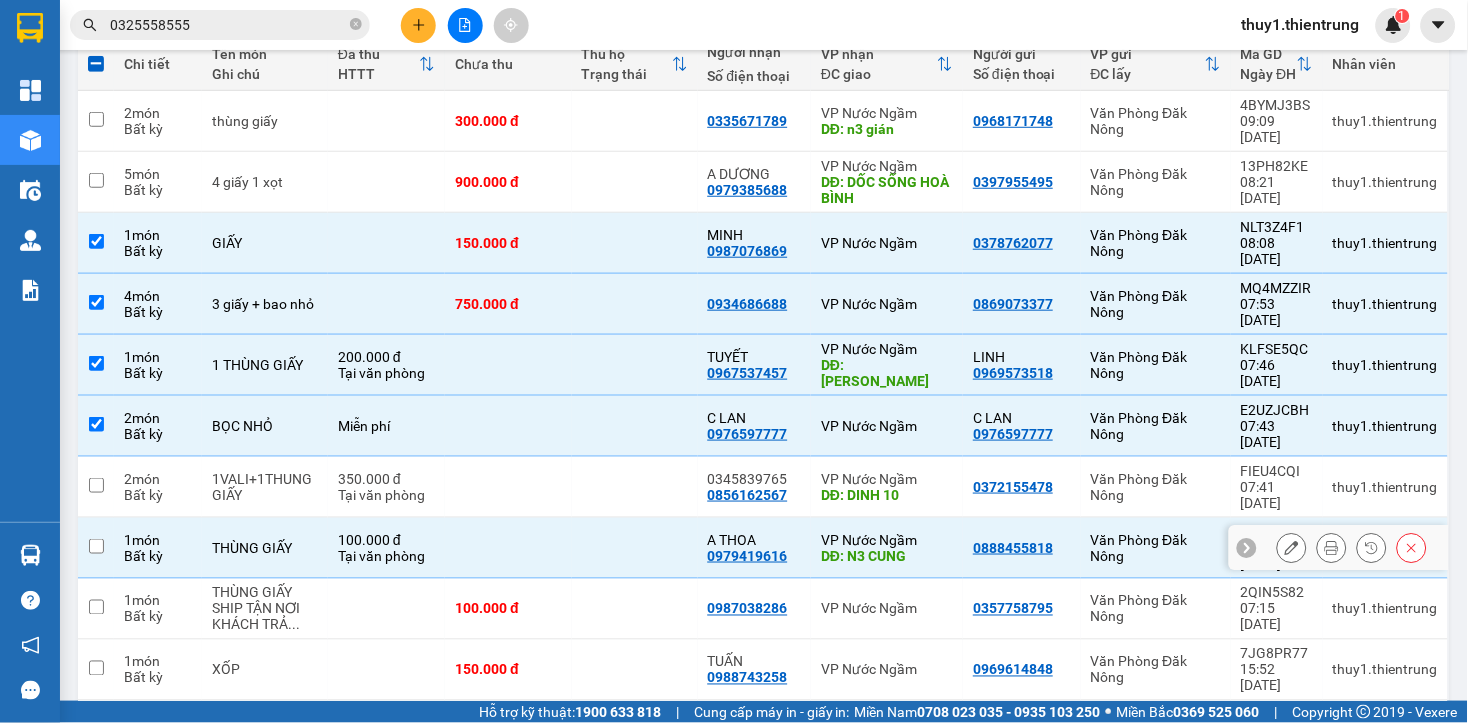 checkbox on "false" 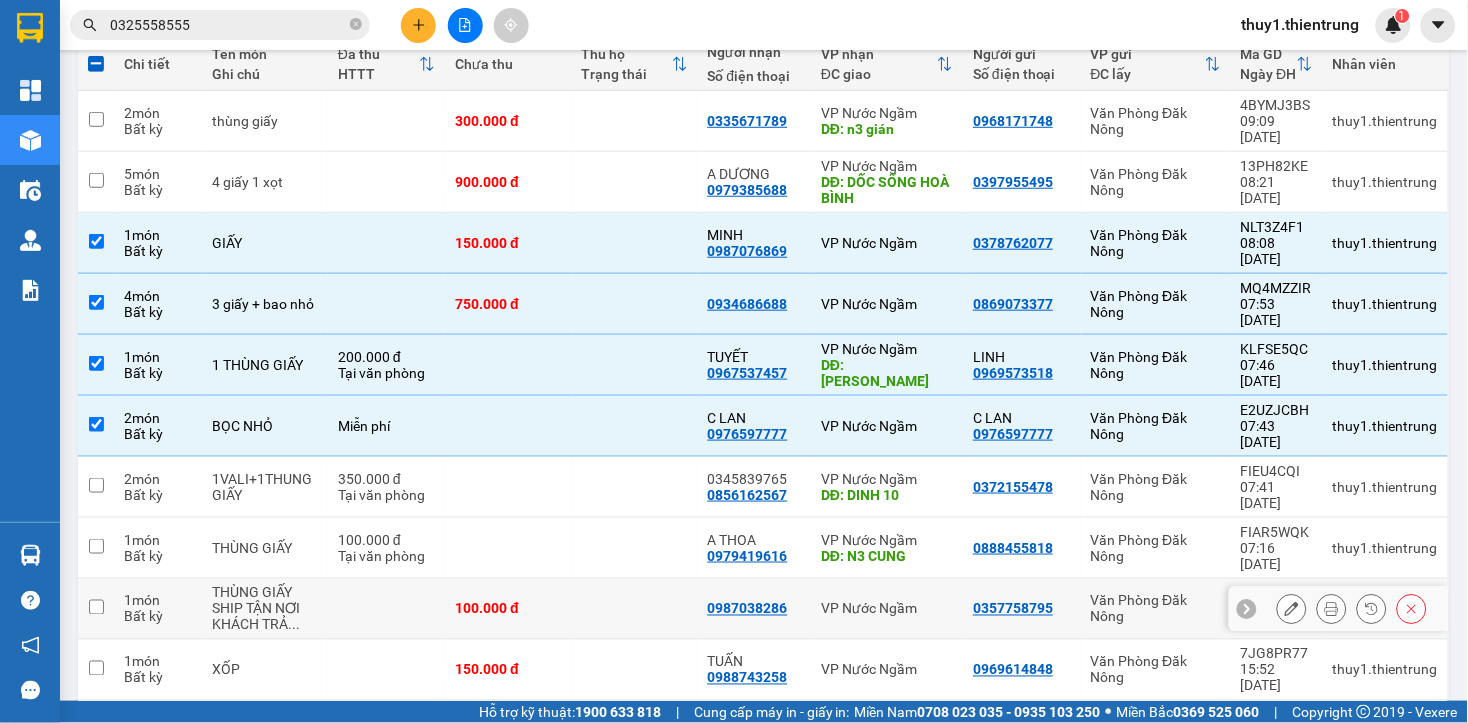 click at bounding box center (386, 609) 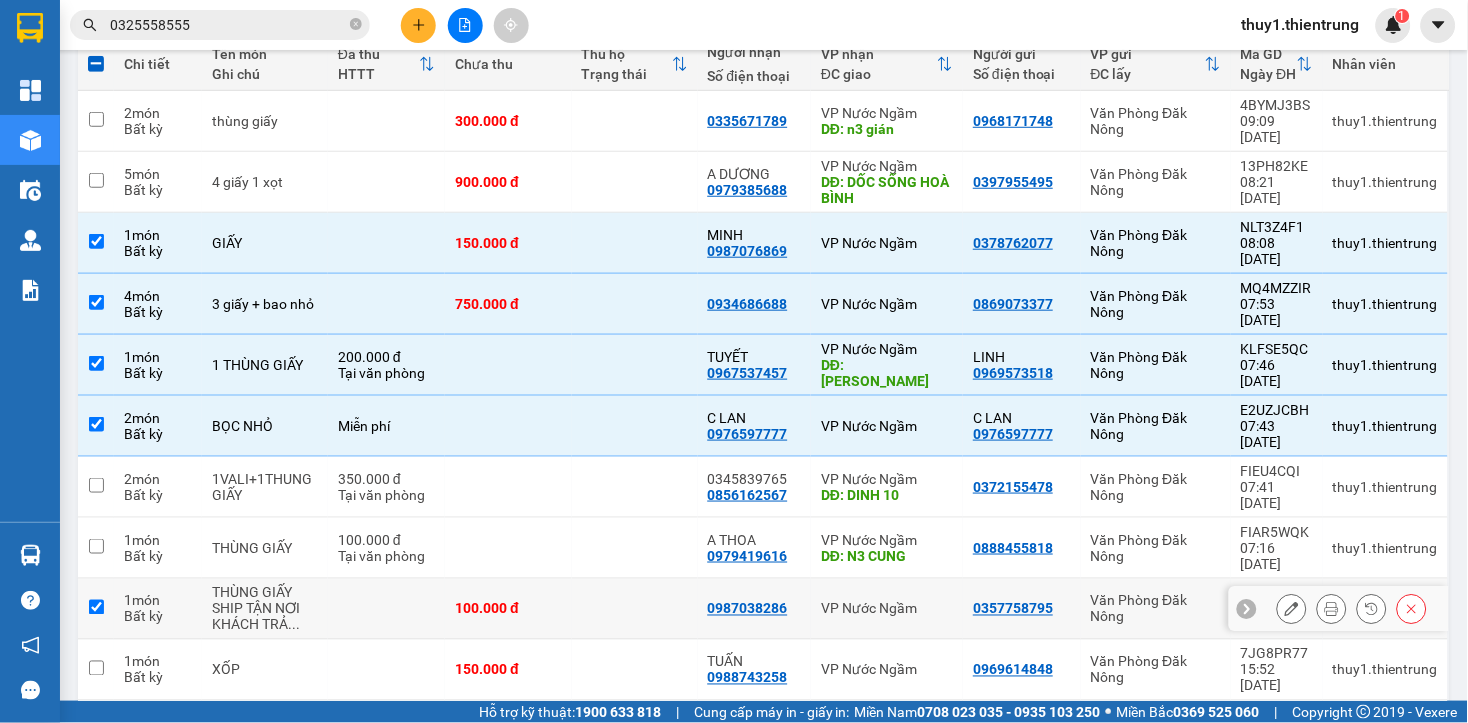 type 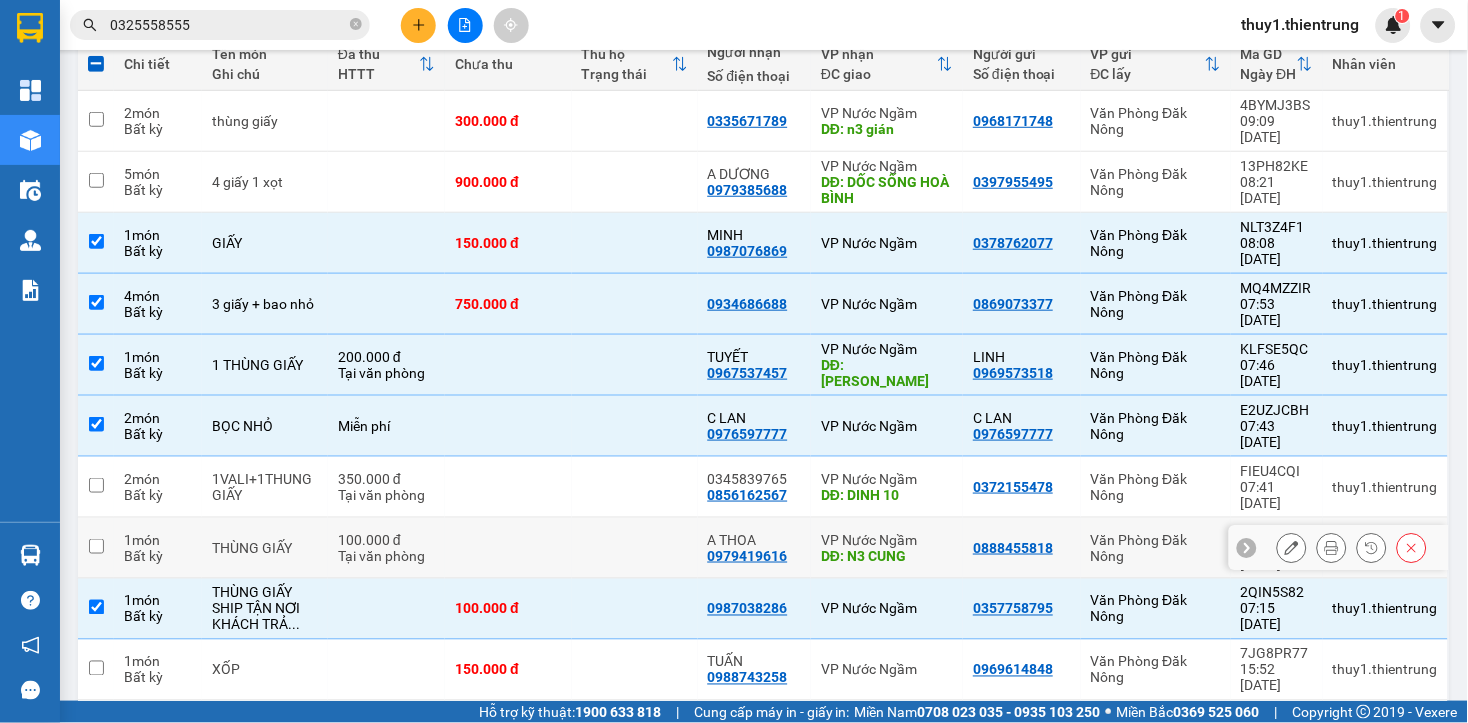 click on "Tại văn phòng" at bounding box center [386, 556] 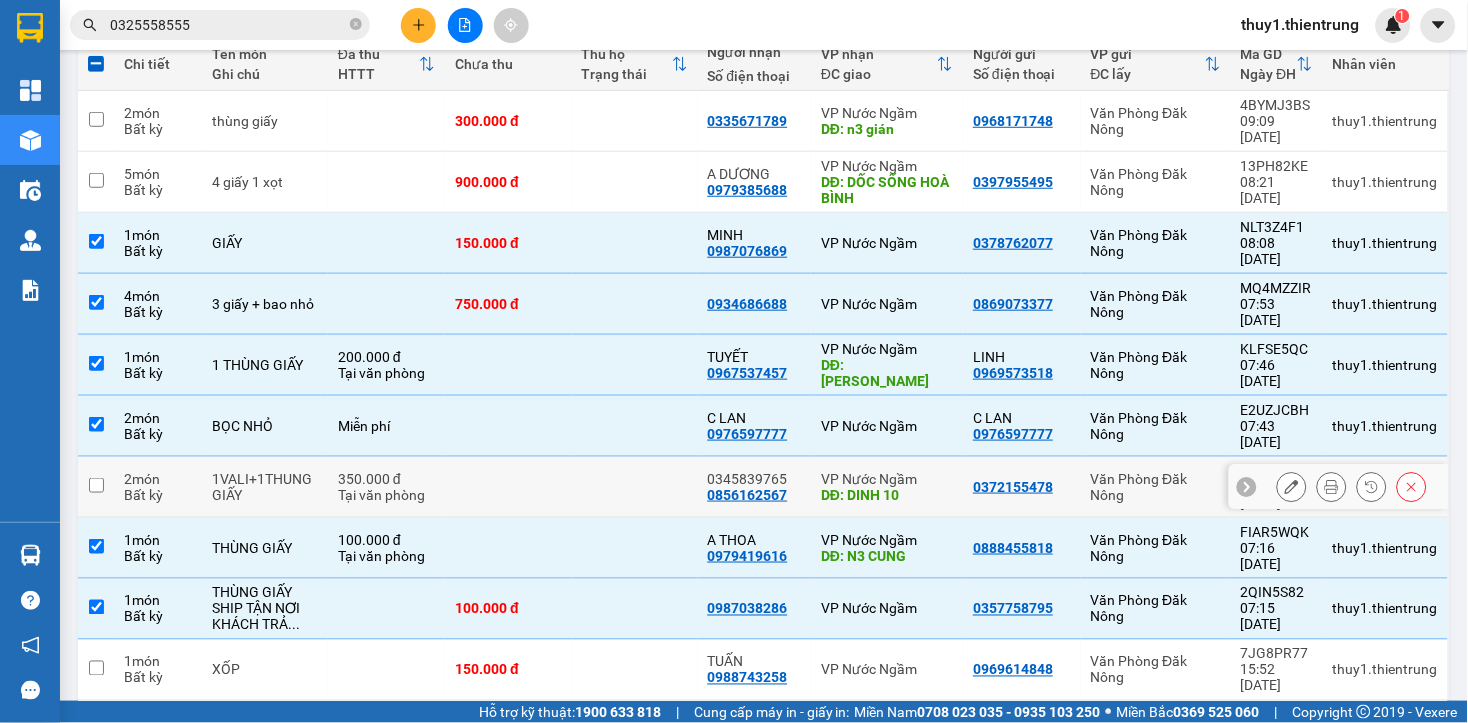 click on "Tại văn phòng" at bounding box center (386, 495) 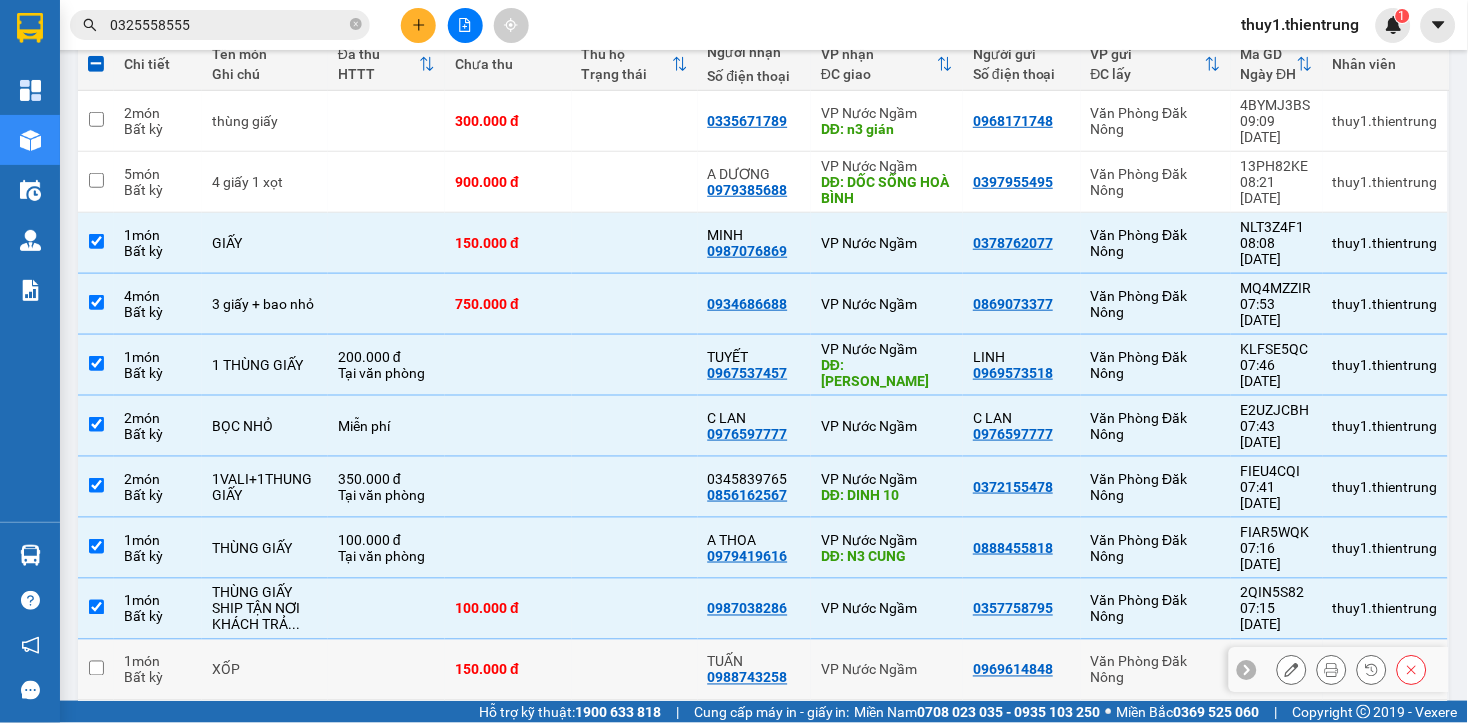 drag, startPoint x: 348, startPoint y: 564, endPoint x: 356, endPoint y: 574, distance: 12.806249 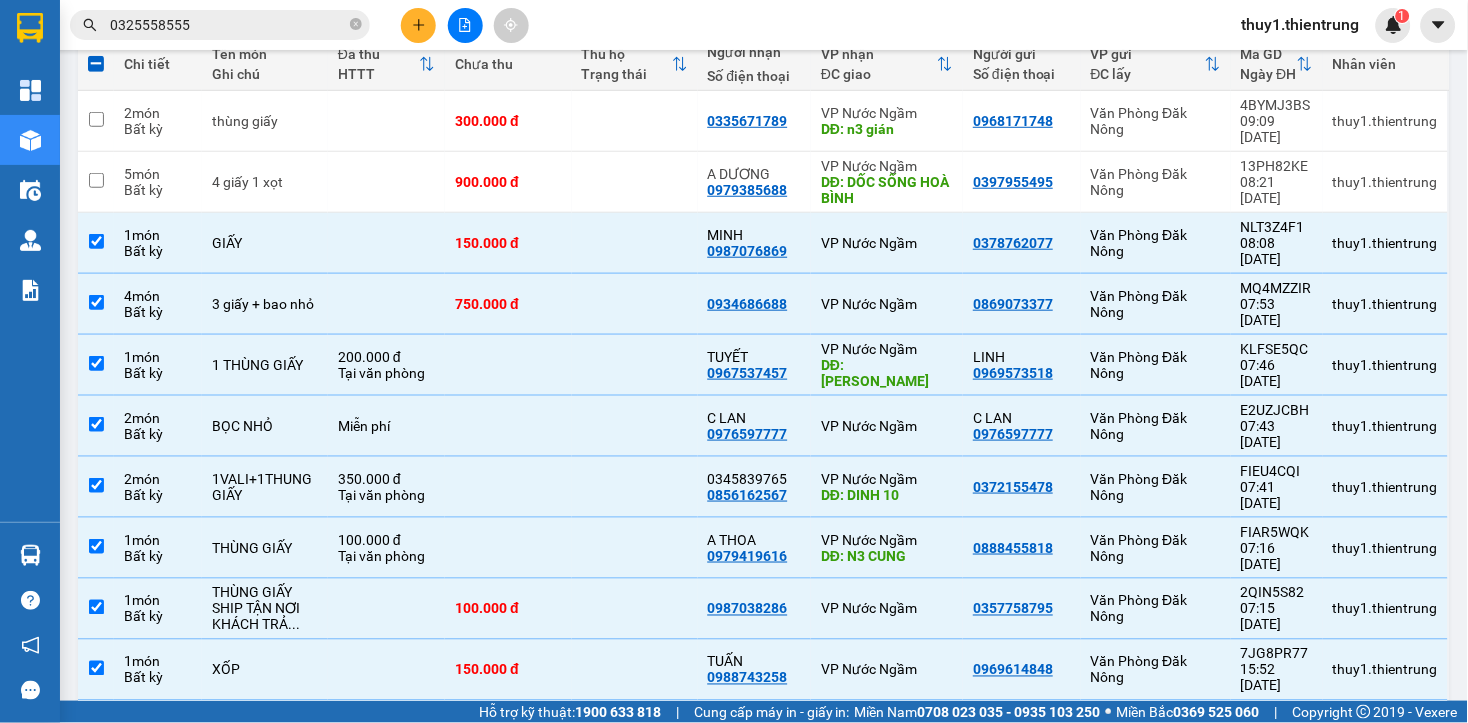 click on "Tại văn phòng" at bounding box center [386, 739] 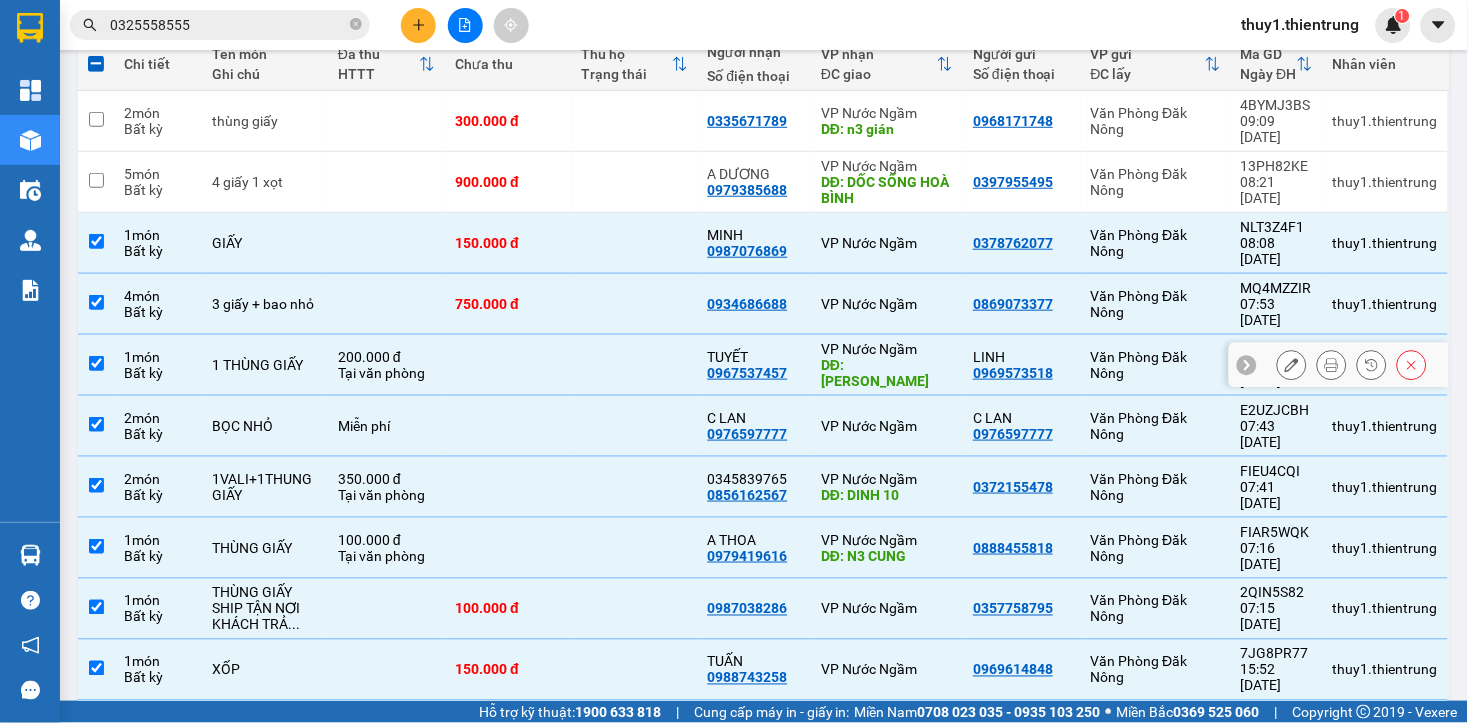 scroll, scrollTop: 0, scrollLeft: 0, axis: both 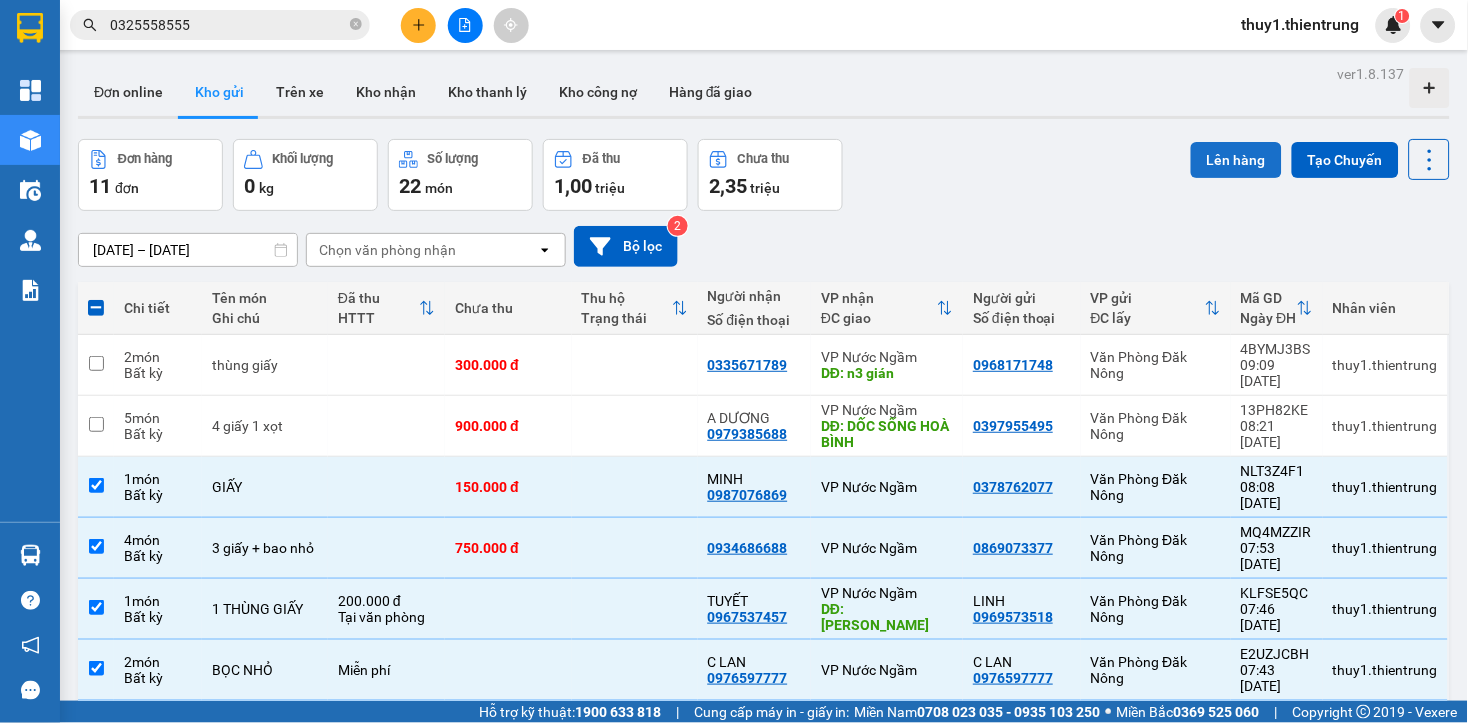 click on "Lên hàng" at bounding box center [1236, 160] 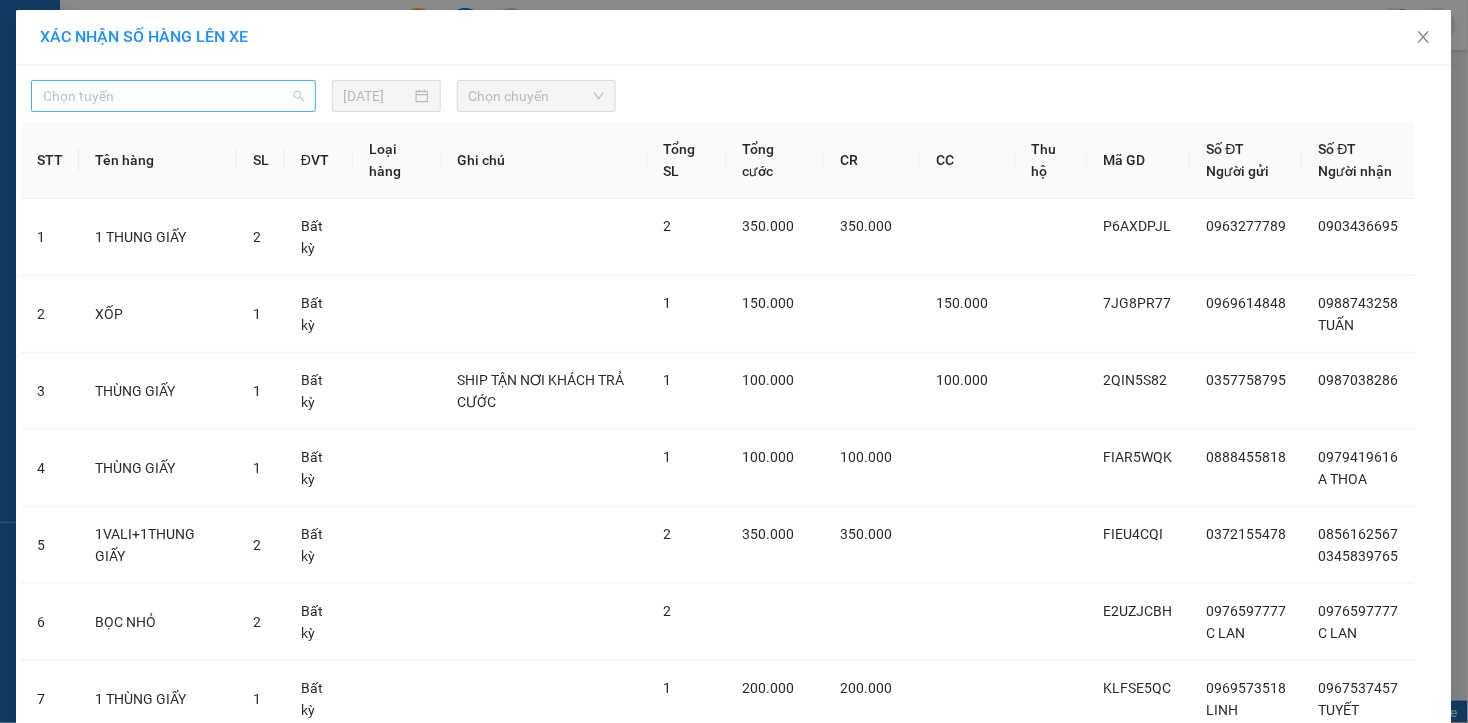 click on "Chọn tuyến" at bounding box center (173, 96) 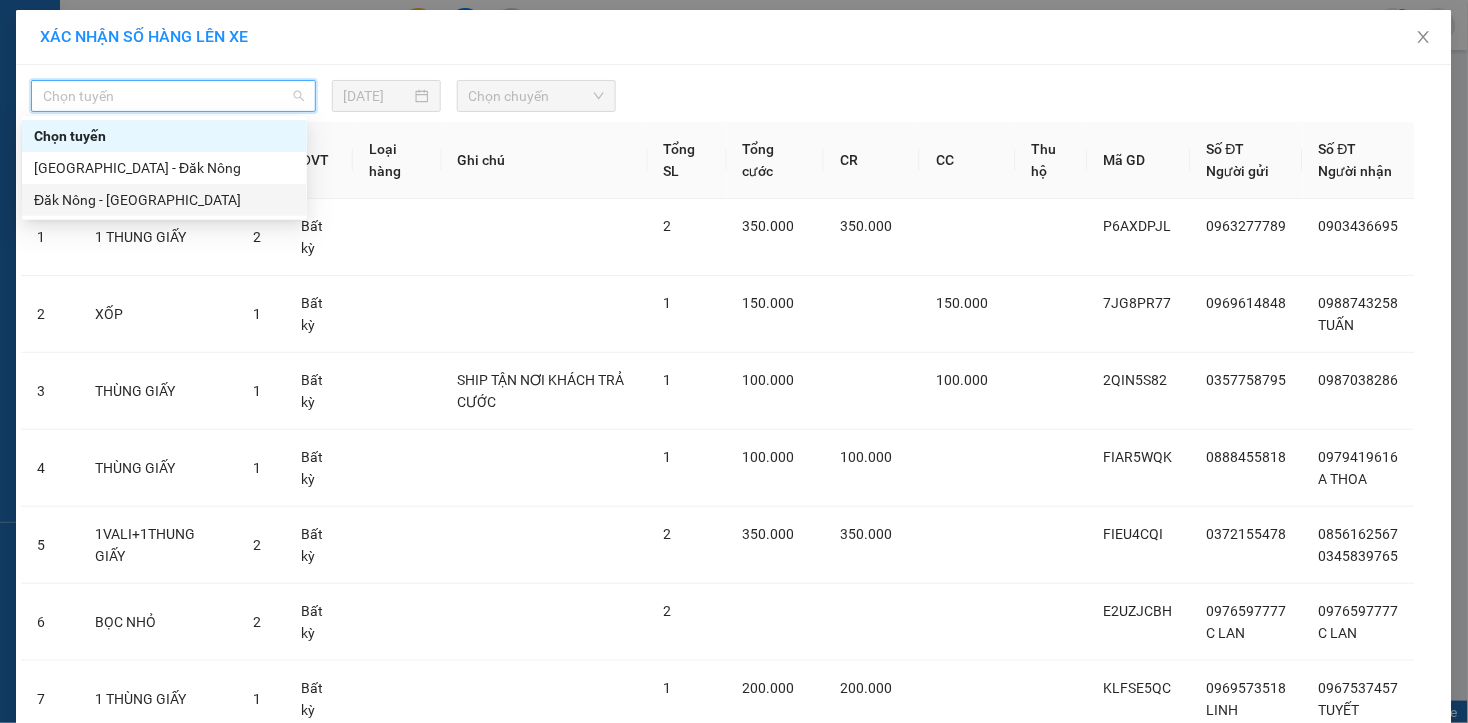 click on "Đăk Nông - [GEOGRAPHIC_DATA]" at bounding box center [164, 200] 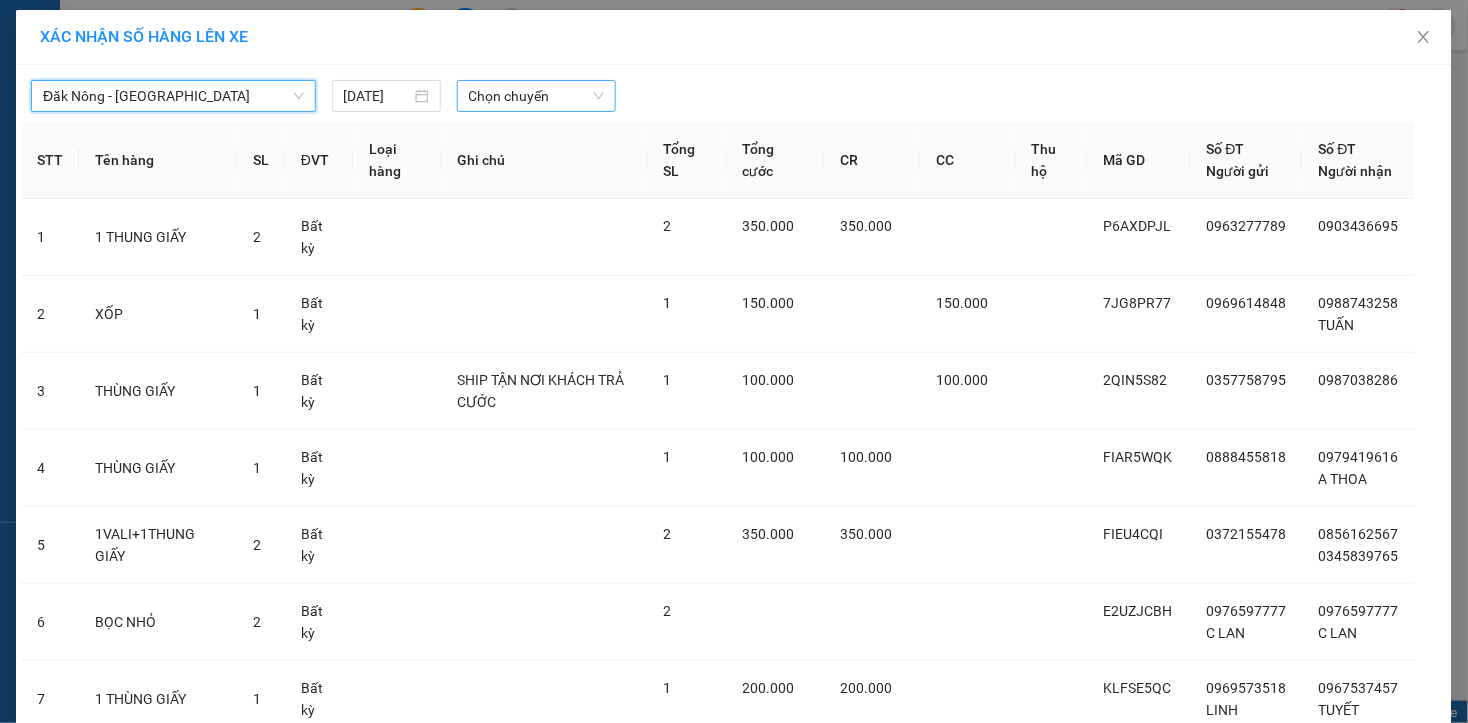 click on "Chọn chuyến" at bounding box center (536, 96) 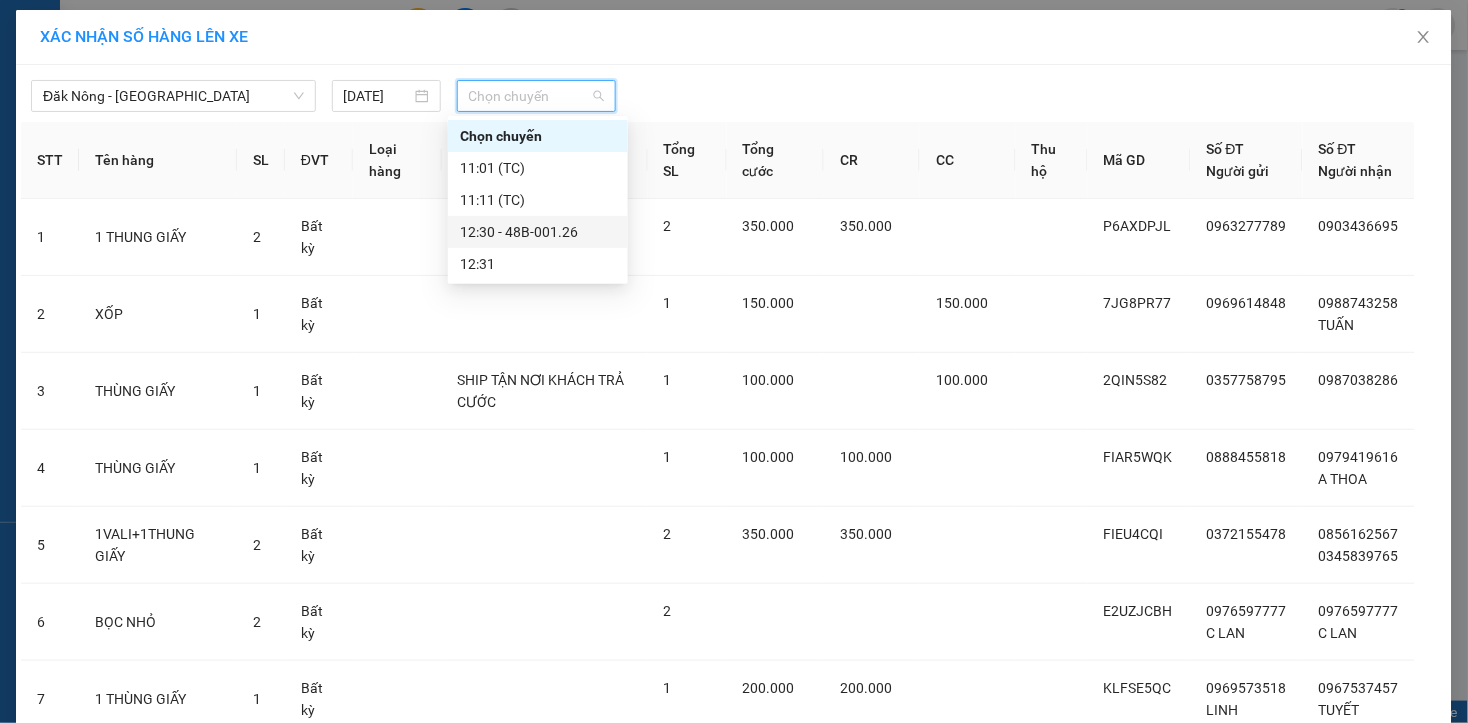 click on "12:30     - 48B-001.26" at bounding box center [538, 232] 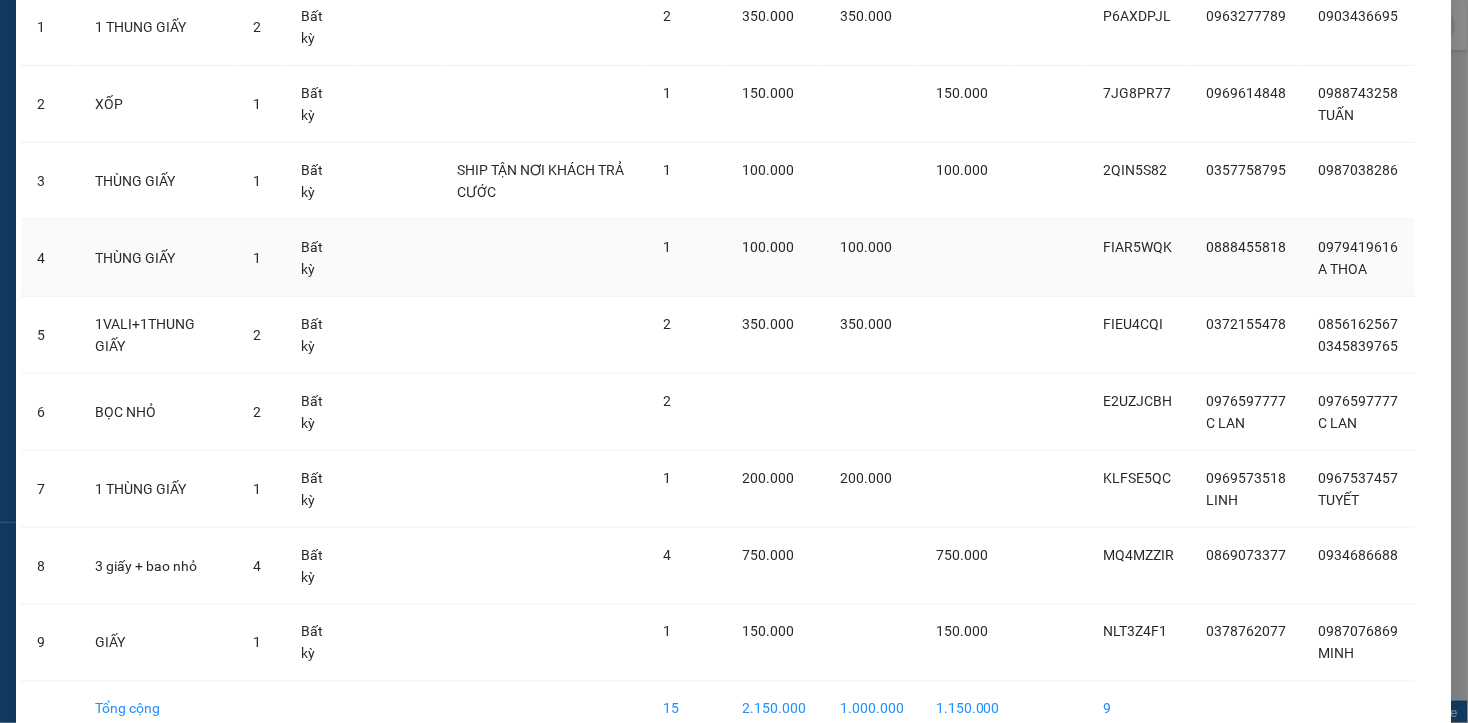 scroll, scrollTop: 333, scrollLeft: 0, axis: vertical 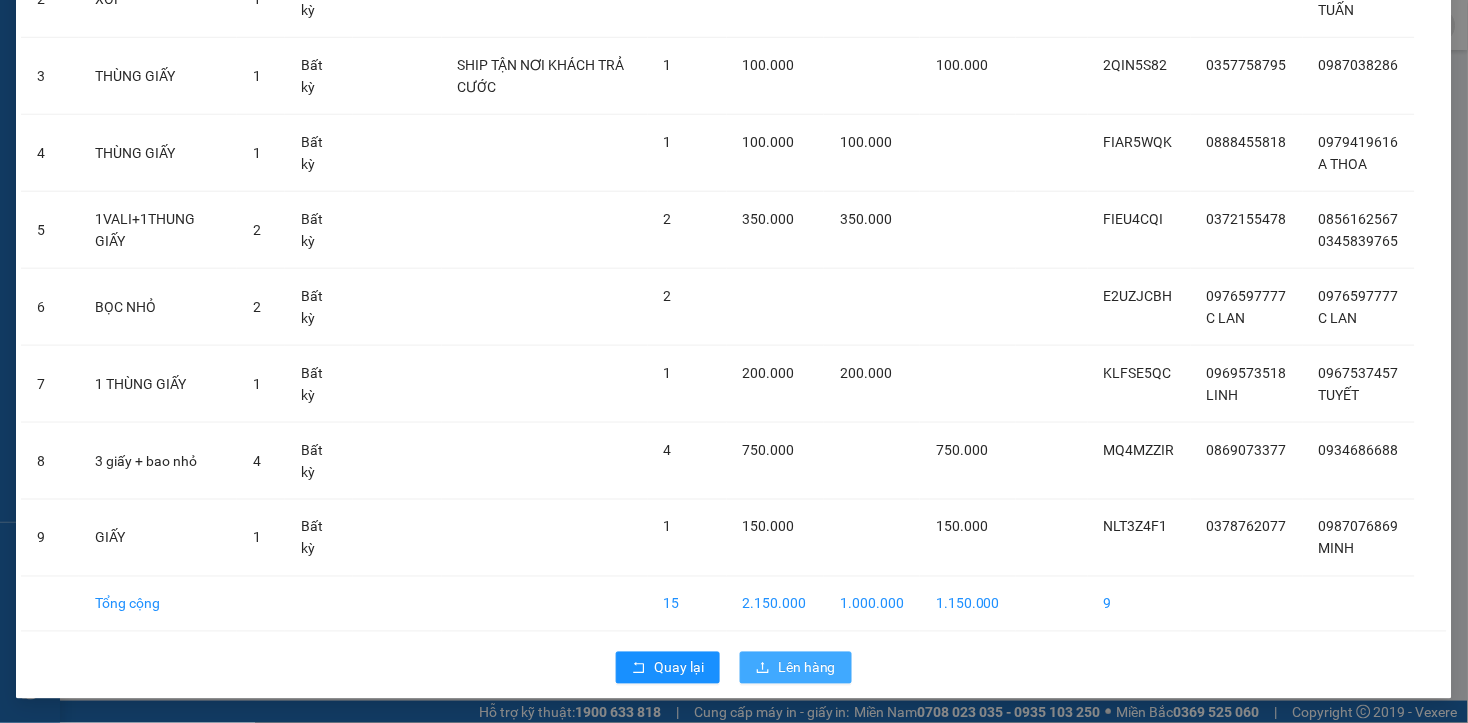 click on "Lên hàng" at bounding box center [807, 668] 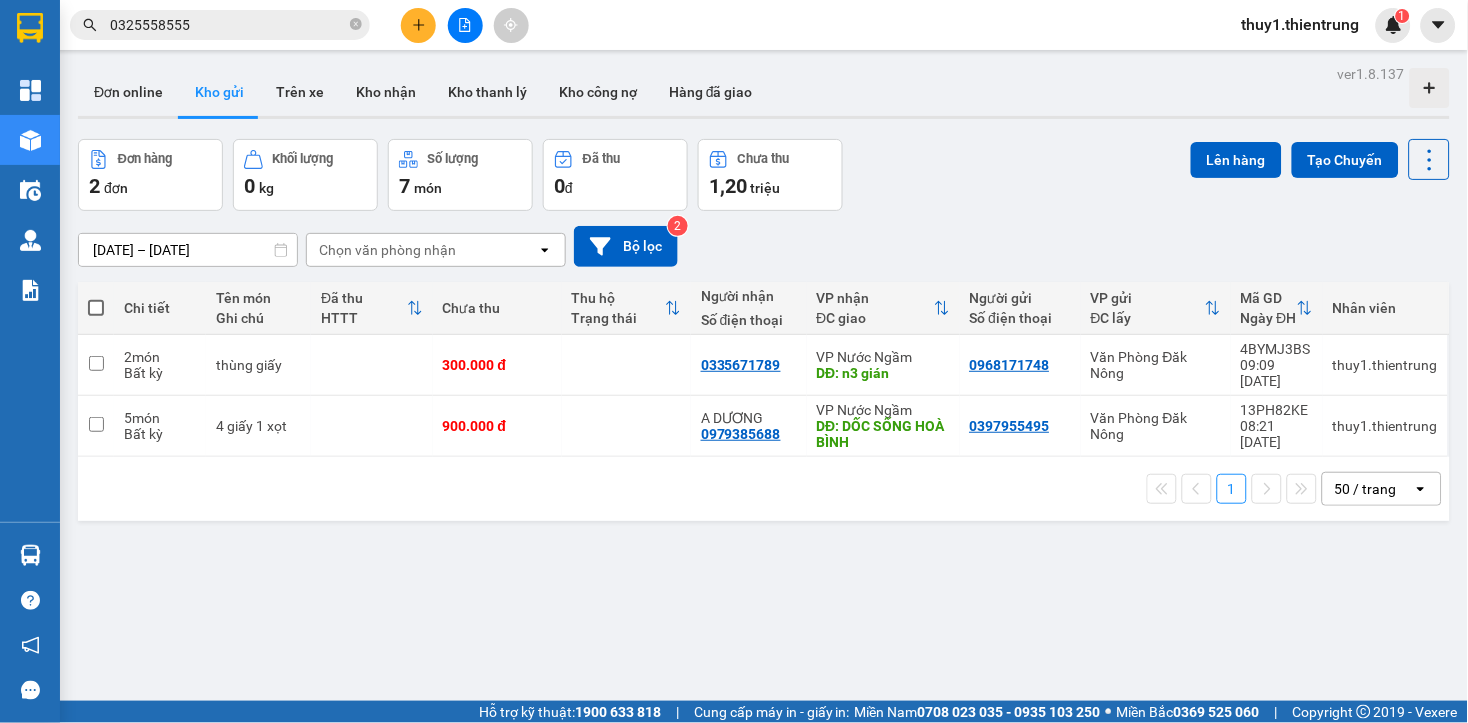 click on "ver  1.8.137 Đơn online Kho gửi Trên xe Kho nhận Kho thanh lý Kho công nợ Hàng đã giao Đơn hàng 2 đơn Khối lượng 0 kg Số lượng 7 món Đã thu 0  đ Chưa thu 1,20   triệu Lên hàng Tạo Chuyến [DATE] – [DATE] Press the down arrow key to interact with the calendar and select a date. Press the escape button to close the calendar. Selected date range is from [DATE] to [DATE]. Chọn văn phòng nhận open Bộ lọc 2 Chi tiết Tên món Ghi chú Đã thu HTTT Chưa thu Thu hộ Trạng thái Người nhận Số điện thoại VP nhận ĐC giao Người gửi Số điện thoại VP gửi ĐC lấy Mã GD Ngày ĐH Nhân viên 2  món Bất kỳ thùng giấy 300.000 đ 0335671789 VP Nước Ngầm DĐ: n3 gián 0968171748 Văn Phòng Đăk Nông 4BYMJ3BS 09:09 [DATE] thuy1.thientrung 5  món Bất kỳ 4 giấy 1 xọt 900.000 đ A DƯƠNG 0979385688 VP Nước Ngầm DĐ: DỐC SỐNG HOÀ BÌNH 0397955495 [GEOGRAPHIC_DATA] 13PH82KE 1 open" at bounding box center (764, 421) 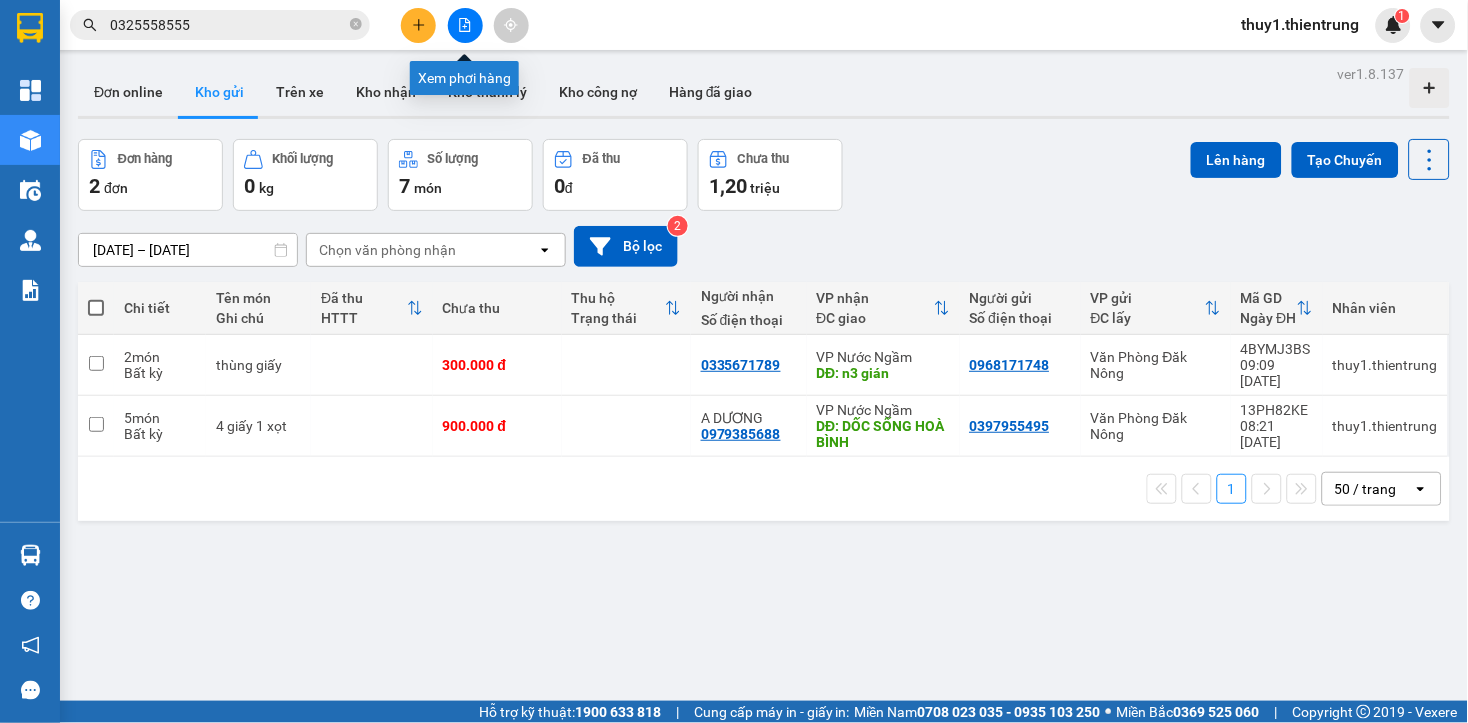 click at bounding box center (465, 25) 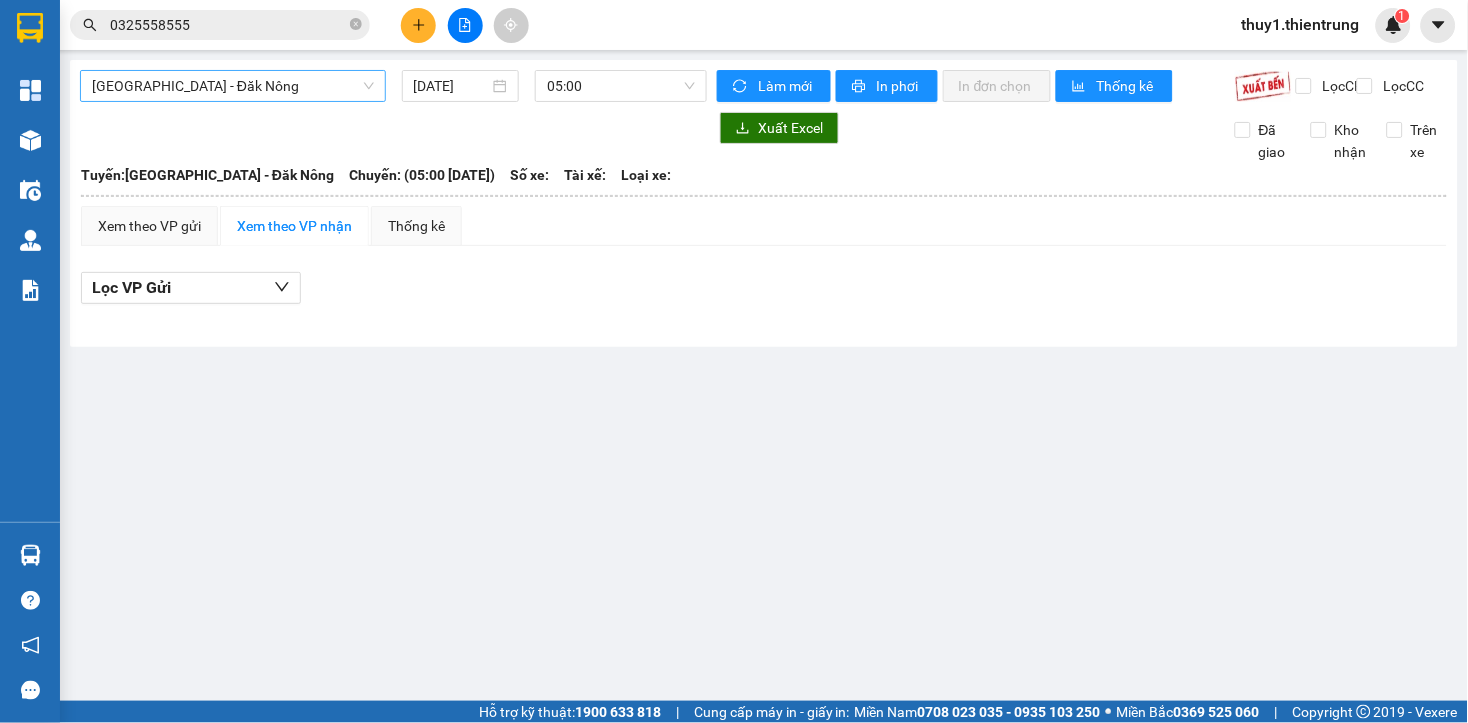 click on "[GEOGRAPHIC_DATA] - Đăk Nông" at bounding box center (233, 86) 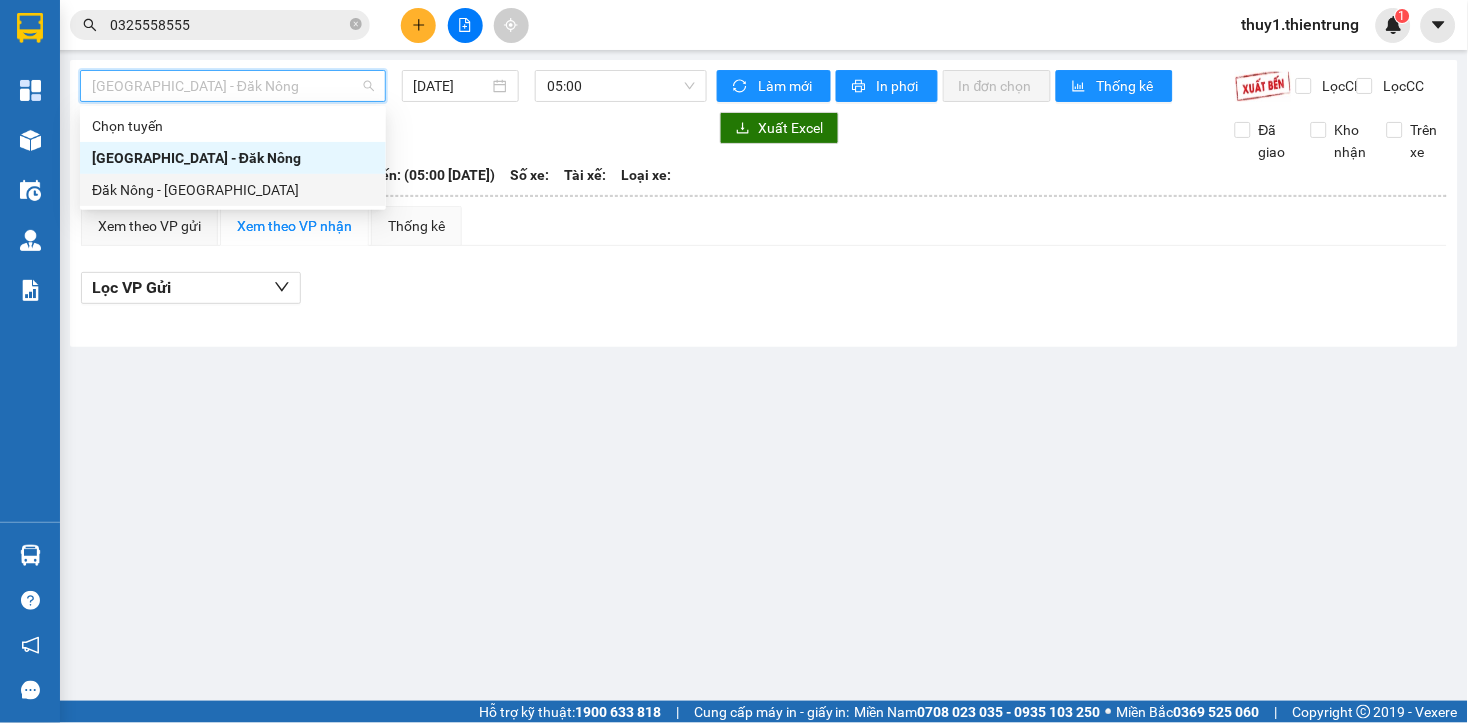 click on "Đăk Nông - [GEOGRAPHIC_DATA]" at bounding box center [233, 190] 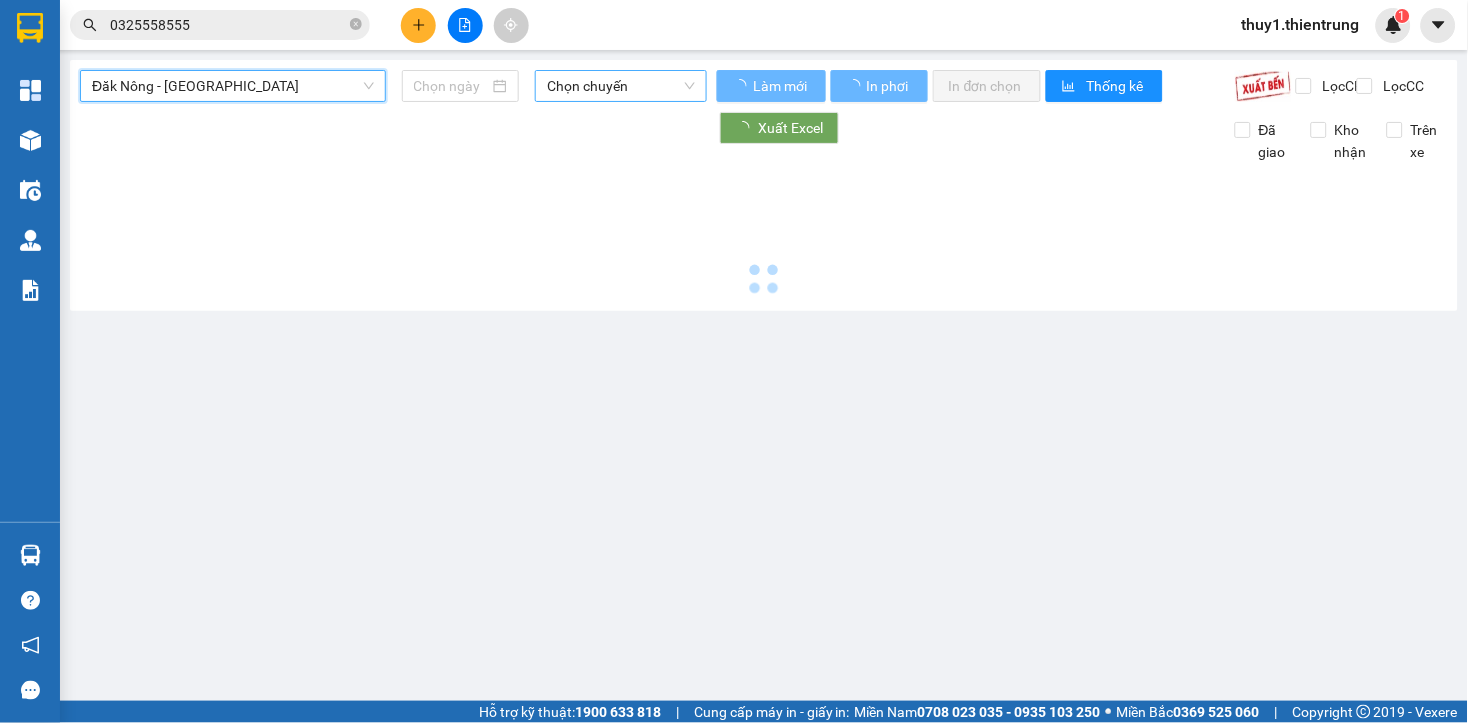 click on "Chọn chuyến" at bounding box center [621, 86] 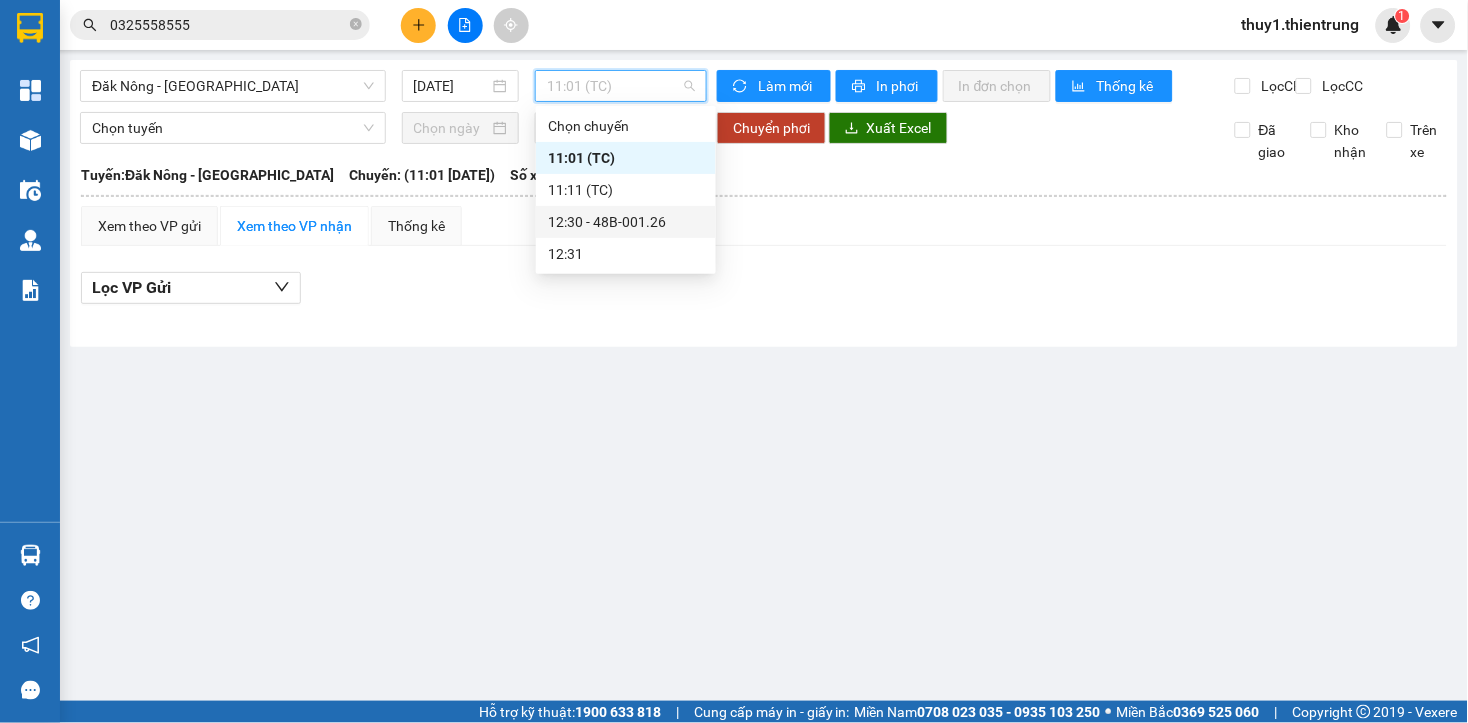 click on "12:30     - 48B-001.26" at bounding box center (626, 222) 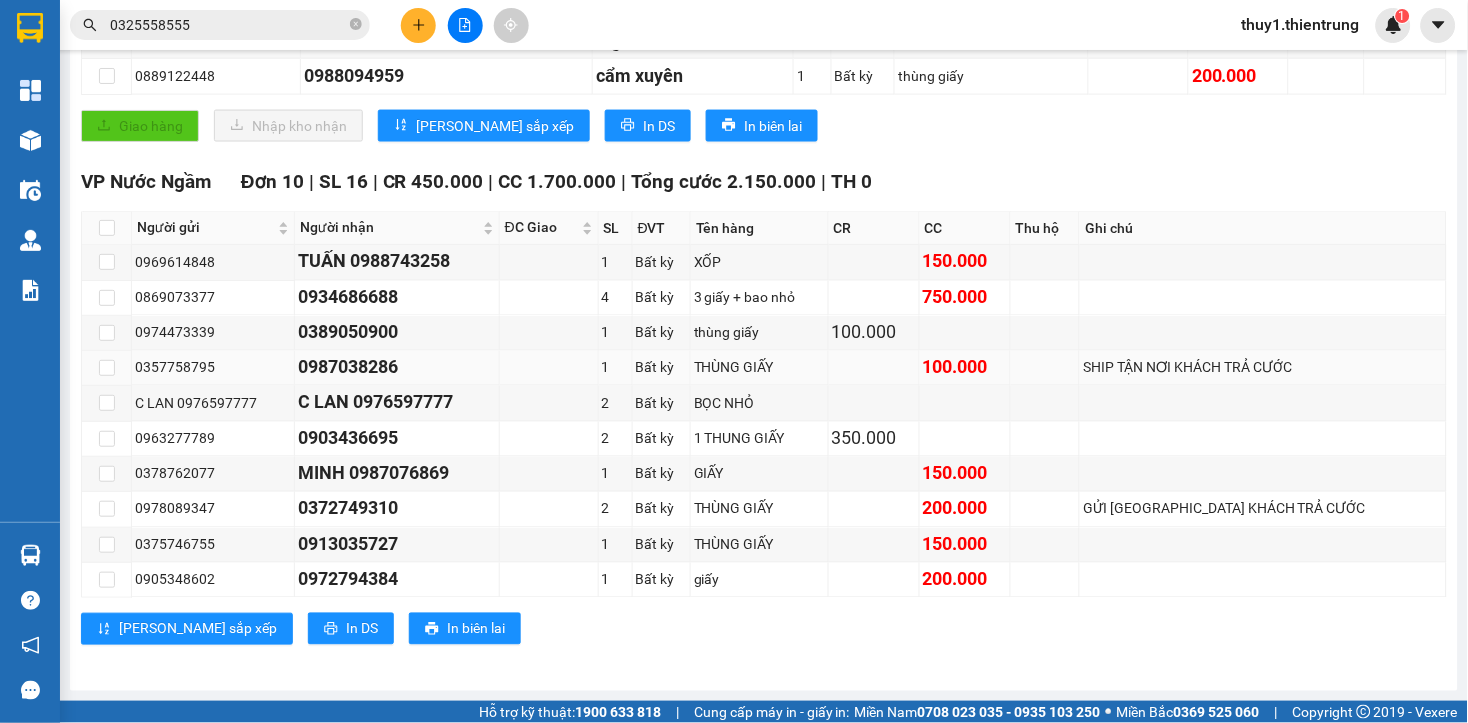 scroll, scrollTop: 76, scrollLeft: 0, axis: vertical 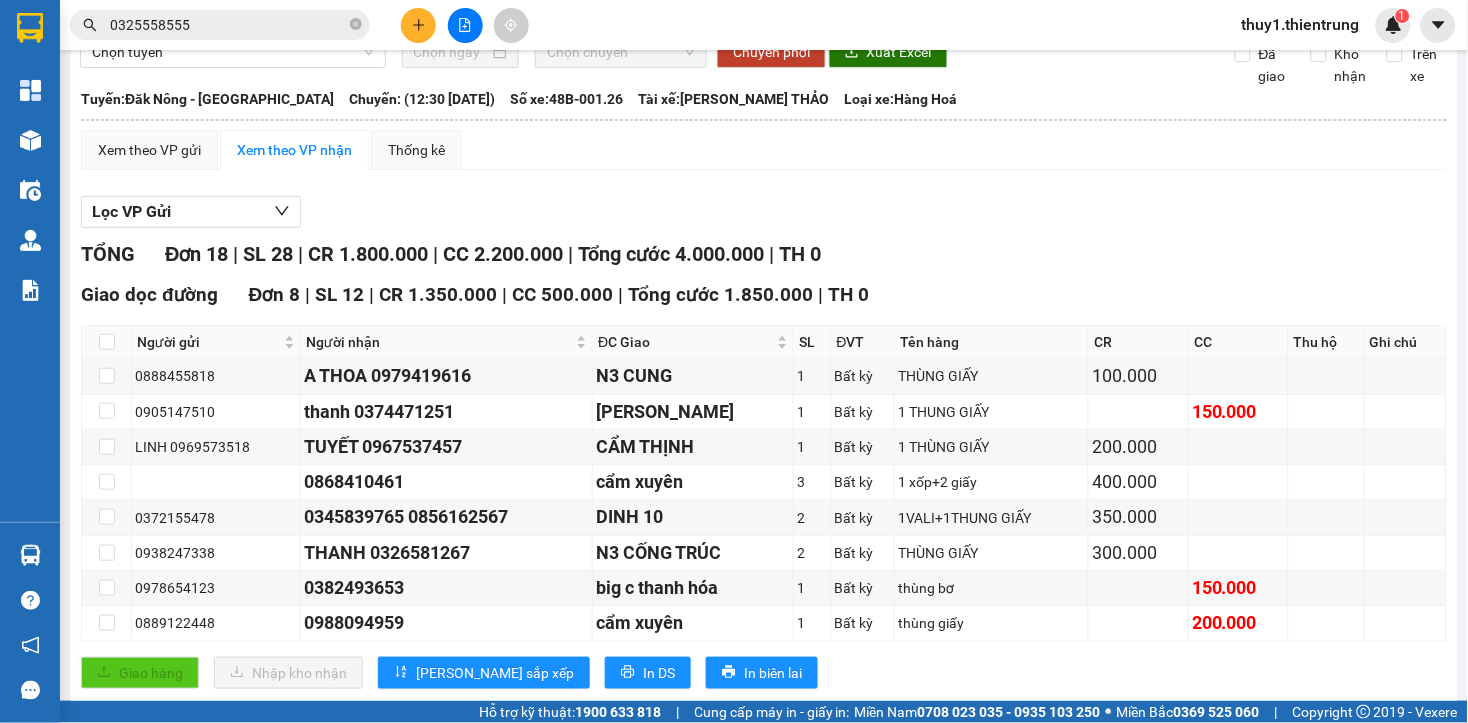 drag, startPoint x: 1044, startPoint y: 284, endPoint x: 1056, endPoint y: 321, distance: 38.8973 